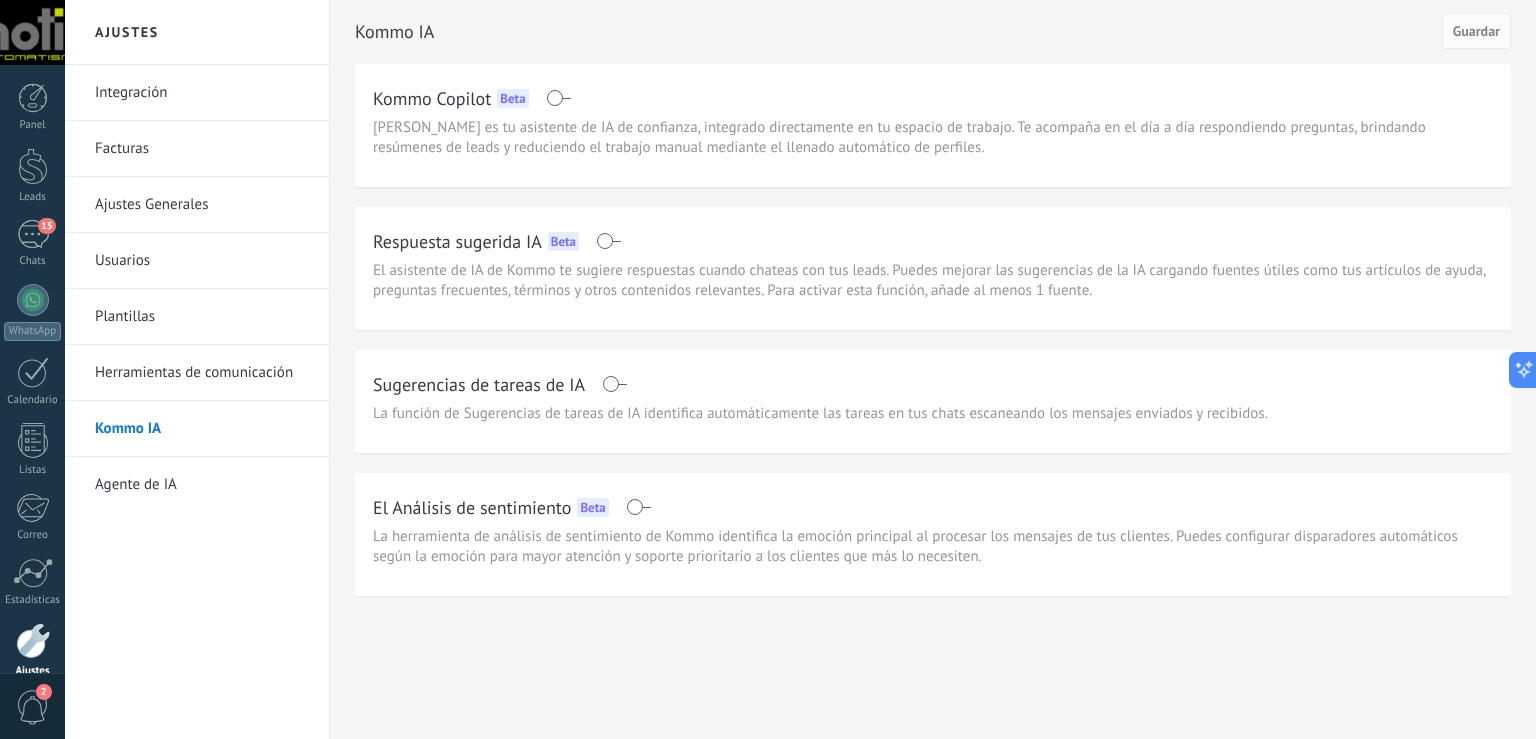scroll, scrollTop: 0, scrollLeft: 0, axis: both 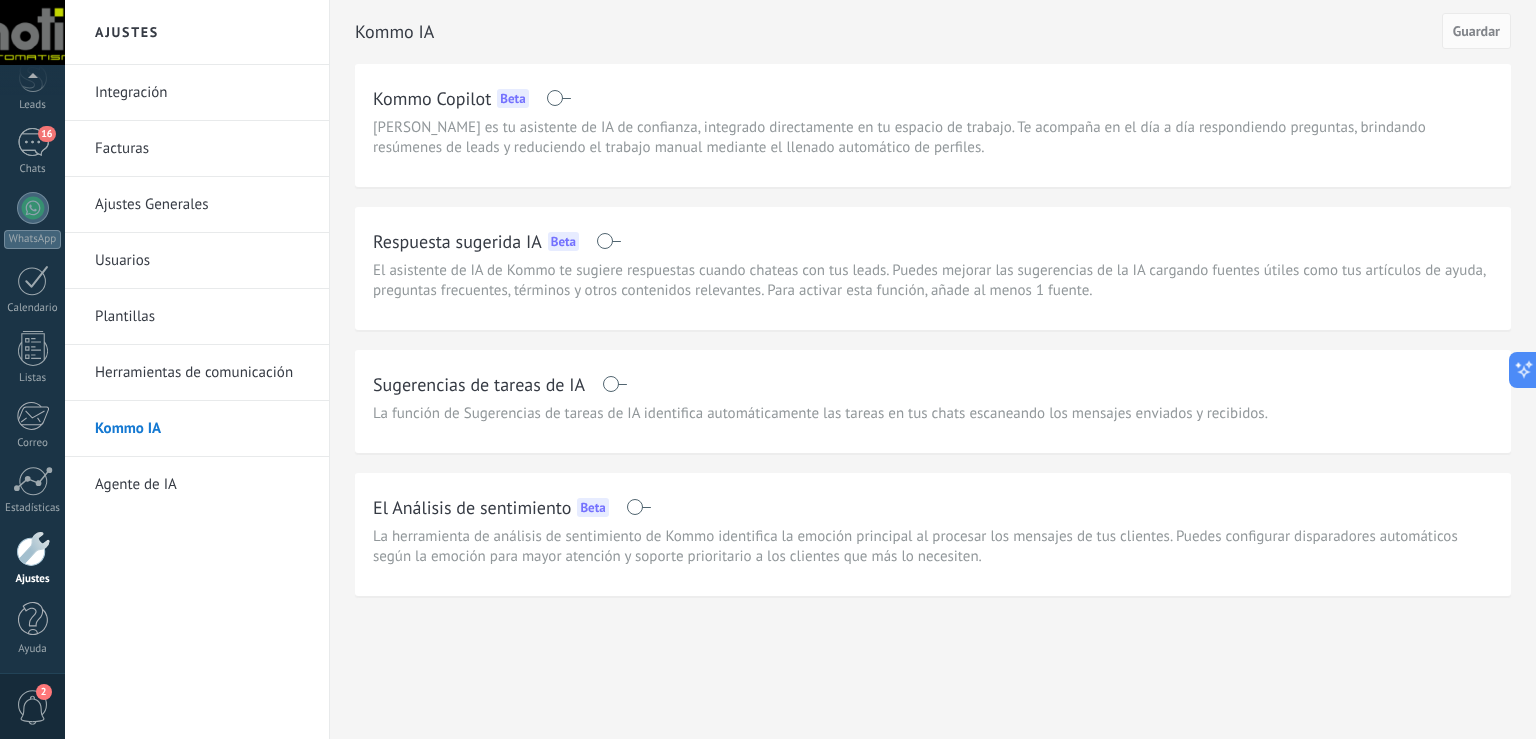 click at bounding box center (33, 549) 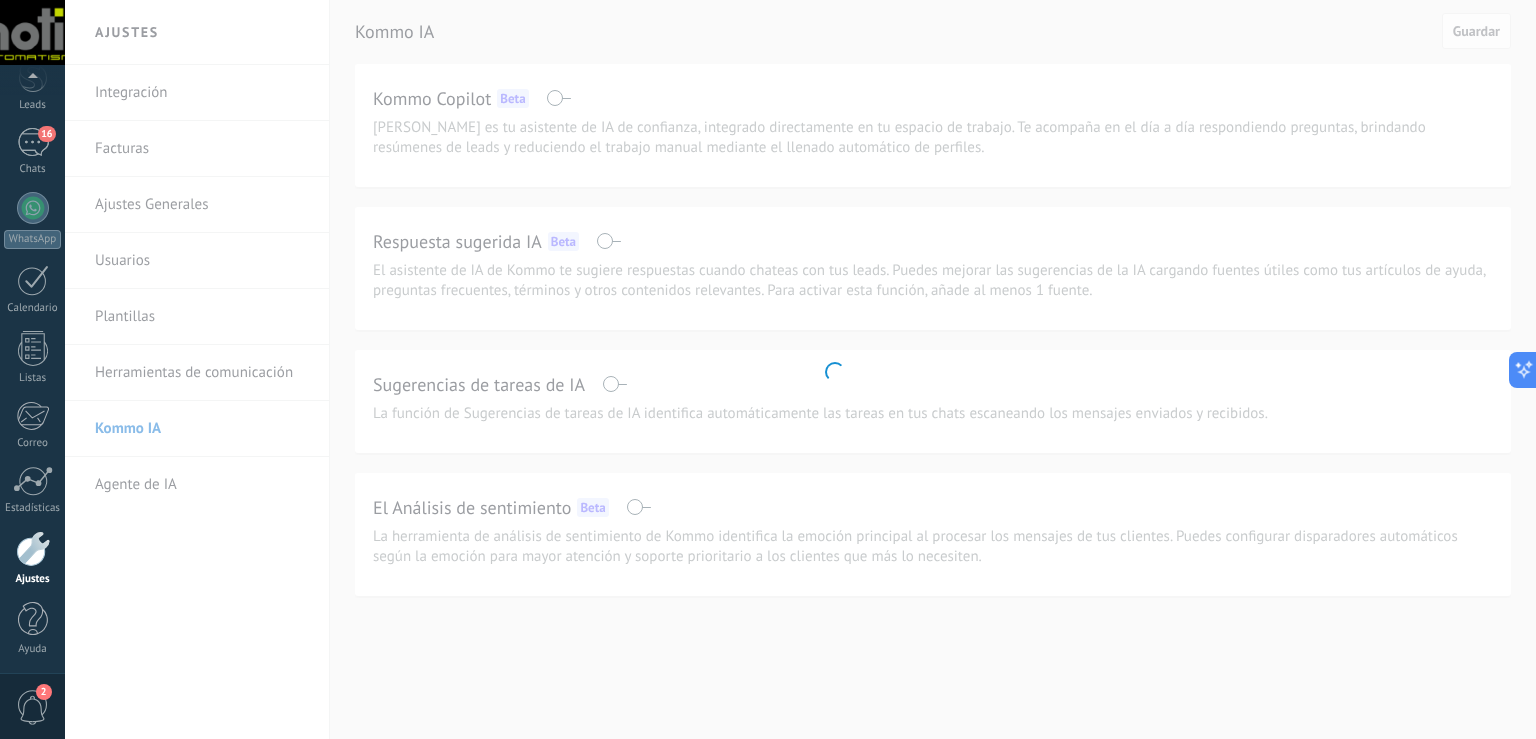 scroll, scrollTop: 92, scrollLeft: 0, axis: vertical 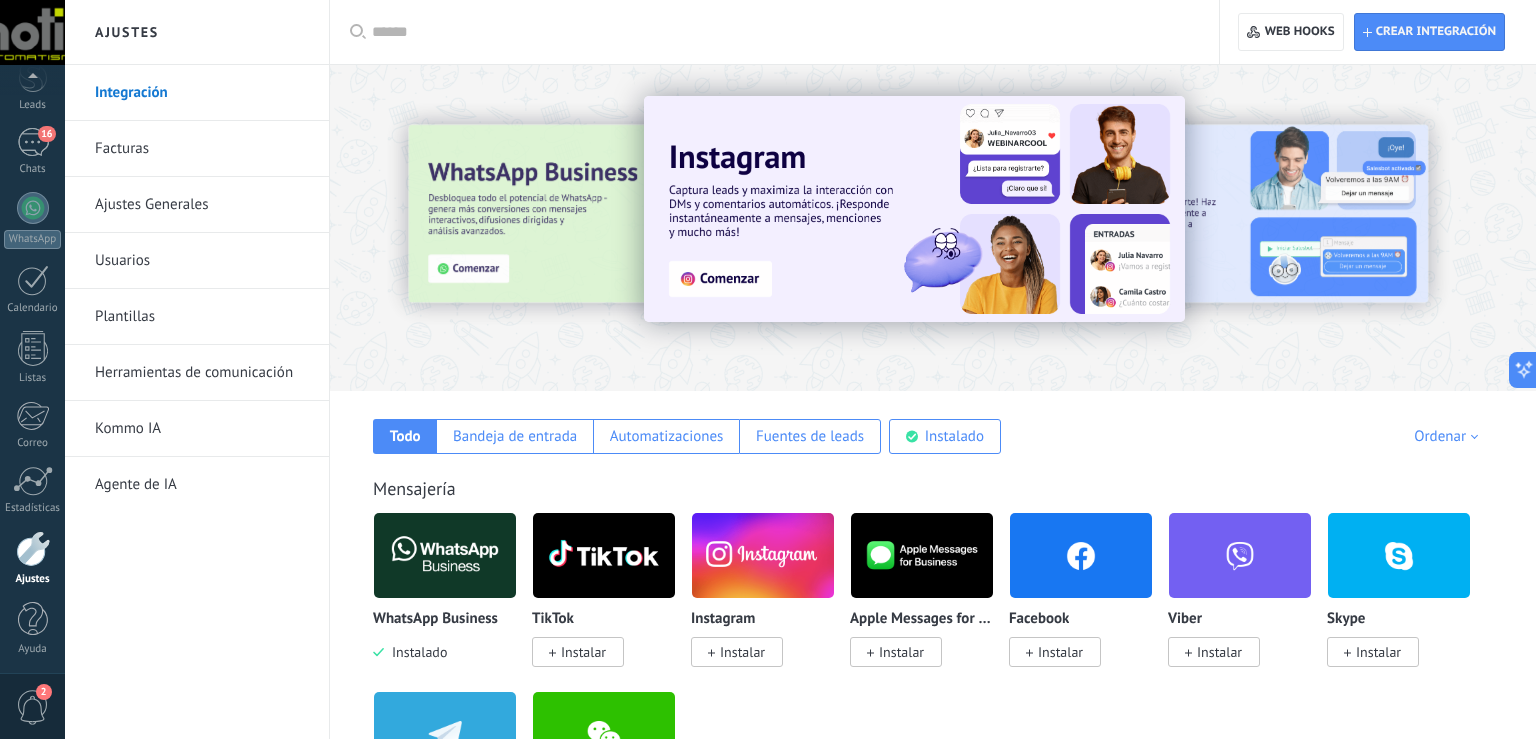 click on "Usuarios" at bounding box center (202, 261) 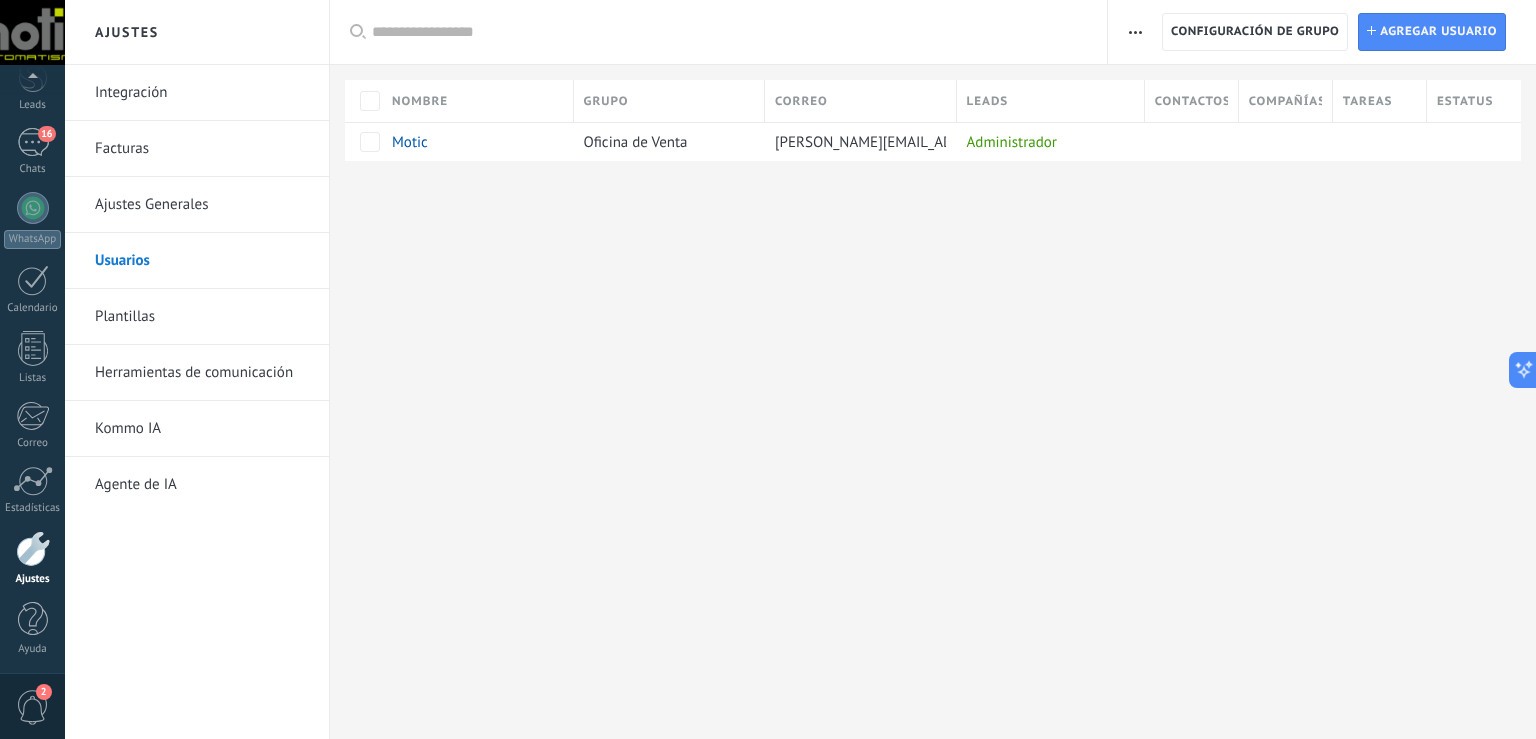 scroll, scrollTop: 92, scrollLeft: 0, axis: vertical 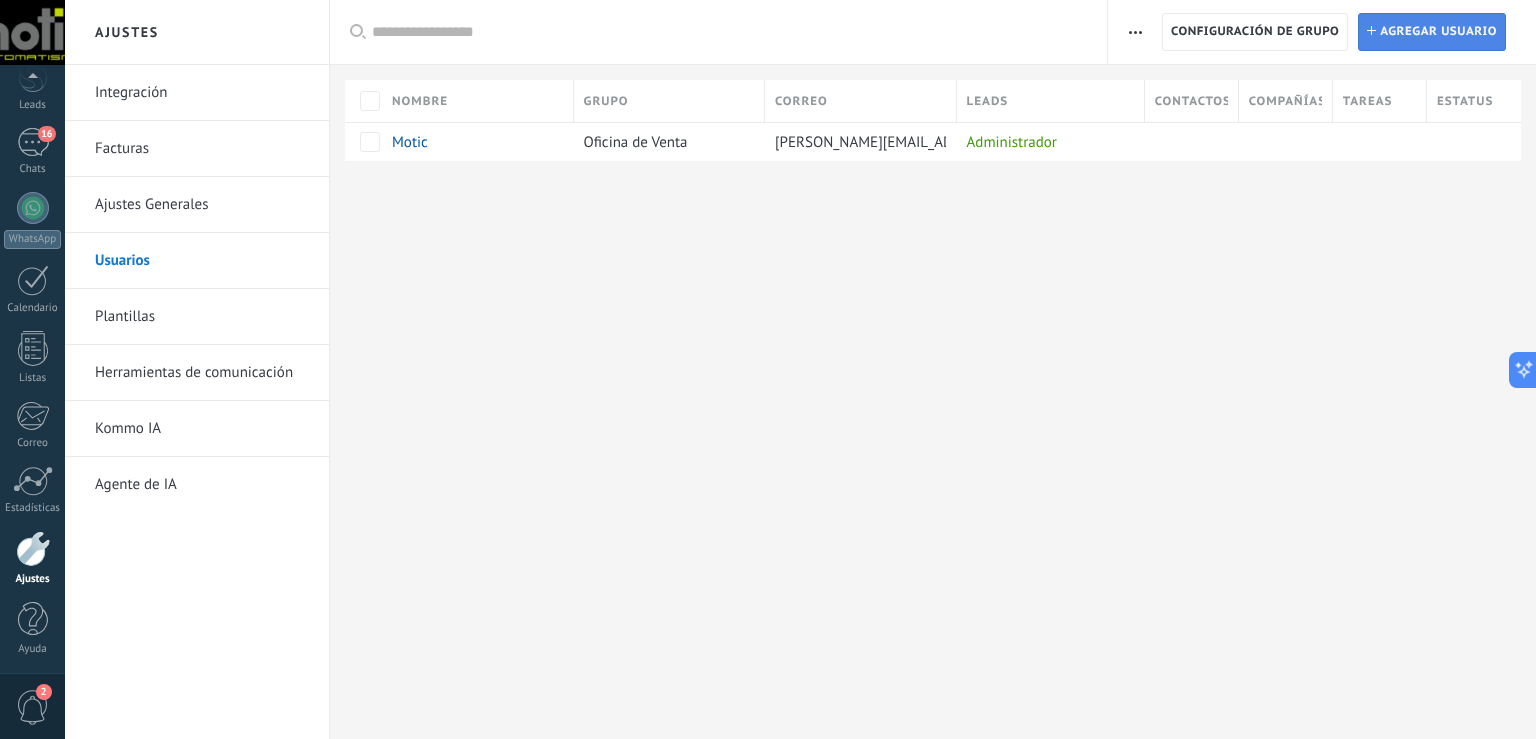 click on "Agregar usuario" at bounding box center (1438, 32) 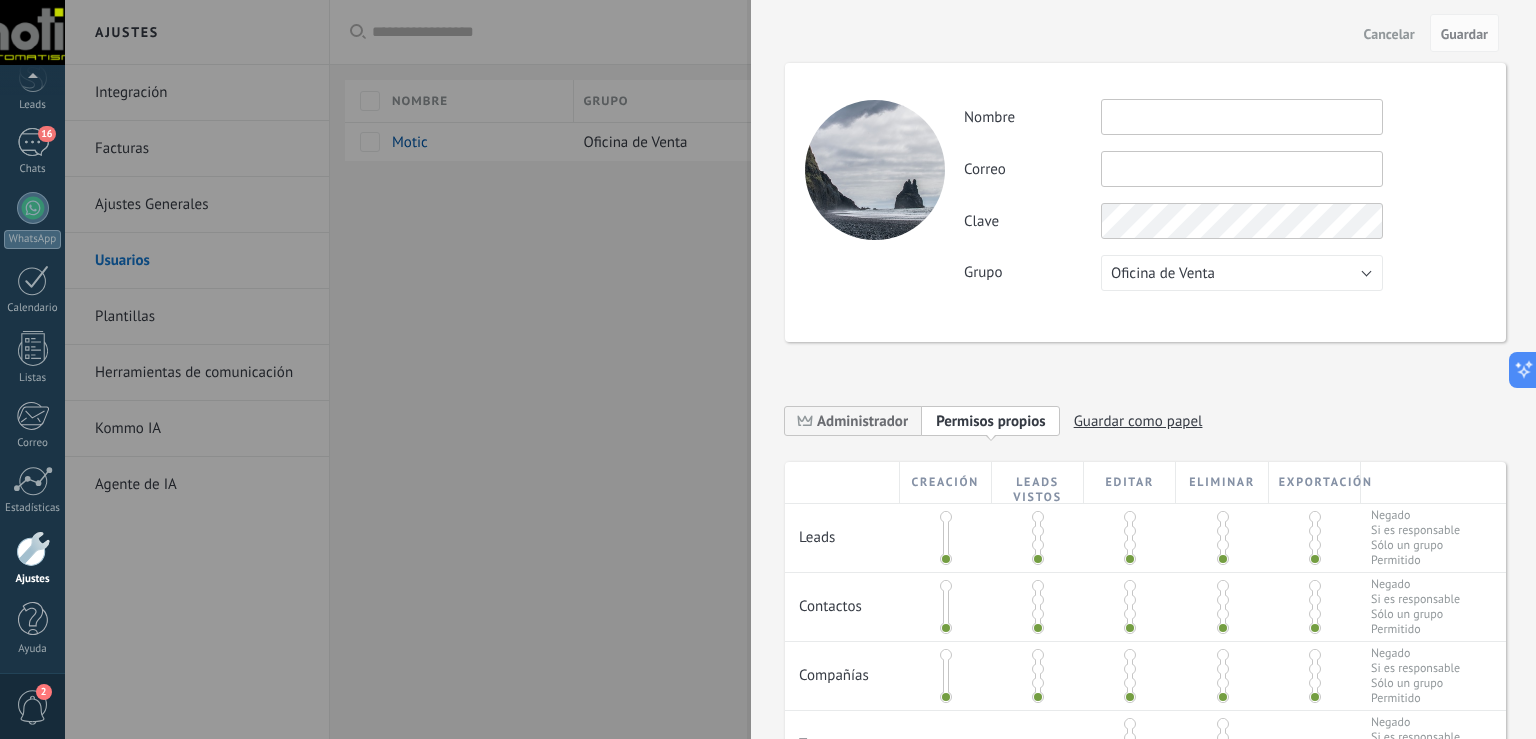 click at bounding box center [1242, 117] 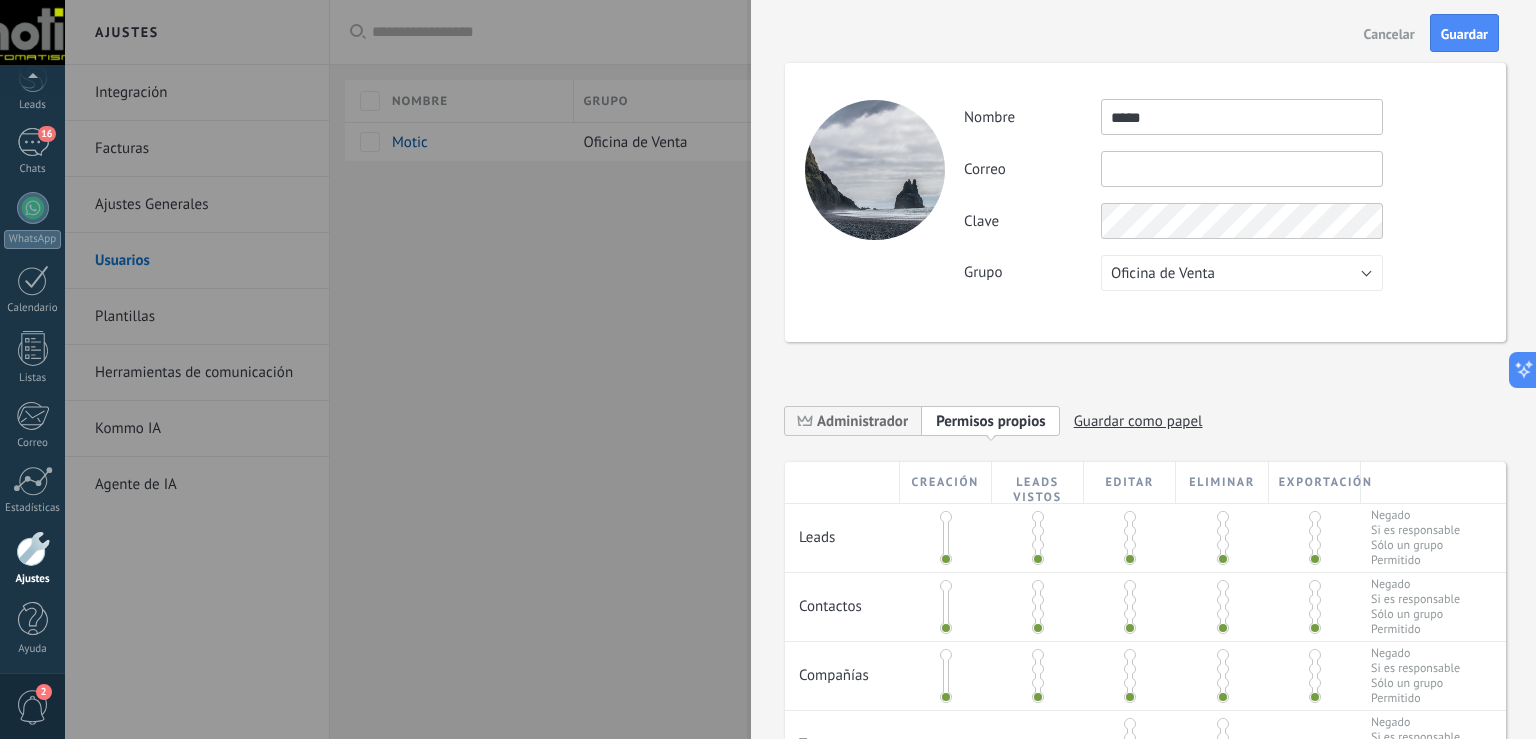 type on "*****" 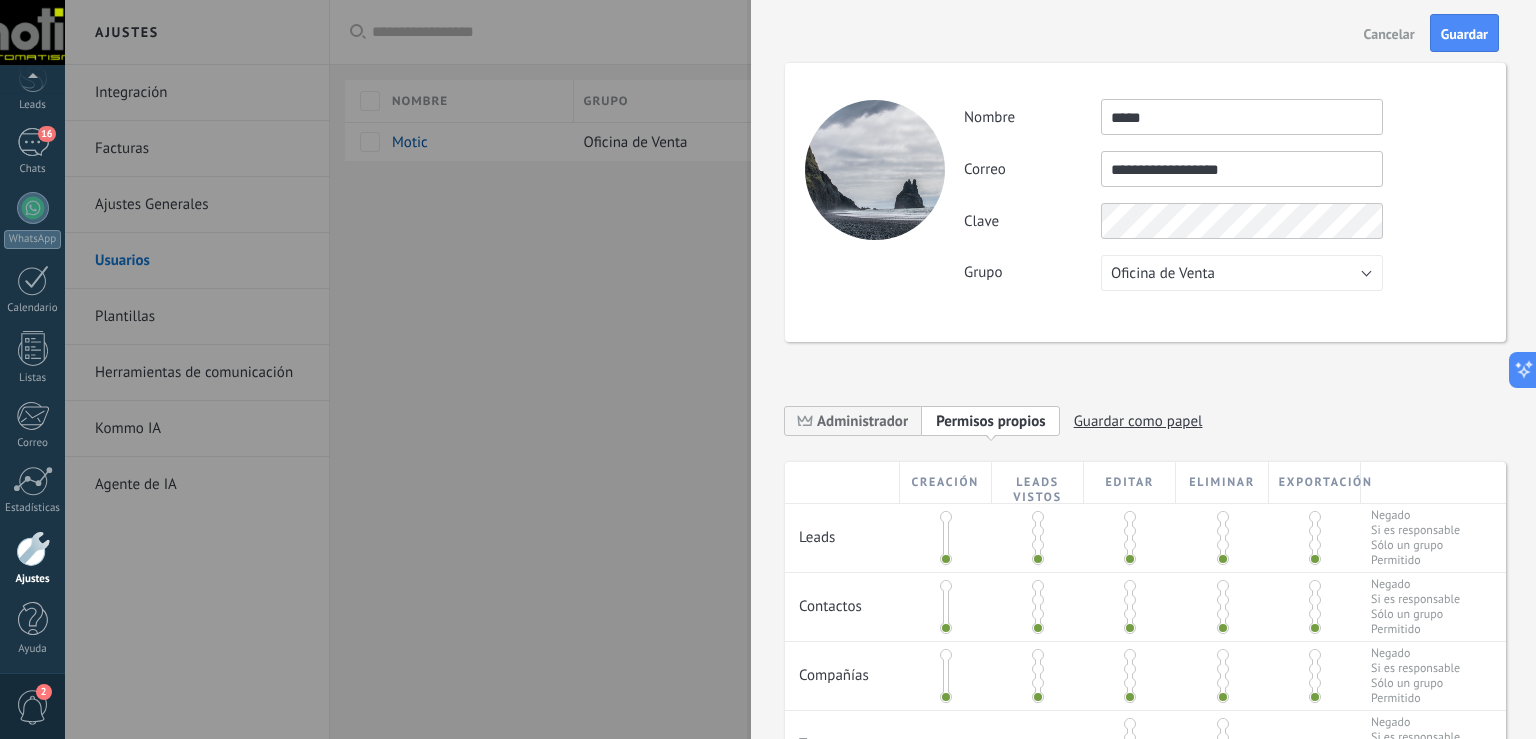 type on "**********" 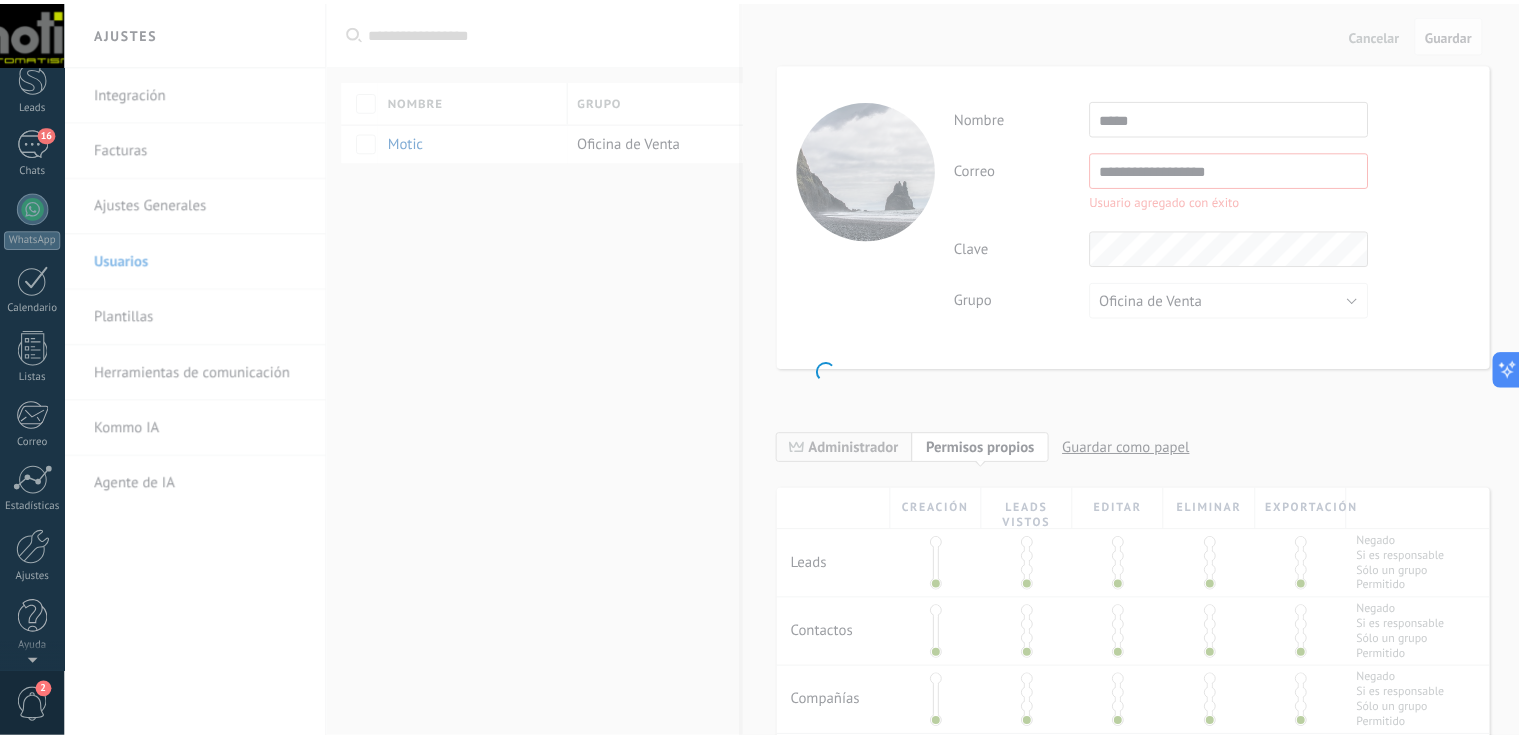 scroll, scrollTop: 0, scrollLeft: 0, axis: both 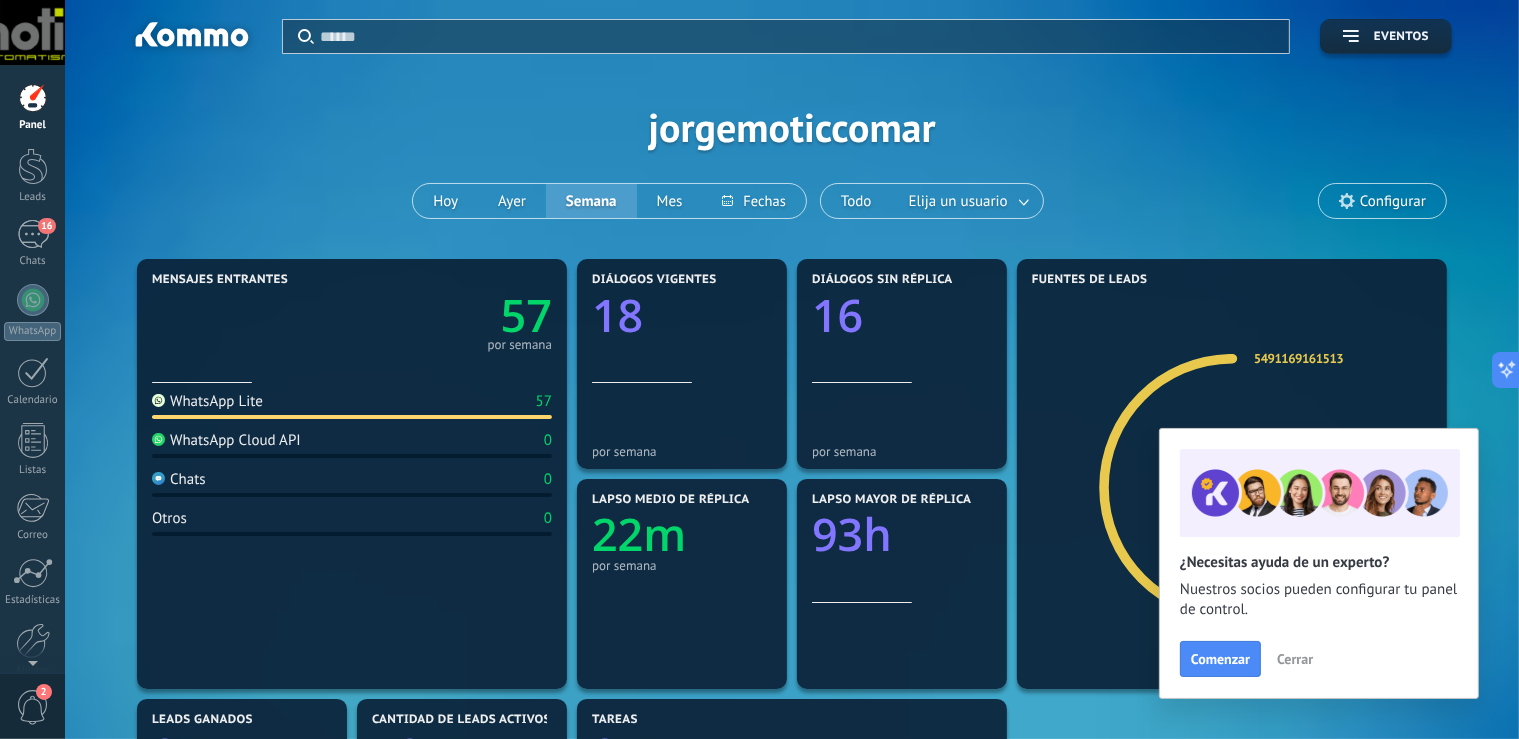 click on "Aplicar Eventos jorgemoticcomar Hoy Ayer Semana Mes Todo Elija un usuario Configurar" at bounding box center [792, 127] 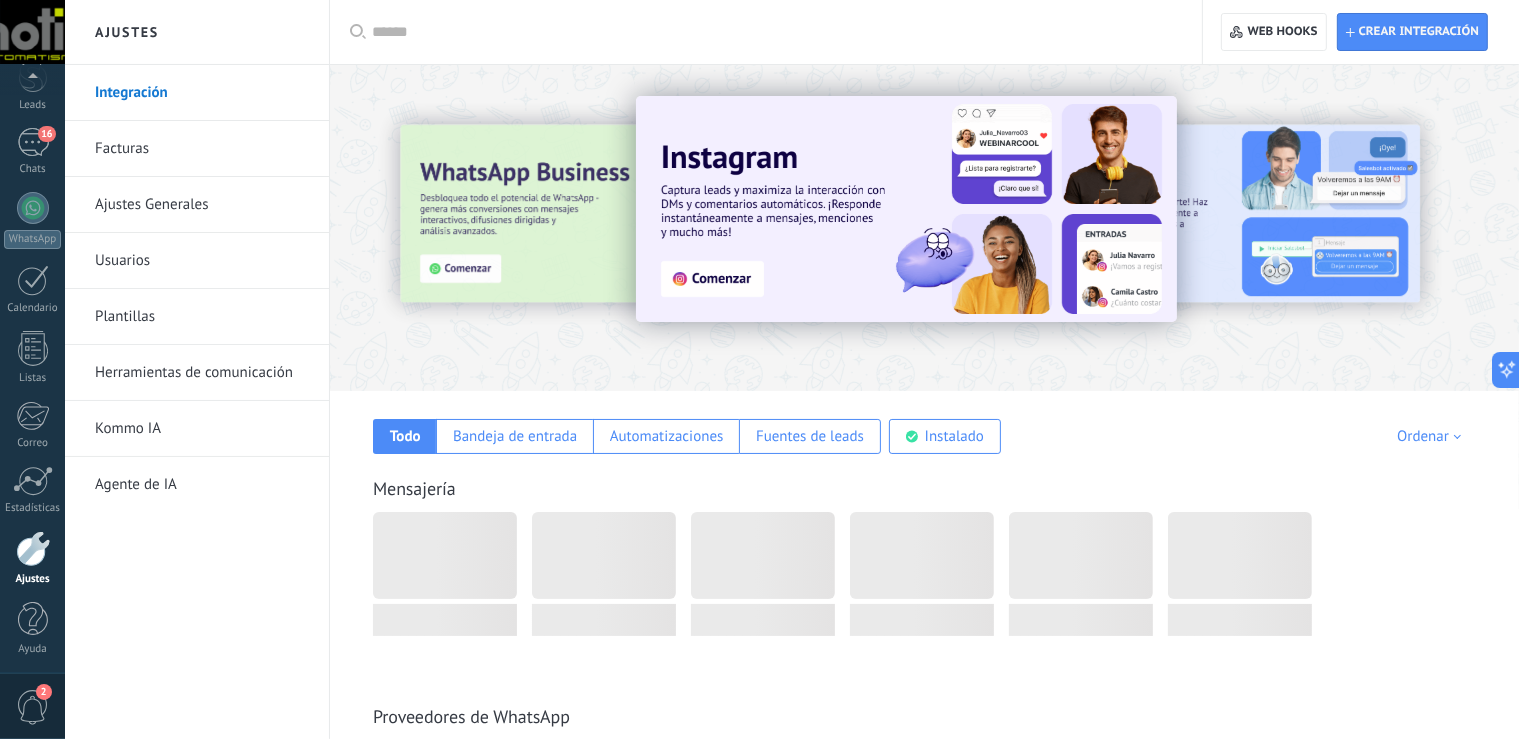 scroll, scrollTop: 92, scrollLeft: 0, axis: vertical 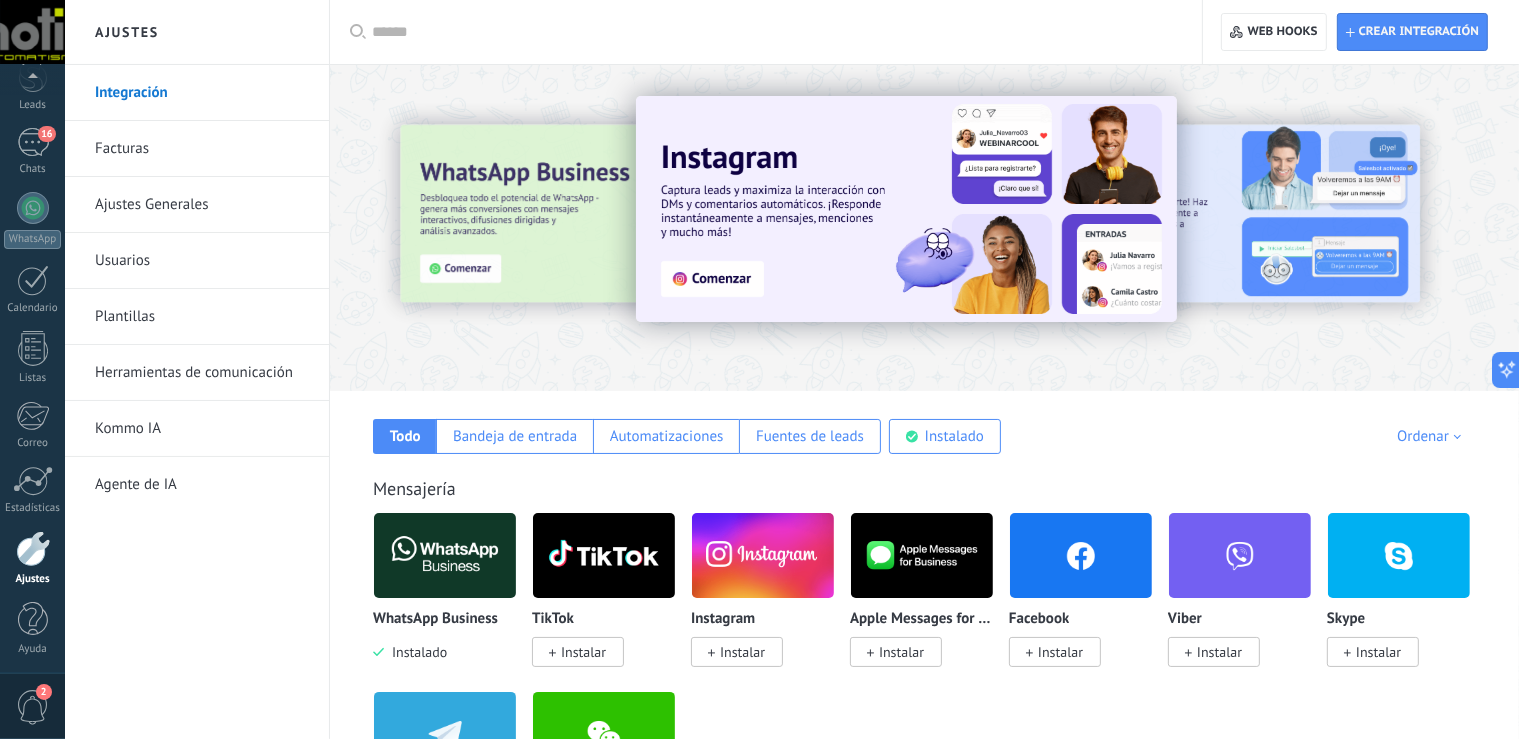 click on "Usuarios" at bounding box center (202, 261) 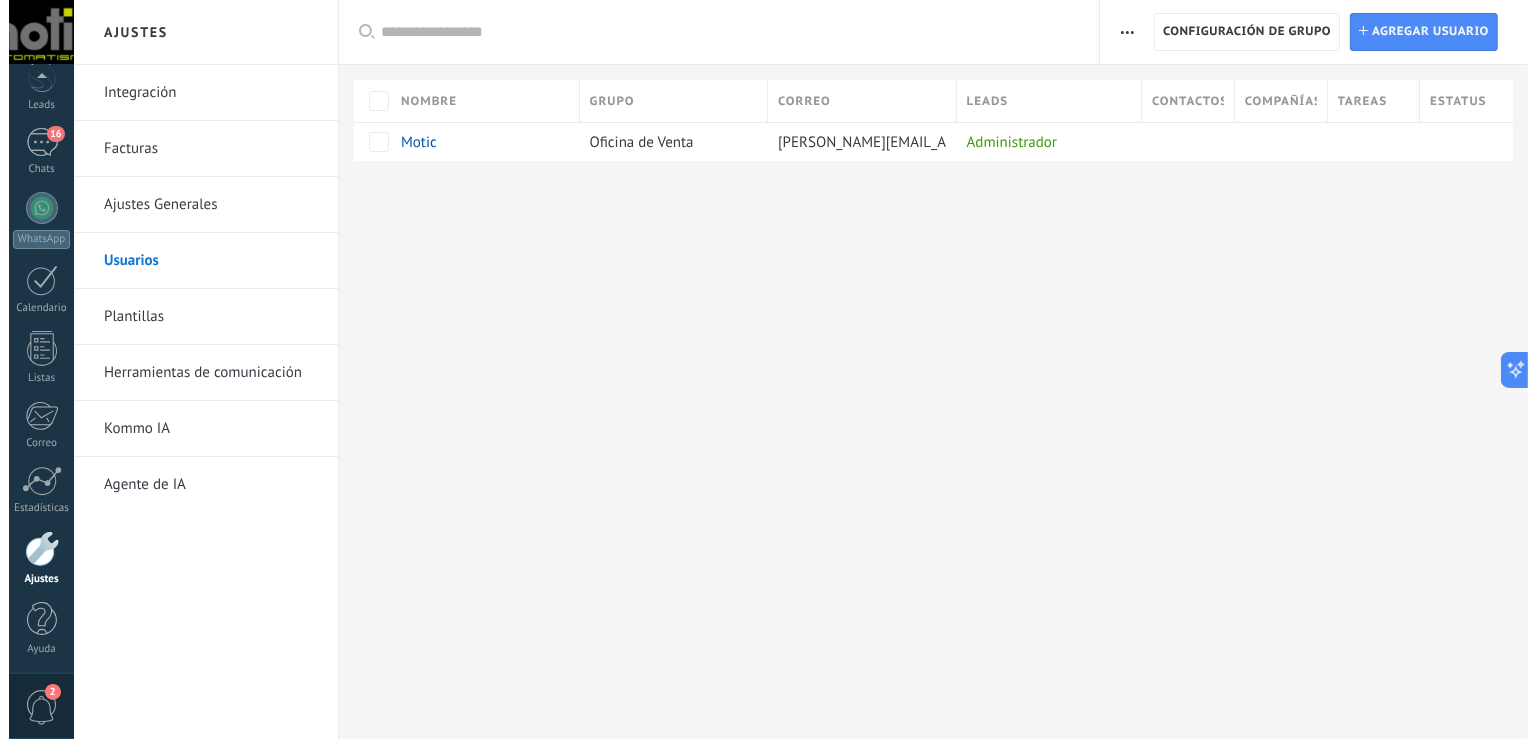 scroll, scrollTop: 92, scrollLeft: 0, axis: vertical 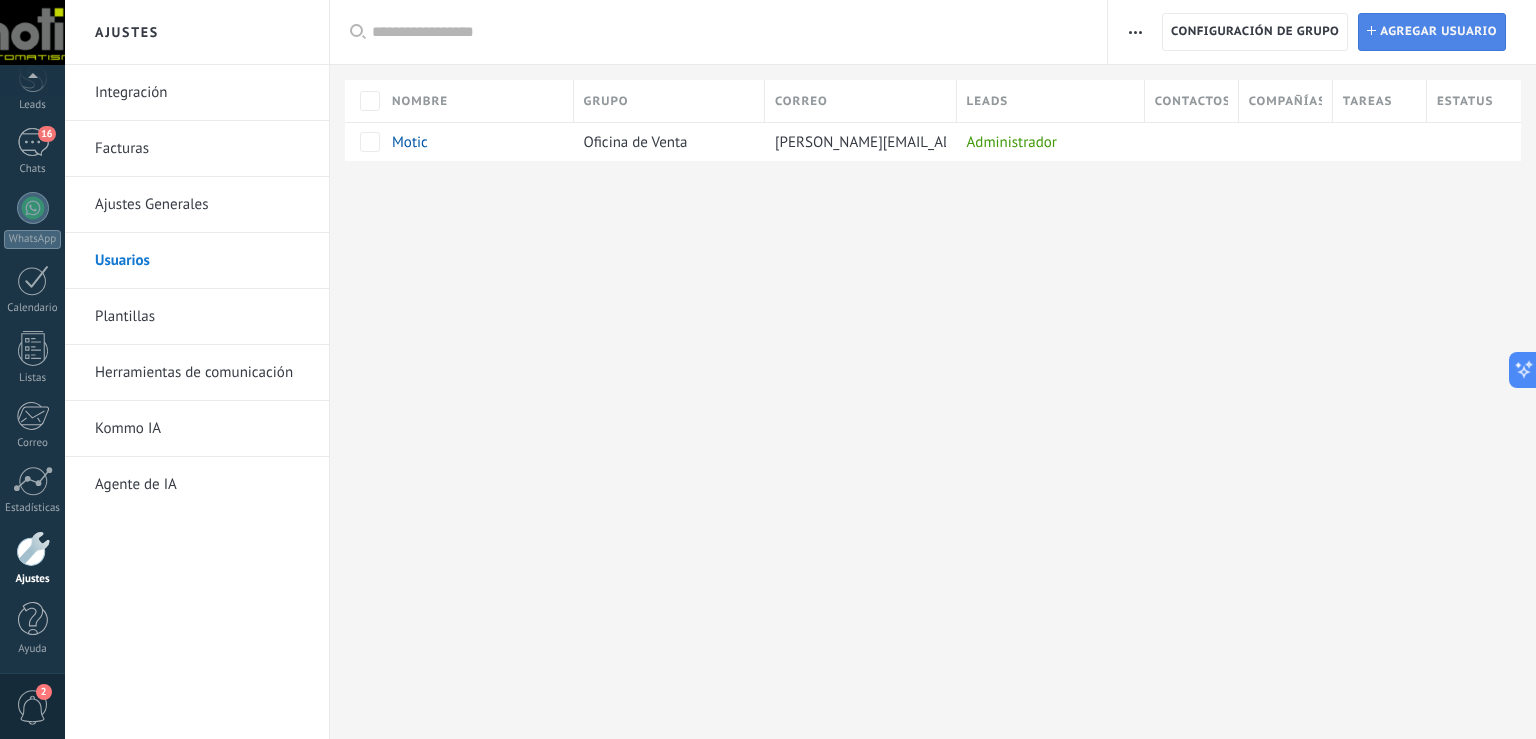click on "Agregar usuario" at bounding box center (1438, 32) 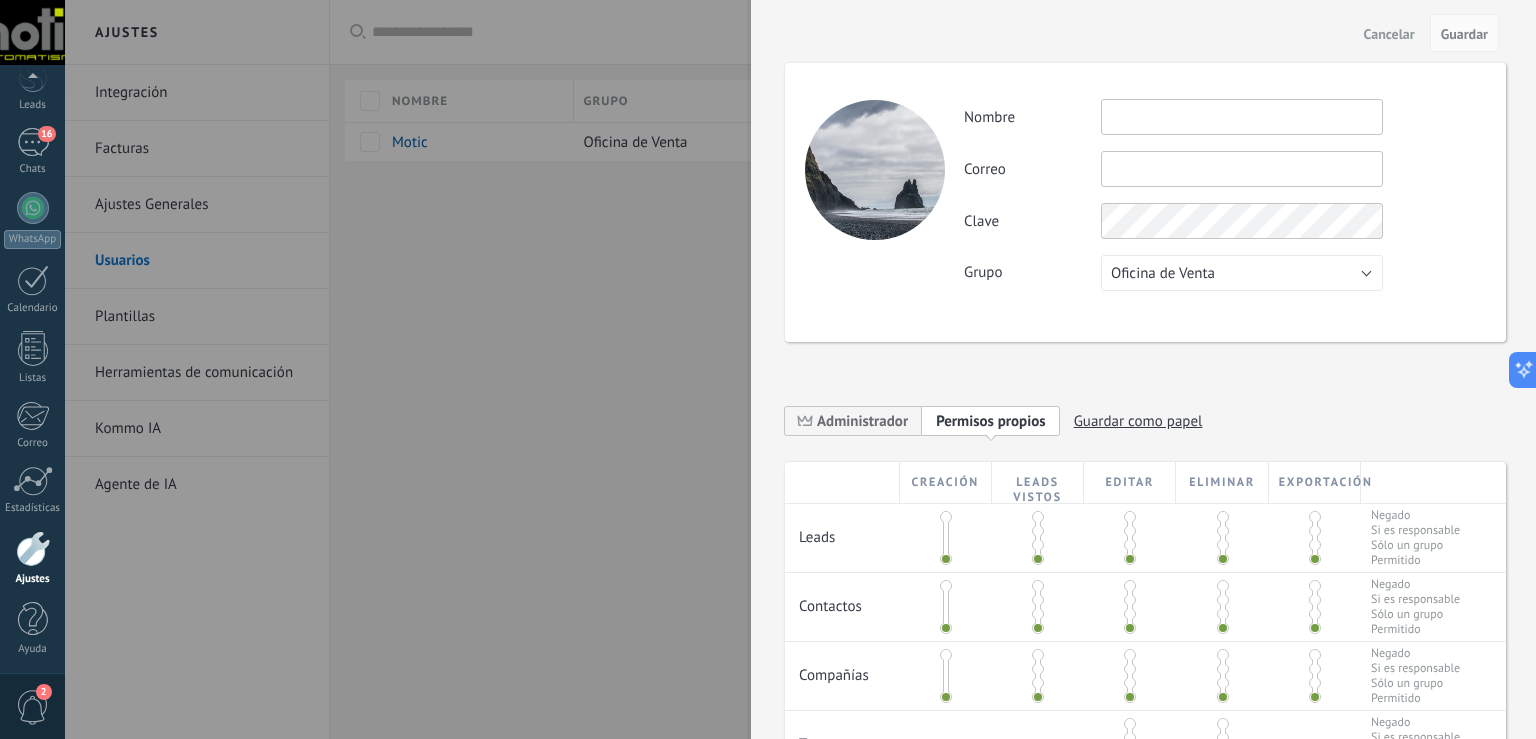 click at bounding box center (1242, 117) 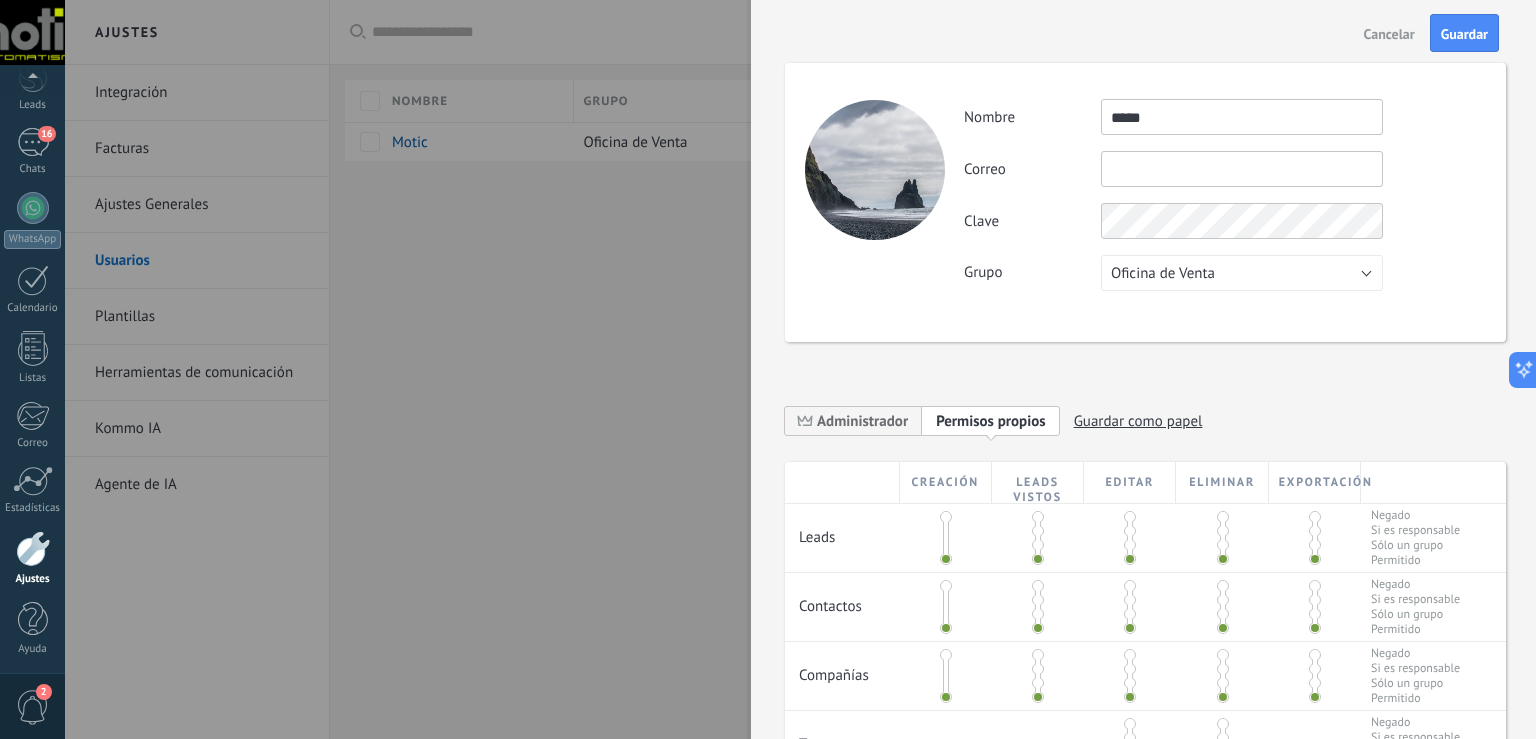 type on "*****" 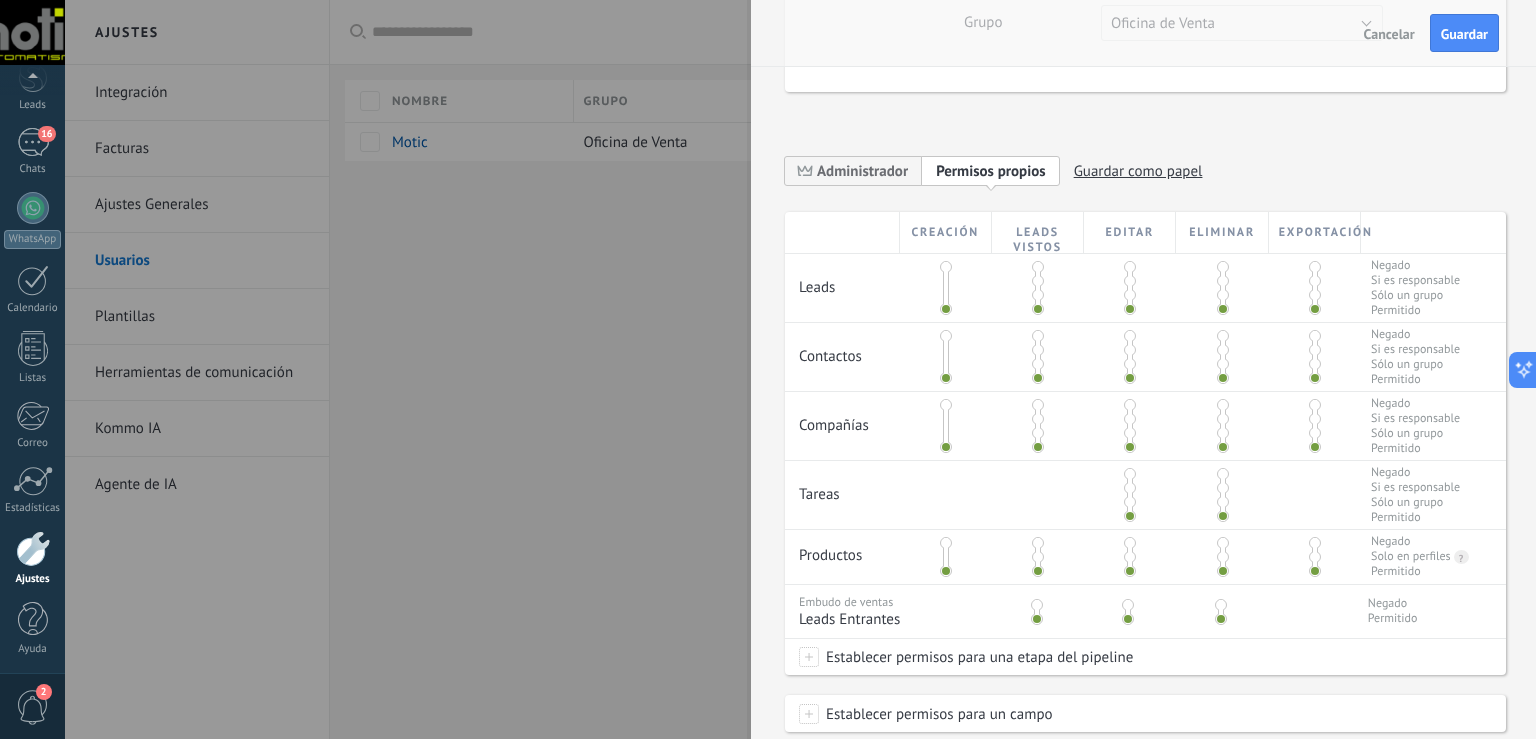 scroll, scrollTop: 218, scrollLeft: 0, axis: vertical 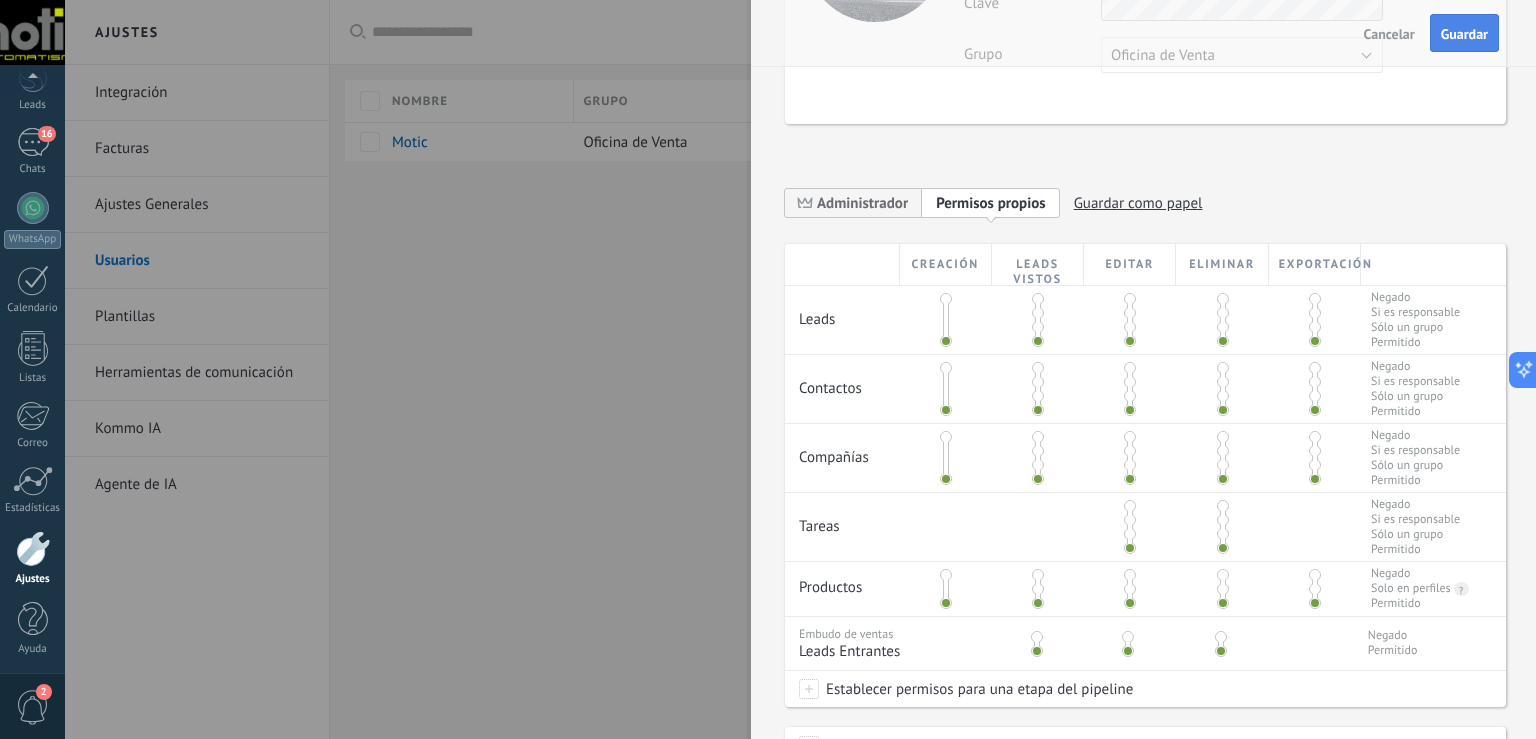 type on "**********" 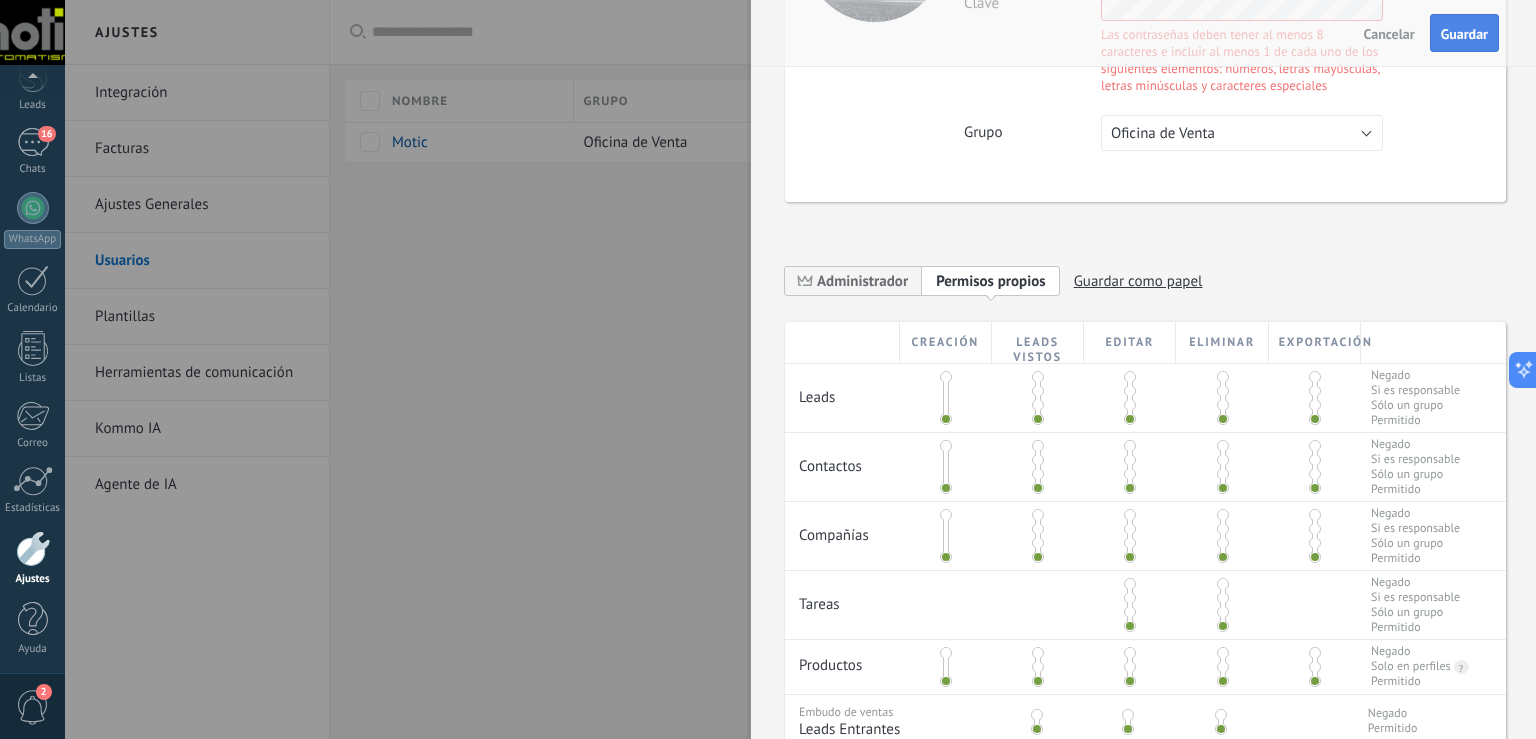 scroll, scrollTop: 211, scrollLeft: 0, axis: vertical 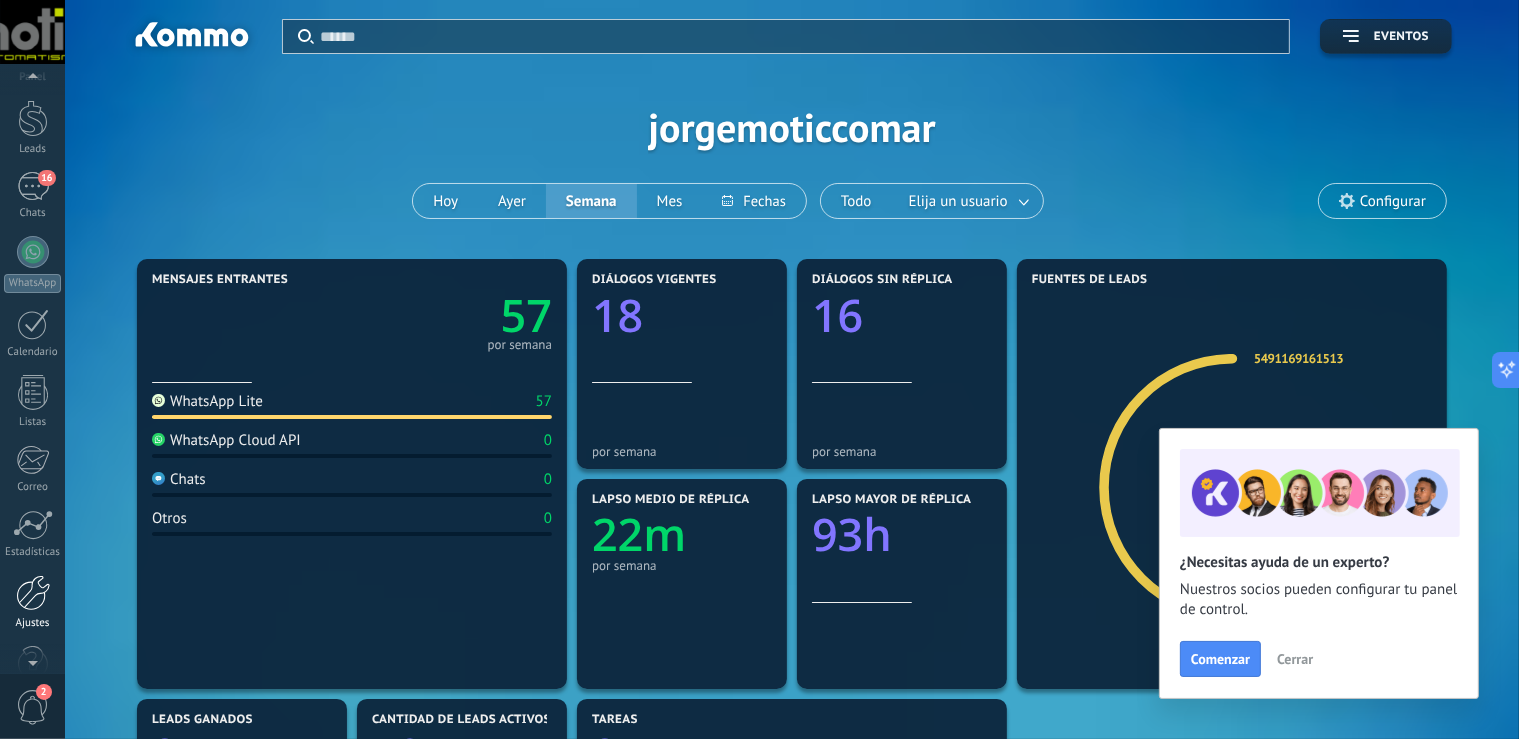 click at bounding box center [33, 593] 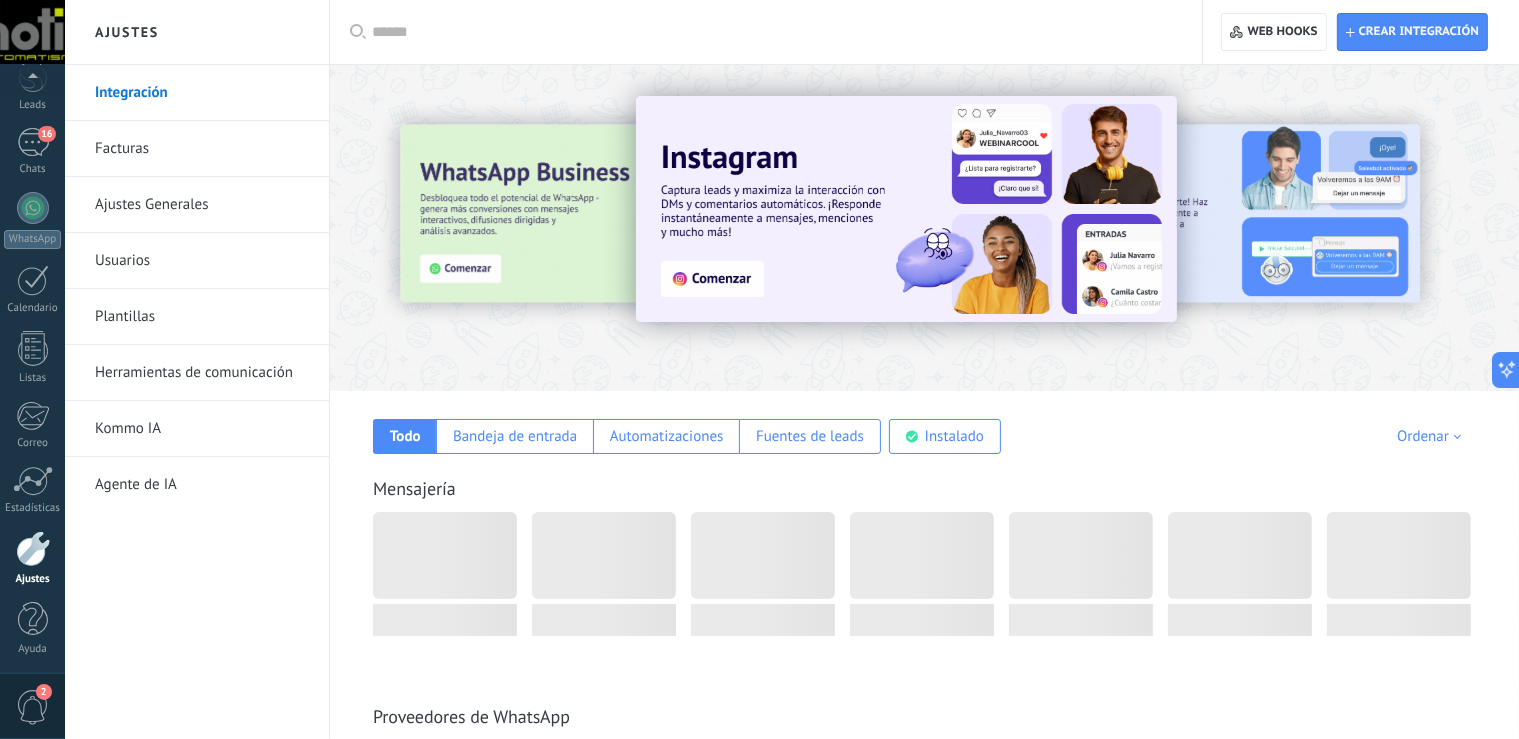 scroll, scrollTop: 92, scrollLeft: 0, axis: vertical 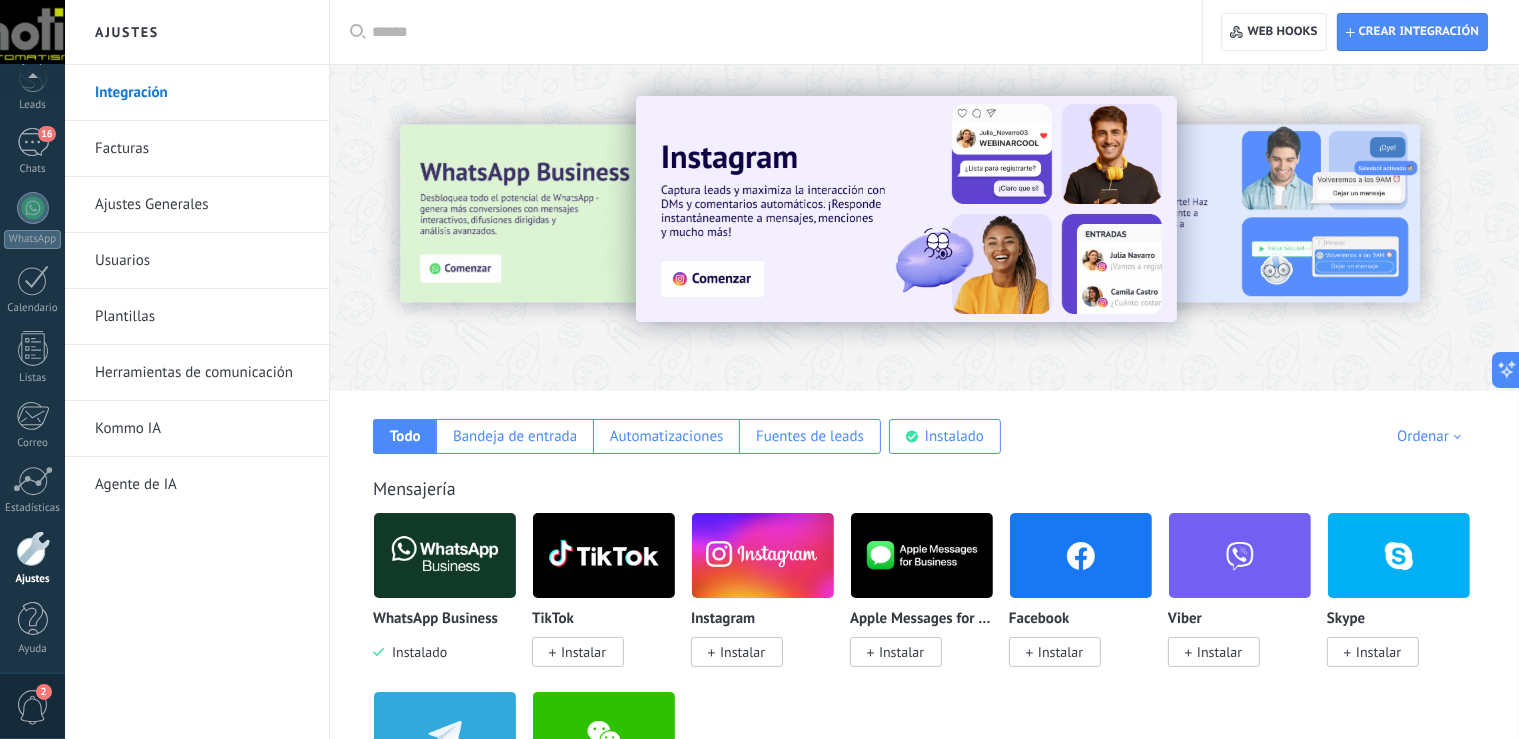 click on "Usuarios" at bounding box center (202, 261) 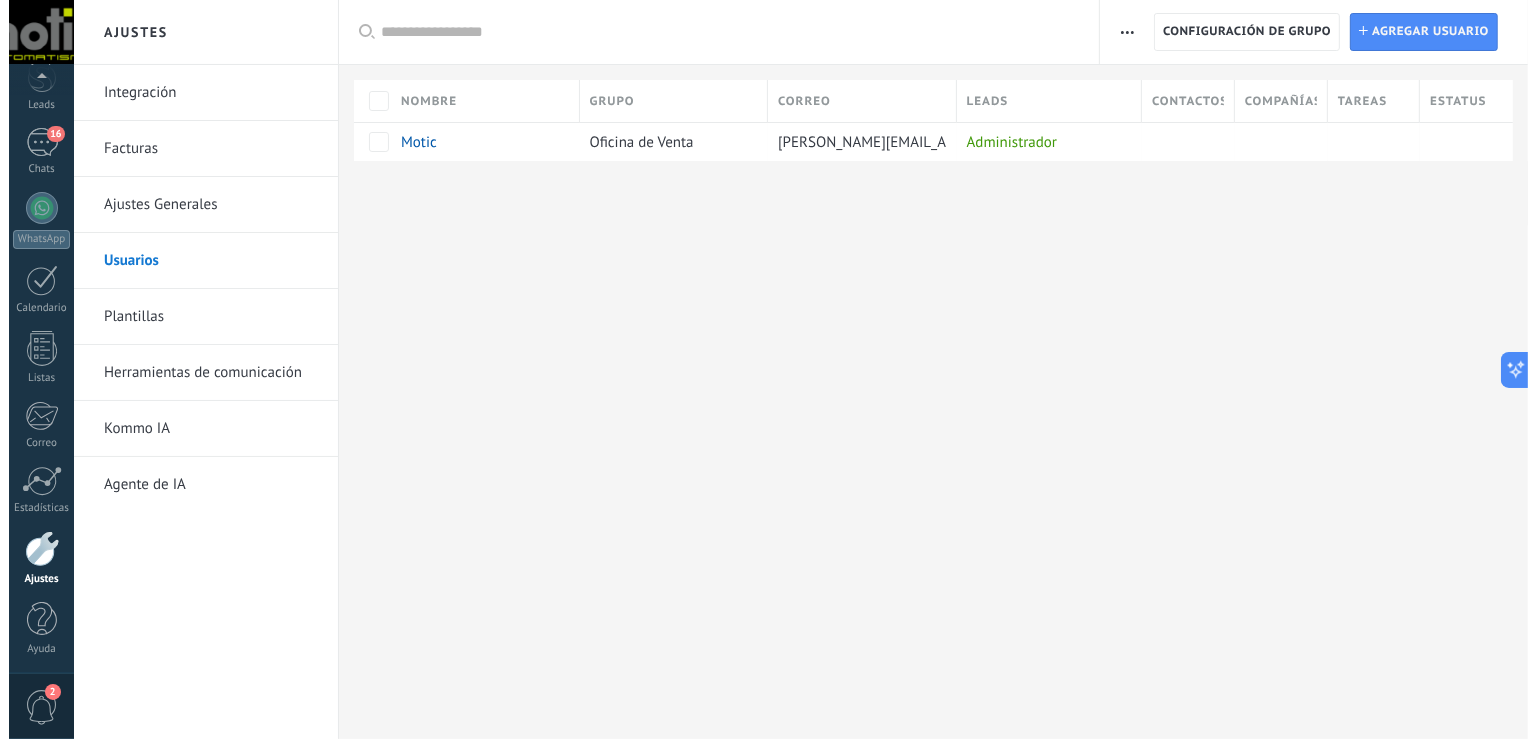 scroll, scrollTop: 92, scrollLeft: 0, axis: vertical 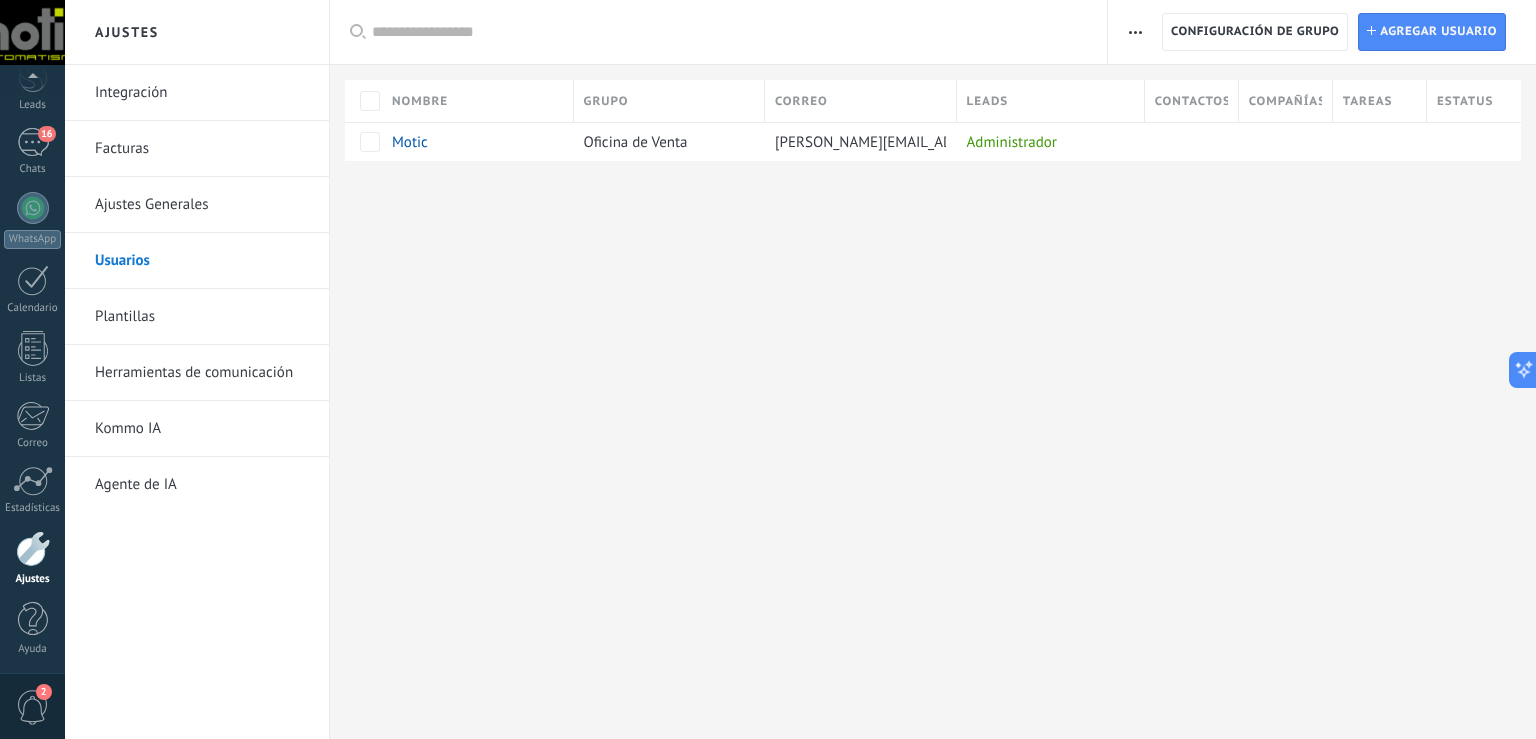 click at bounding box center [33, 549] 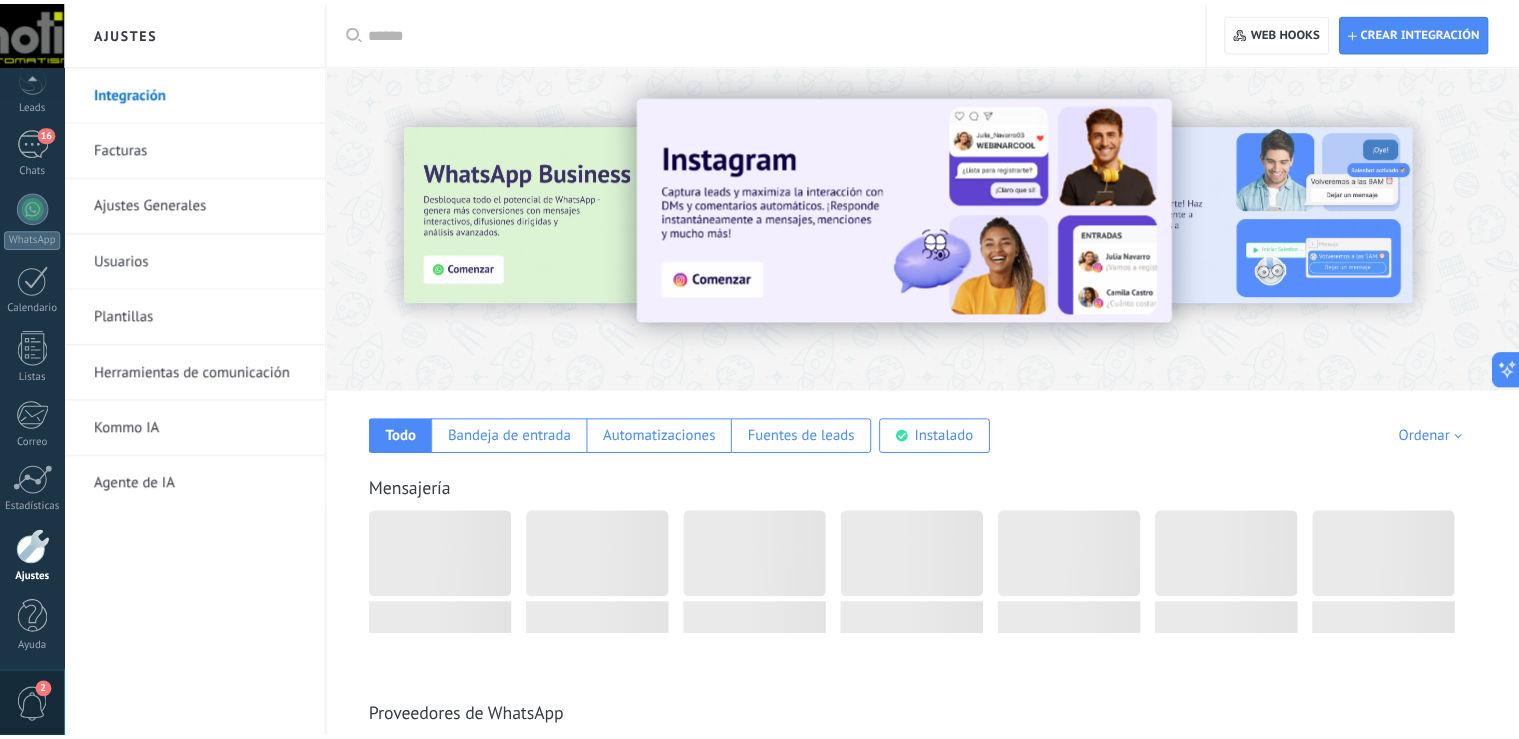 scroll, scrollTop: 92, scrollLeft: 0, axis: vertical 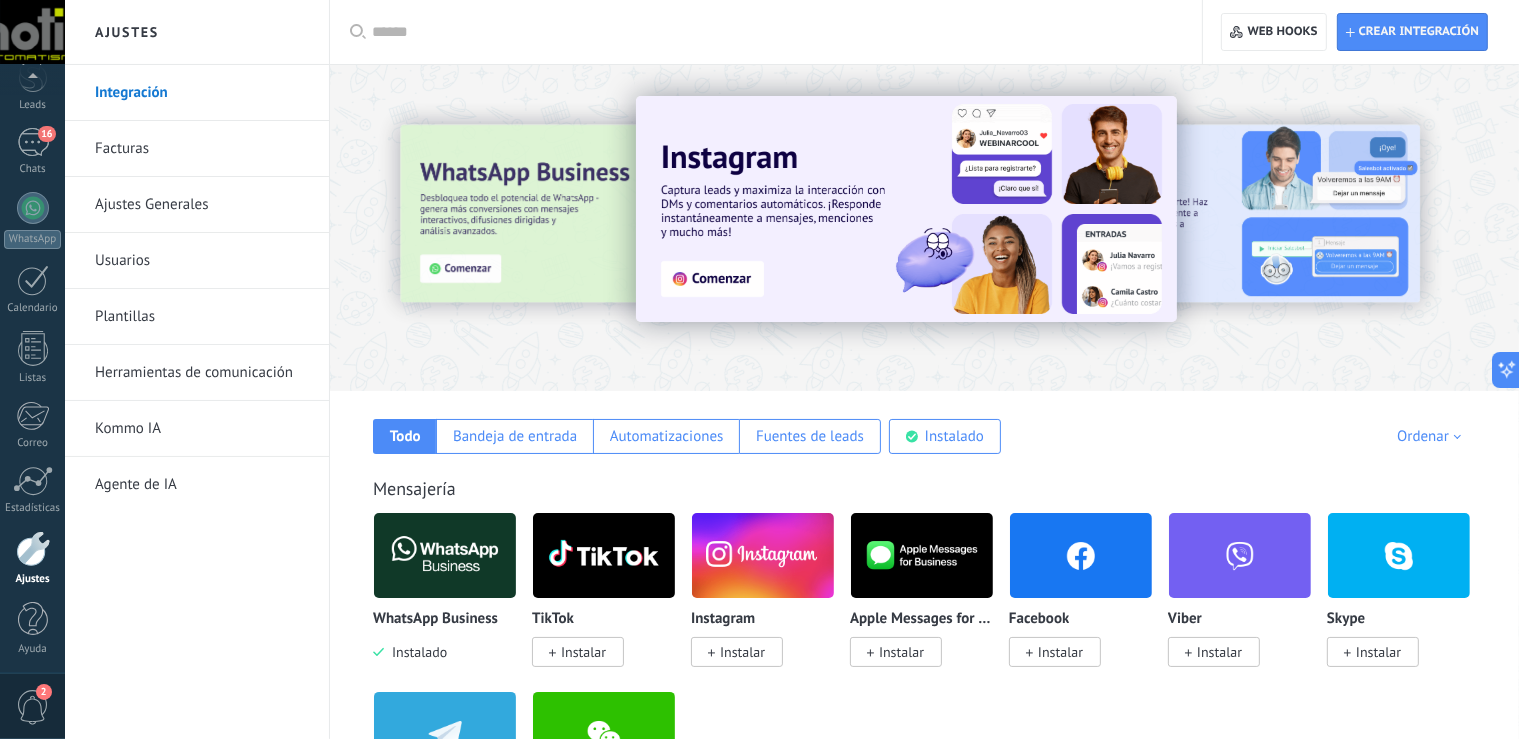 click on "Ajustes Generales" at bounding box center [202, 205] 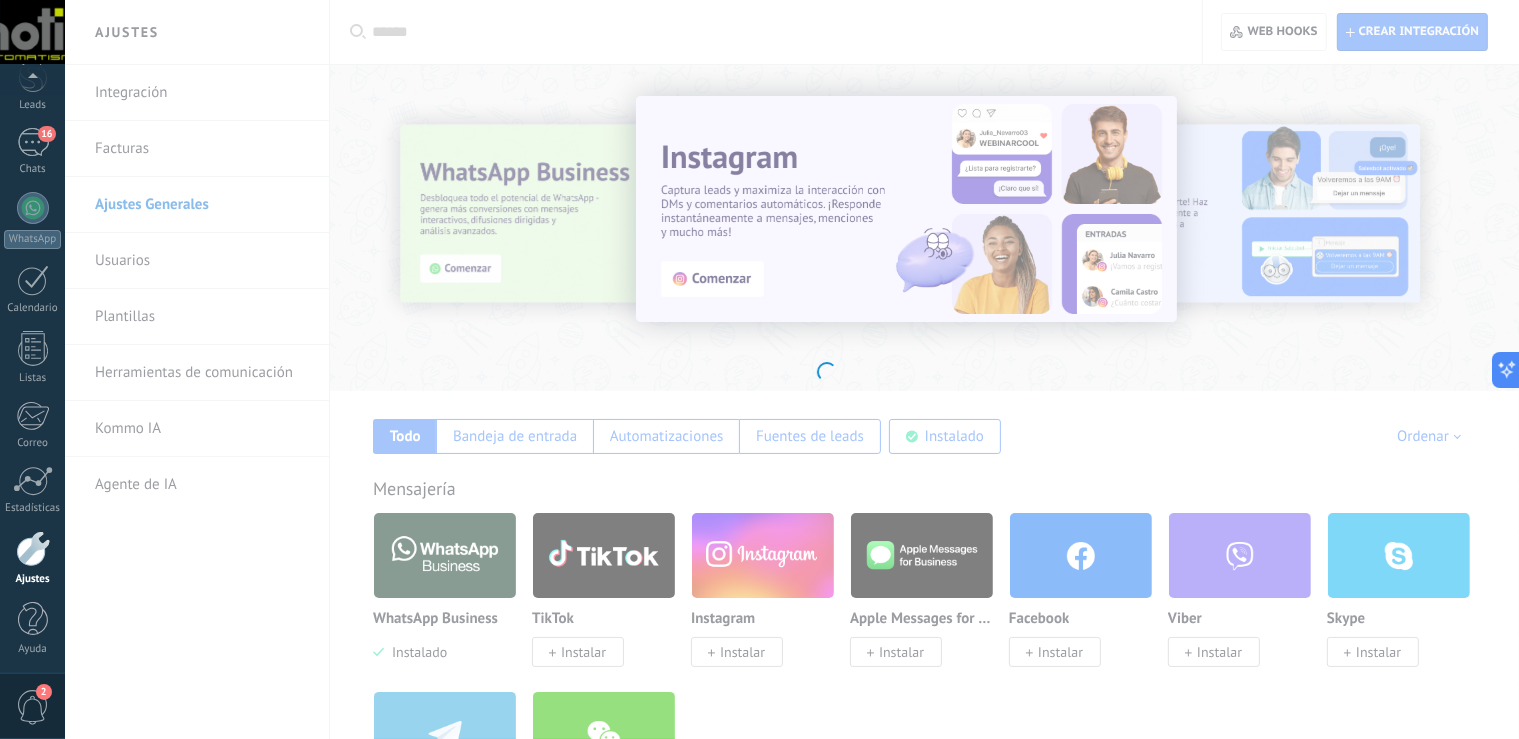 scroll, scrollTop: 92, scrollLeft: 0, axis: vertical 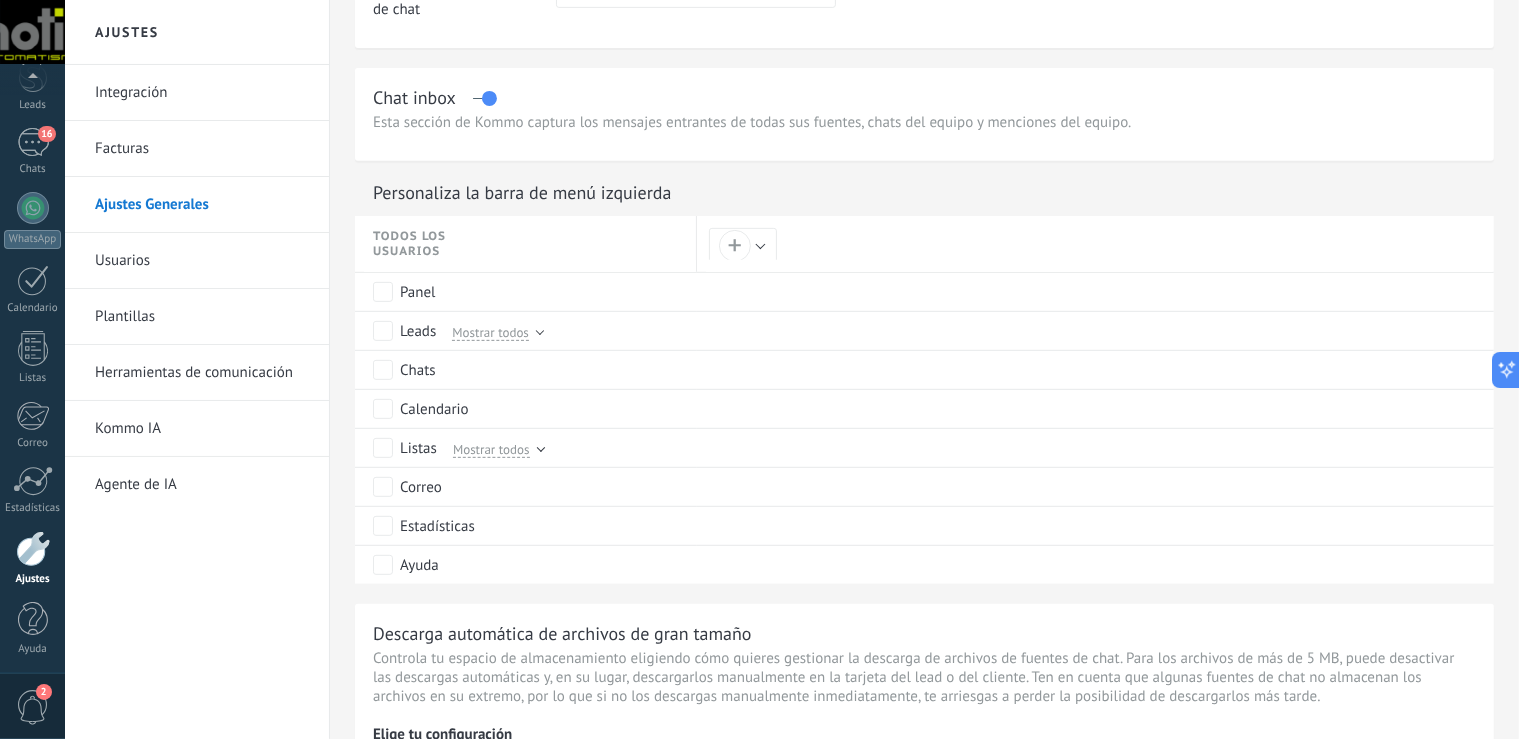 click on "Herramientas de comunicación" at bounding box center [202, 373] 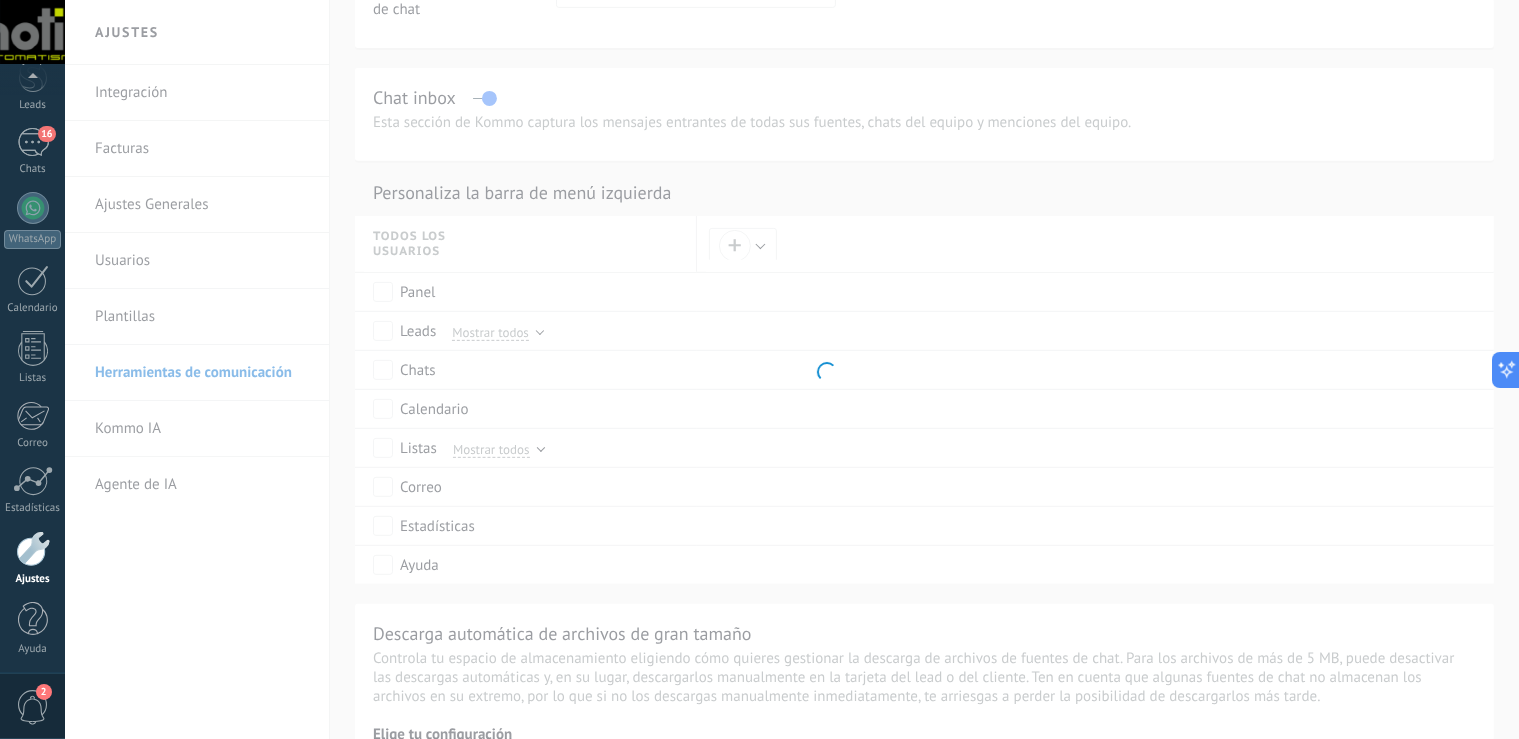 scroll, scrollTop: 92, scrollLeft: 0, axis: vertical 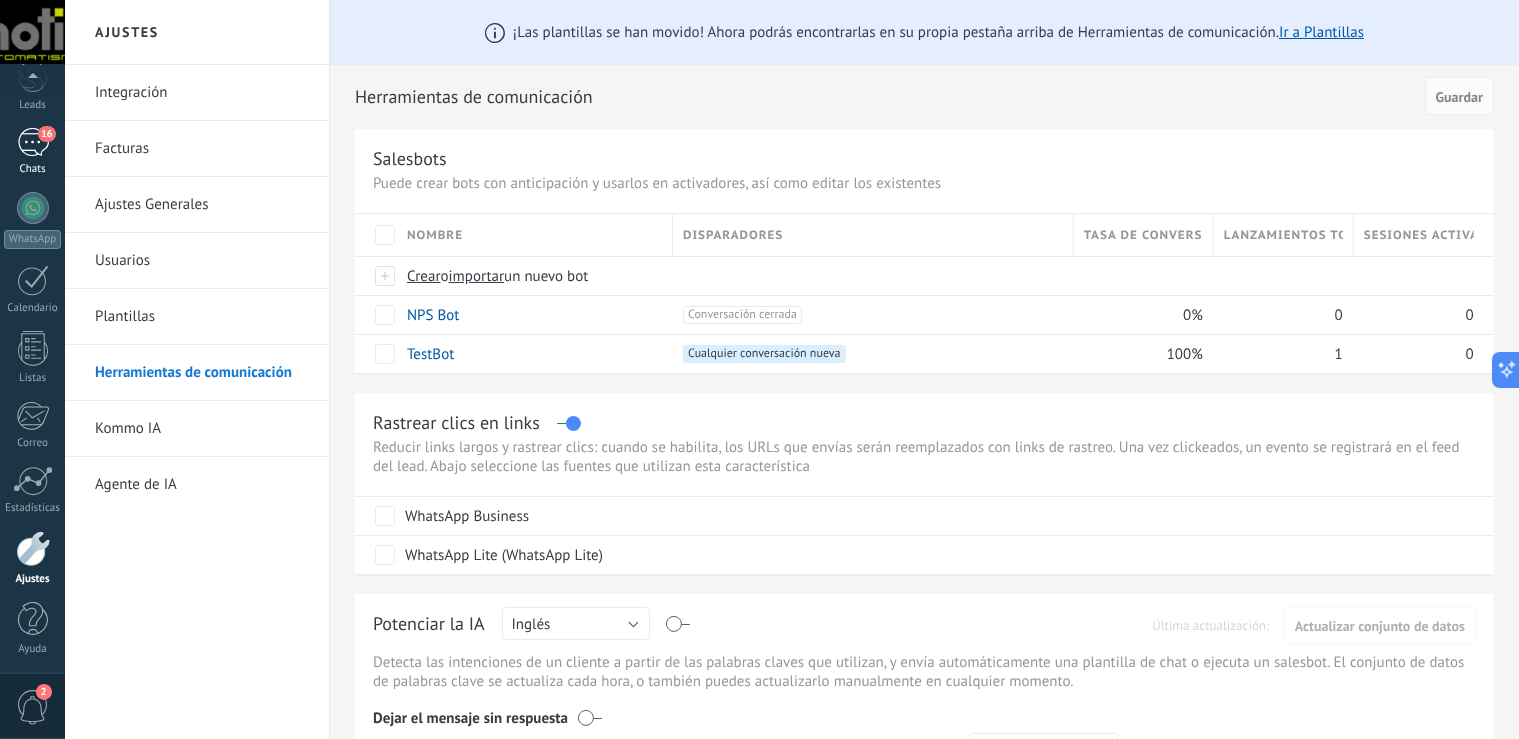 click on "16" at bounding box center [33, 142] 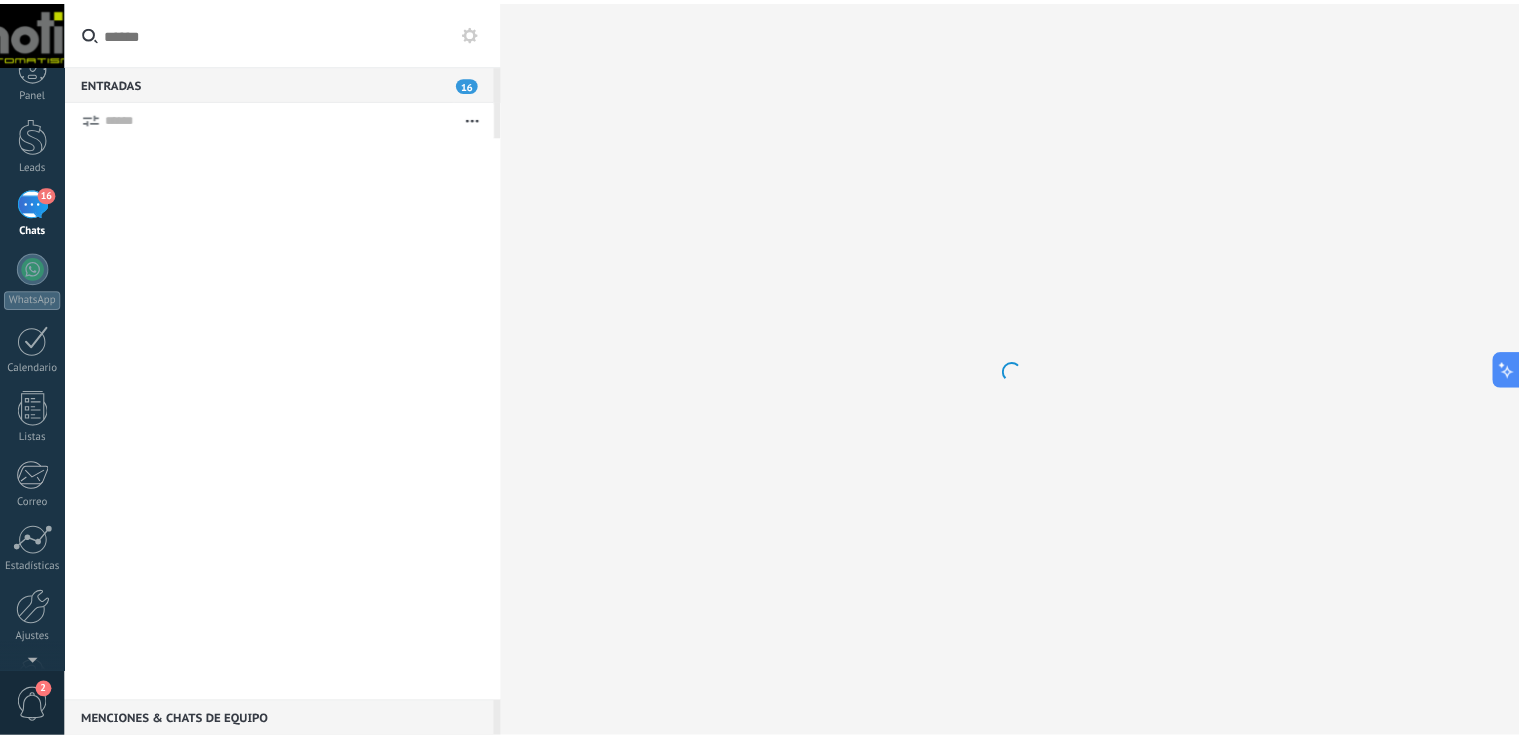 scroll, scrollTop: 0, scrollLeft: 0, axis: both 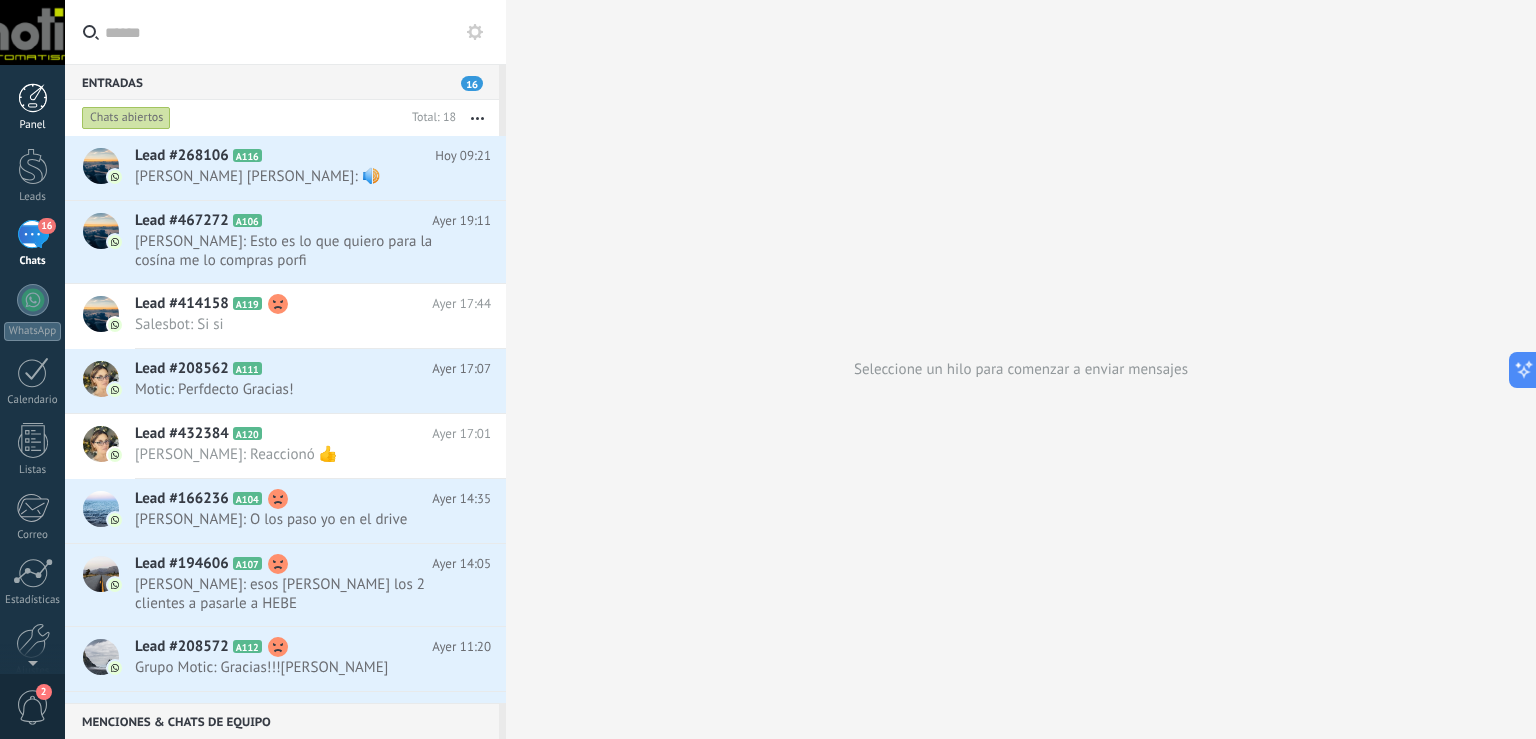 click at bounding box center (33, 98) 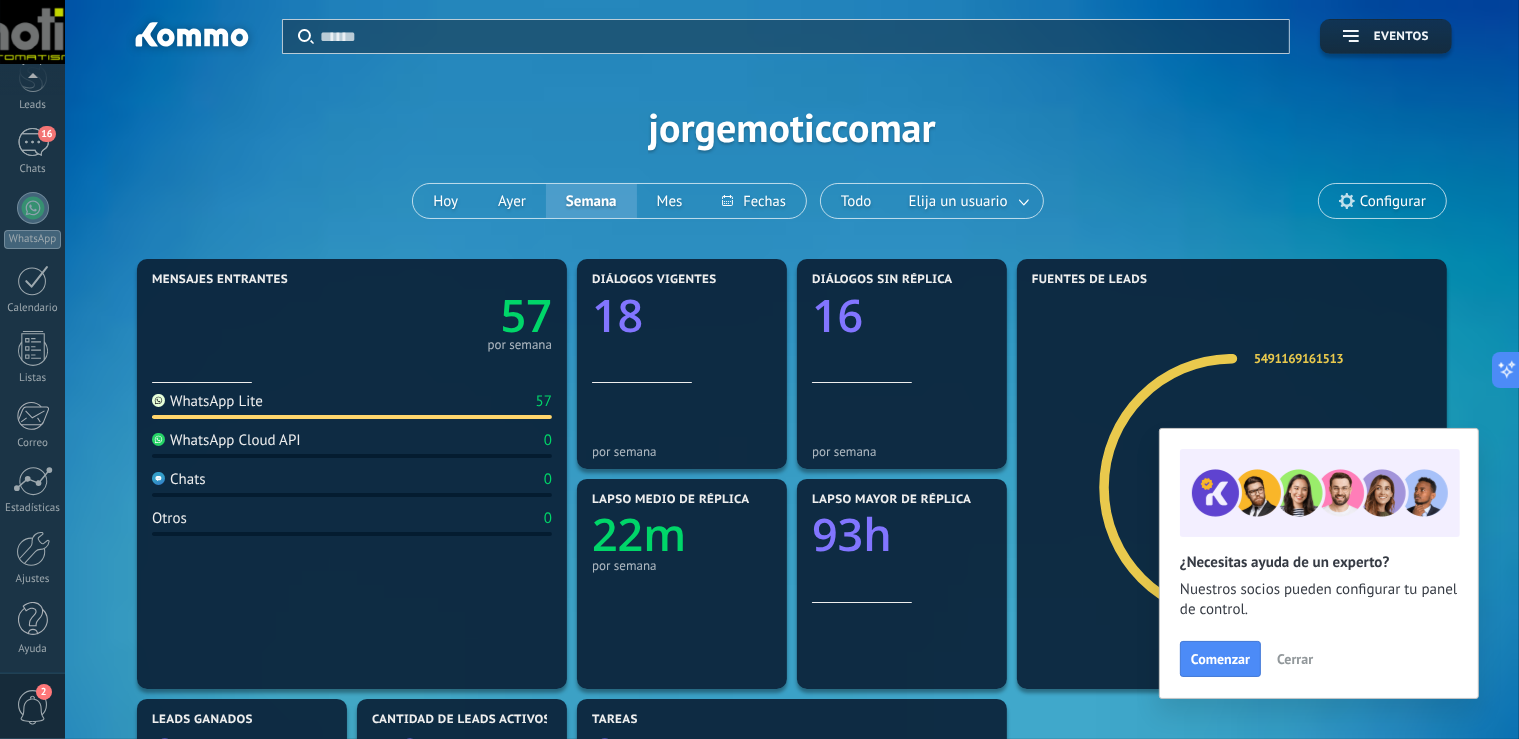 scroll, scrollTop: 0, scrollLeft: 0, axis: both 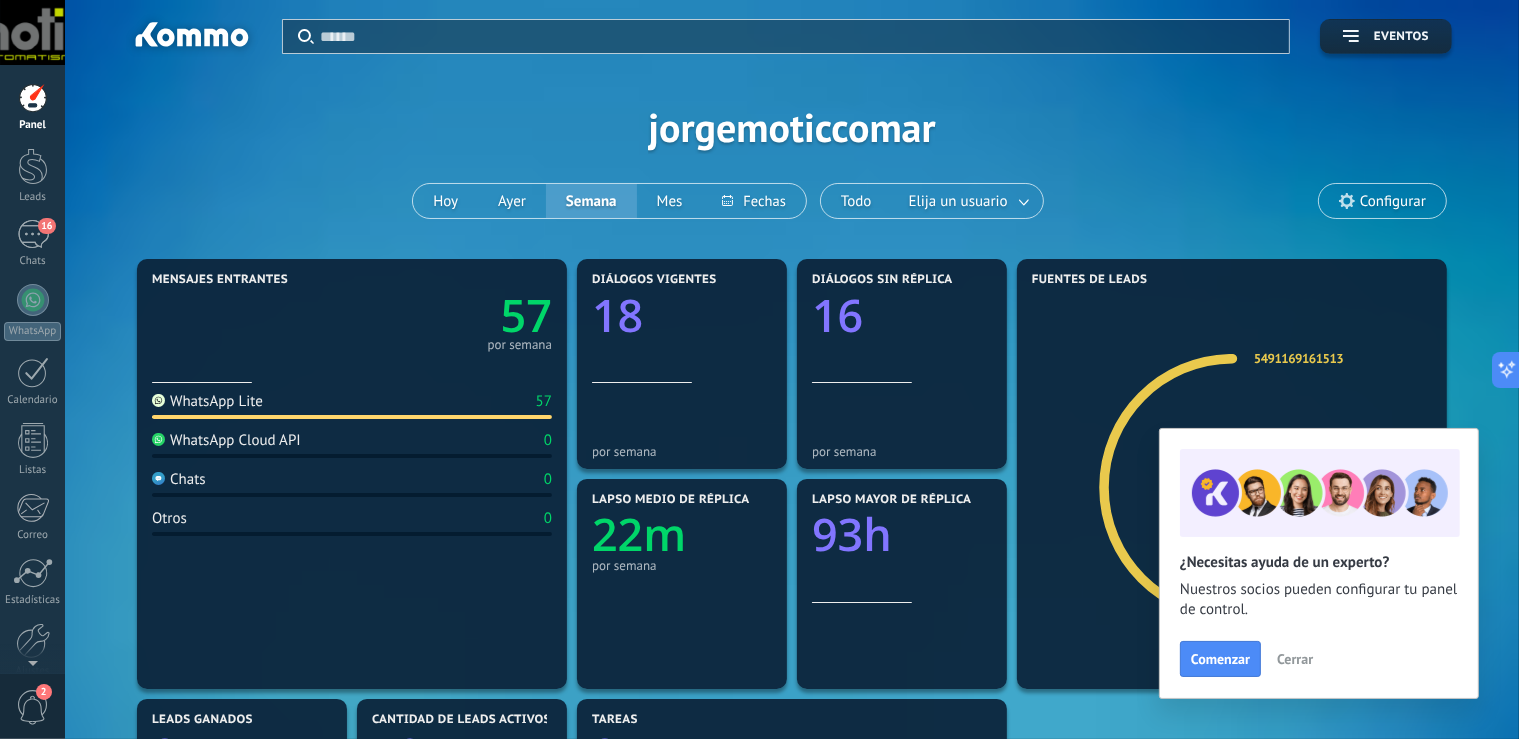 click on "Configurar" at bounding box center (1393, 201) 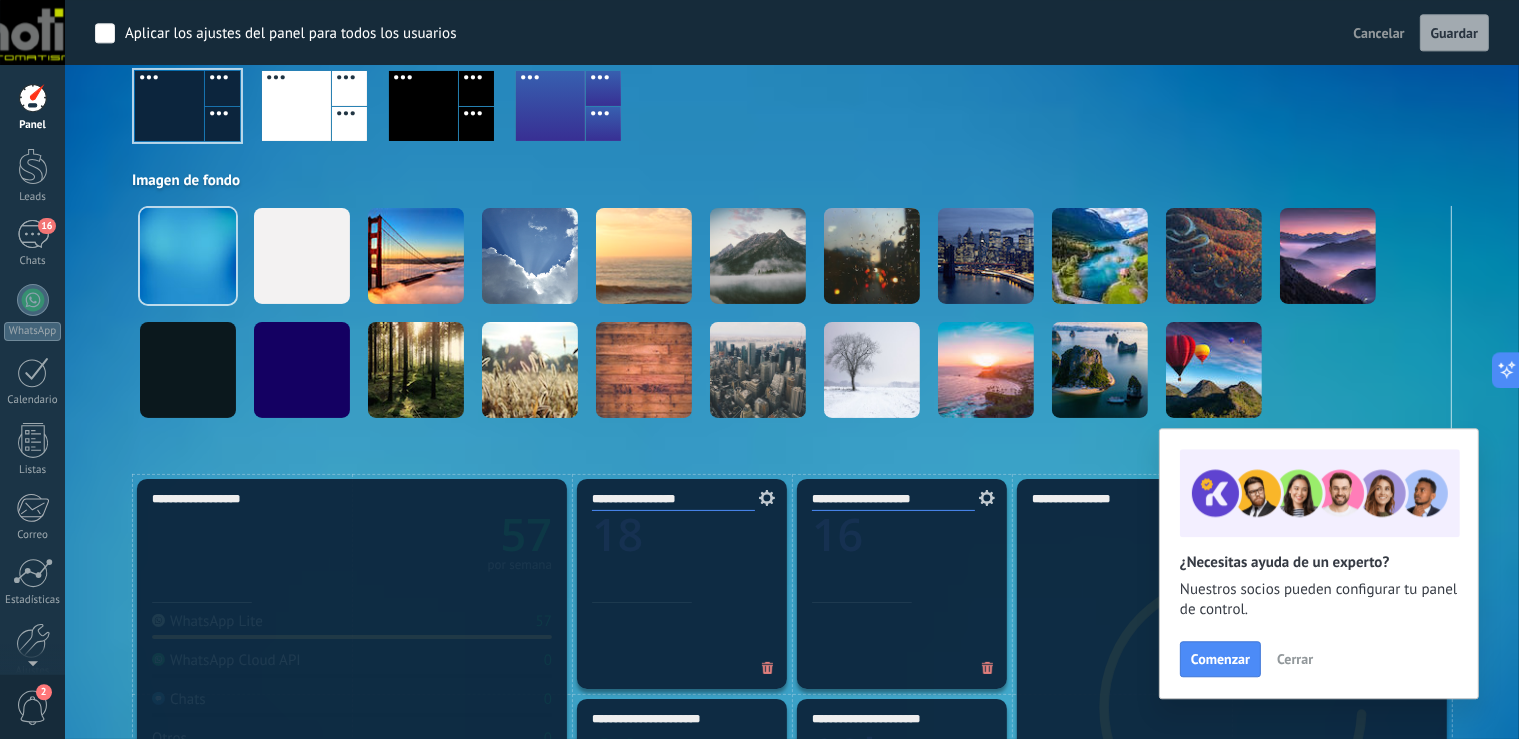 scroll, scrollTop: 211, scrollLeft: 0, axis: vertical 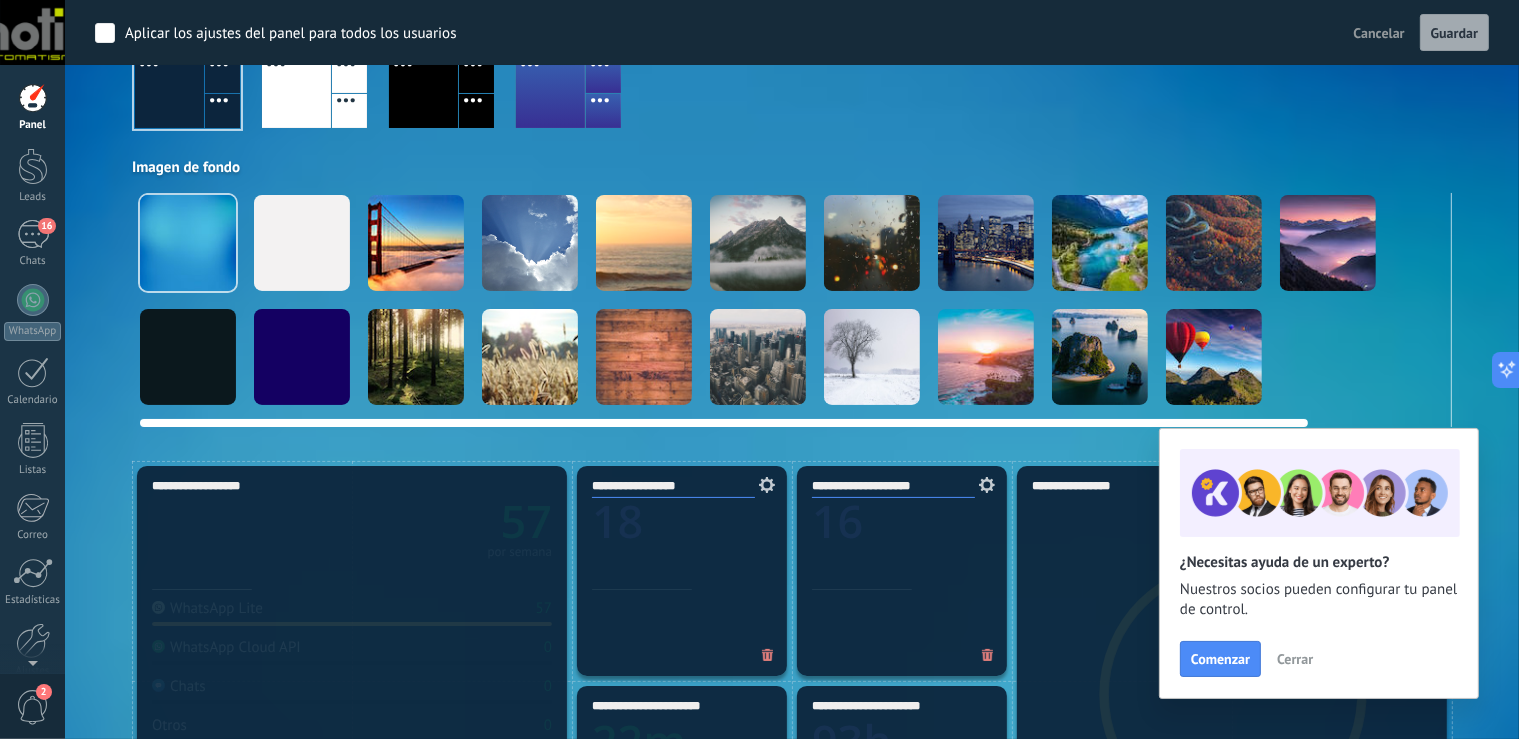 click at bounding box center (1214, 357) 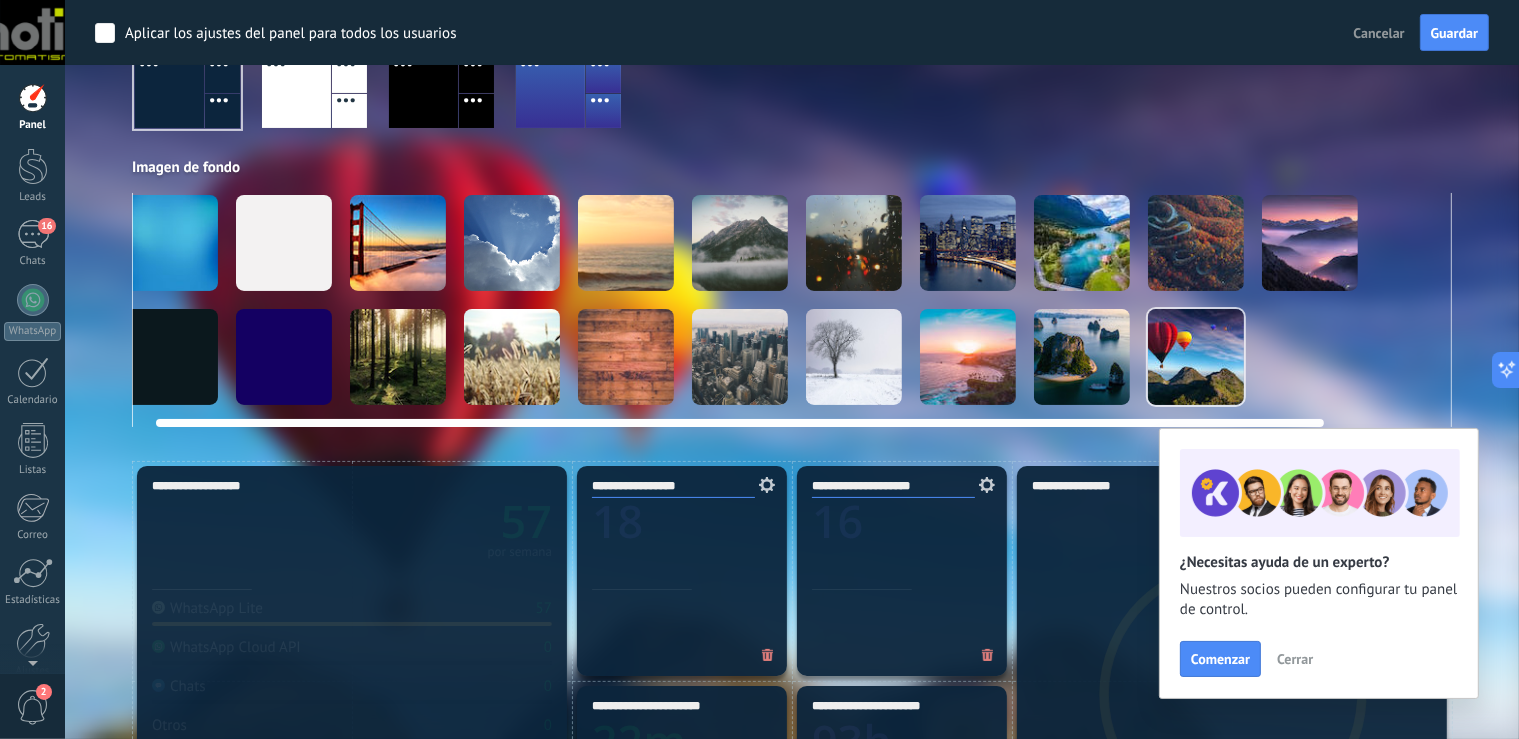 scroll, scrollTop: 0, scrollLeft: 0, axis: both 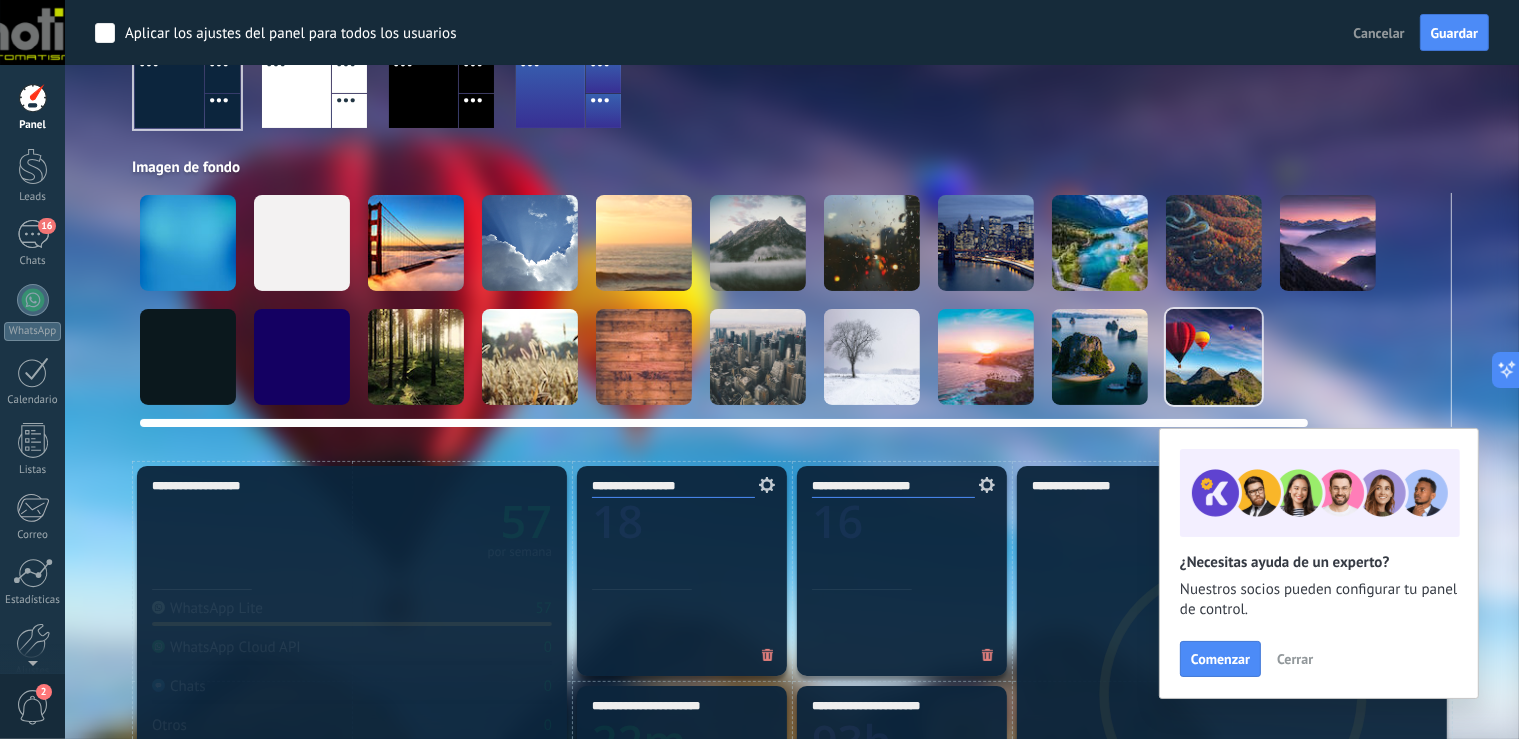 drag, startPoint x: 1238, startPoint y: 423, endPoint x: 1190, endPoint y: 418, distance: 48.259712 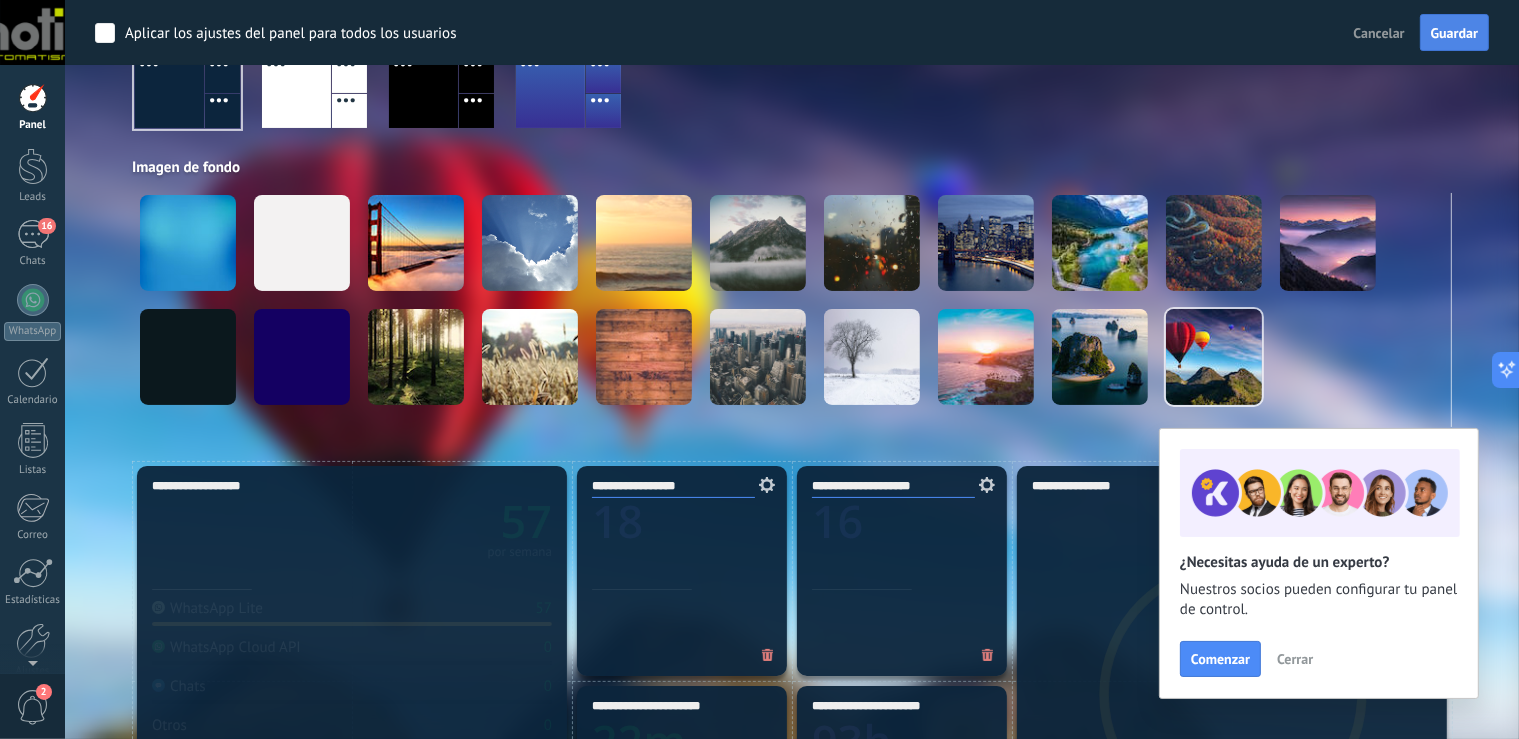 click on "Guardar" at bounding box center (1454, 33) 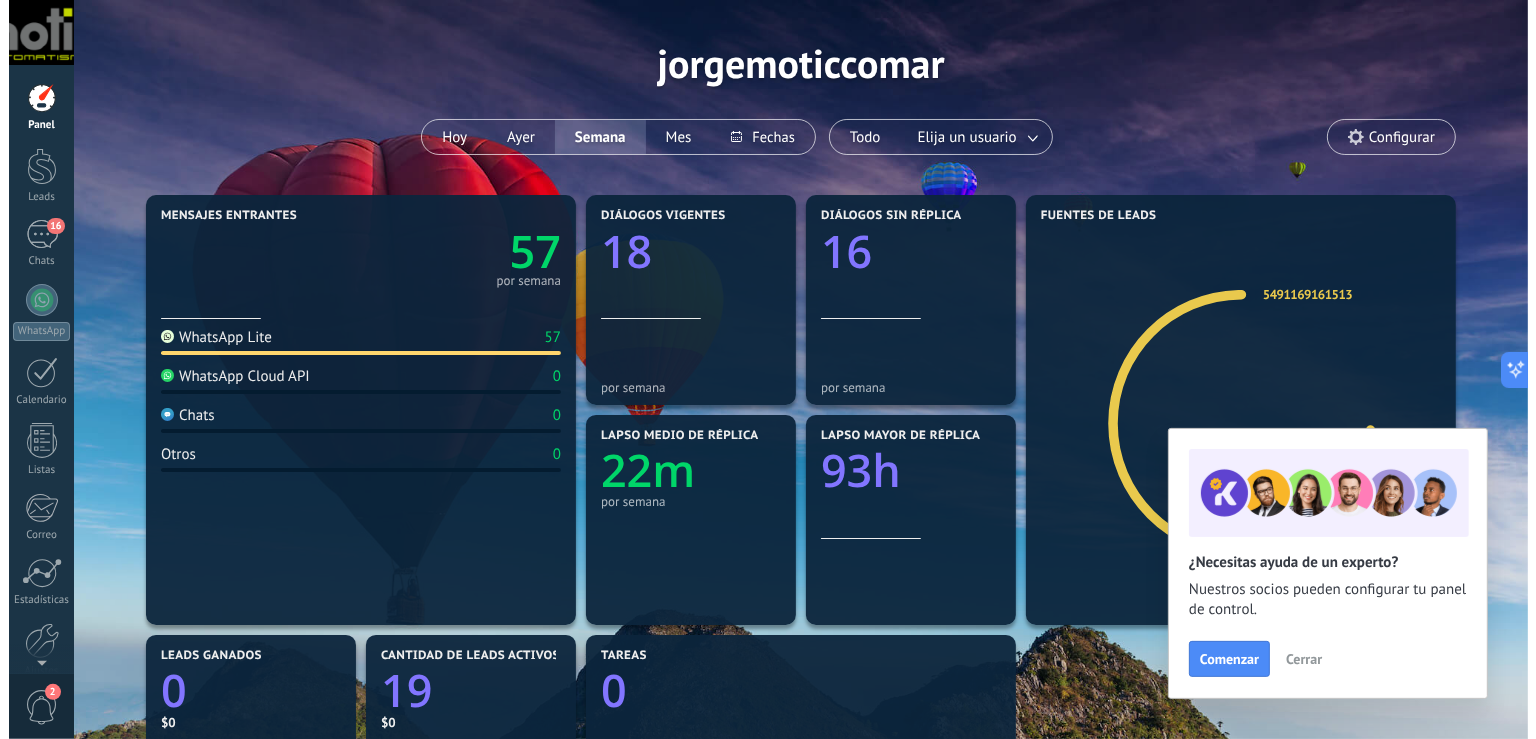 scroll, scrollTop: 0, scrollLeft: 0, axis: both 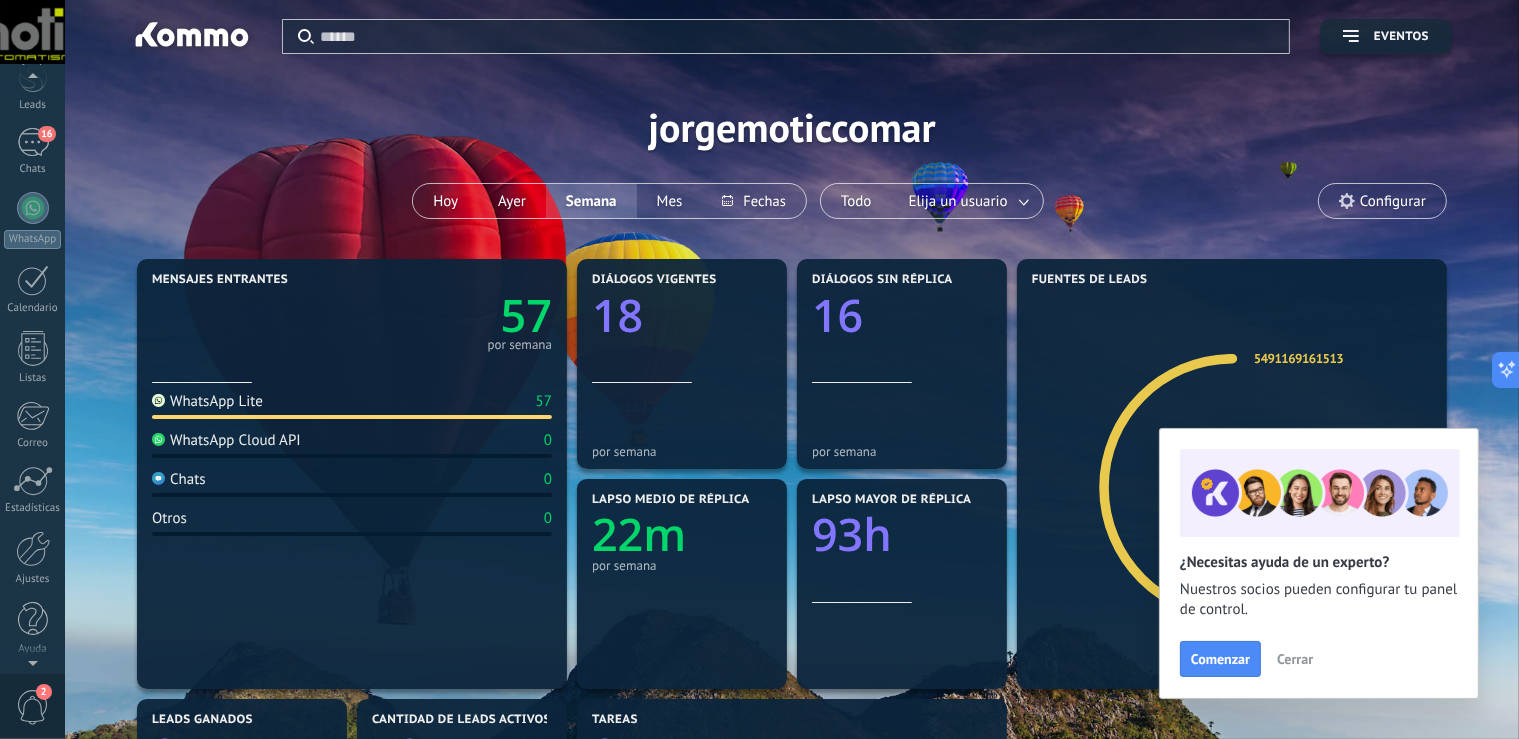 click on "2" at bounding box center [33, 707] 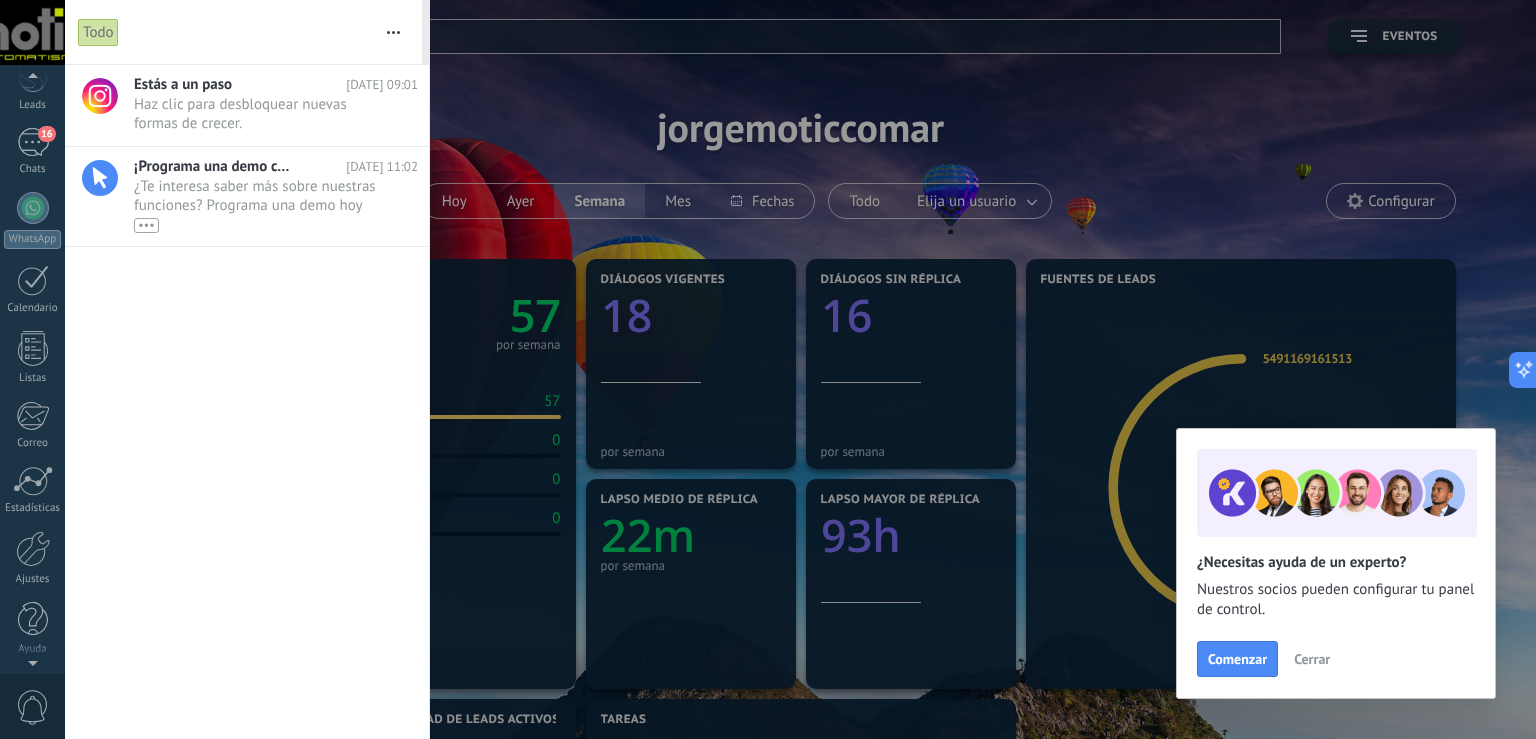 click on "0" at bounding box center [33, 707] 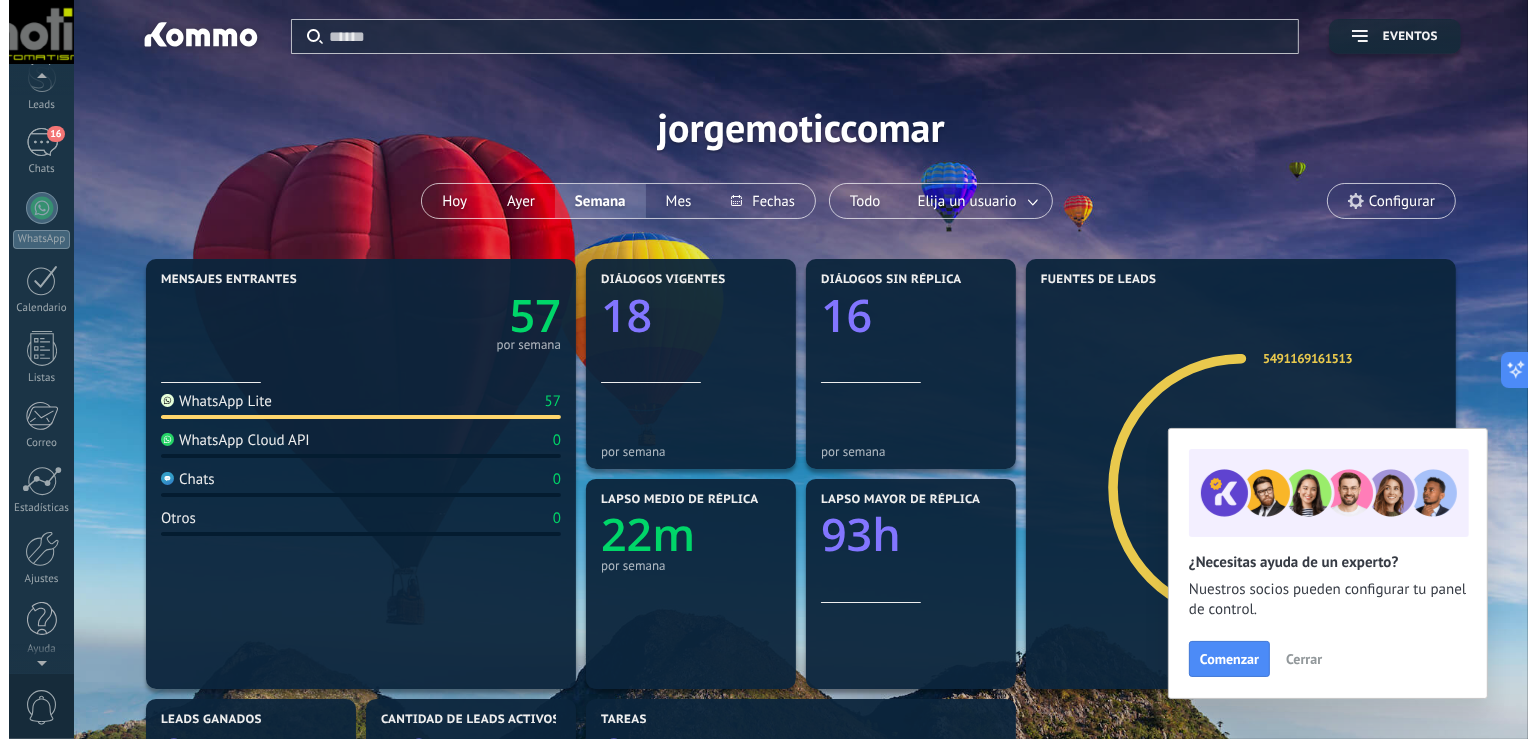 scroll, scrollTop: 0, scrollLeft: 0, axis: both 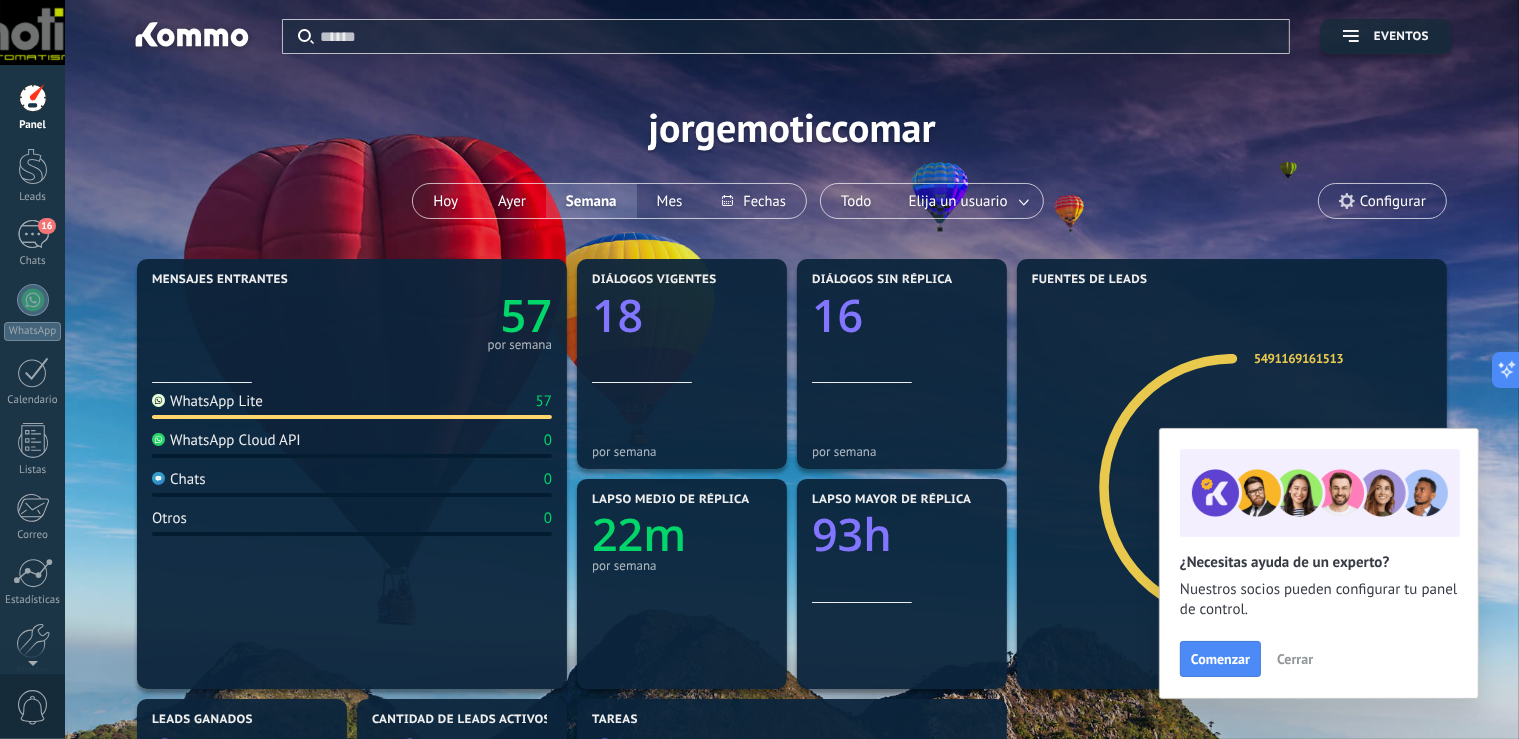 click at bounding box center (32, 32) 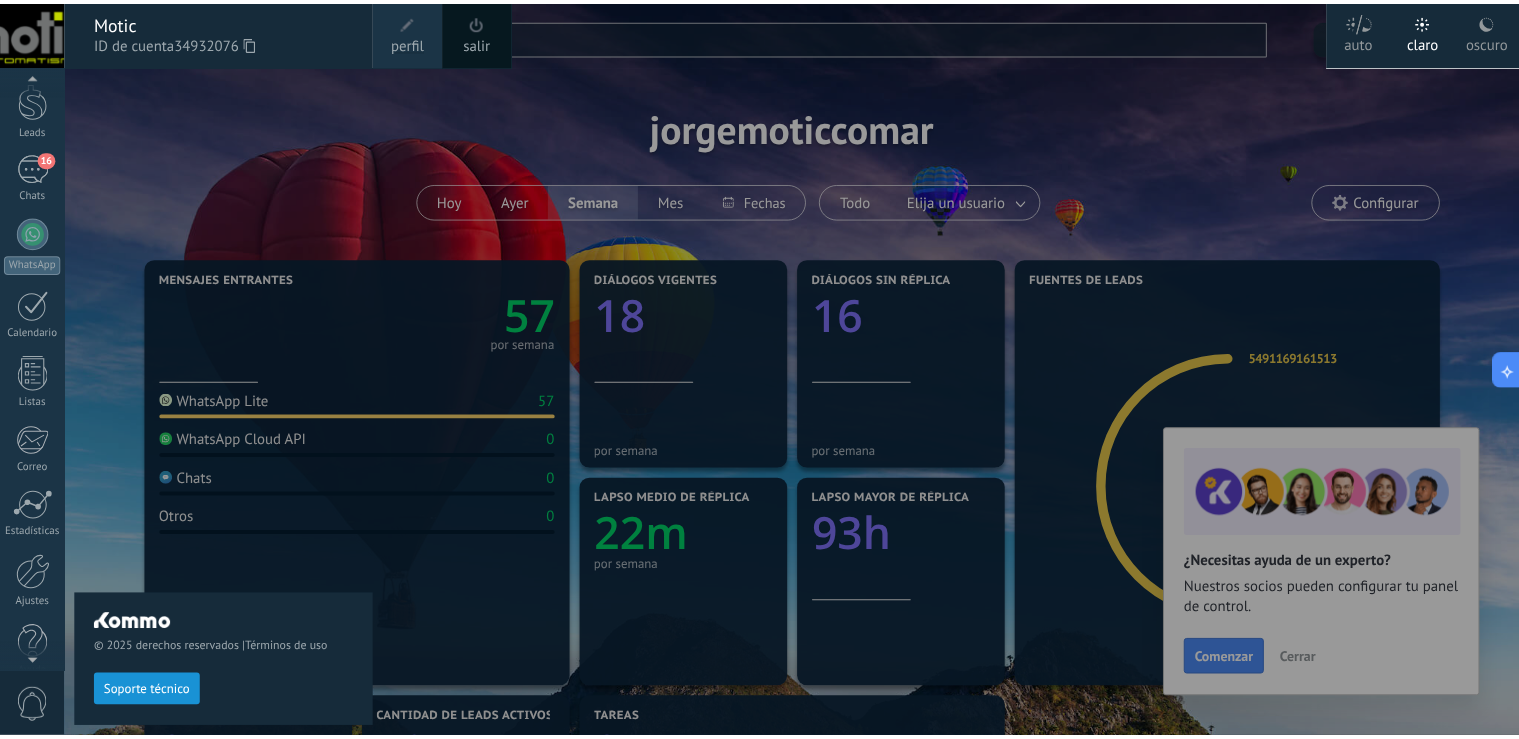 scroll, scrollTop: 92, scrollLeft: 0, axis: vertical 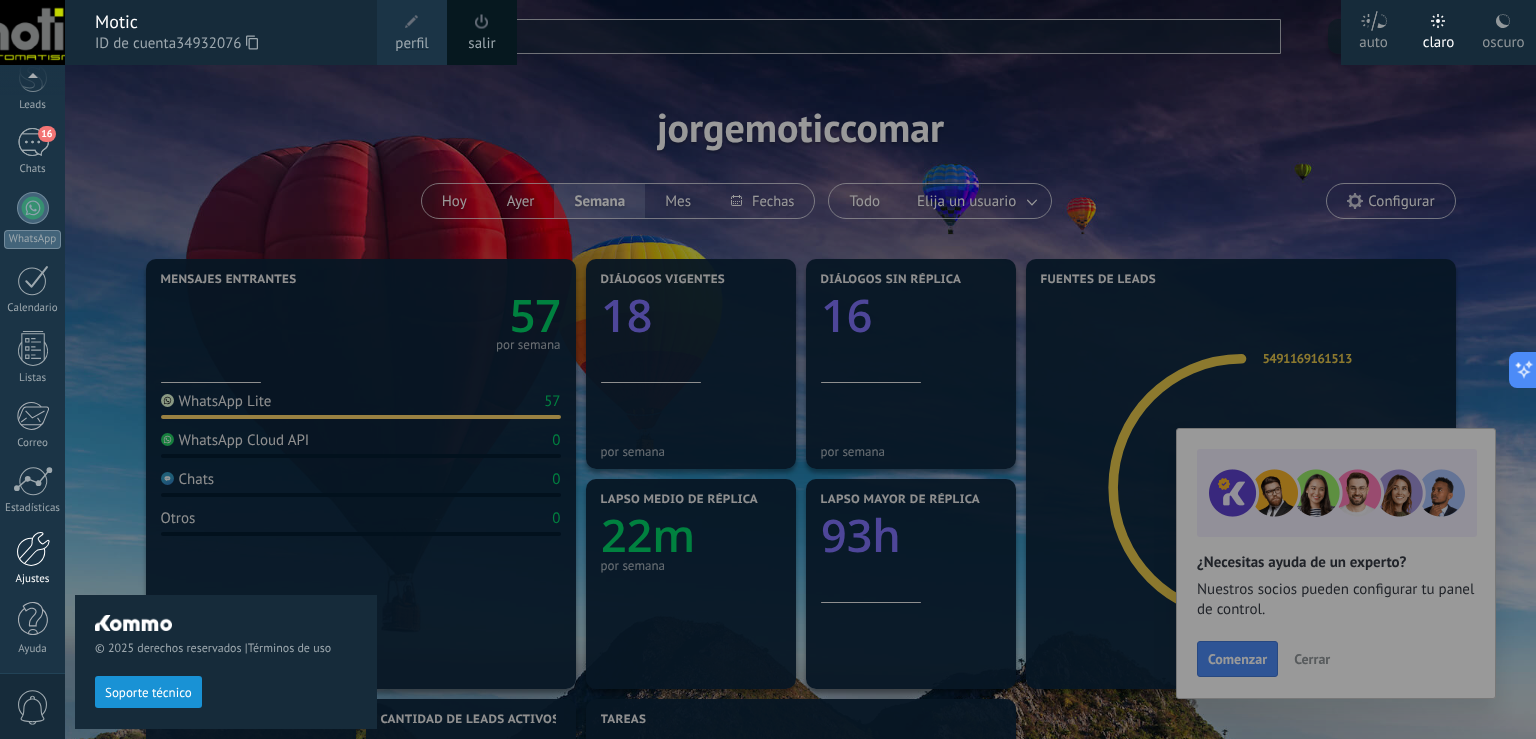 click at bounding box center [33, 549] 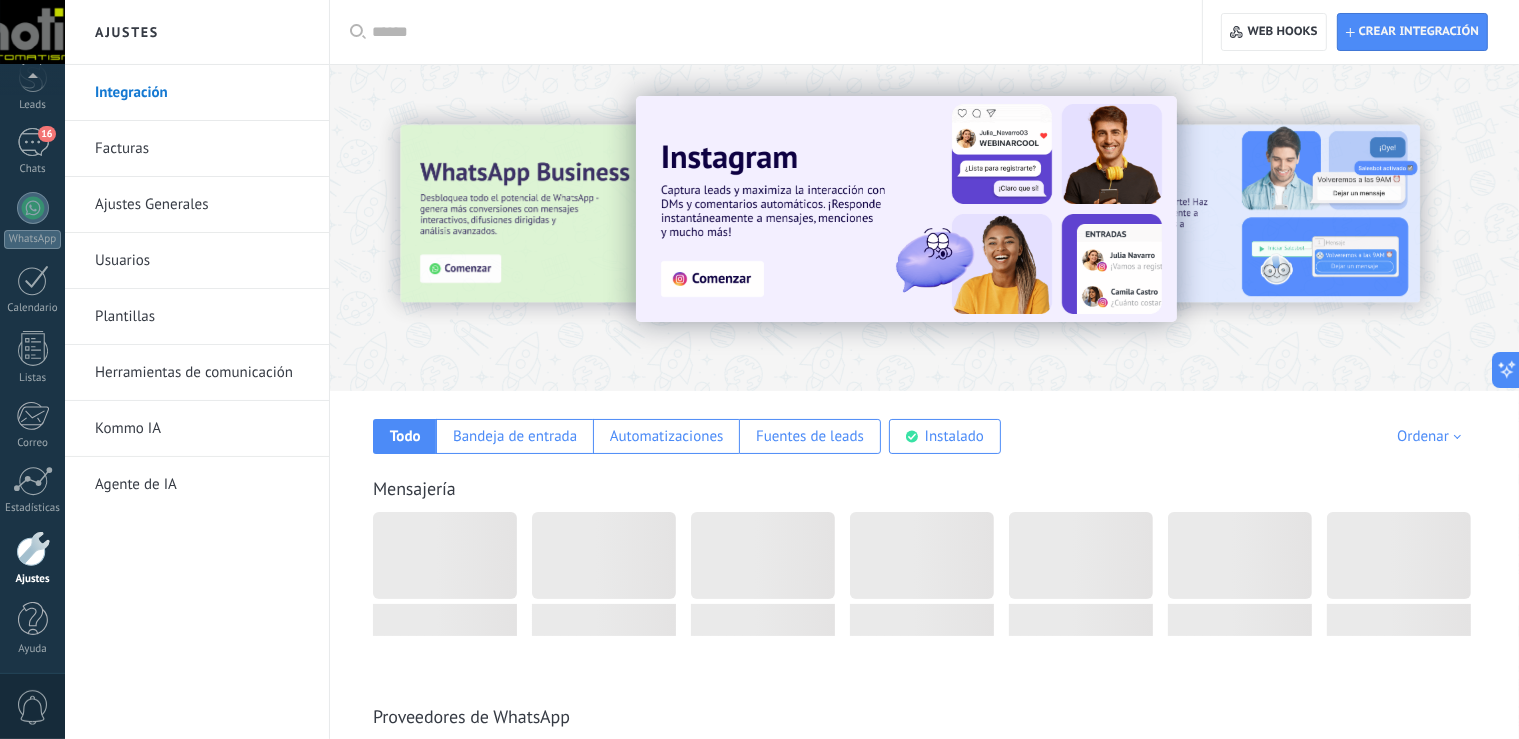 scroll, scrollTop: 92, scrollLeft: 0, axis: vertical 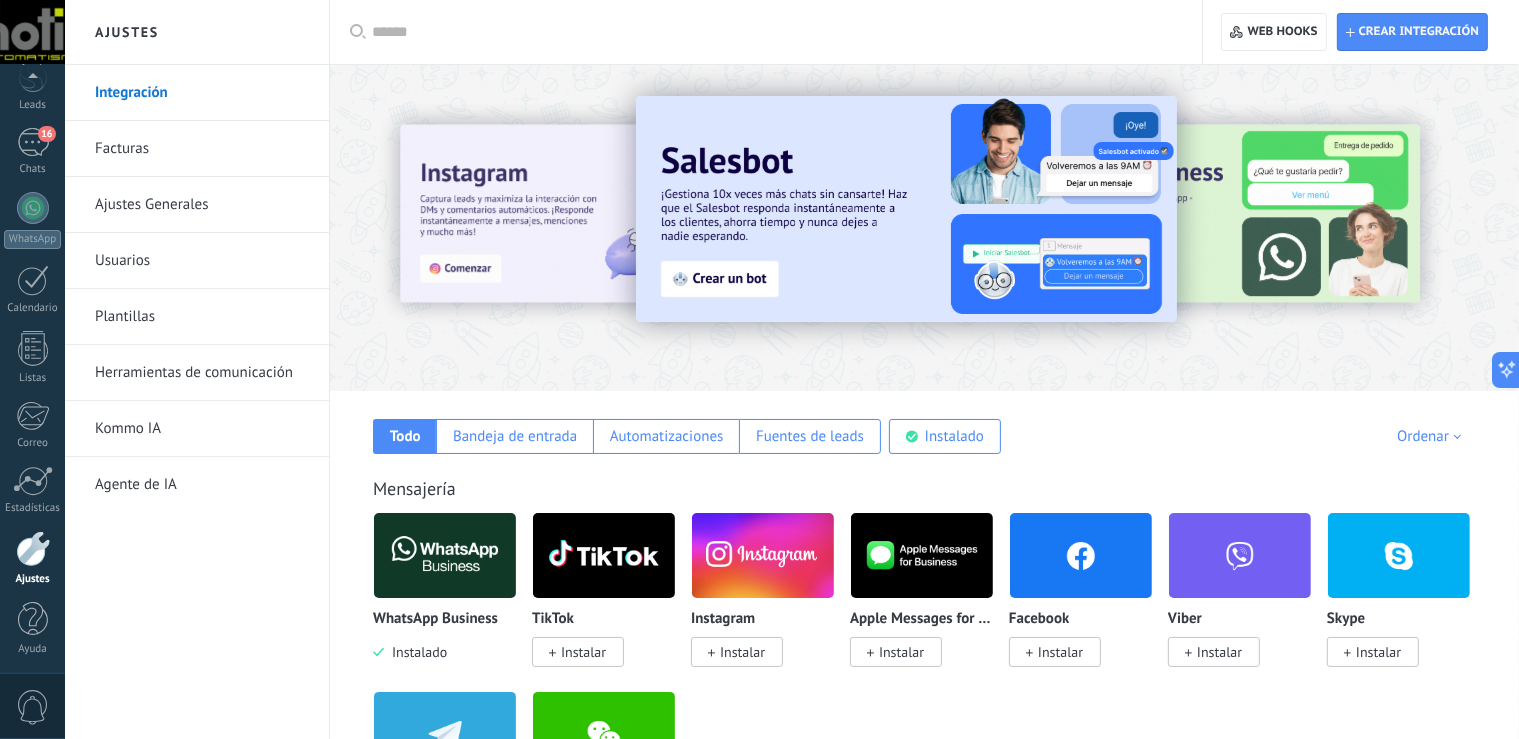 click on "Ajustes Generales" at bounding box center (202, 205) 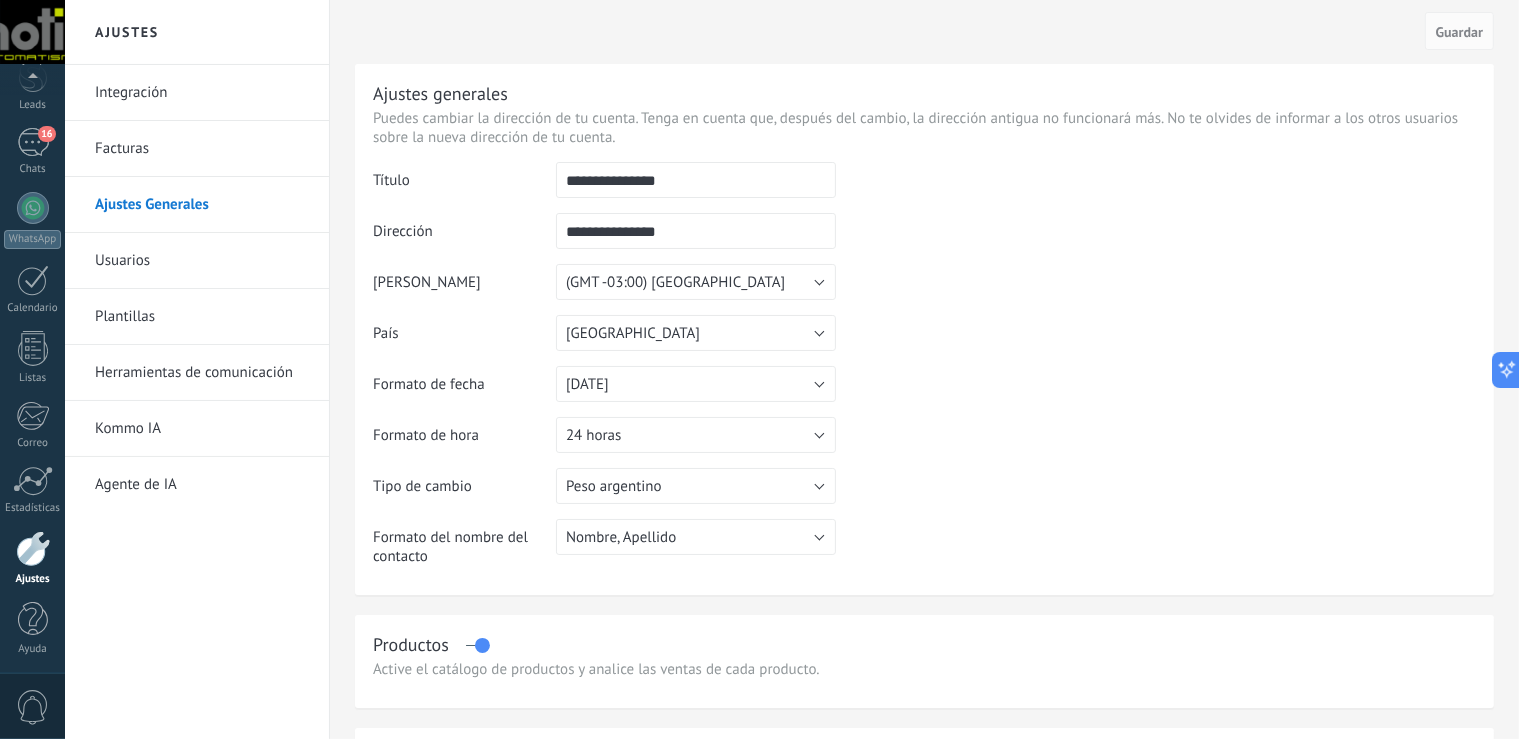 scroll, scrollTop: 92, scrollLeft: 0, axis: vertical 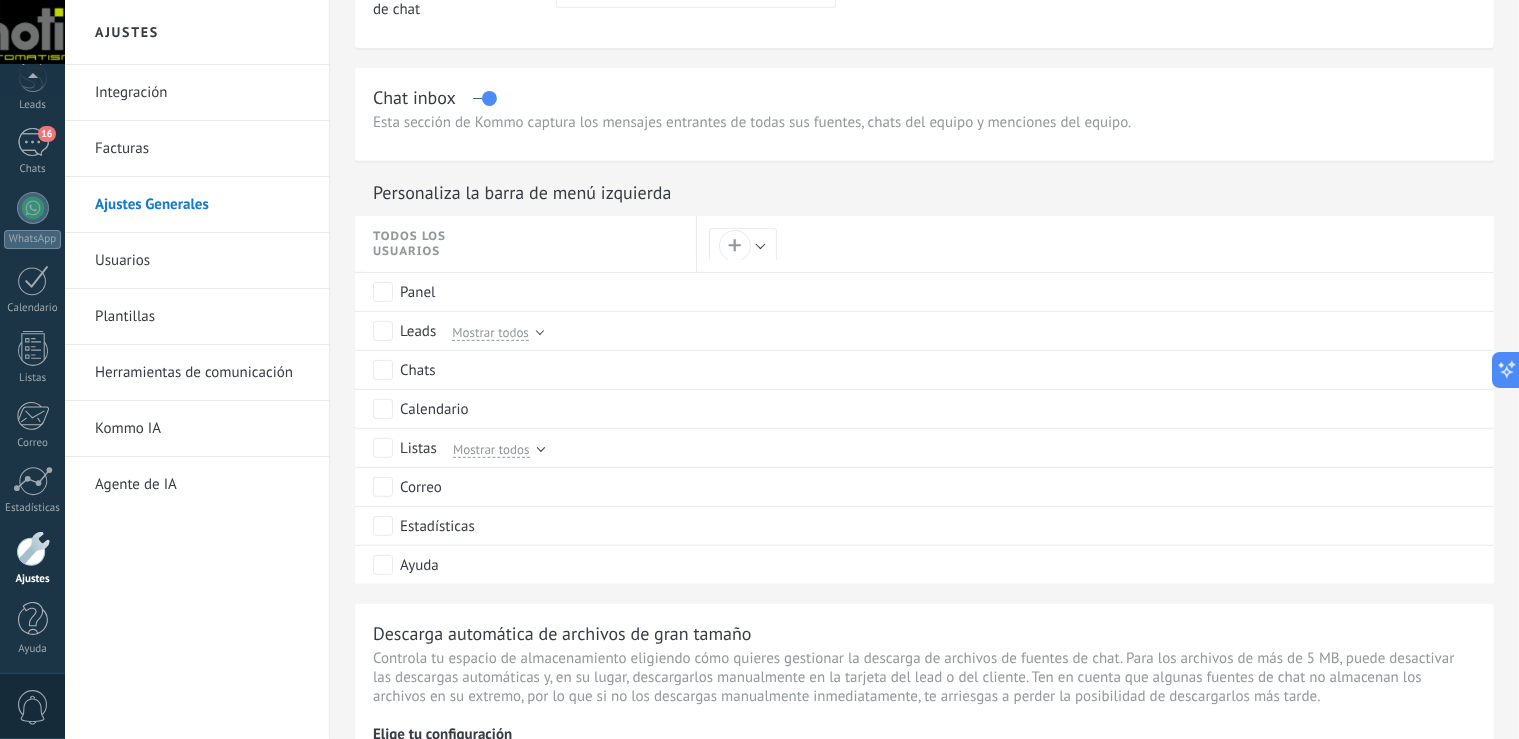 click on "Usuarios" at bounding box center (202, 261) 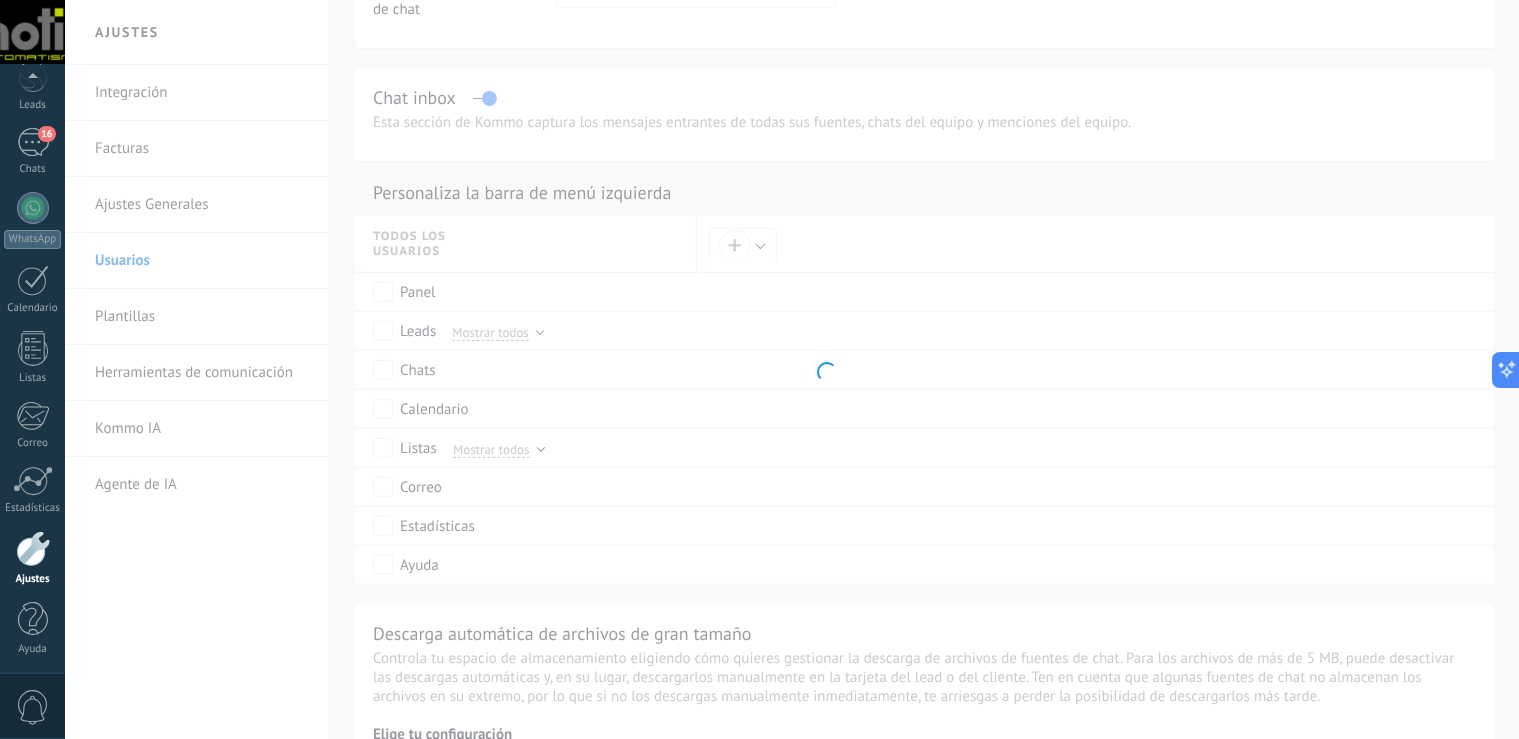 scroll, scrollTop: 92, scrollLeft: 0, axis: vertical 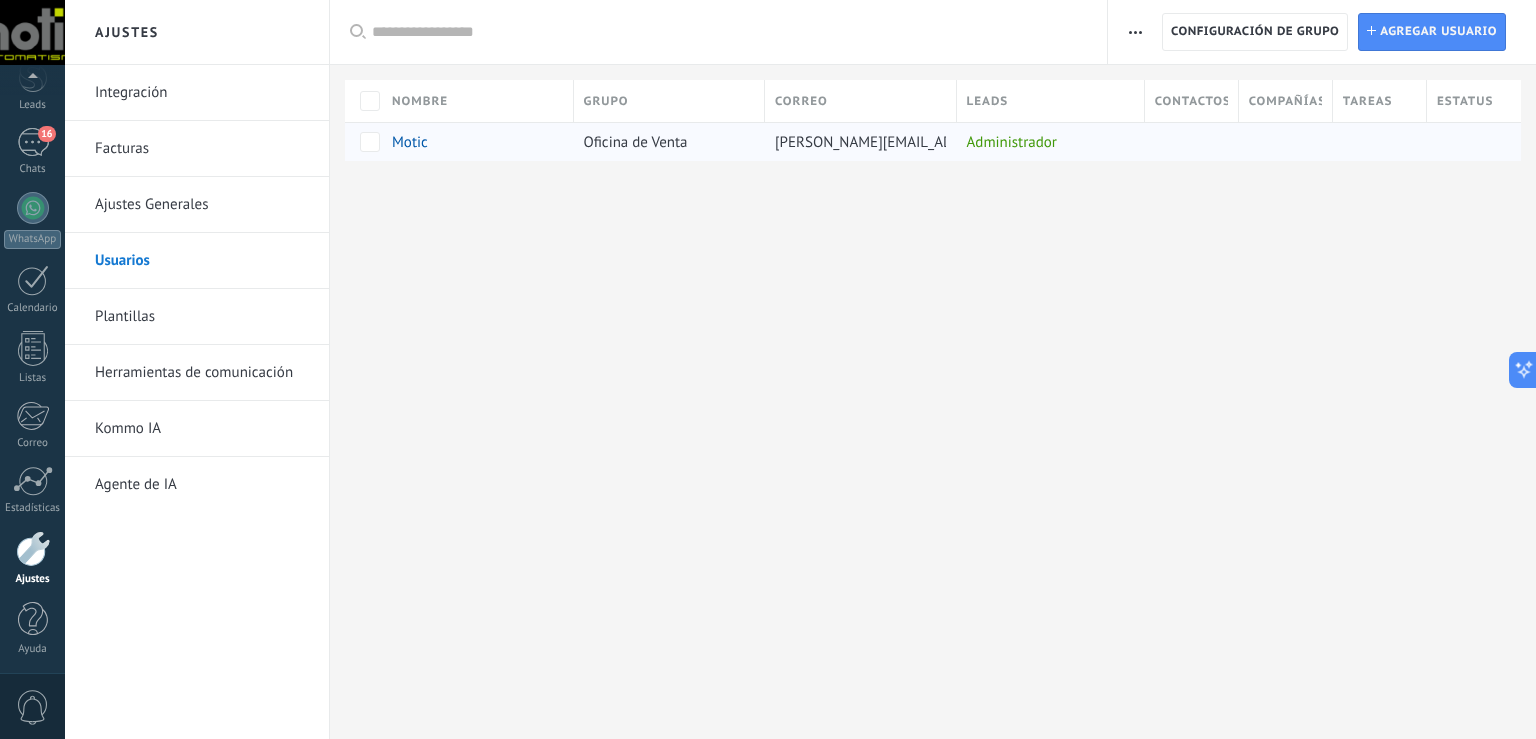 click on "Administrador" at bounding box center (1046, 142) 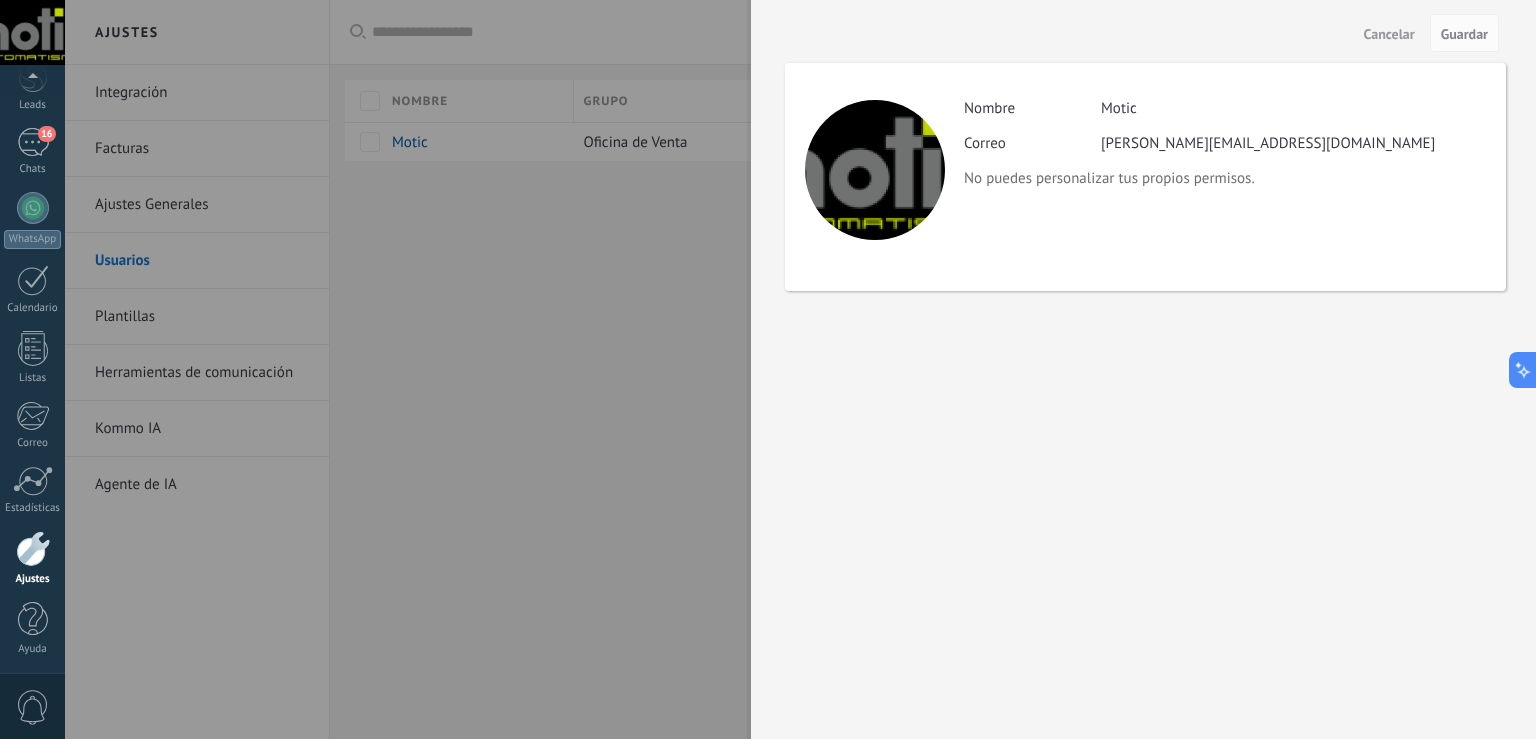 click at bounding box center (768, 369) 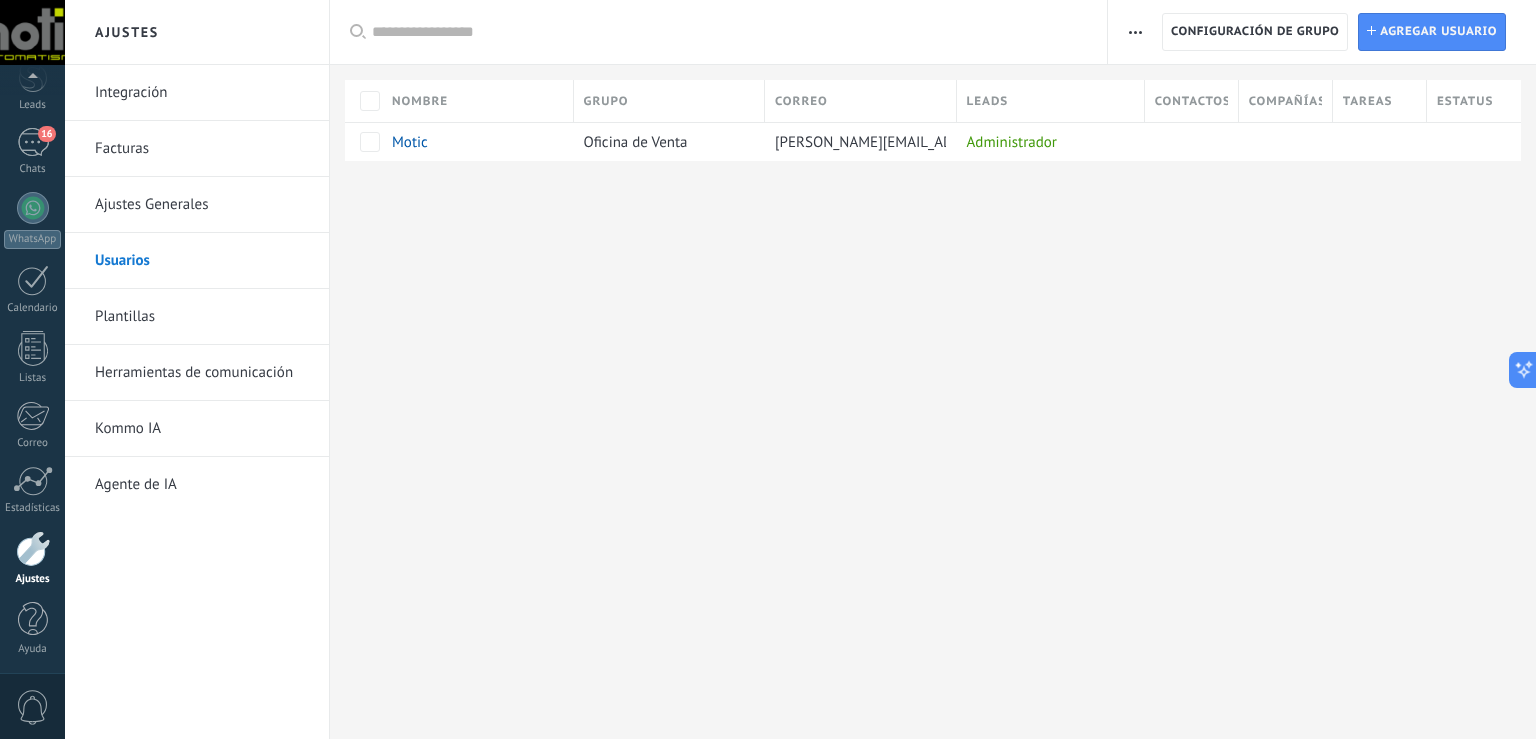 click at bounding box center (1135, 32) 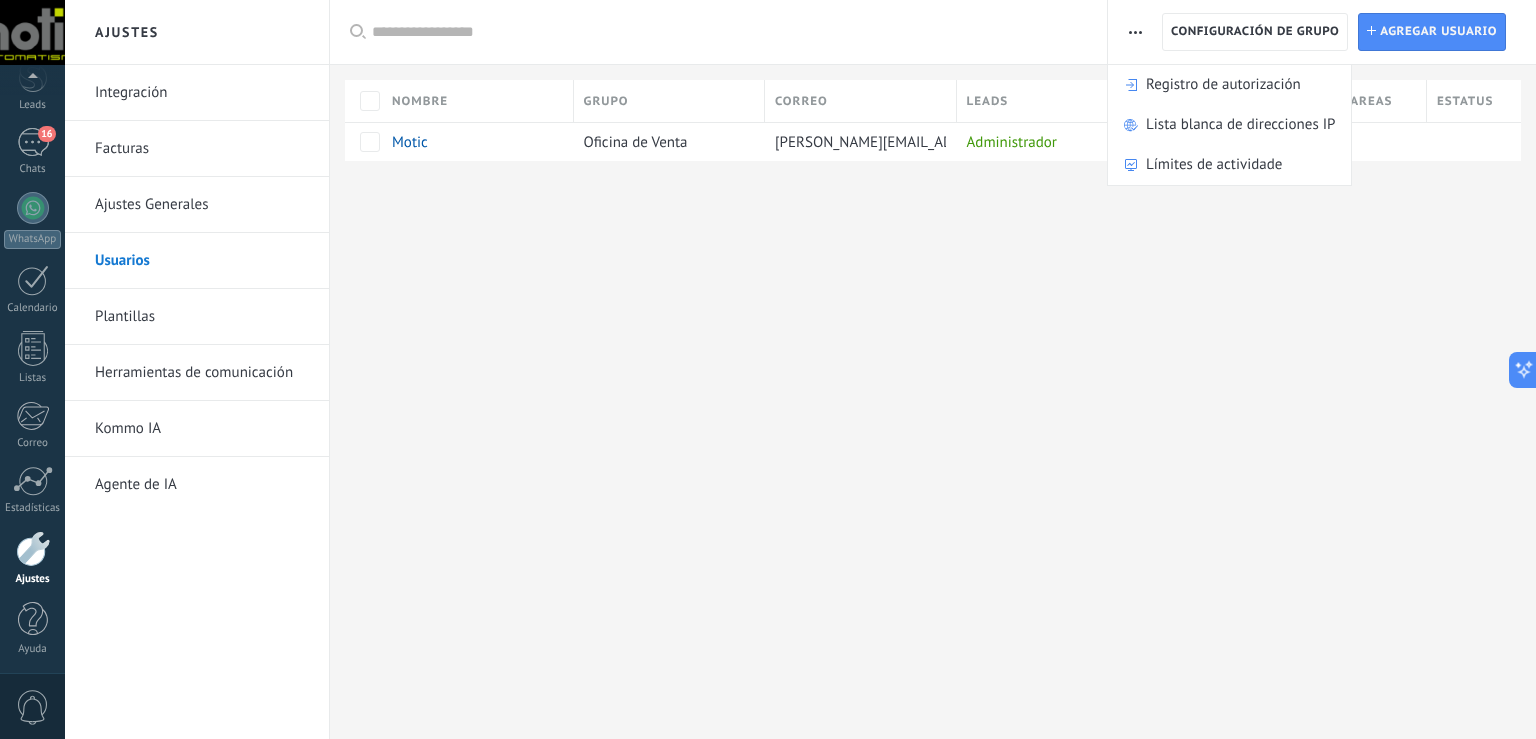 click on "Ajustes Integración Facturas Ajustes Generales Usuarios Plantillas Herramientas de comunicación Kommo IA Agente de IA Registro de autorización Lista blanca de direcciones IP Límites de actividade Configuración de grupo Configuración de grupo Instalar Agregar usuario Aplicar Usuarios activos Usuarios inactivos Todo usuarios Administrador Usuarios libres Verificación en 2-pasos Guardar Seleccionar todo Oficina de Venta Usuarios libres Todo grupos Seleccionar todo Administrador Todo roles Ninguno Usuarios activos Usuarios inactivos Usuarios activos Seleccionar todo Usuarios con verificación en 2 pasos Usuarios sin verificación en 2 pasos Todo tipos de verificación Aplicar Restablecer Nombre Grupo Correo Leads Contactos Compañías Tareas Estatus           Motic Oficina de Venta jorge@motic.com.ar Administrador Lamentablemente, no hay elementos con estos parámetros.  Mostrar todos" at bounding box center (800, 369) 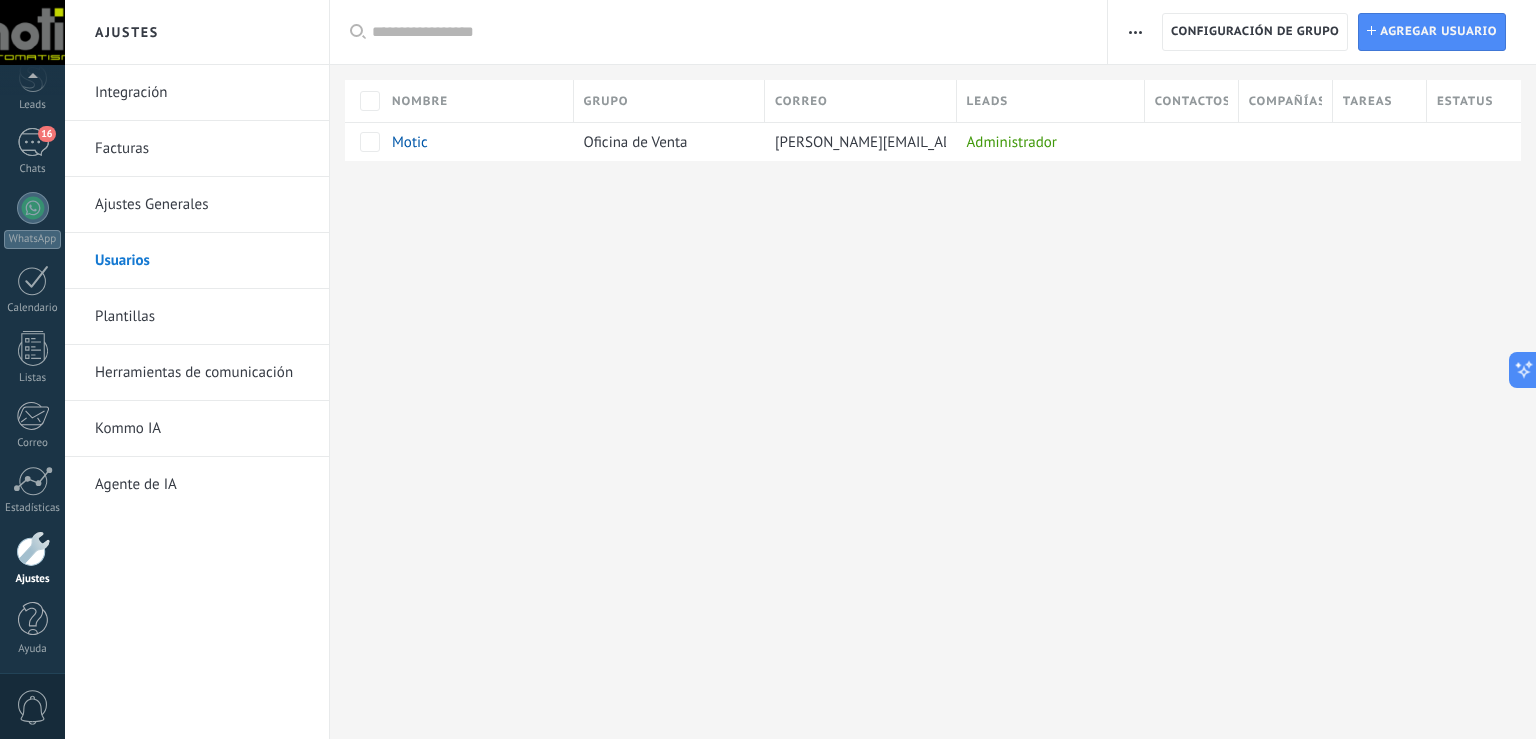 click on "Herramientas de comunicación" at bounding box center [202, 373] 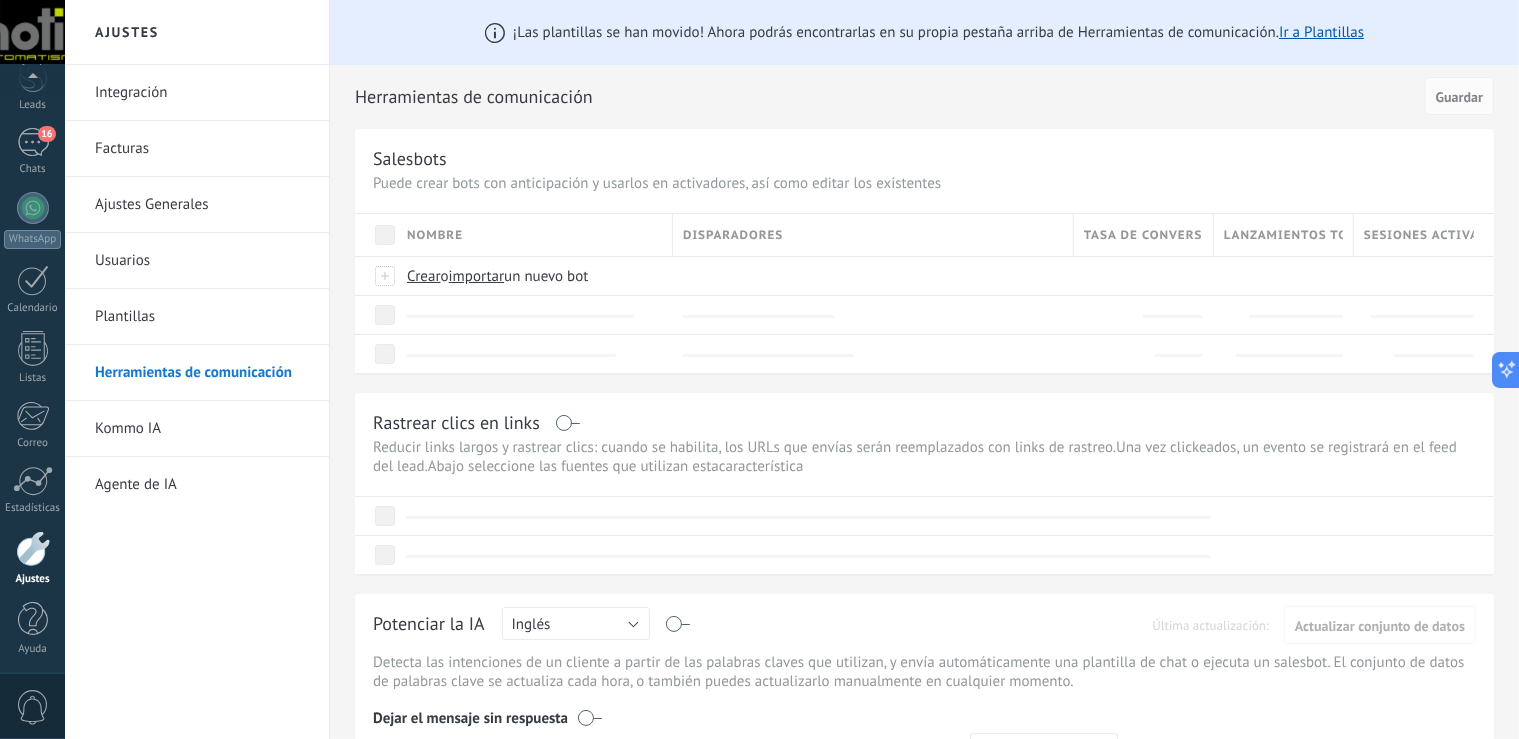 scroll, scrollTop: 92, scrollLeft: 0, axis: vertical 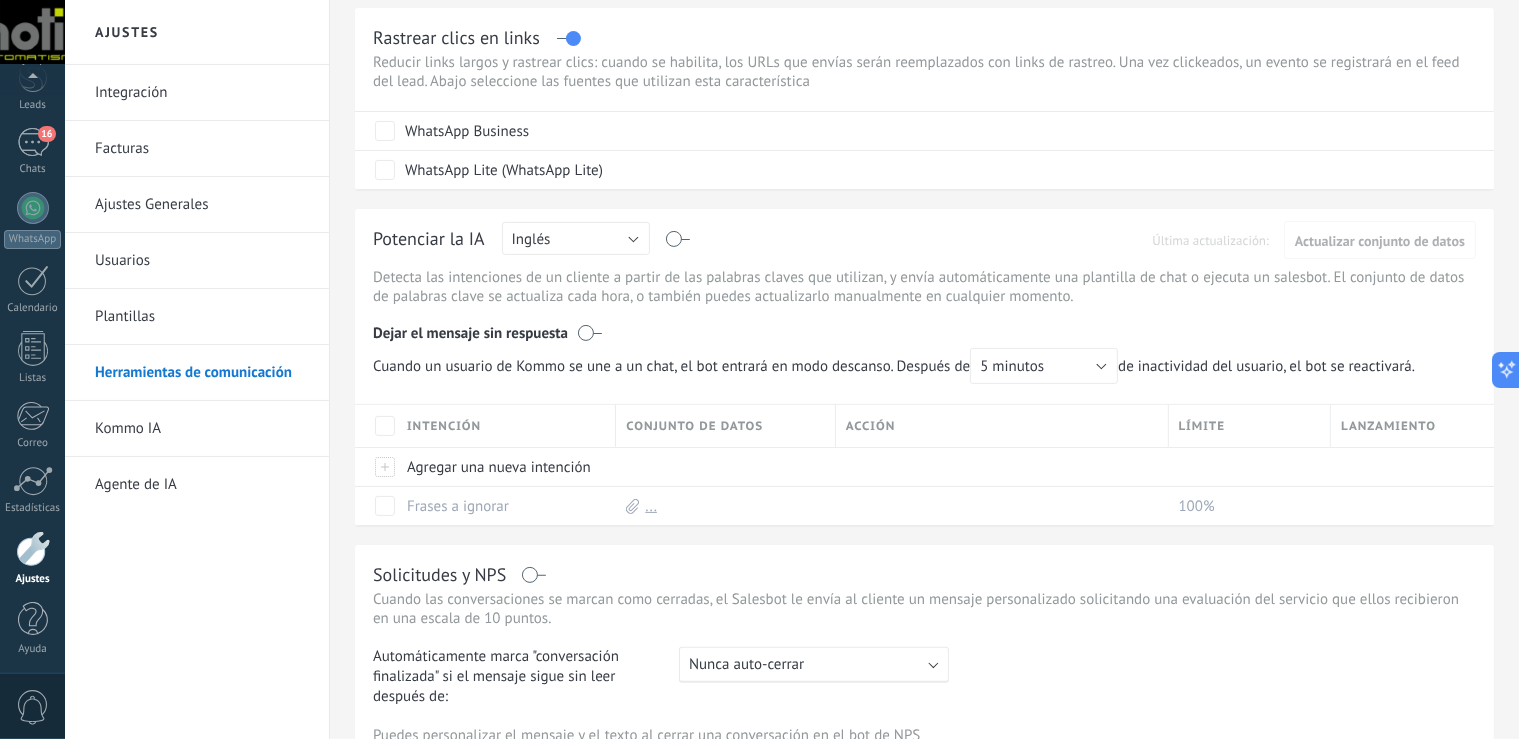 click on "Integración" at bounding box center (202, 93) 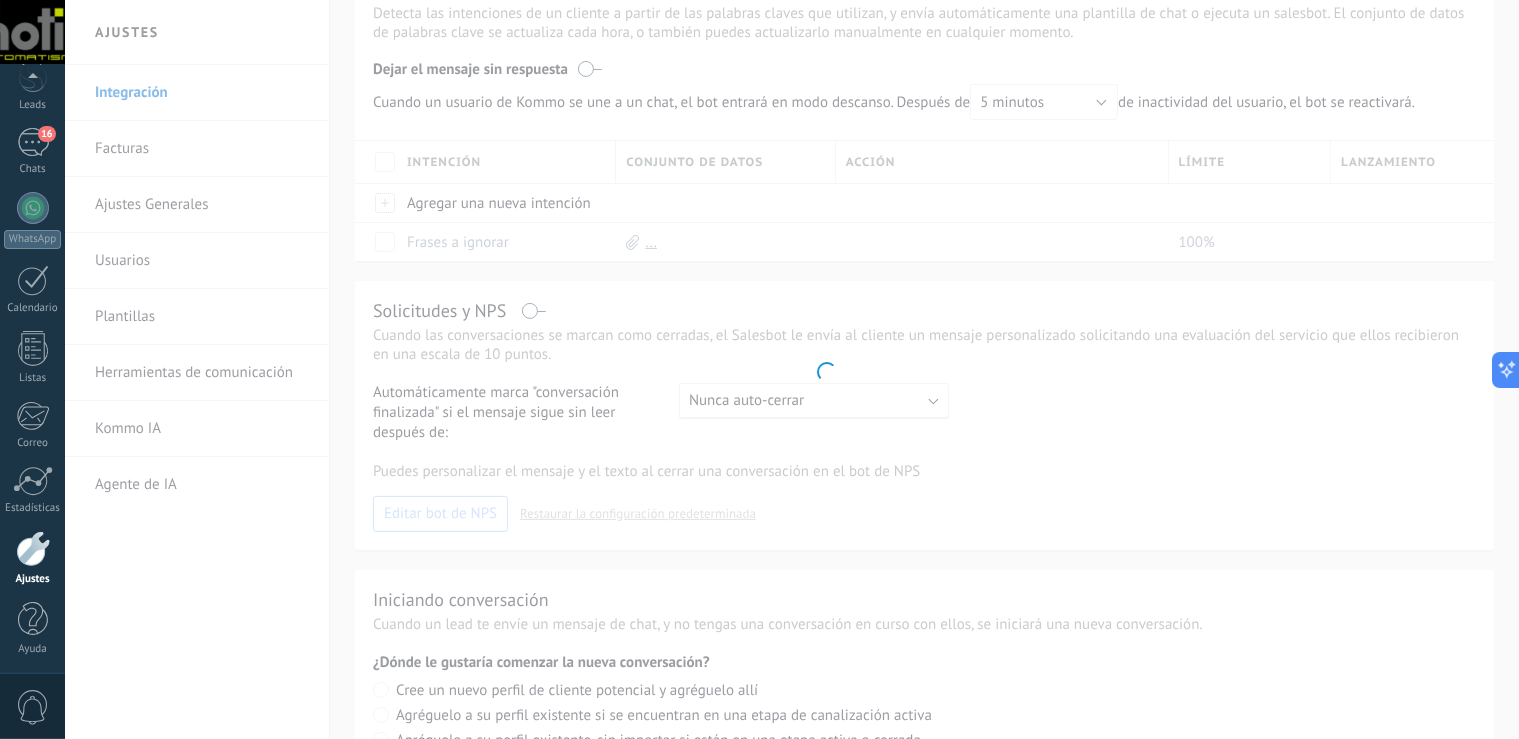 scroll, scrollTop: 121, scrollLeft: 0, axis: vertical 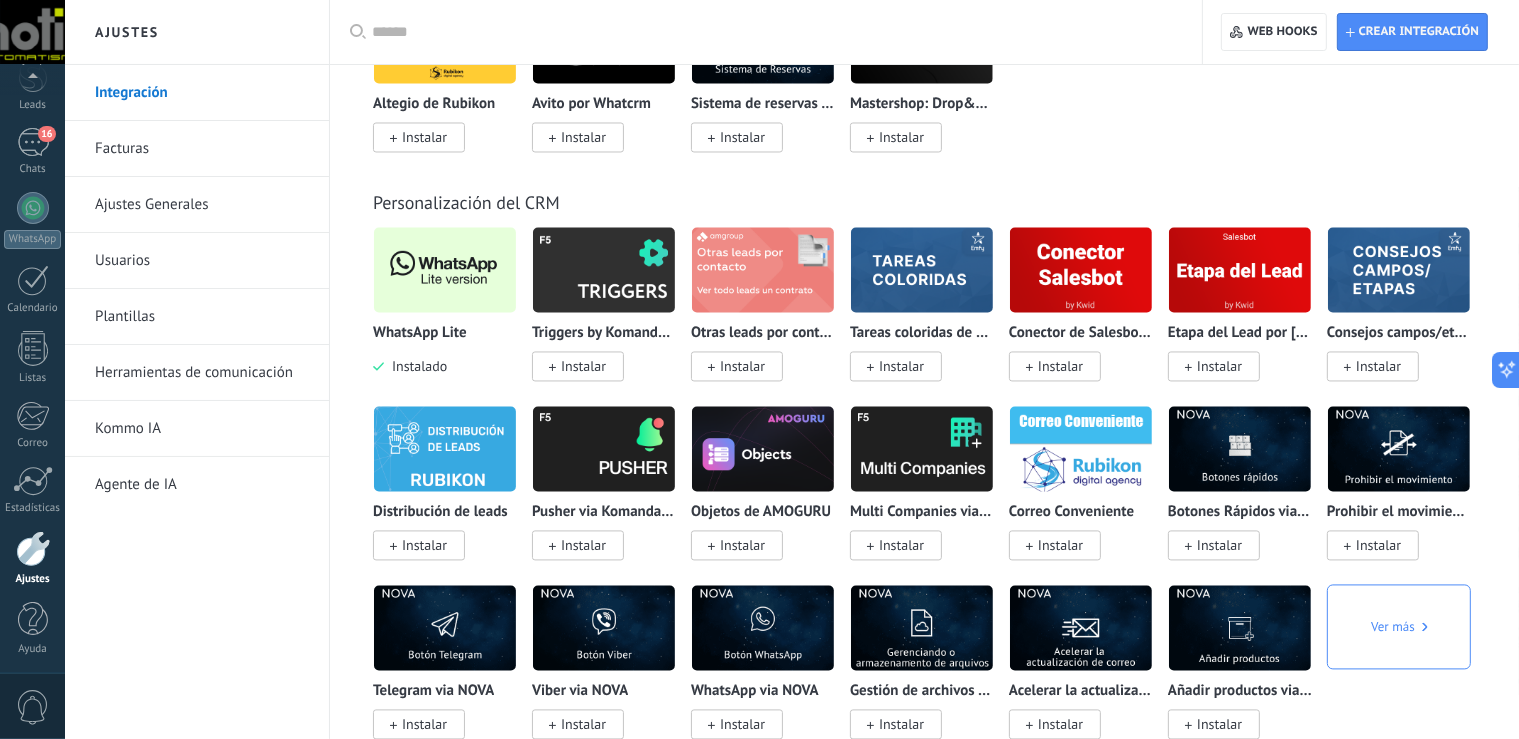 click at bounding box center [445, 269] 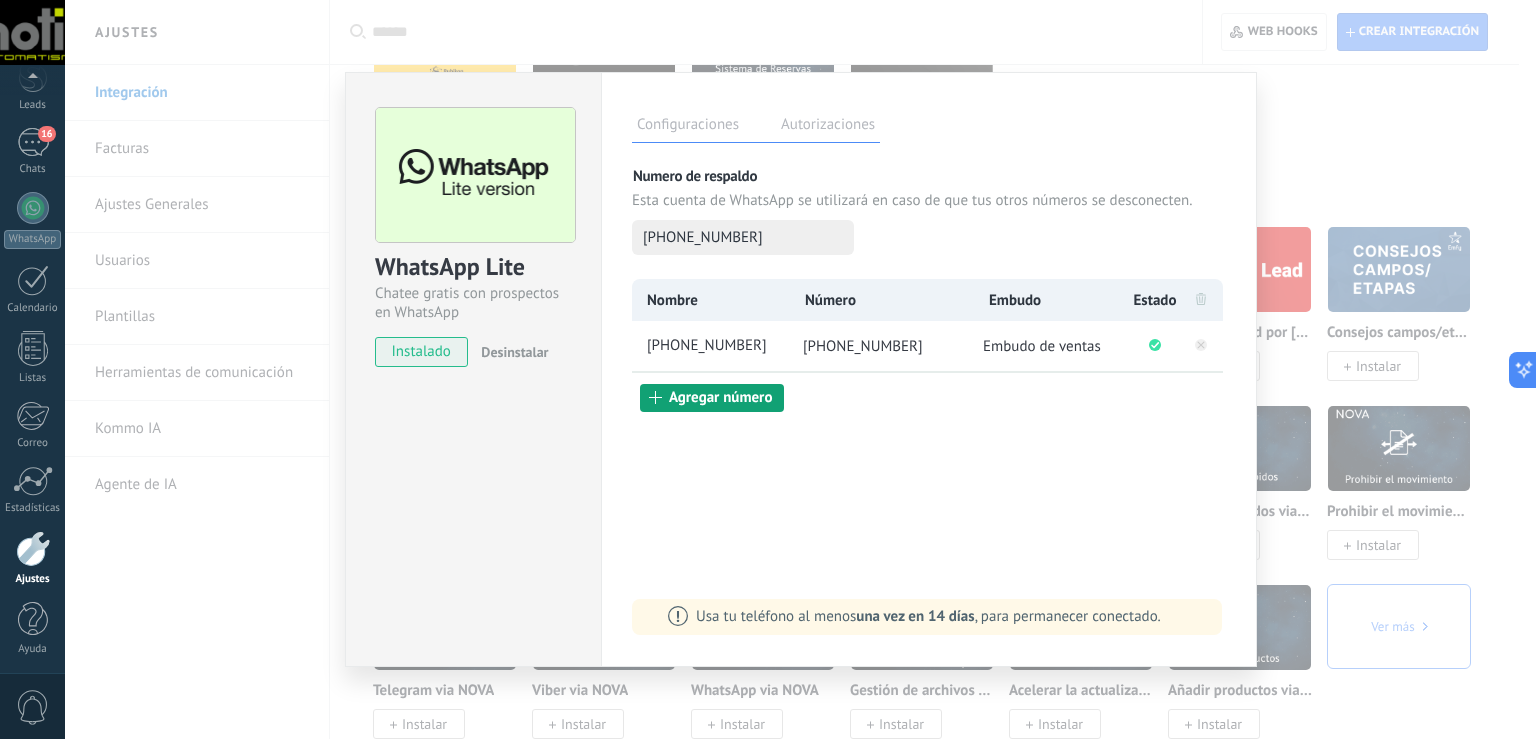 click on "Agregar número" at bounding box center (712, 398) 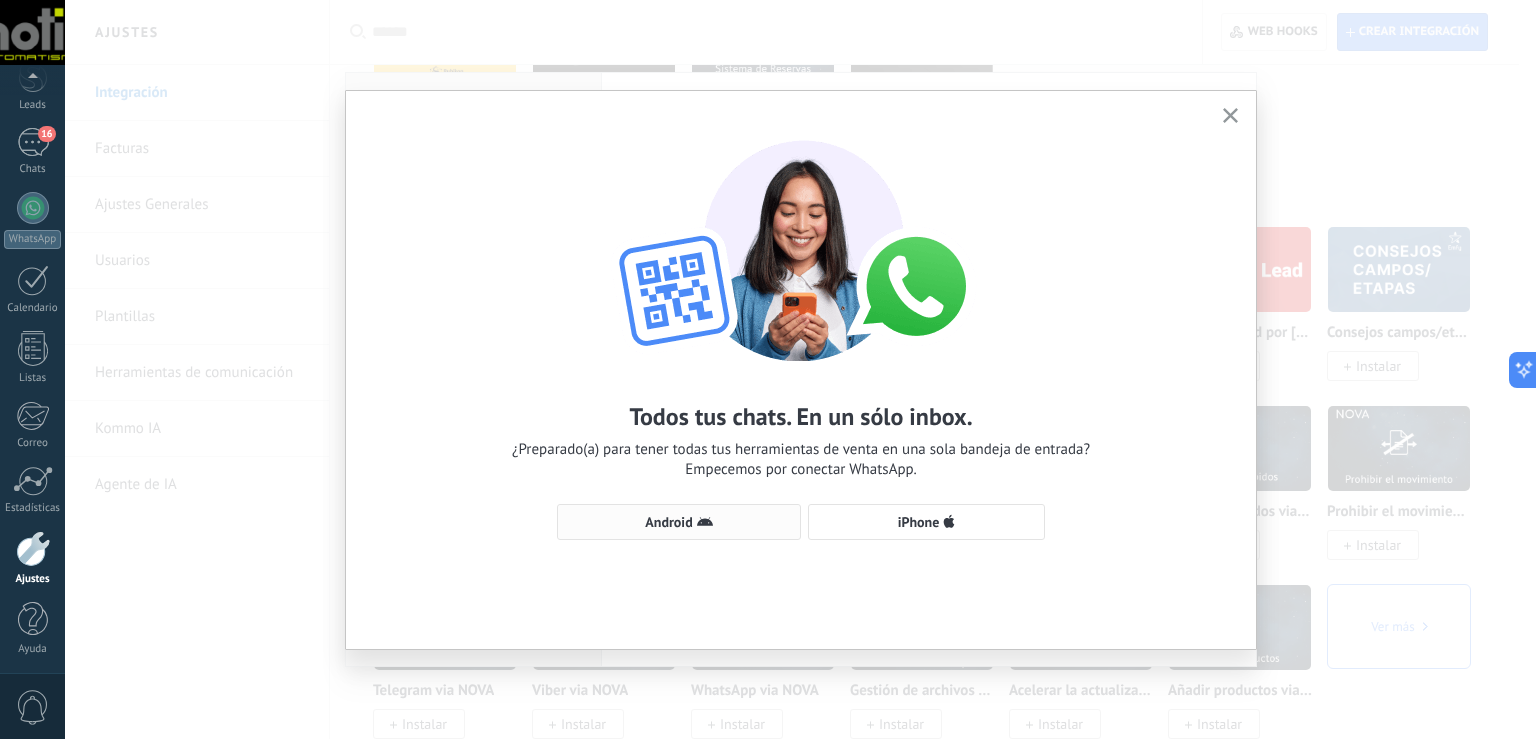 click on "Android" at bounding box center [679, 522] 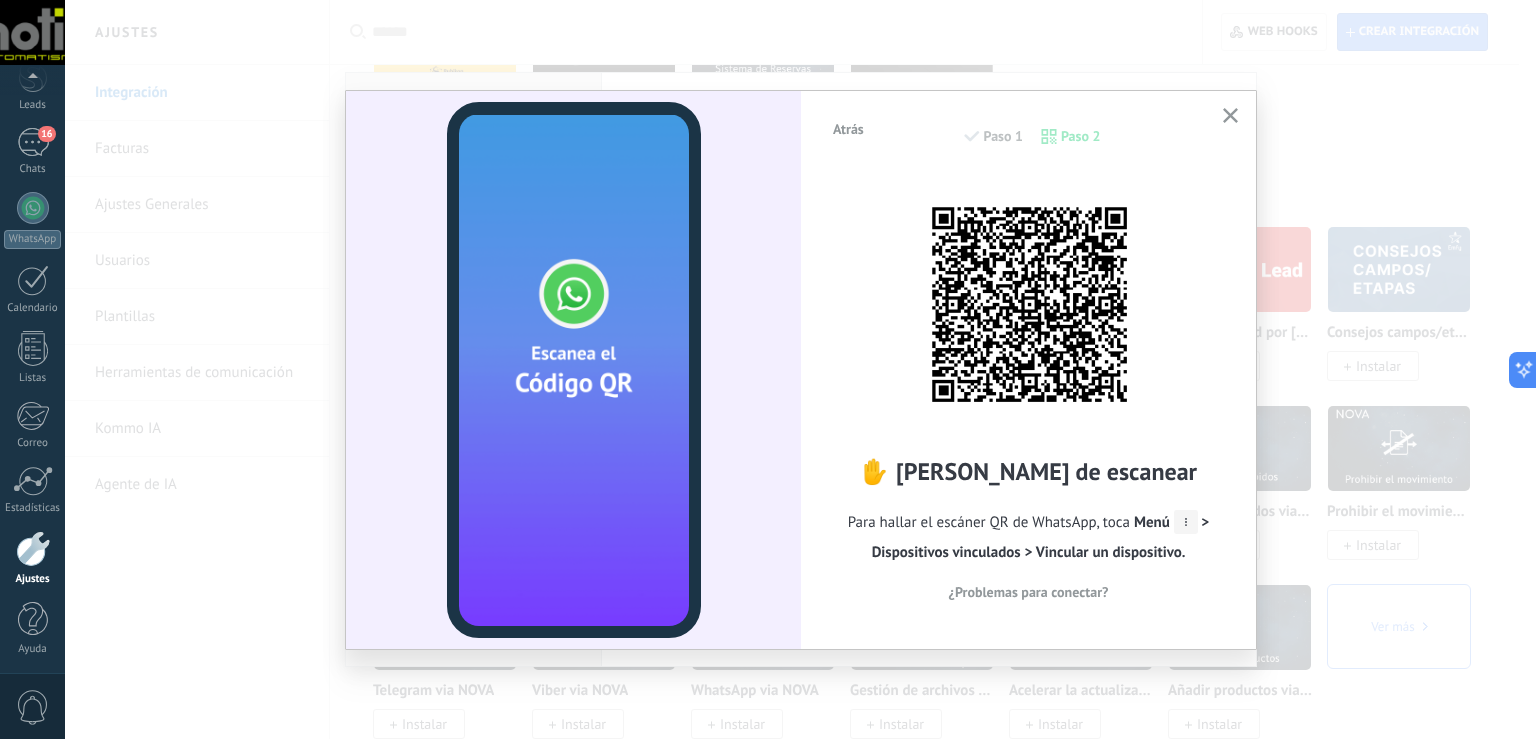 click 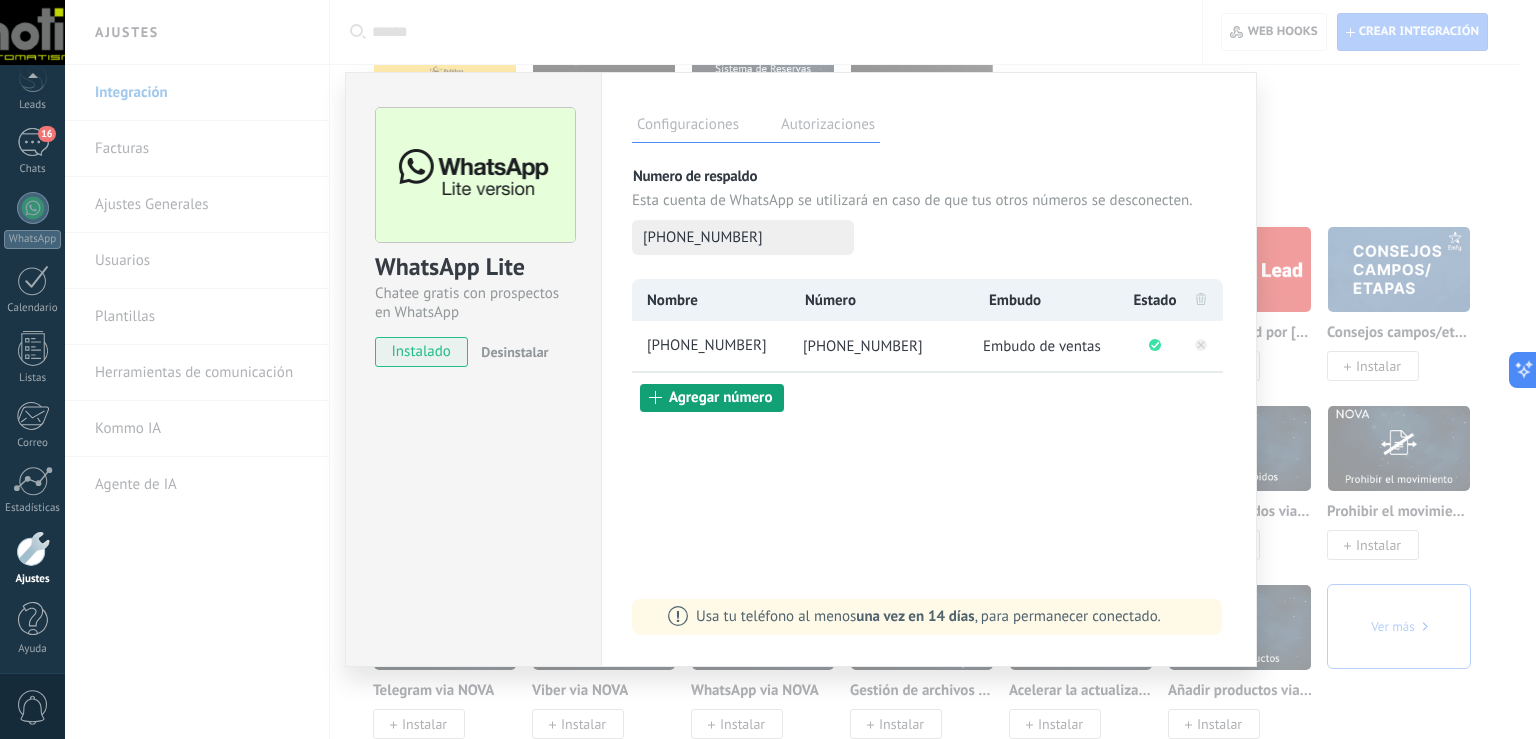 click on "Agregar número" at bounding box center (712, 398) 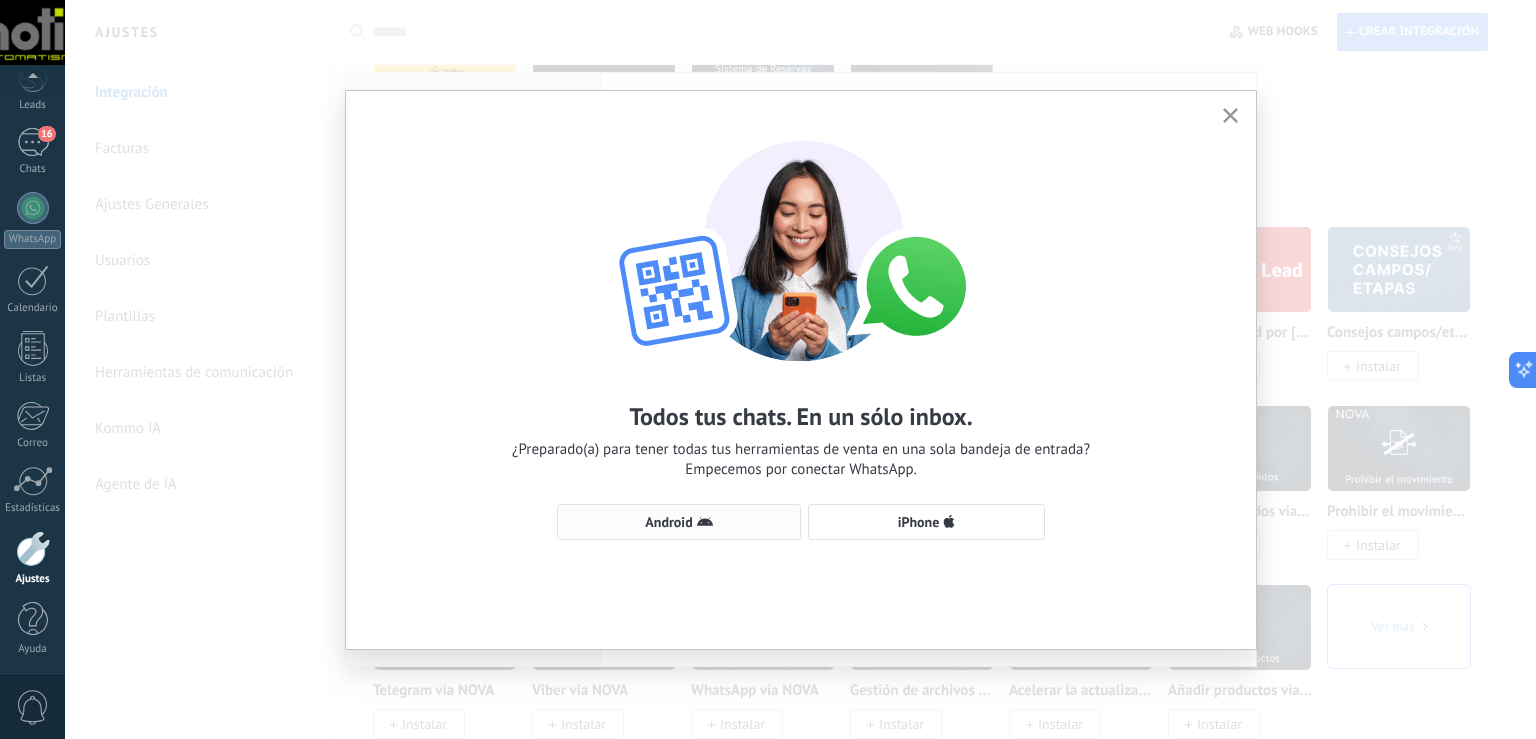 click on "Android" at bounding box center [668, 522] 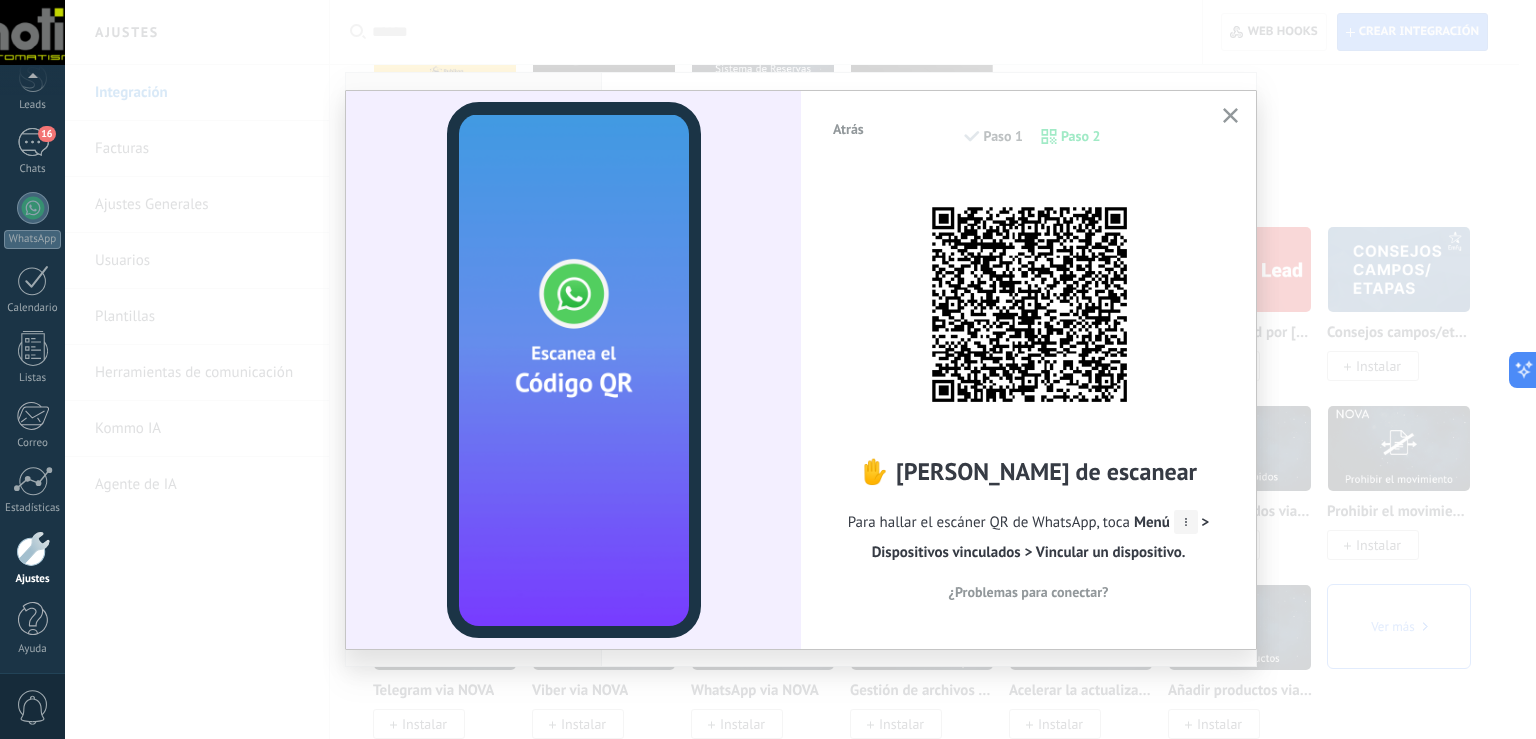 click on "¿Problemas para conectar?" at bounding box center [1029, 592] 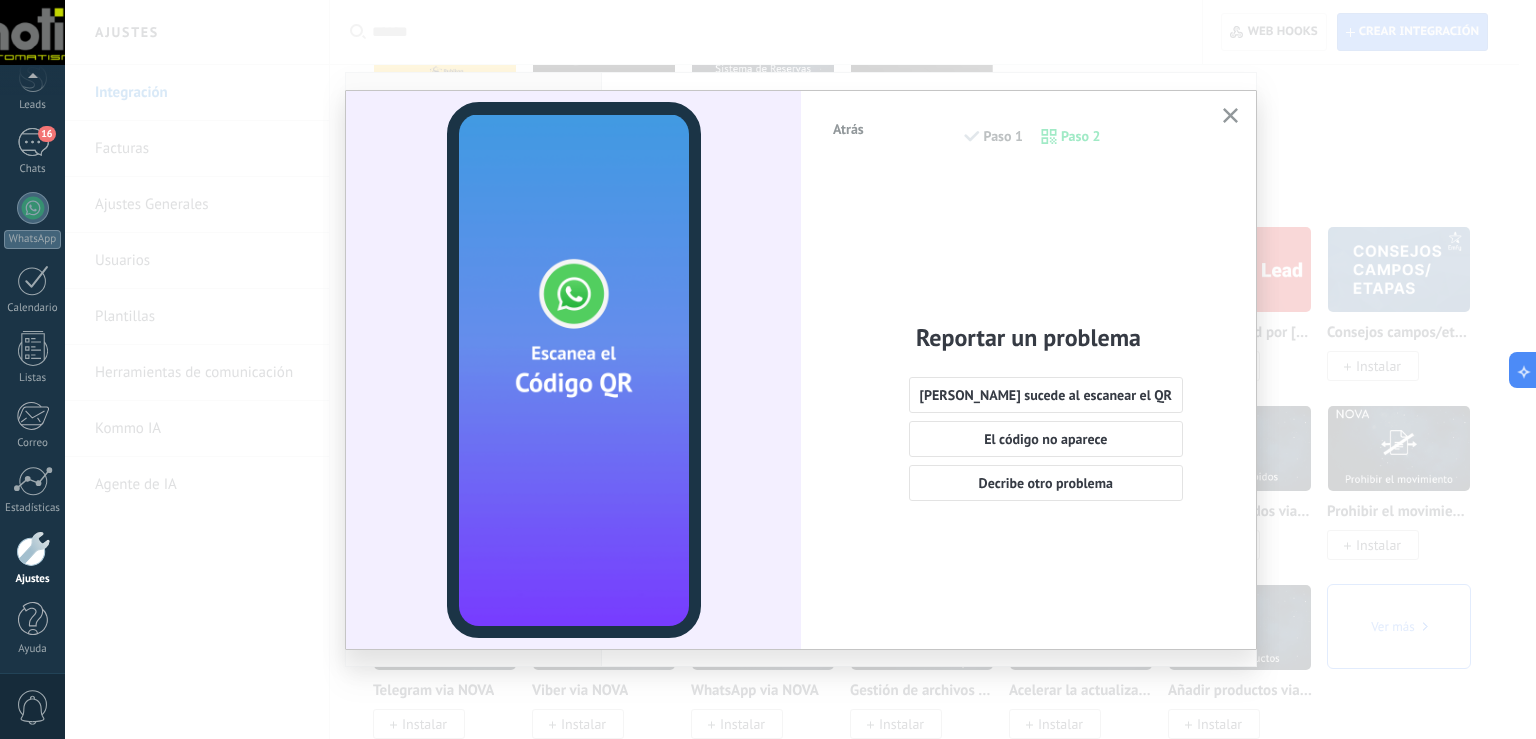 click on "Atrás" at bounding box center (848, 129) 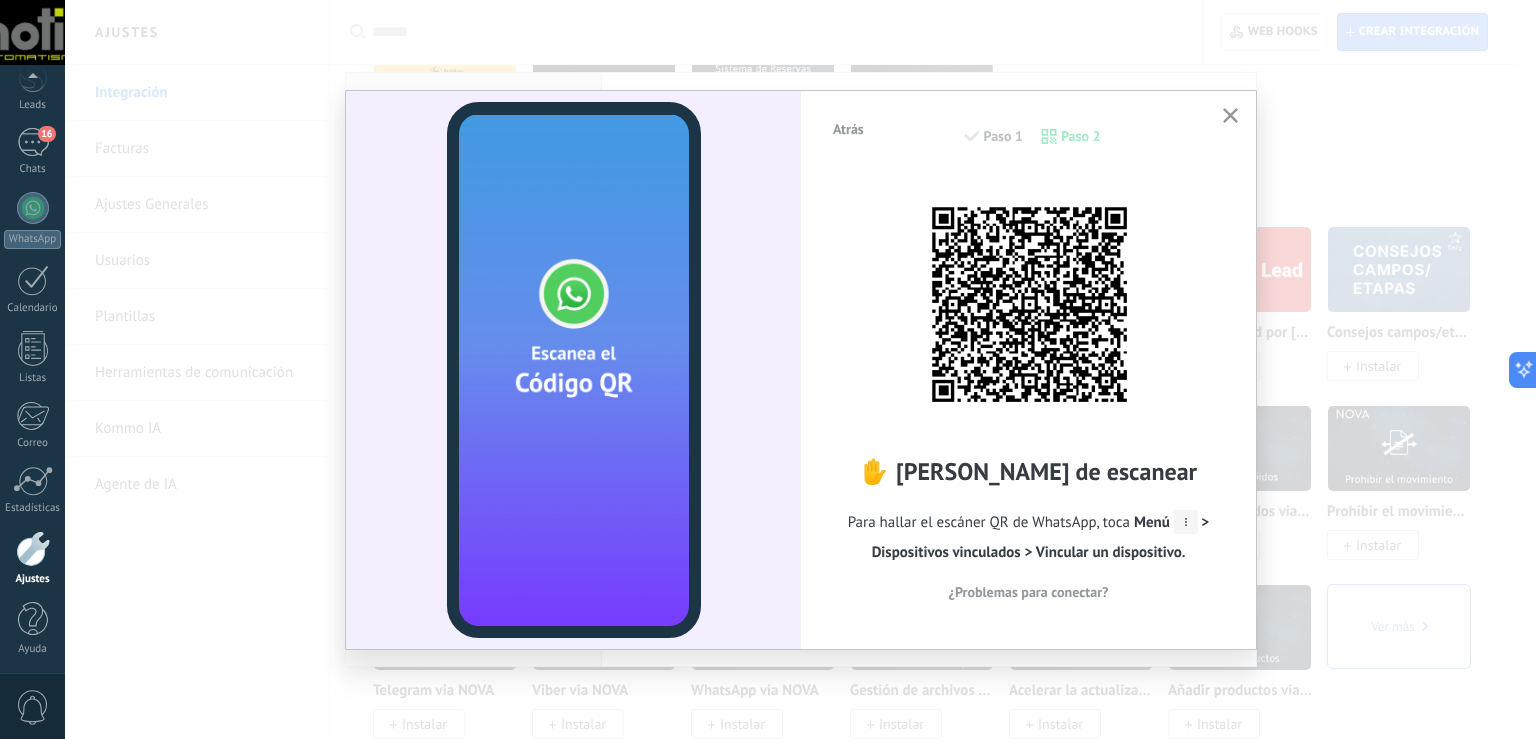 click at bounding box center (1230, 116) 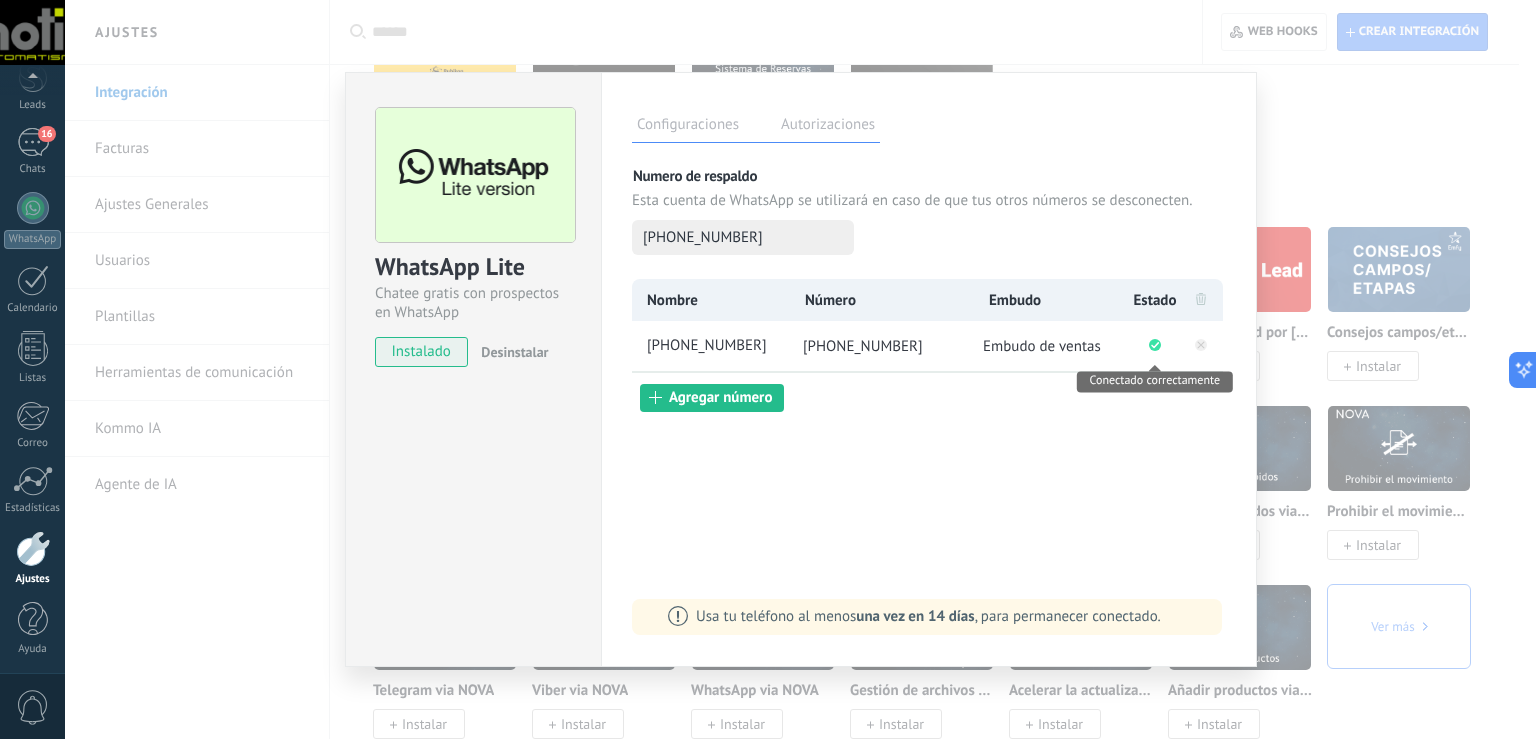 click 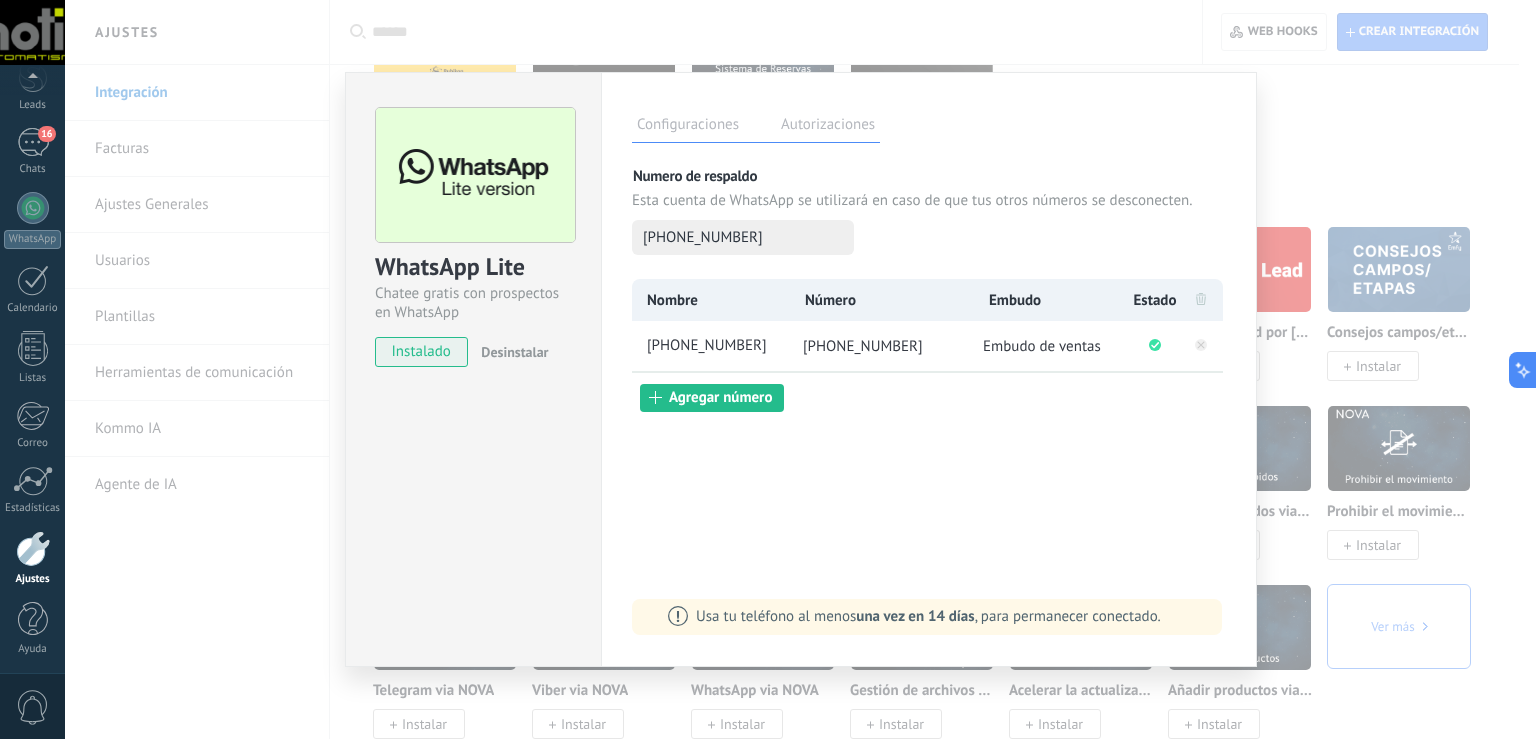 click on "WhatsApp Lite Chatee gratis con prospectos en WhatsApp instalado Desinstalar Configuraciones Autorizaciones Esta pestaña registra a los usuarios que han concedido acceso a las integración a esta cuenta. Si deseas remover la posibilidad que un usuario pueda enviar solicitudes a la cuenta en nombre de esta integración, puedes revocar el acceso. Si el acceso a todos los usuarios es revocado, la integración dejará de funcionar. Esta aplicacion está instalada, pero nadie le ha dado acceso aun. Más de 2 mil millones de personas utilizan activamente WhatsApp para conectarse con amigos, familiares y empresas. Esta integración agrega el chat más popular a tu arsenal de comunicación: captura automáticamente leads desde los mensajes entrantes, comparte el acceso al chat con todo tu equipo y potencia todo con las herramientas integradas de Kommo, como el botón de compromiso y Salesbot. más _:  Guardar Numero de respaldo Esta cuenta de WhatsApp se utilizará en caso de que tus otros números se desconecten." at bounding box center (800, 369) 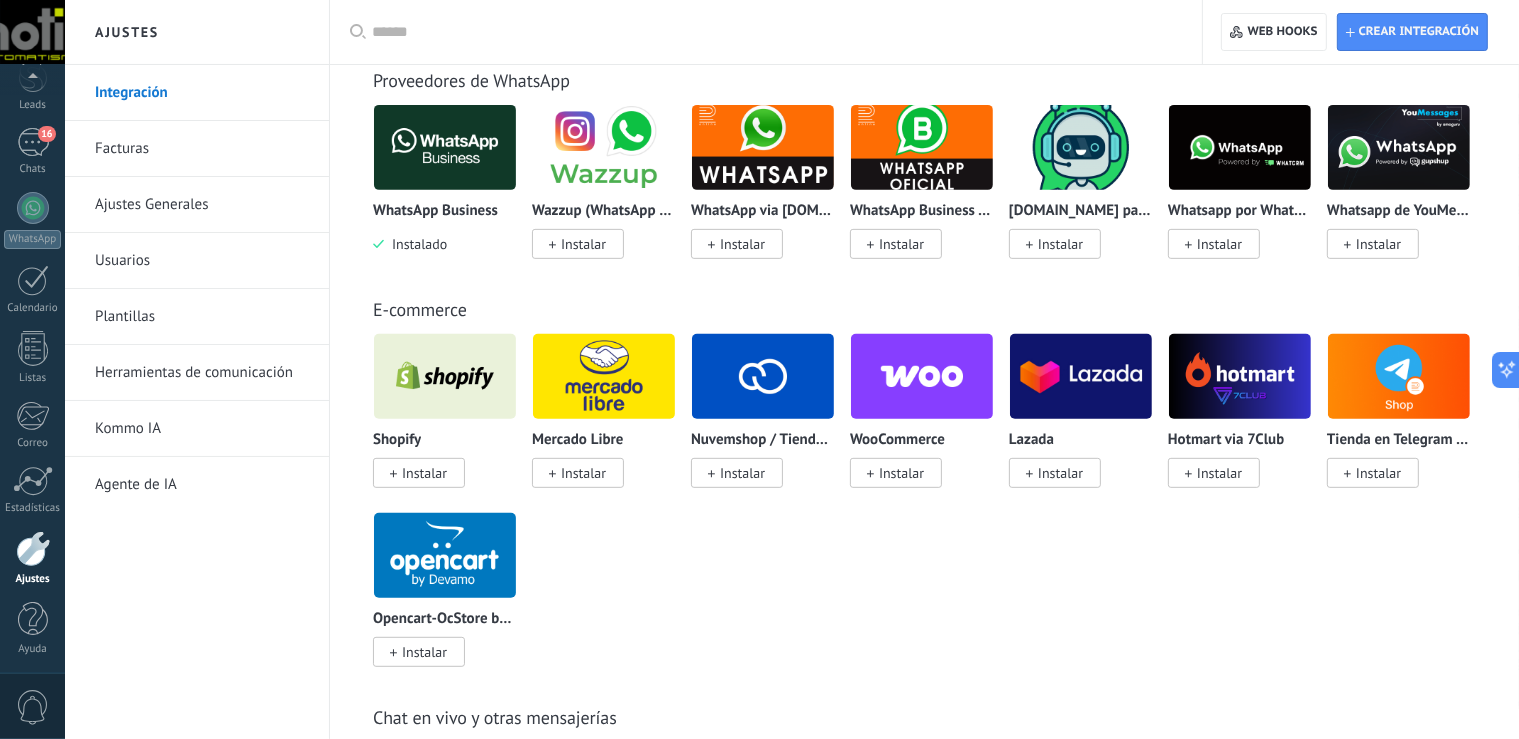scroll, scrollTop: 605, scrollLeft: 0, axis: vertical 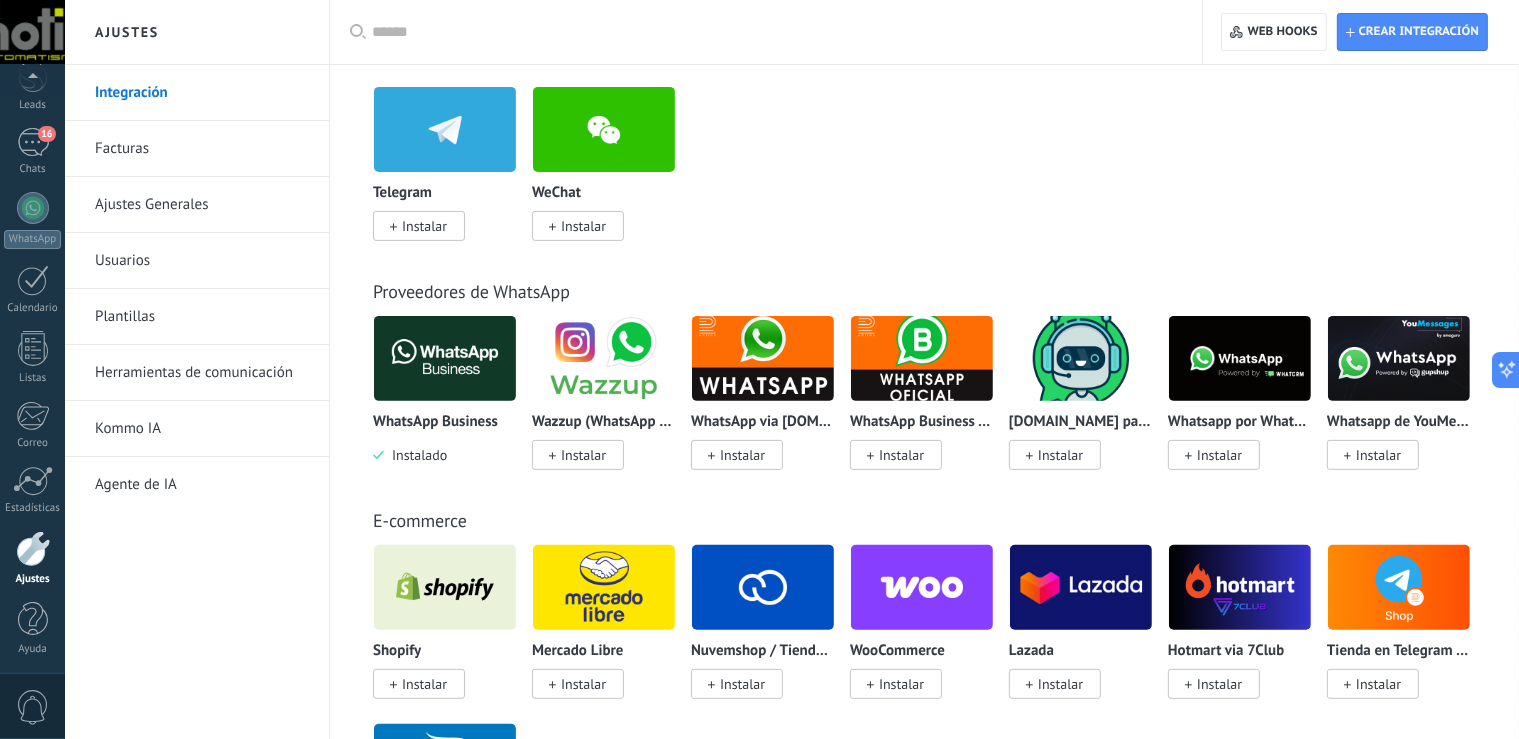 click at bounding box center [445, 358] 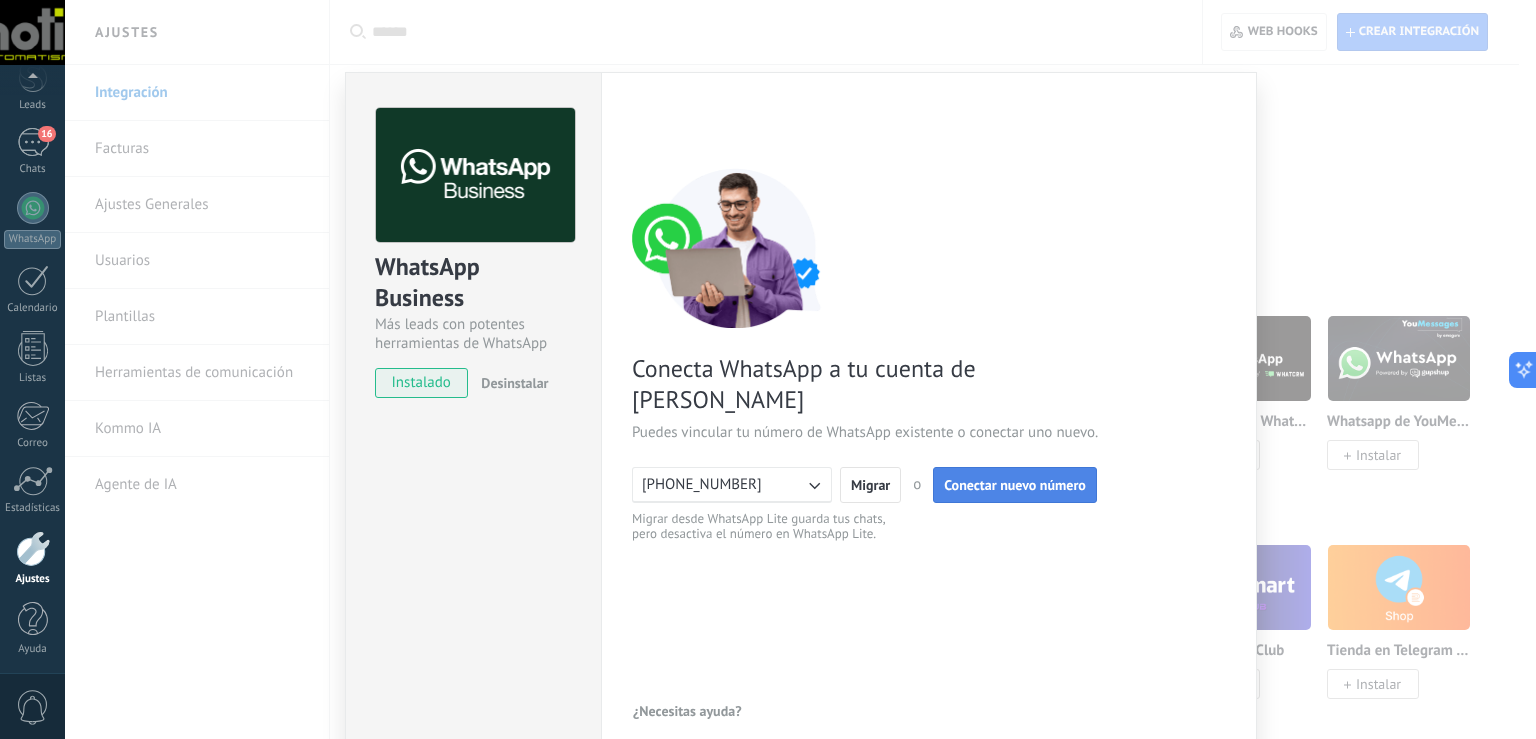 click on "Conectar nuevo número" at bounding box center (1015, 485) 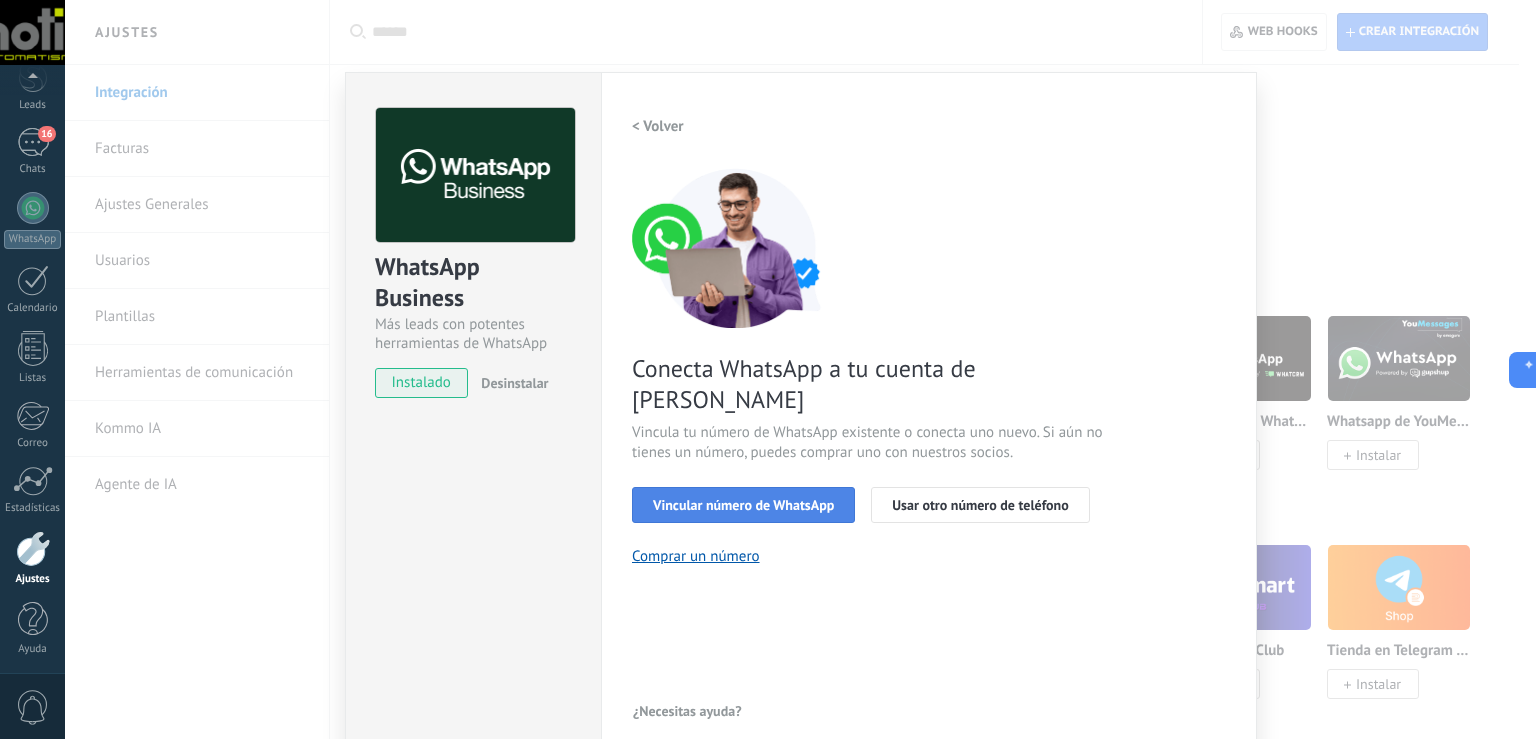 click on "Vincular número de WhatsApp" at bounding box center [743, 505] 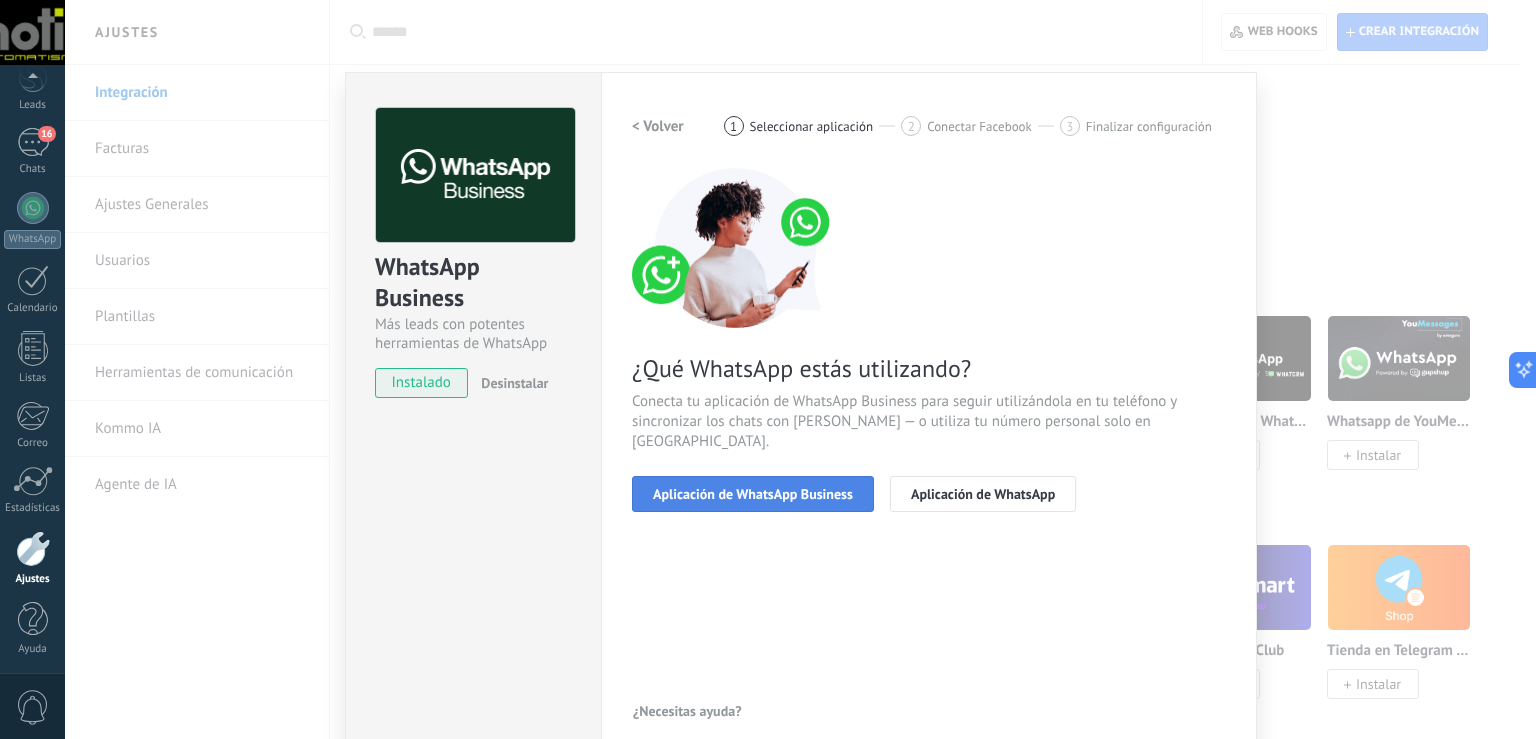 click on "Aplicación de WhatsApp Business" at bounding box center (753, 494) 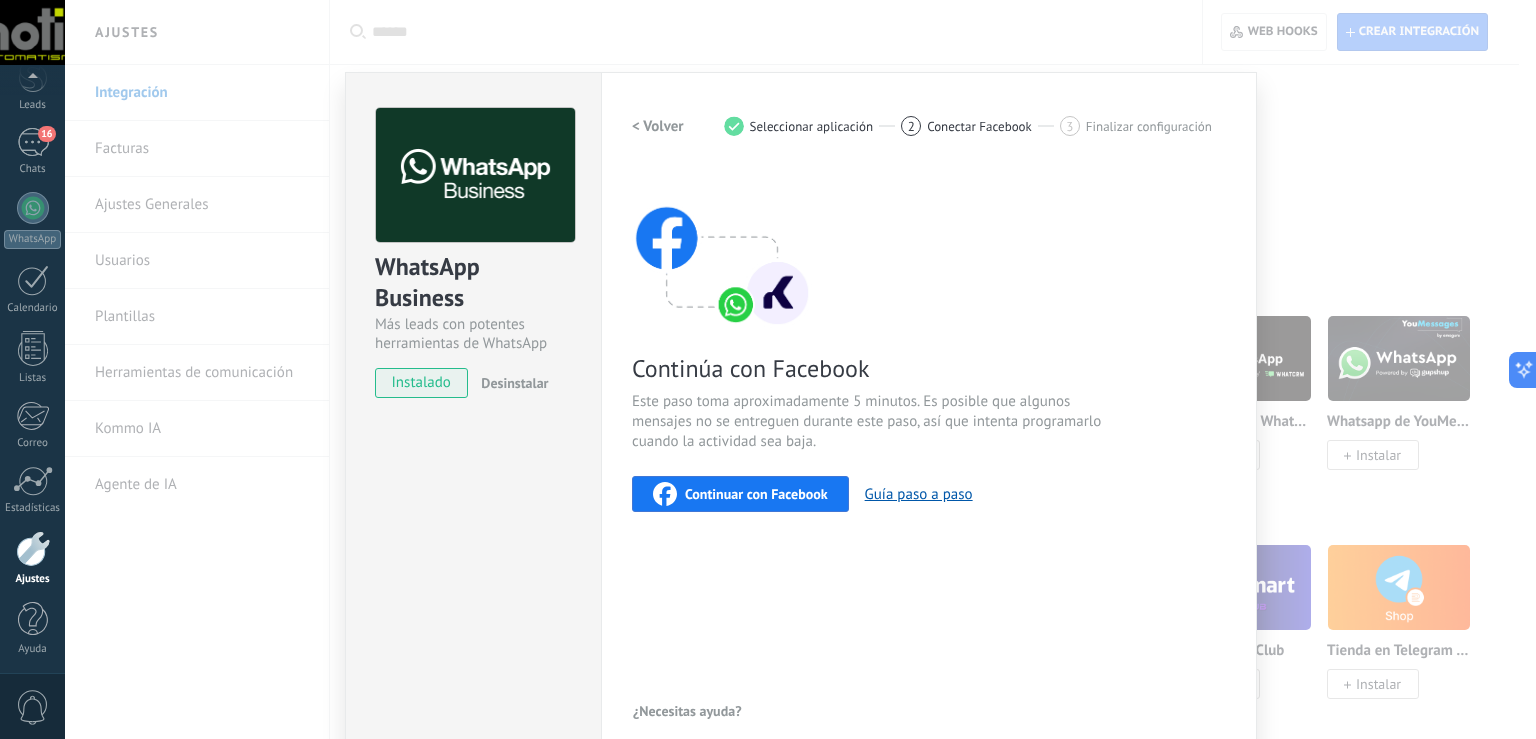 click on "WhatsApp Business Más leads con potentes herramientas de WhatsApp instalado Desinstalar Configuraciones Autorizaciones Esta pestaña registra a los usuarios que han concedido acceso a las integración a esta cuenta. Si deseas remover la posibilidad que un usuario pueda enviar solicitudes a la cuenta en nombre de esta integración, puedes revocar el acceso. Si el acceso a todos los usuarios es revocado, la integración dejará de funcionar. Esta aplicacion está instalada, pero nadie le ha dado acceso aun. WhatsApp Cloud API más _:  Guardar < Volver 1 Seleccionar aplicación 2 Conectar Facebook  3 Finalizar configuración Continúa con Facebook Este paso toma aproximadamente 5 minutos. Es posible que algunos mensajes no se entreguen durante este paso, así que intenta programarlo cuando la actividad sea baja. Continuar con Facebook Guía paso a paso ¿Necesitas ayuda?" at bounding box center (800, 369) 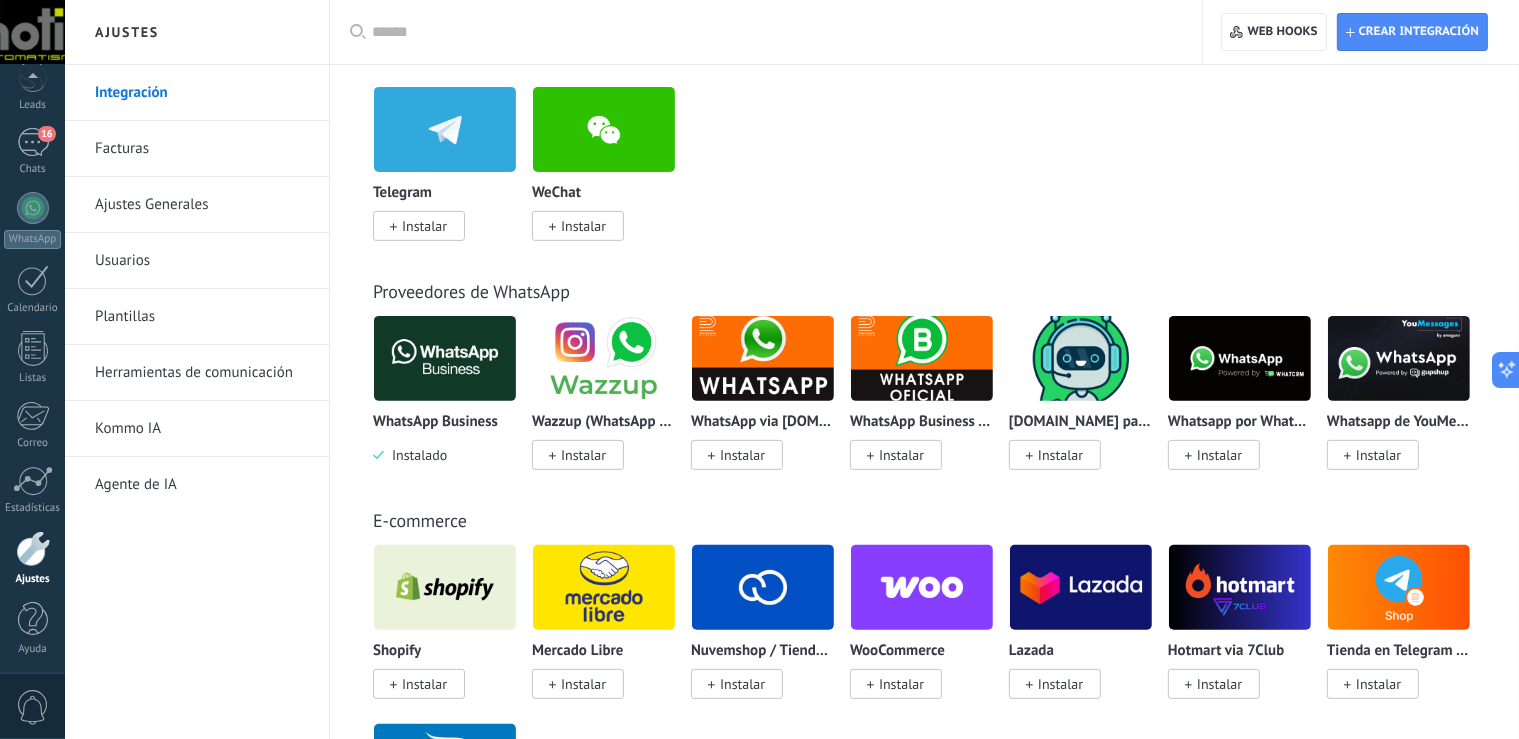 click at bounding box center [445, 358] 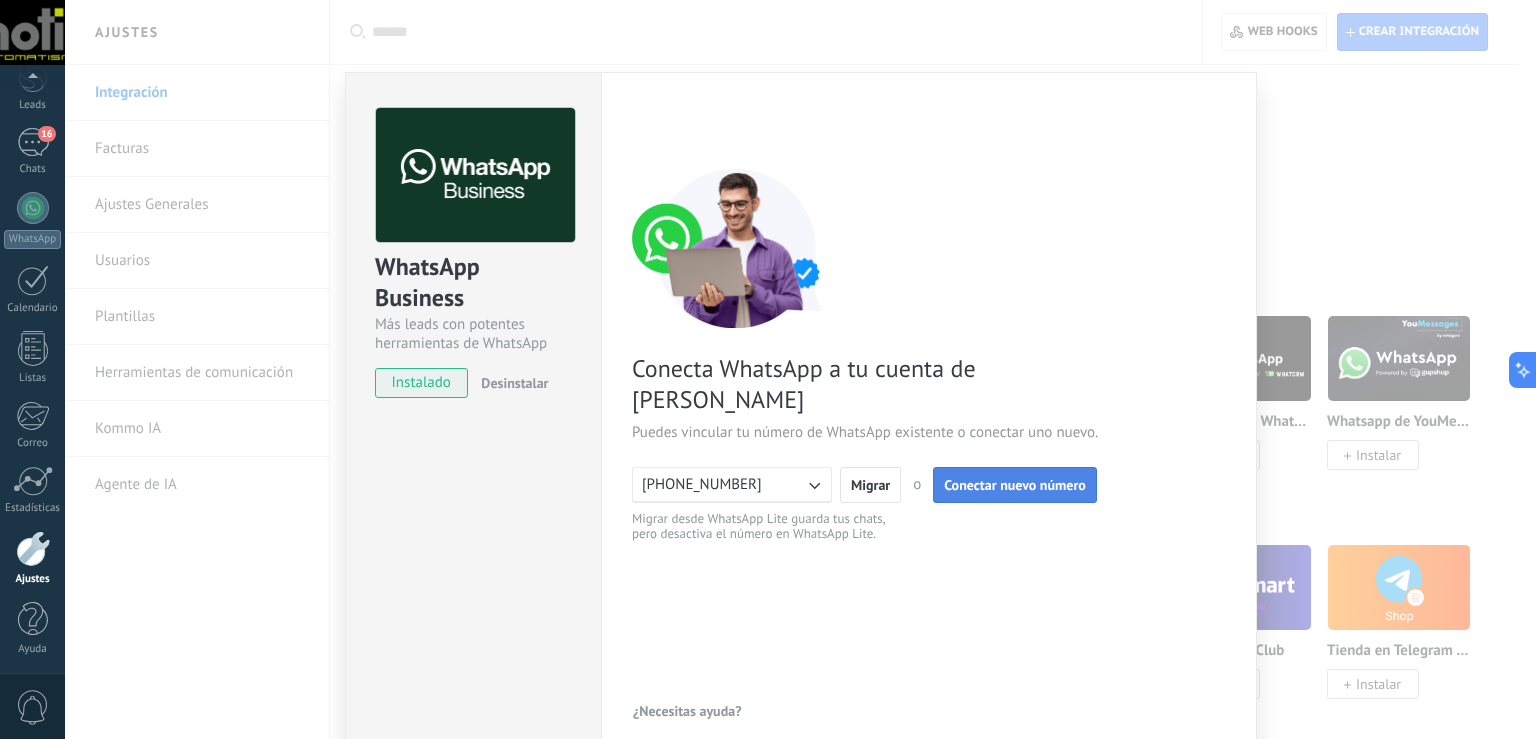 click on "Conectar nuevo número" at bounding box center [1015, 485] 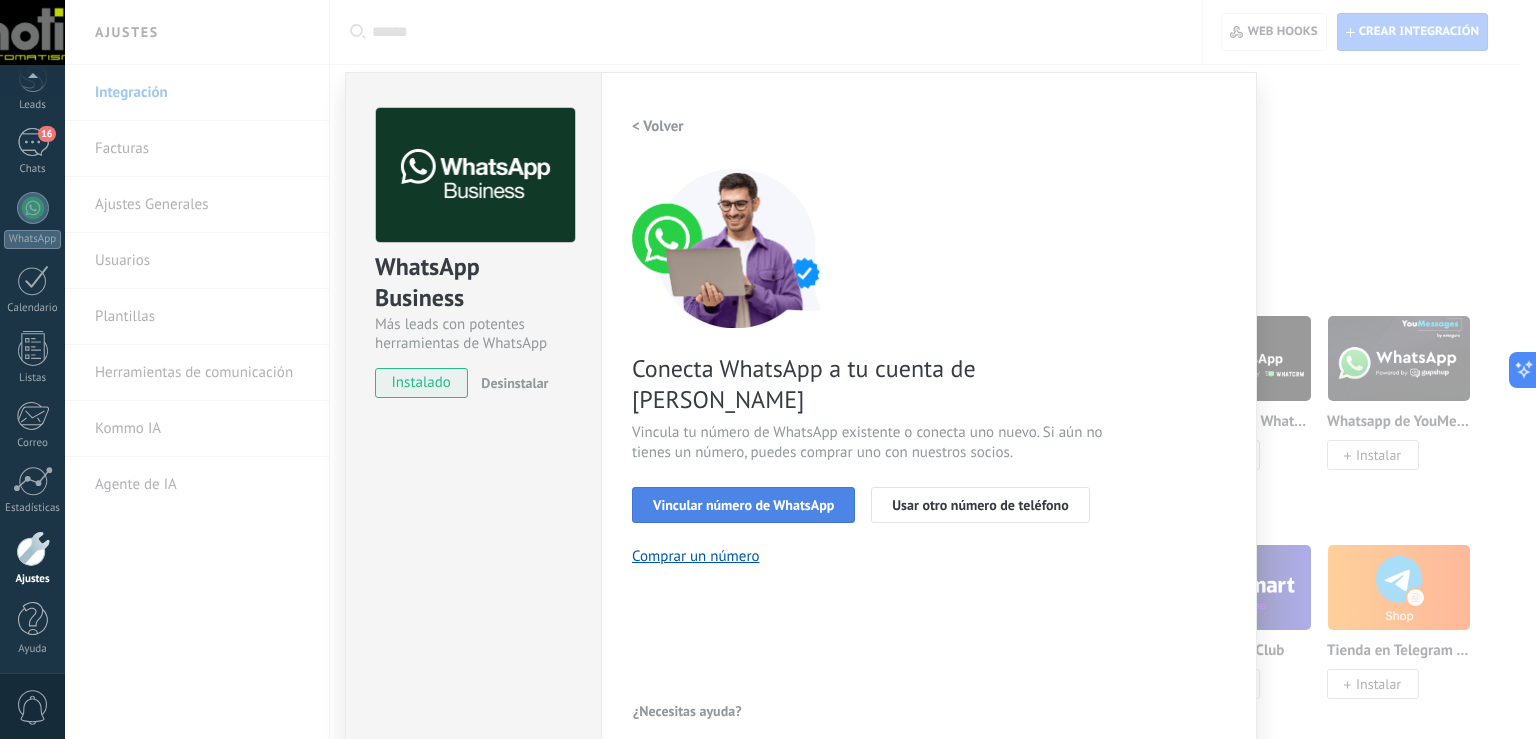 click on "Vincular número de WhatsApp" at bounding box center (743, 505) 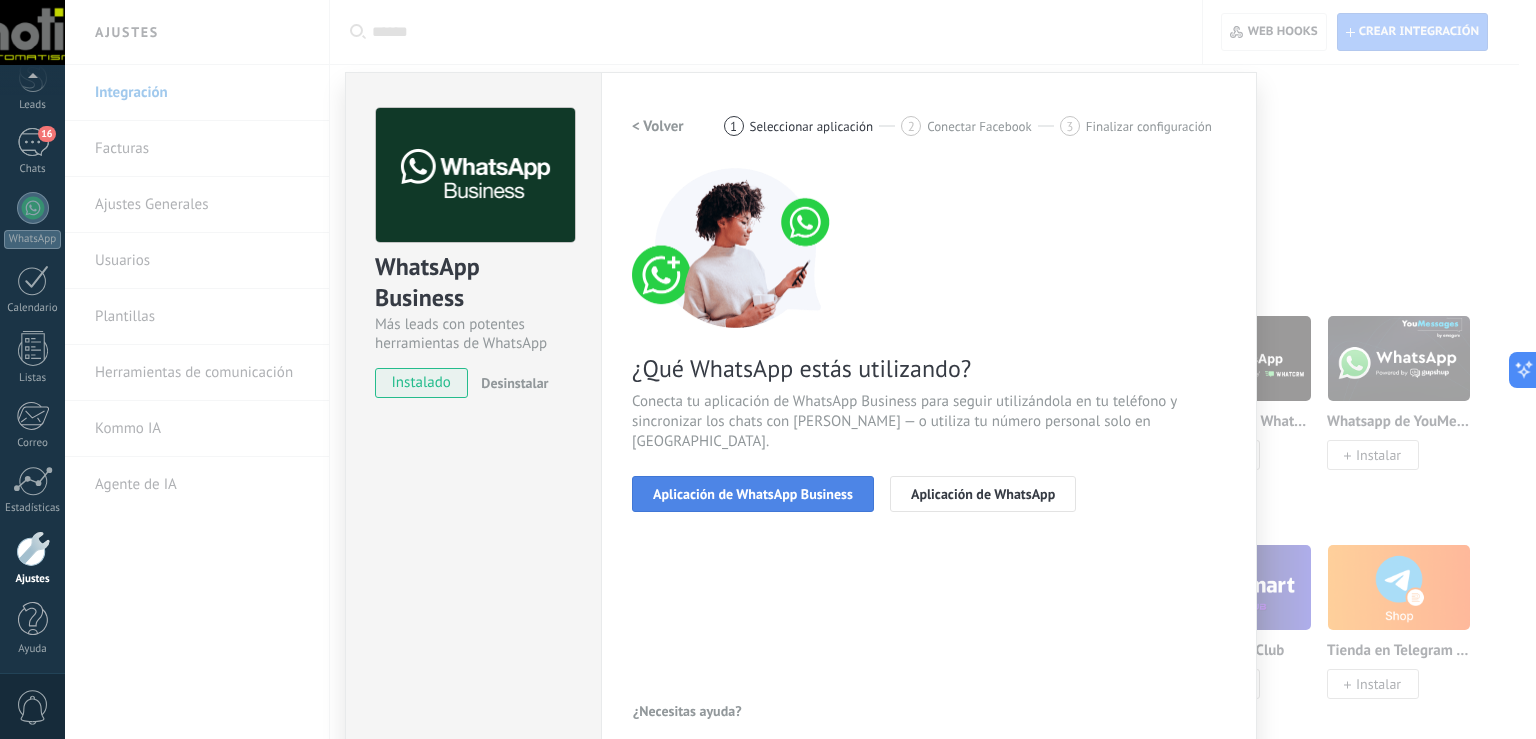 click on "Aplicación de WhatsApp Business" at bounding box center (753, 494) 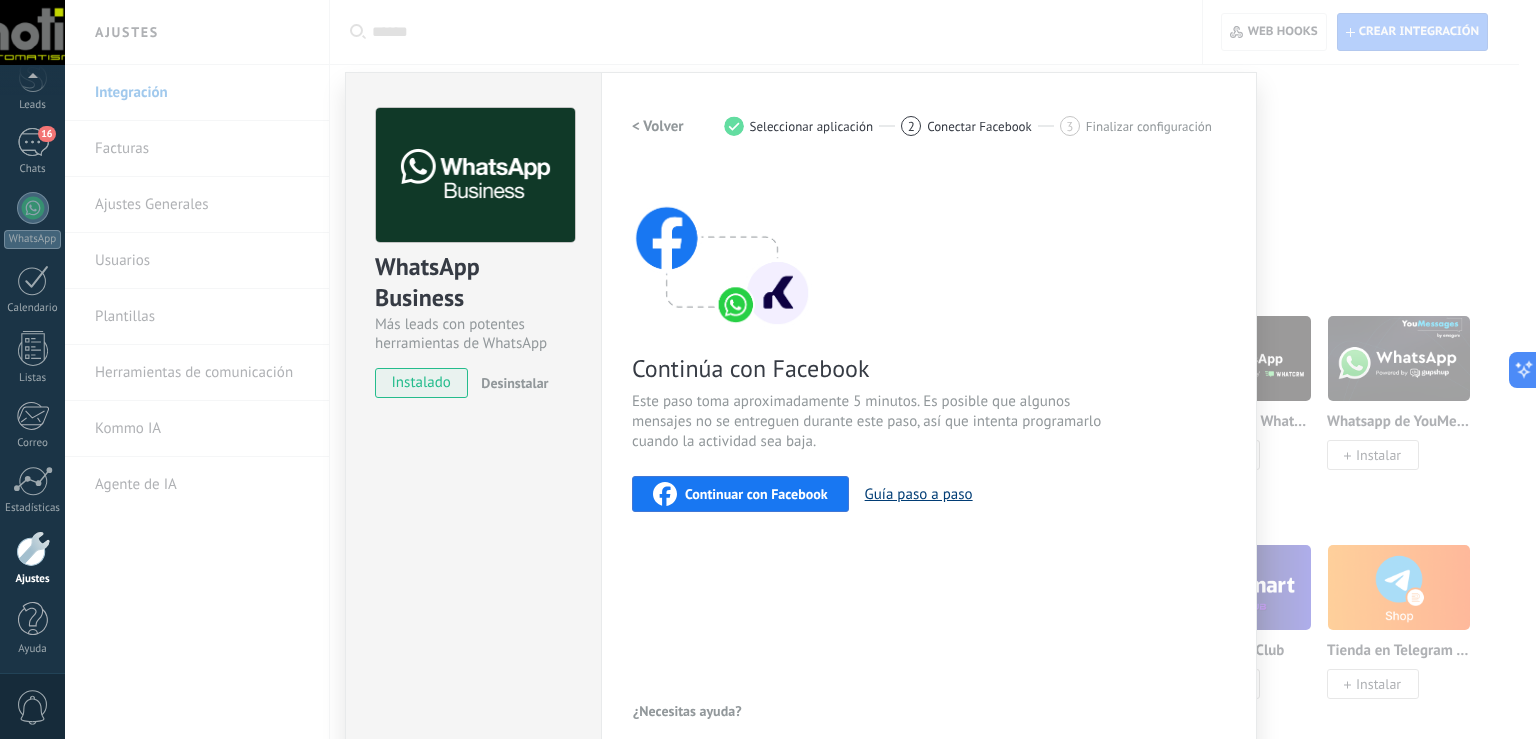 click on "Guía paso a paso" at bounding box center [919, 494] 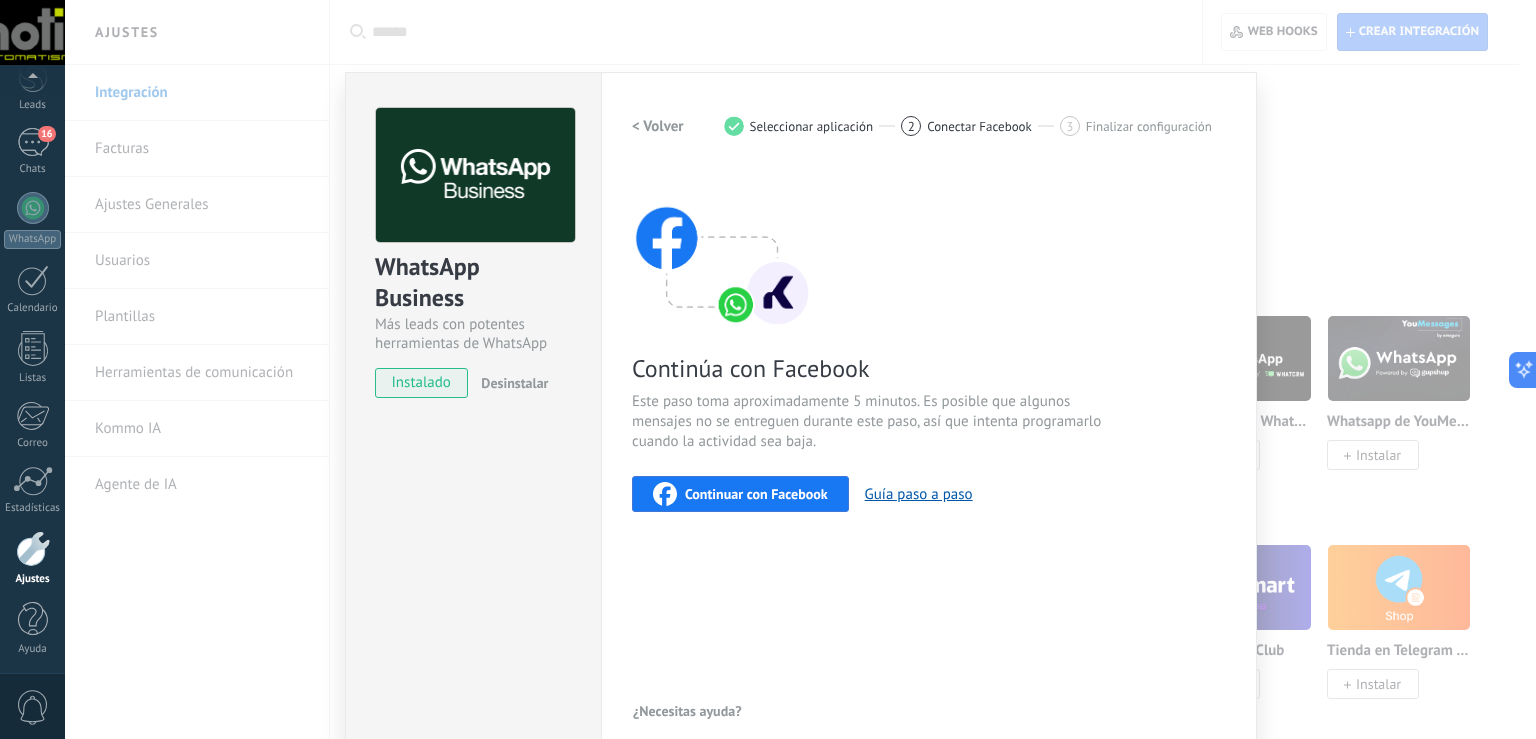 click on "WhatsApp Business Más leads con potentes herramientas de WhatsApp instalado Desinstalar Configuraciones Autorizaciones Esta pestaña registra a los usuarios que han concedido acceso a las integración a esta cuenta. Si deseas remover la posibilidad que un usuario pueda enviar solicitudes a la cuenta en nombre de esta integración, puedes revocar el acceso. Si el acceso a todos los usuarios es revocado, la integración dejará de funcionar. Esta aplicacion está instalada, pero nadie le ha dado acceso aun. WhatsApp Cloud API más _:  Guardar < Volver 1 Seleccionar aplicación 2 Conectar Facebook  3 Finalizar configuración Continúa con Facebook Este paso toma aproximadamente 5 minutos. Es posible que algunos mensajes no se entreguen durante este paso, así que intenta programarlo cuando la actividad sea baja. Continuar con Facebook Guía paso a paso ¿Necesitas ayuda?" at bounding box center (800, 369) 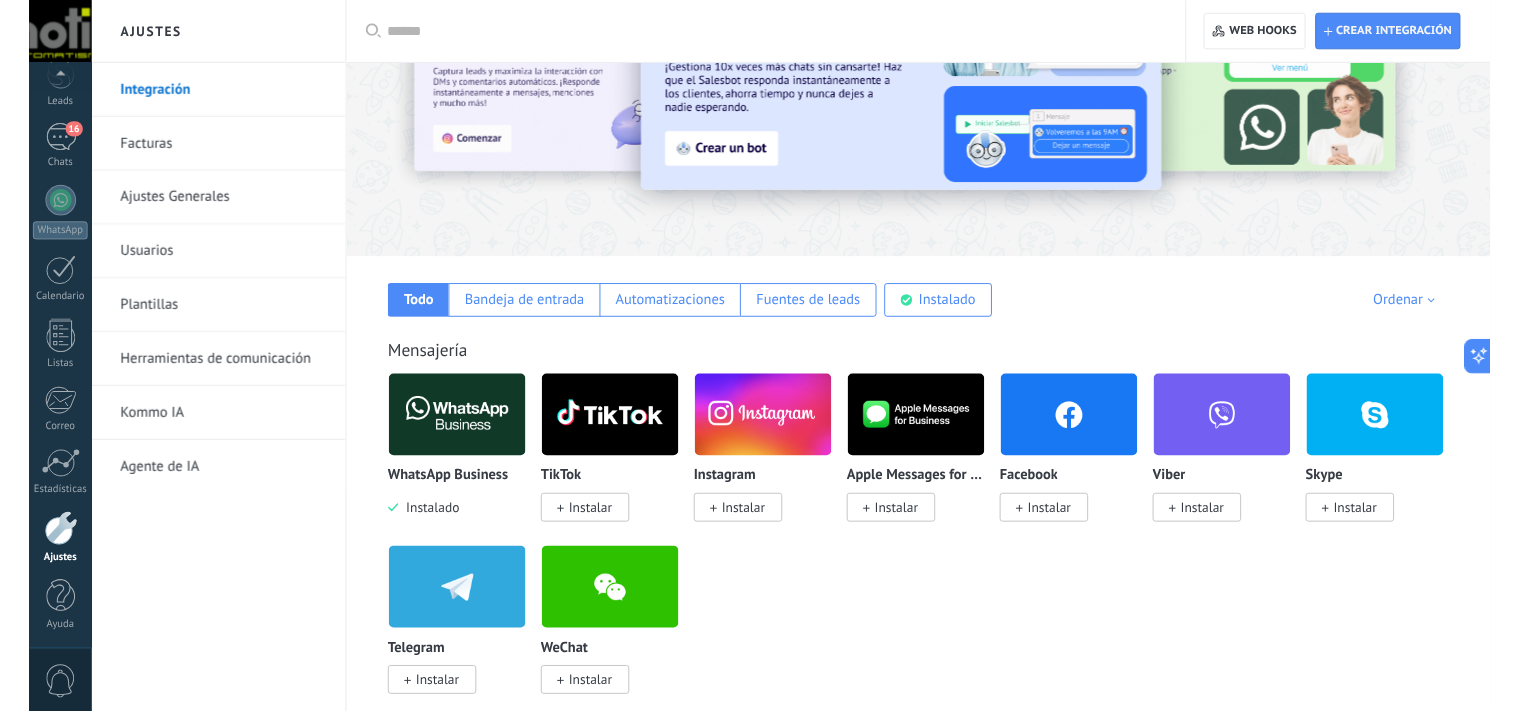 scroll, scrollTop: 0, scrollLeft: 0, axis: both 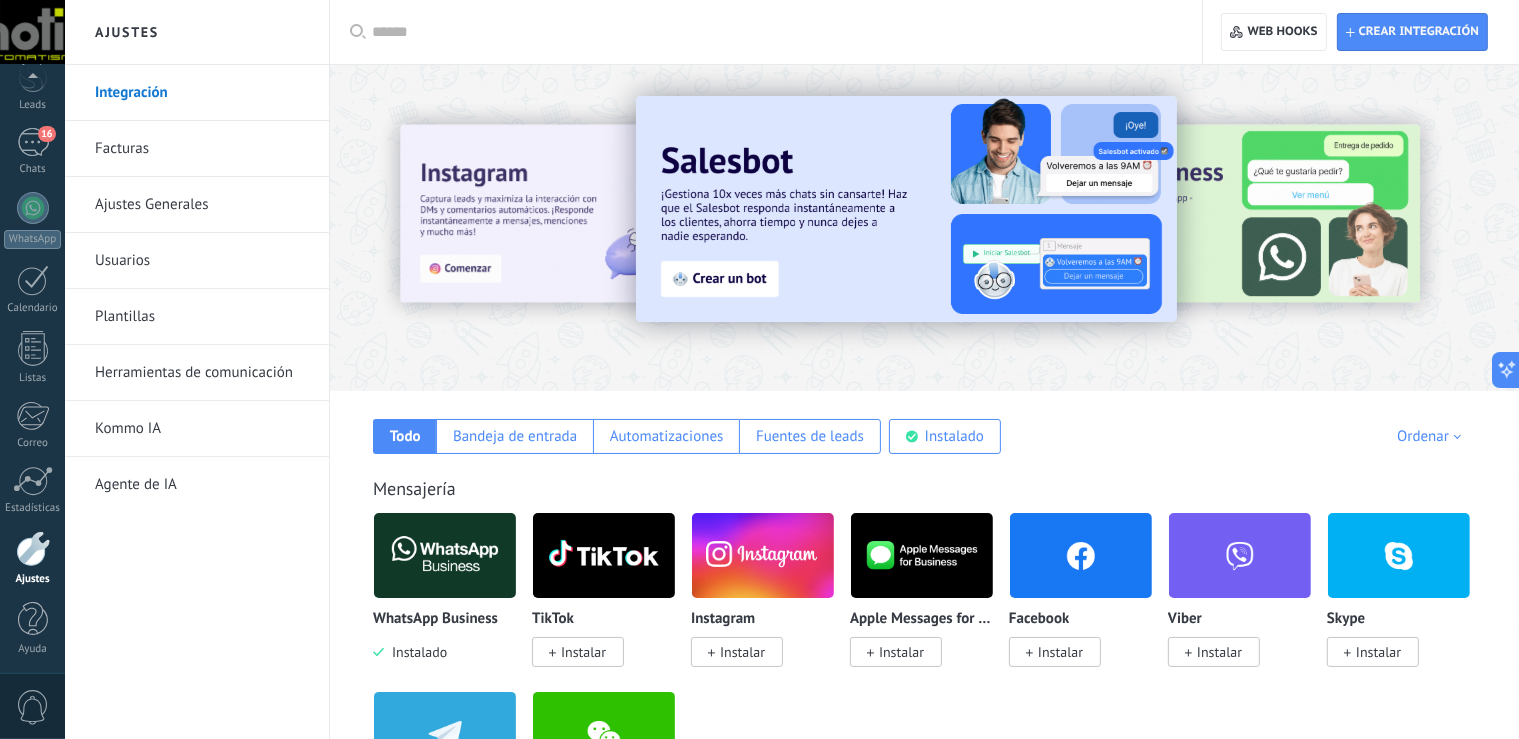 click at bounding box center (773, 32) 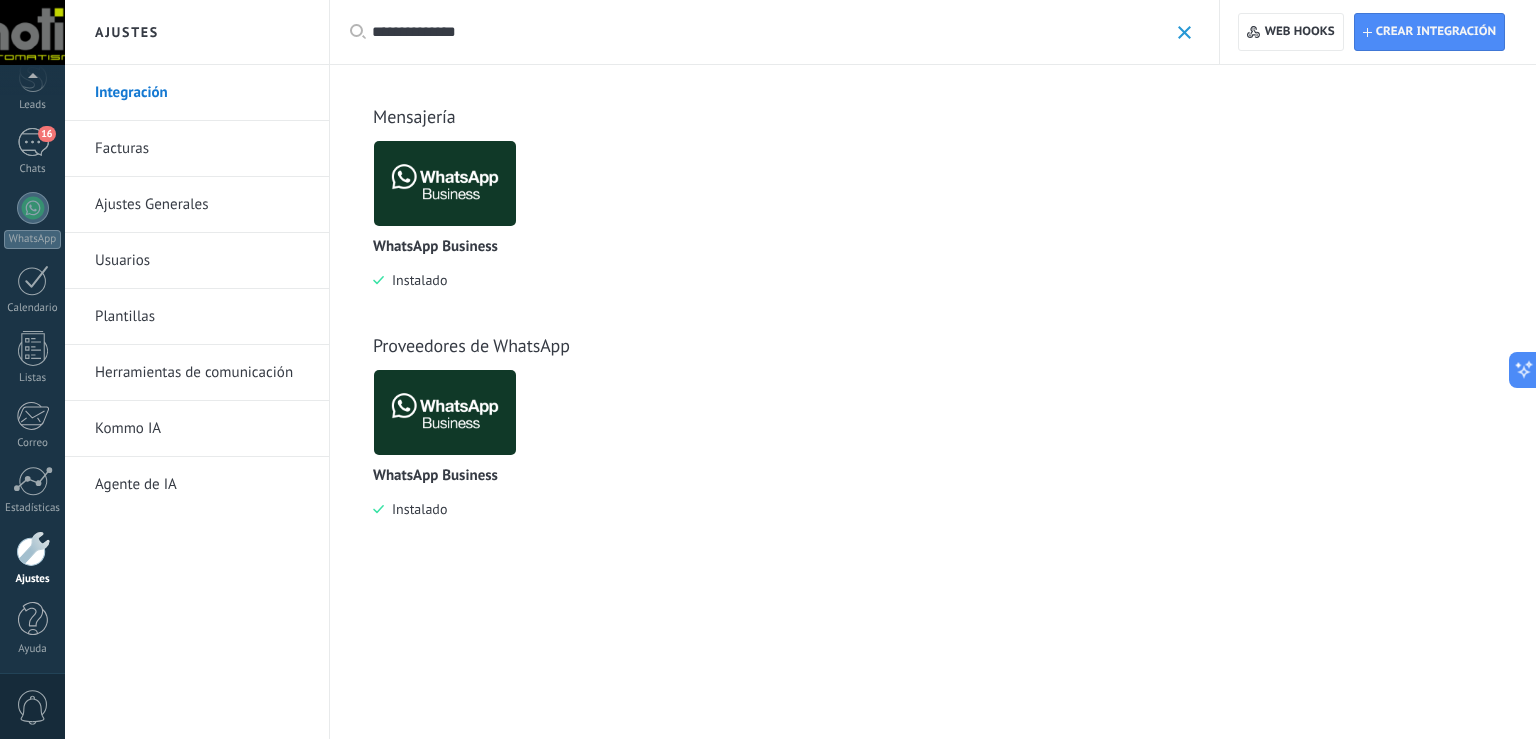 type on "**********" 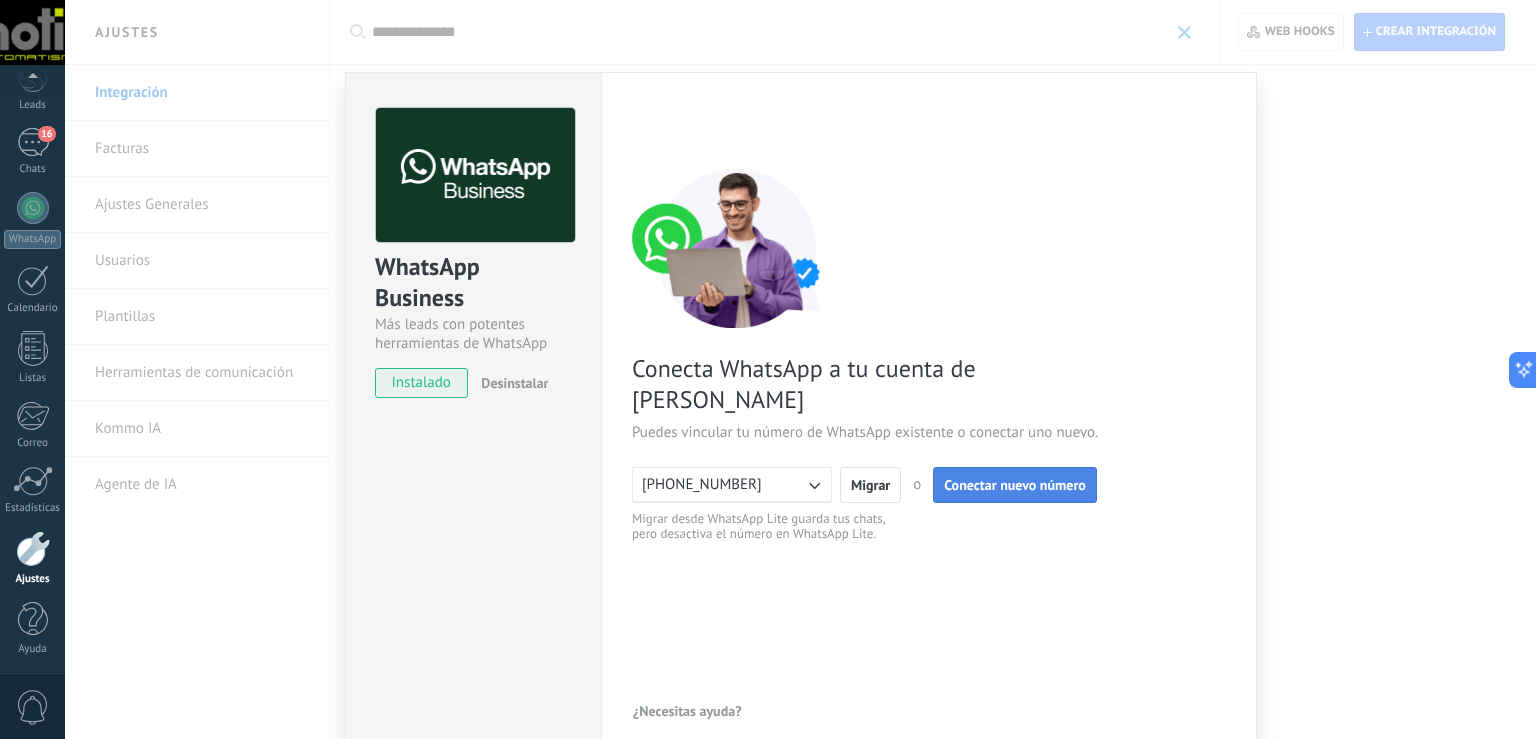 click on "Conectar nuevo número" at bounding box center [1015, 485] 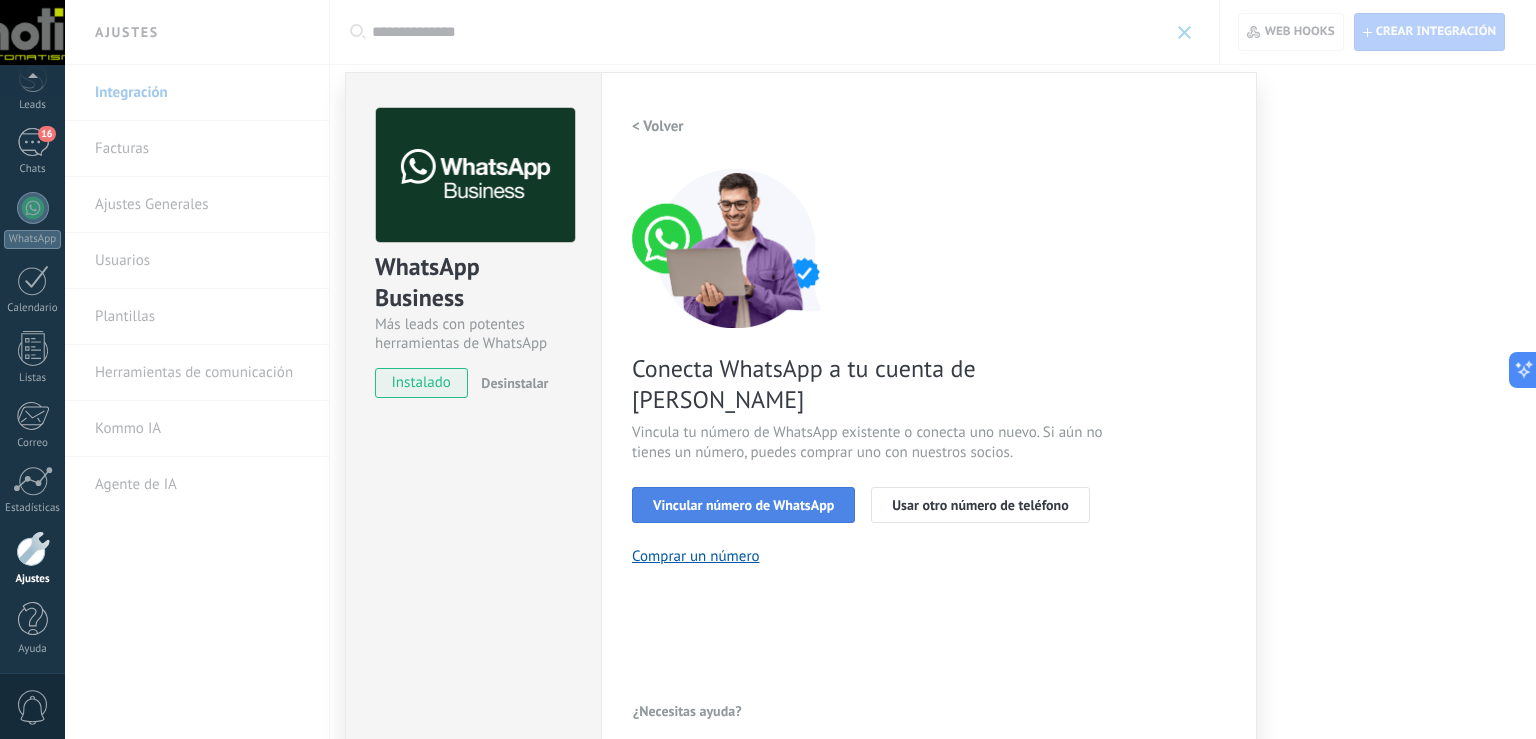 click on "Vincular número de WhatsApp" at bounding box center (743, 505) 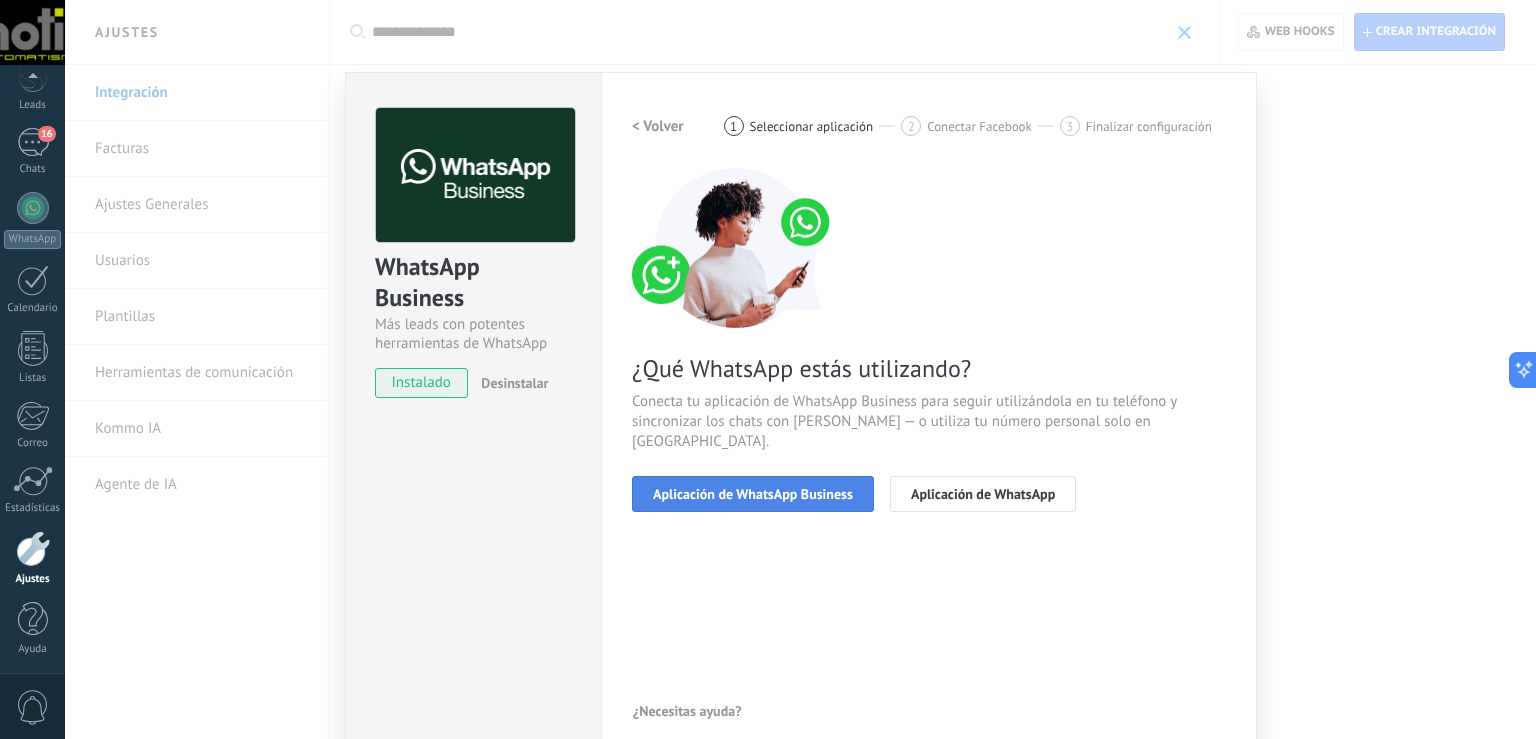 click on "Aplicación de WhatsApp Business" at bounding box center [753, 494] 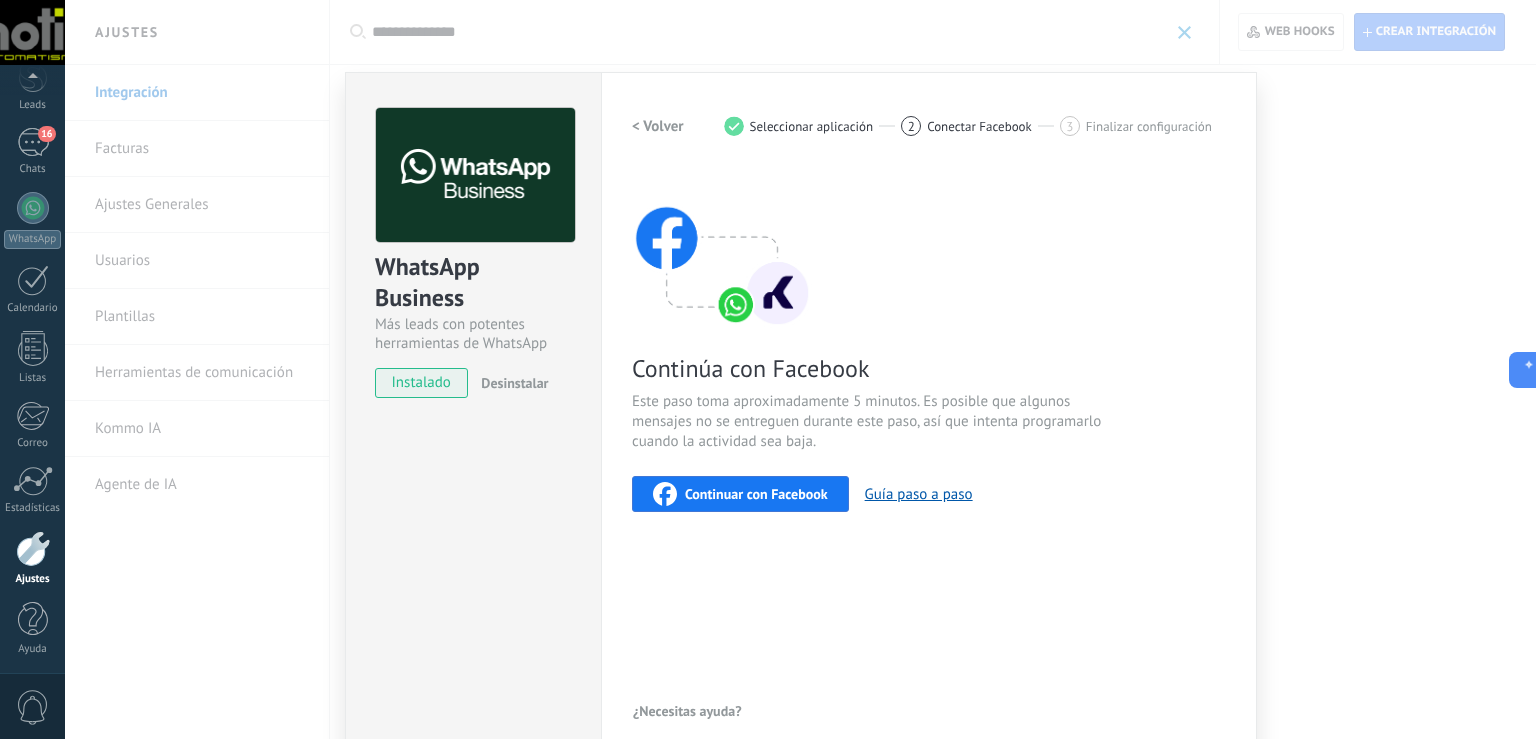 click on "Continuar con Facebook" at bounding box center [756, 494] 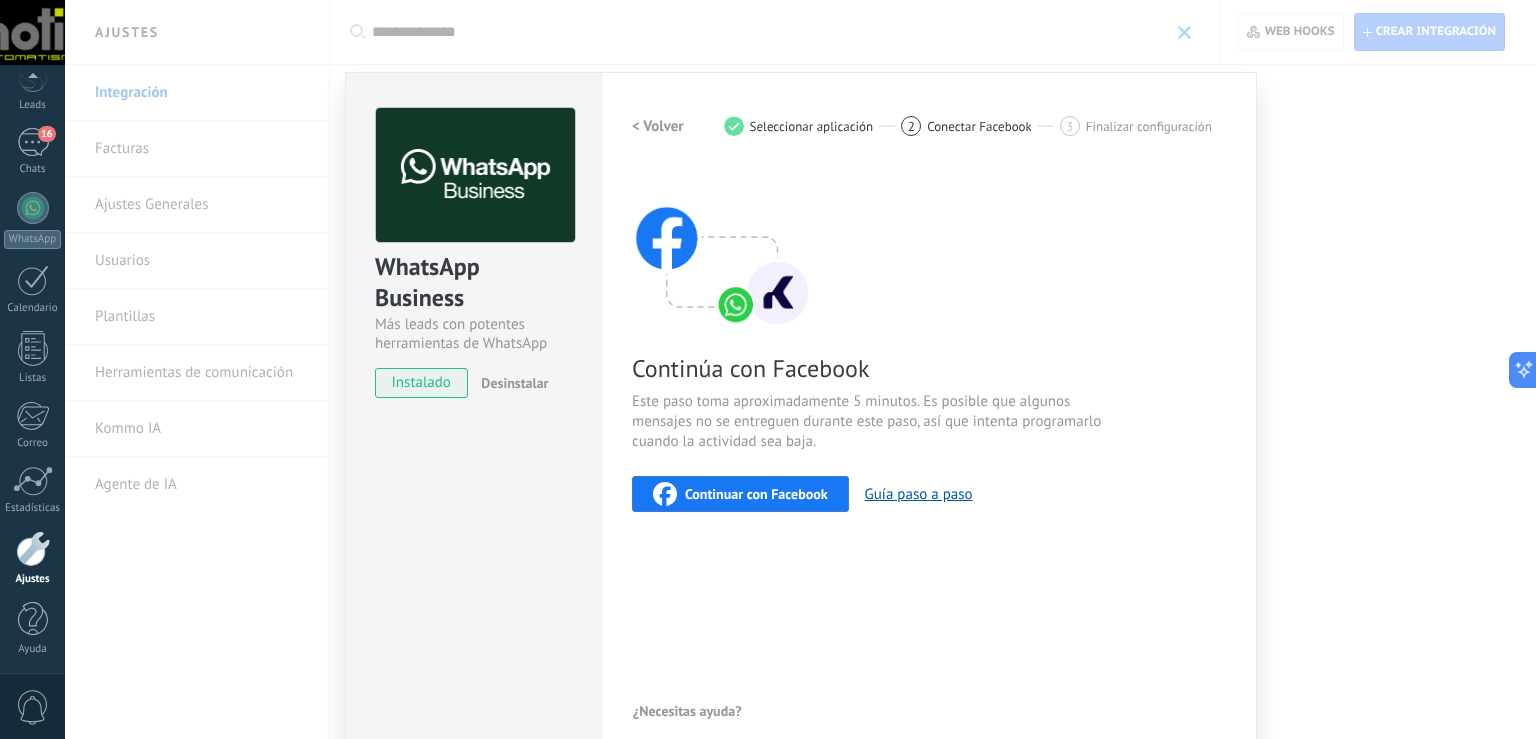 click on "Continuar con Facebook" at bounding box center (740, 494) 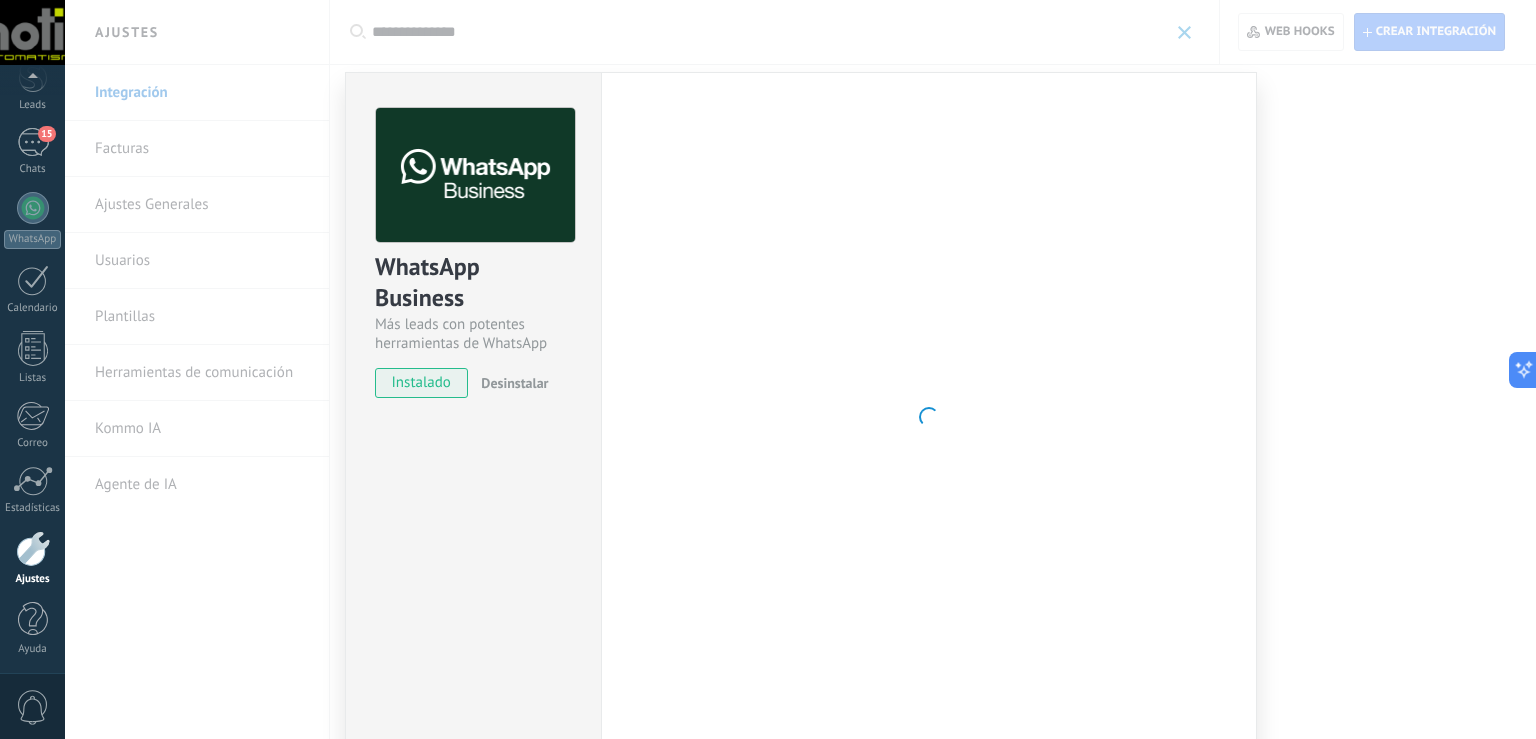 click on "WhatsApp Business Más leads con potentes herramientas de WhatsApp instalado Desinstalar Configuraciones Autorizaciones Esta pestaña registra a los usuarios que han concedido acceso a las integración a esta cuenta. Si deseas remover la posibilidad que un usuario pueda enviar solicitudes a la cuenta en nombre de esta integración, puedes revocar el acceso. Si el acceso a todos los usuarios es revocado, la integración dejará de funcionar. Esta aplicacion está instalada, pero nadie le ha dado acceso aun. WhatsApp Cloud API más _:  Guardar < Volver 1 Seleccionar aplicación 2 Conectar Facebook  3 Finalizar configuración Continúa con Facebook Este paso toma aproximadamente 5 minutos. Es posible que algunos mensajes no se entreguen durante este paso, así que intenta programarlo cuando la actividad sea baja. Continuar con Facebook Guía paso a paso ¿Necesitas ayuda?" at bounding box center [800, 369] 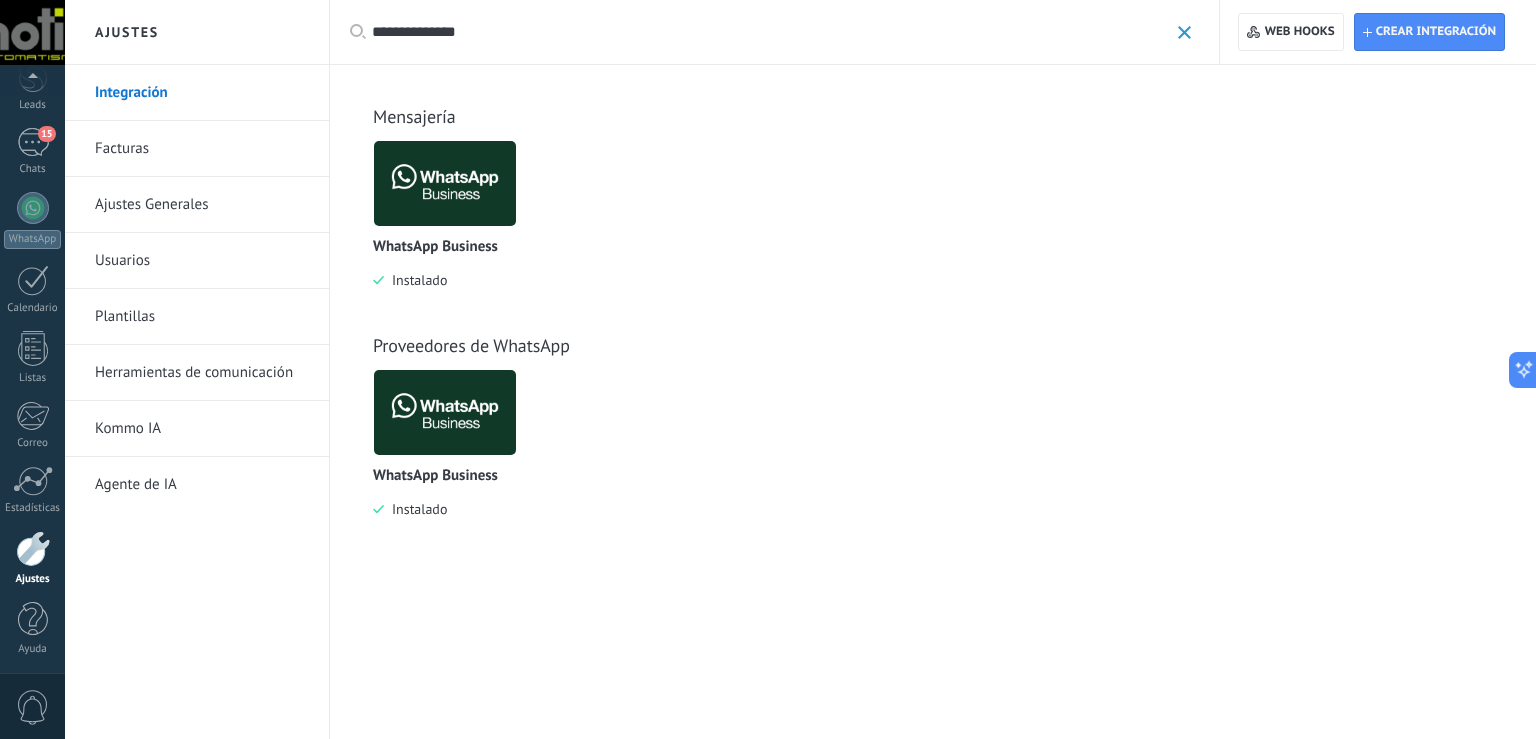 click at bounding box center (445, 183) 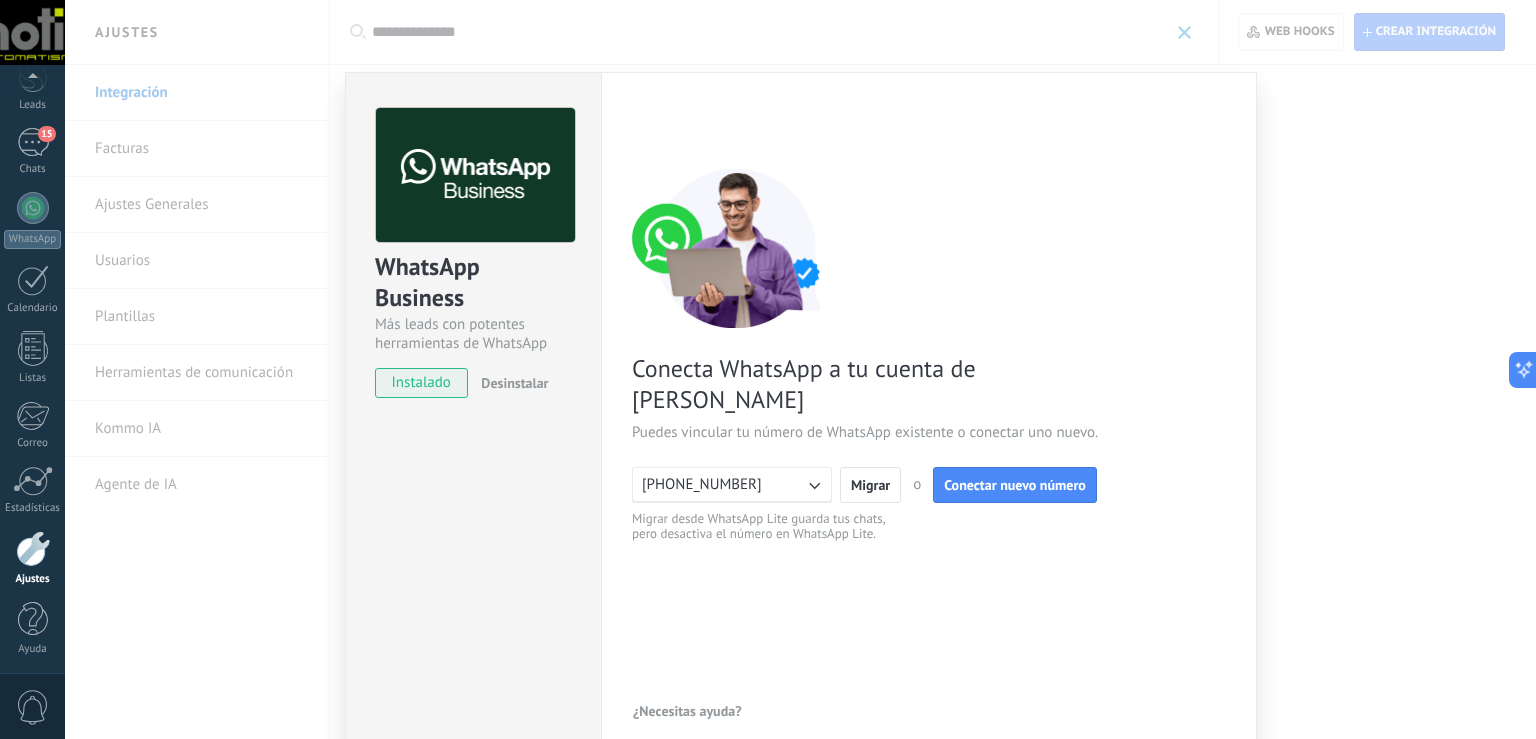 click 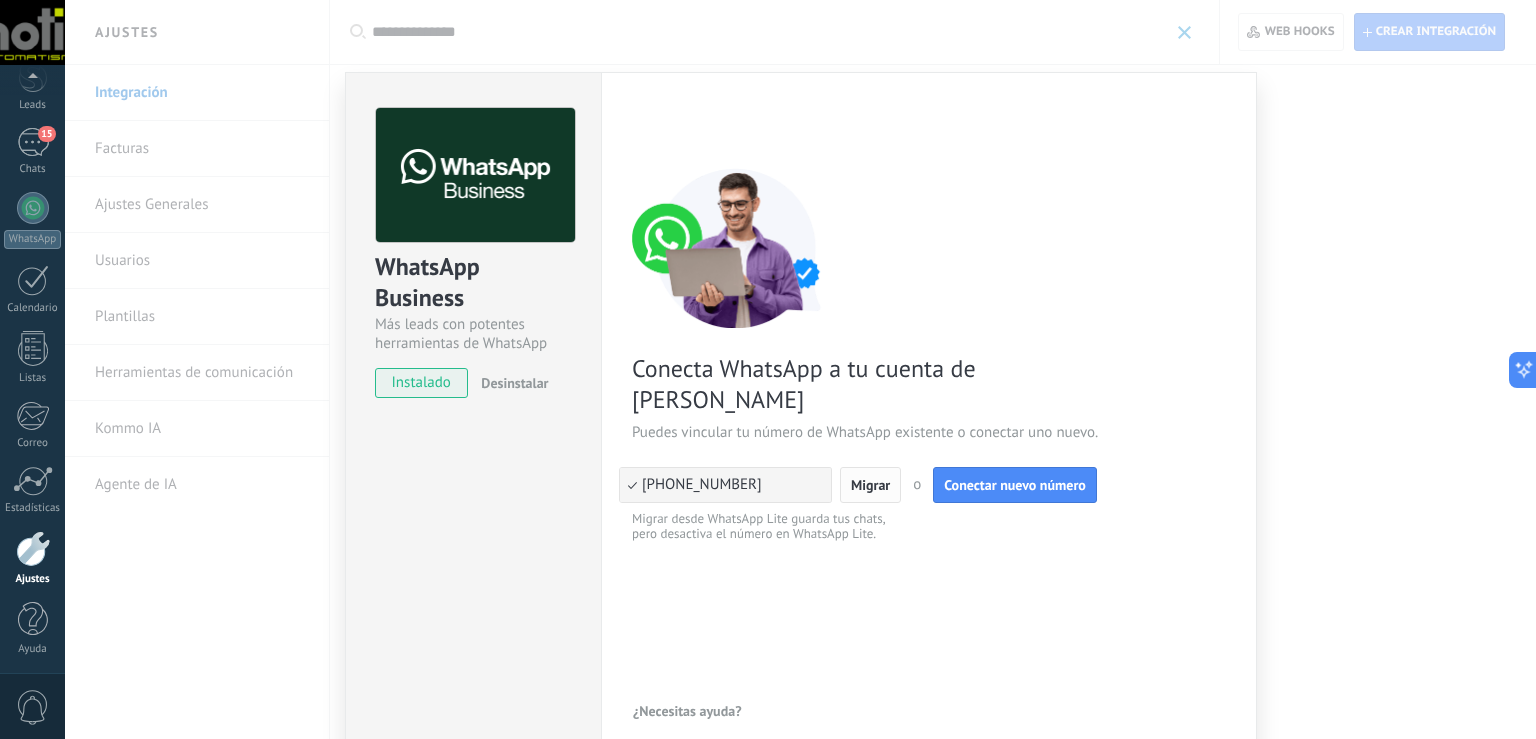 click on "Migrar" at bounding box center [870, 485] 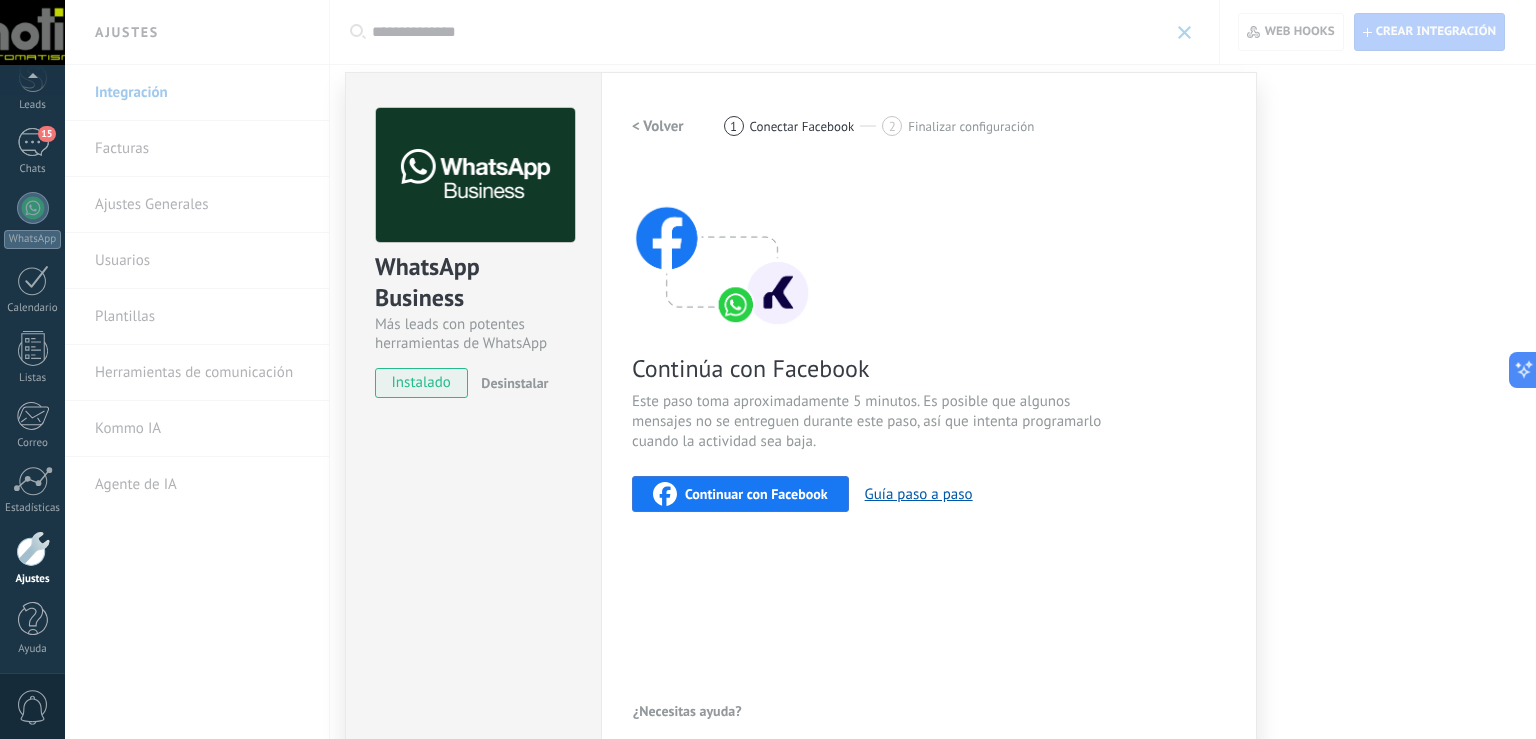 click on "< Volver" at bounding box center [658, 126] 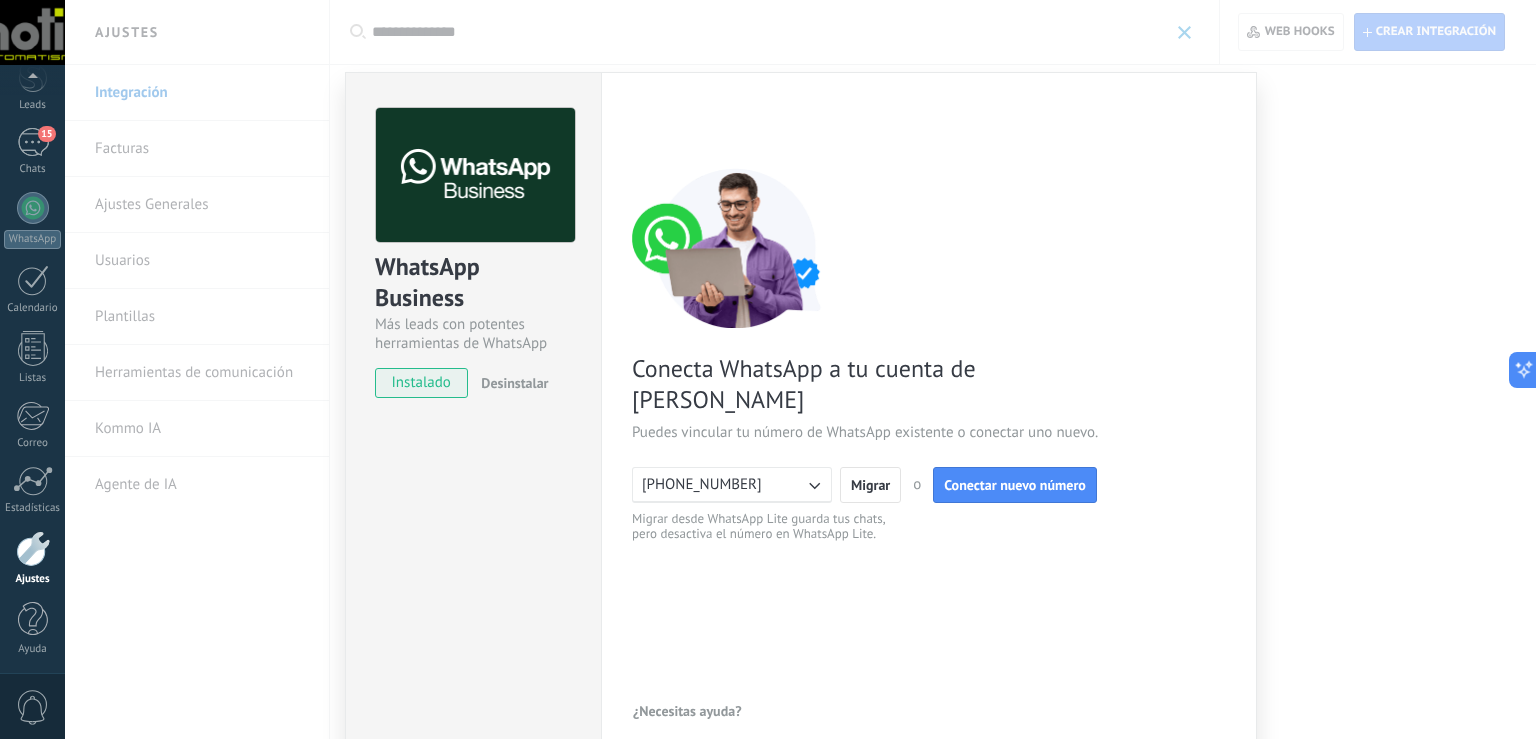 click on "Desinstalar" at bounding box center (514, 383) 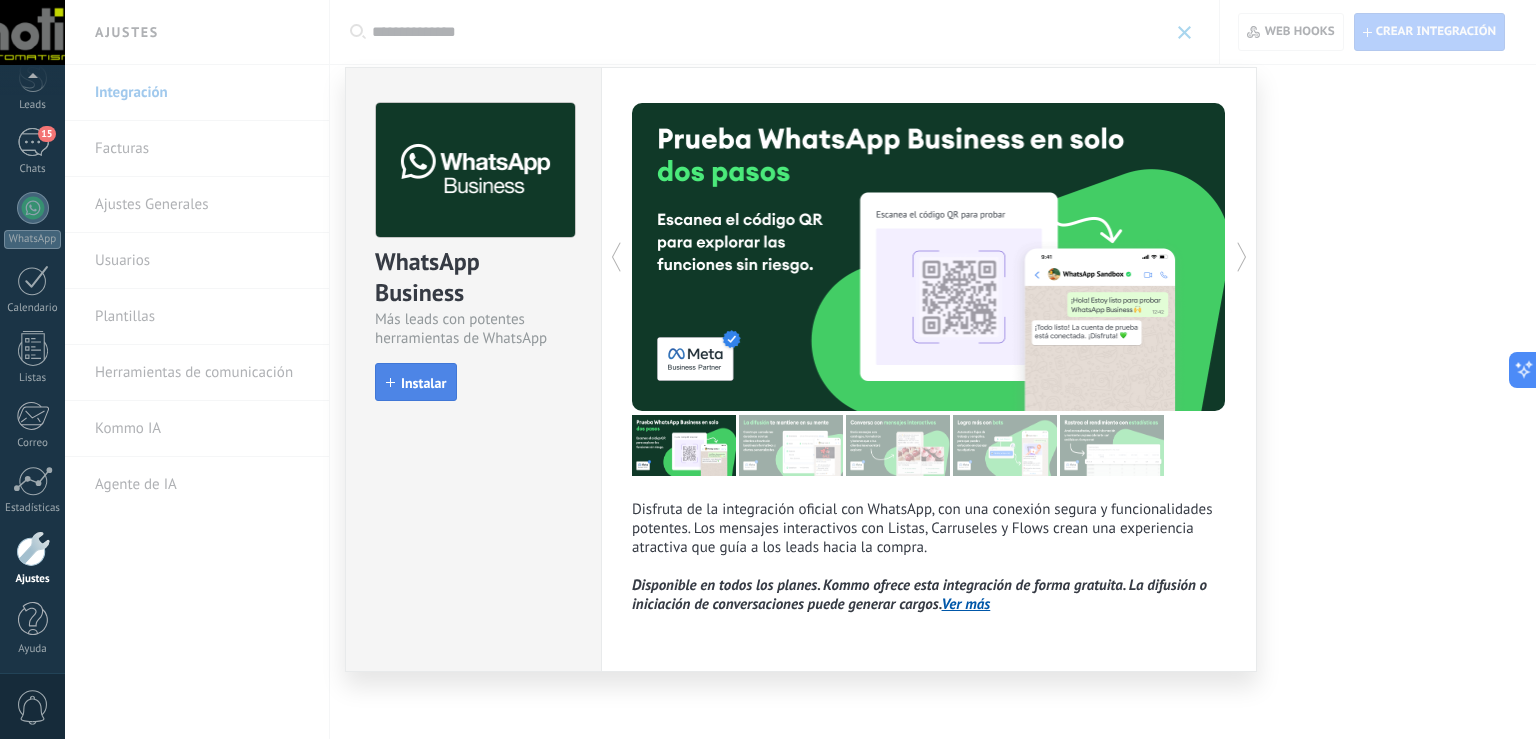 click on "Instalar" at bounding box center (423, 383) 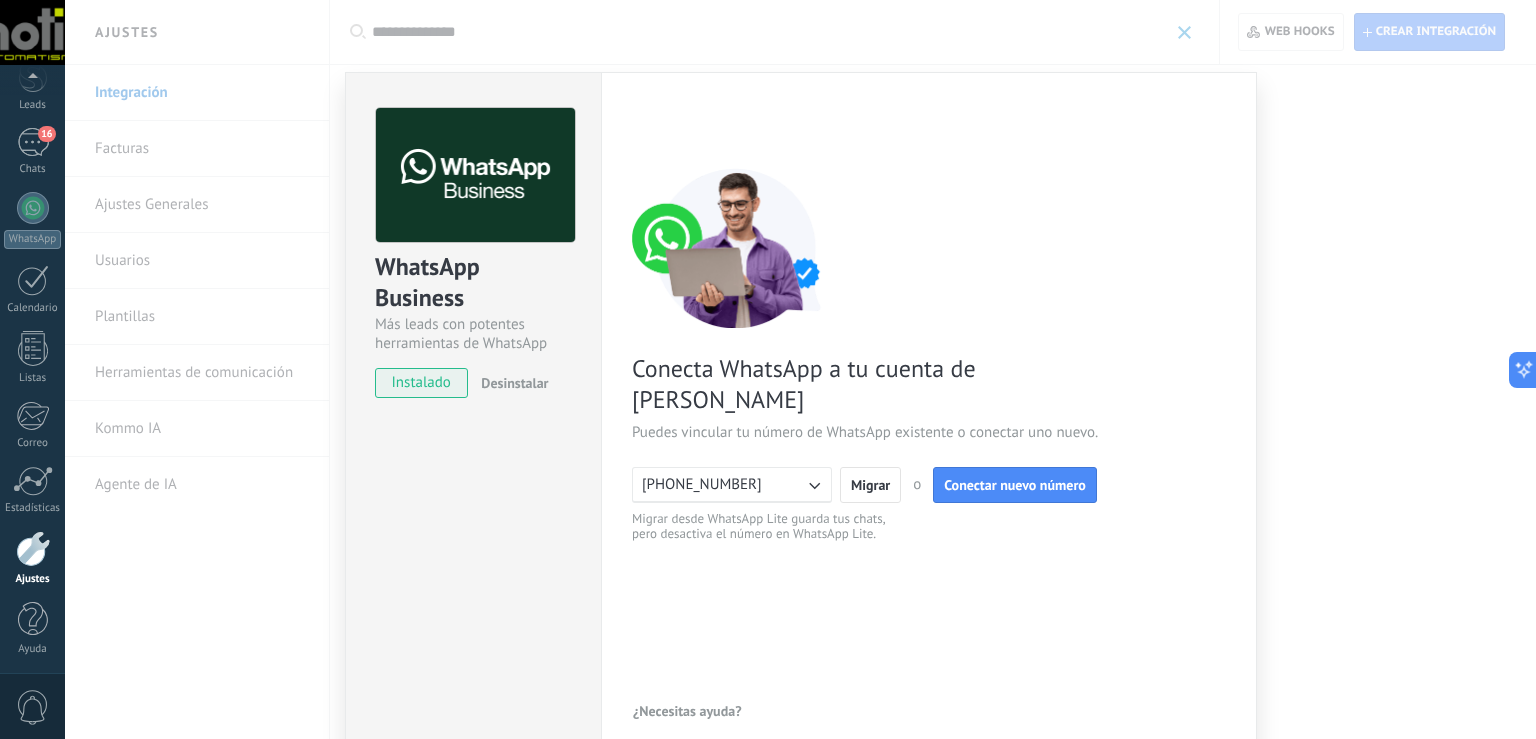 click on "+5491169161513" at bounding box center (732, 485) 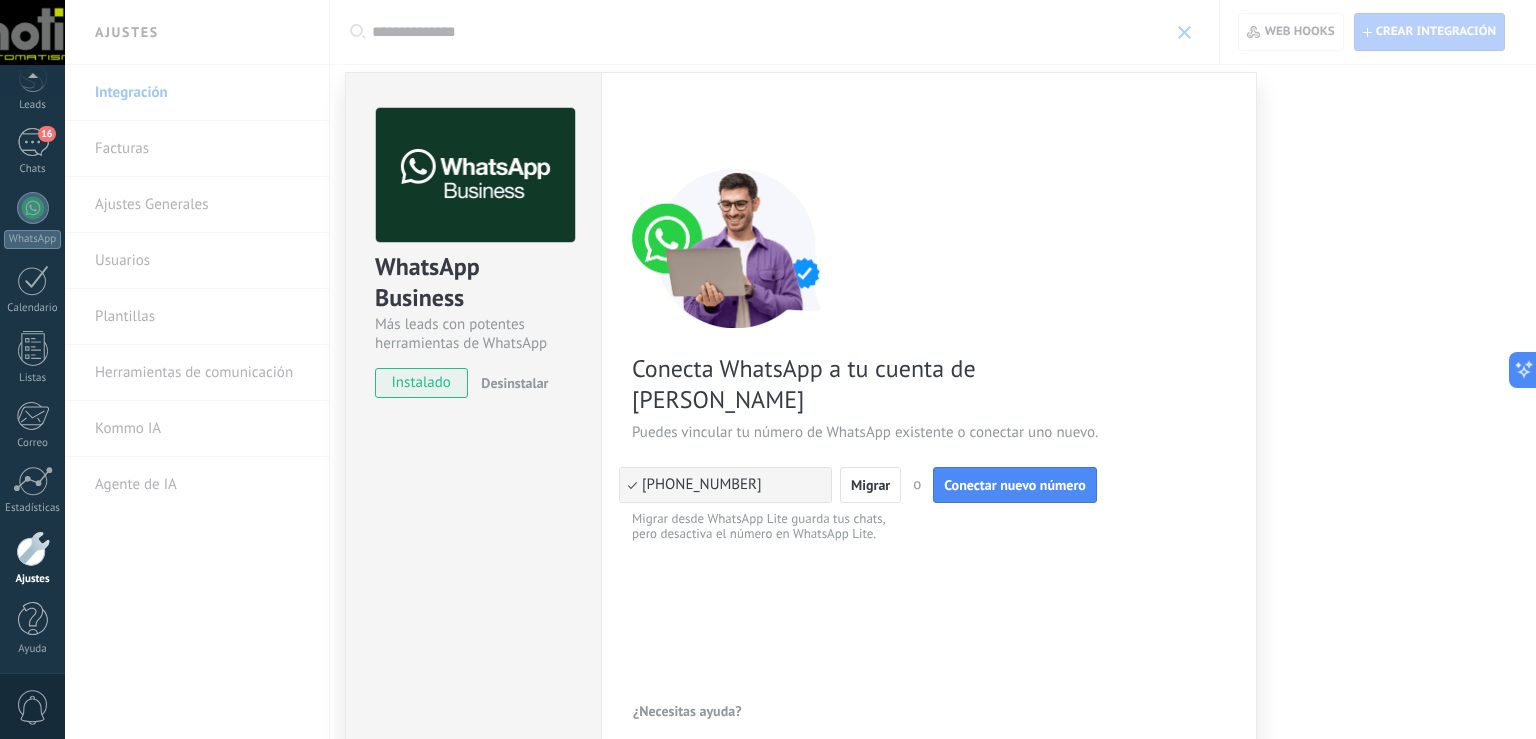 click on "+5491169161513" at bounding box center [725, 485] 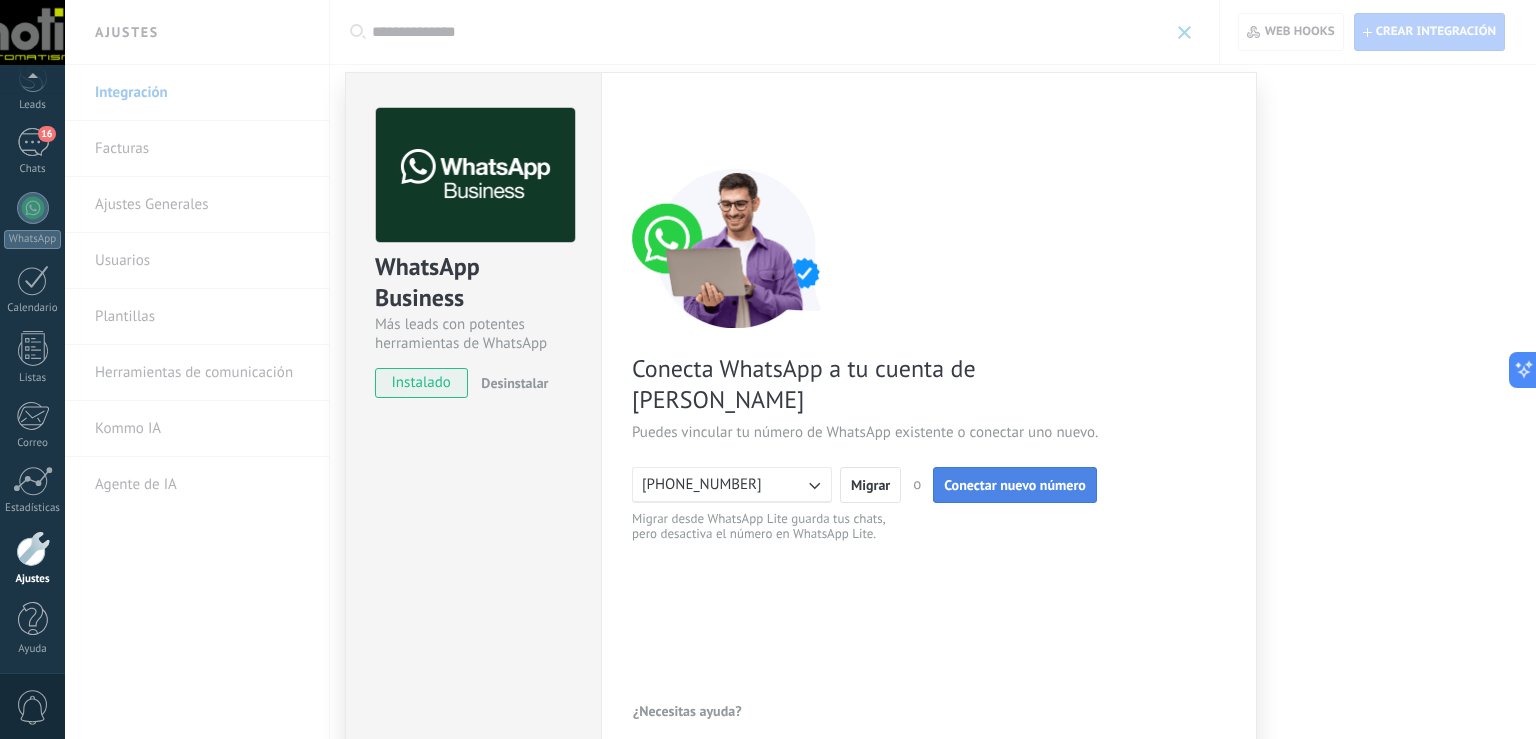 click on "Conectar nuevo número" at bounding box center (1015, 485) 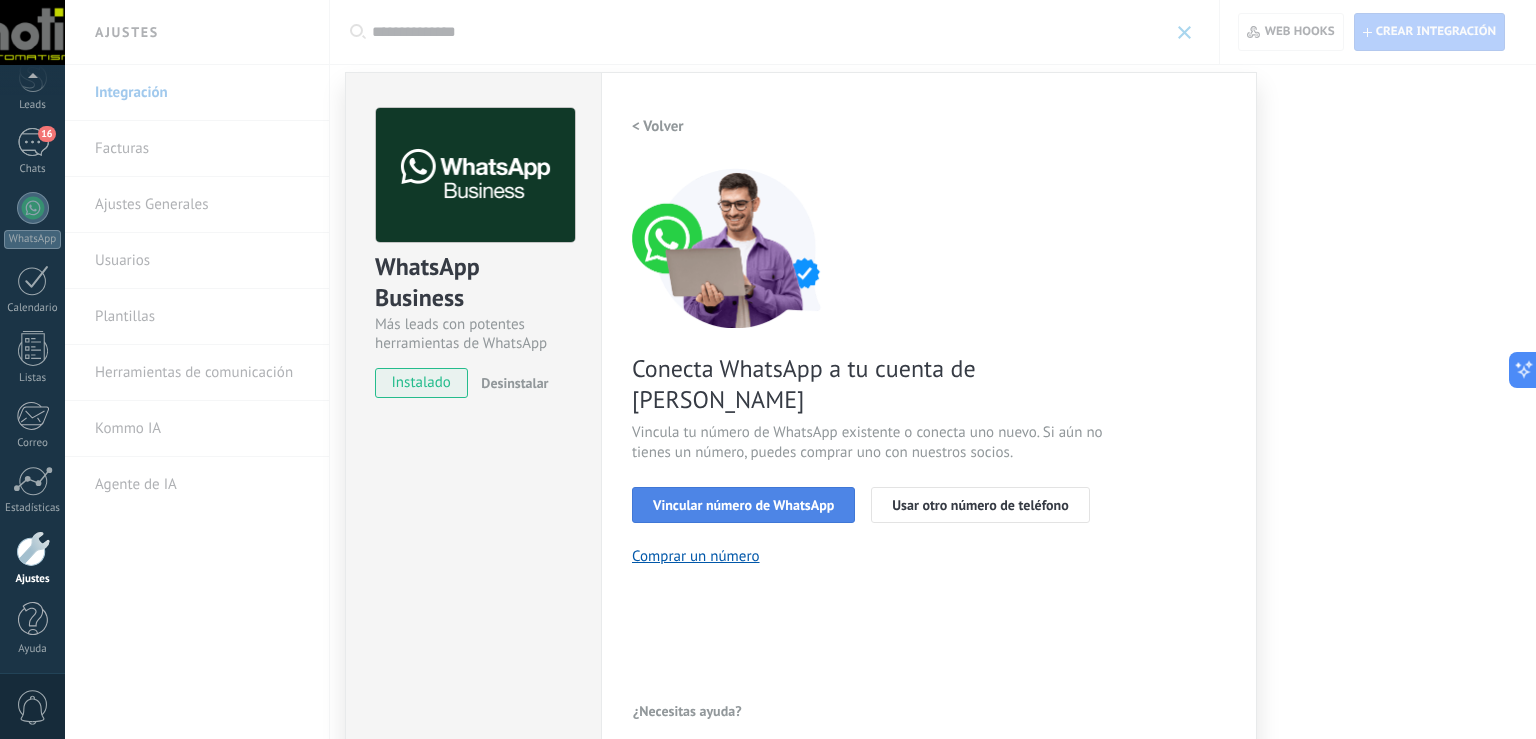 click on "Vincular número de WhatsApp" at bounding box center [743, 505] 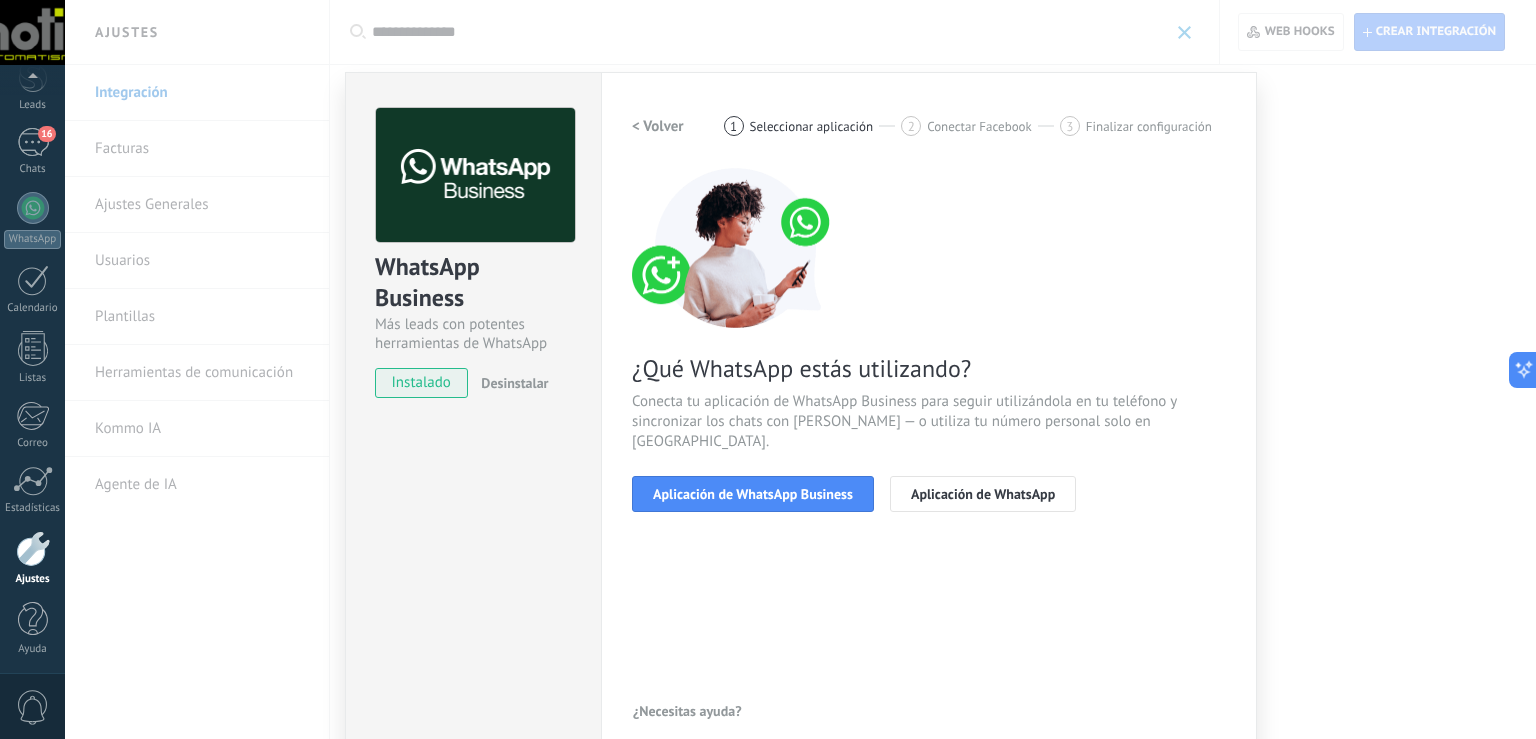 click on "Aplicación de WhatsApp Business" at bounding box center (753, 494) 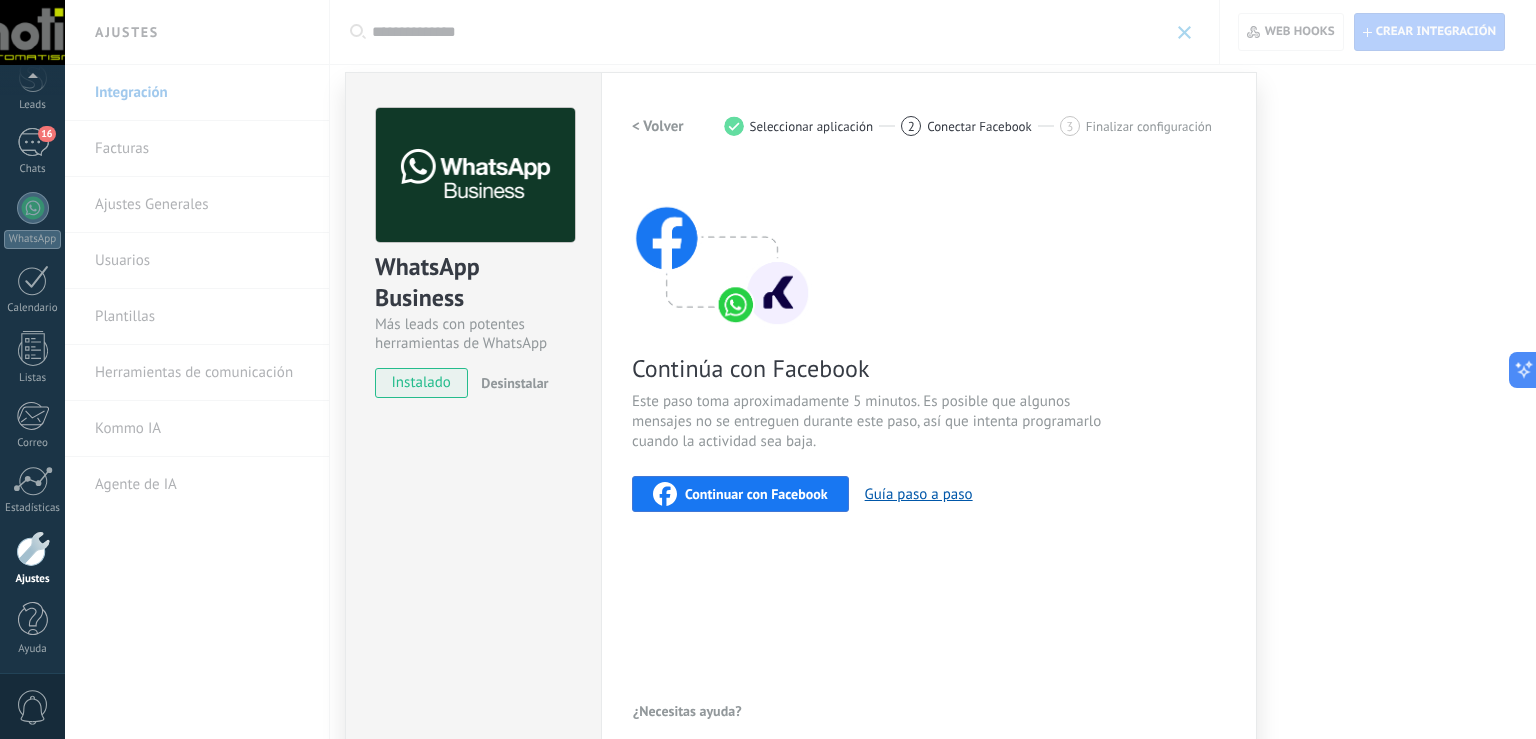 click on "Continuar con Facebook" at bounding box center (756, 494) 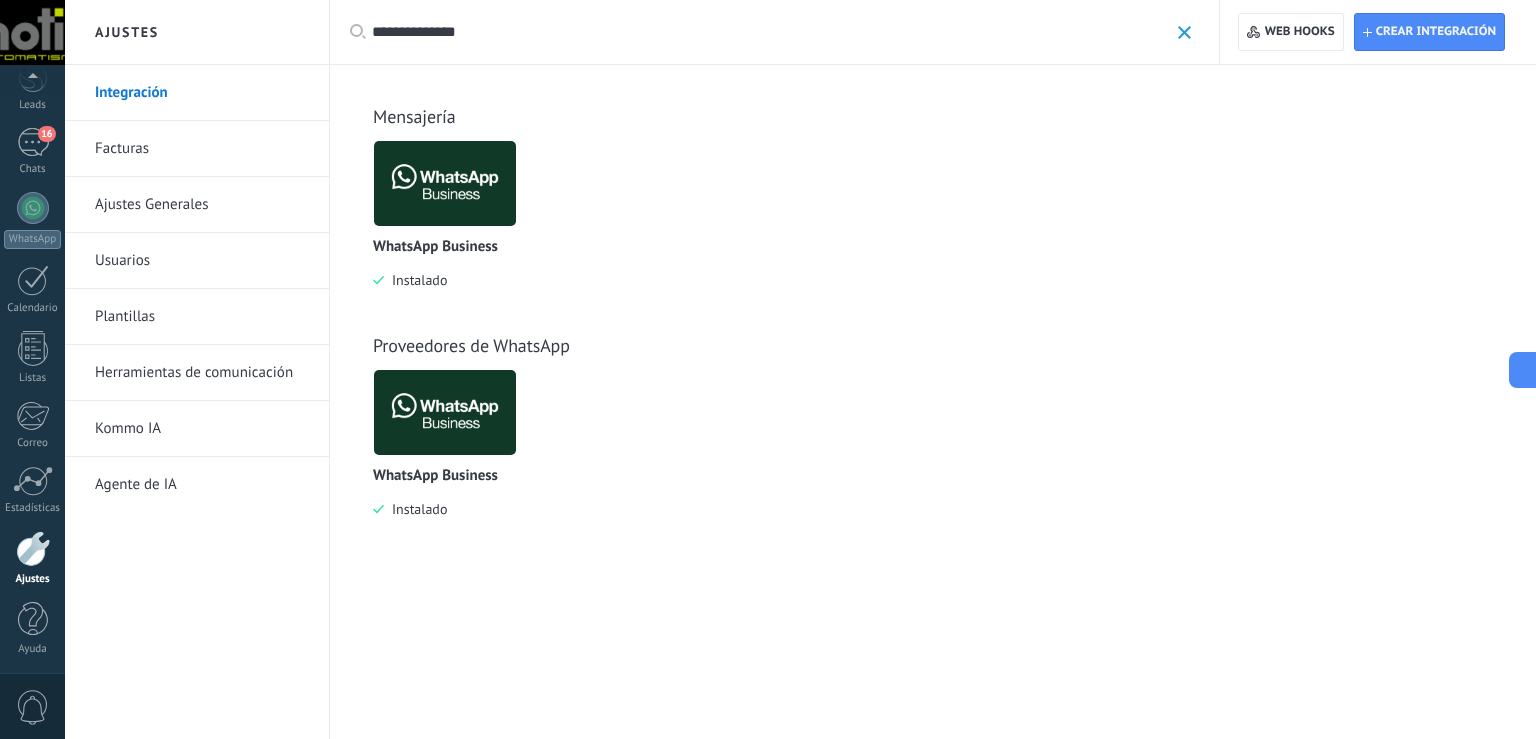 click at bounding box center (33, 549) 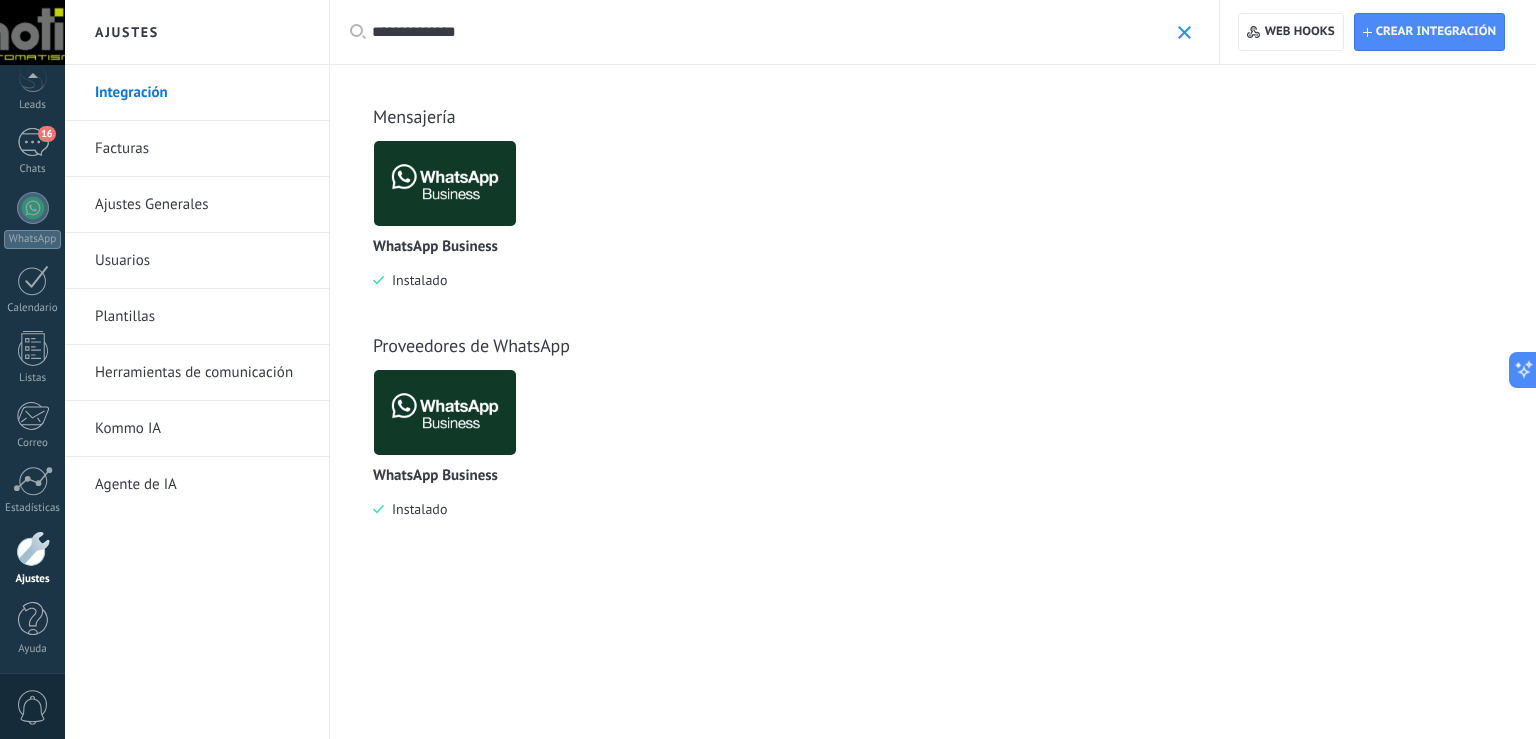 click at bounding box center (33, 549) 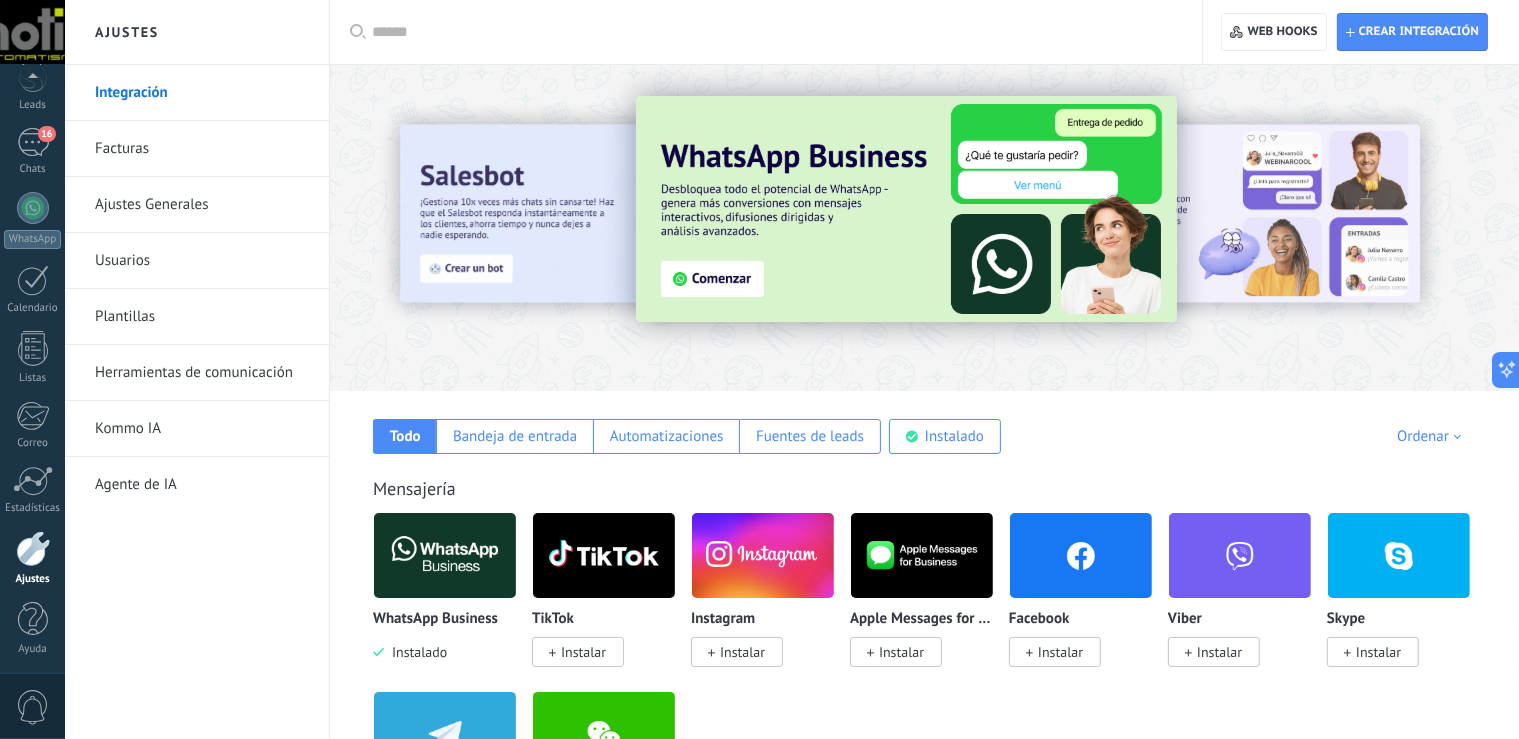 click at bounding box center (445, 555) 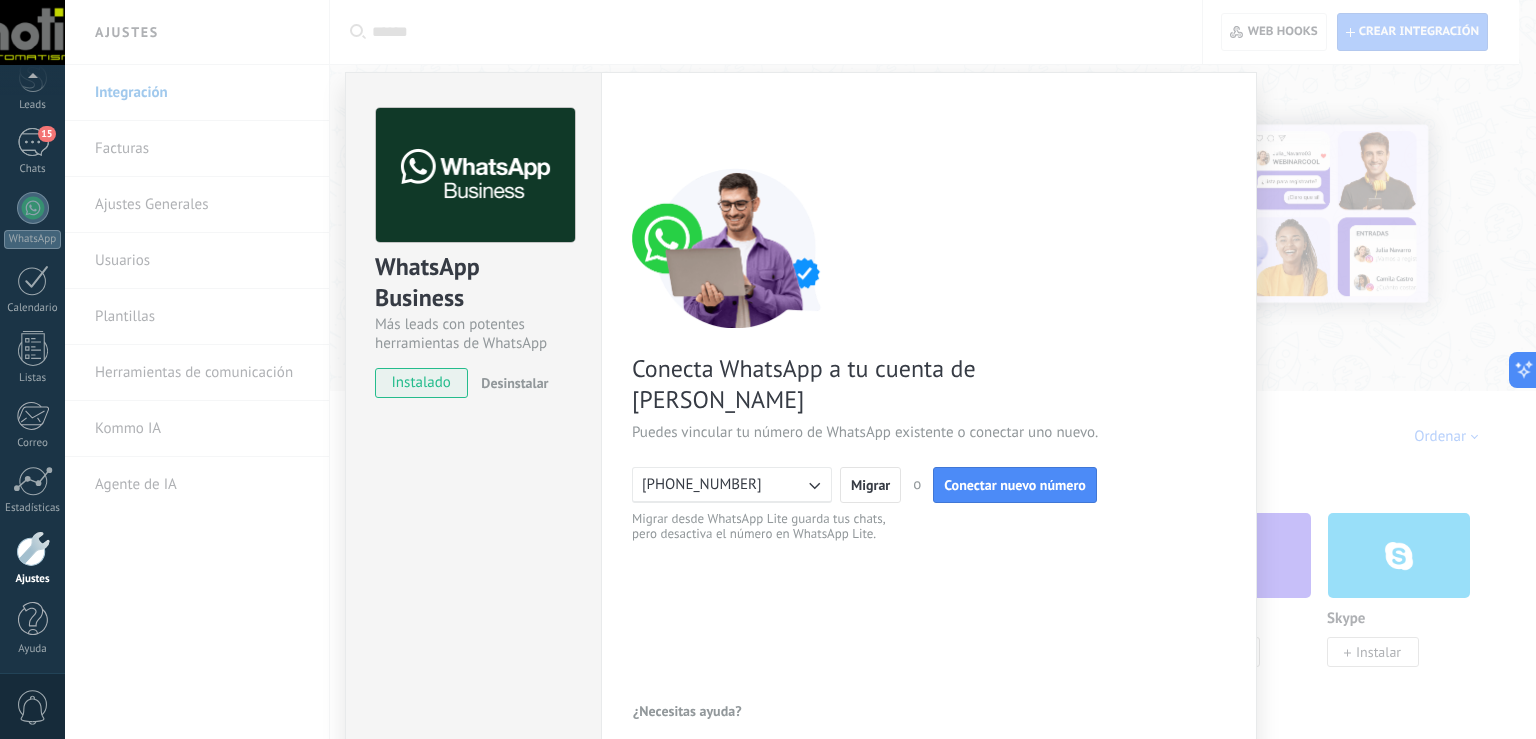 click on "WhatsApp Business Más leads con potentes herramientas de WhatsApp instalado Desinstalar Configuraciones Autorizaciones Esta pestaña registra a los usuarios que han concedido acceso a las integración a esta cuenta. Si deseas remover la posibilidad que un usuario pueda enviar solicitudes a la cuenta en nombre de esta integración, puedes revocar el acceso. Si el acceso a todos los usuarios es revocado, la integración dejará de funcionar. Esta aplicacion está instalada, pero nadie le ha dado acceso aun. WhatsApp Cloud API más _:  Guardar < Volver 1 Conectar Facebook  2 Finalizar configuración Conecta WhatsApp a tu cuenta de Kommo Puedes vincular tu número de WhatsApp existente o conectar uno nuevo. +5491169161513 Migrar o Conectar nuevo número Migrar desde WhatsApp Lite guarda tus chats, pero desactiva el número en WhatsApp Lite. ¿Necesitas ayuda?" at bounding box center [800, 369] 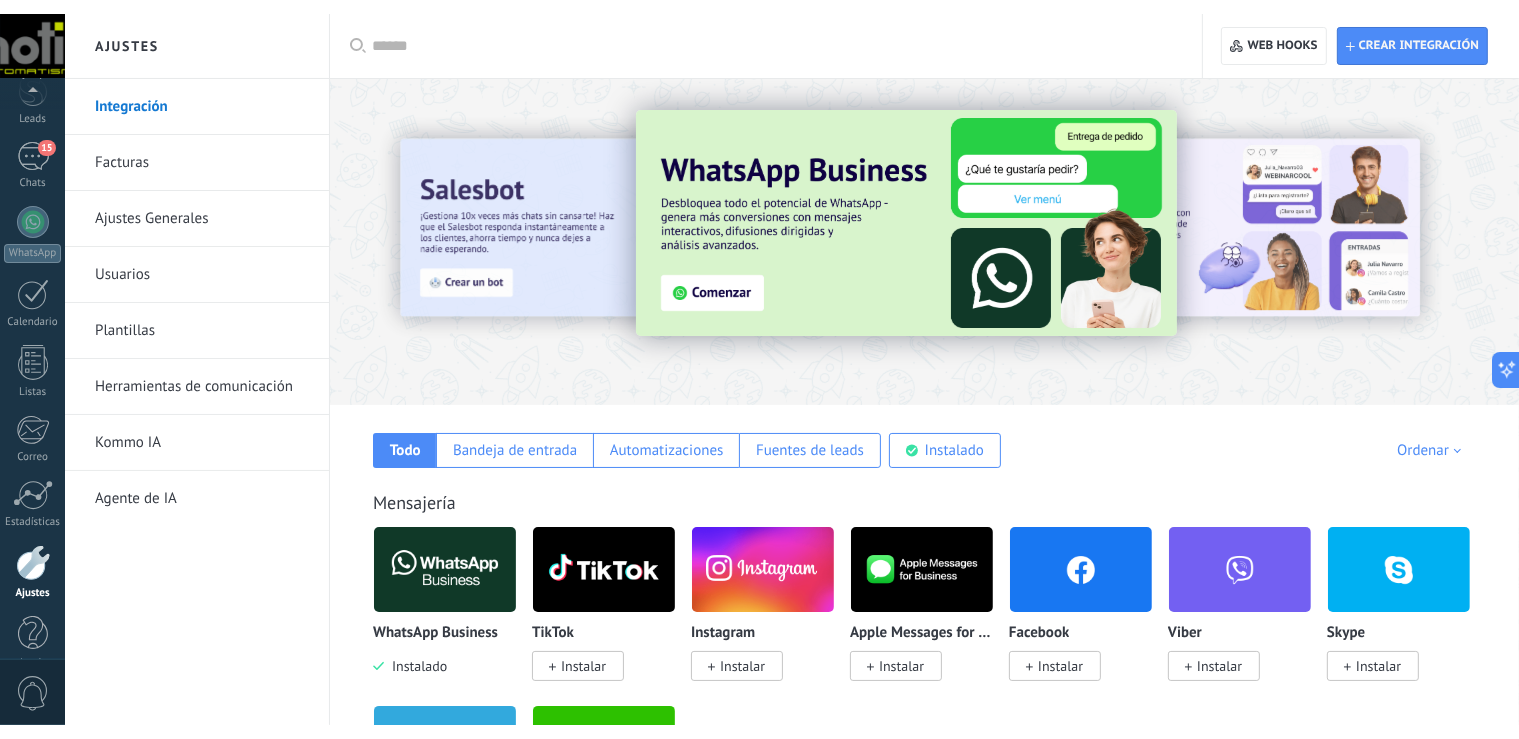 scroll, scrollTop: 120, scrollLeft: 0, axis: vertical 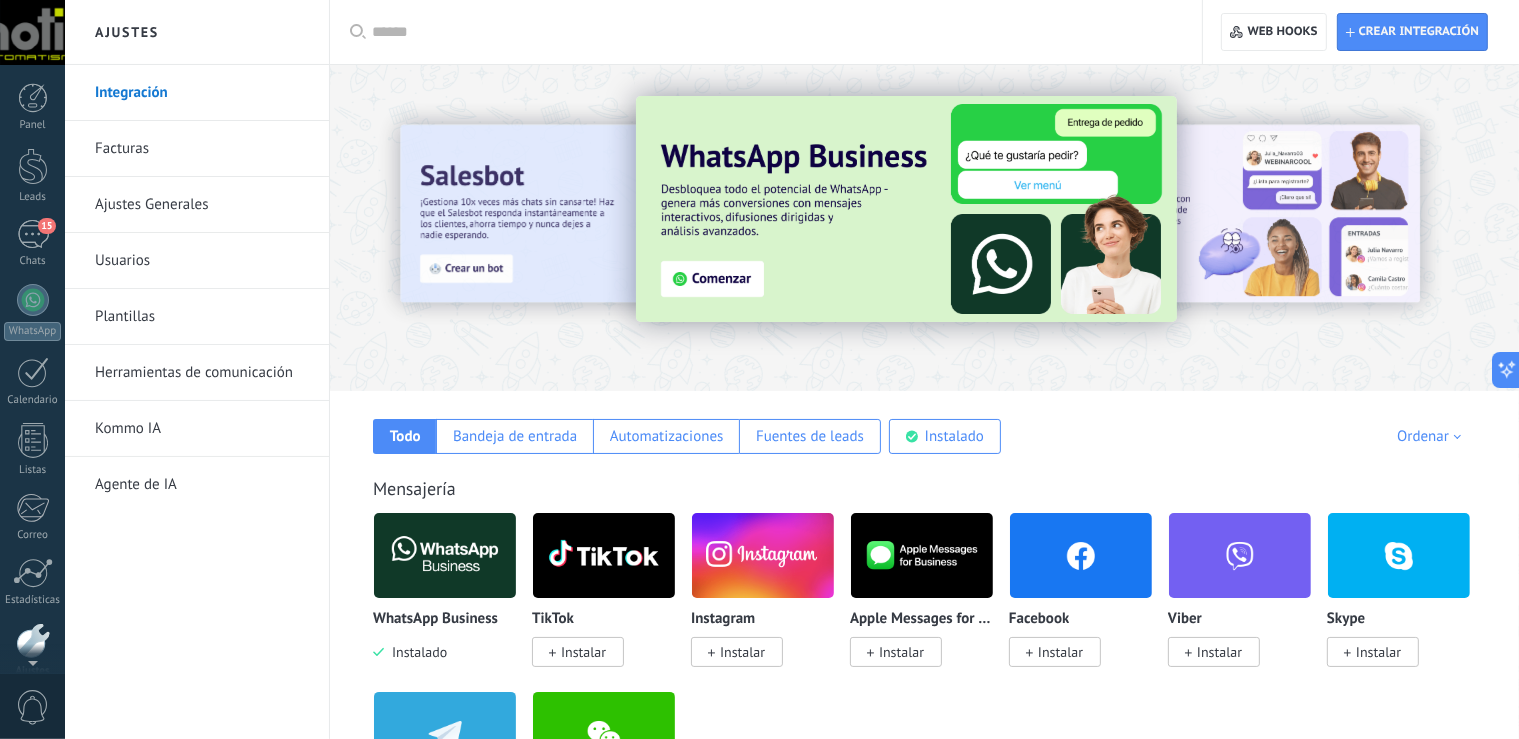 click at bounding box center (32, 32) 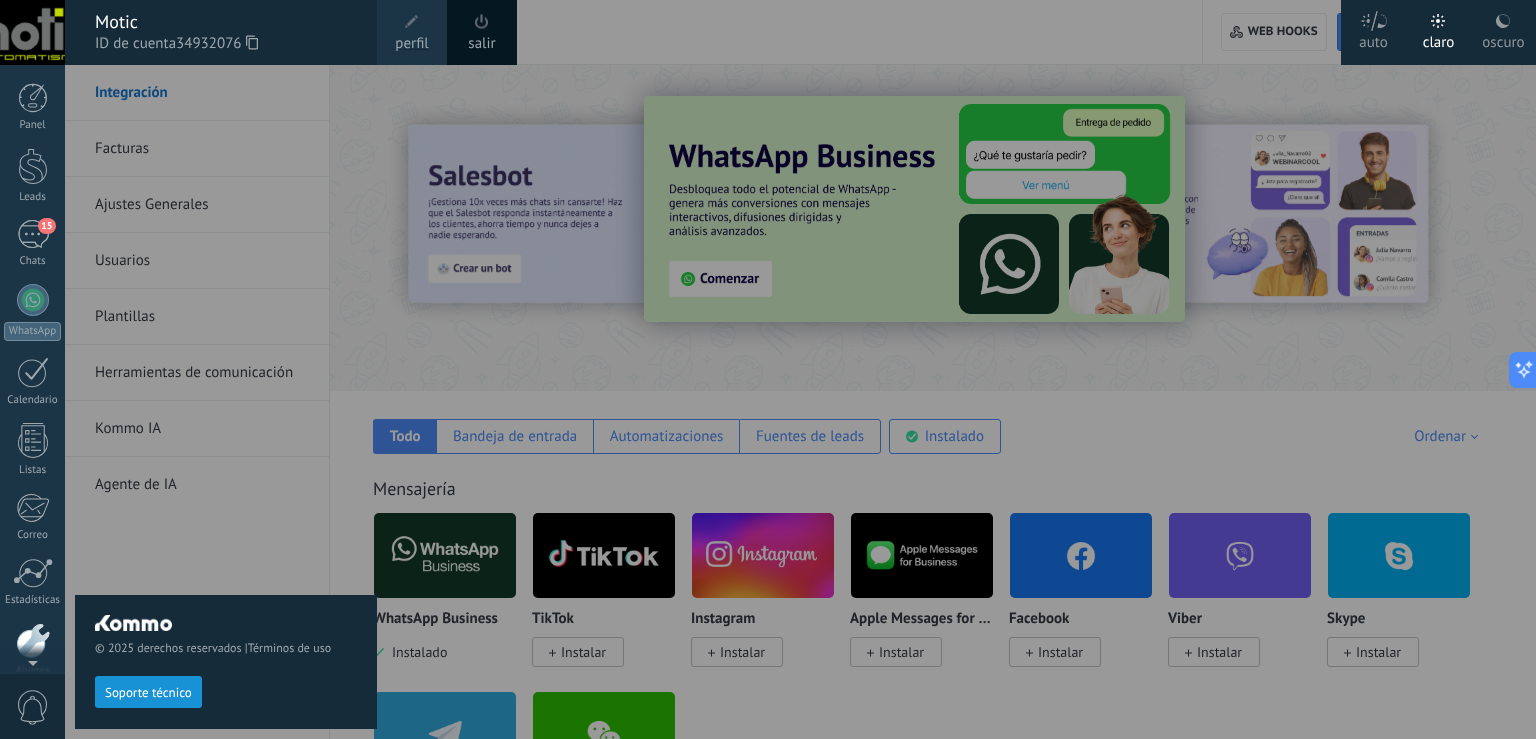 click at bounding box center (32, 32) 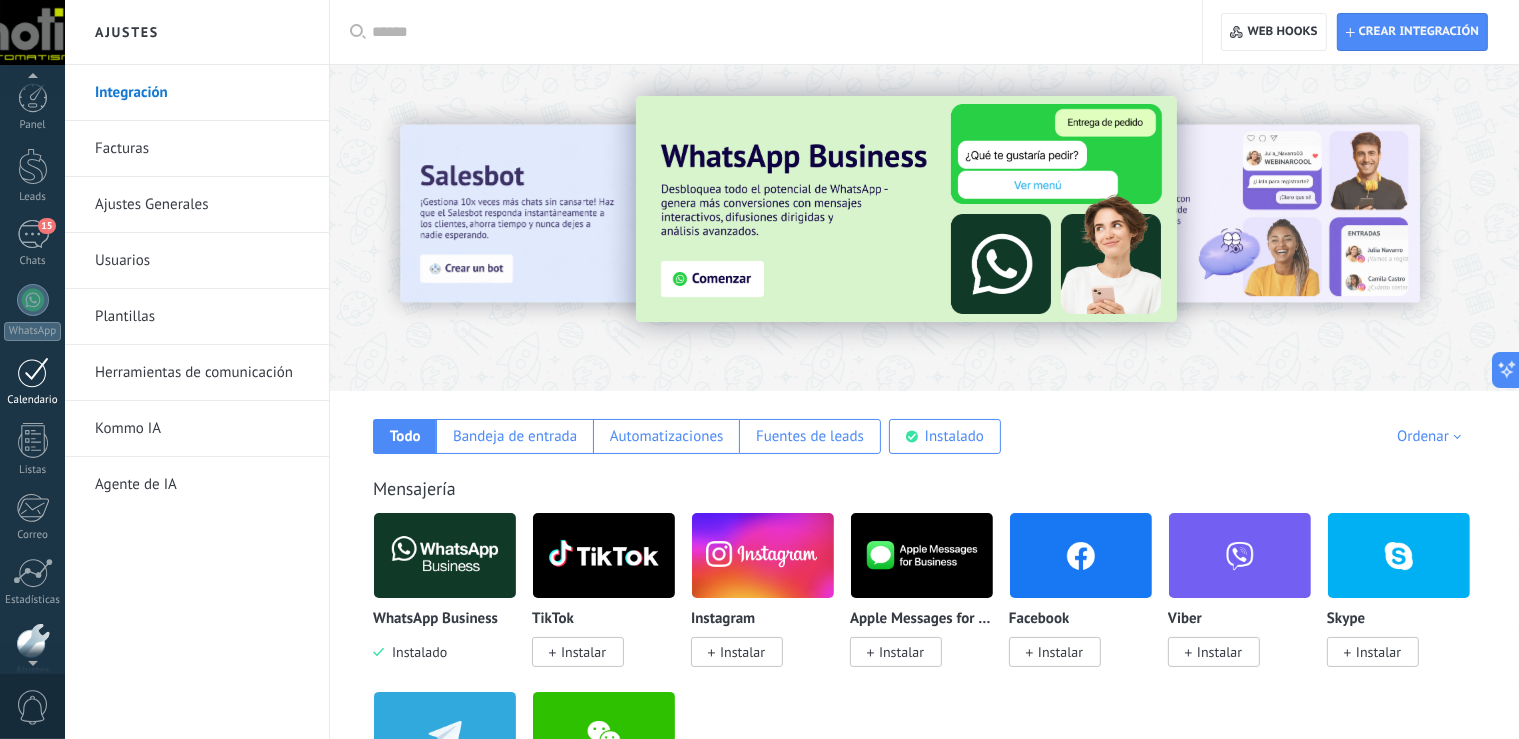 scroll, scrollTop: 92, scrollLeft: 0, axis: vertical 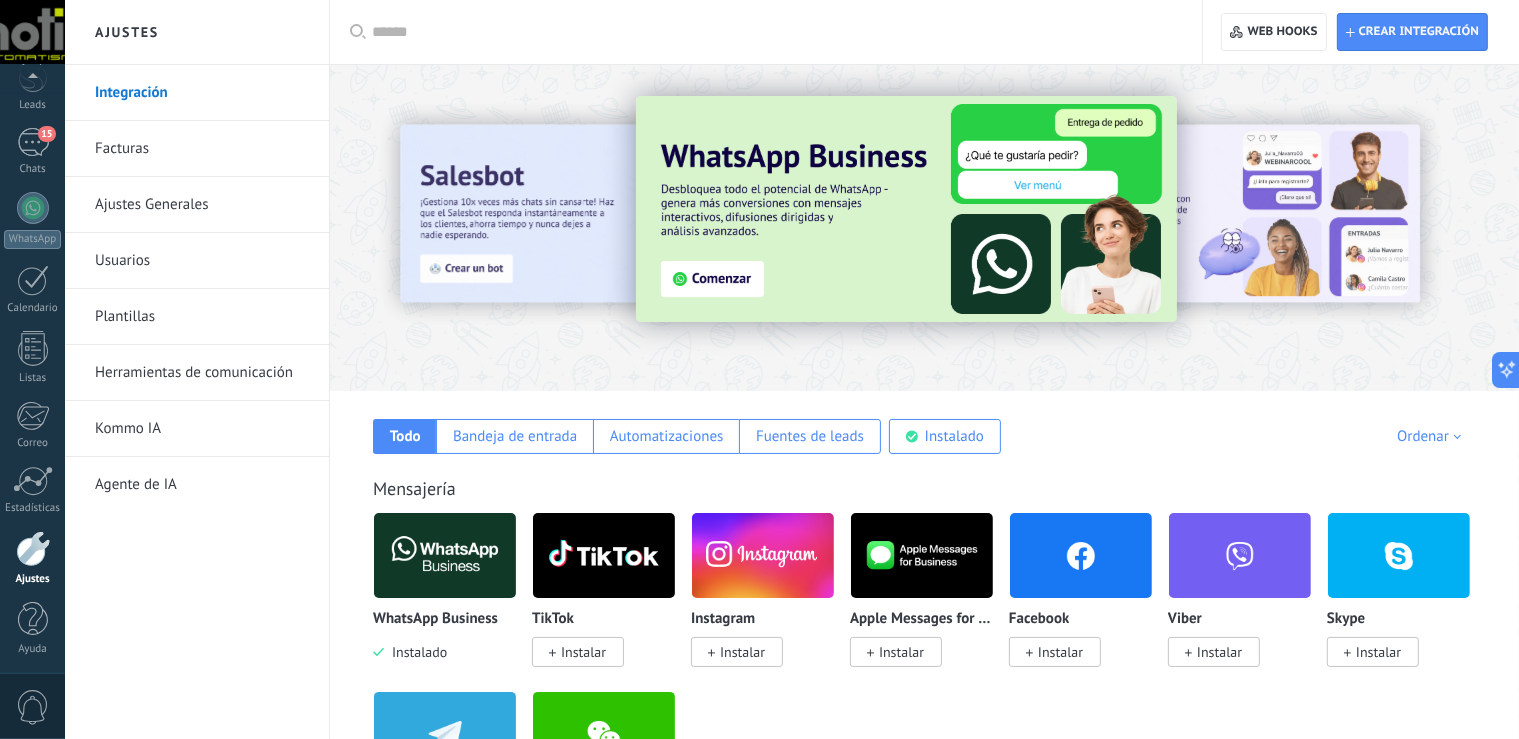 click at bounding box center [33, 549] 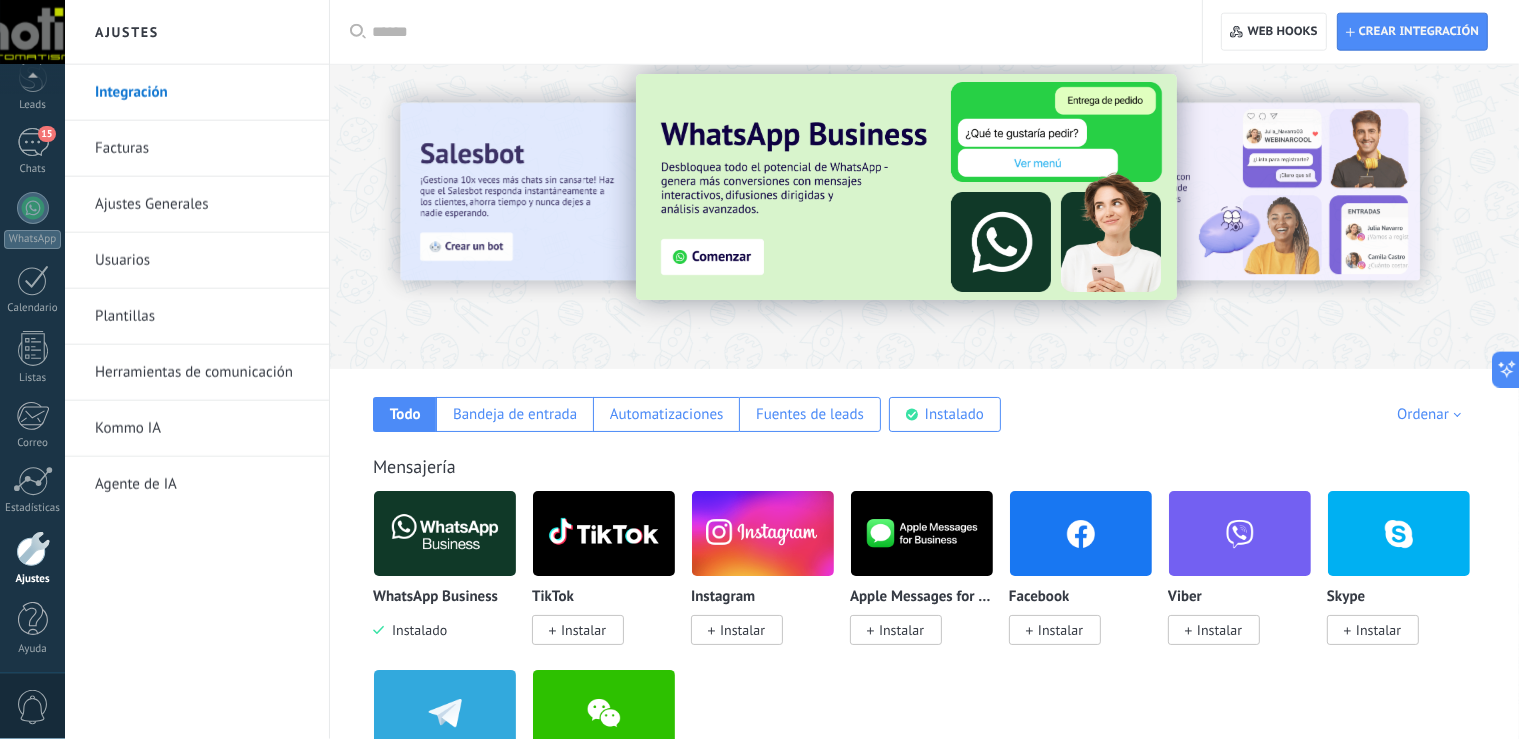 scroll, scrollTop: 0, scrollLeft: 0, axis: both 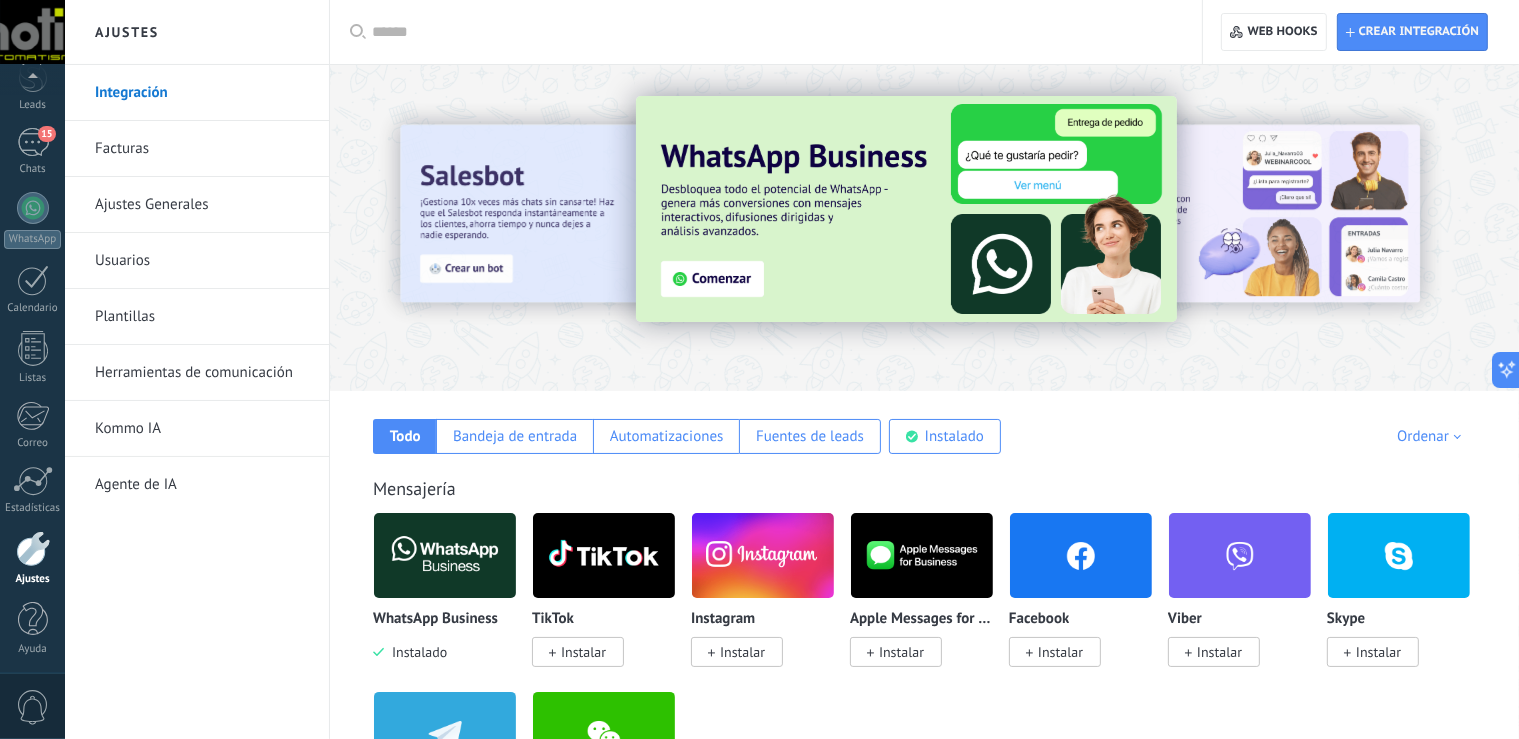 click at bounding box center [445, 555] 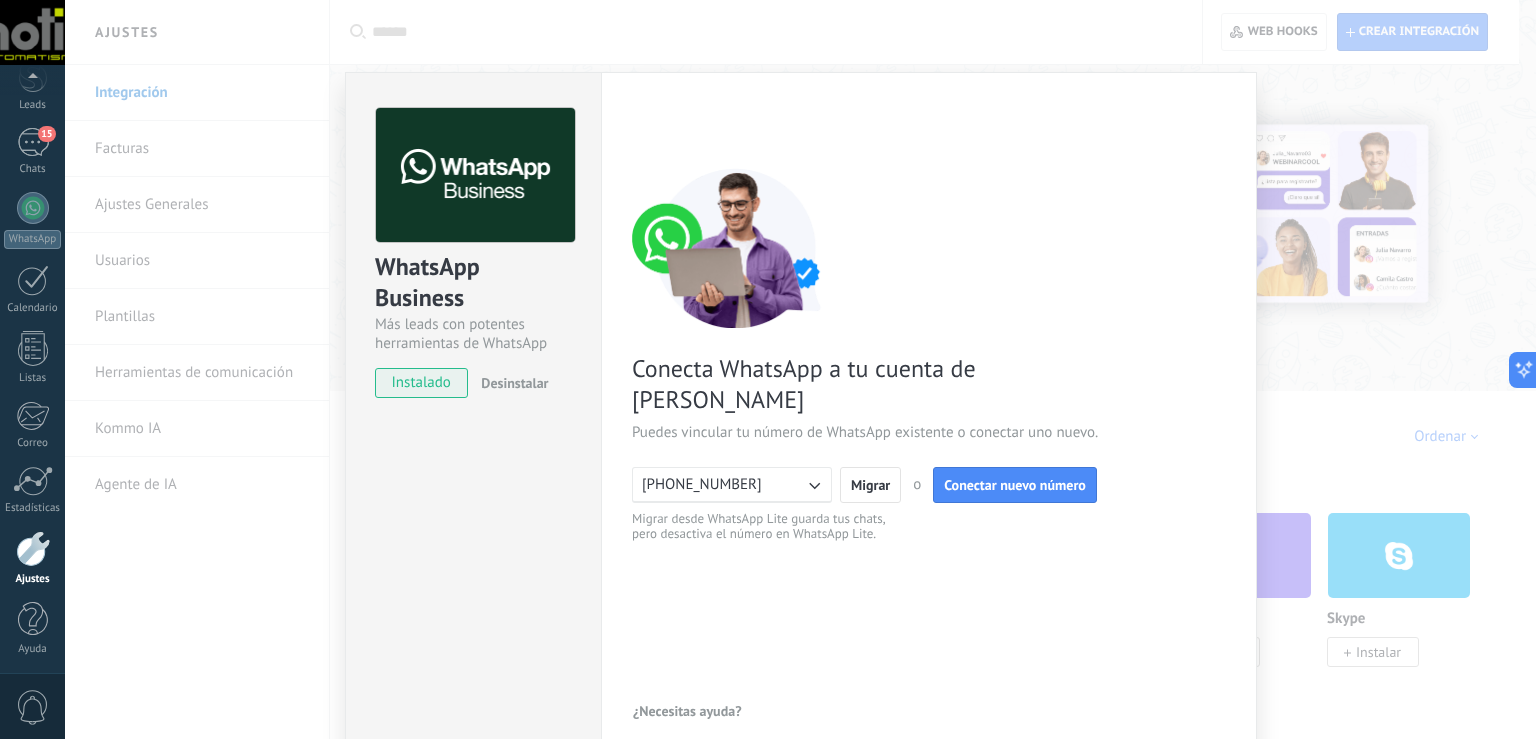 click on "+5491169161513" at bounding box center (732, 485) 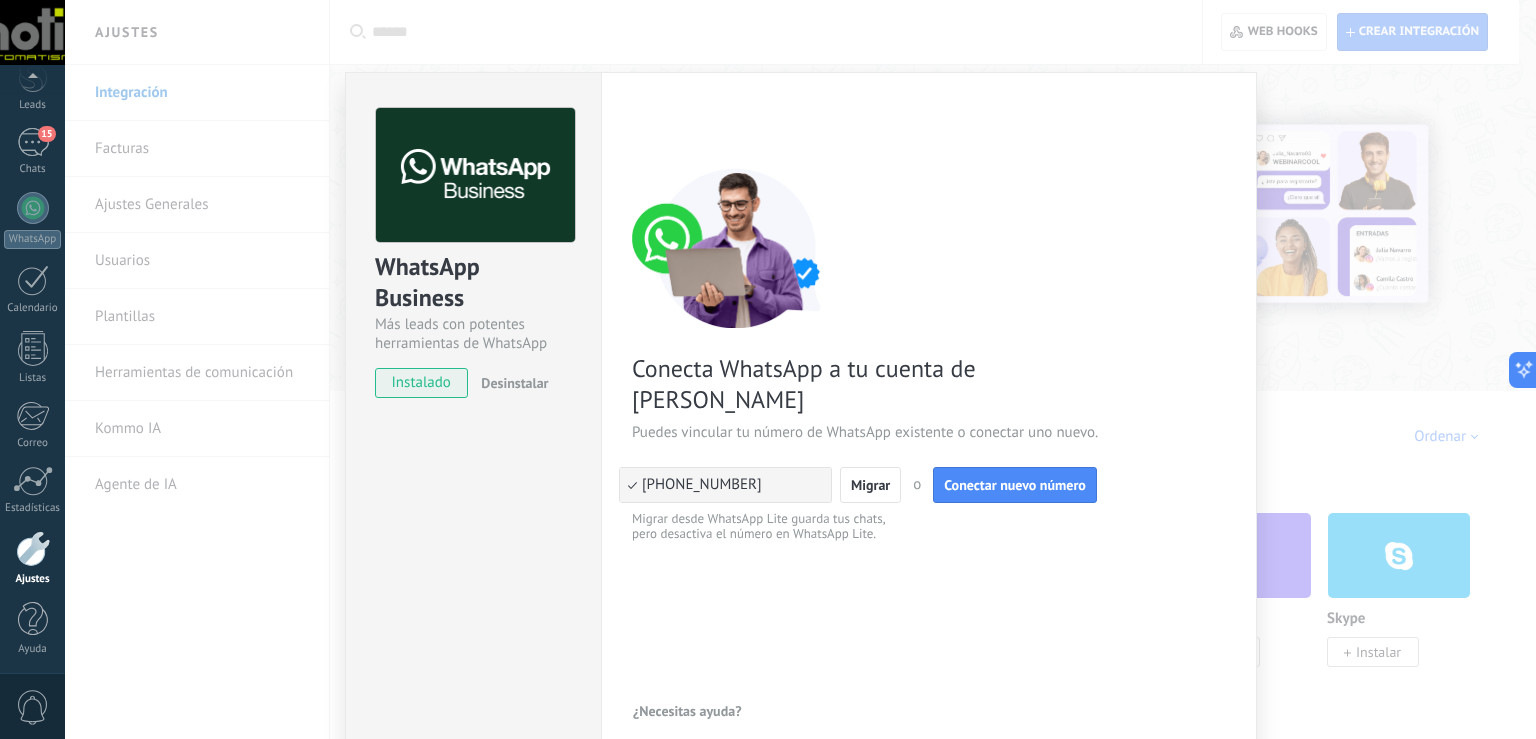 click on "+5491169161513" at bounding box center (725, 485) 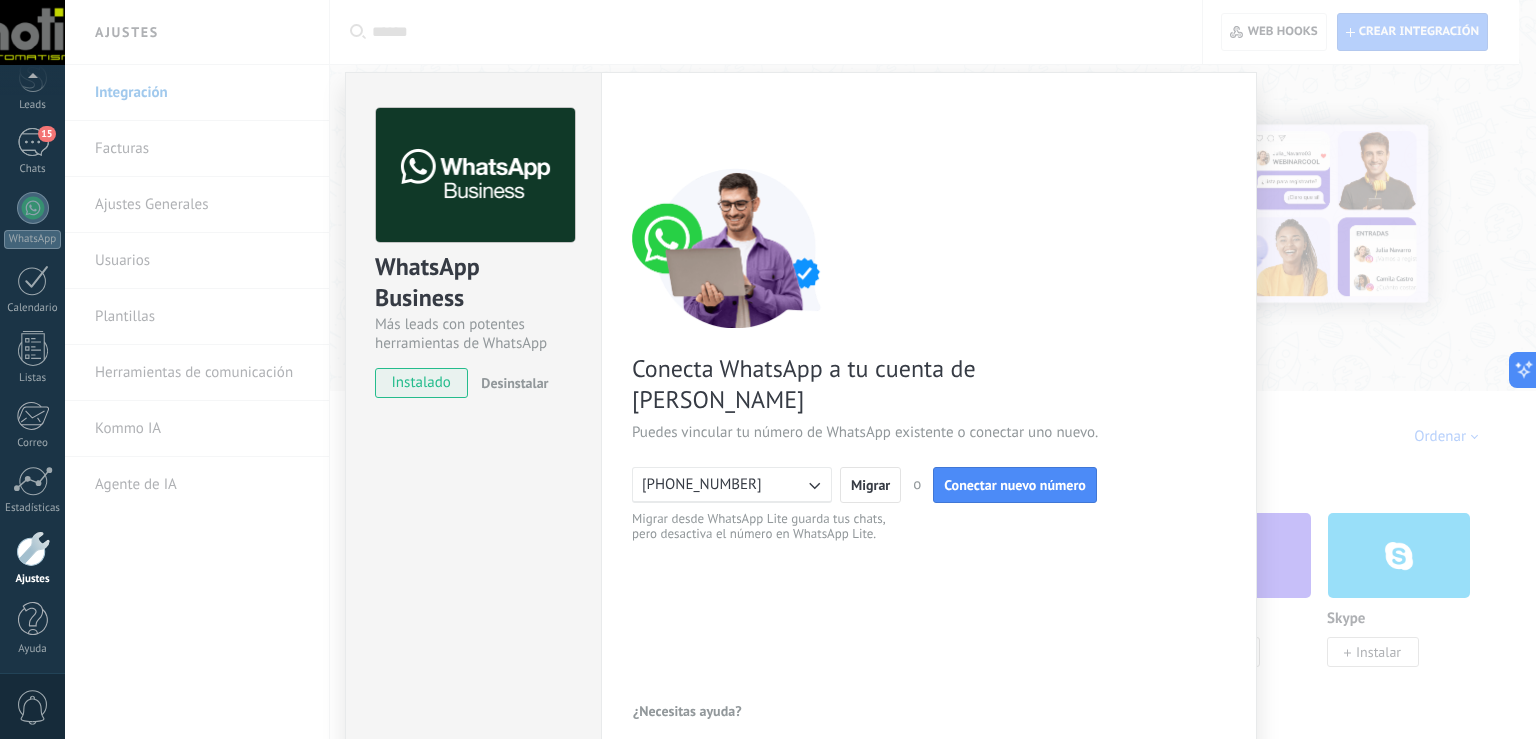 click on "WhatsApp Business Más leads con potentes herramientas de WhatsApp instalado Desinstalar" at bounding box center (473, 417) 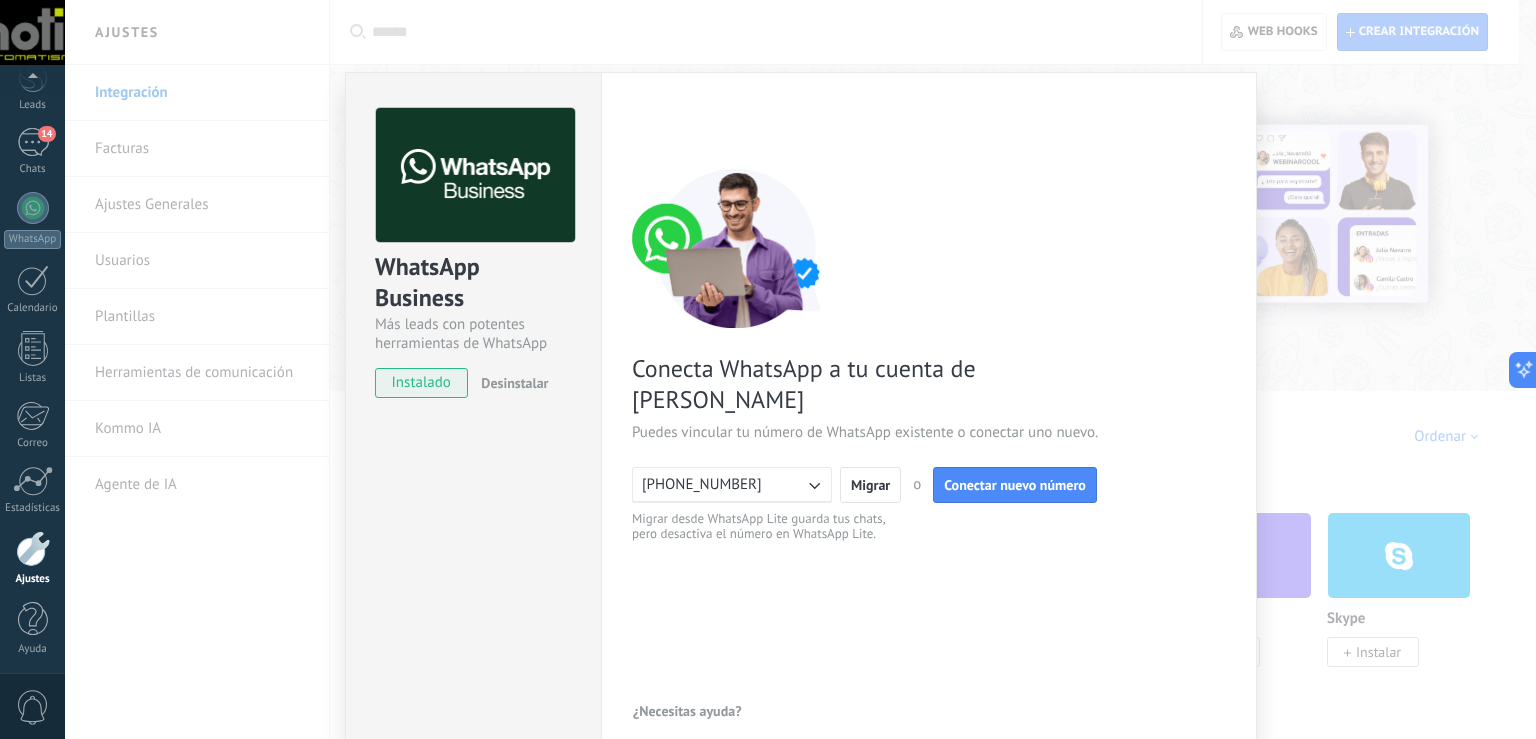 click on "WhatsApp Business Más leads con potentes herramientas de WhatsApp instalado Desinstalar Configuraciones Autorizaciones Esta pestaña registra a los usuarios que han concedido acceso a las integración a esta cuenta. Si deseas remover la posibilidad que un usuario pueda enviar solicitudes a la cuenta en nombre de esta integración, puedes revocar el acceso. Si el acceso a todos los usuarios es revocado, la integración dejará de funcionar. Esta aplicacion está instalada, pero nadie le ha dado acceso aun. WhatsApp Cloud API más _:  Guardar < Volver 1 Conectar Facebook  2 Finalizar configuración Conecta WhatsApp a tu cuenta de Kommo Puedes vincular tu número de WhatsApp existente o conectar uno nuevo. +5491169161513 Migrar o Conectar nuevo número Migrar desde WhatsApp Lite guarda tus chats, pero desactiva el número en WhatsApp Lite. ¿Necesitas ayuda?" at bounding box center [800, 369] 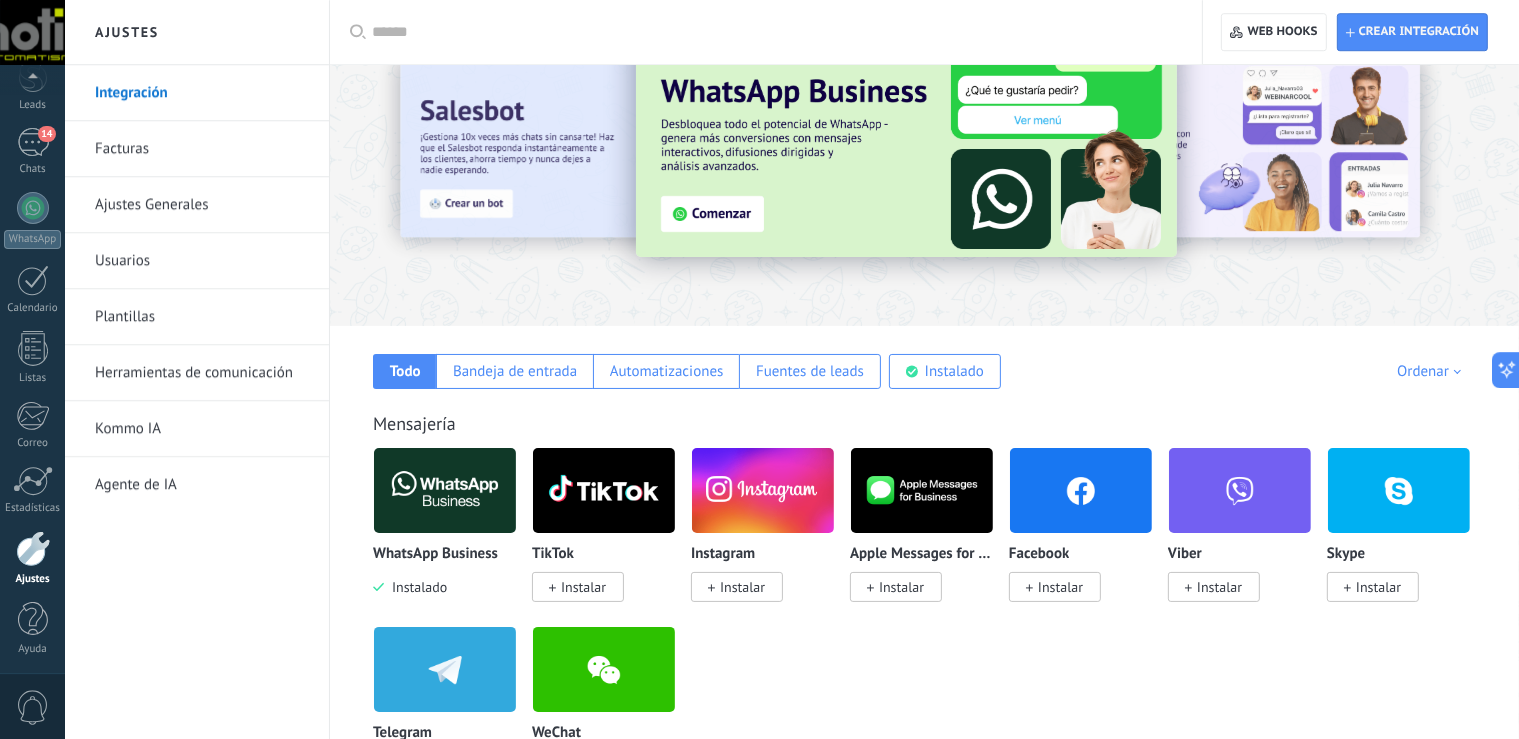 scroll, scrollTop: 105, scrollLeft: 0, axis: vertical 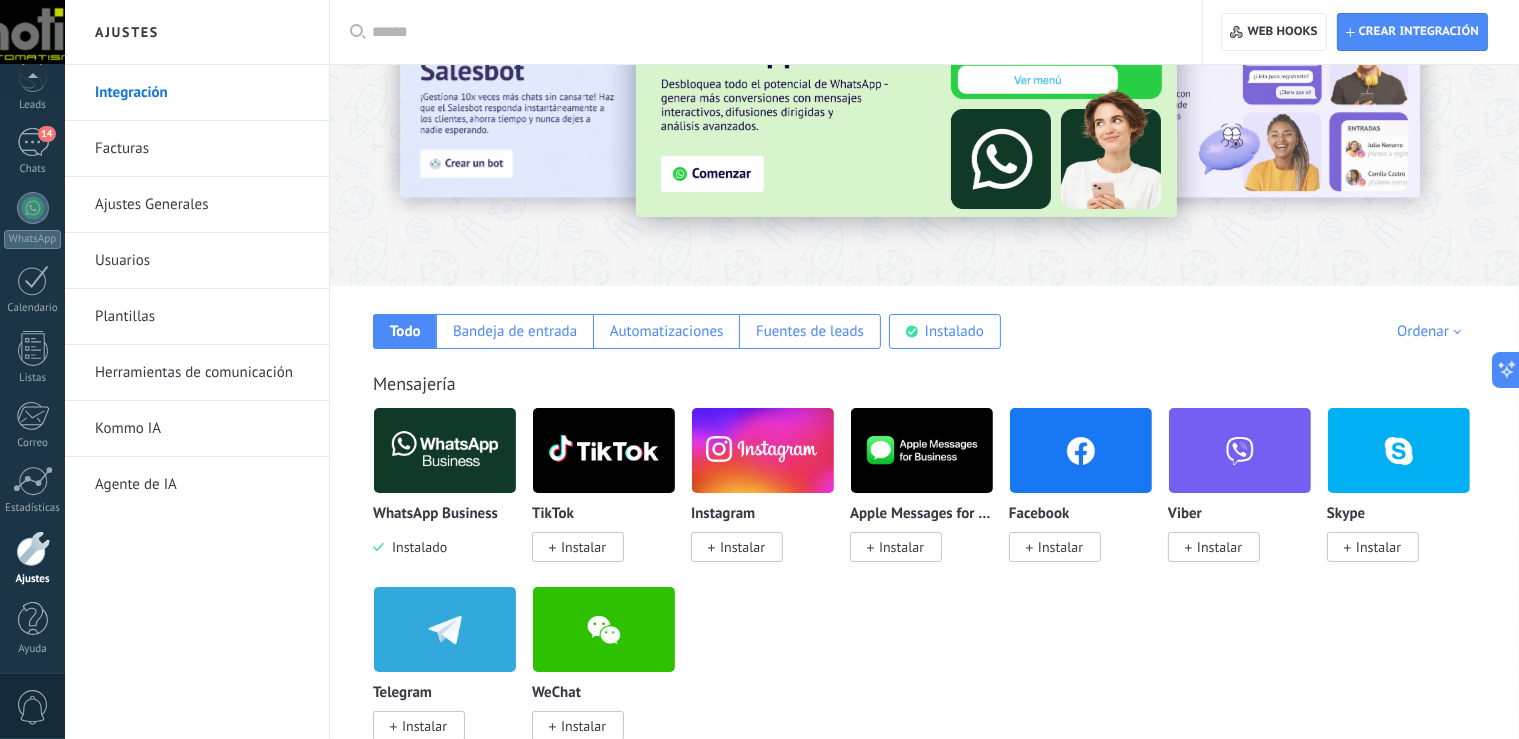 click at bounding box center (445, 450) 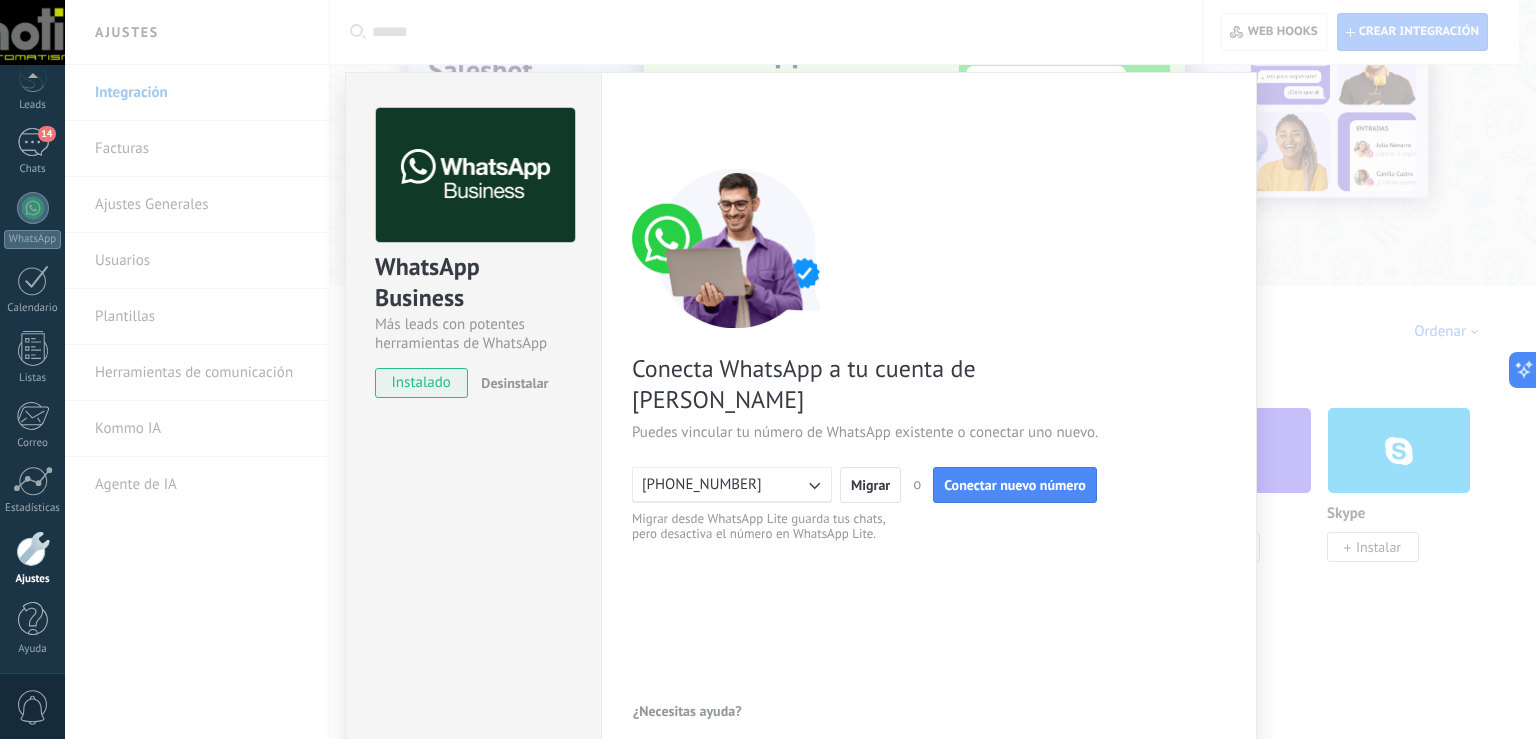 click 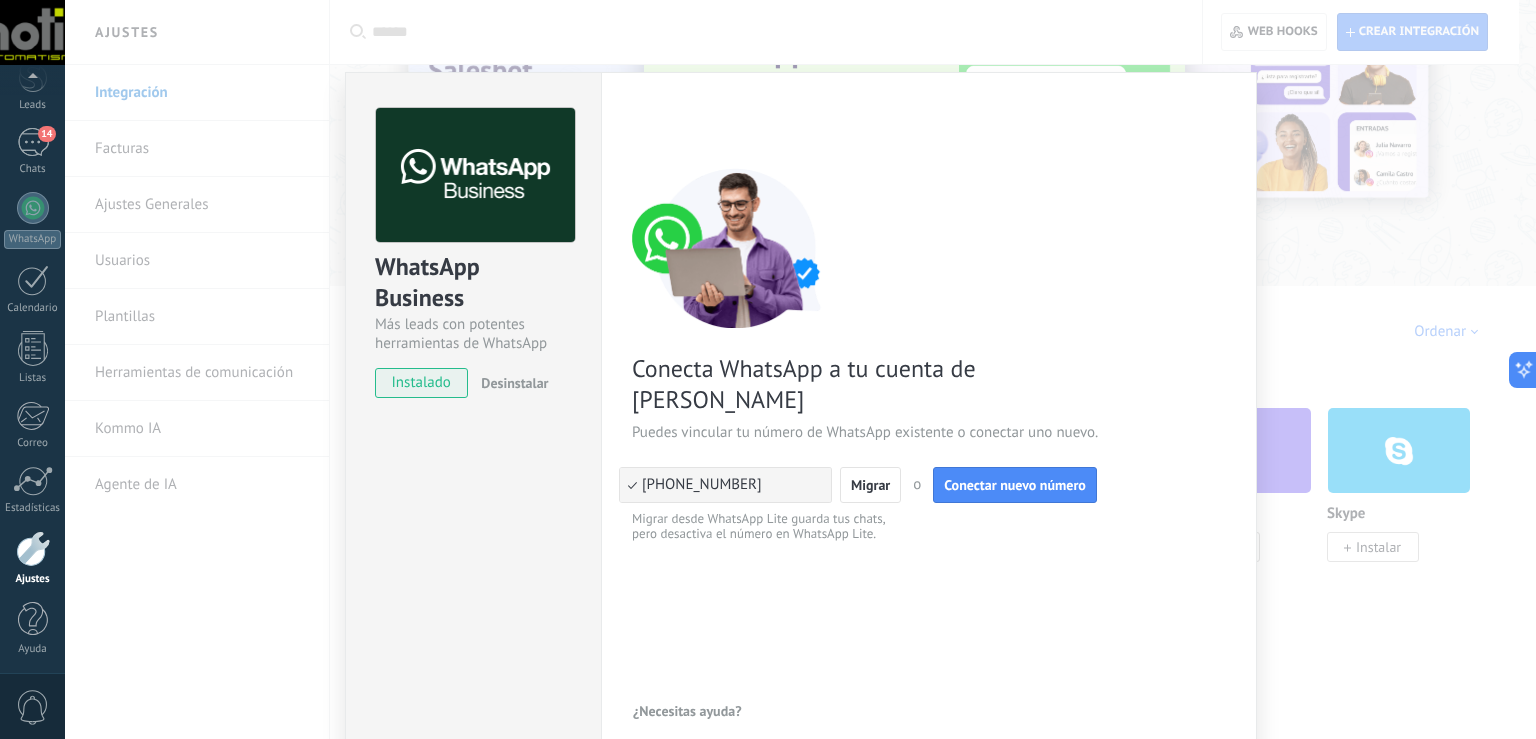 click on "WhatsApp Business Más leads con potentes herramientas de WhatsApp instalado Desinstalar Configuraciones Autorizaciones Esta pestaña registra a los usuarios que han concedido acceso a las integración a esta cuenta. Si deseas remover la posibilidad que un usuario pueda enviar solicitudes a la cuenta en nombre de esta integración, puedes revocar el acceso. Si el acceso a todos los usuarios es revocado, la integración dejará de funcionar. Esta aplicacion está instalada, pero nadie le ha dado acceso aun. WhatsApp Cloud API más _:  Guardar < Volver 1 Conectar Facebook  2 Finalizar configuración Conecta WhatsApp a tu cuenta de Kommo Puedes vincular tu número de WhatsApp existente o conectar uno nuevo. +5491169161513 +5491169161513 Migrar o Conectar nuevo número Migrar desde WhatsApp Lite guarda tus chats, pero desactiva el número en WhatsApp Lite. ¿Necesitas ayuda?" at bounding box center [800, 369] 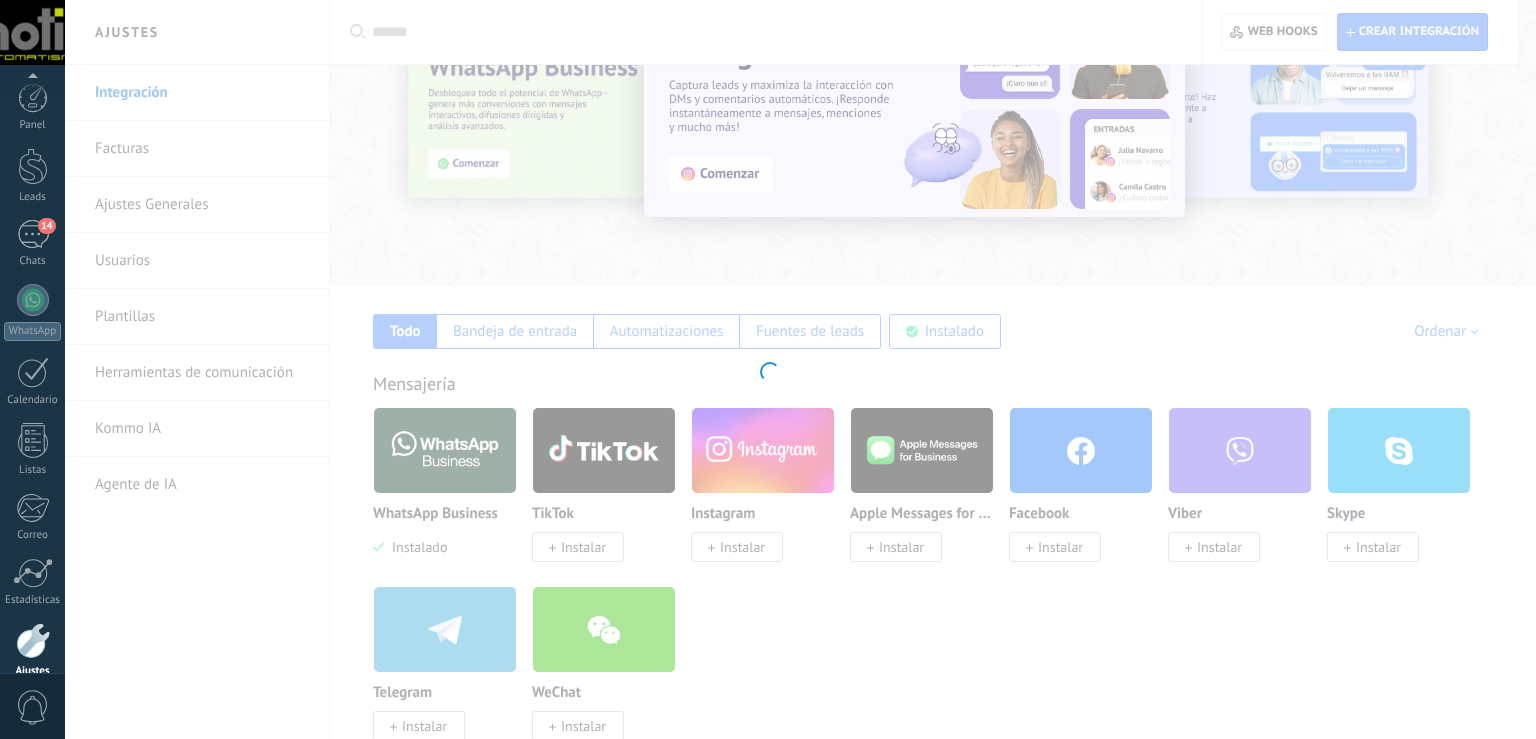 scroll, scrollTop: 105, scrollLeft: 0, axis: vertical 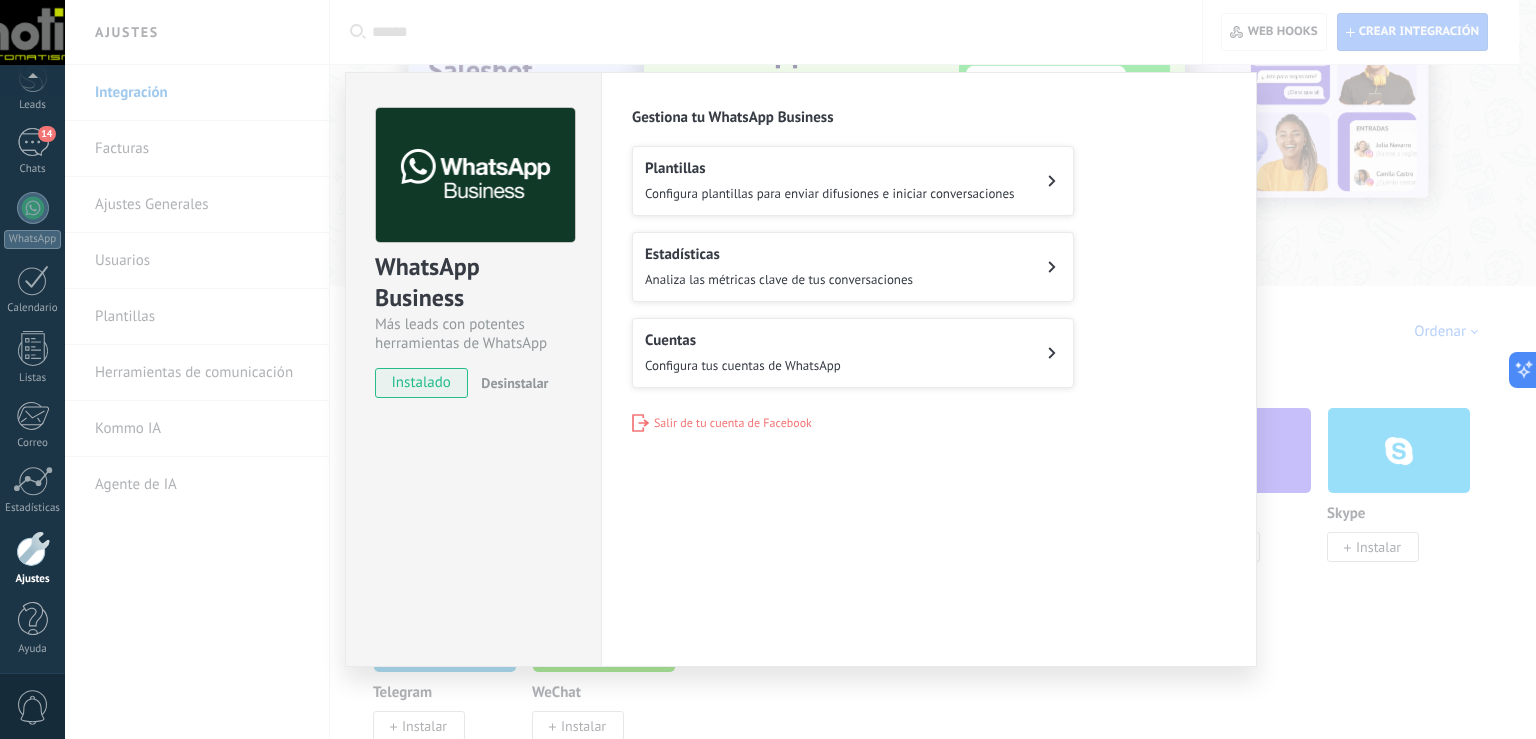 click on "Configura tus cuentas de WhatsApp" at bounding box center (743, 365) 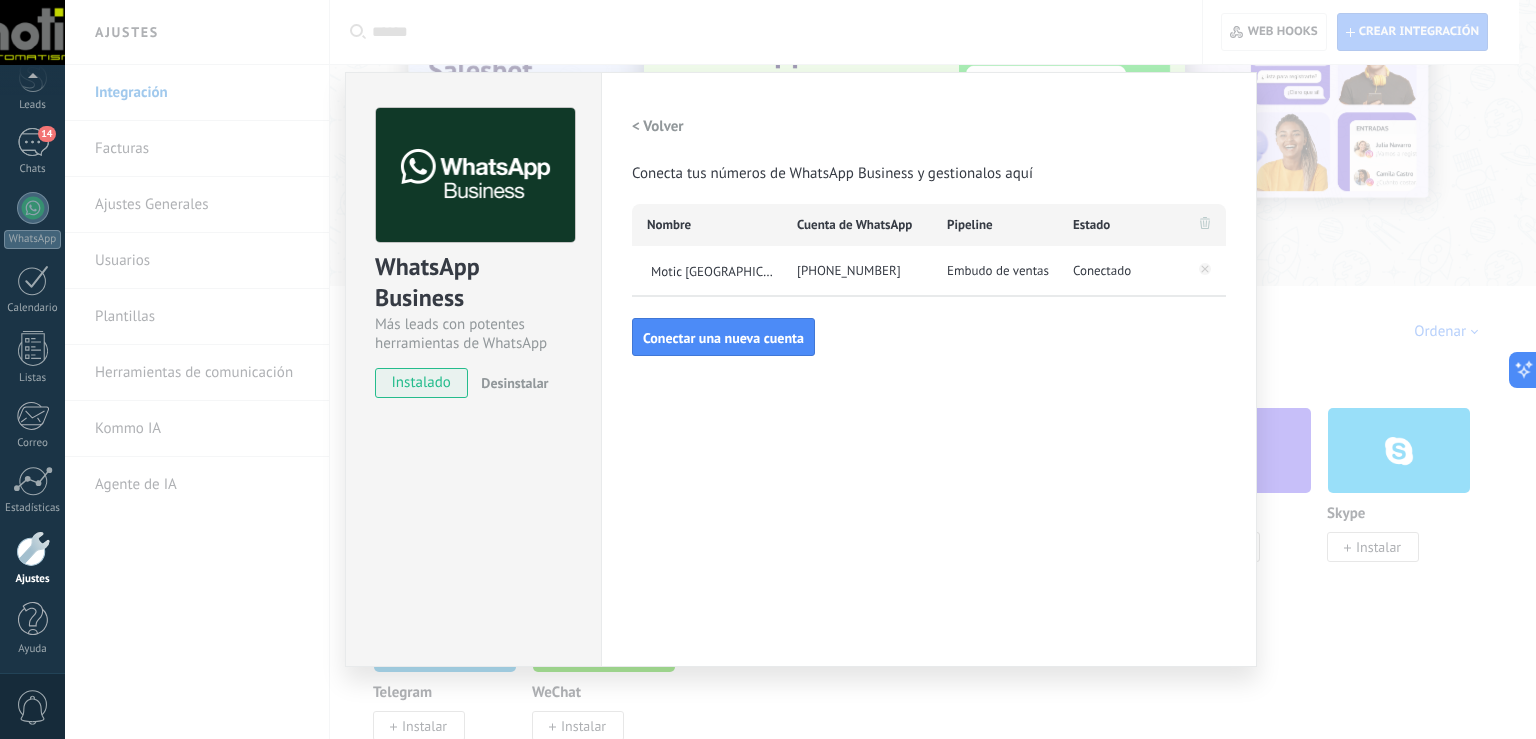 click on "< Volver" at bounding box center [658, 126] 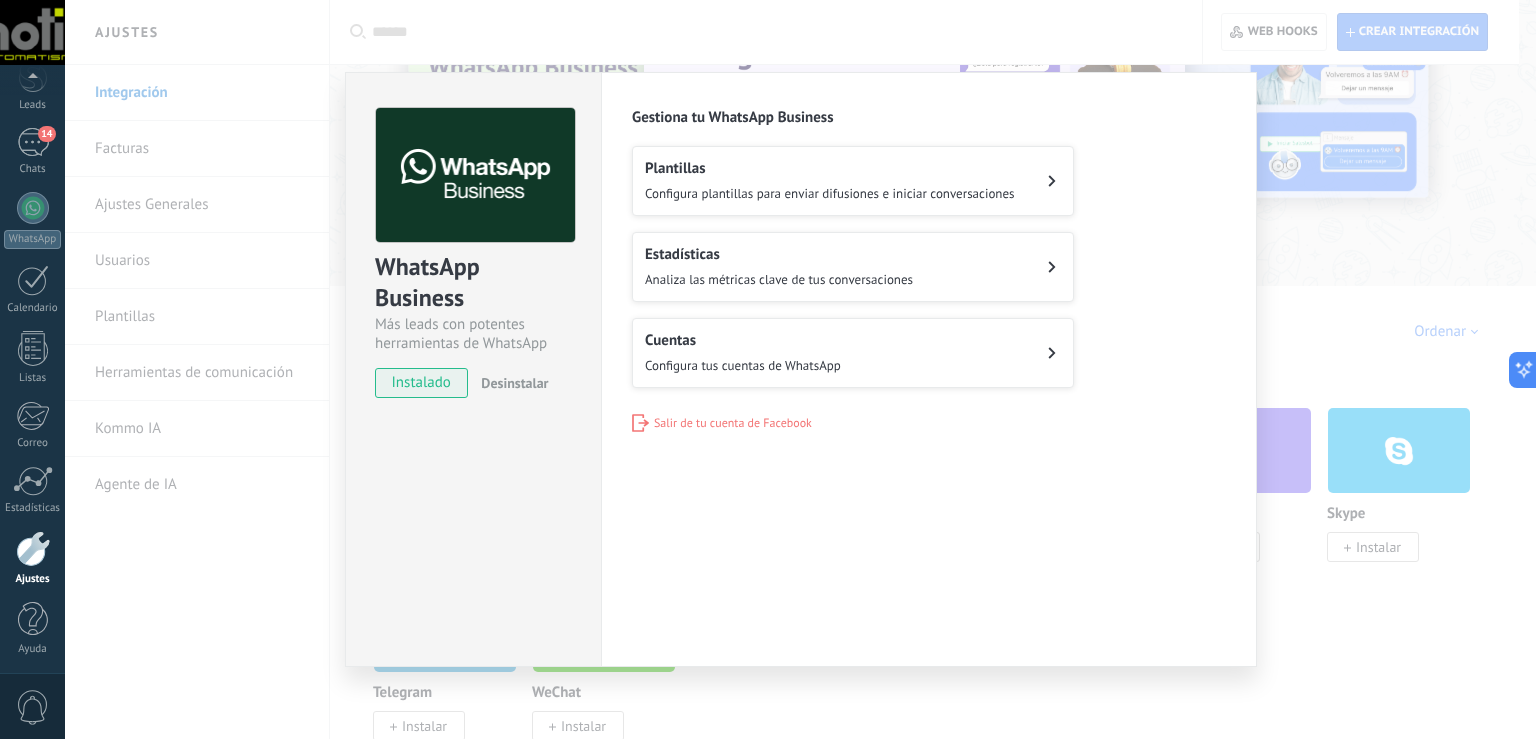 click on "WhatsApp Business Más leads con potentes herramientas de WhatsApp instalado Desinstalar" at bounding box center [473, 369] 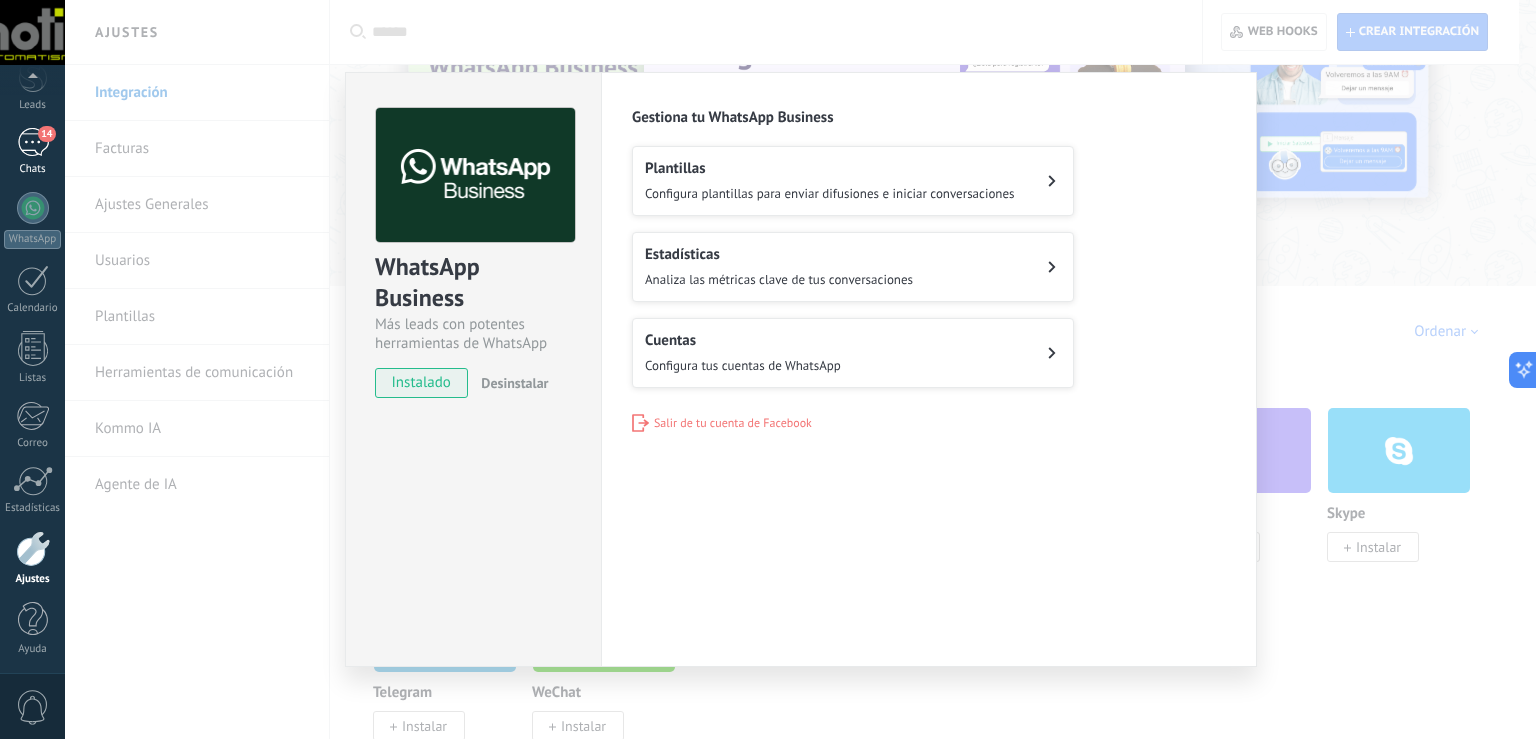 click on "14" at bounding box center (33, 142) 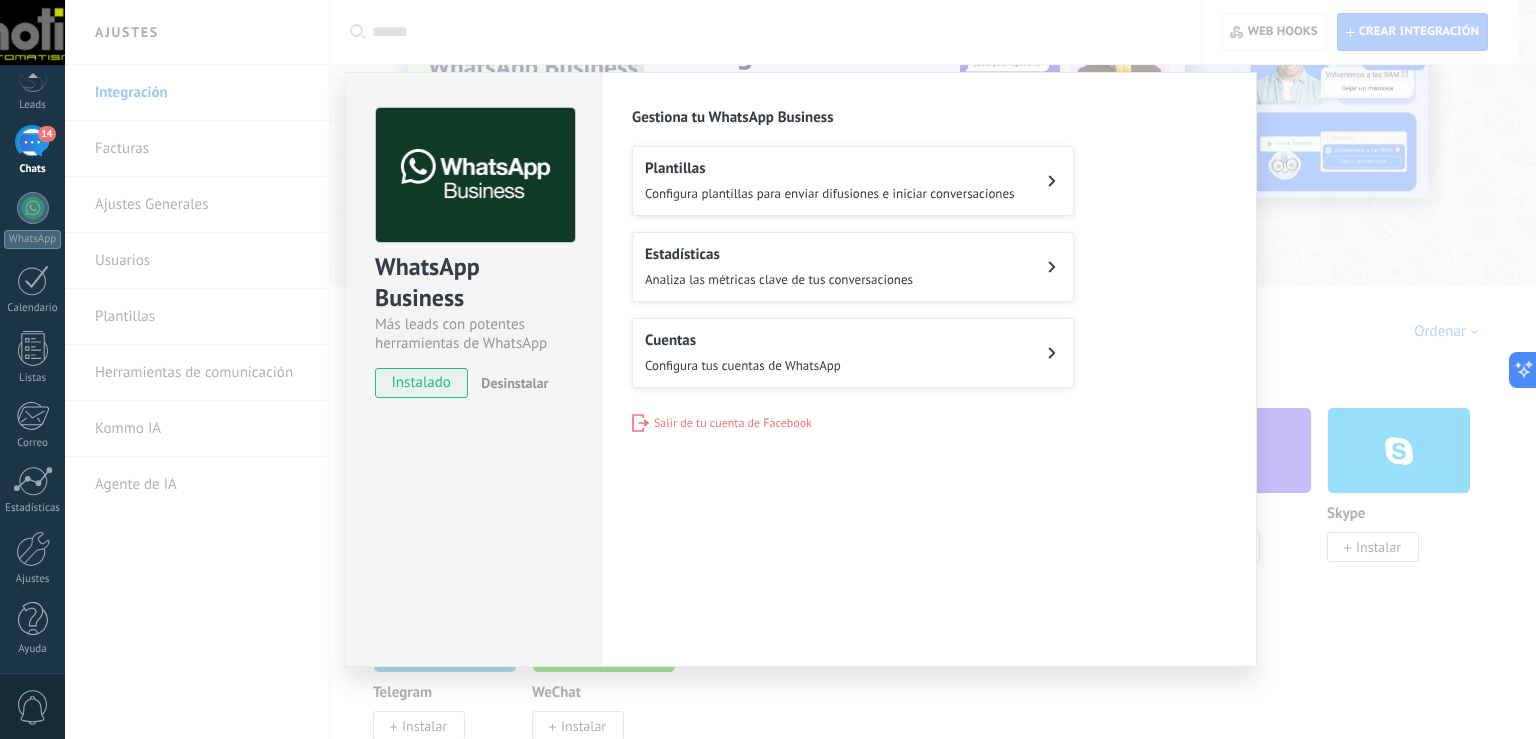 scroll, scrollTop: 0, scrollLeft: 0, axis: both 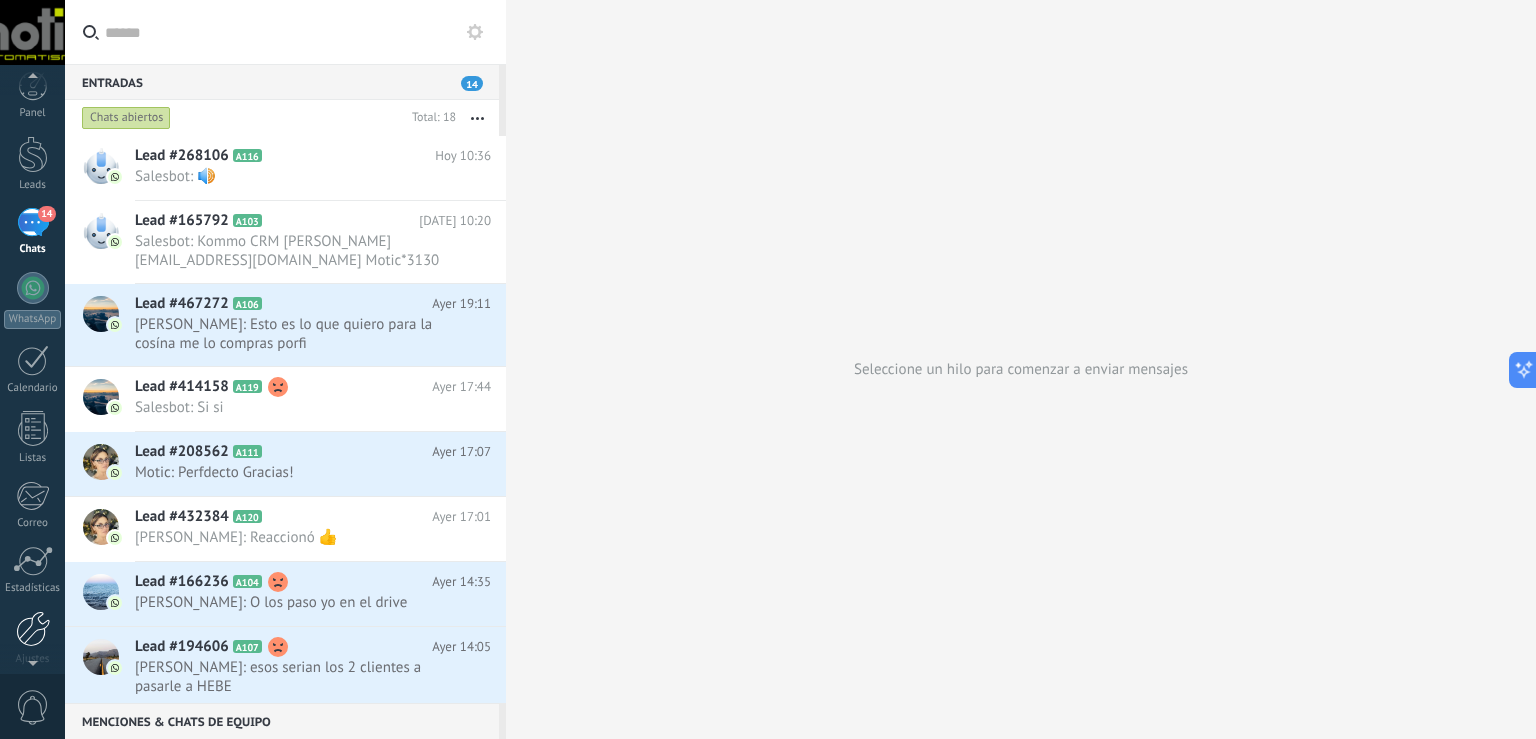 click at bounding box center (33, 629) 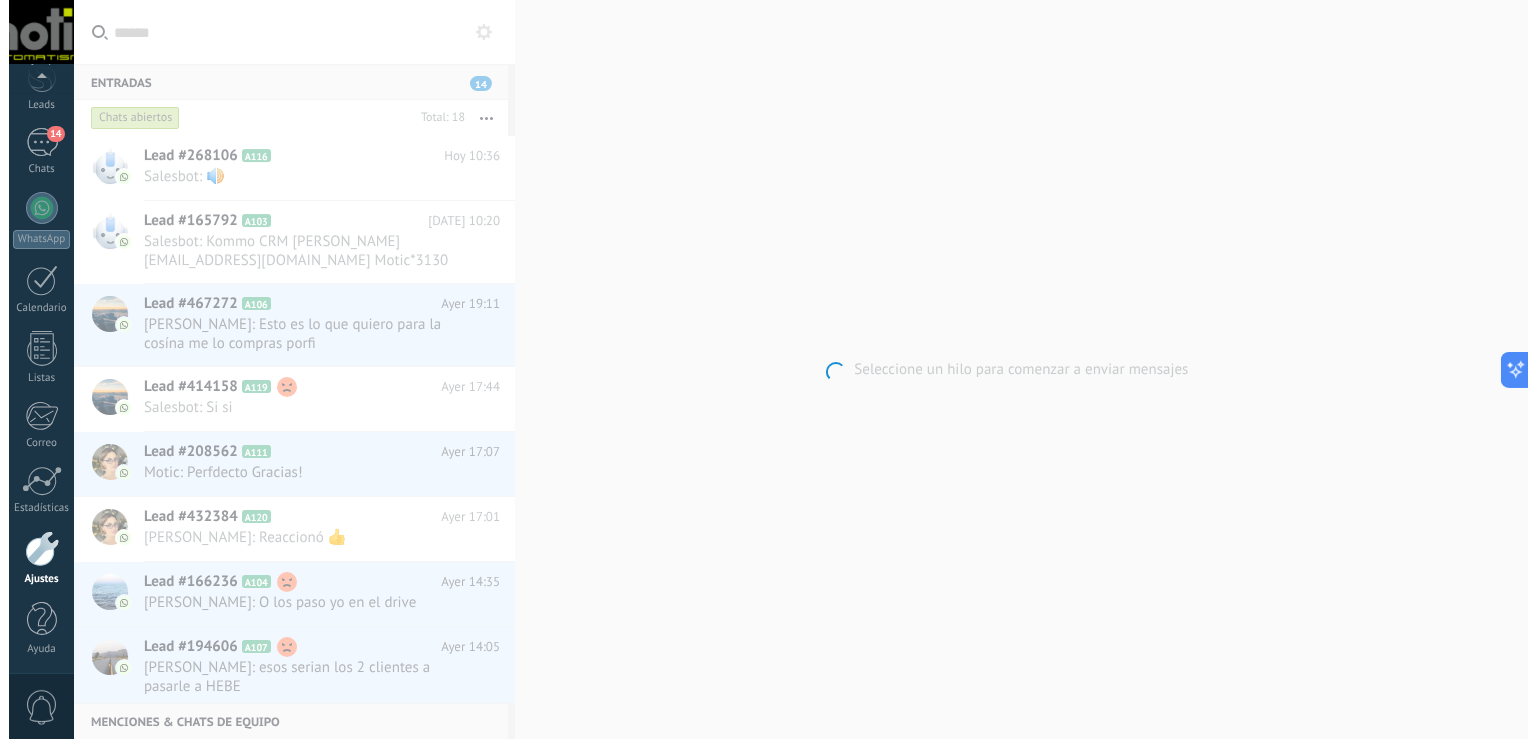 scroll, scrollTop: 92, scrollLeft: 0, axis: vertical 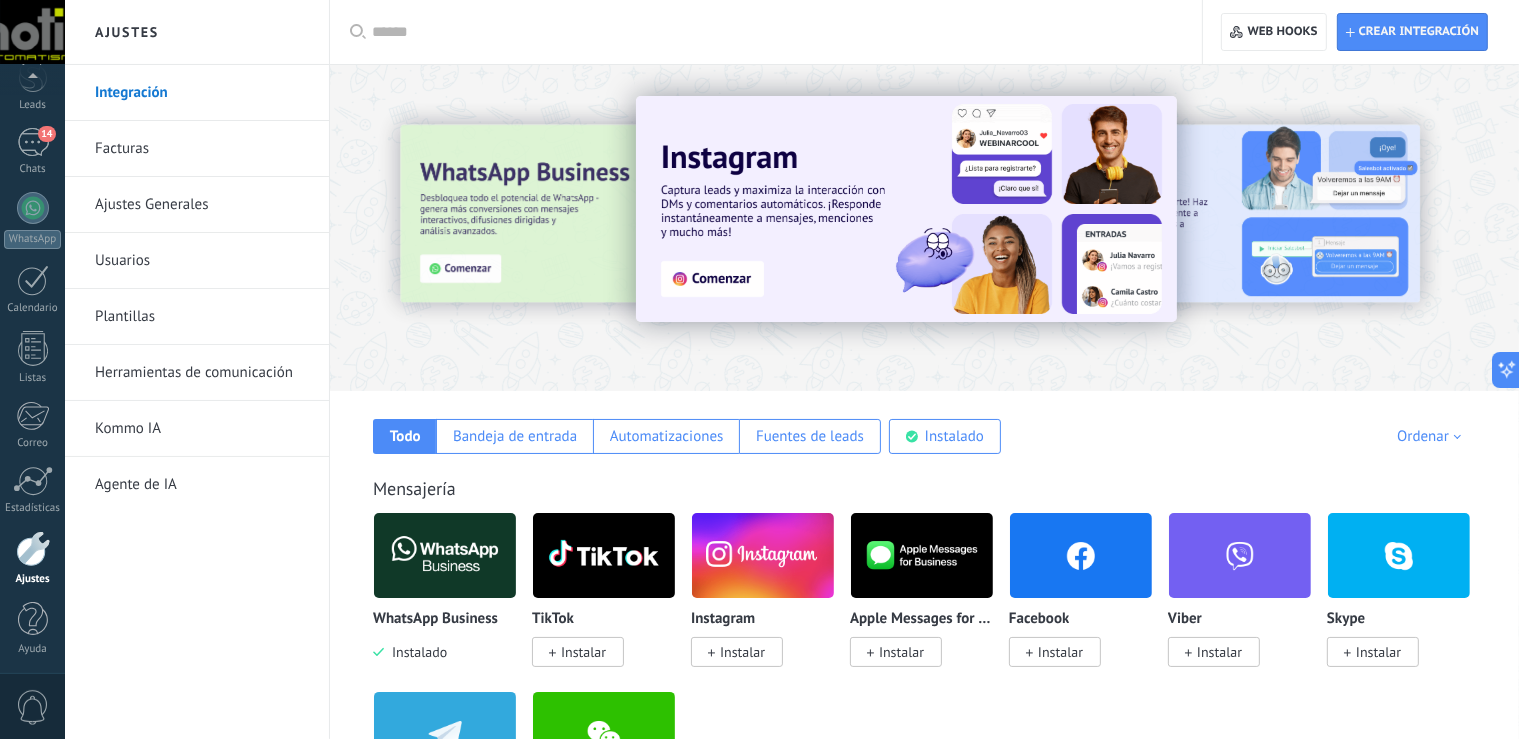 click at bounding box center [445, 555] 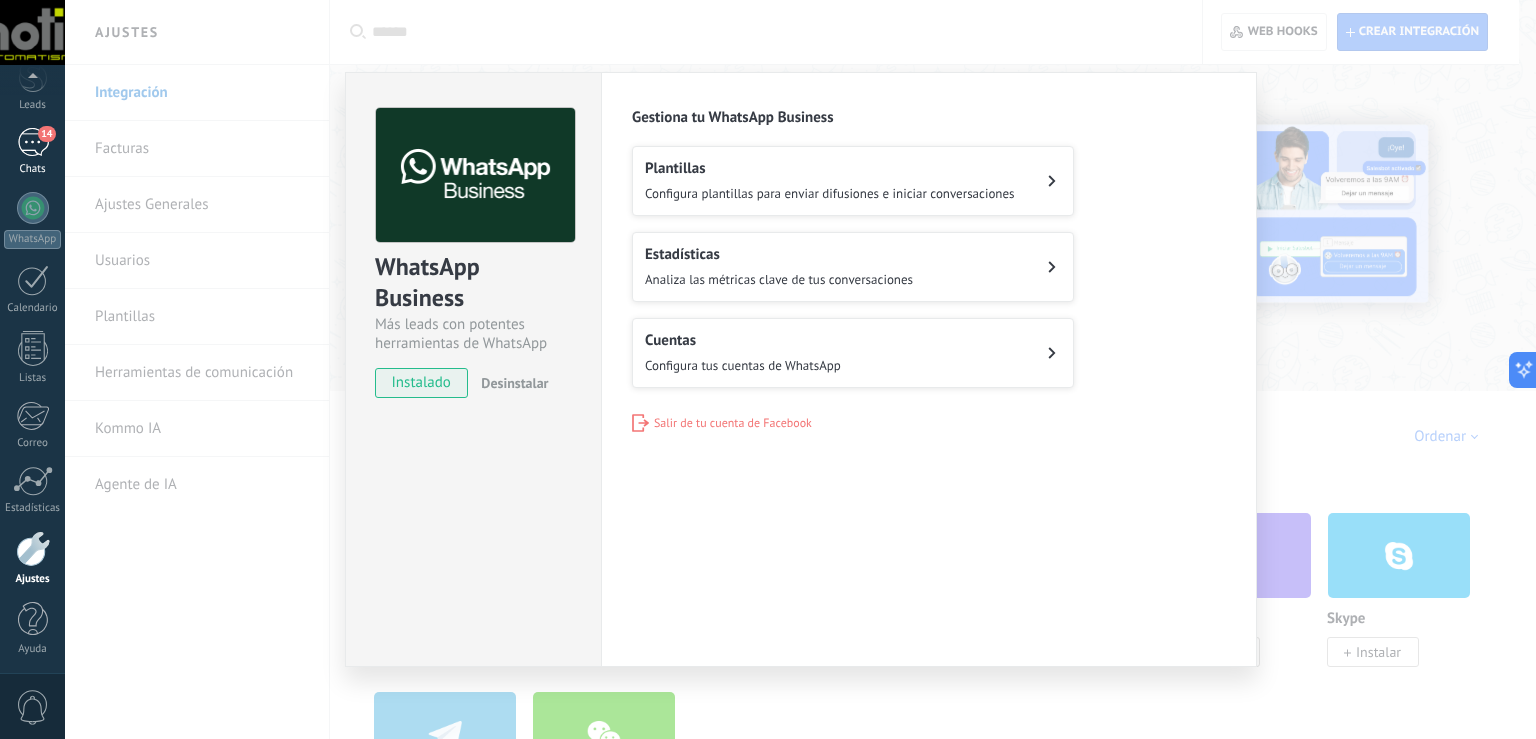 click on "14" at bounding box center (33, 142) 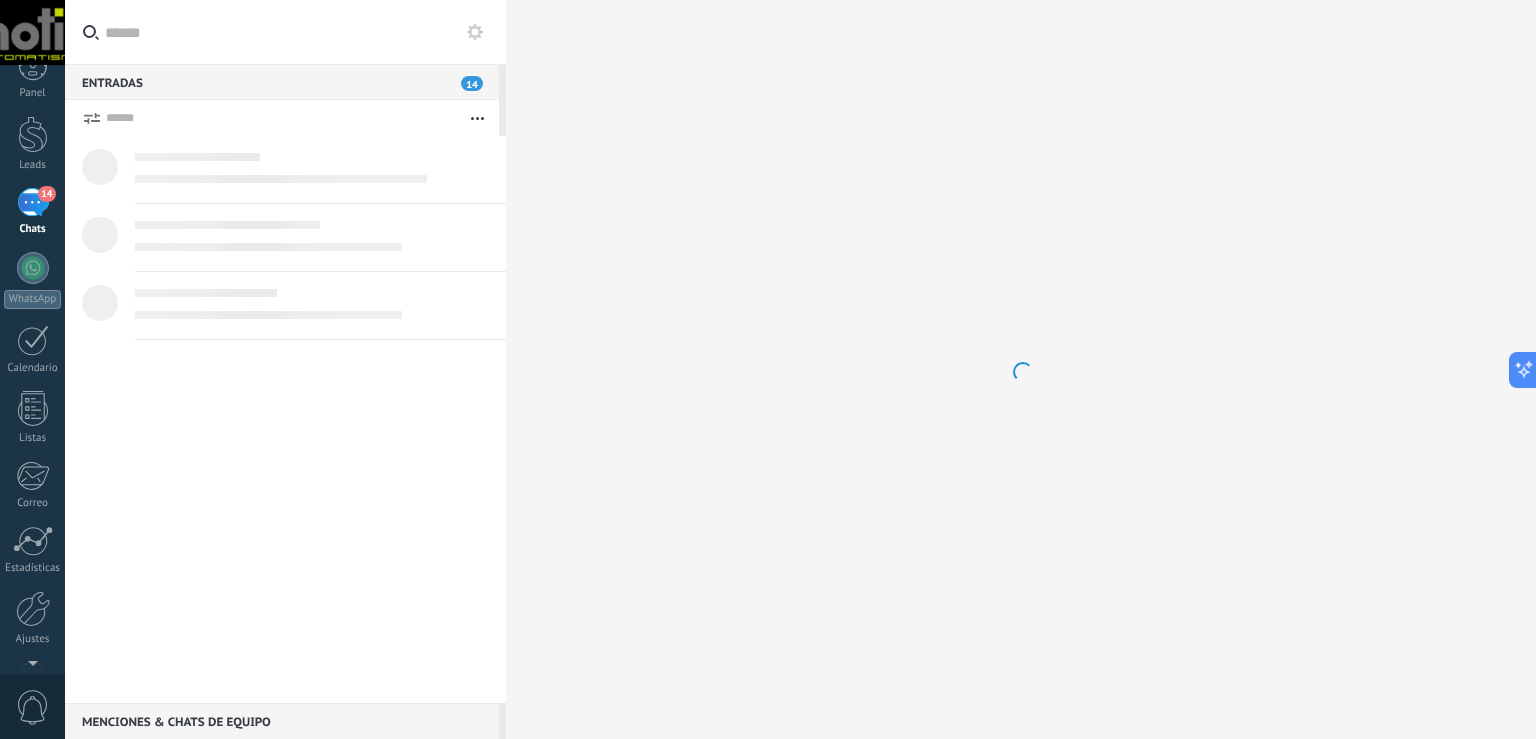 scroll, scrollTop: 0, scrollLeft: 0, axis: both 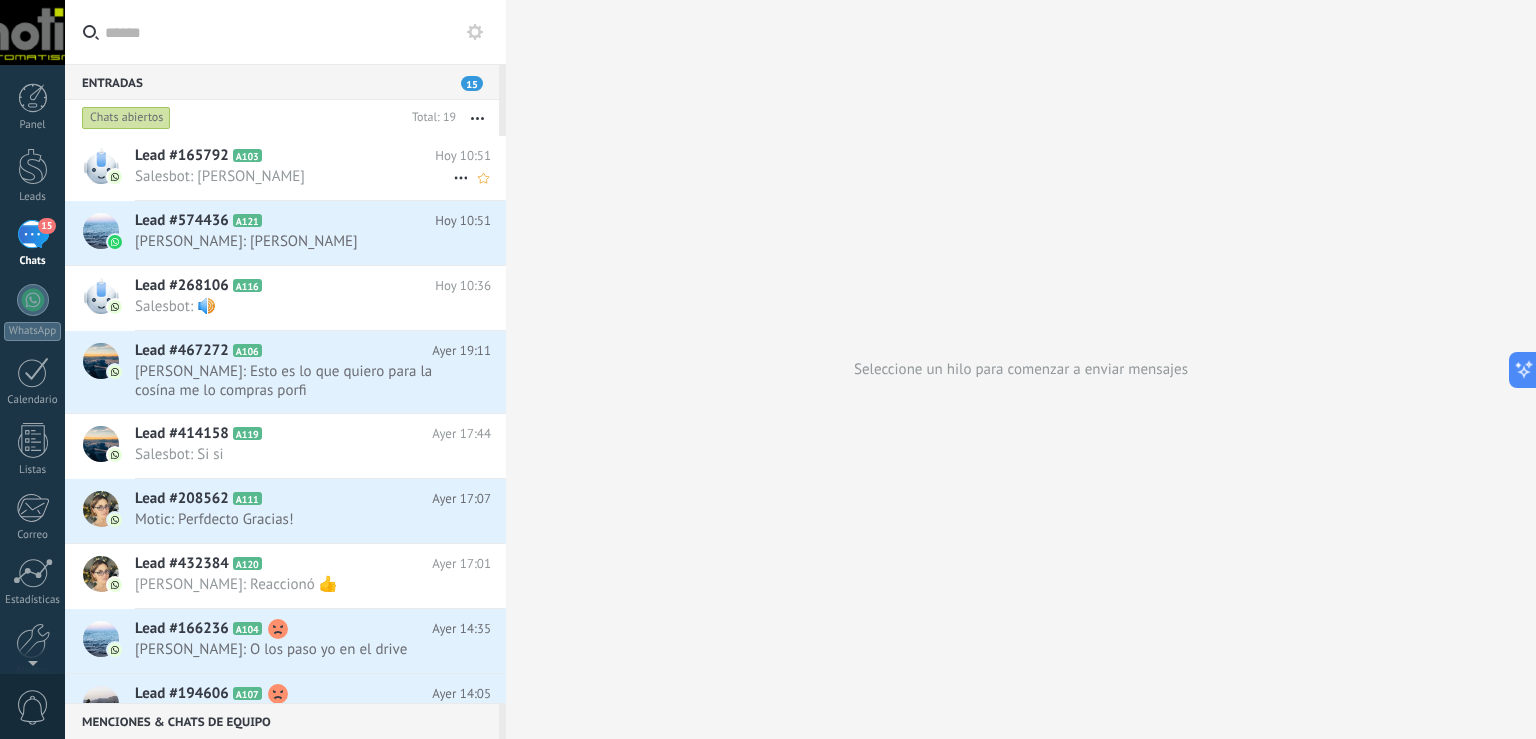 click on "Salesbot: hola Clara" at bounding box center [294, 176] 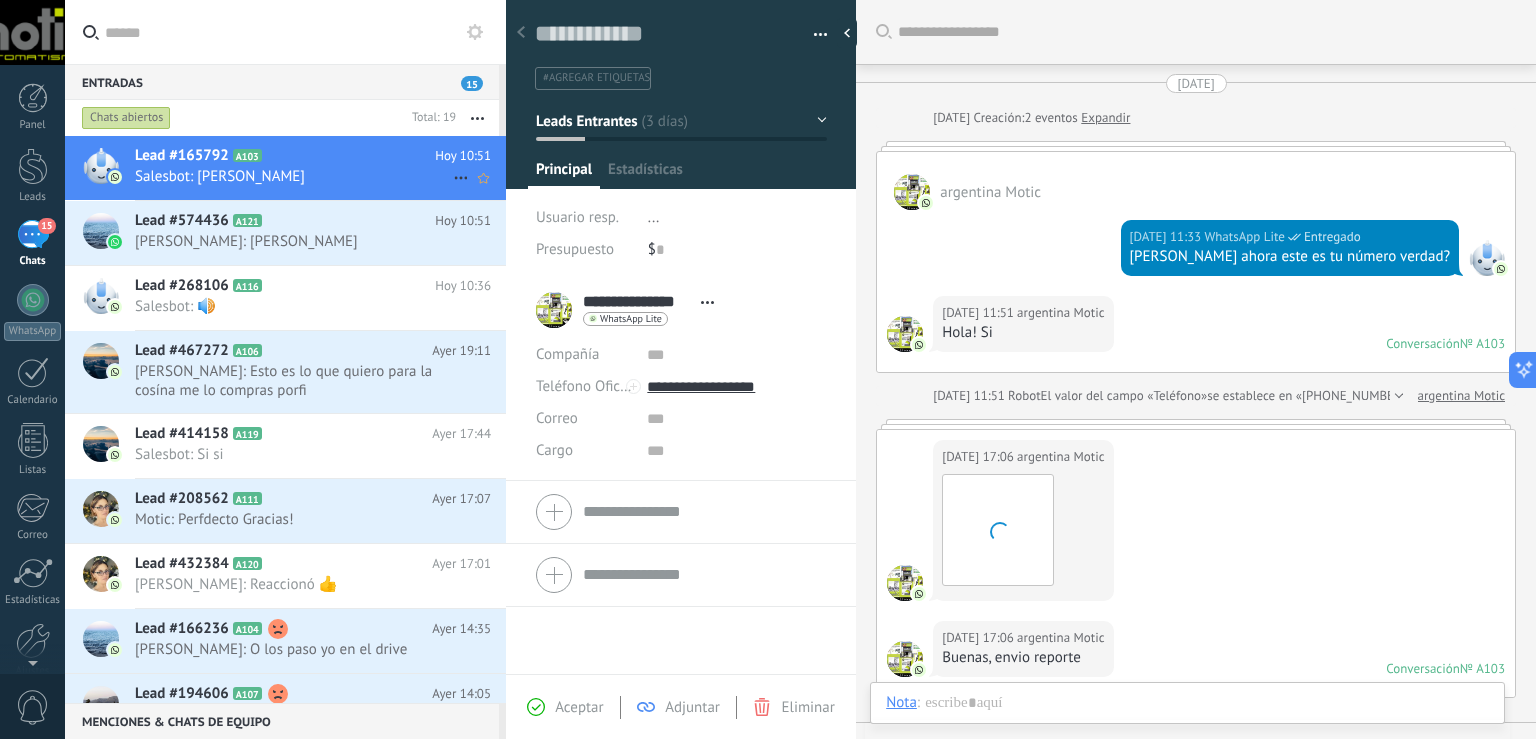 scroll, scrollTop: 1642, scrollLeft: 0, axis: vertical 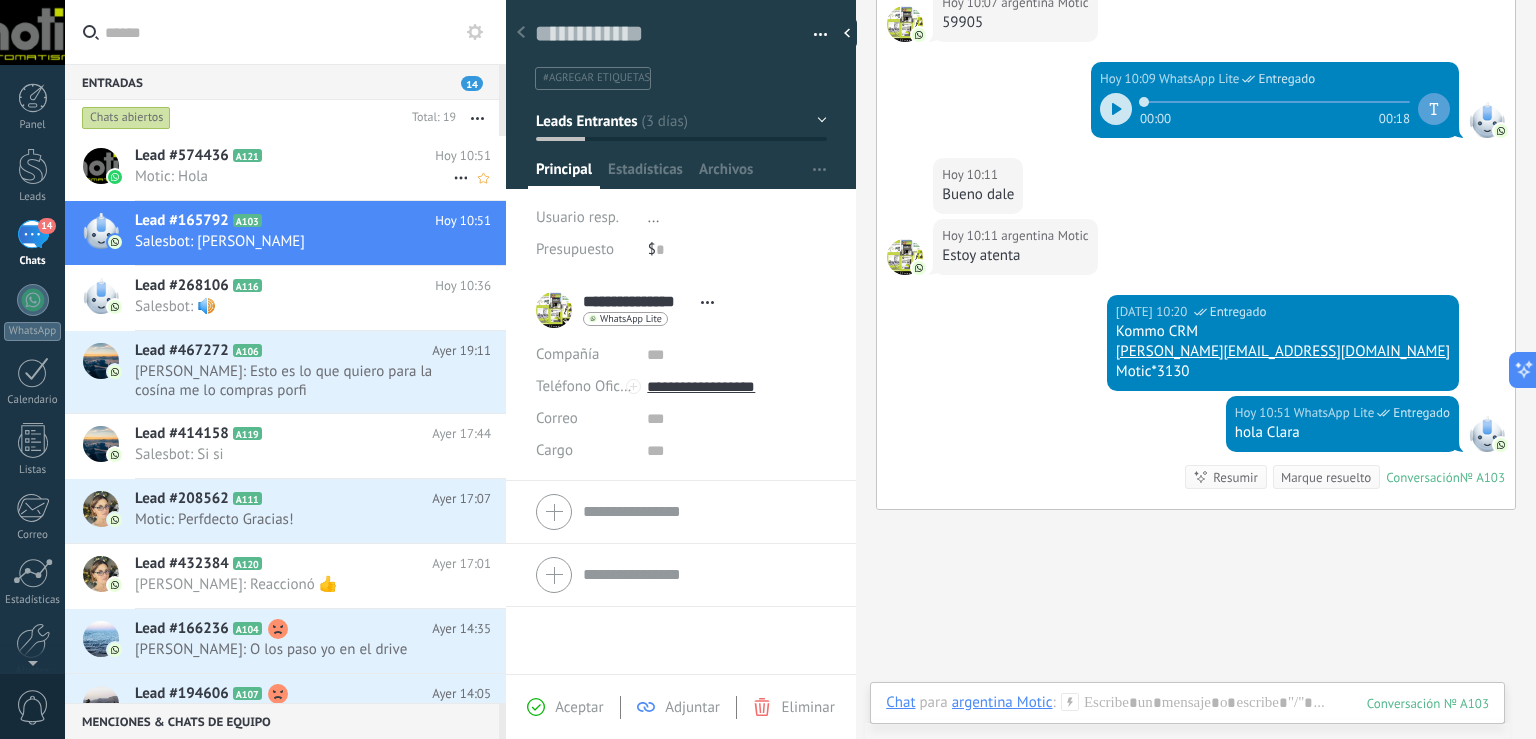 click on "Motic: Hola" at bounding box center (294, 176) 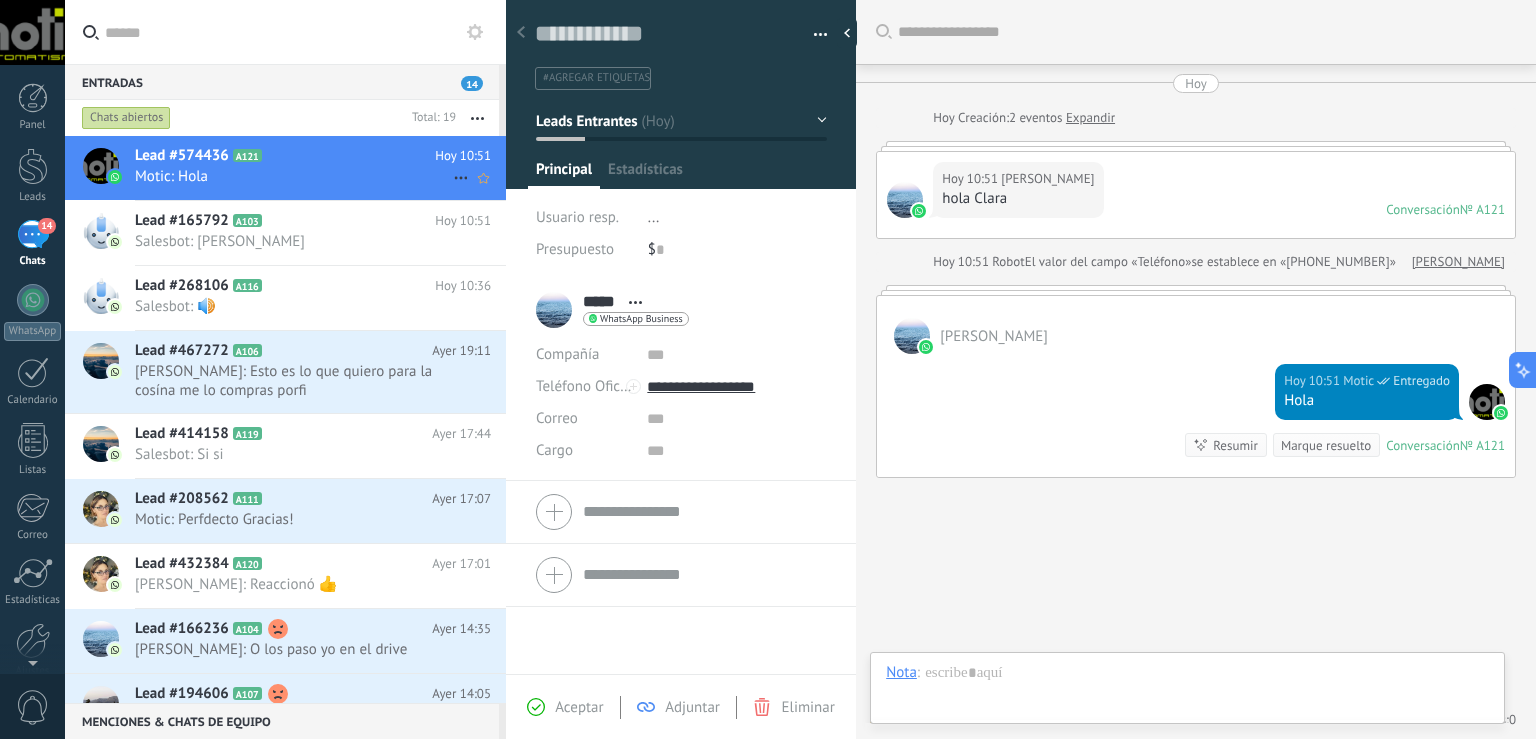 scroll, scrollTop: 29, scrollLeft: 0, axis: vertical 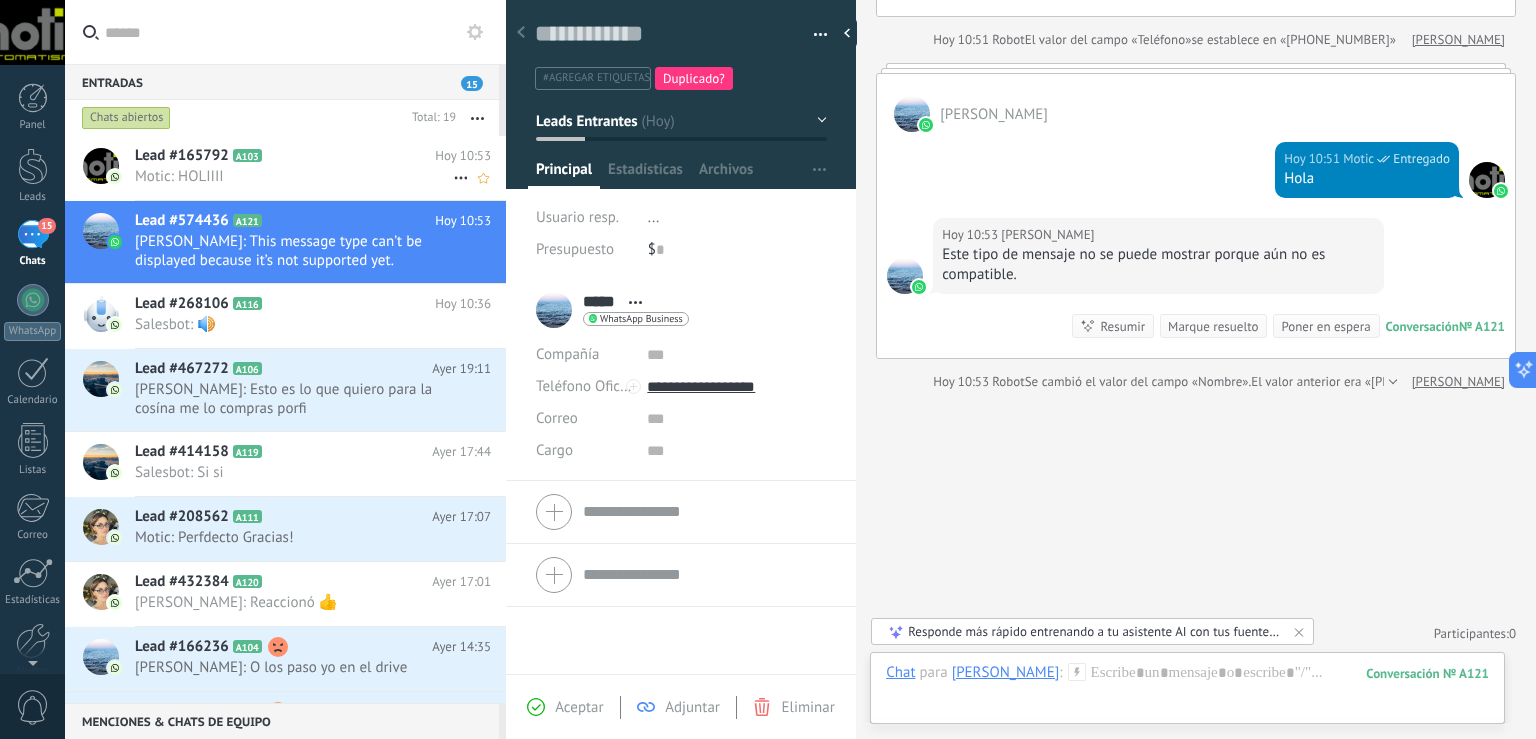 click on "Lead #165792" at bounding box center (182, 156) 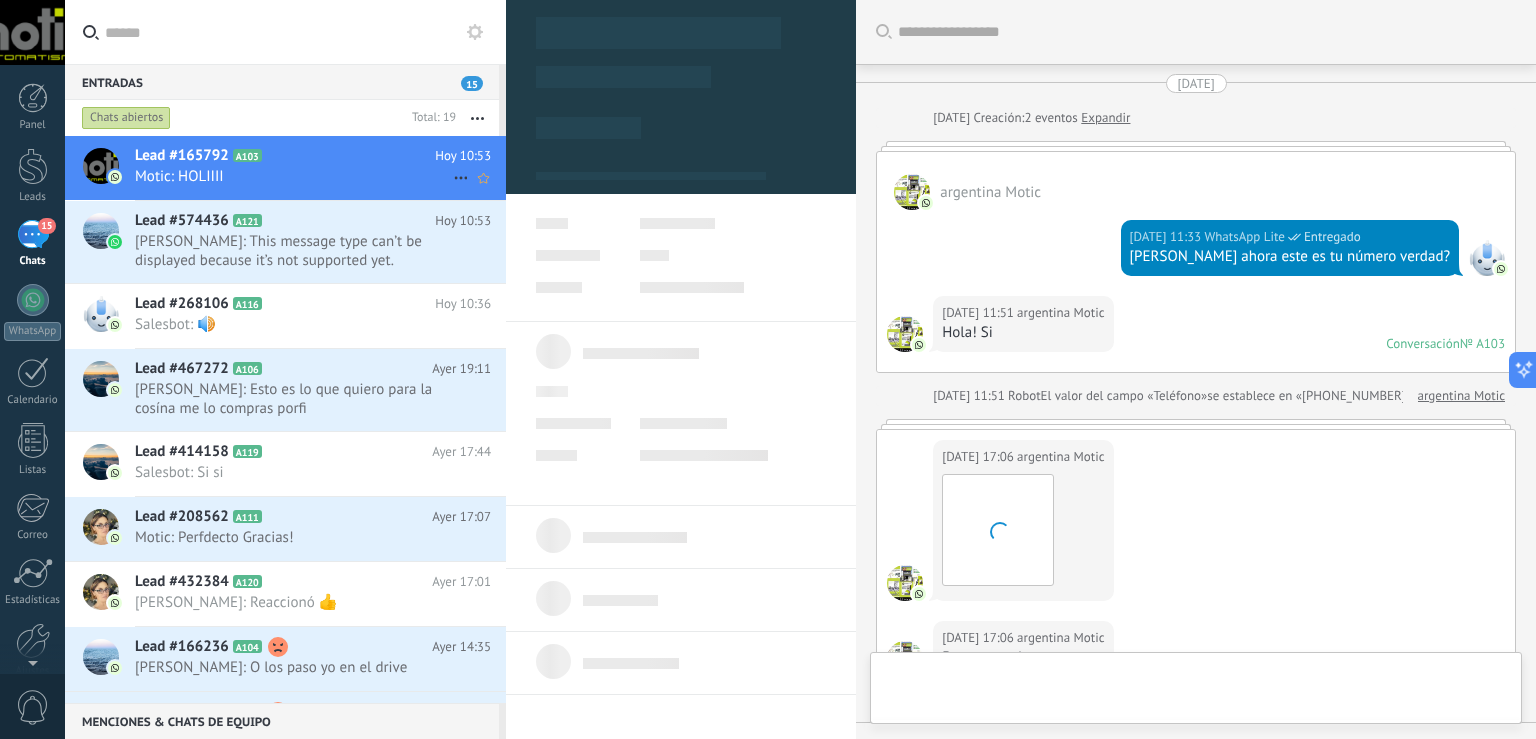 type on "**********" 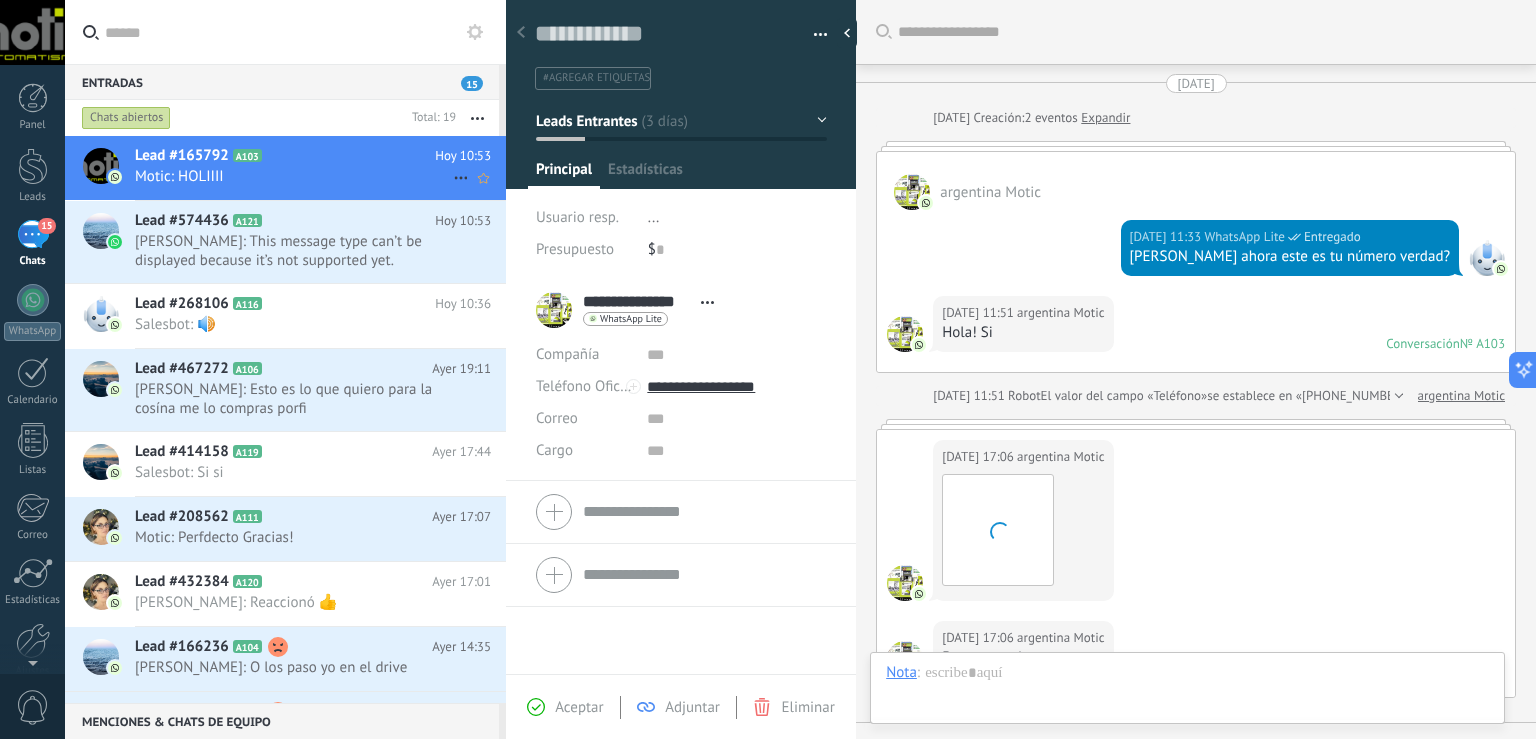 scroll, scrollTop: 1755, scrollLeft: 0, axis: vertical 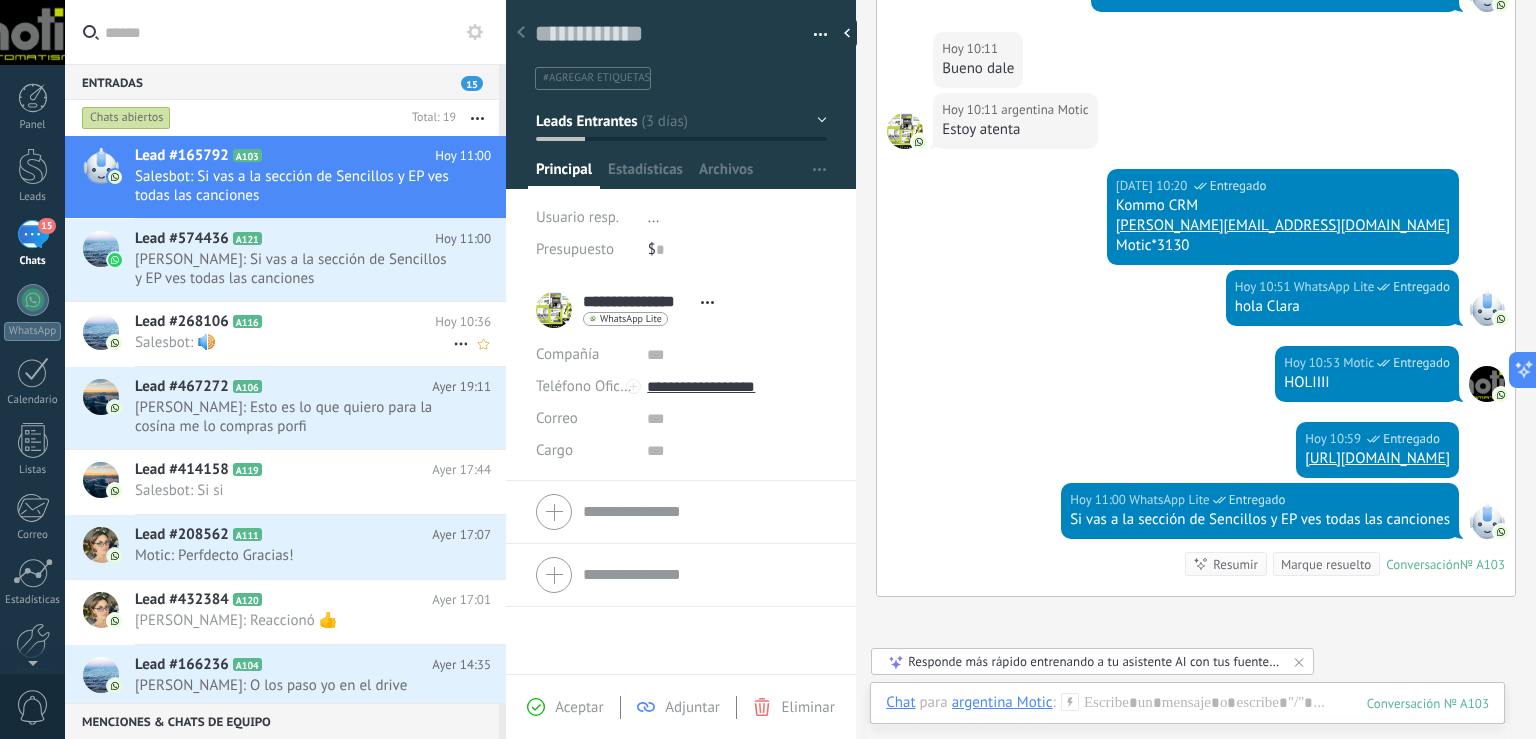 click on "Lead #268106
A116" at bounding box center [285, 322] 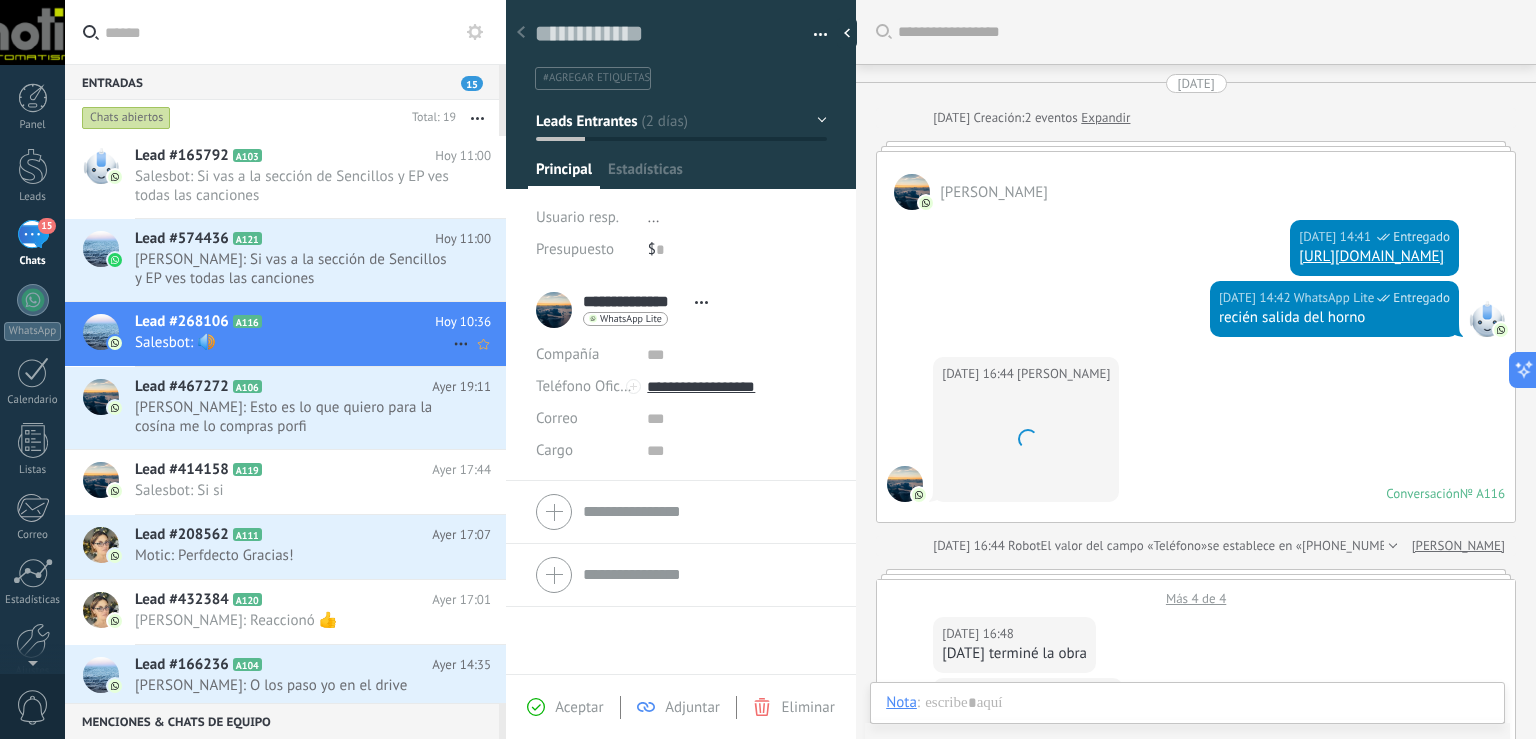 scroll, scrollTop: 29, scrollLeft: 0, axis: vertical 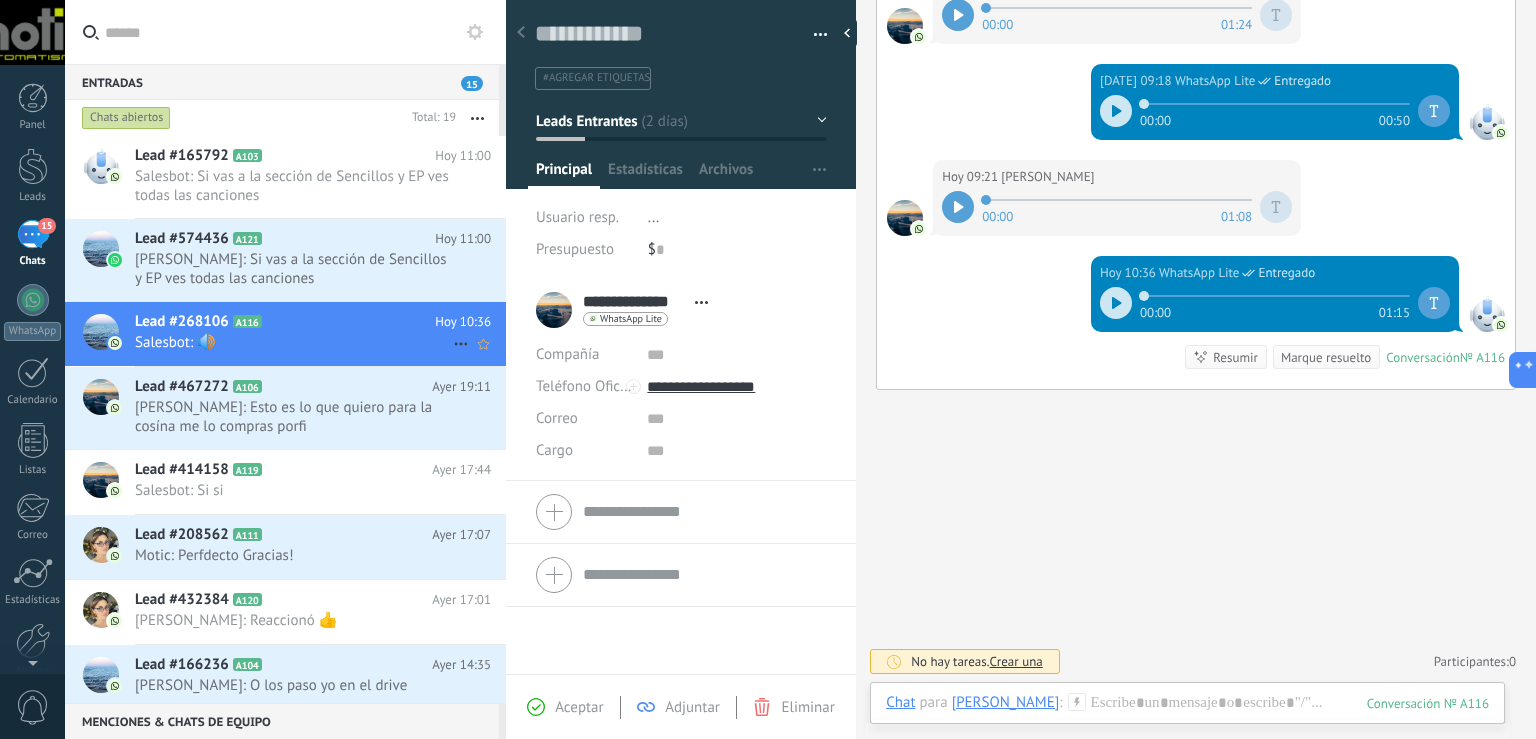 click 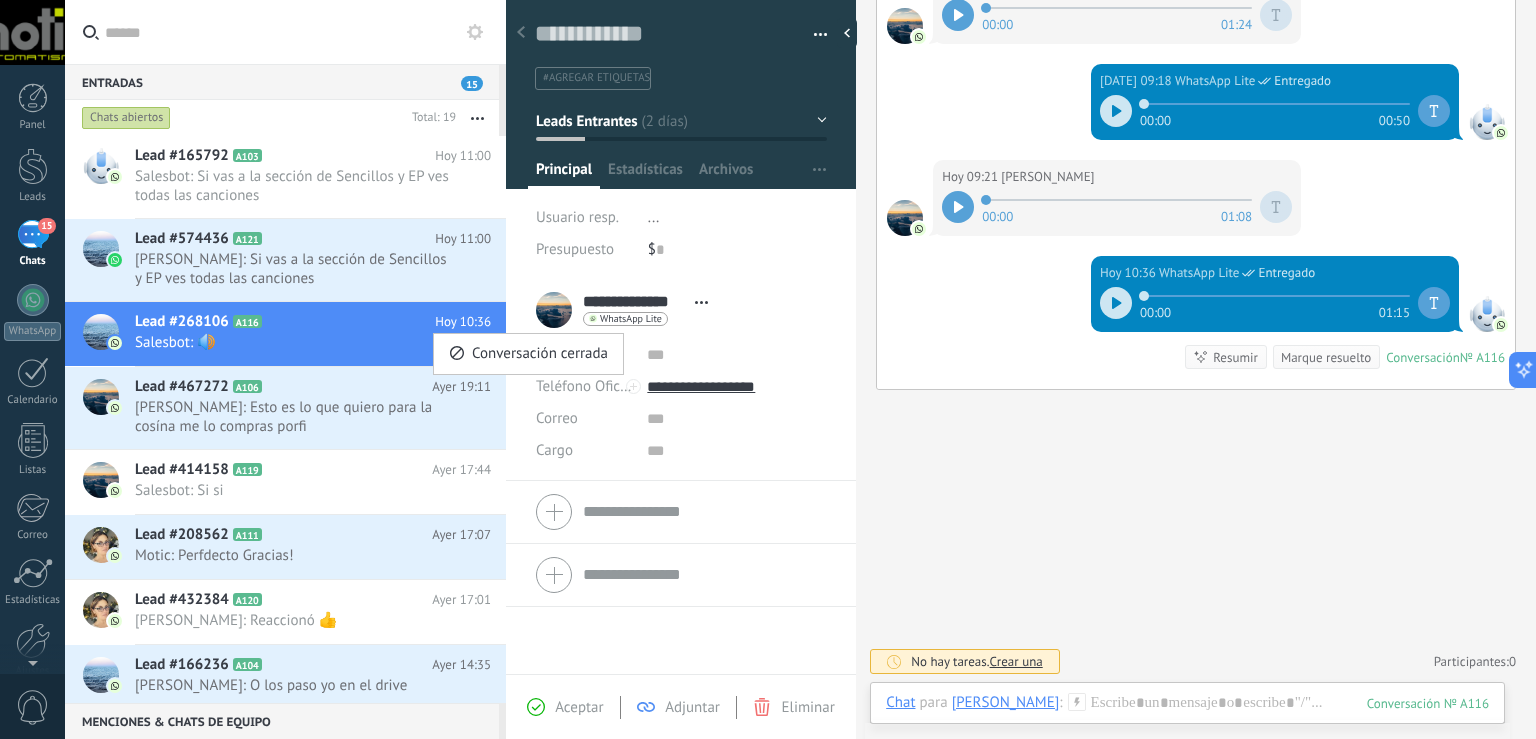 click at bounding box center (768, 369) 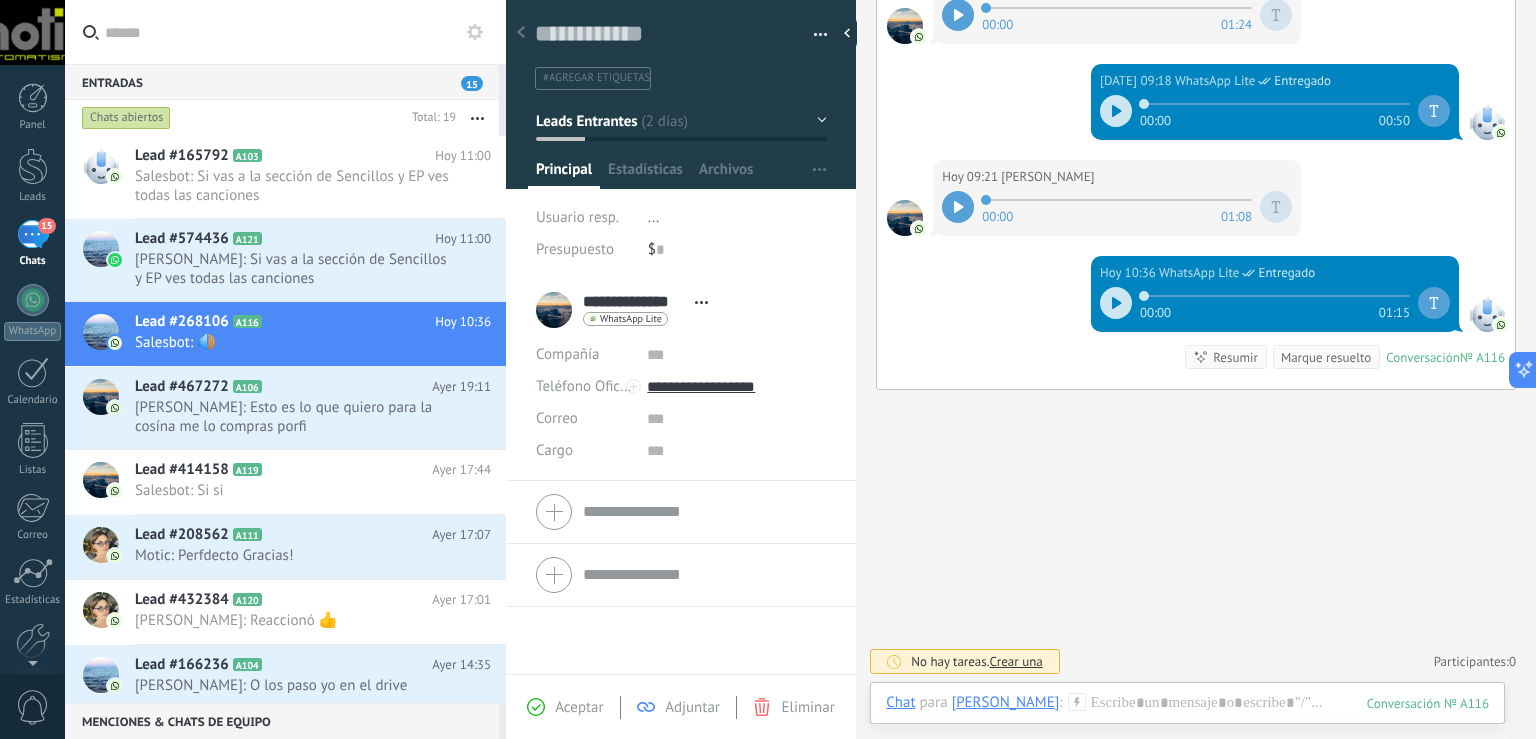 click on "Buscar Carga más [DATE] [DATE] Creación:  2  eventos   Expandir [PERSON_NAME]  [DATE] 14:41 WhatsApp Lite  Entregado [URL][DOMAIN_NAME] [DATE] 14:42 WhatsApp Lite  Entregado recién salida del horno [DATE] 16:44 Luna Di [PERSON_NAME]  Conversación  № A116 Conversación № A116 [DATE] 16:44 Robot  El valor del campo «Teléfono»  se establece en «[PHONE_NUMBER]» [PERSON_NAME] Más 4 de 4 [DATE] 16:48 [PERSON_NAME][DATE] terminé la obra [DATE] 16:48 [PERSON_NAME]  (editado) editado [DATE] 16:48 Descargar [DATE] 16:48 [PERSON_NAME] estuve haciendo [DATE] 16:48 [PERSON_NAME] [DATE] 16:49 [PERSON_NAME]  'messageContextInfo' is not yet supported. Use your device to view this message. [DATE] 16:49 [PERSON_NAME] [DATE] 16:49 [PERSON_NAME] [DATE] 16:49 [PERSON_NAME] [DATE] 16:49 [PERSON_NAME] [DATE] 18:38 Entregado" at bounding box center (1196, -920) 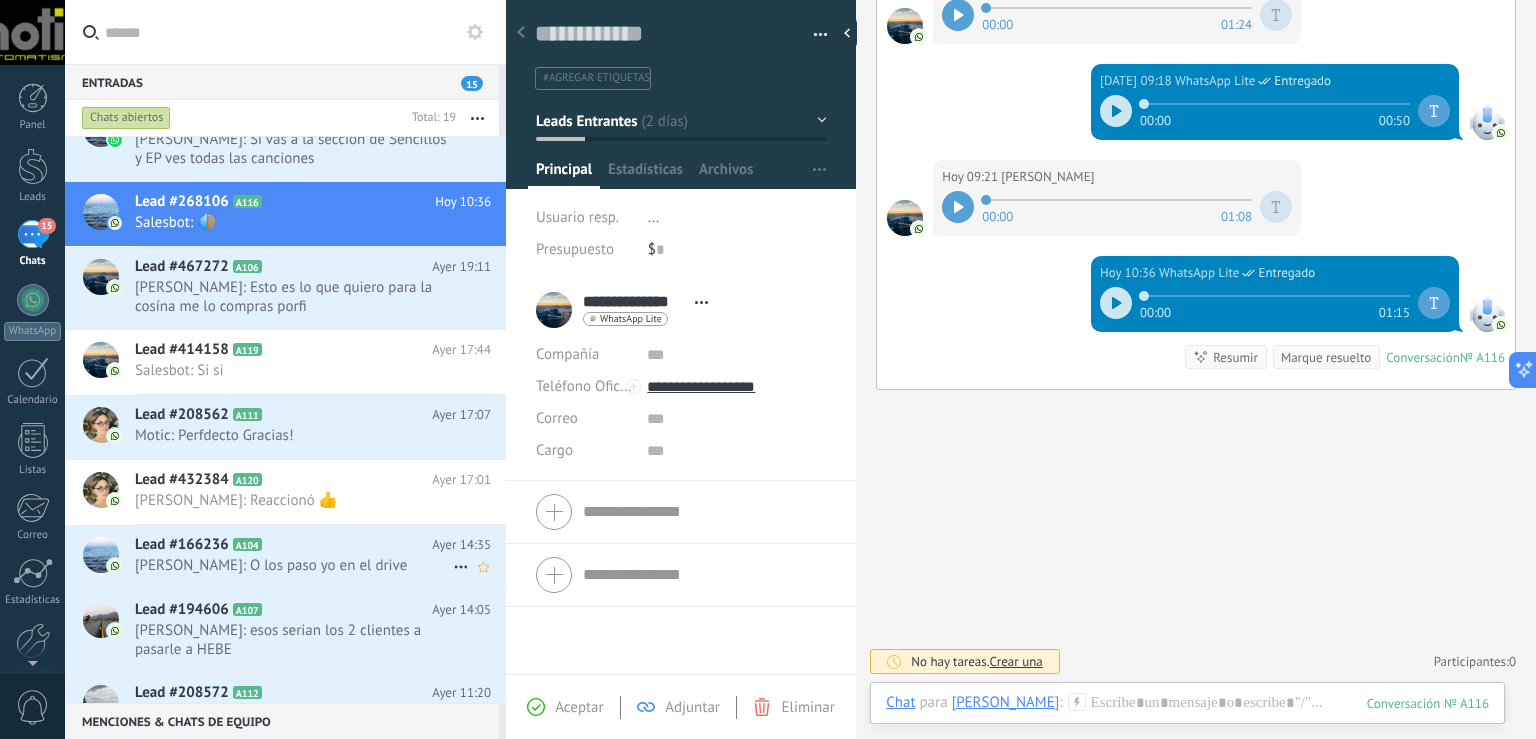 scroll, scrollTop: 0, scrollLeft: 0, axis: both 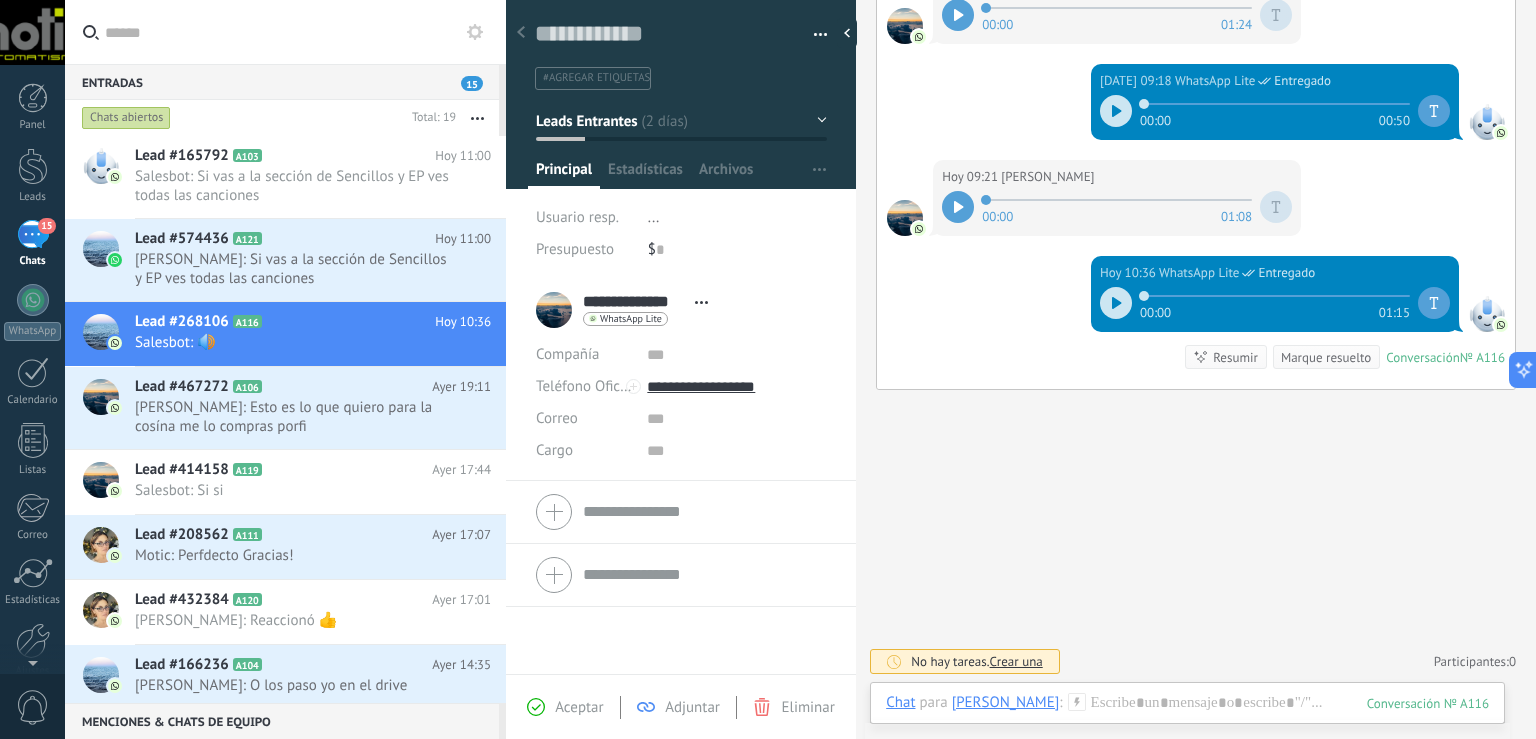 click at bounding box center (821, 38) 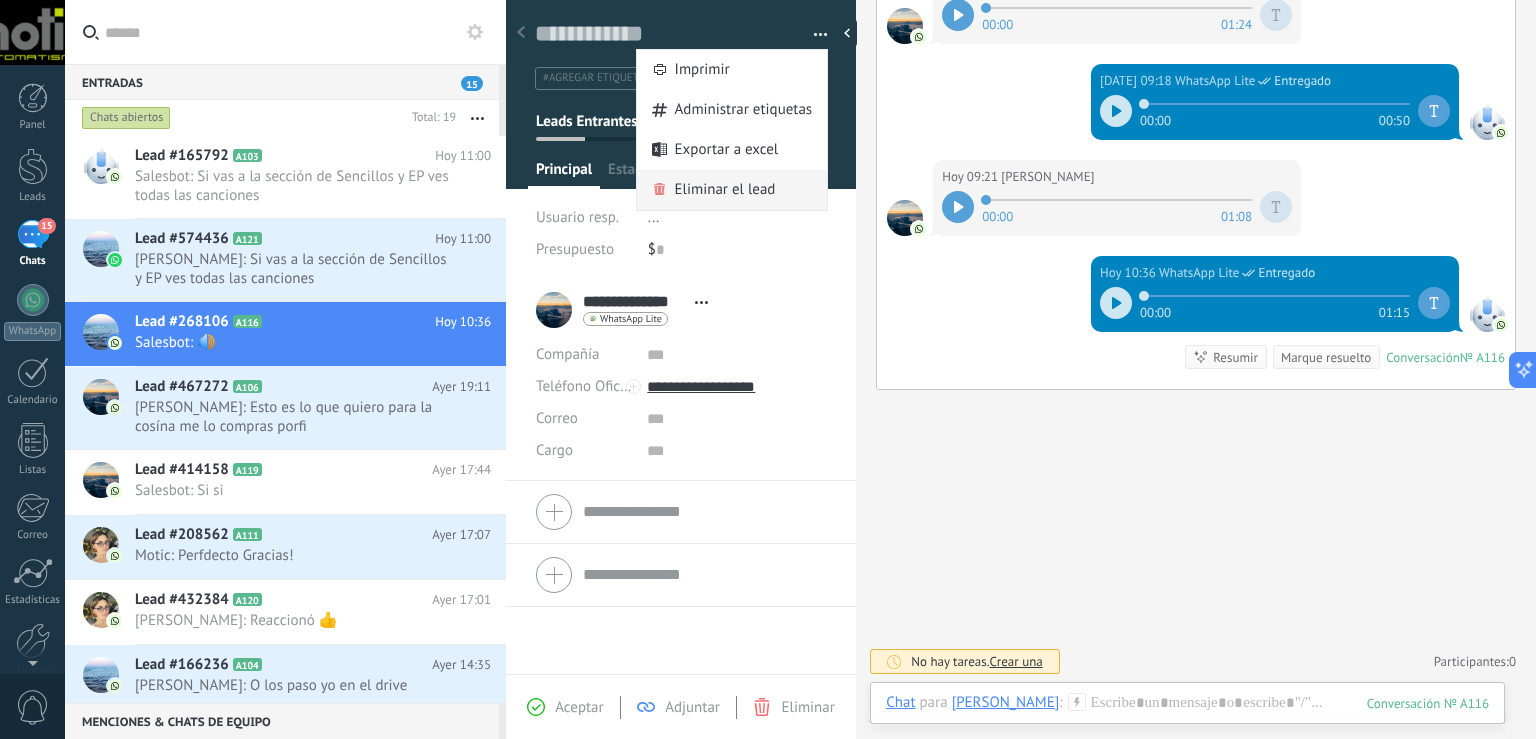 click on "Eliminar el lead" at bounding box center (725, 190) 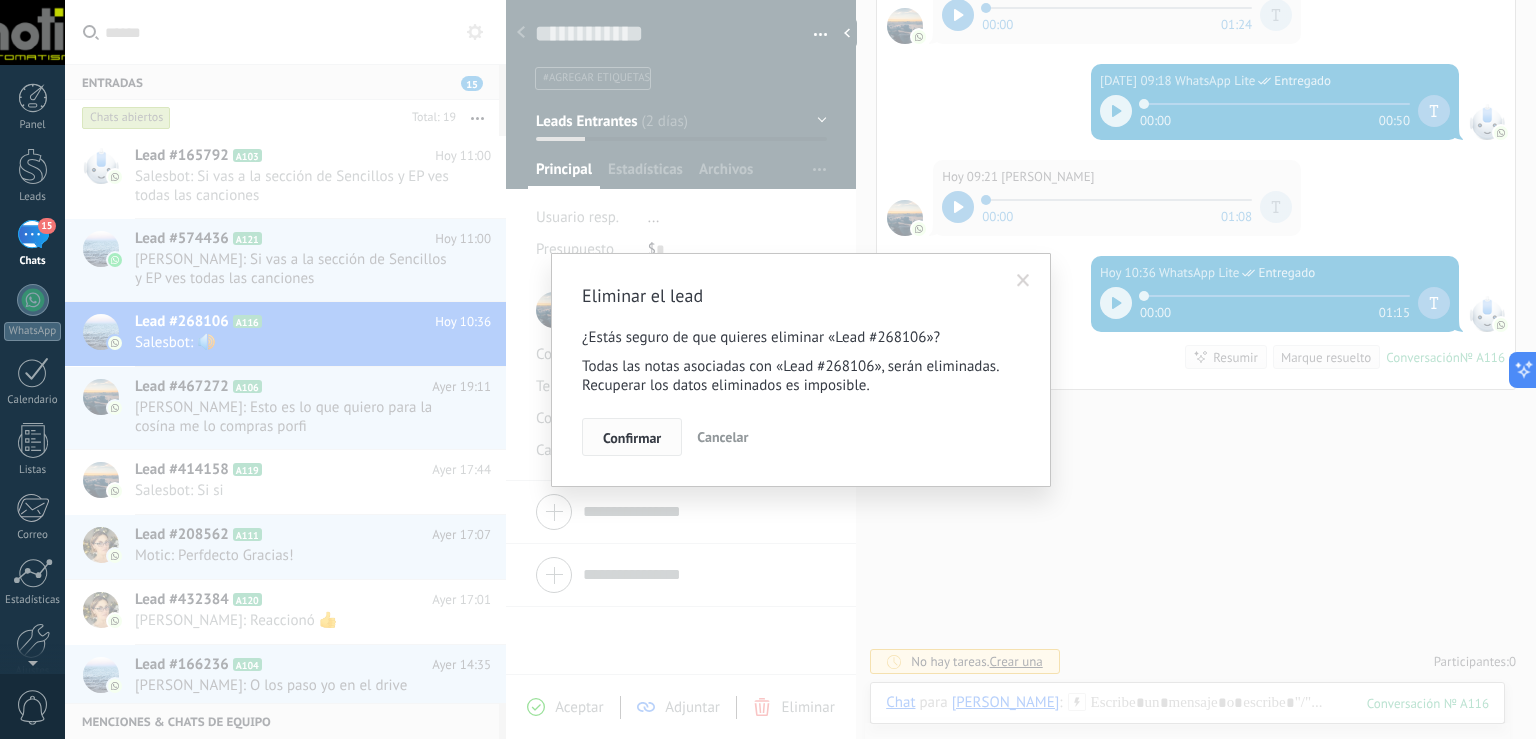 click on "Confirmar" at bounding box center [632, 438] 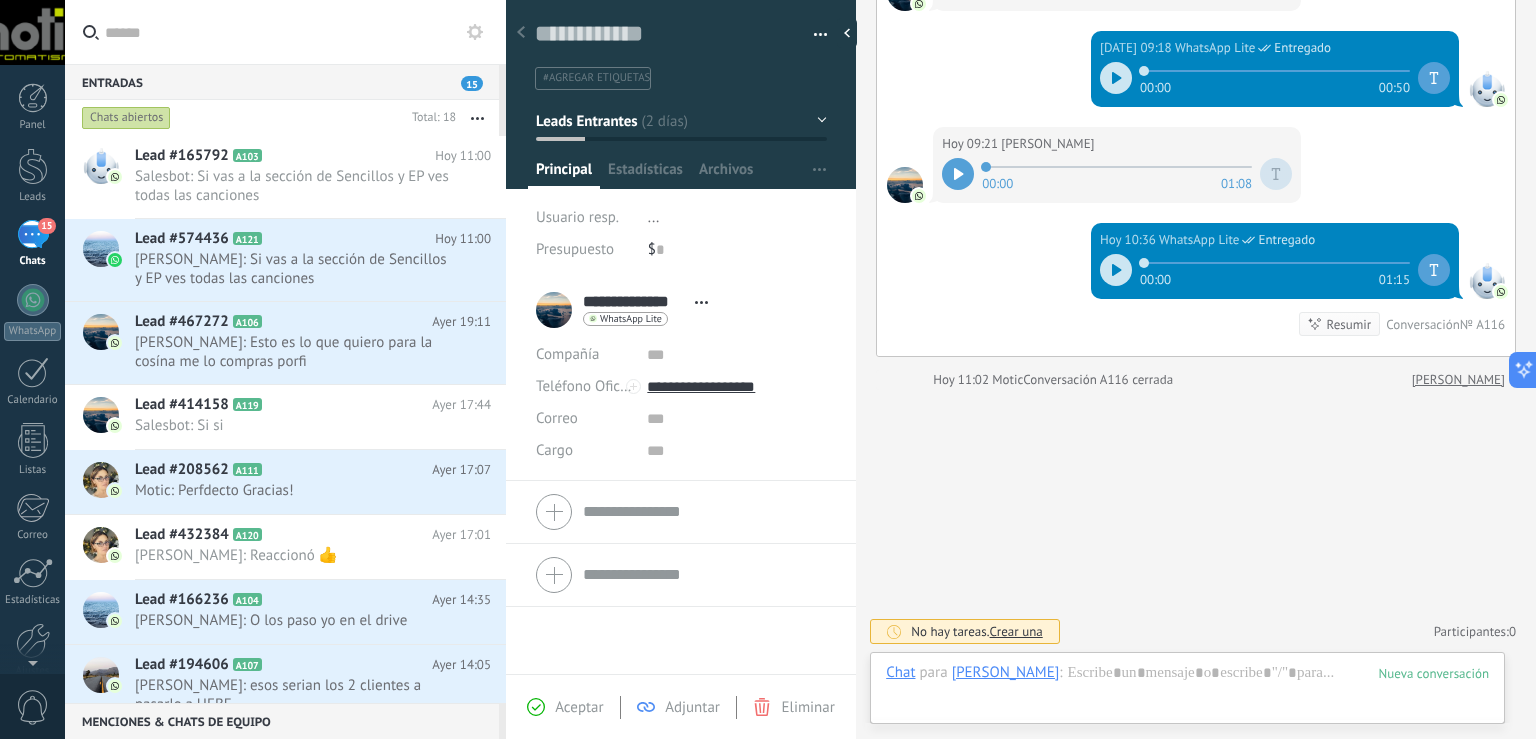scroll, scrollTop: 2623, scrollLeft: 0, axis: vertical 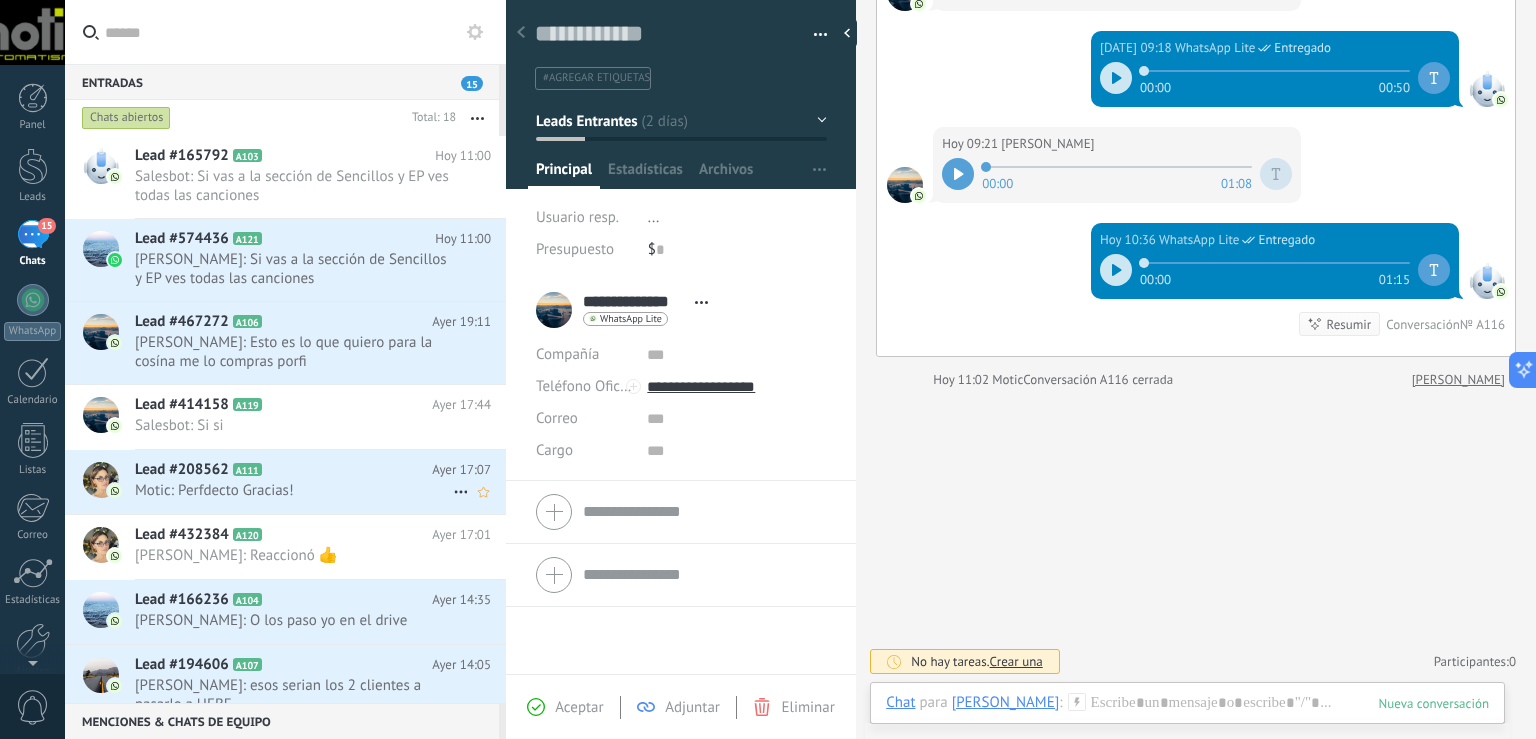 click on "Motic: Perfdecto Gracias!" at bounding box center (294, 490) 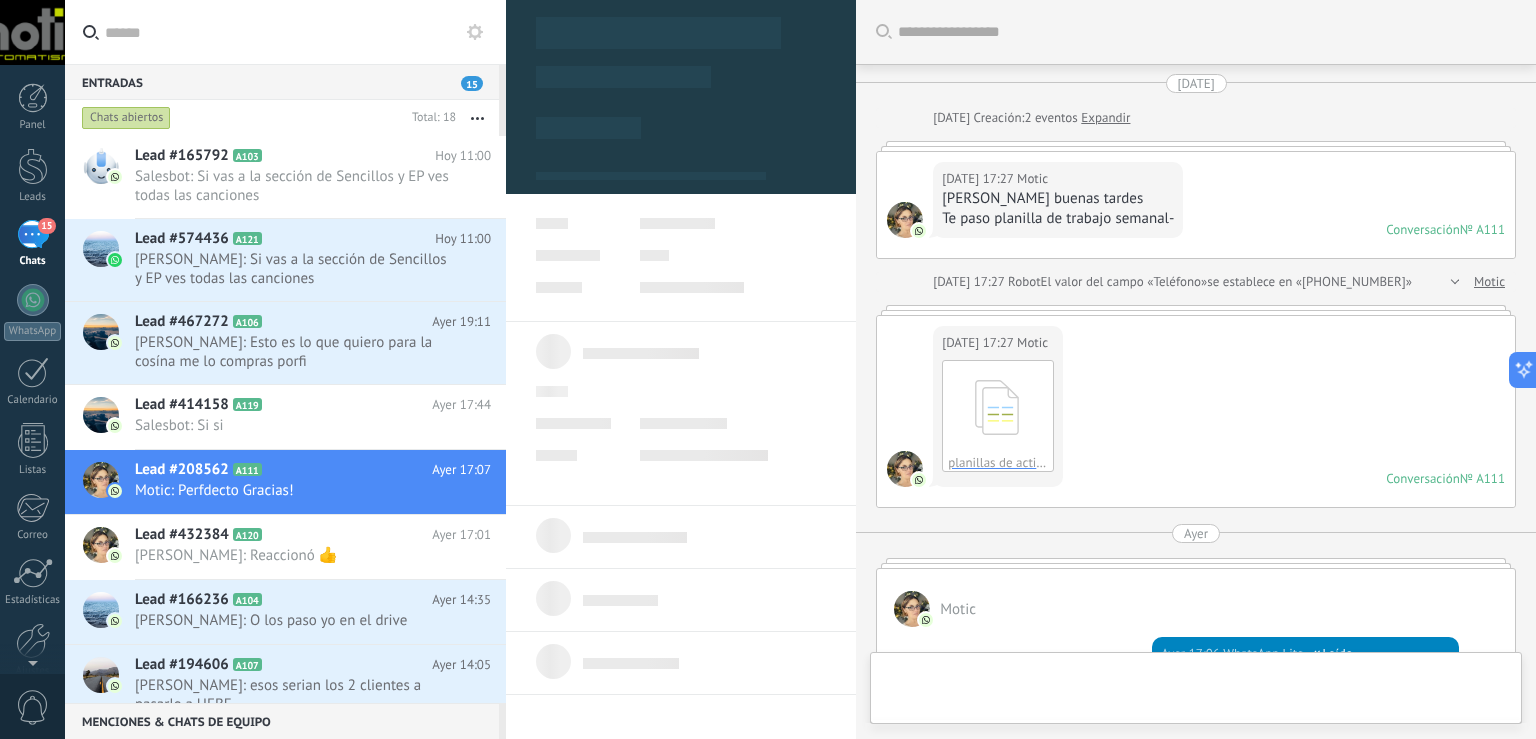 scroll, scrollTop: 440, scrollLeft: 0, axis: vertical 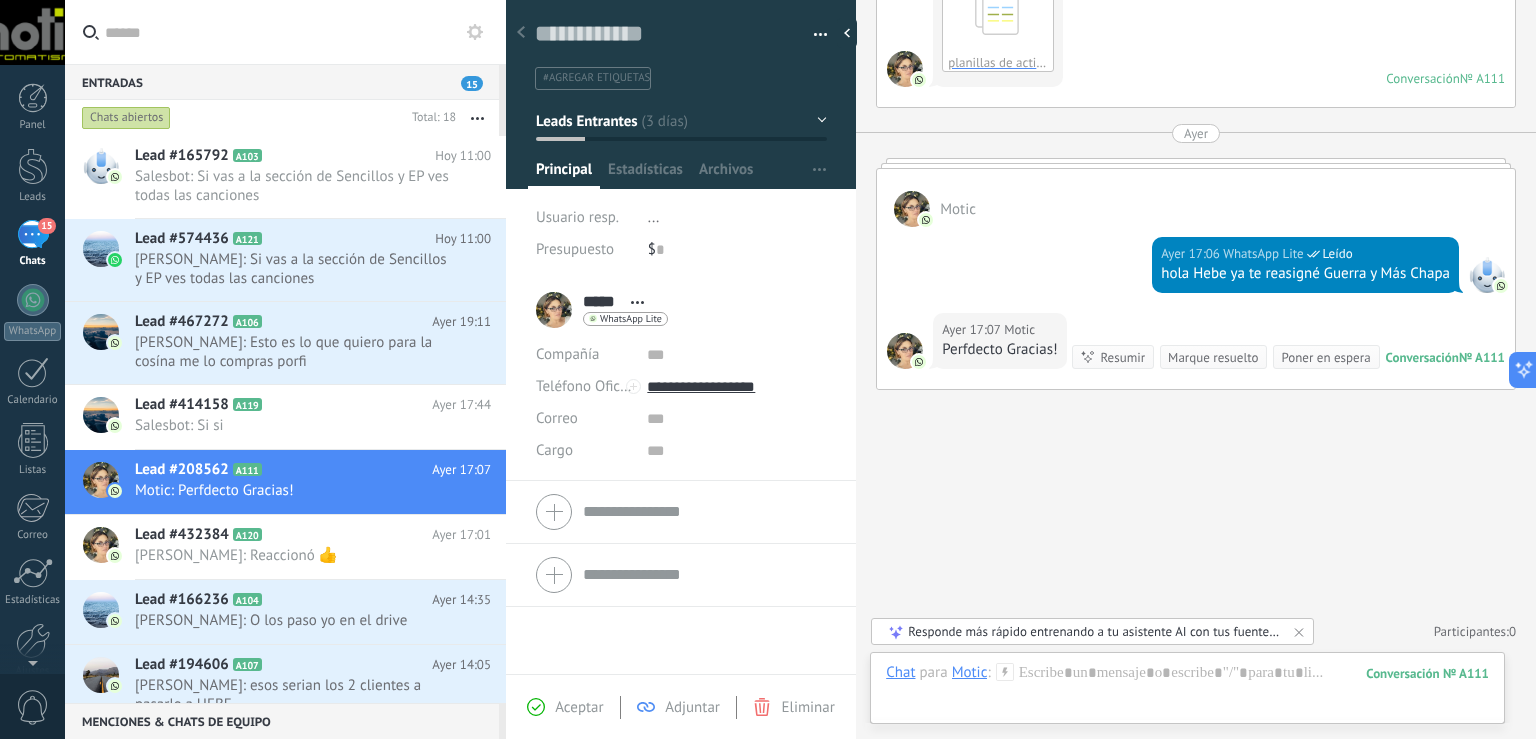 click at bounding box center [813, 35] 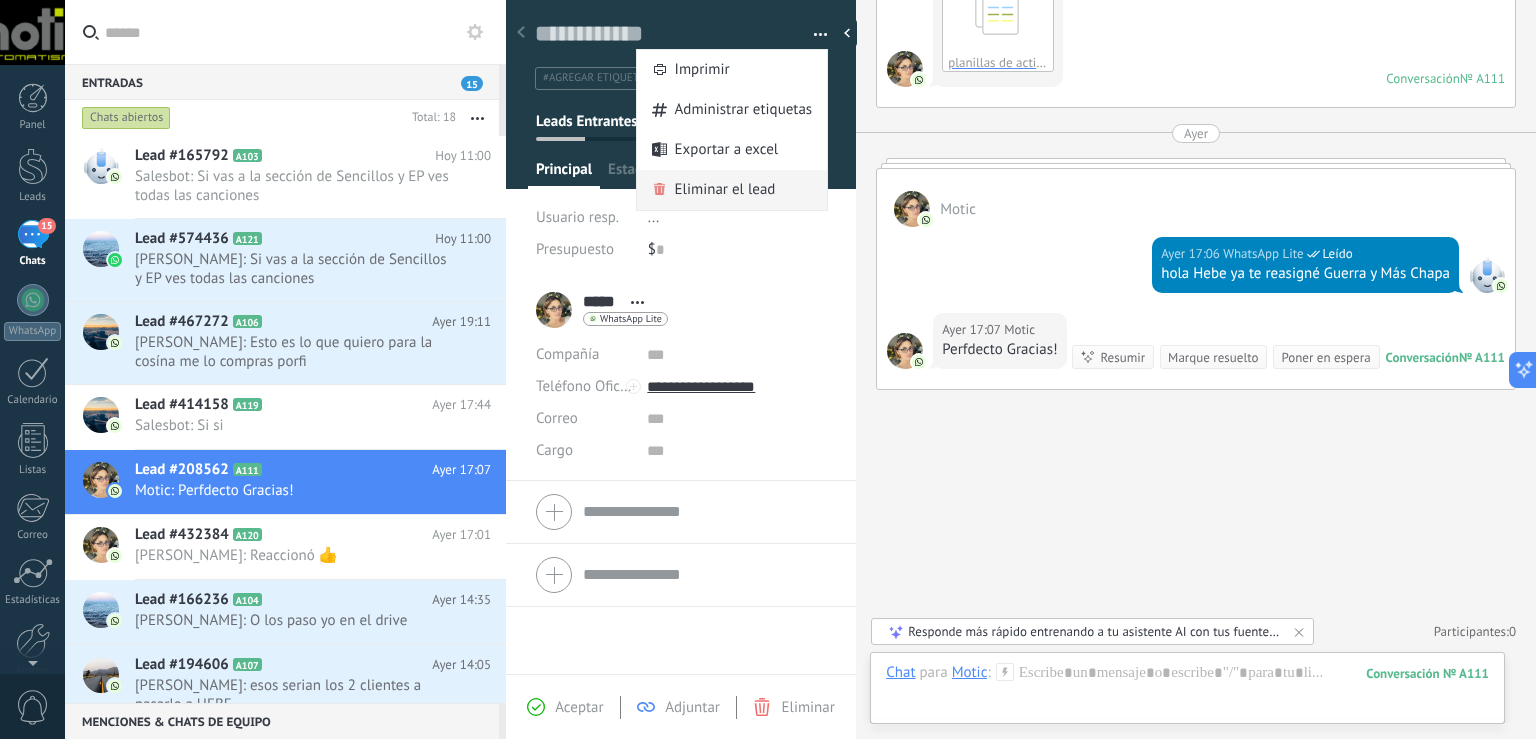 click on "Eliminar el lead" at bounding box center [725, 190] 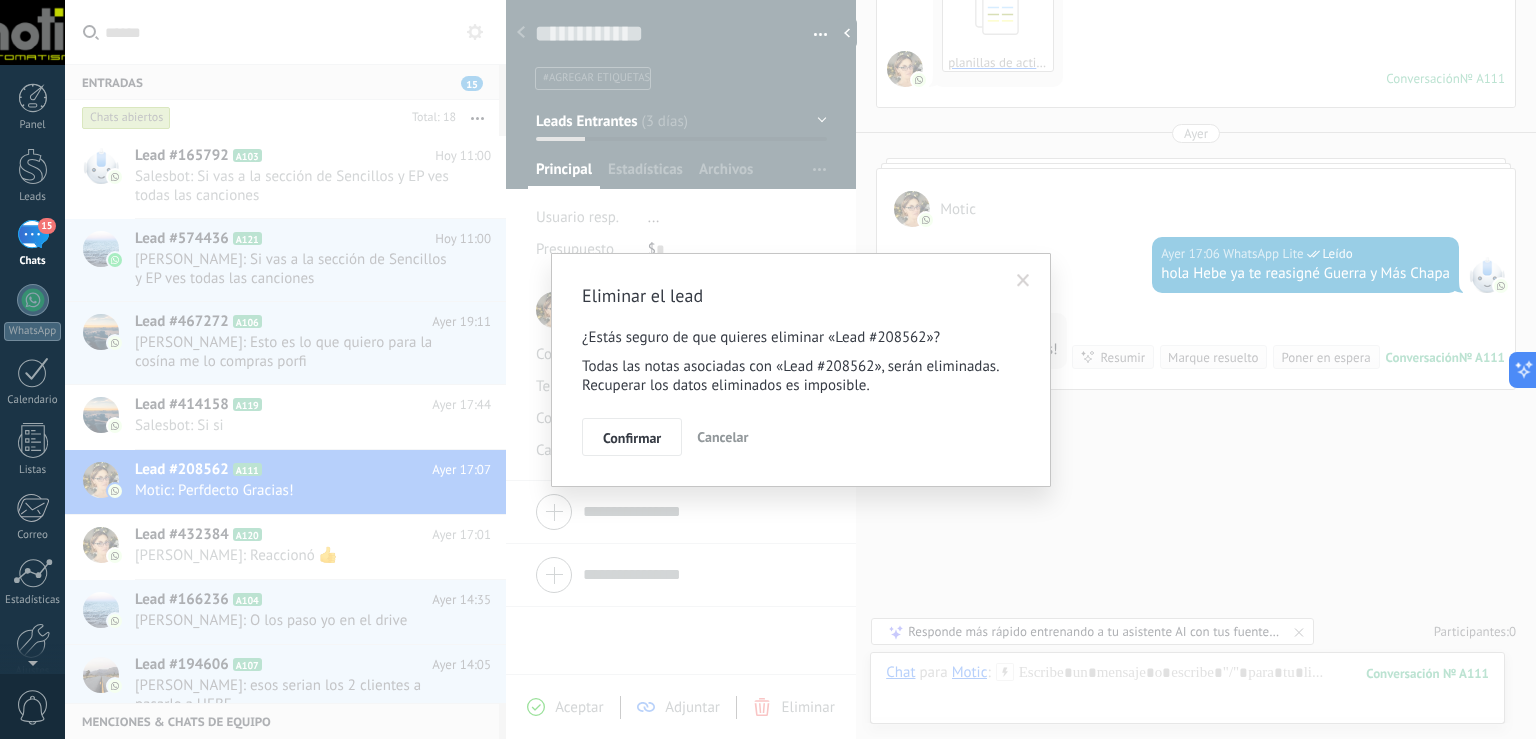 scroll, scrollTop: 29, scrollLeft: 0, axis: vertical 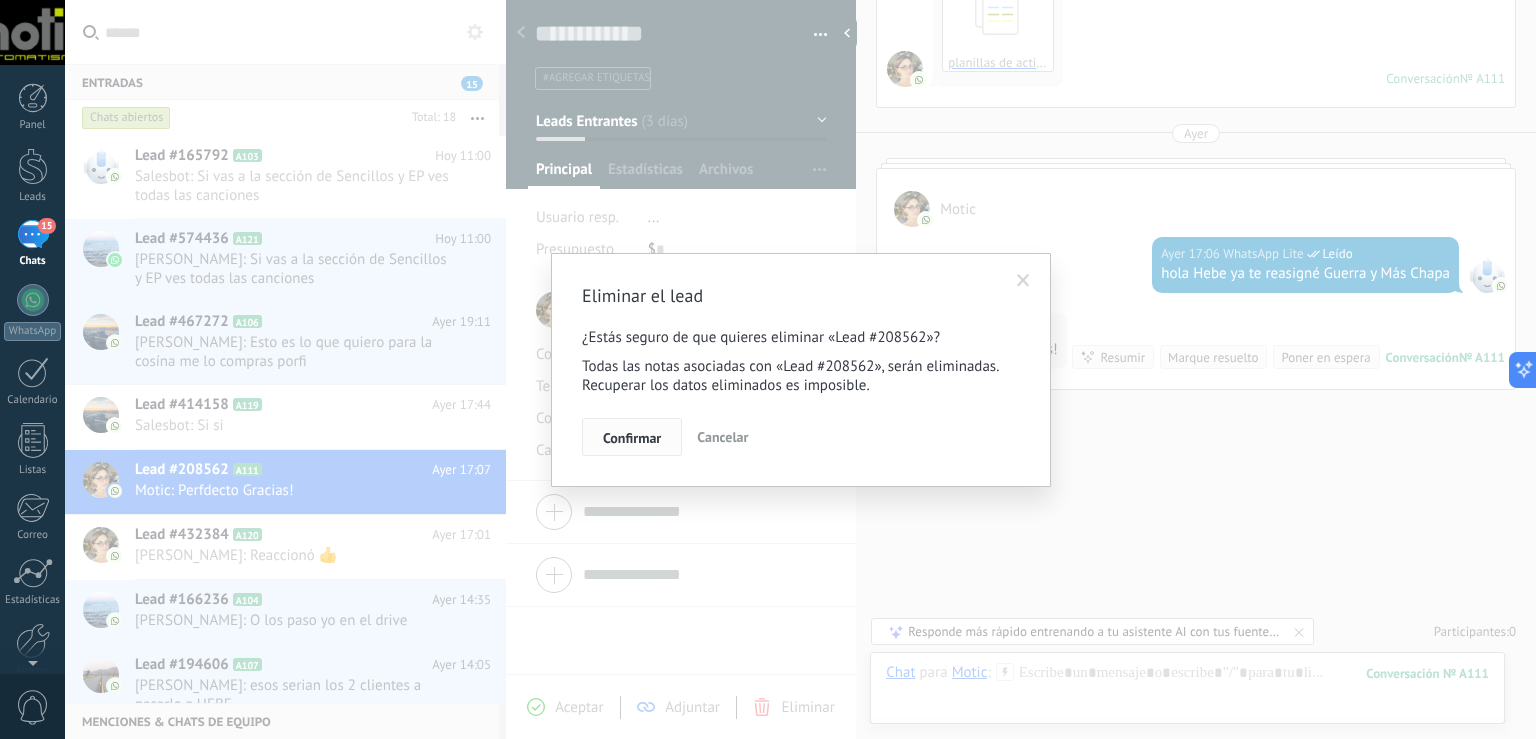 click on "Confirmar" at bounding box center (632, 438) 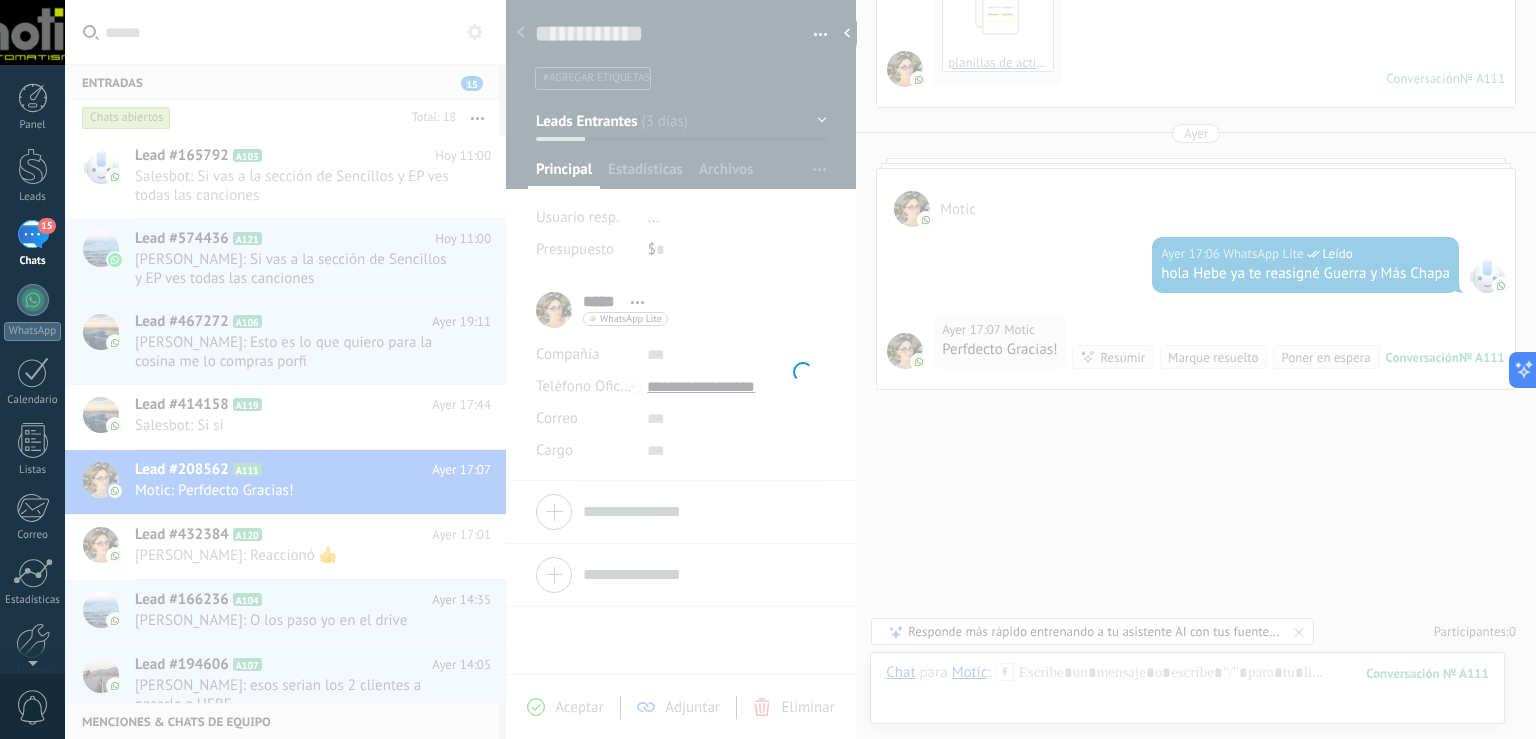 scroll, scrollTop: 466, scrollLeft: 0, axis: vertical 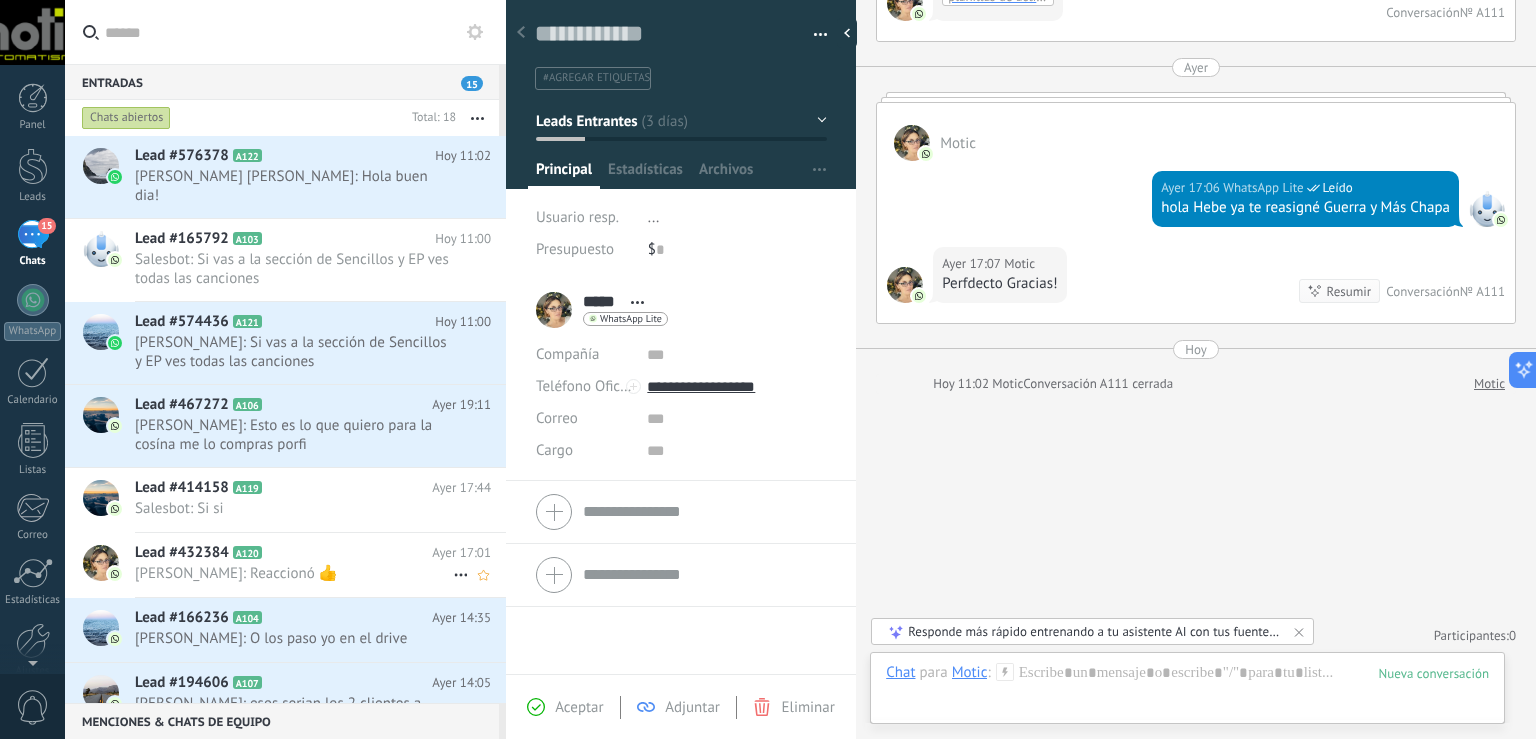 click on "Carlos Ihan: Reaccionó 👍" at bounding box center (294, 573) 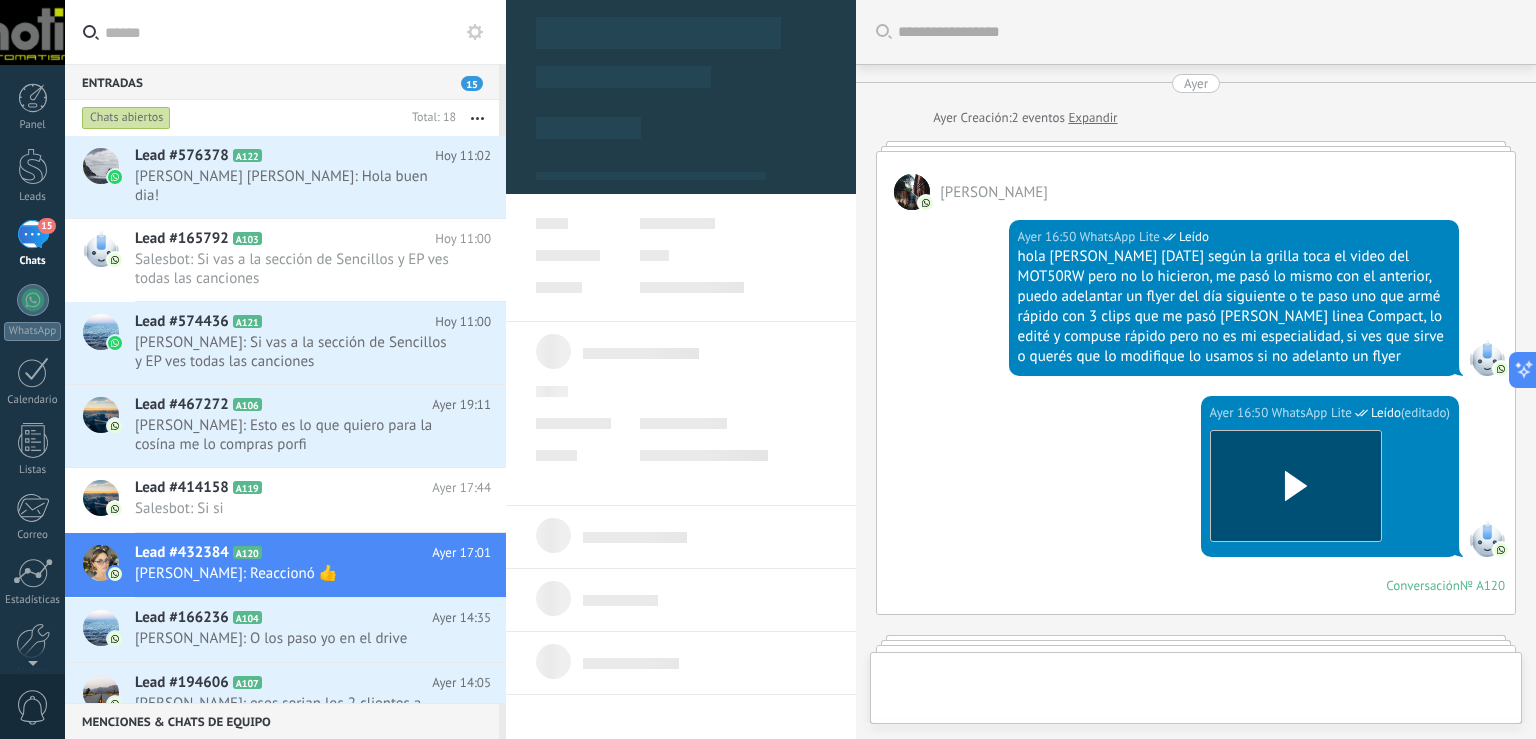scroll, scrollTop: 656, scrollLeft: 0, axis: vertical 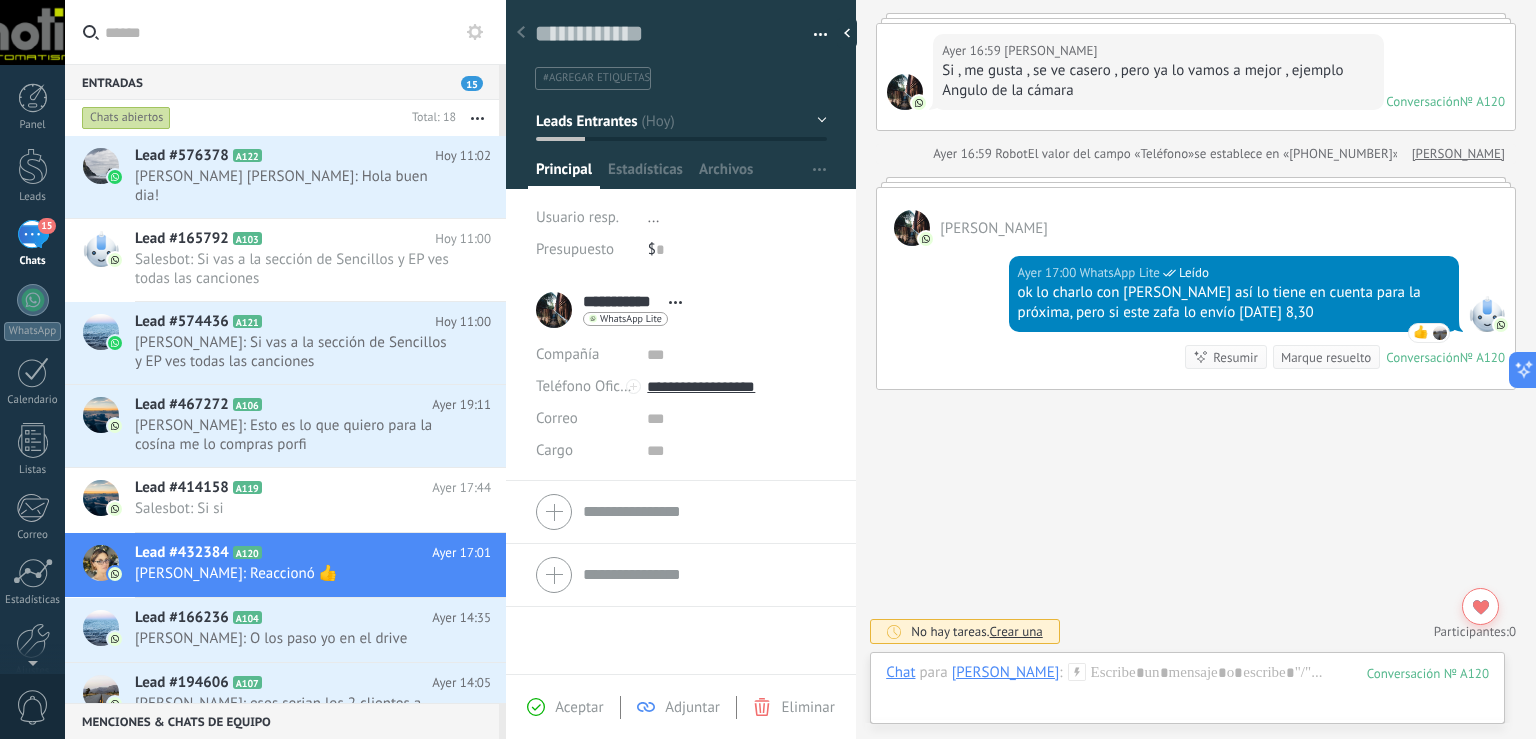 click at bounding box center [813, 35] 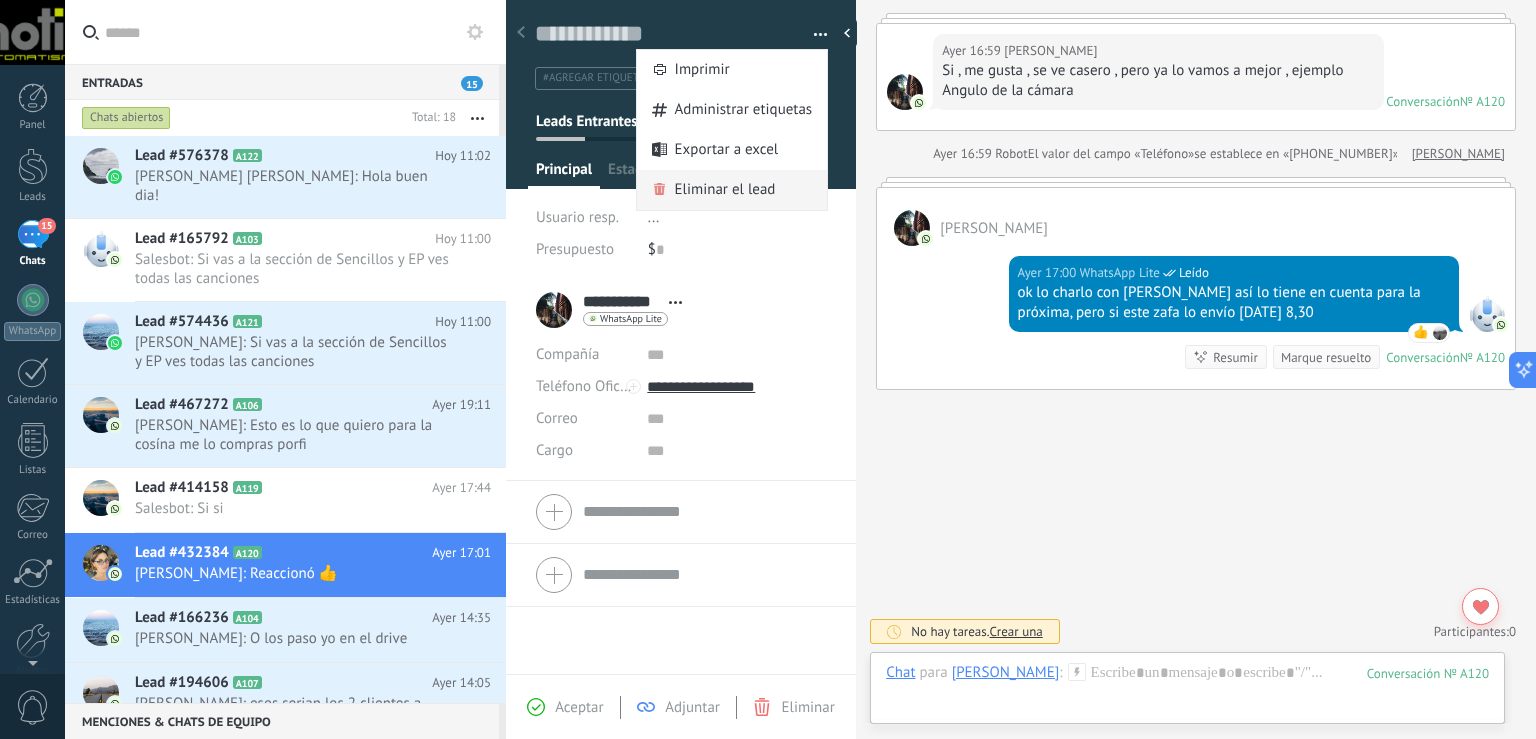 click on "Eliminar el lead" at bounding box center (725, 190) 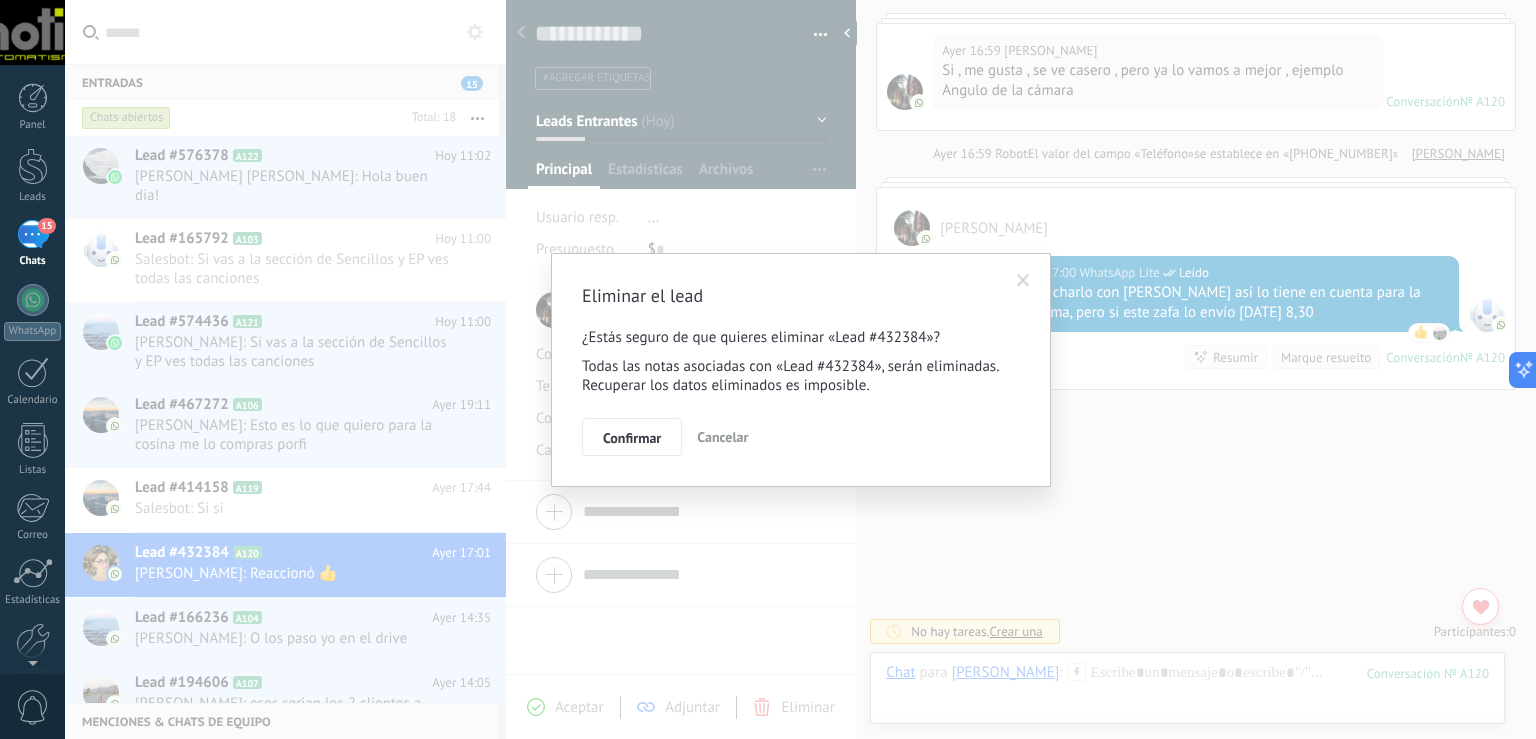 scroll, scrollTop: 29, scrollLeft: 0, axis: vertical 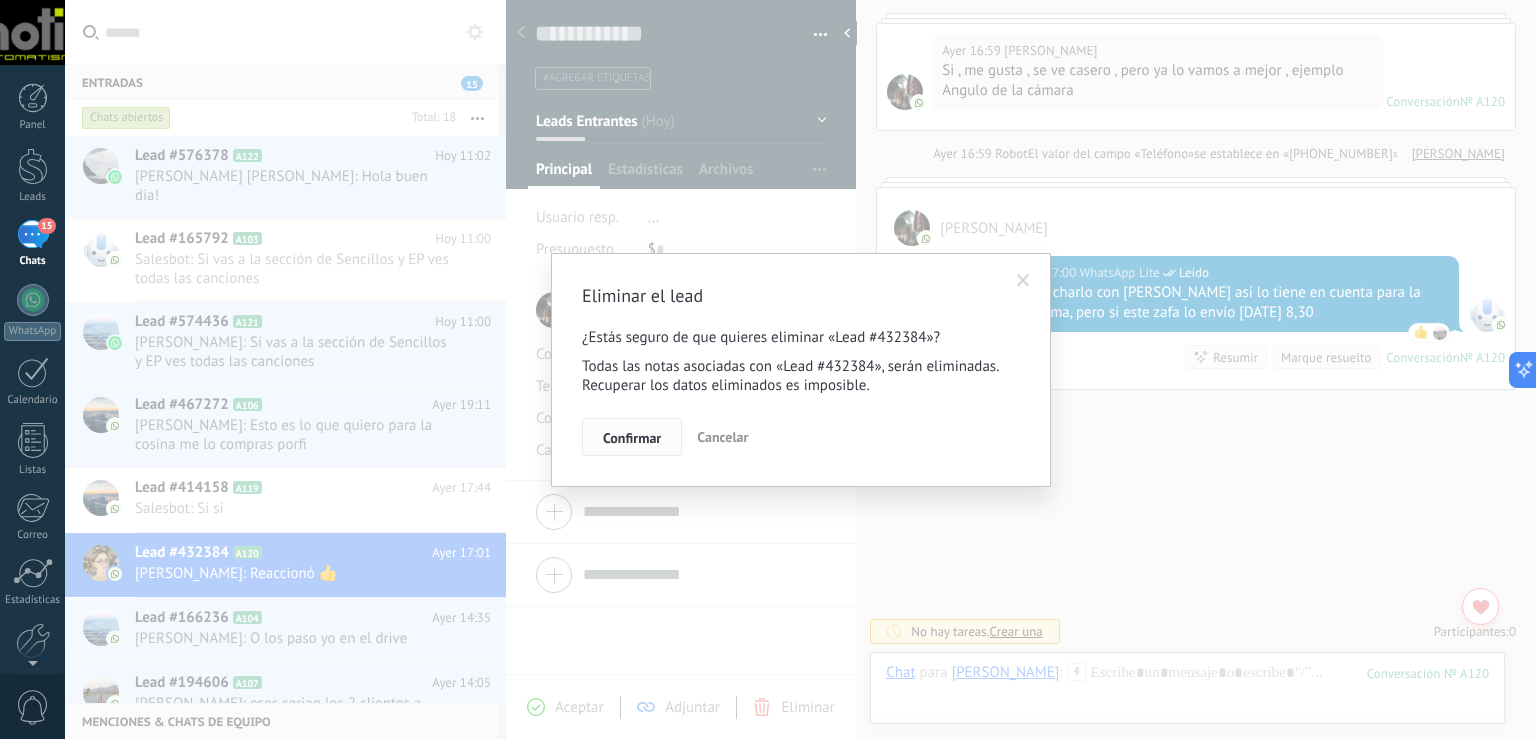 click on "Confirmar" at bounding box center [632, 438] 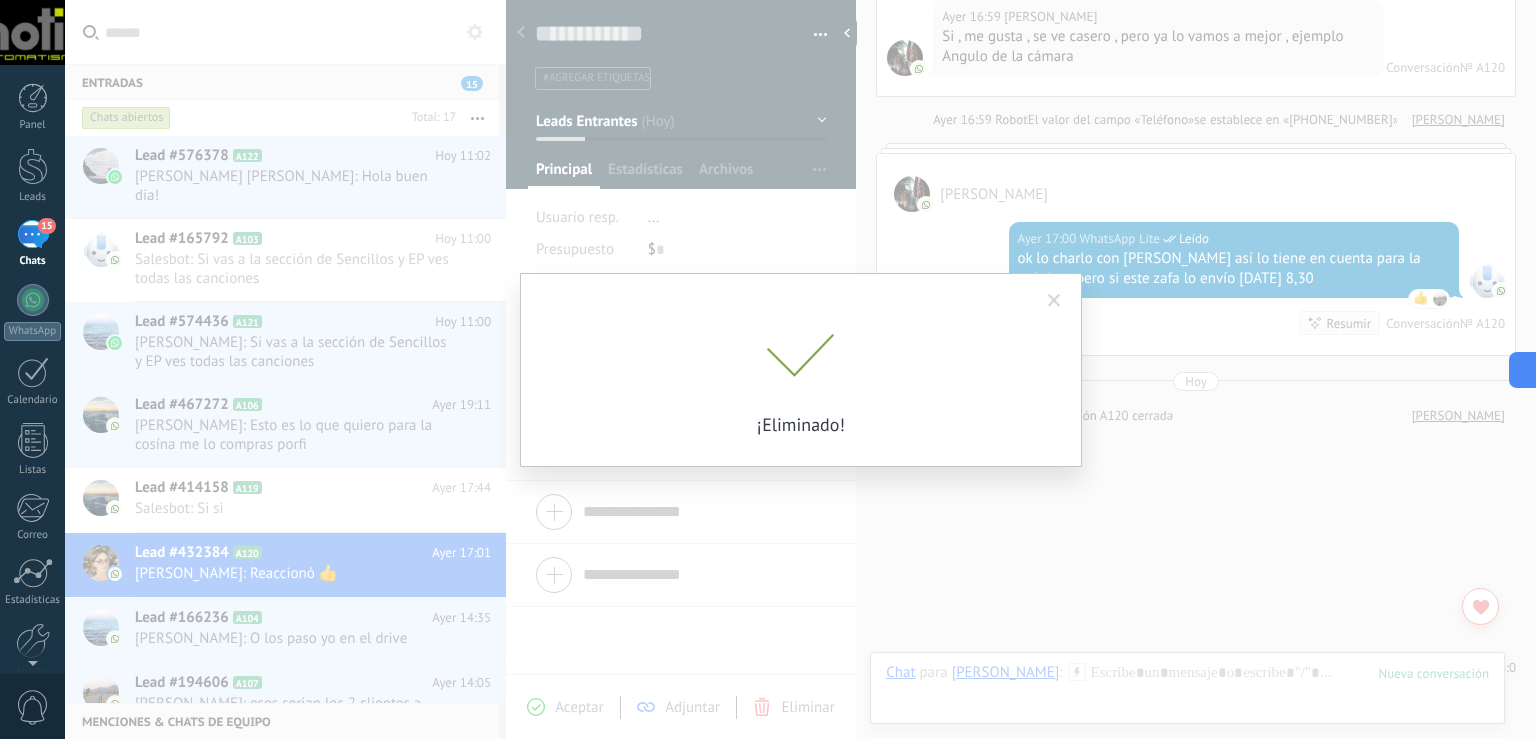 scroll, scrollTop: 726, scrollLeft: 0, axis: vertical 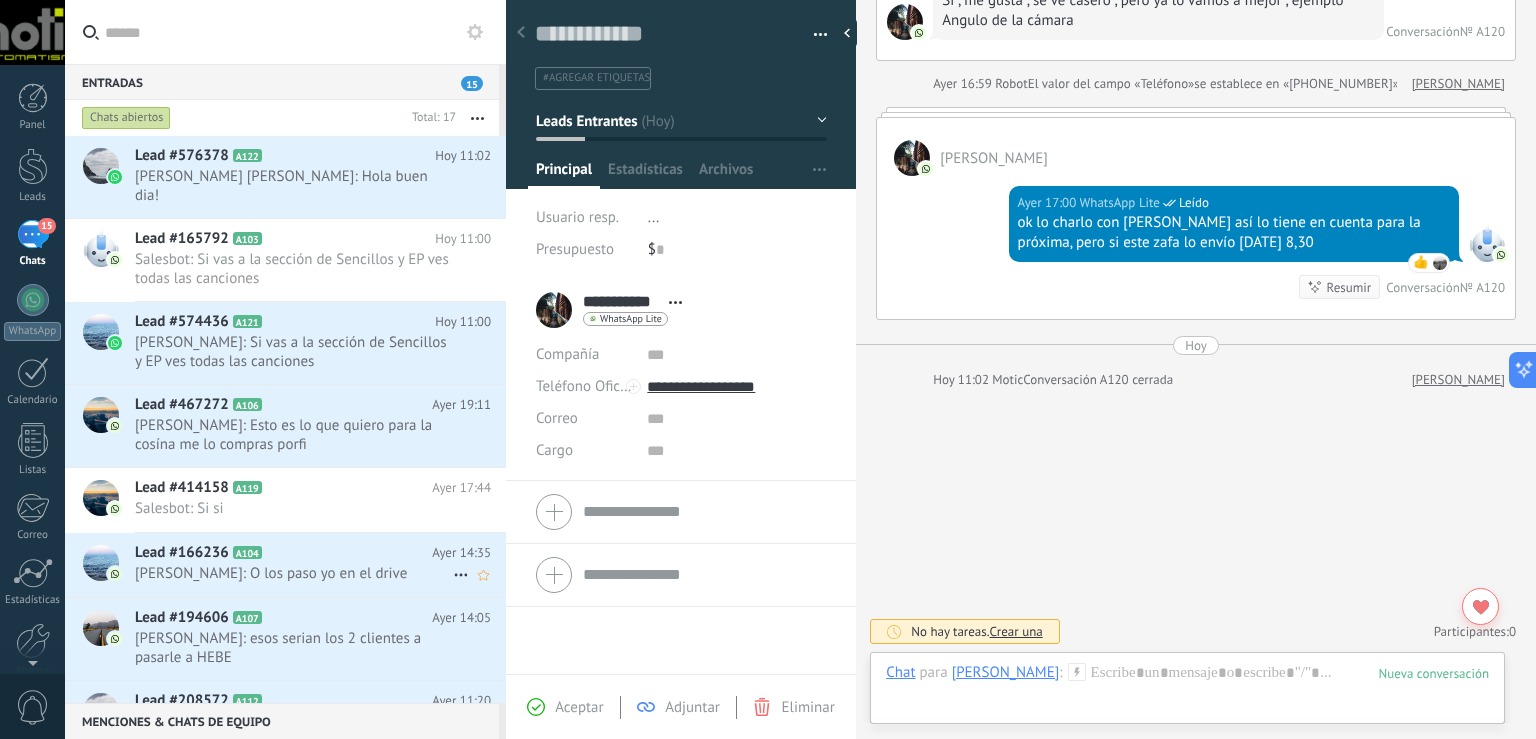 click on "AGUSTÍN MARTÍNEZ GRIGERA: O los paso yo en el drive" at bounding box center [294, 573] 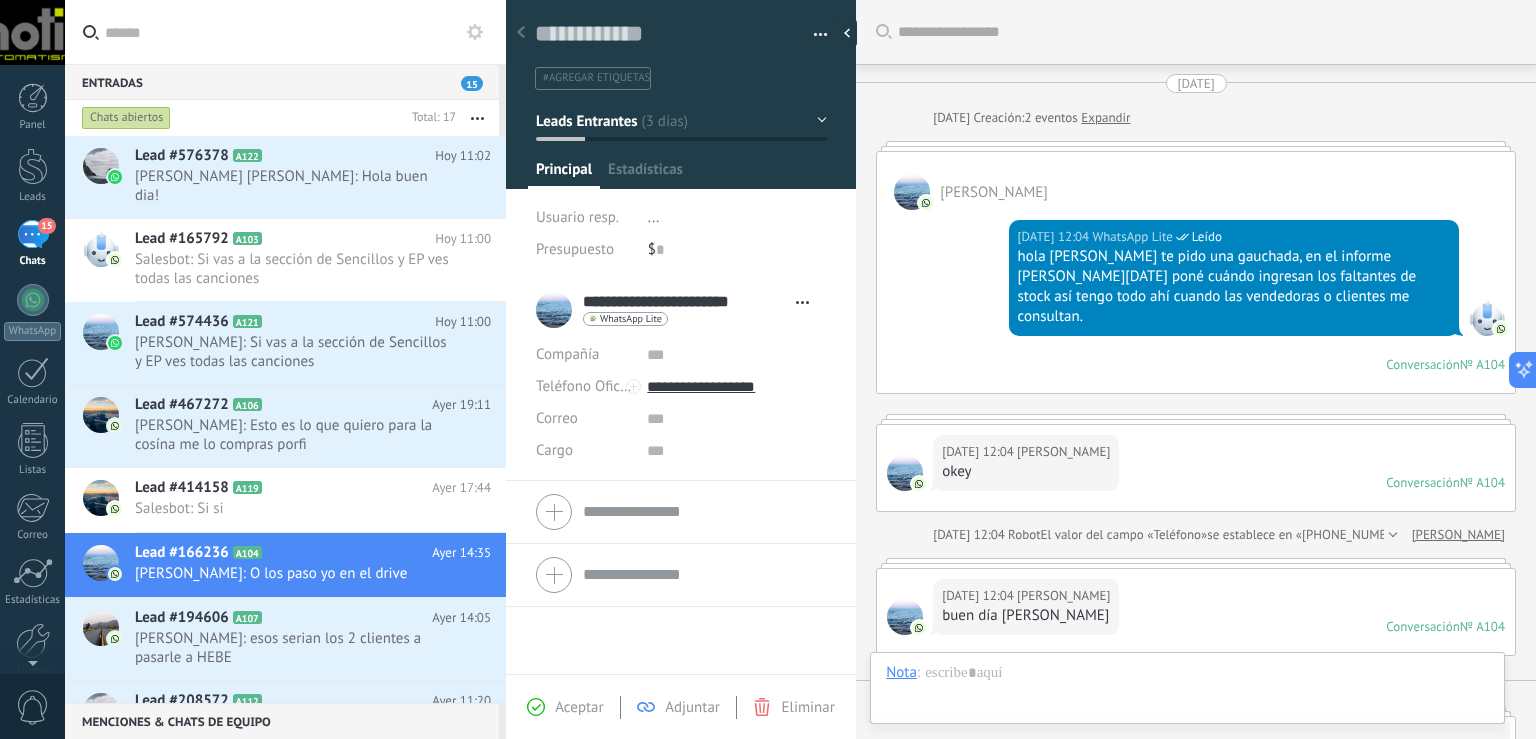 scroll, scrollTop: 2572, scrollLeft: 0, axis: vertical 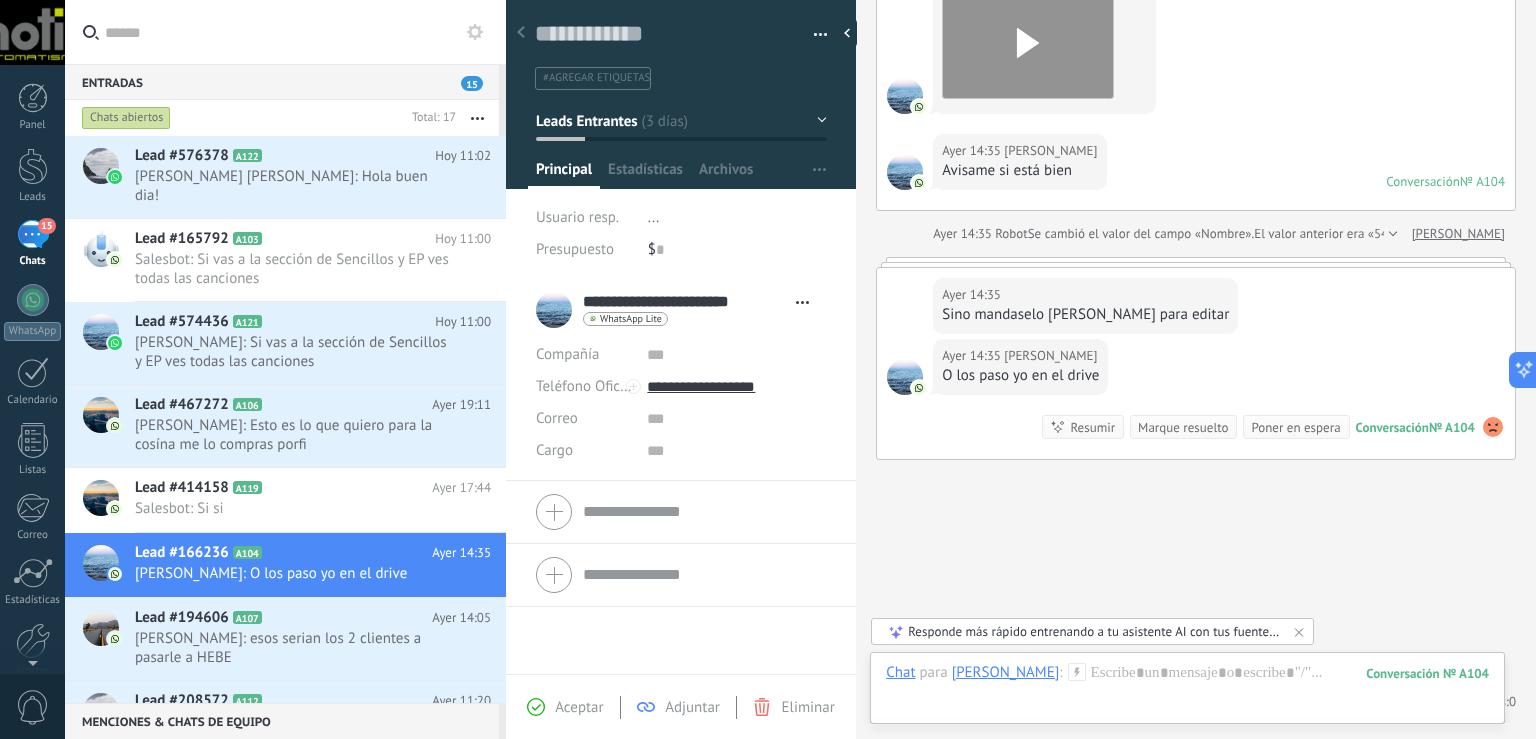 click at bounding box center [813, 35] 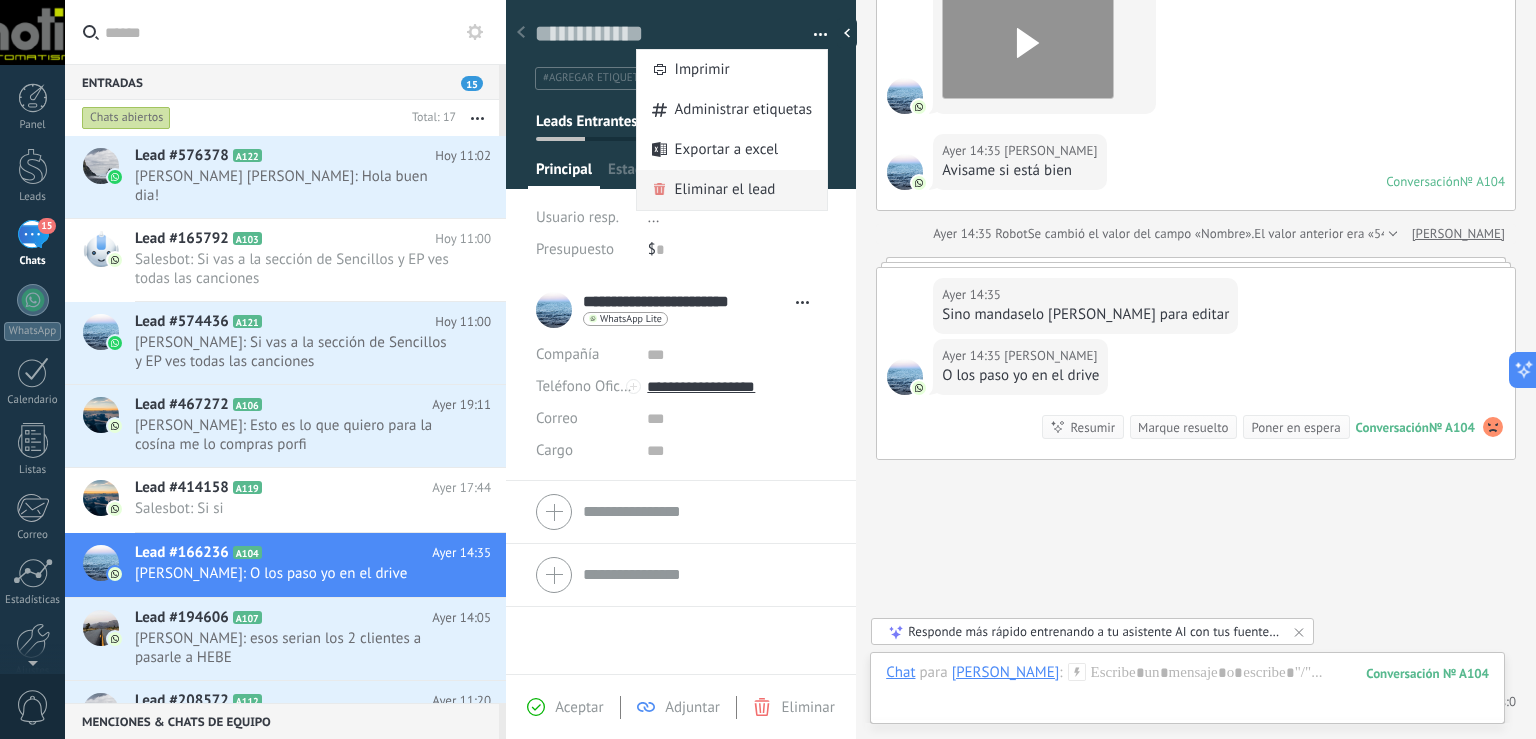 click on "Eliminar el lead" at bounding box center [725, 190] 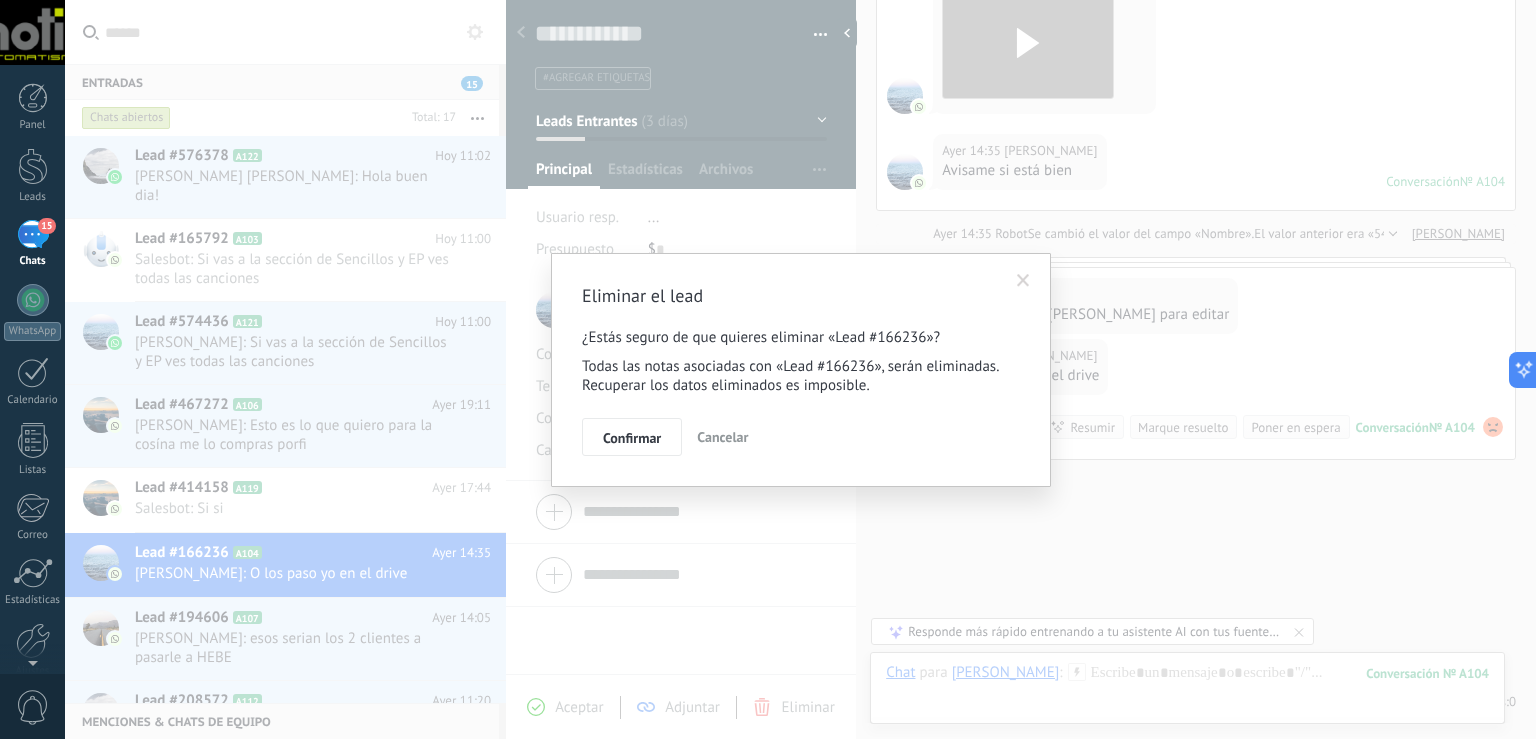 scroll, scrollTop: 29, scrollLeft: 0, axis: vertical 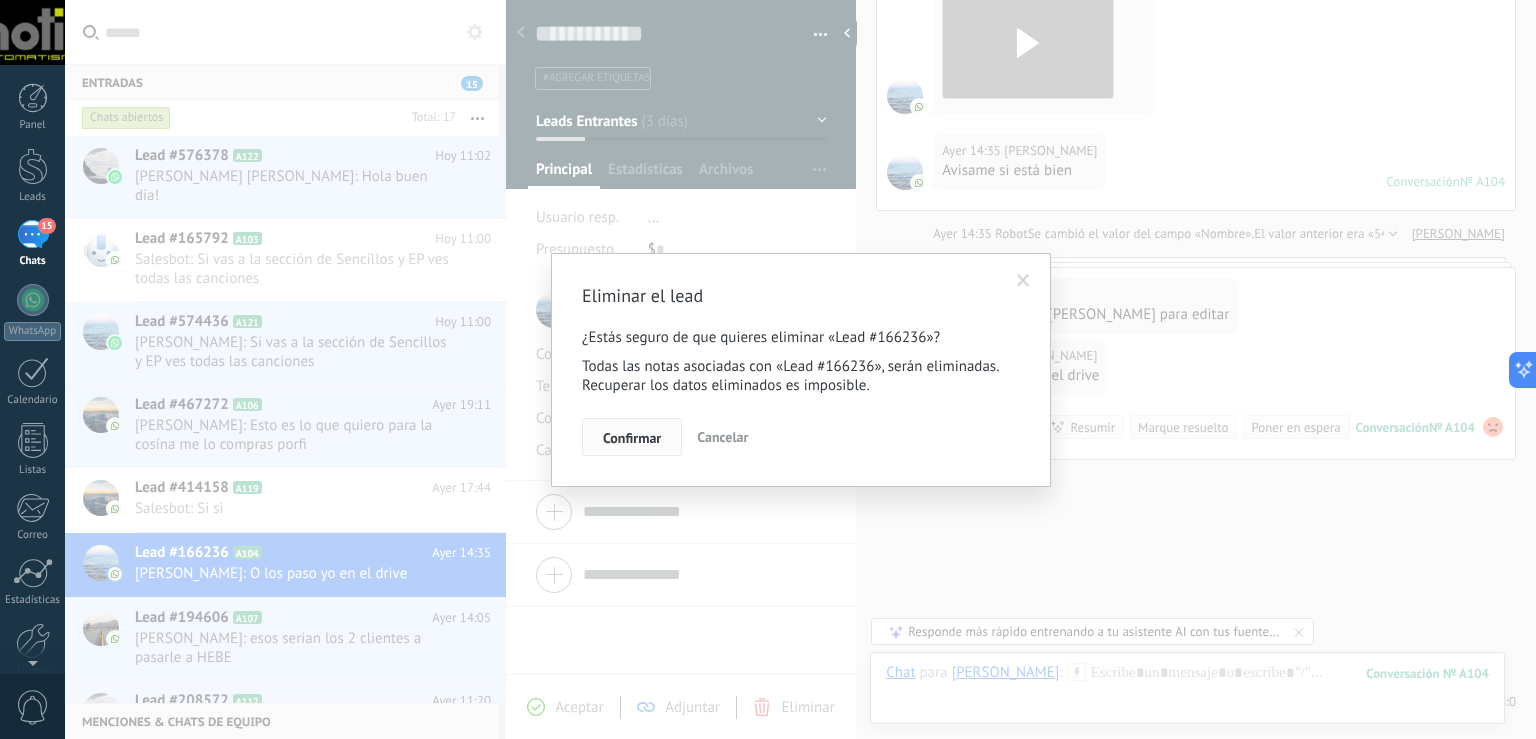click on "Confirmar" at bounding box center [632, 438] 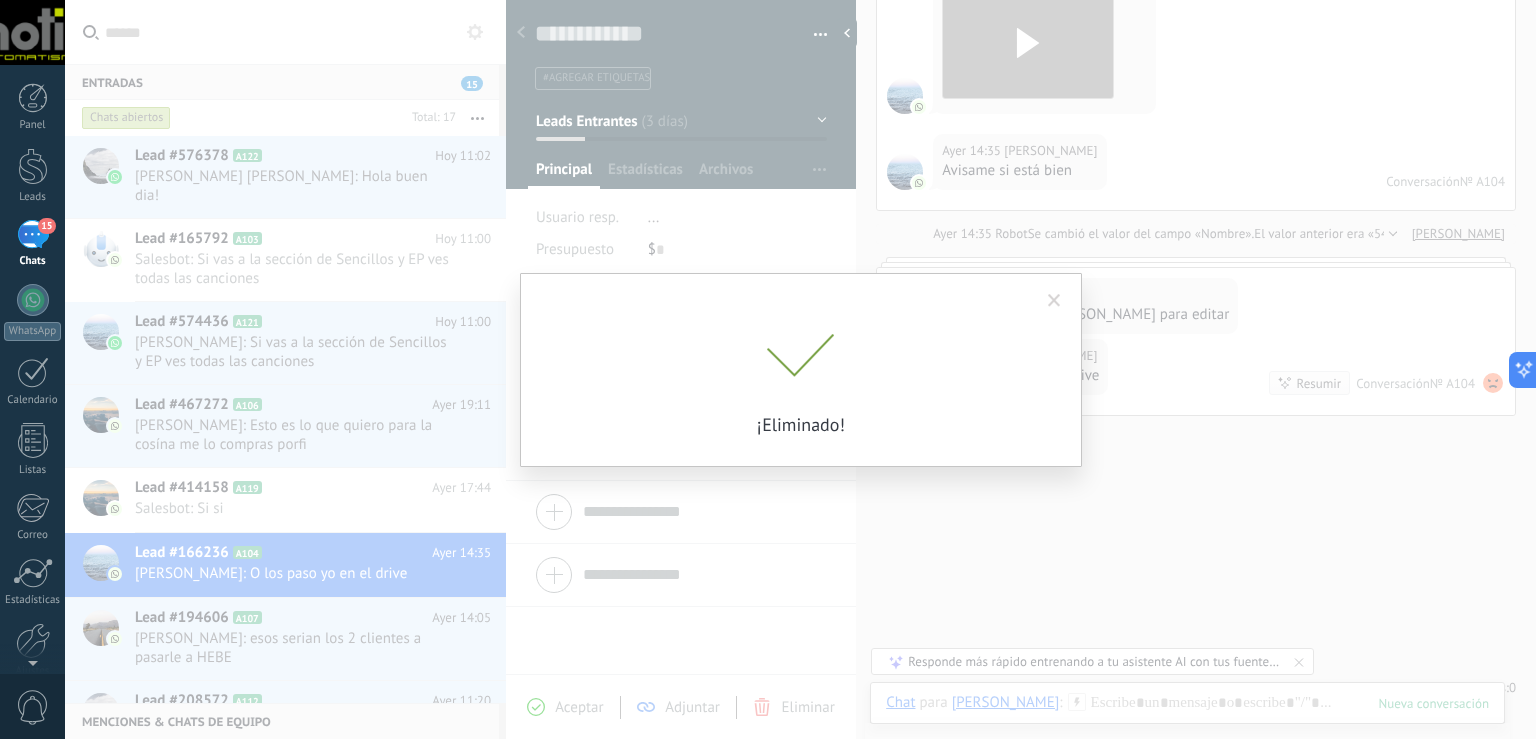 scroll, scrollTop: 2599, scrollLeft: 0, axis: vertical 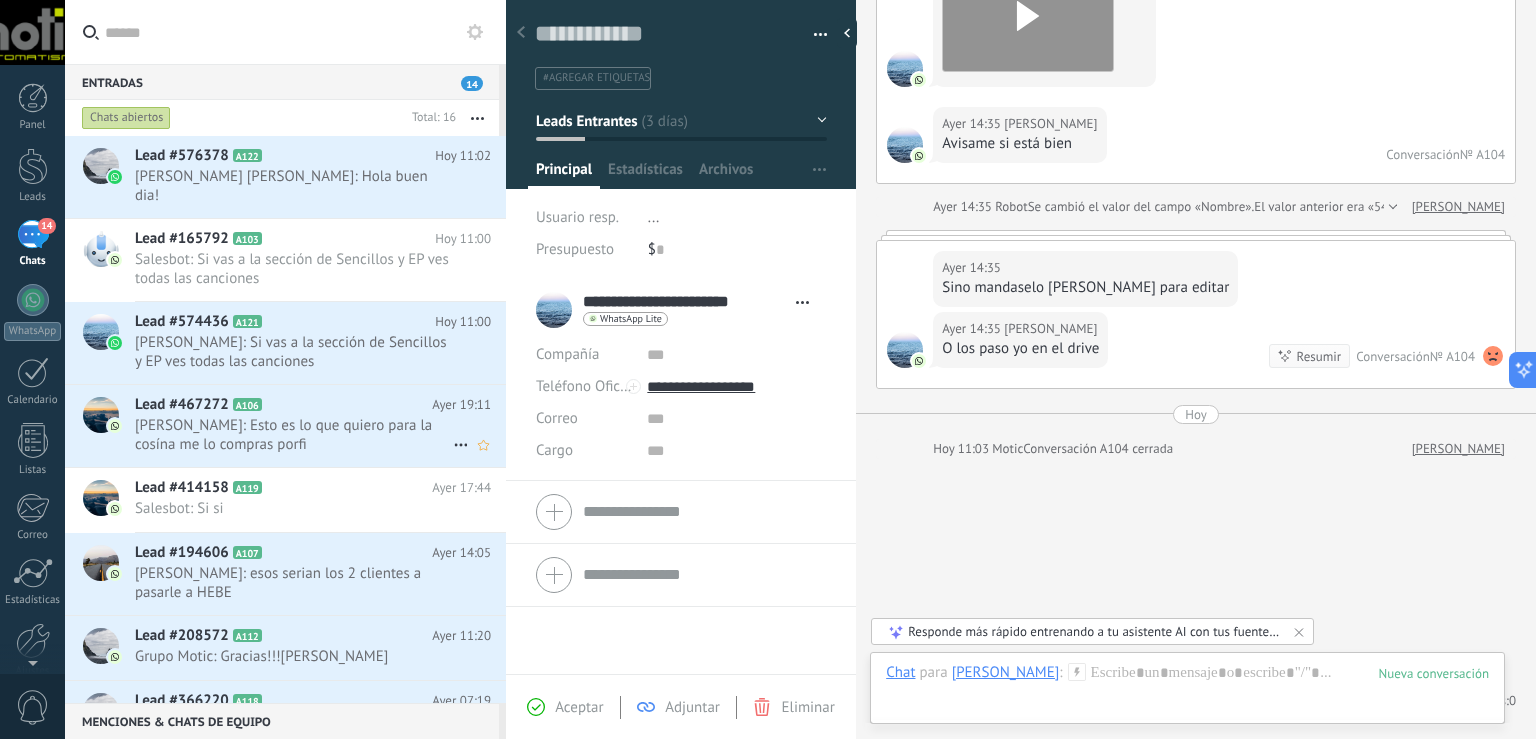 click 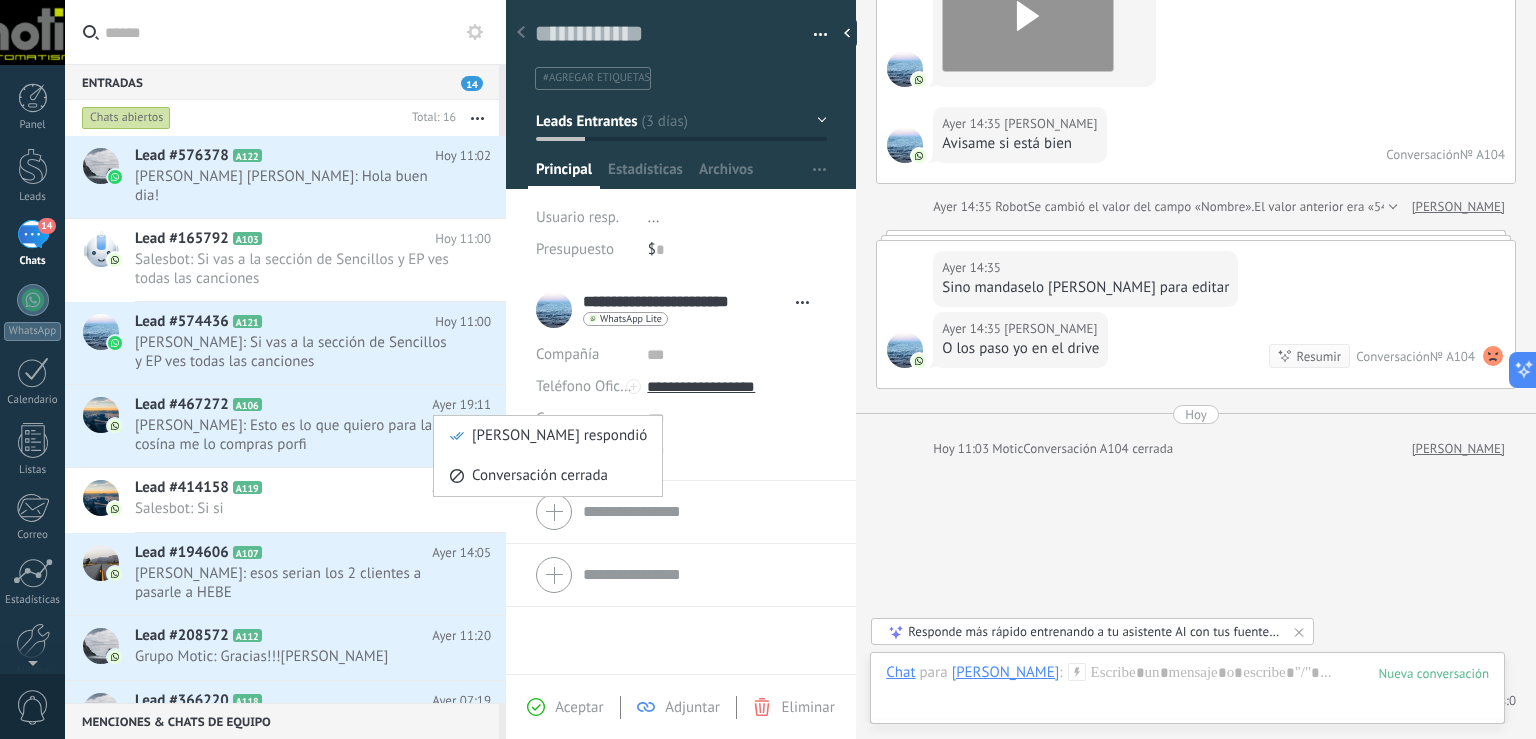 scroll, scrollTop: 2599, scrollLeft: 0, axis: vertical 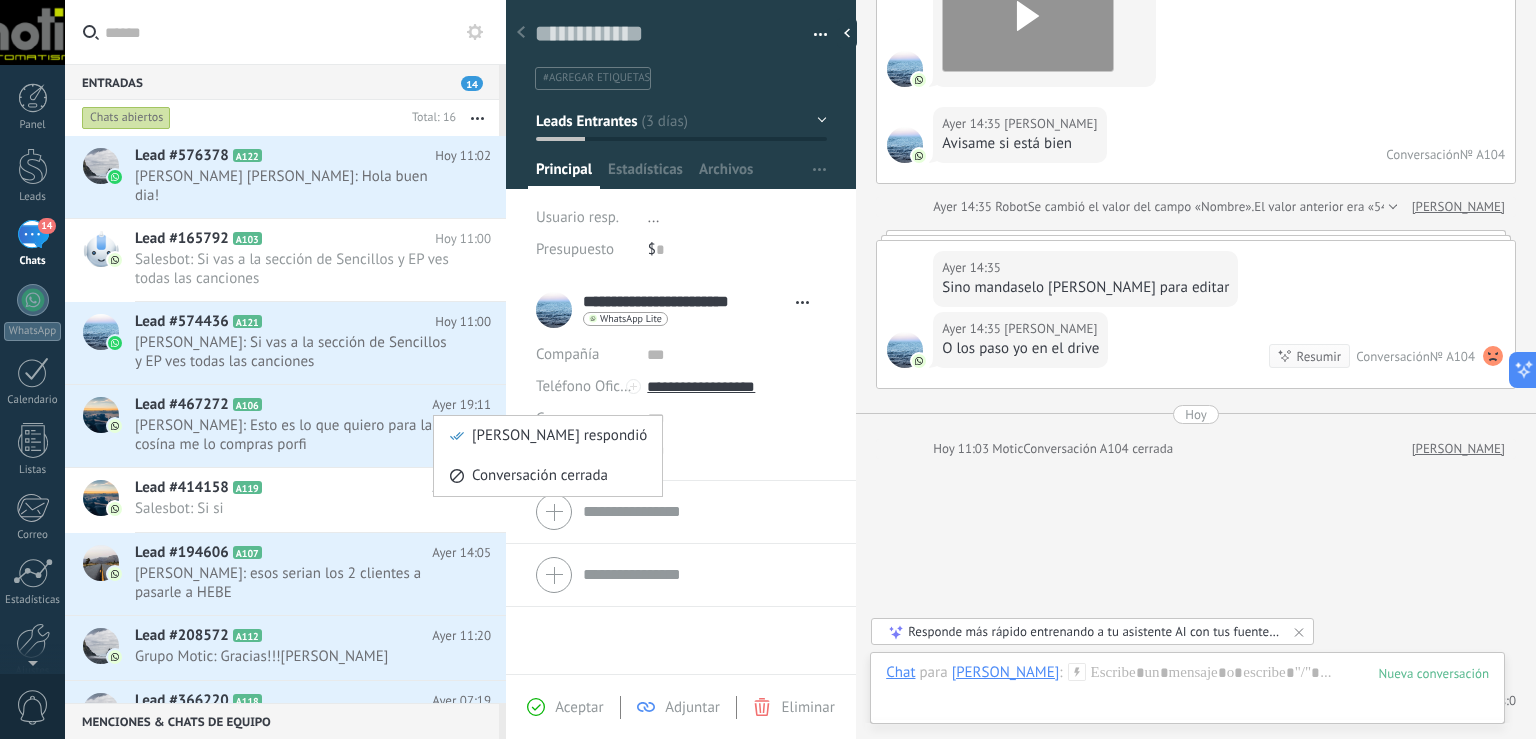click at bounding box center (768, 369) 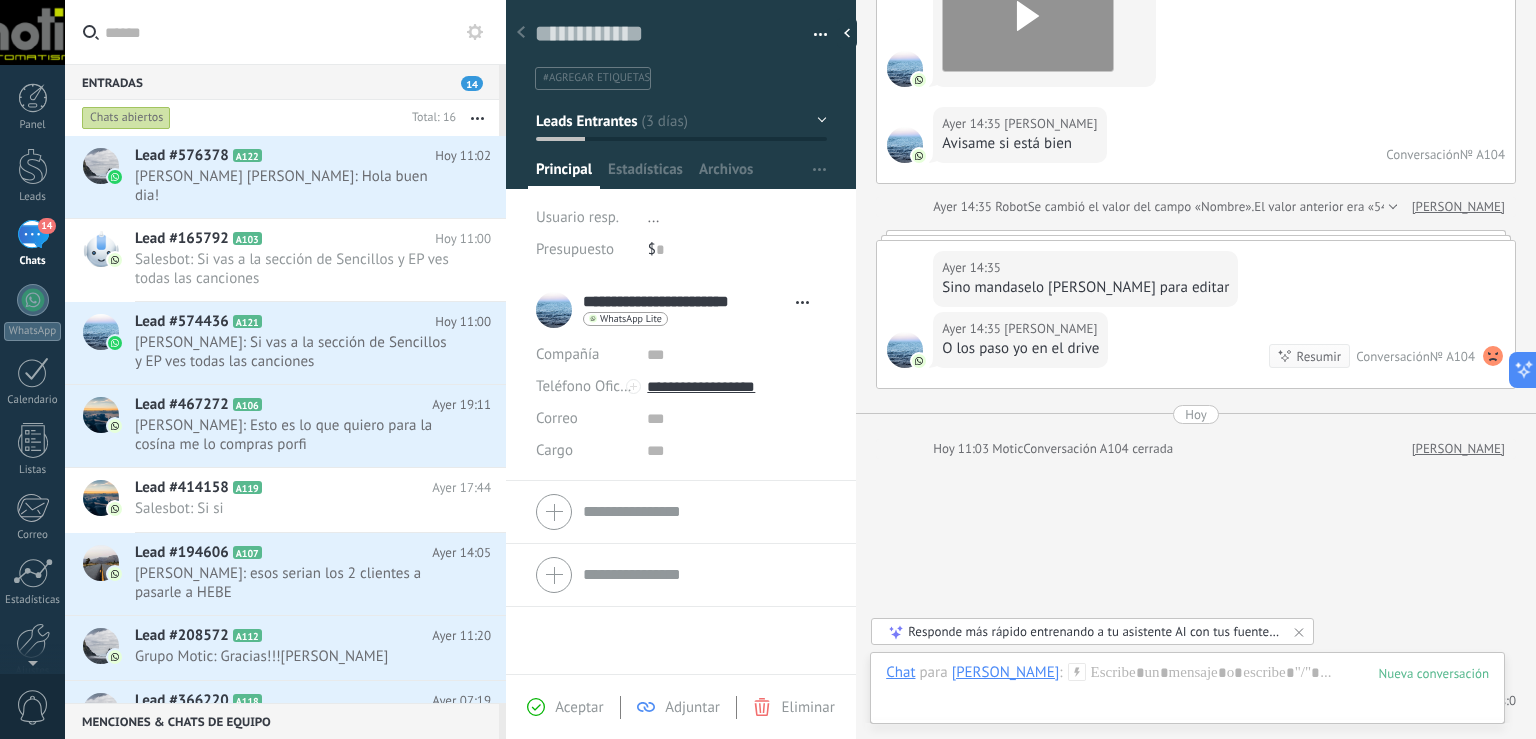 scroll, scrollTop: 2599, scrollLeft: 0, axis: vertical 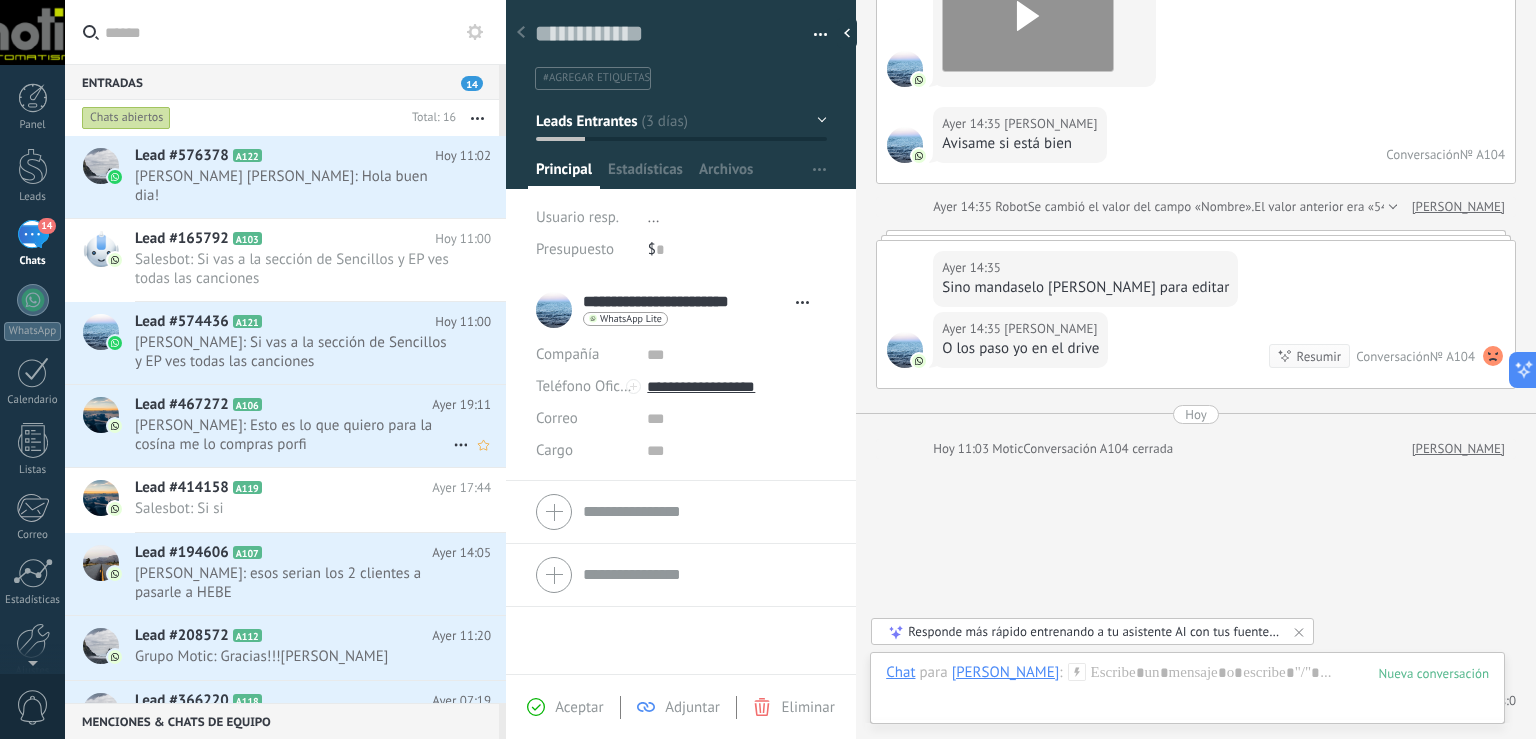 click on "Silvana: Esto es lo que quiero para la cosína me lo compras porfi" at bounding box center [294, 435] 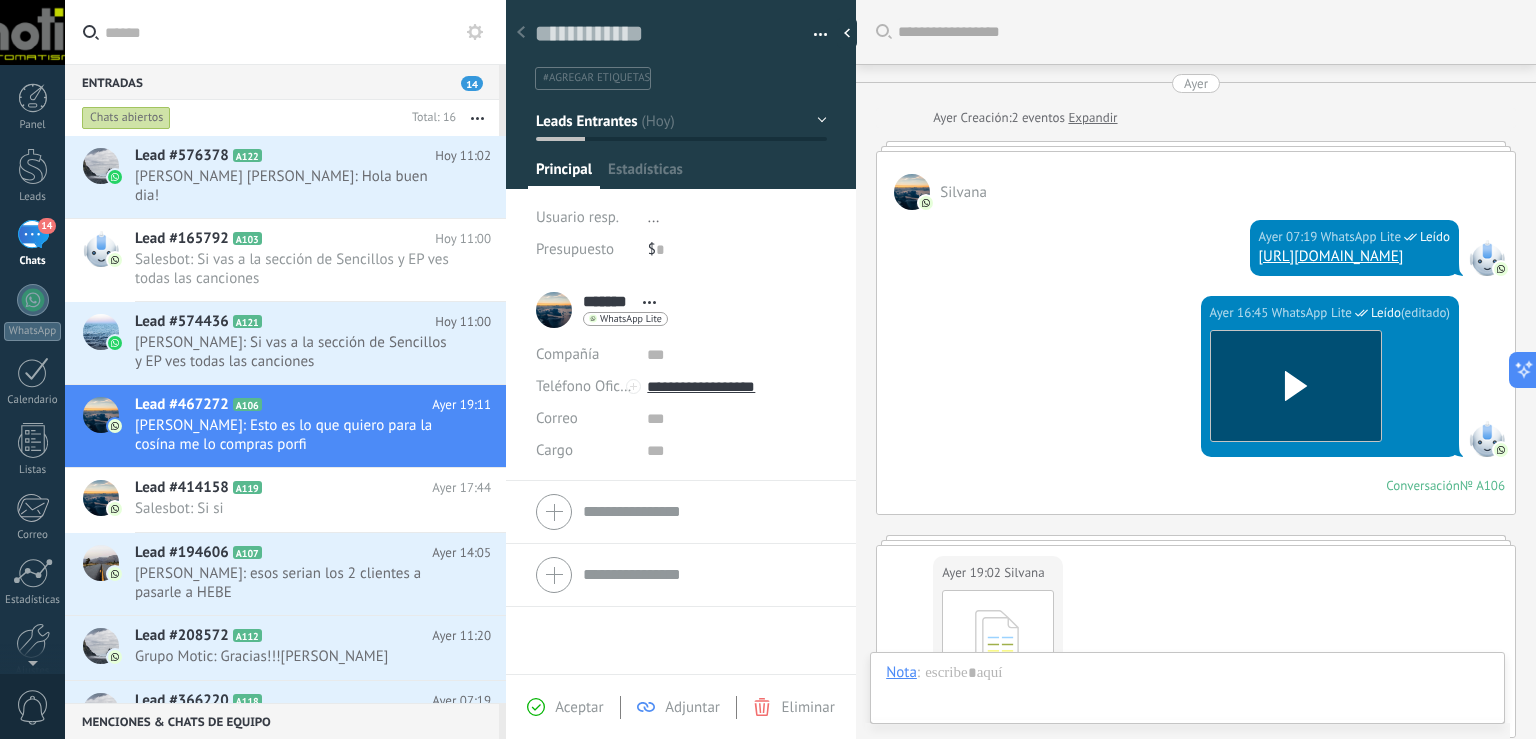 scroll, scrollTop: 29, scrollLeft: 0, axis: vertical 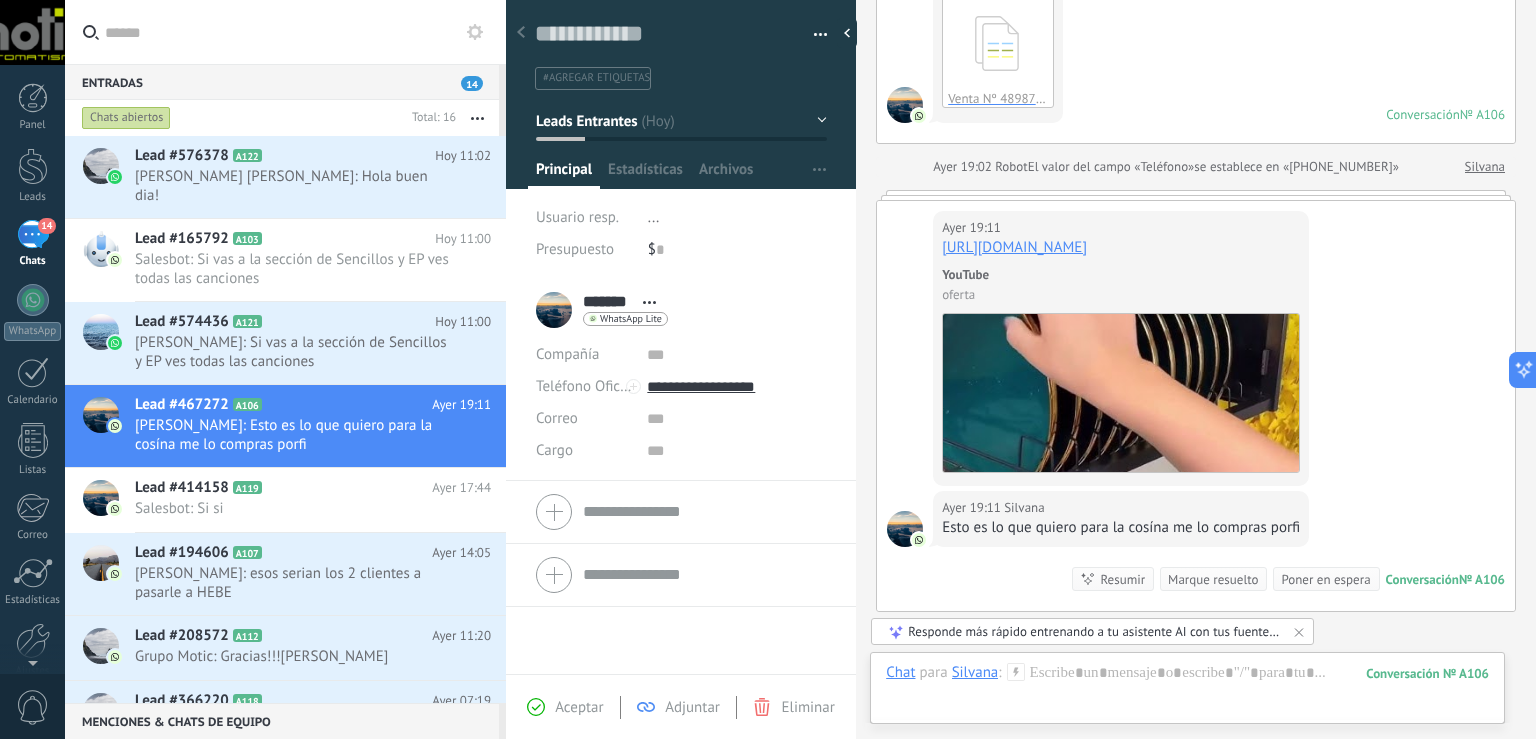 click at bounding box center (813, 35) 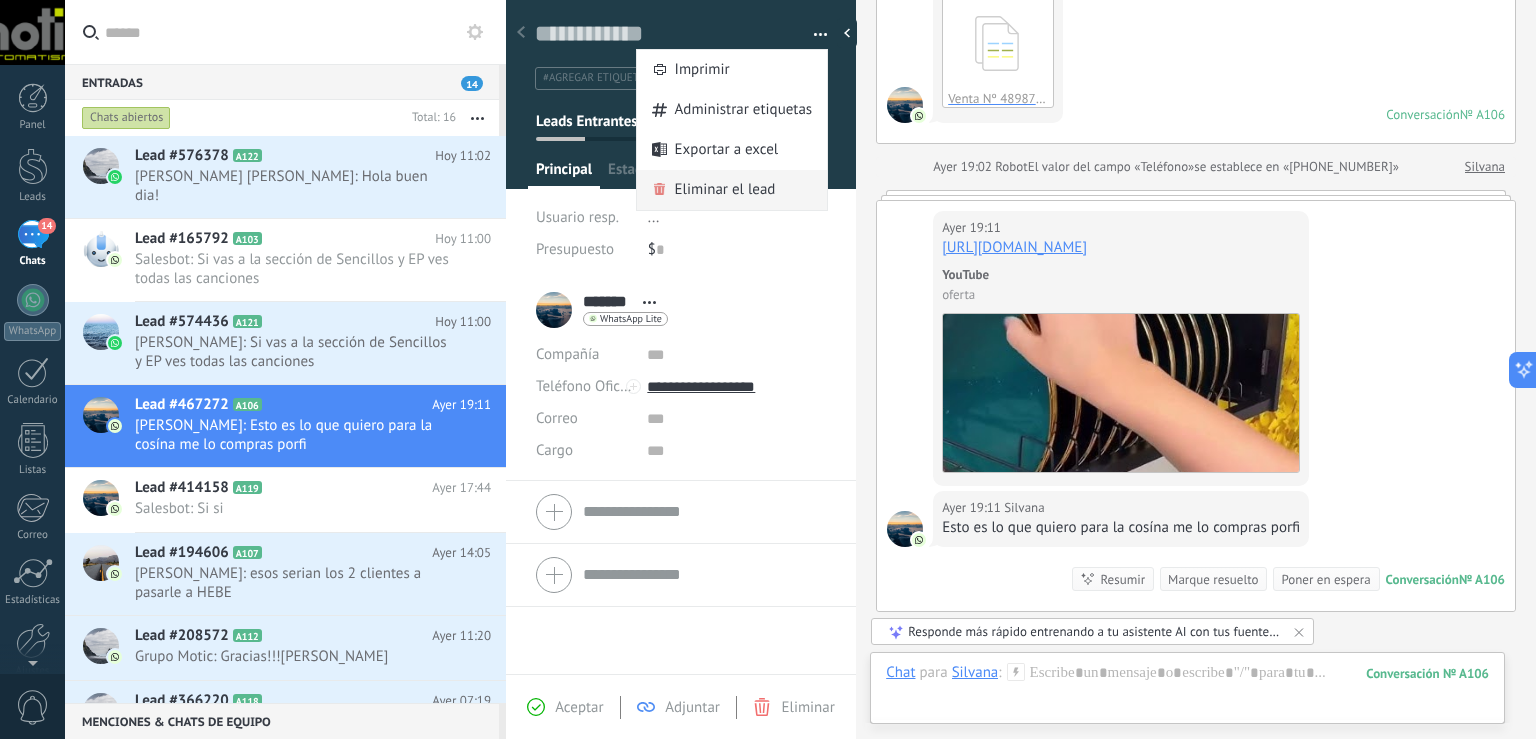 click on "Eliminar el lead" at bounding box center [725, 190] 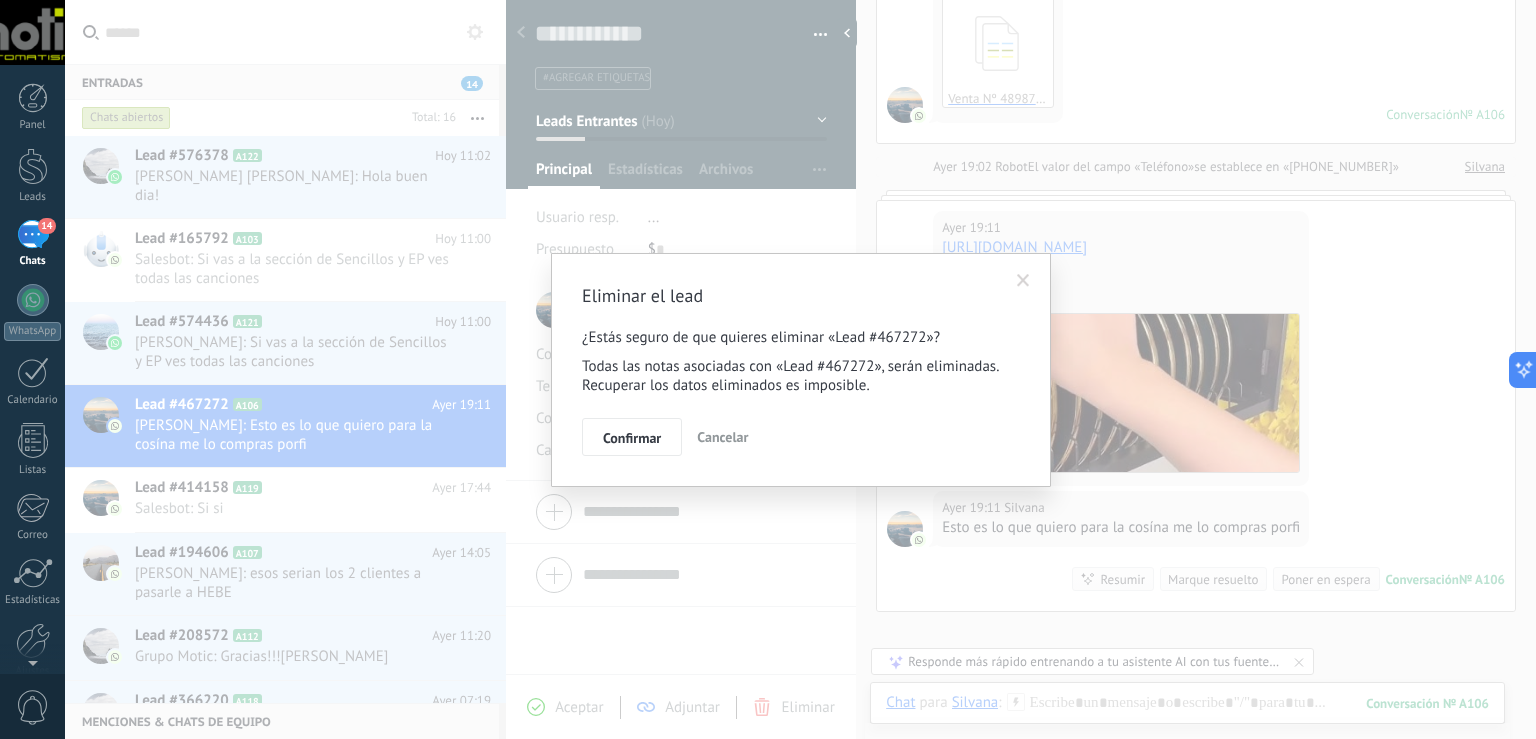 scroll, scrollTop: 29, scrollLeft: 0, axis: vertical 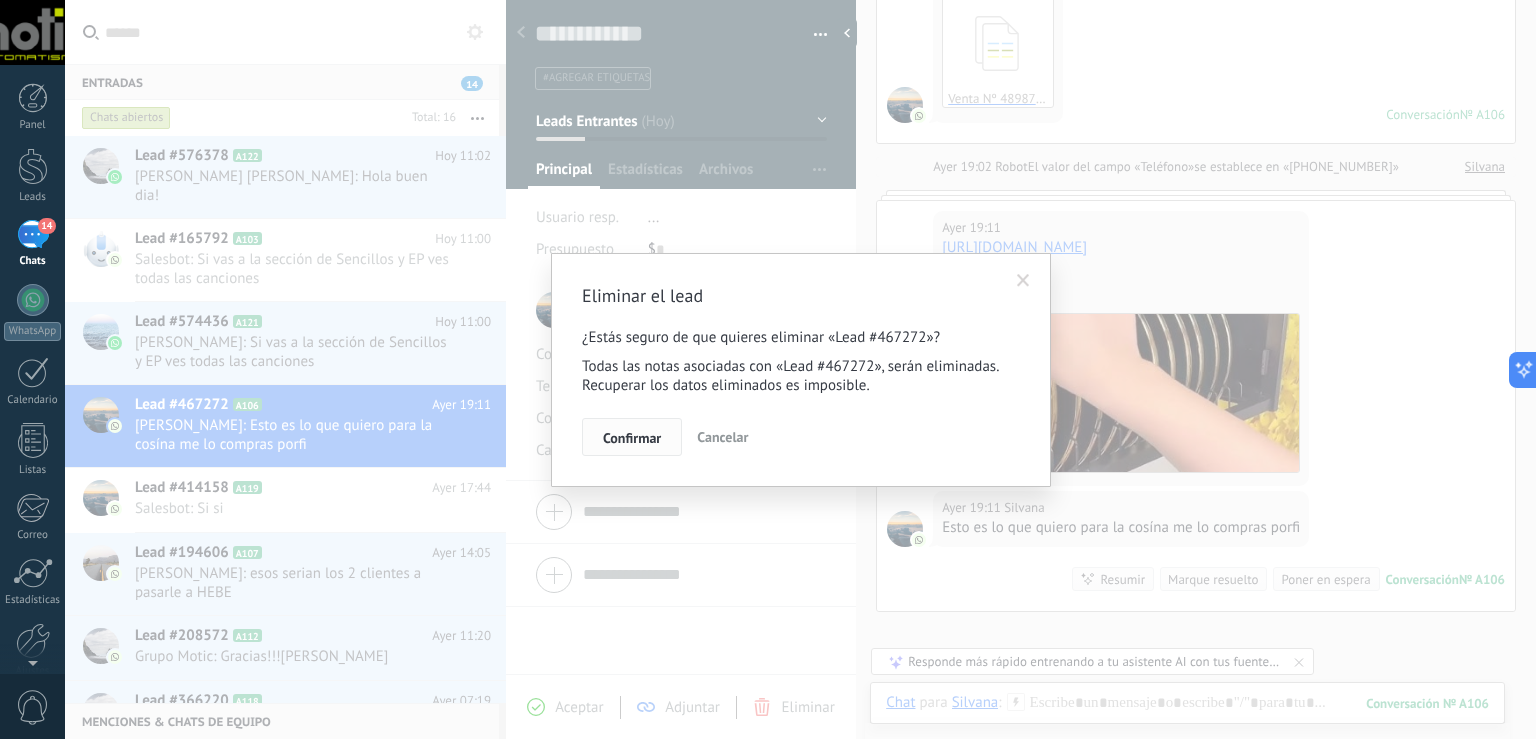 click on "Confirmar" at bounding box center [632, 438] 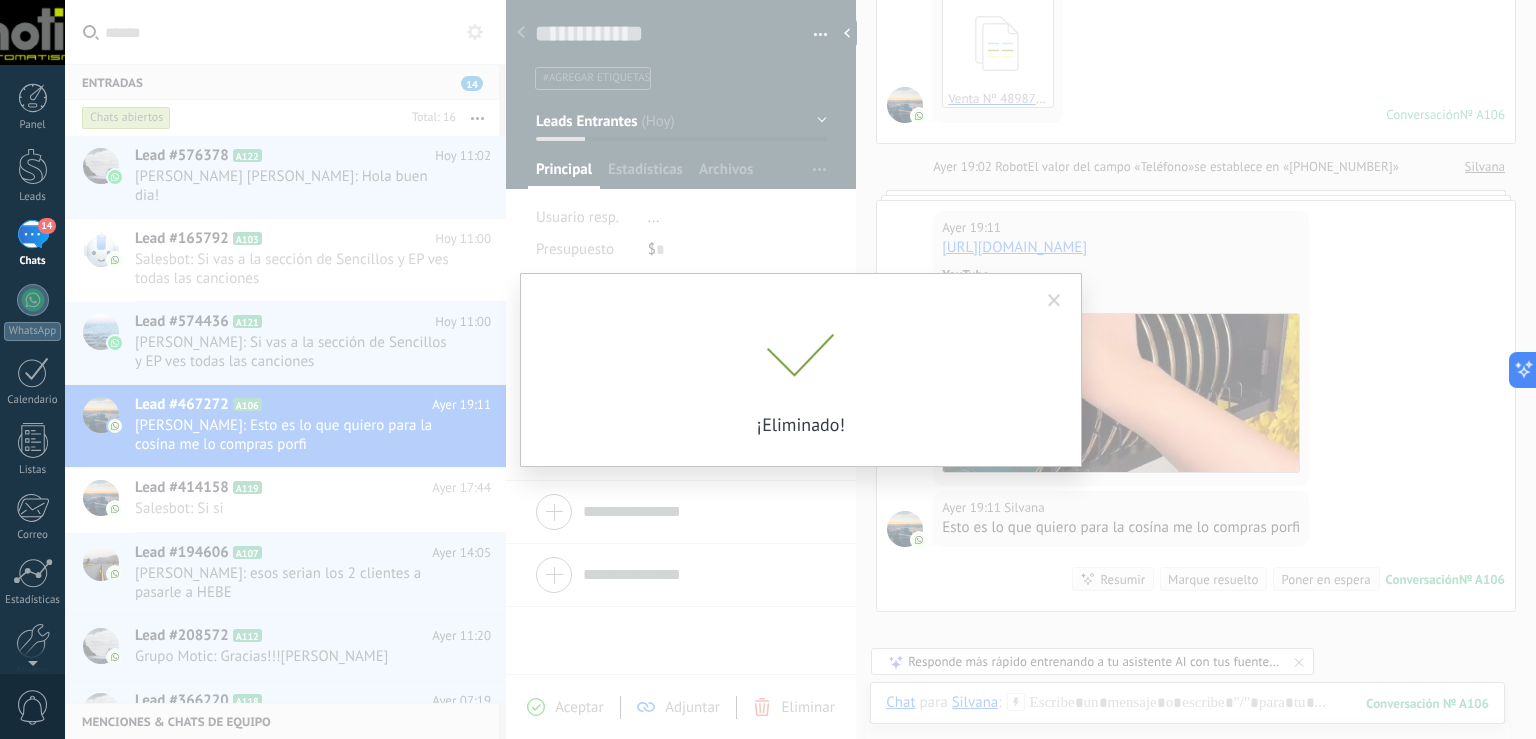 scroll, scrollTop: 666, scrollLeft: 0, axis: vertical 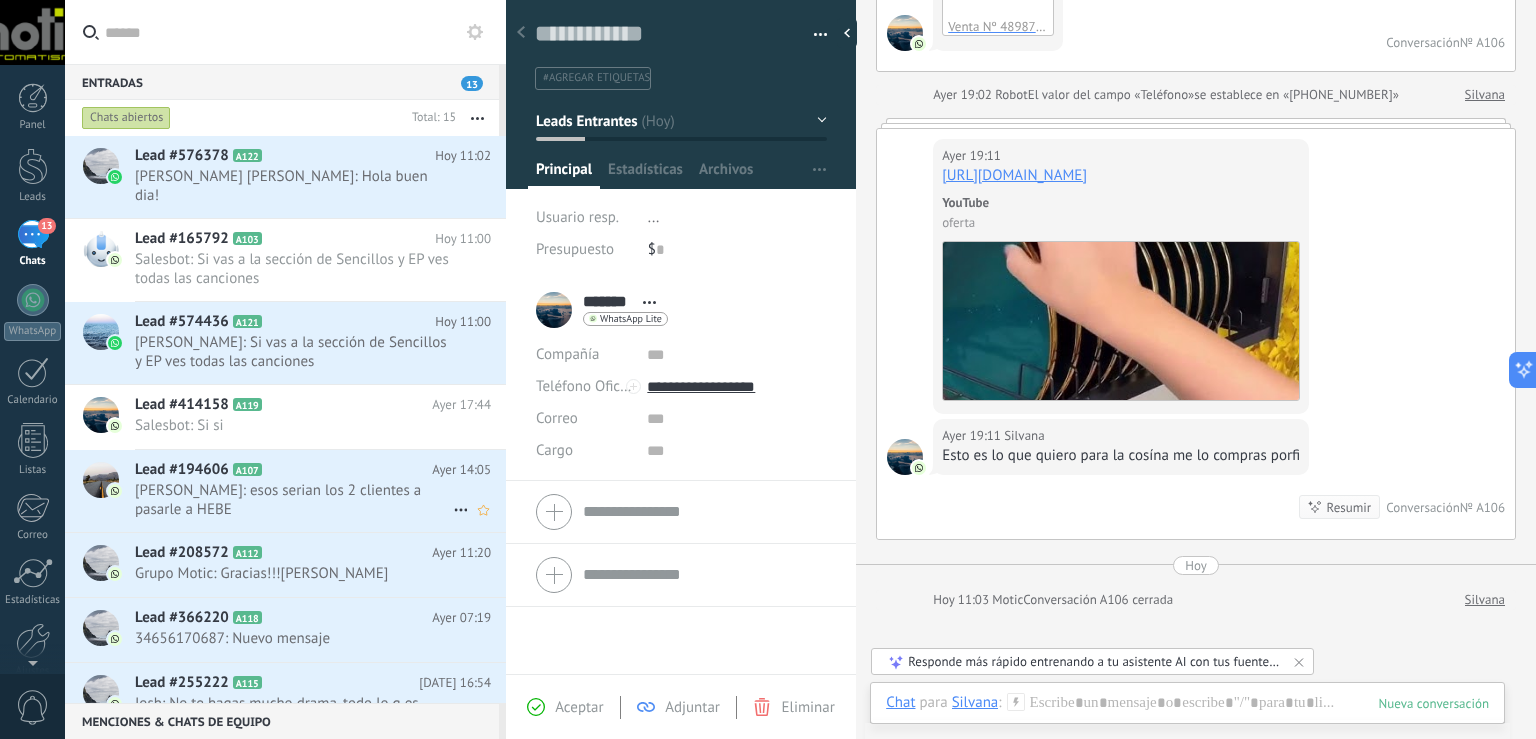 click on "Matías Jazmín: esos serian los 2 clientes a pasarle a HEBE" at bounding box center (294, 500) 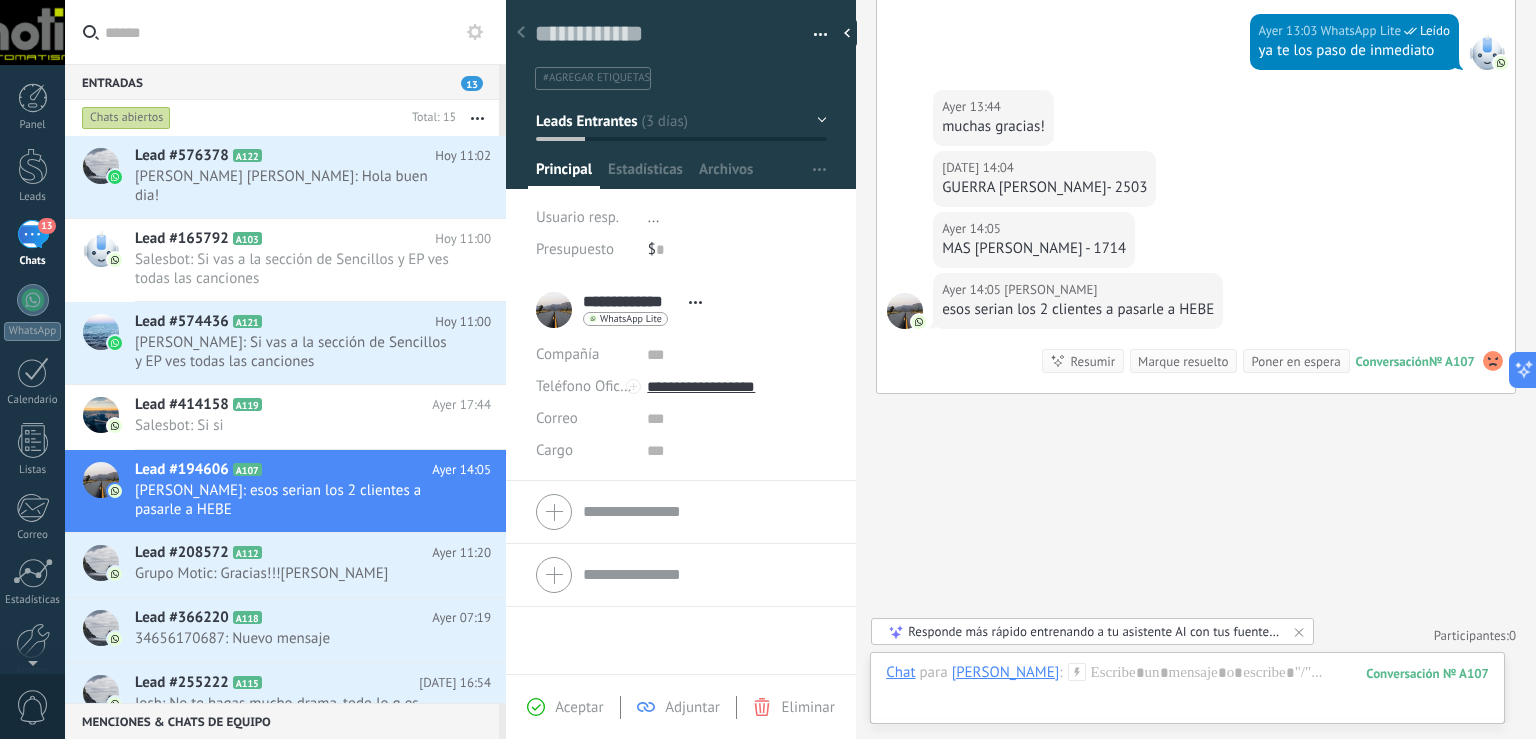 click at bounding box center (813, 35) 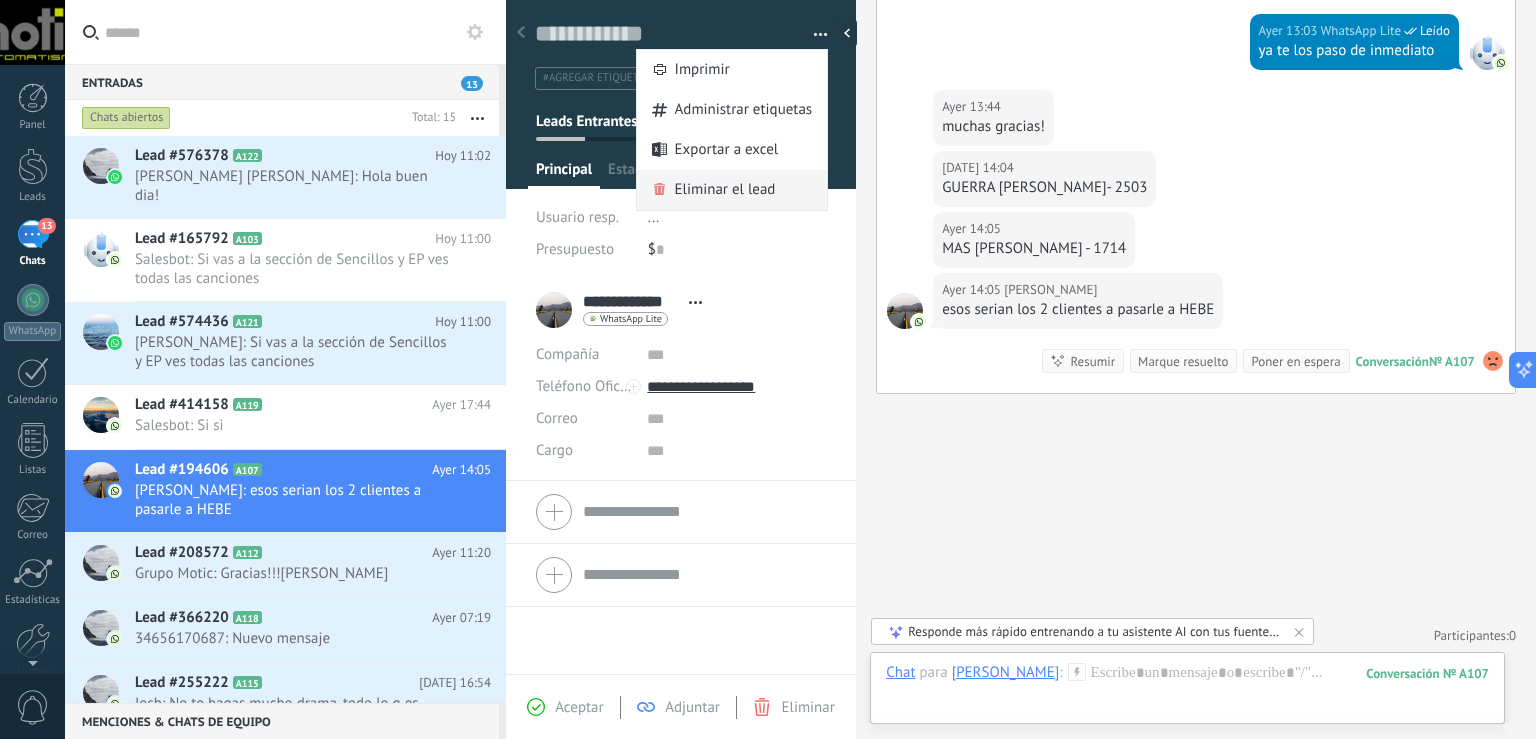 click on "Eliminar el lead" at bounding box center [725, 190] 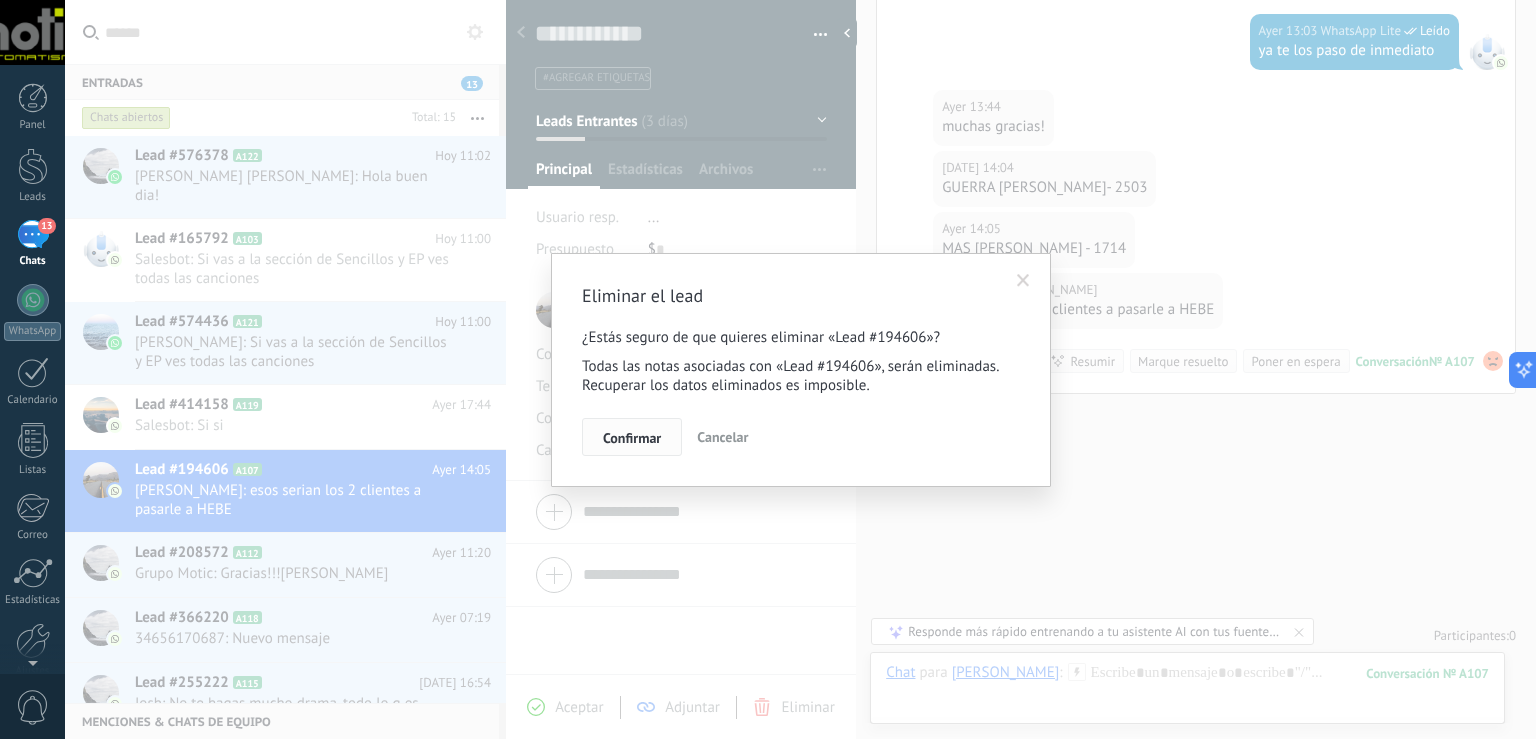 click on "Confirmar" at bounding box center [632, 438] 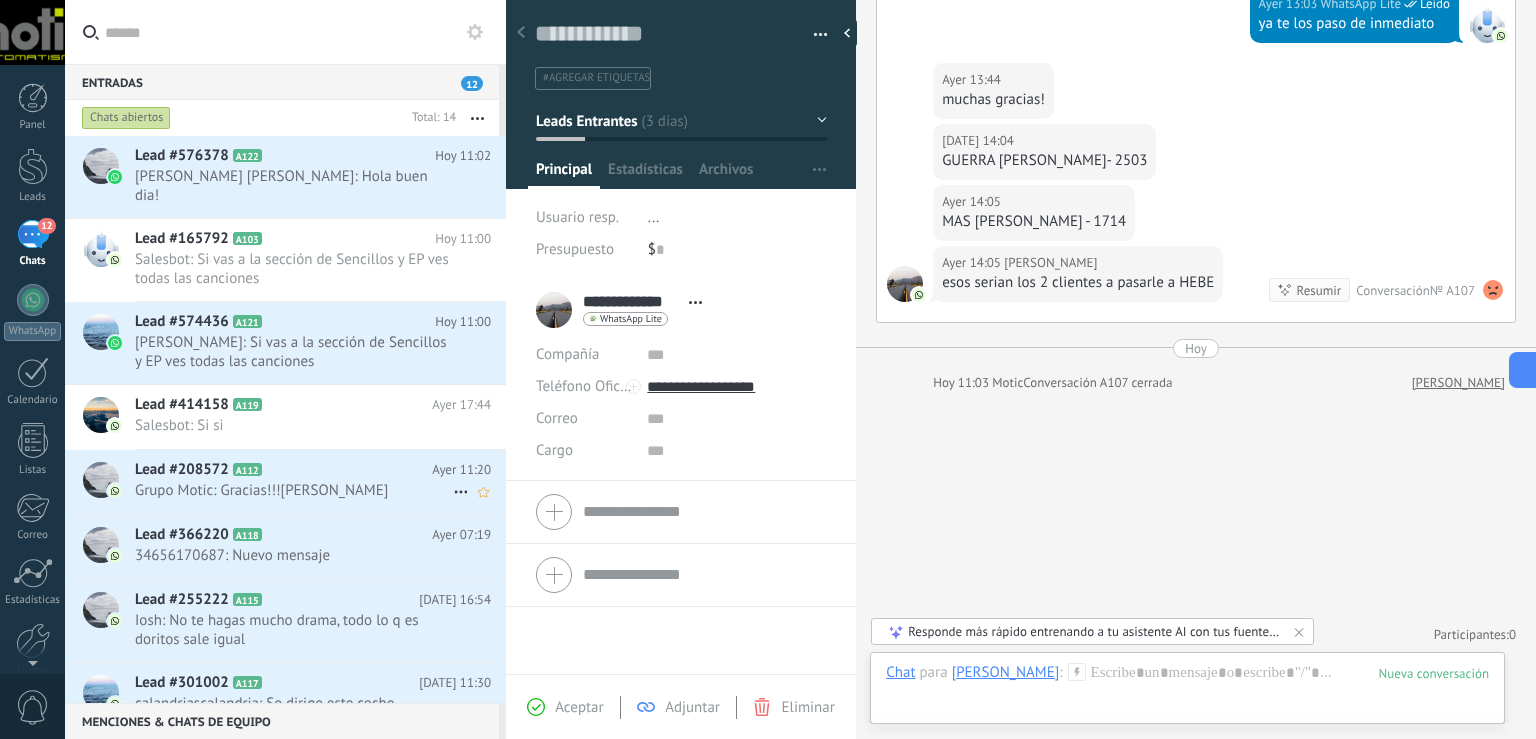 click on "Grupo Motic: Gracias!!!Jorge" at bounding box center [294, 490] 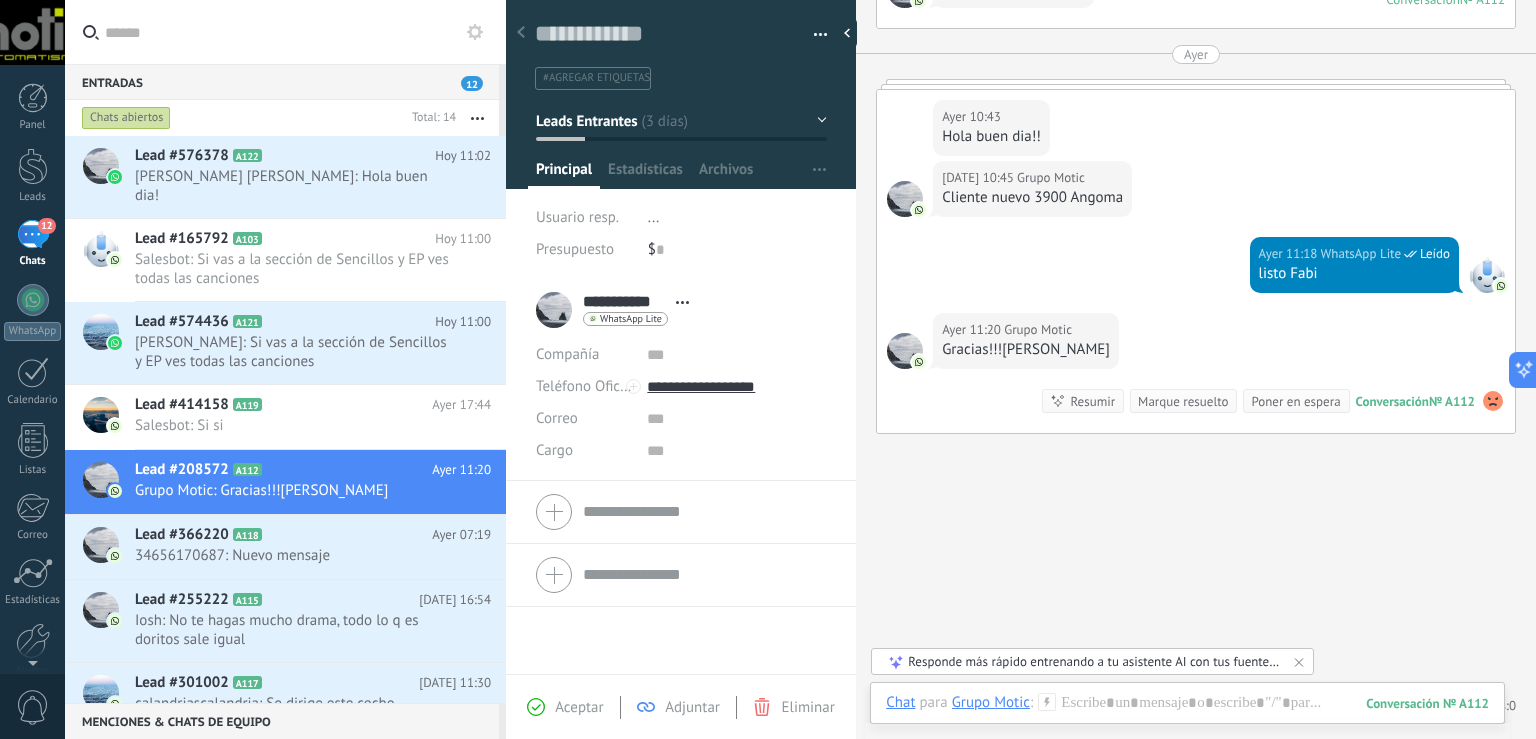 click at bounding box center (813, 35) 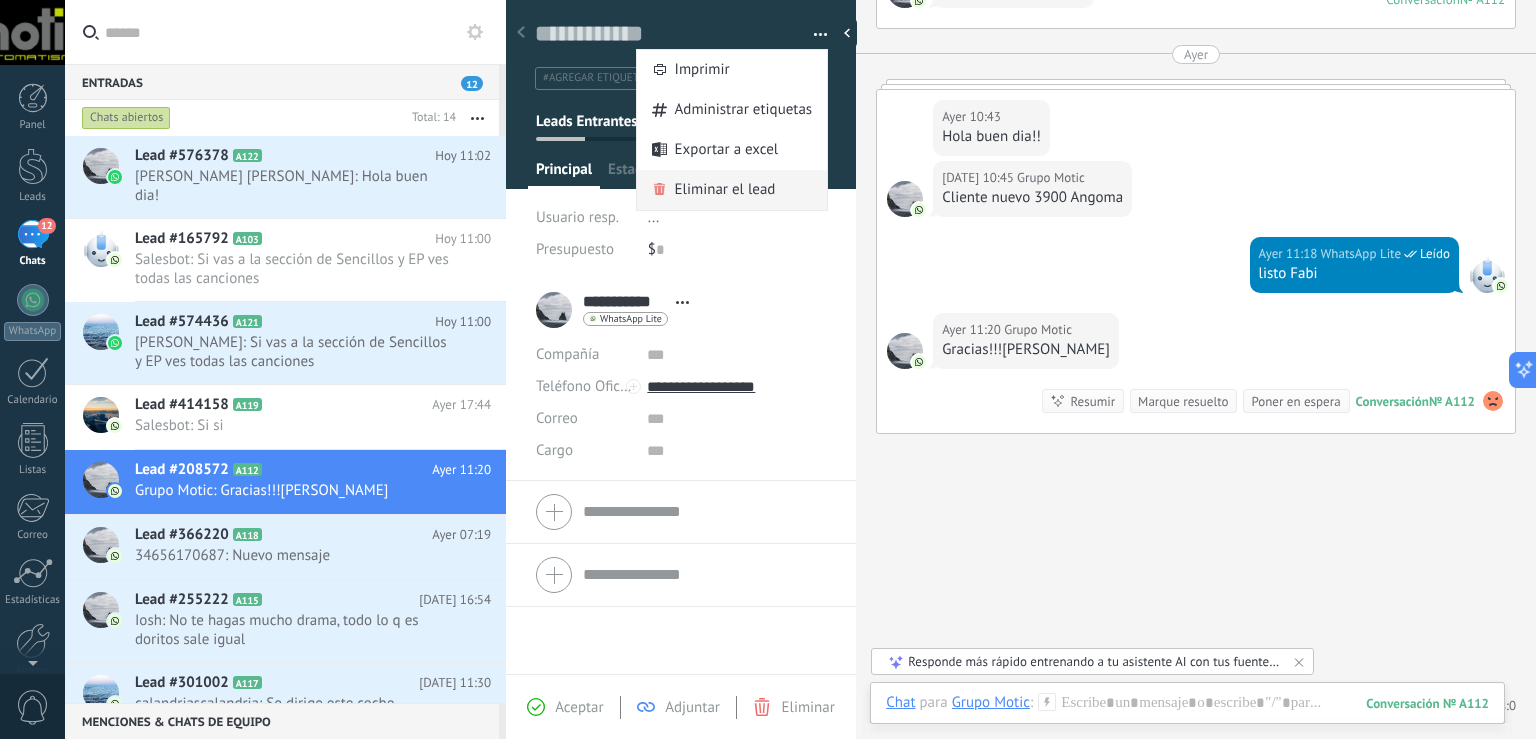 click on "Eliminar el lead" at bounding box center (725, 190) 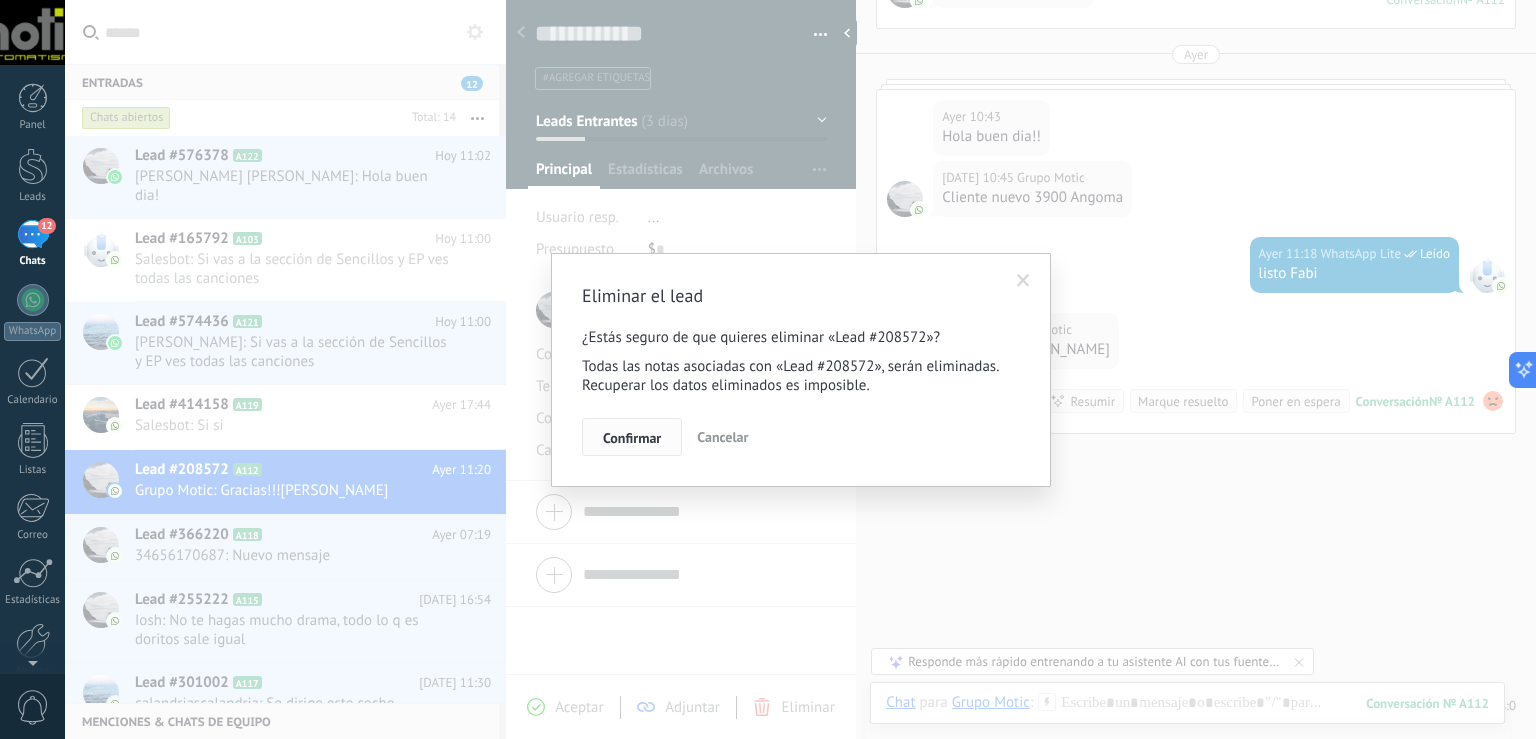 click on "Confirmar" at bounding box center [632, 438] 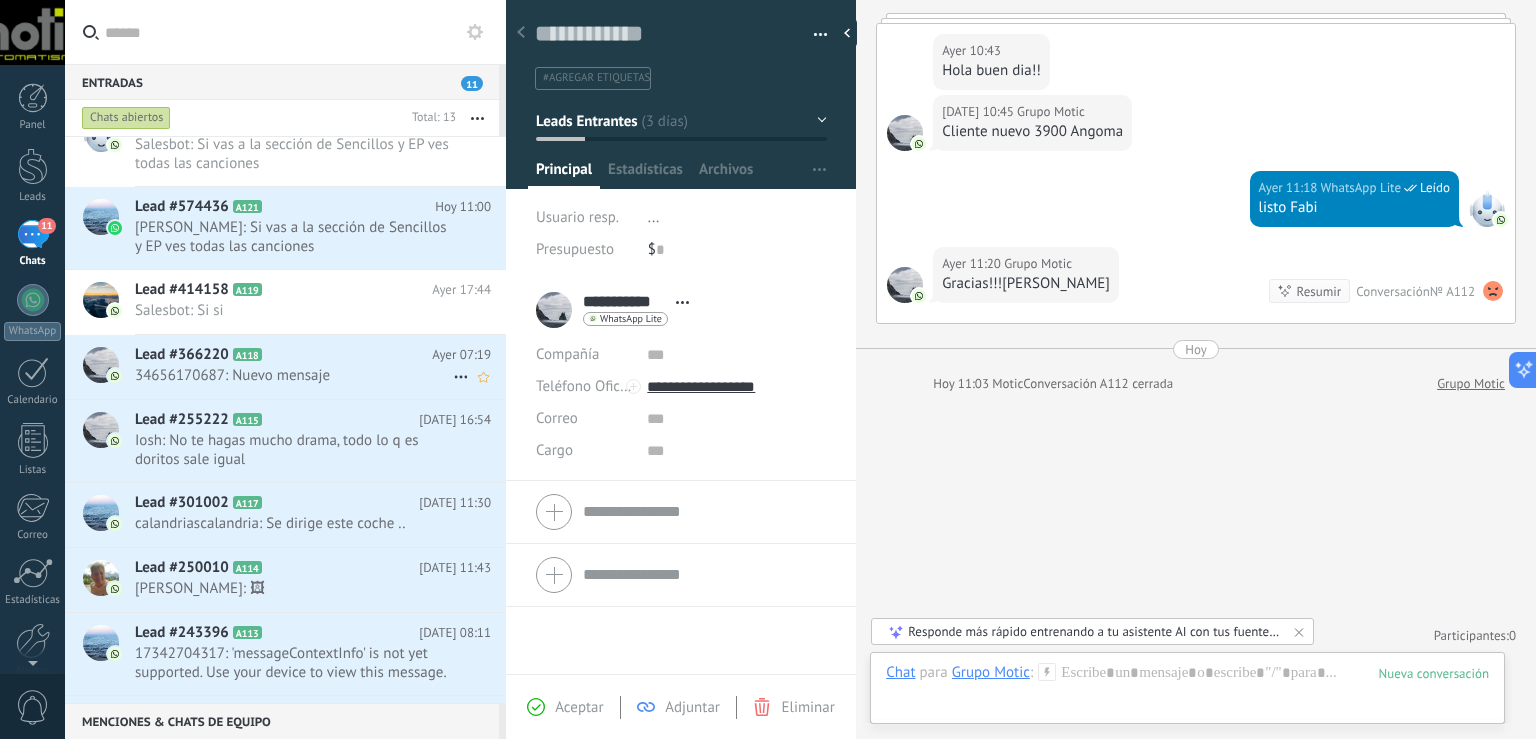 click on "Lead #366220
A118" at bounding box center (283, 355) 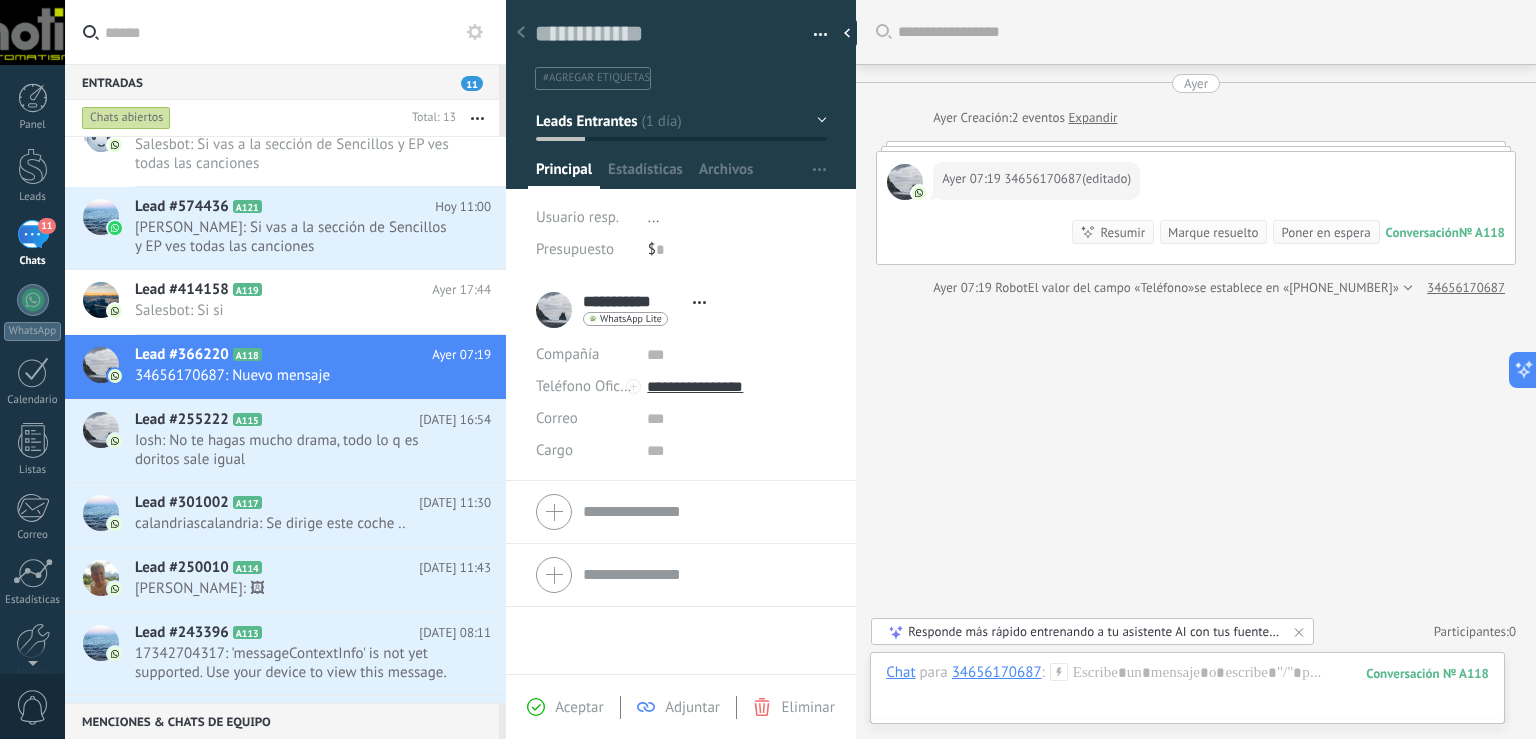 click at bounding box center [813, 35] 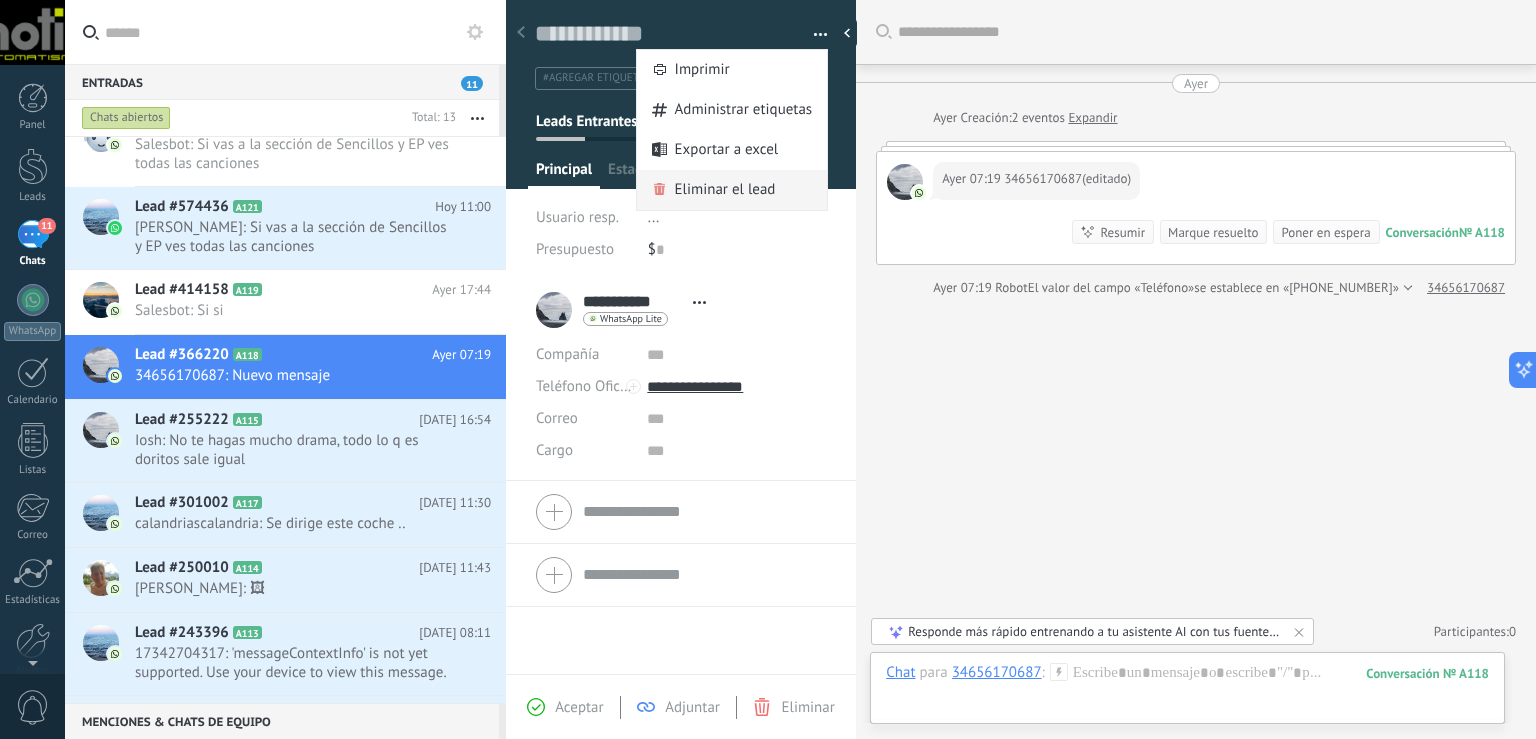 click on "Eliminar el lead" at bounding box center [725, 190] 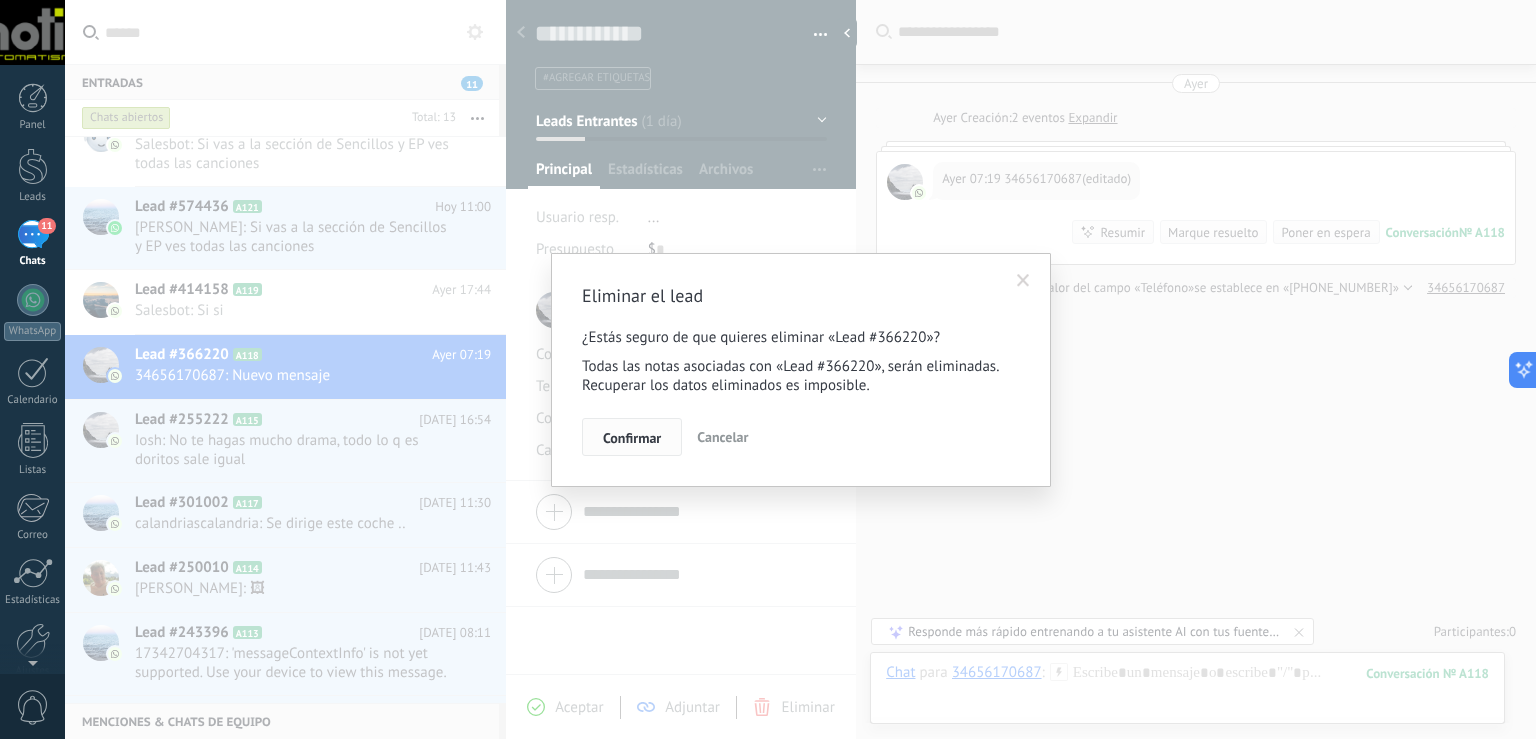 click on "Confirmar" at bounding box center (632, 437) 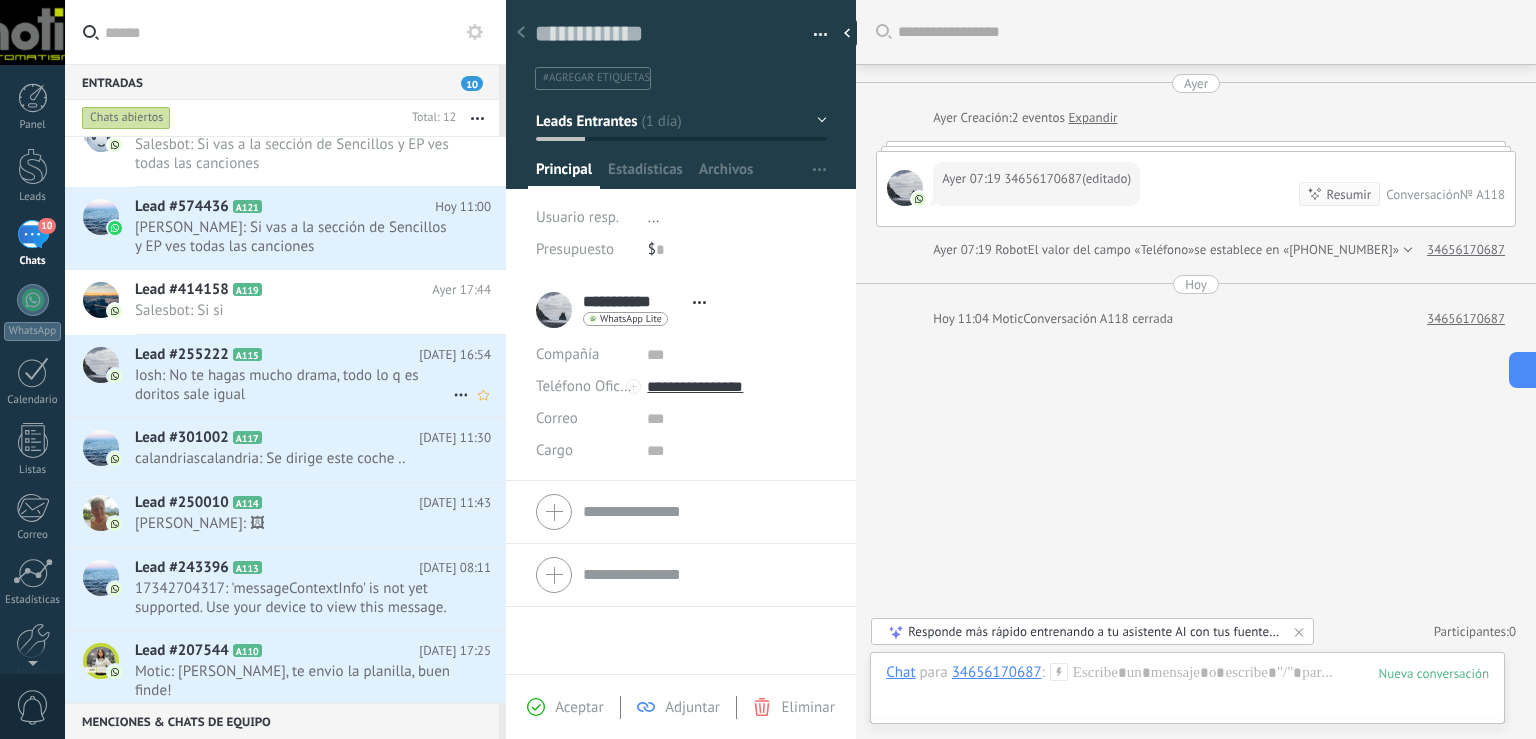 click on "Iosh: No te hagas mucho drama, todo lo q es doritos sale igual" at bounding box center [294, 385] 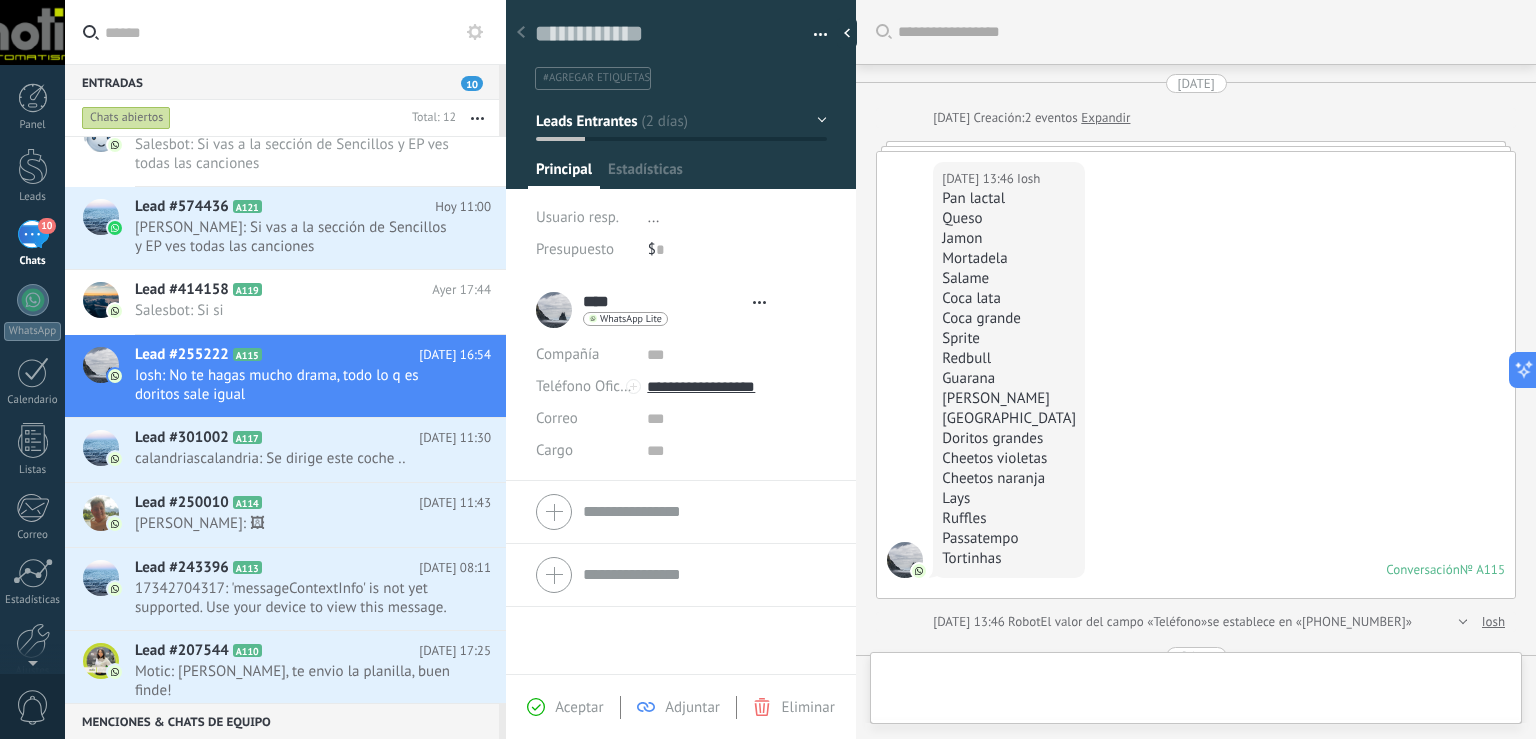 scroll, scrollTop: 29, scrollLeft: 0, axis: vertical 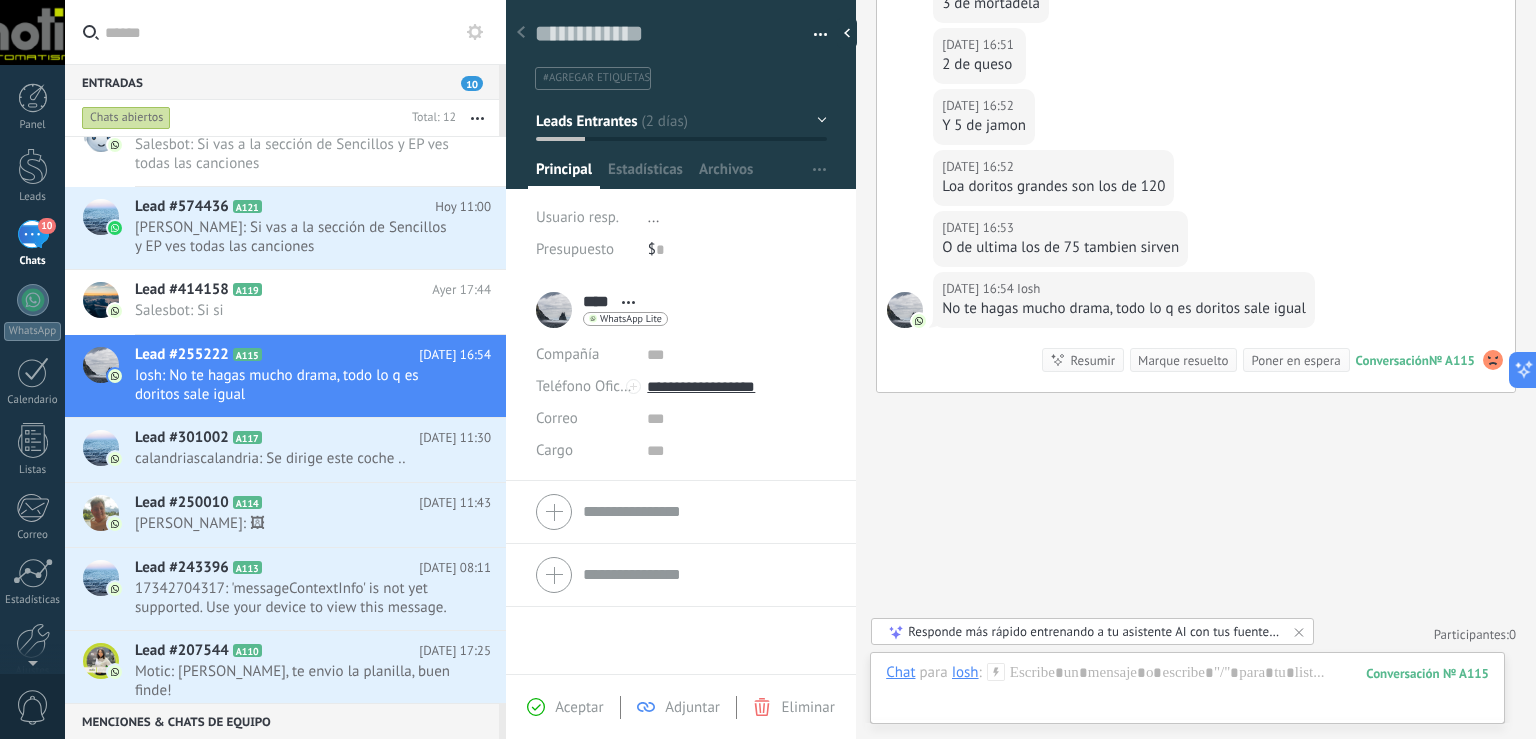 click at bounding box center [821, 38] 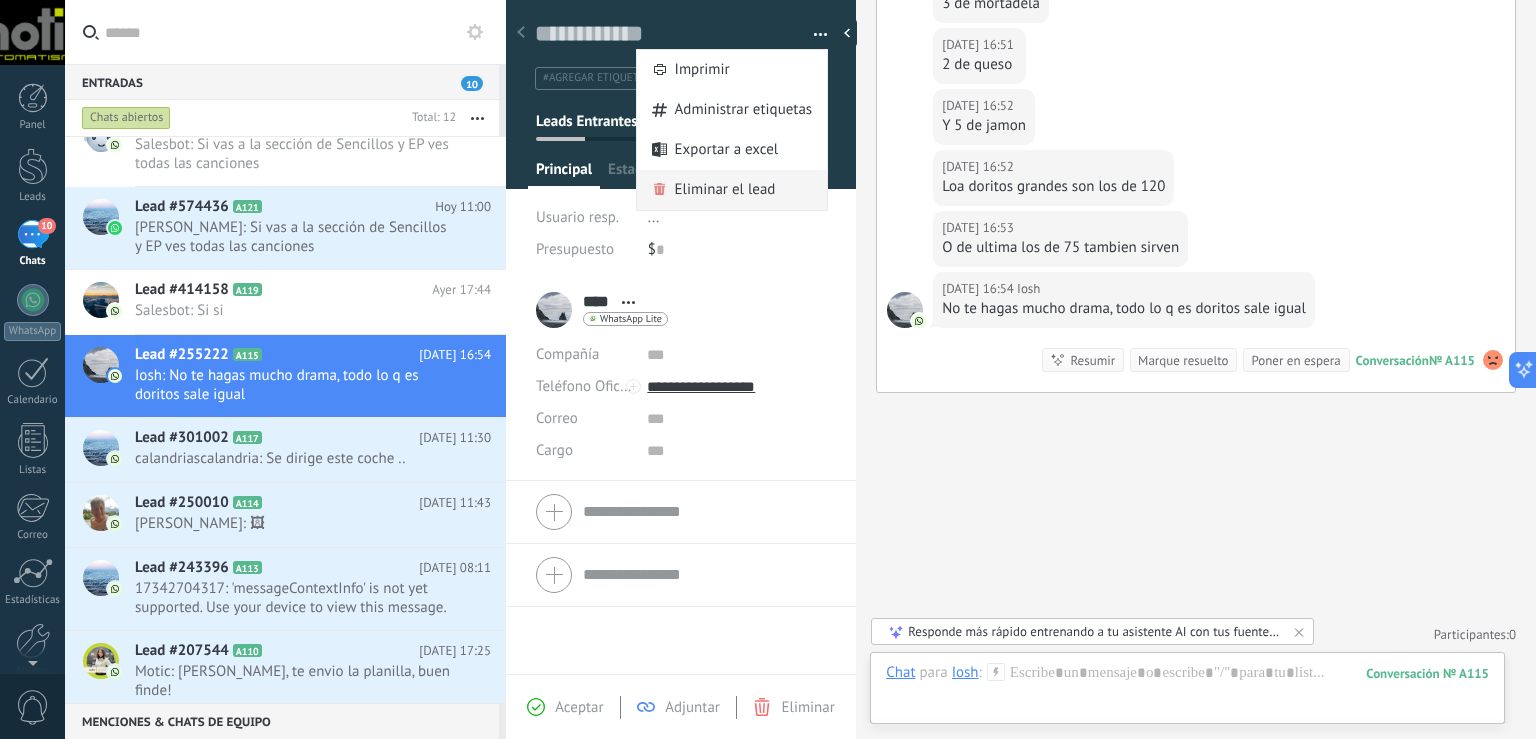 click on "Eliminar el lead" at bounding box center (725, 190) 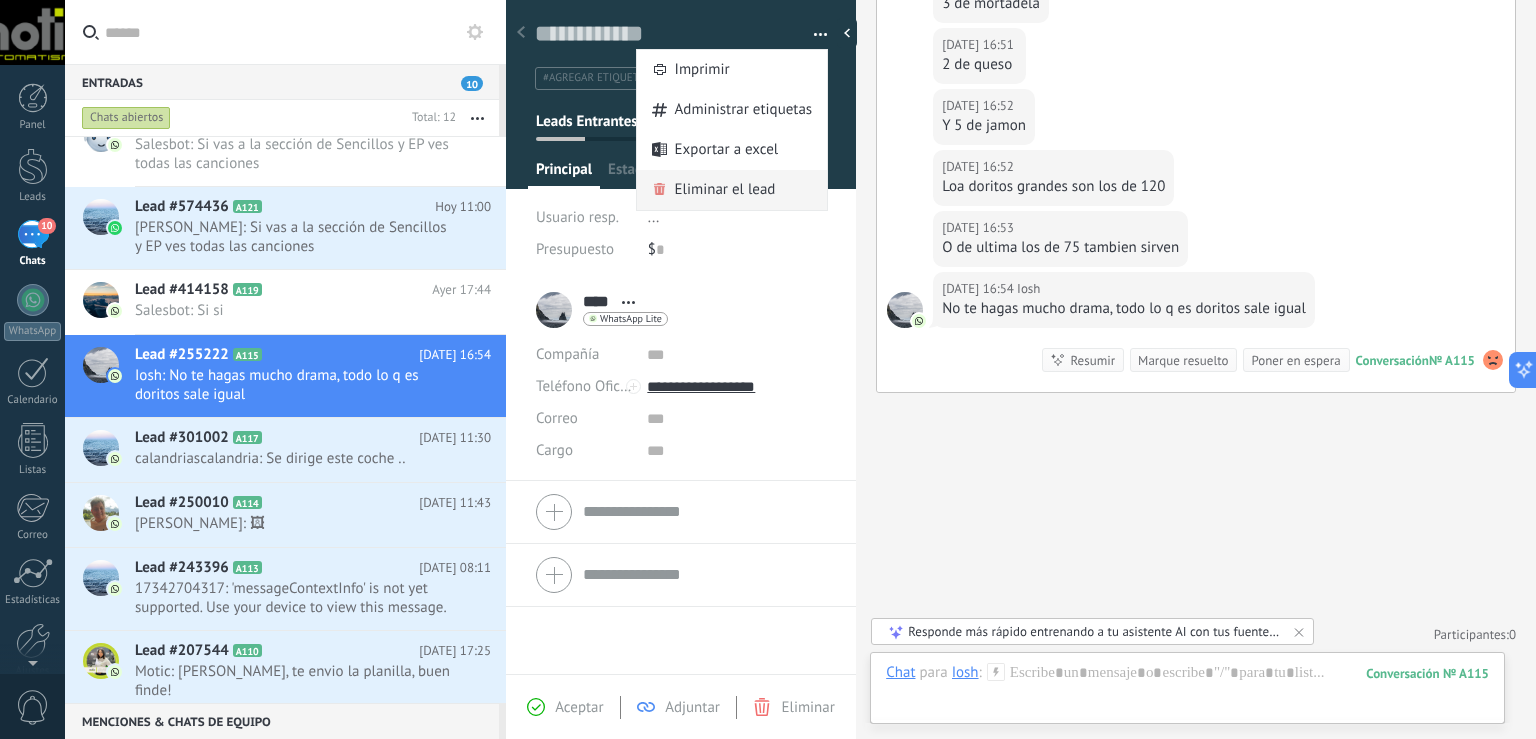scroll, scrollTop: 116, scrollLeft: 0, axis: vertical 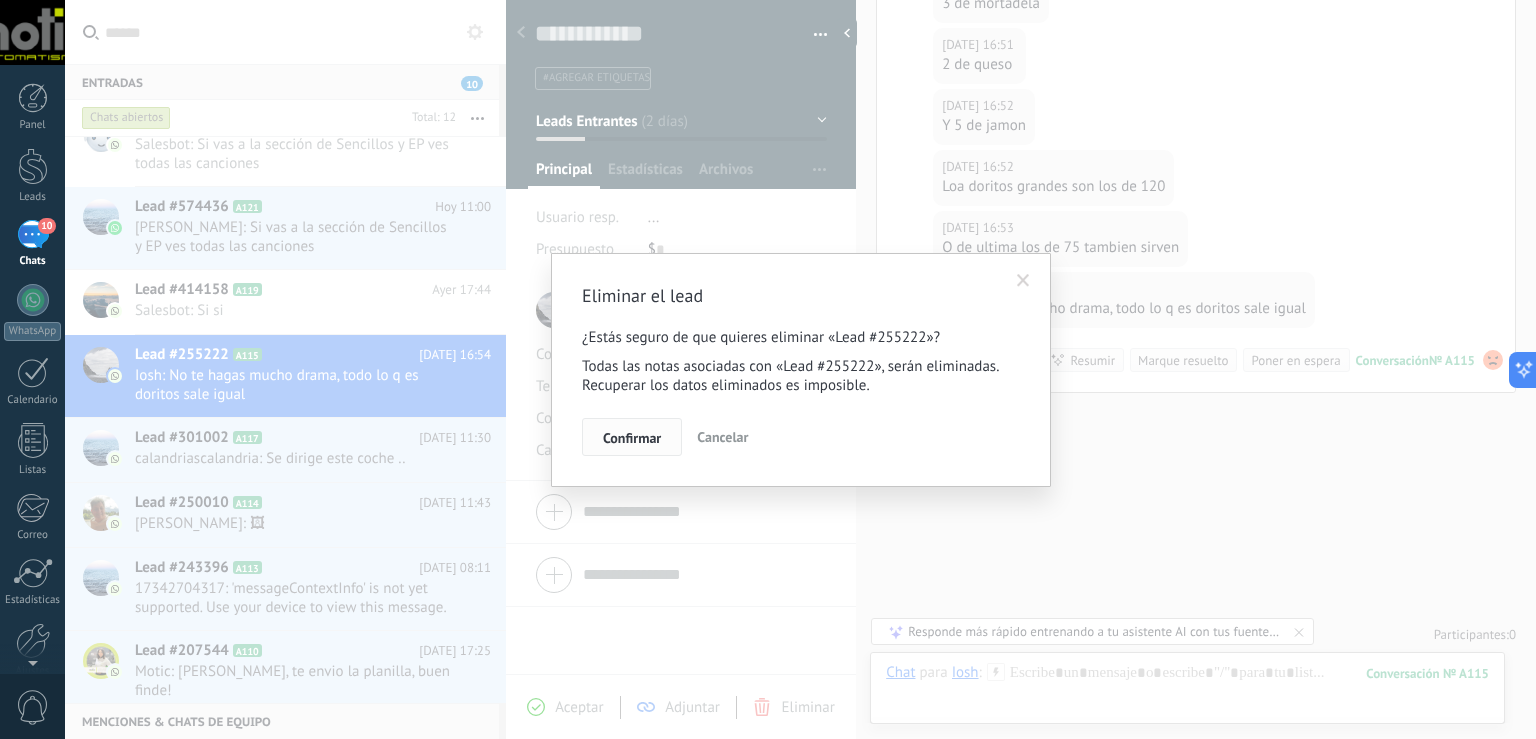 click on "Confirmar" at bounding box center [632, 438] 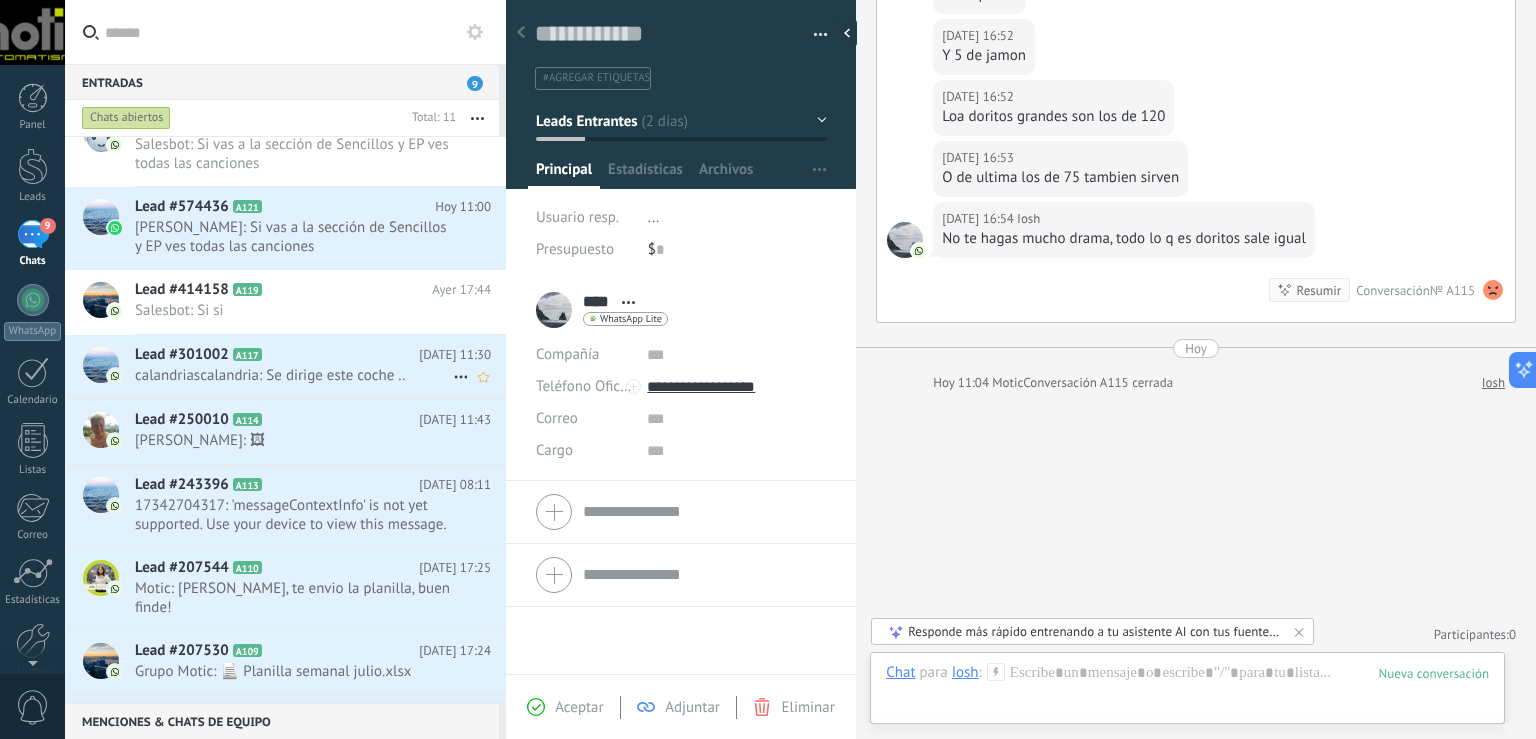 click on "Lead #301002
A117
27/07/2025 11:30
calandriascalandria: Se dirige este coche .." at bounding box center (320, 366) 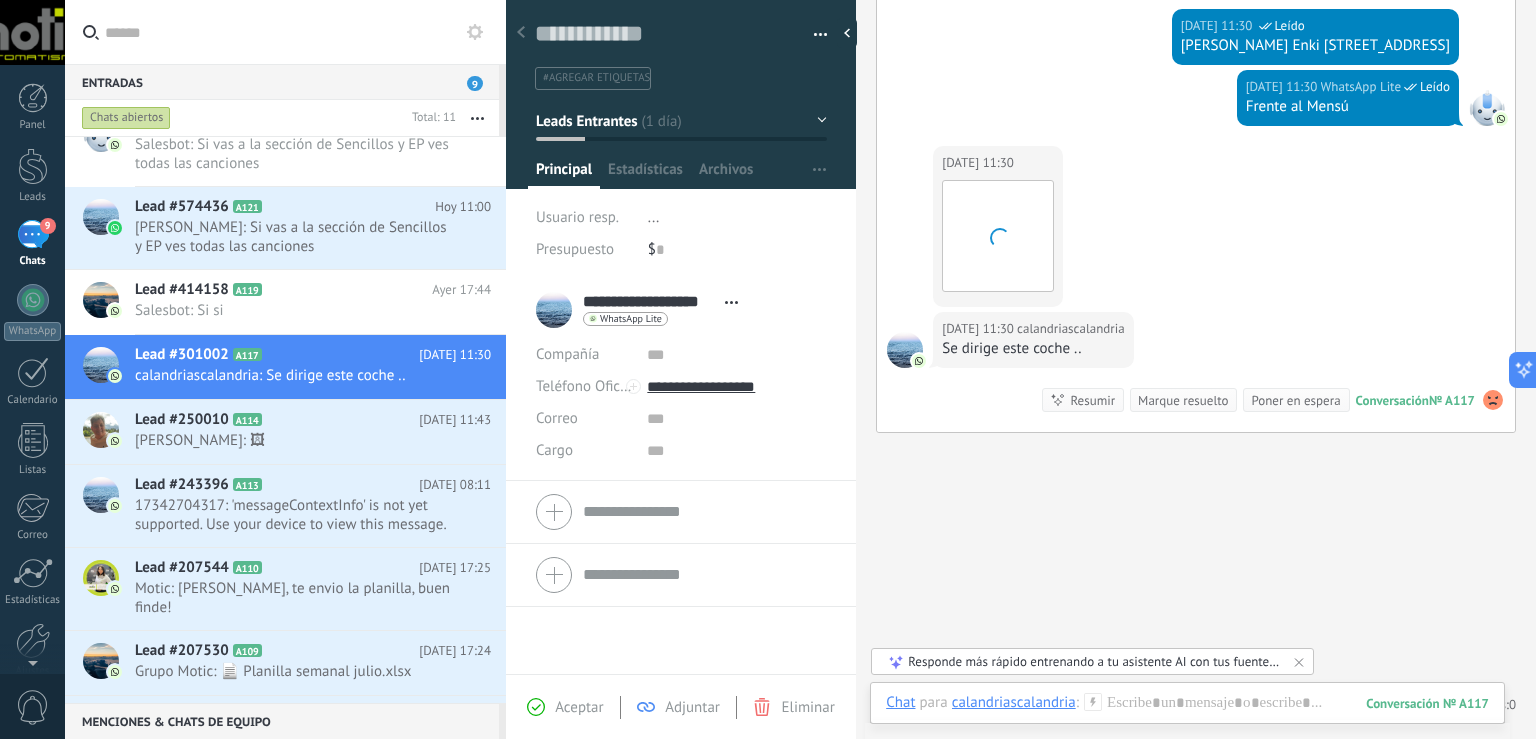 click at bounding box center [821, 38] 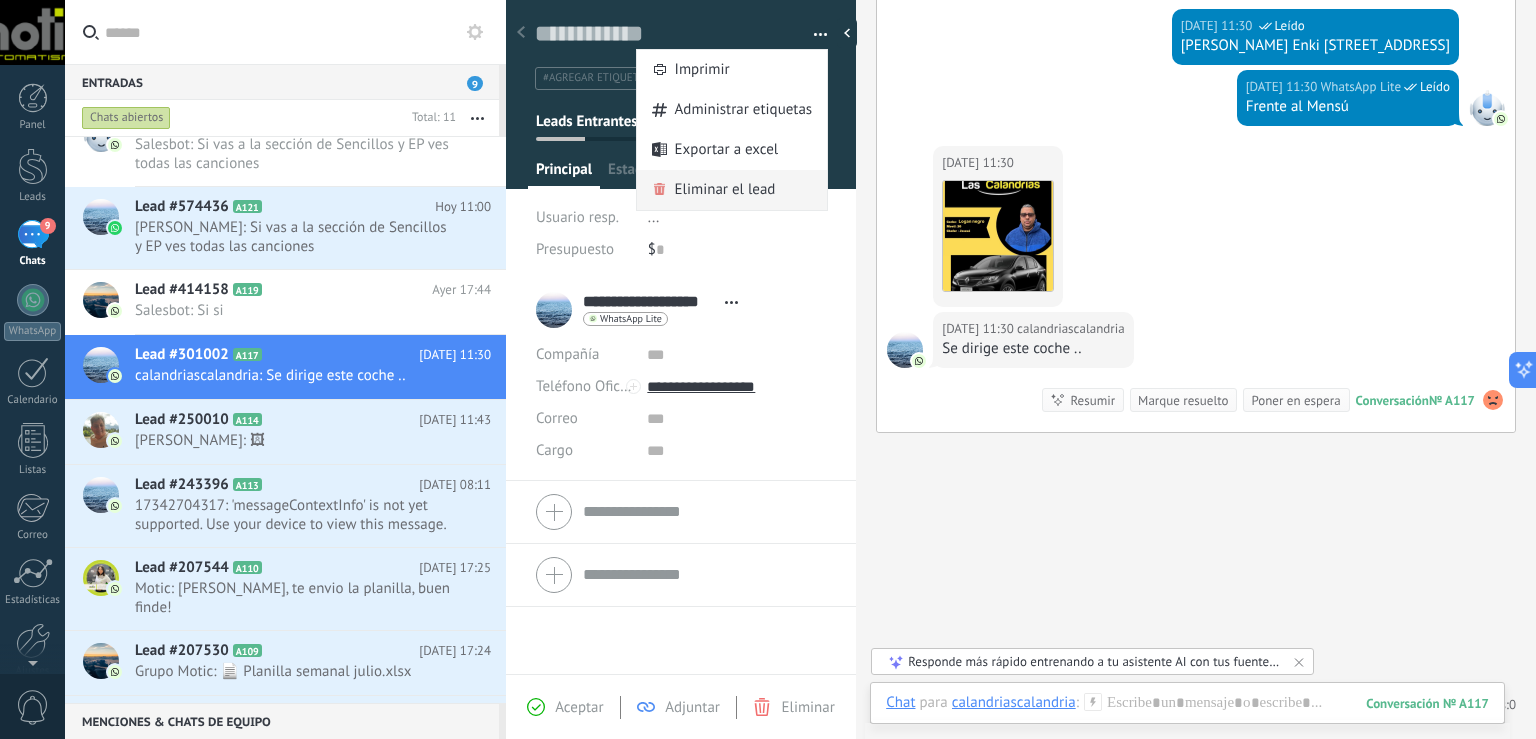 click on "Eliminar el lead" at bounding box center [725, 190] 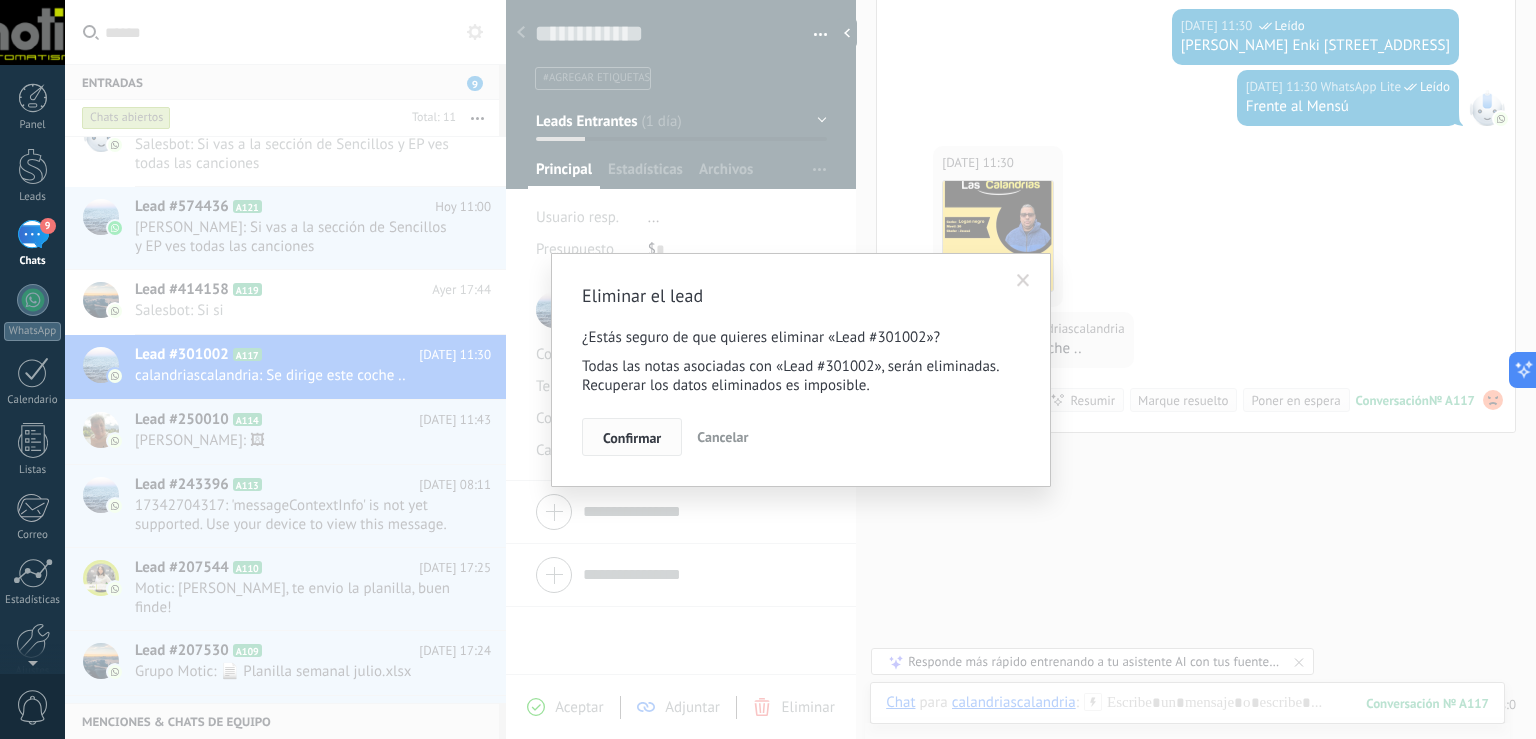click on "Confirmar" at bounding box center (632, 438) 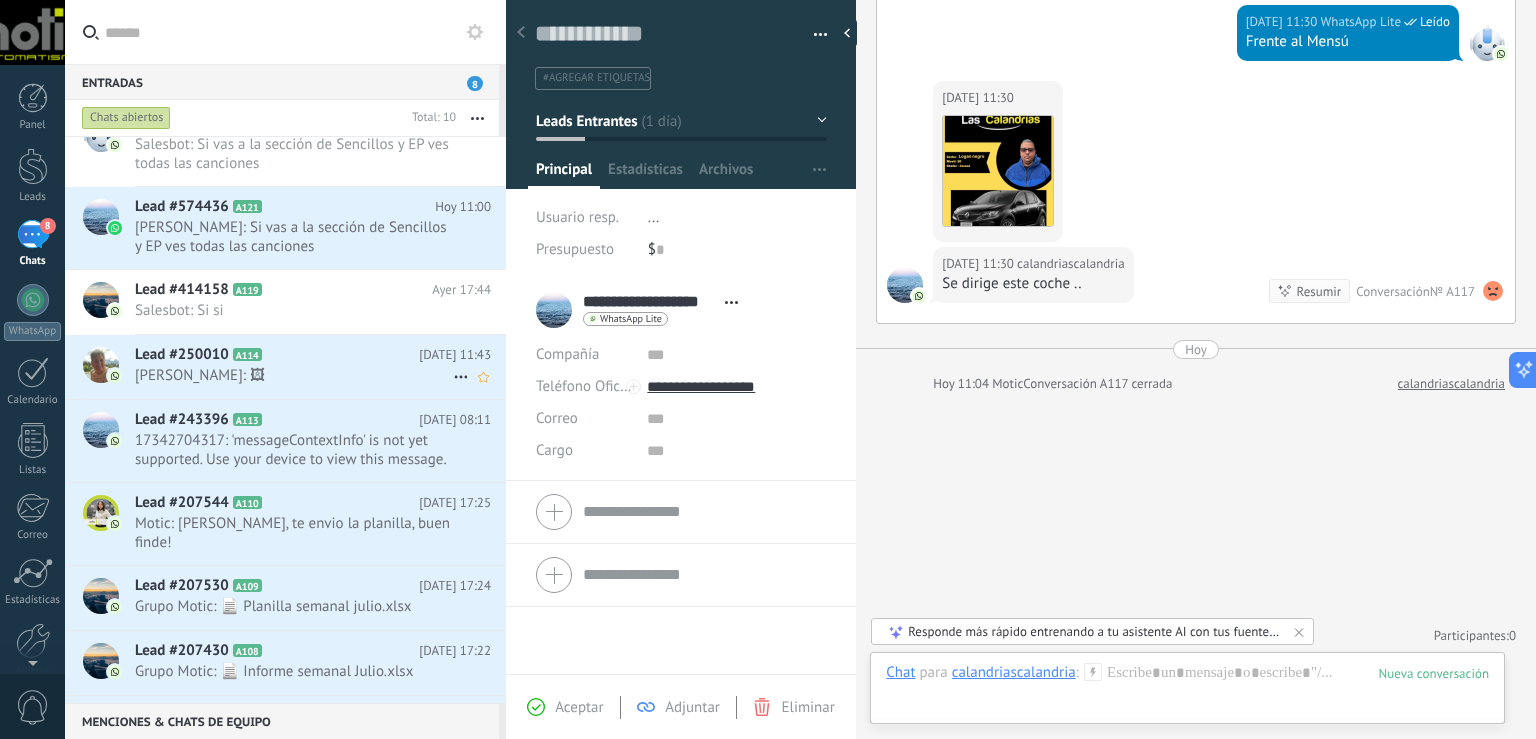 click on "David Dangelis: 🖼" at bounding box center [294, 375] 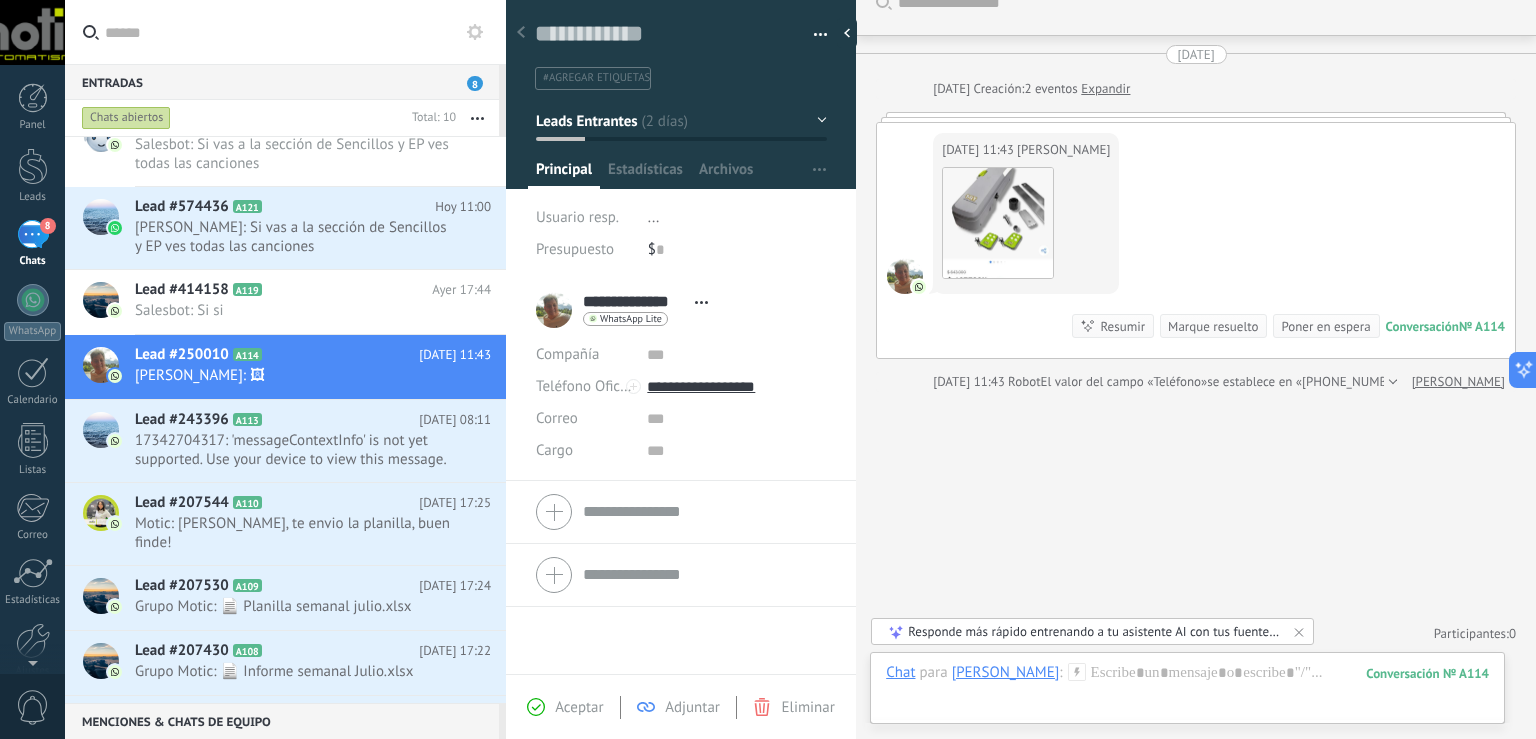 click at bounding box center [821, 38] 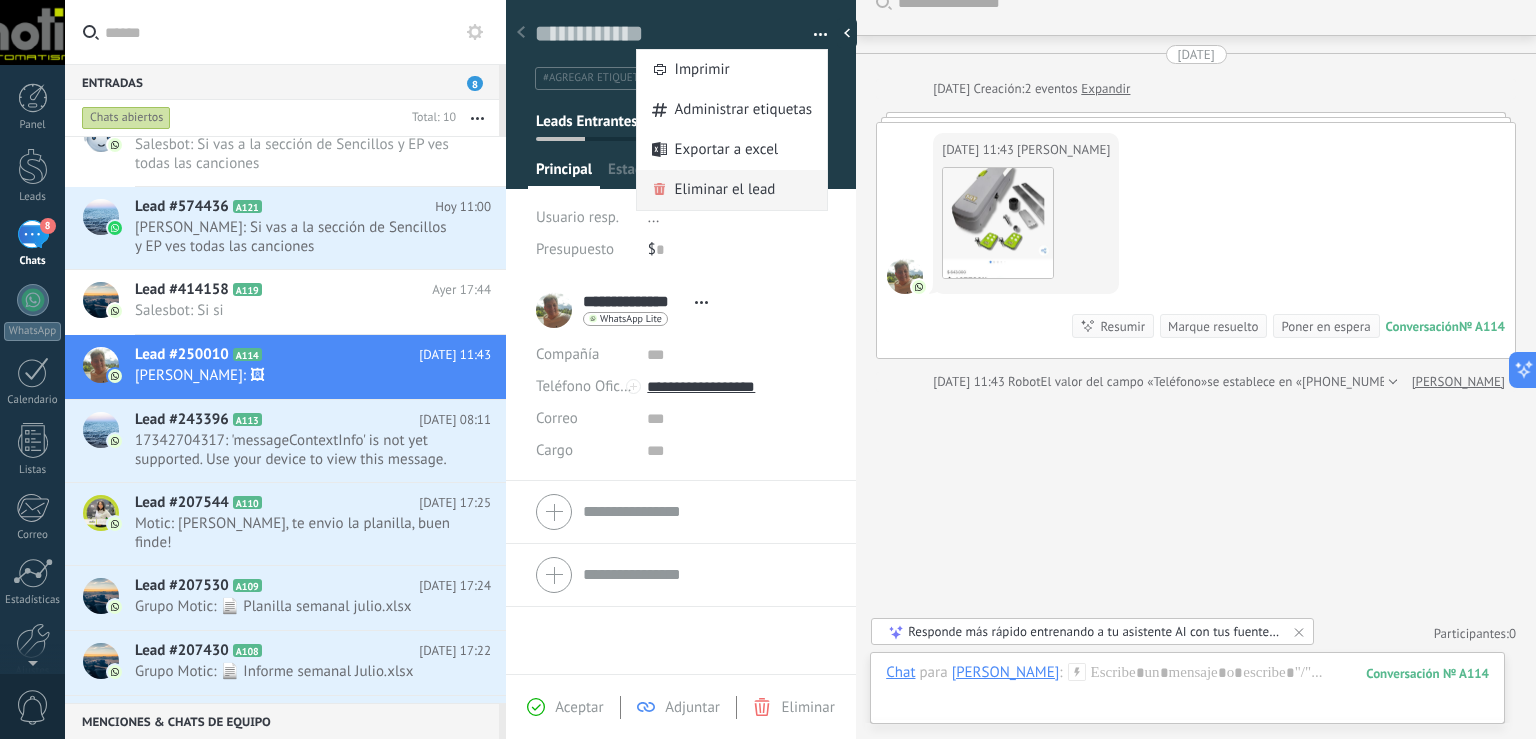 click on "Eliminar el lead" at bounding box center [725, 190] 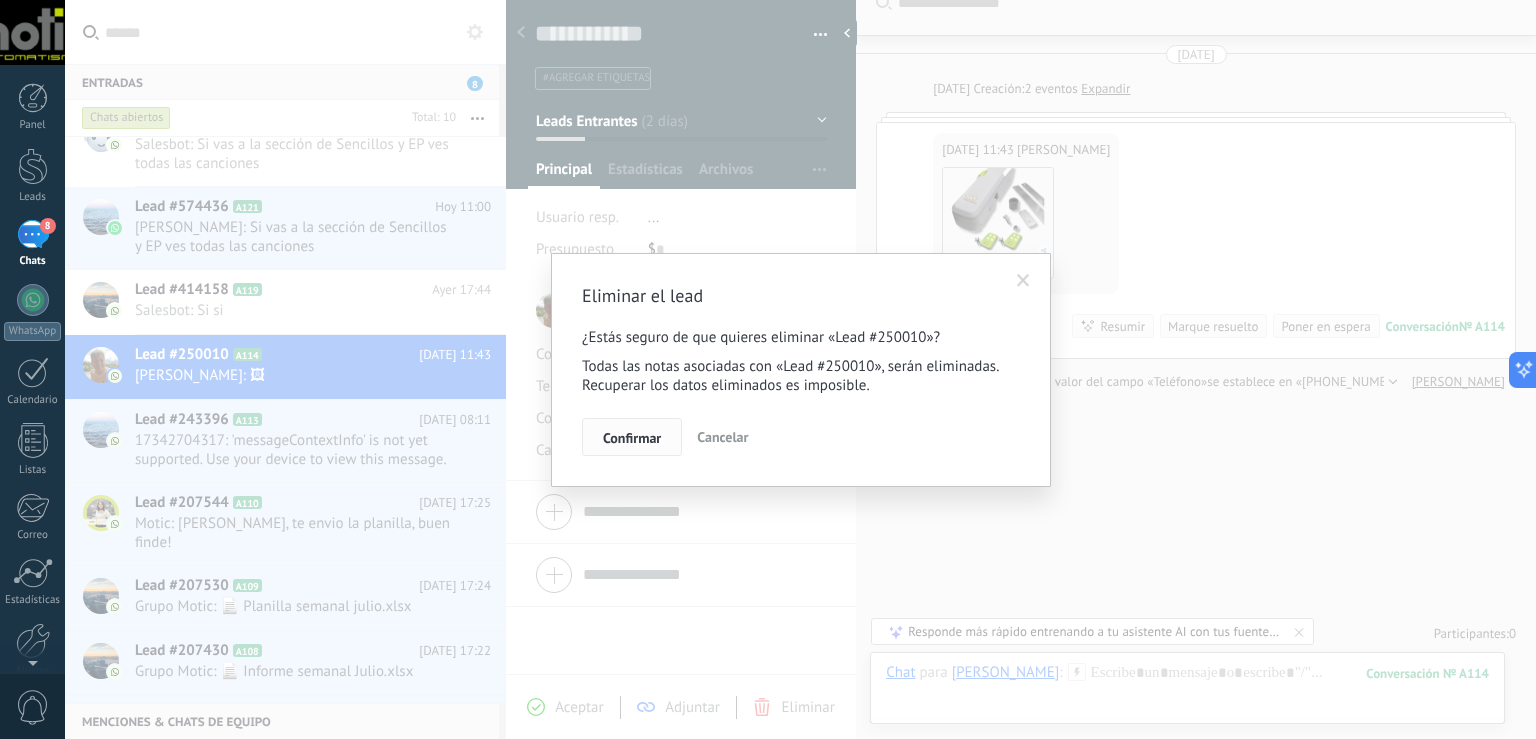 click on "Confirmar" at bounding box center [632, 438] 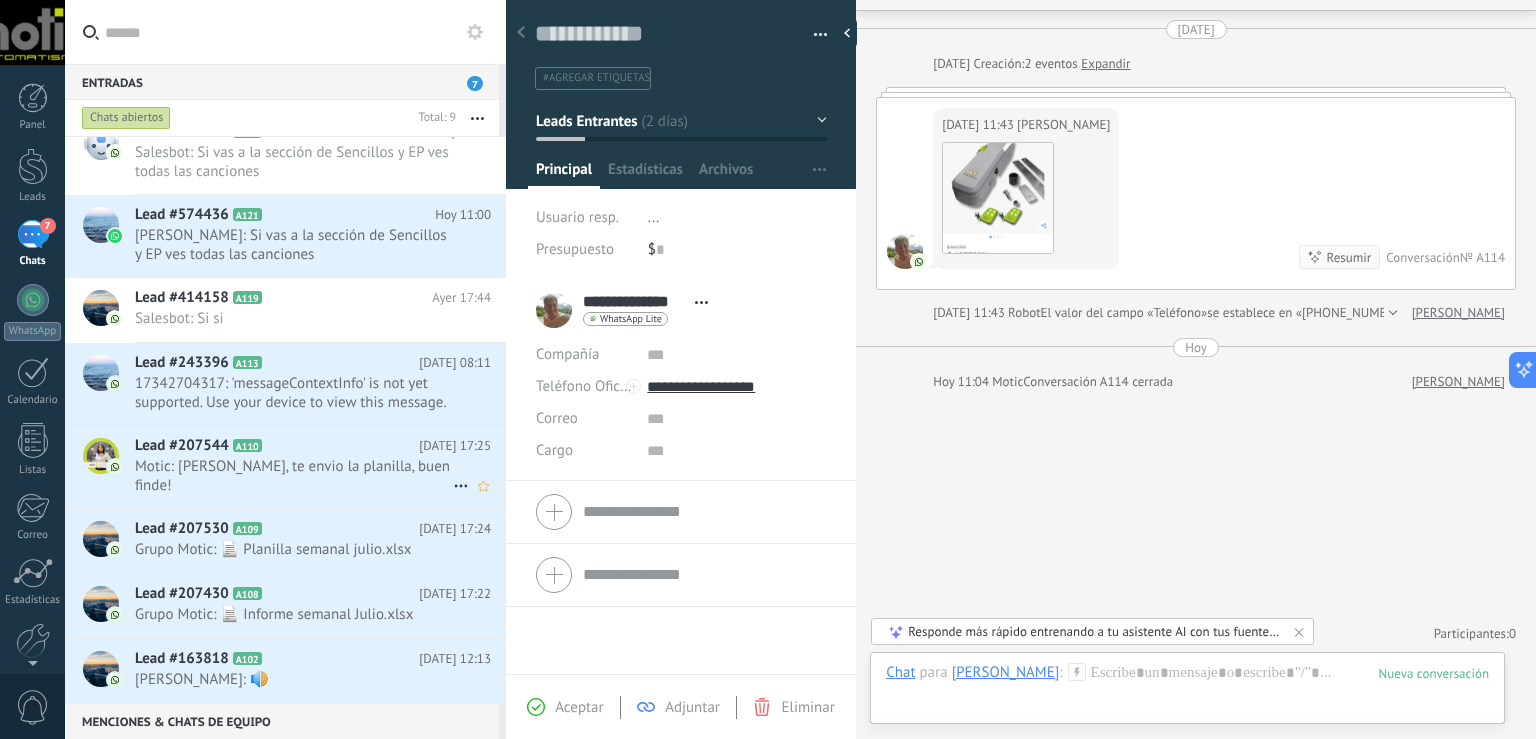 click on "Motic: Hola Jorge, te envio la planilla, buen finde!" at bounding box center [294, 476] 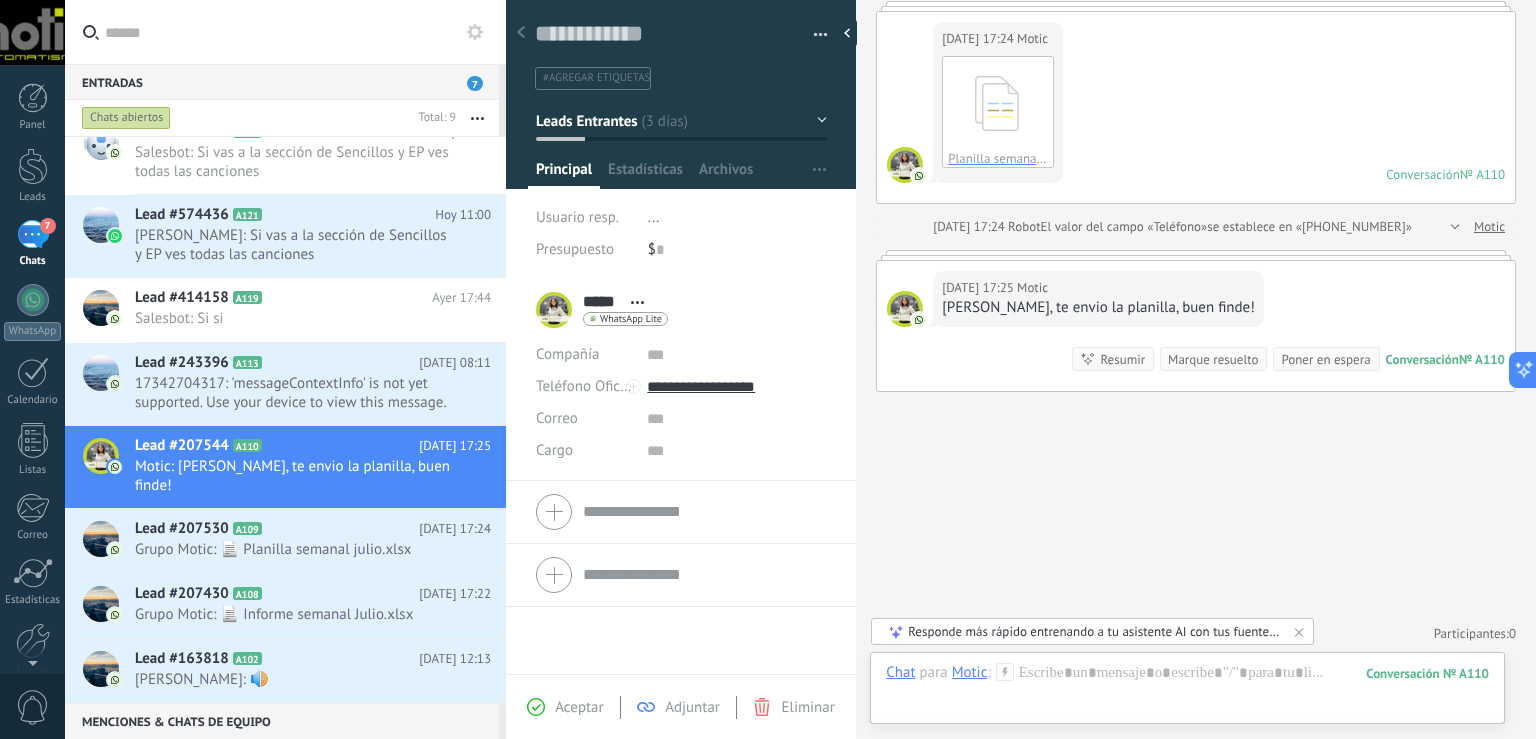 click at bounding box center [813, 35] 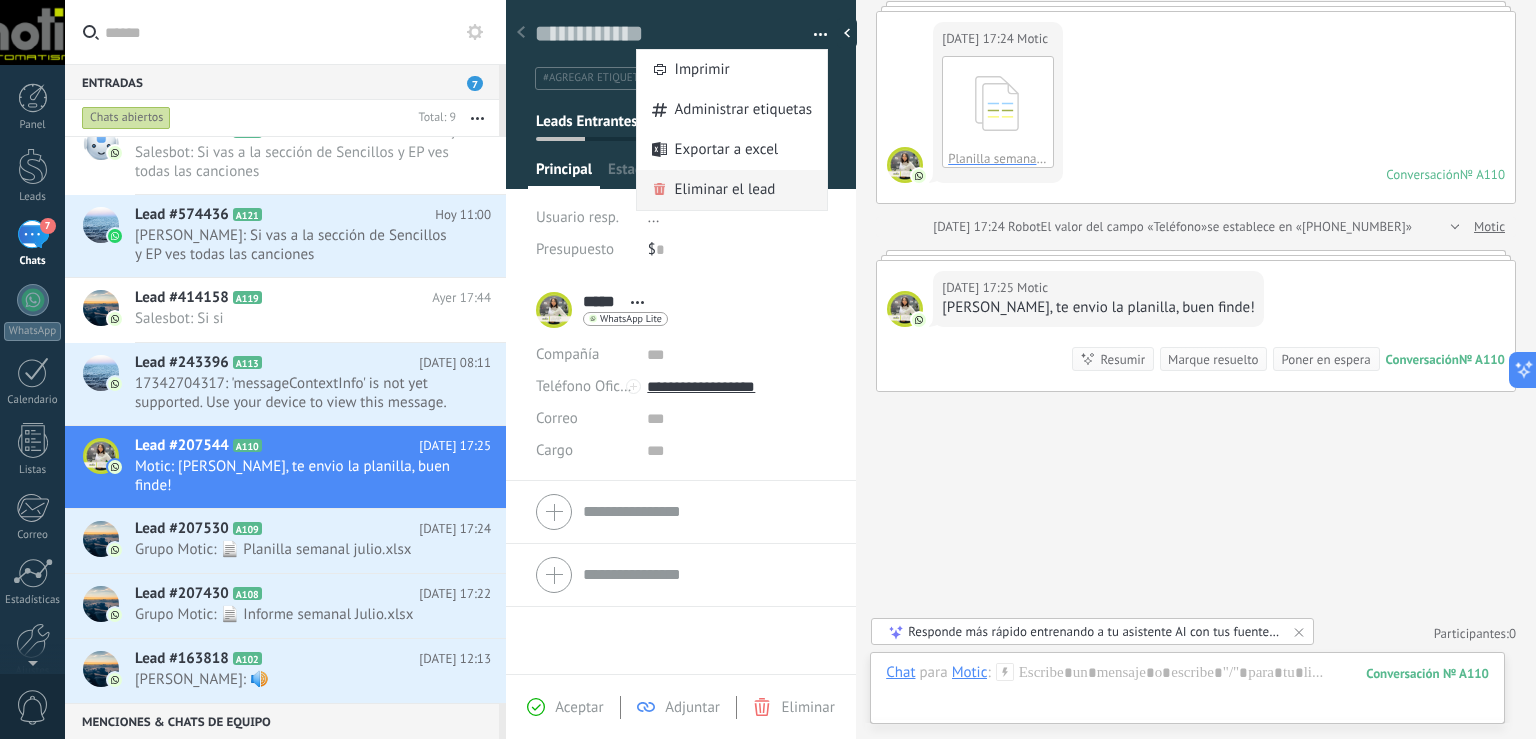 click on "Eliminar el lead" at bounding box center (725, 190) 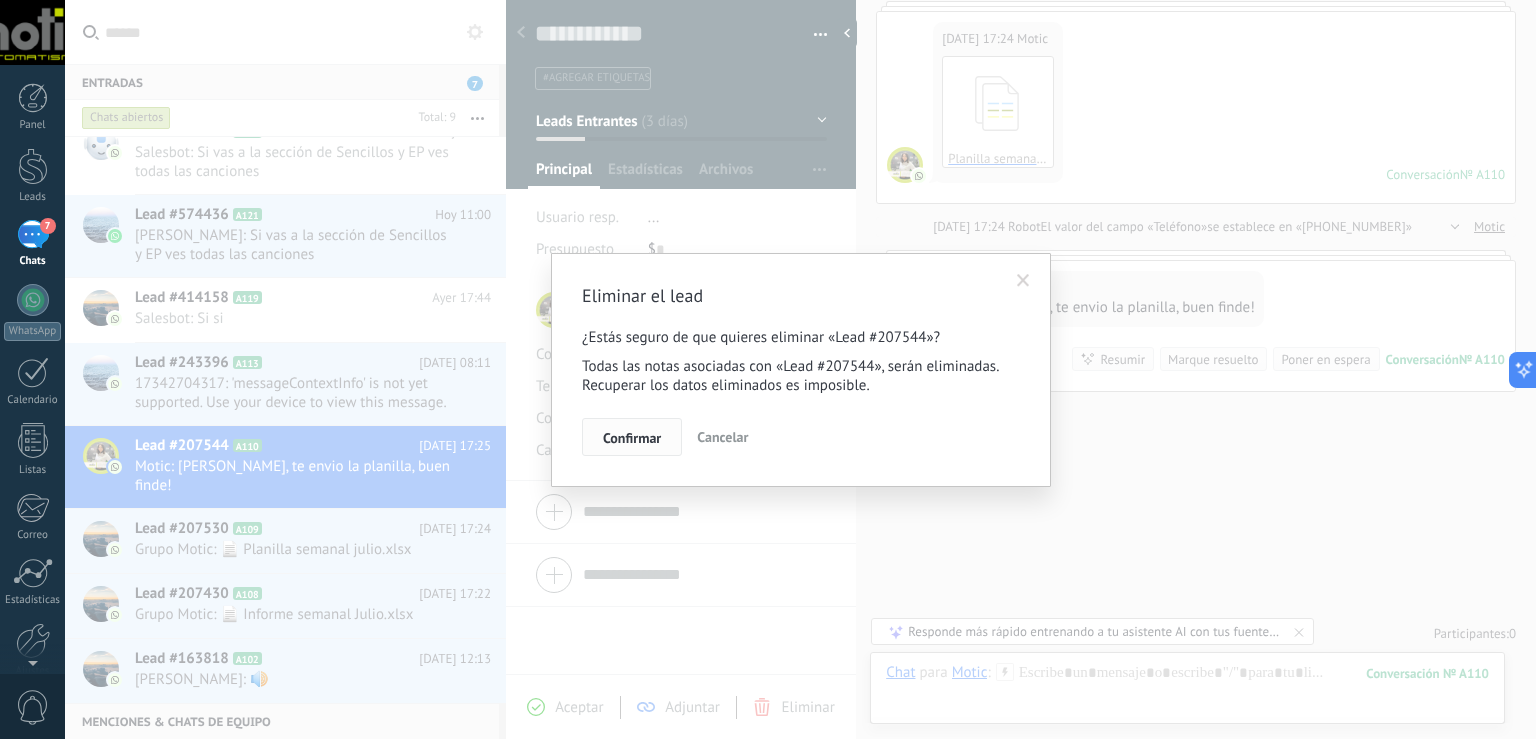 click on "Confirmar" at bounding box center (632, 438) 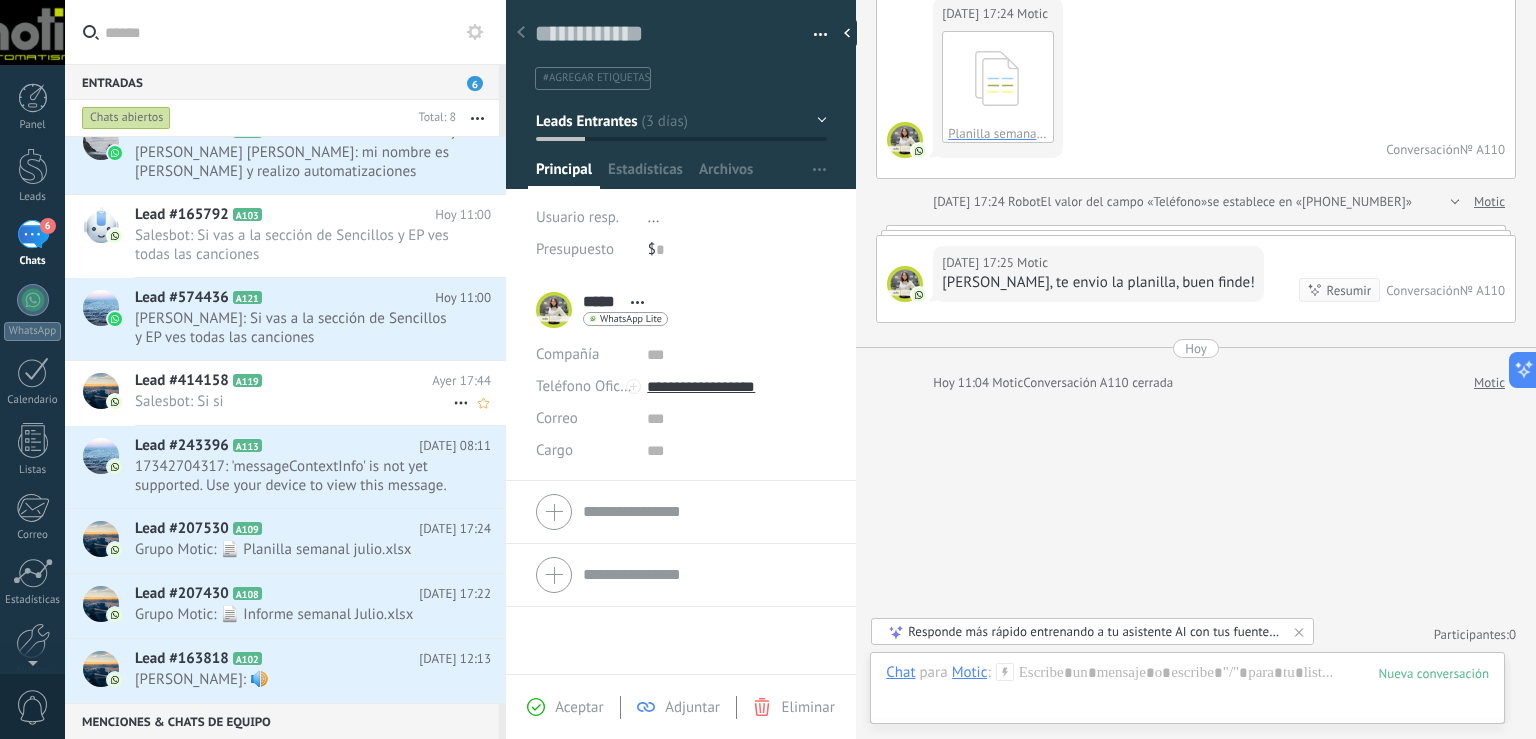 click on "Salesbot: Si si" at bounding box center (294, 401) 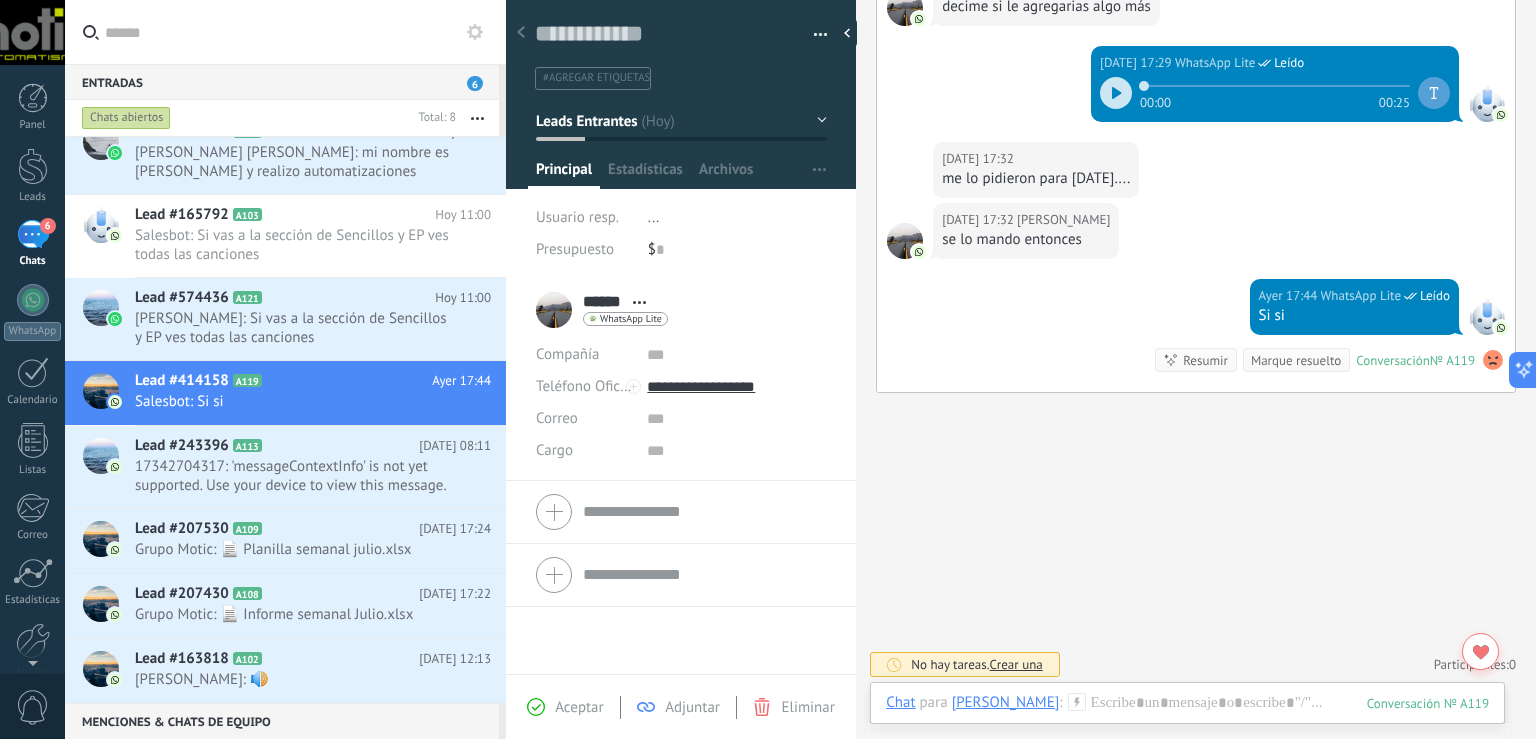 click at bounding box center [813, 35] 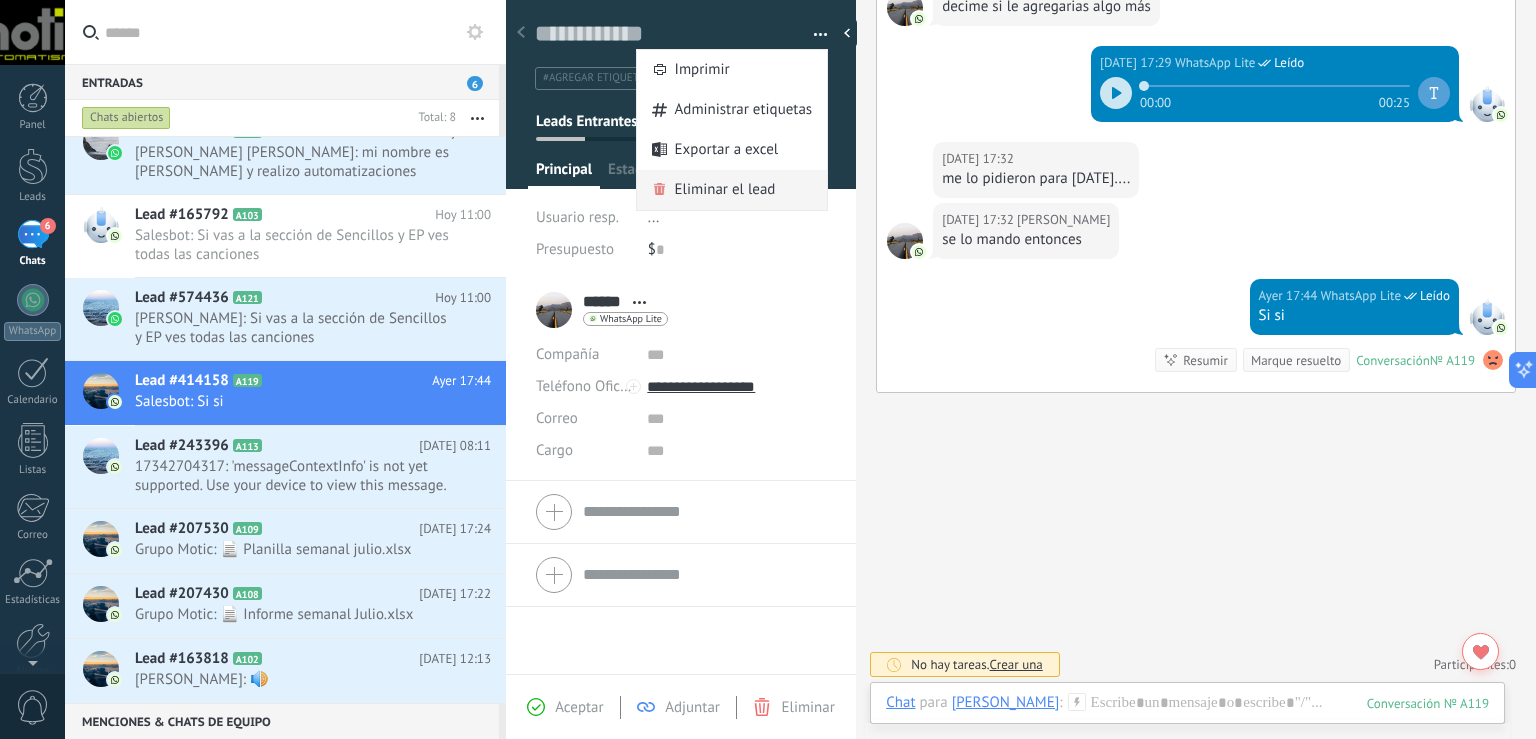 click on "Eliminar el lead" at bounding box center [725, 190] 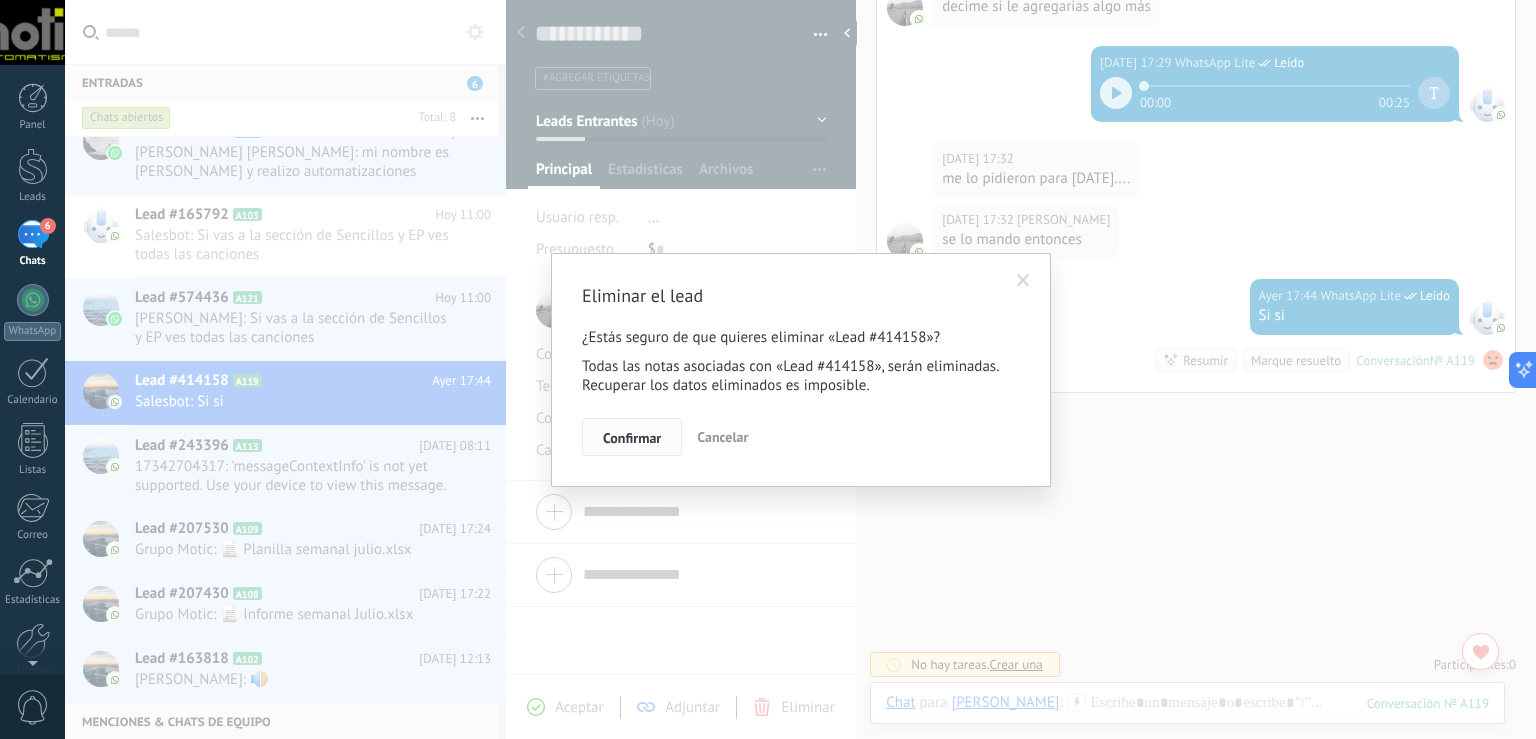 click on "Confirmar" at bounding box center (632, 438) 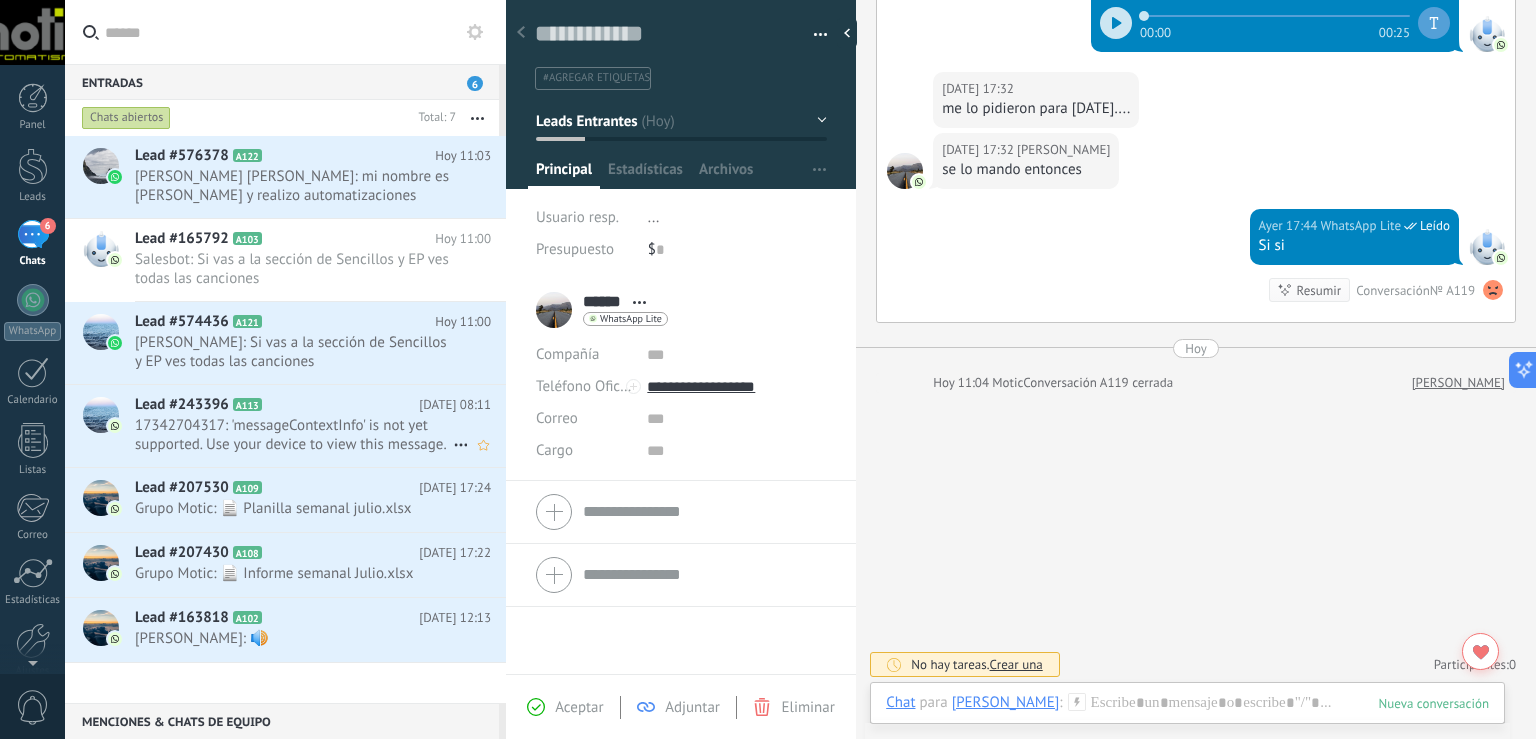 click on "17342704317: 'messageContextInfo' is not yet supported. Use your device to view this message." at bounding box center (294, 435) 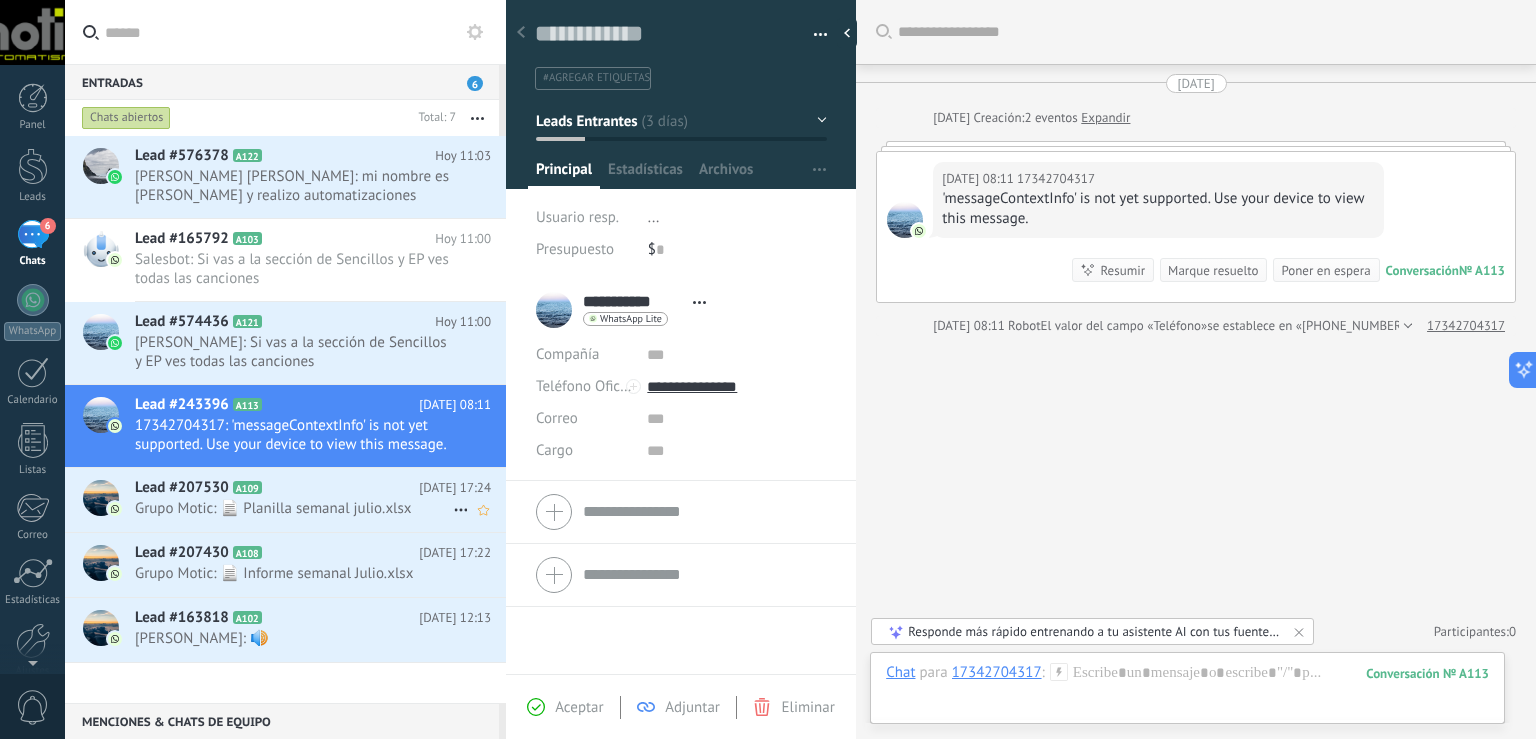 click on "Grupo Motic: 📄 Planilla semanal julio.xlsx" at bounding box center [294, 508] 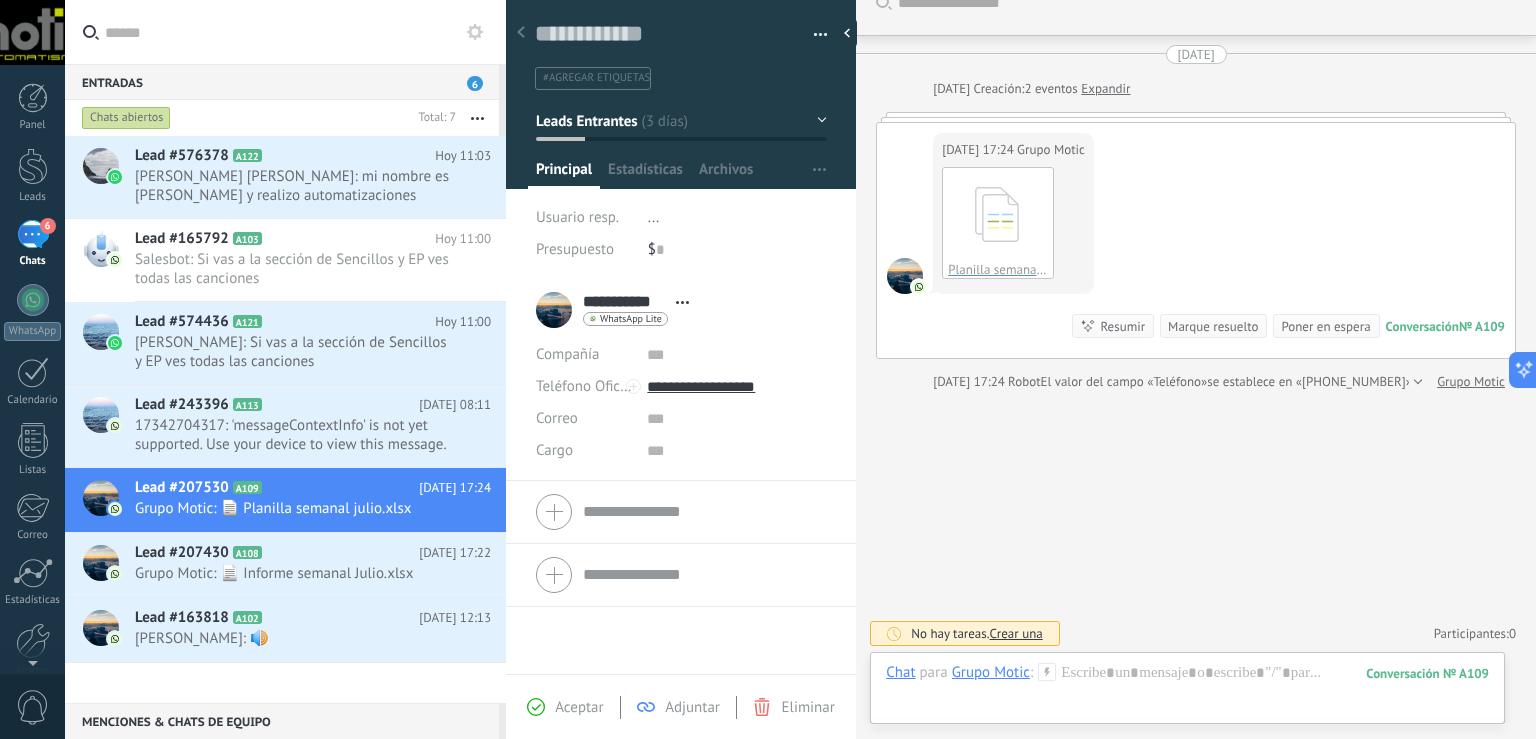 click on "Guardar y crear
Imprimir
Administrar etiquetas
Exportar a excel" at bounding box center (681, 38) 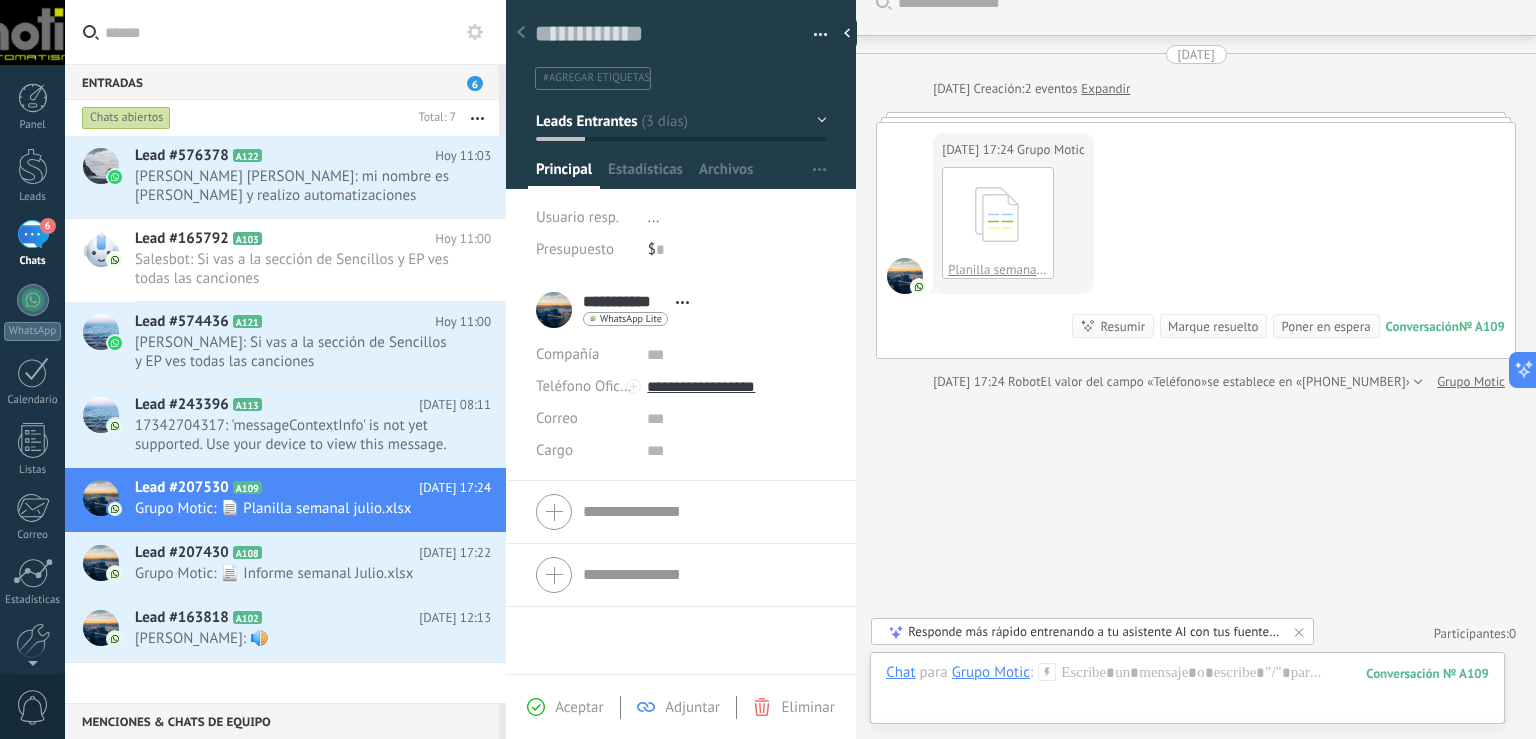 click at bounding box center (813, 35) 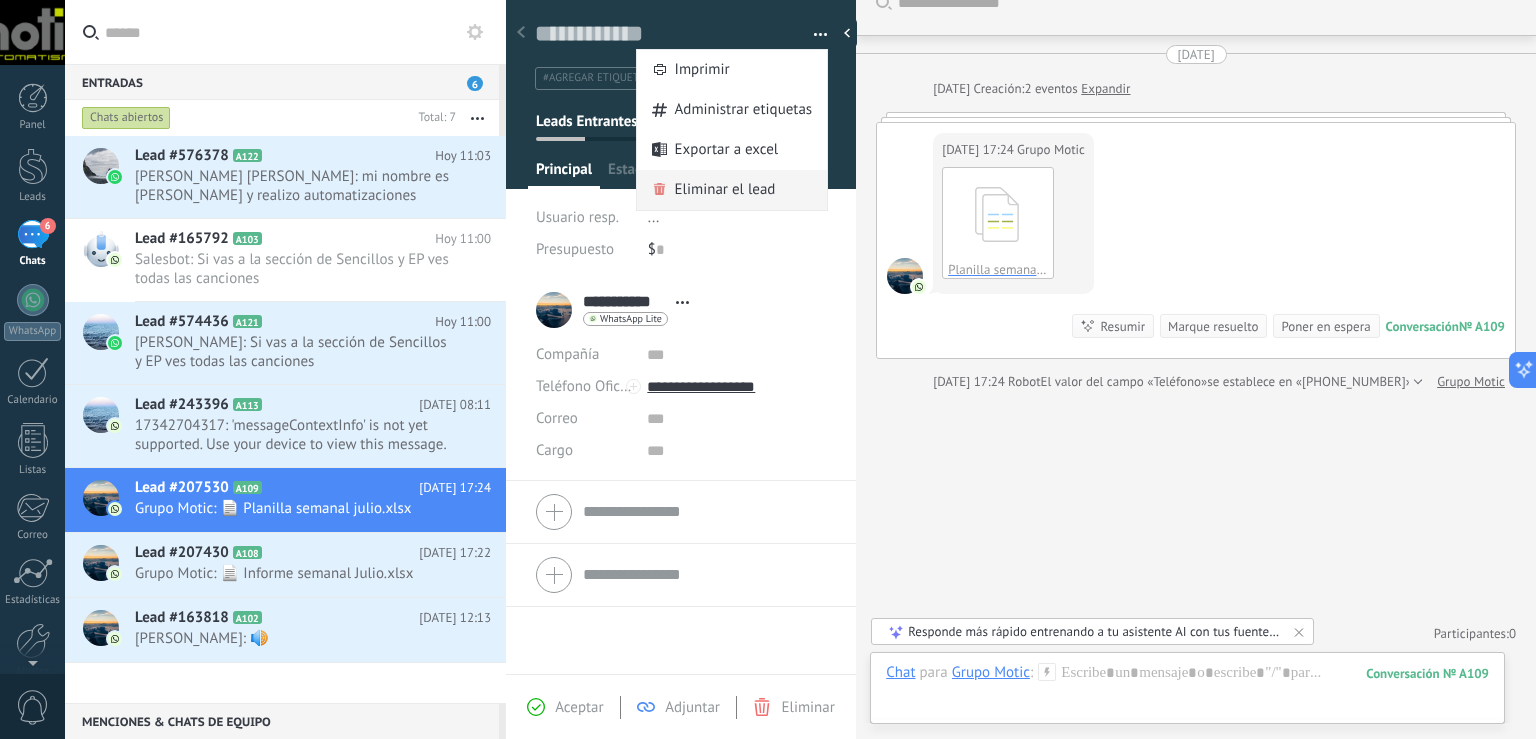 click on "Eliminar el lead" at bounding box center [725, 190] 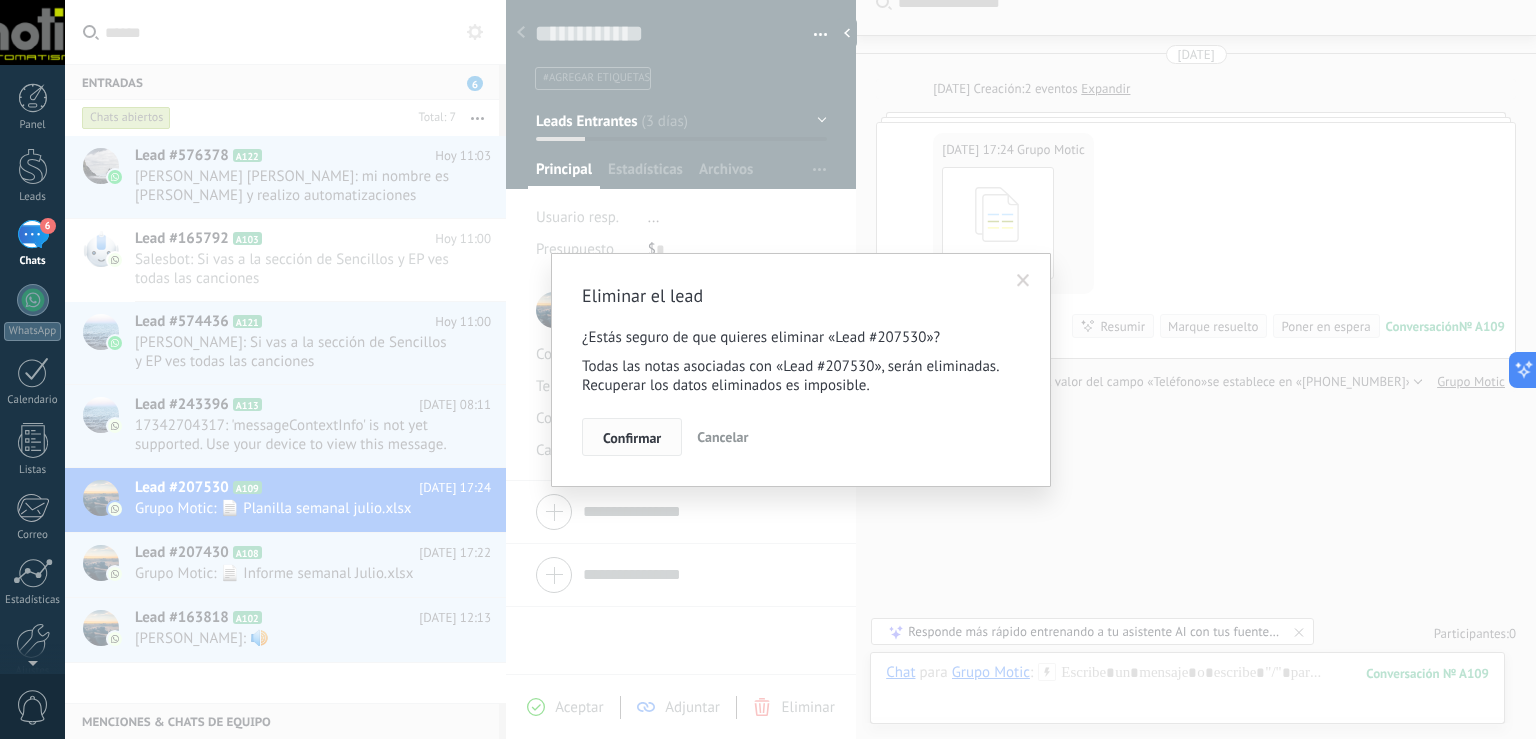 click on "Confirmar" at bounding box center [632, 438] 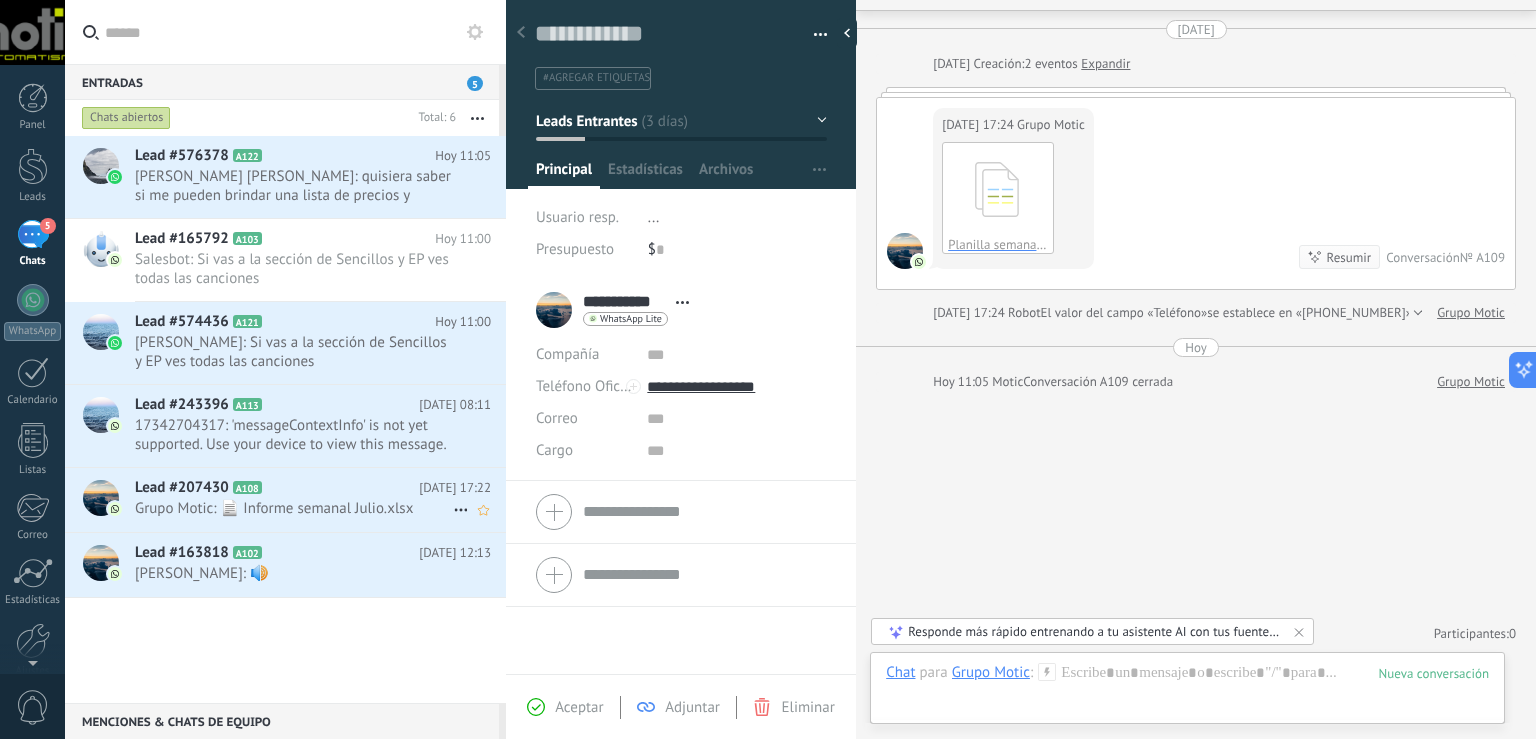 click on "Grupo Motic: 📄 Informe semanal Julio.xlsx" at bounding box center [294, 508] 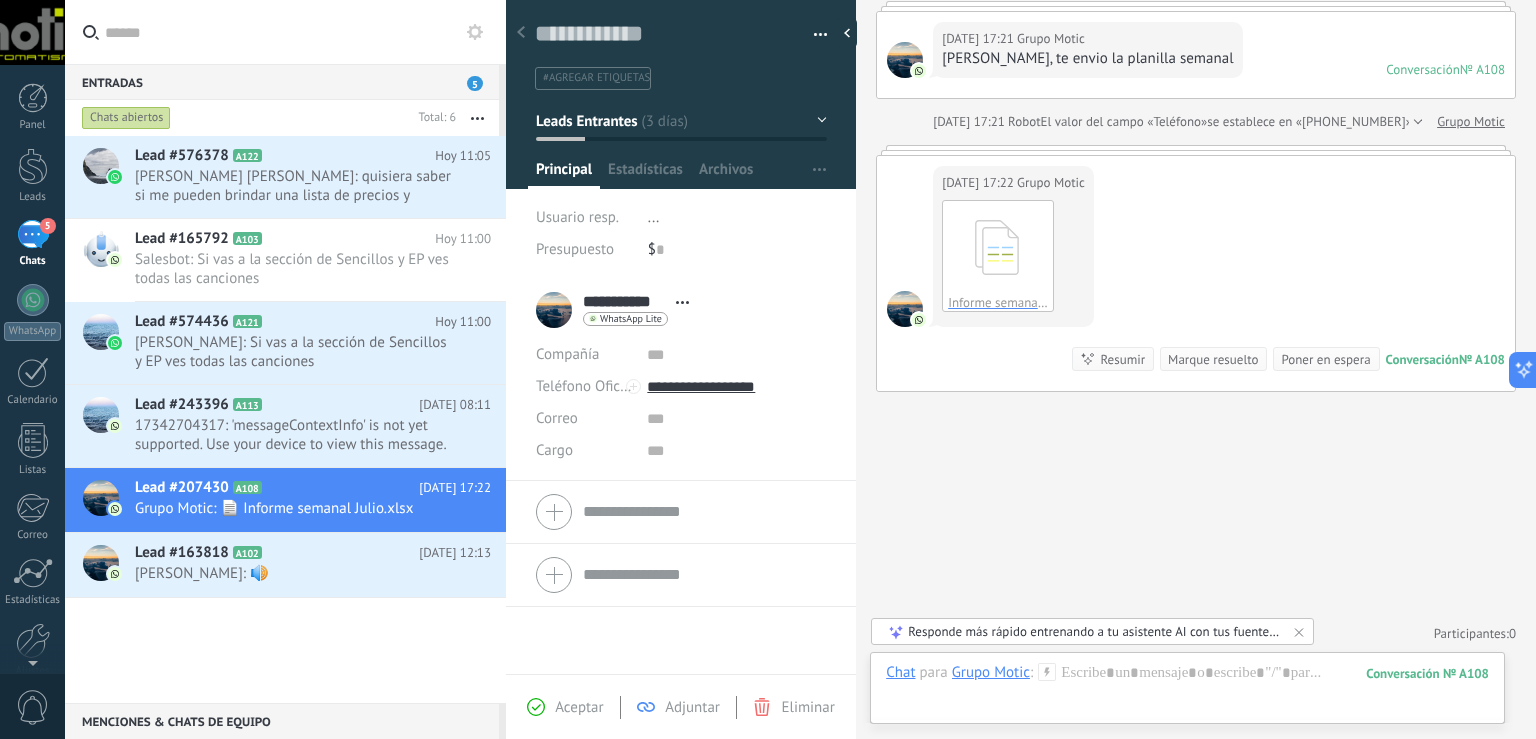 click at bounding box center (813, 35) 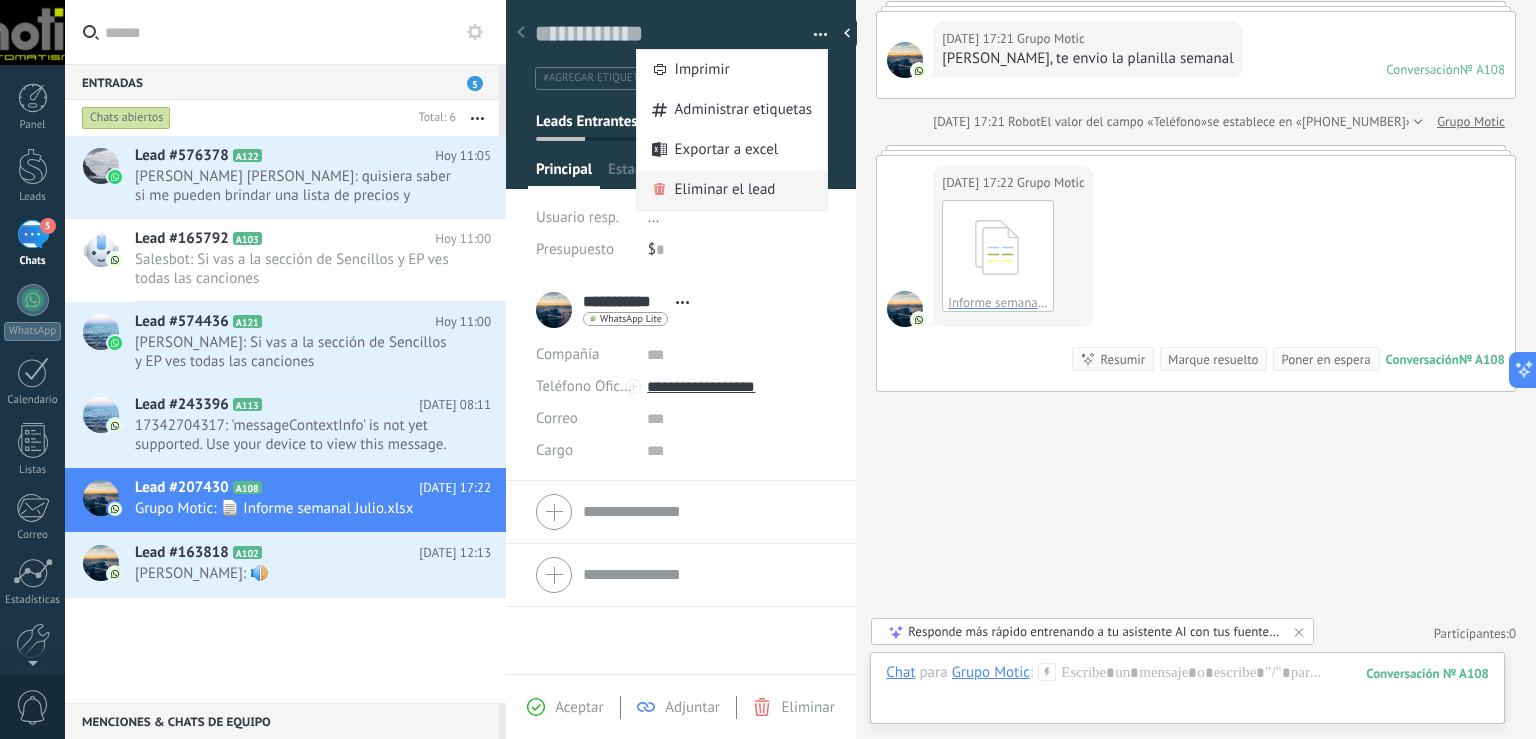 click on "Eliminar el lead" at bounding box center (725, 190) 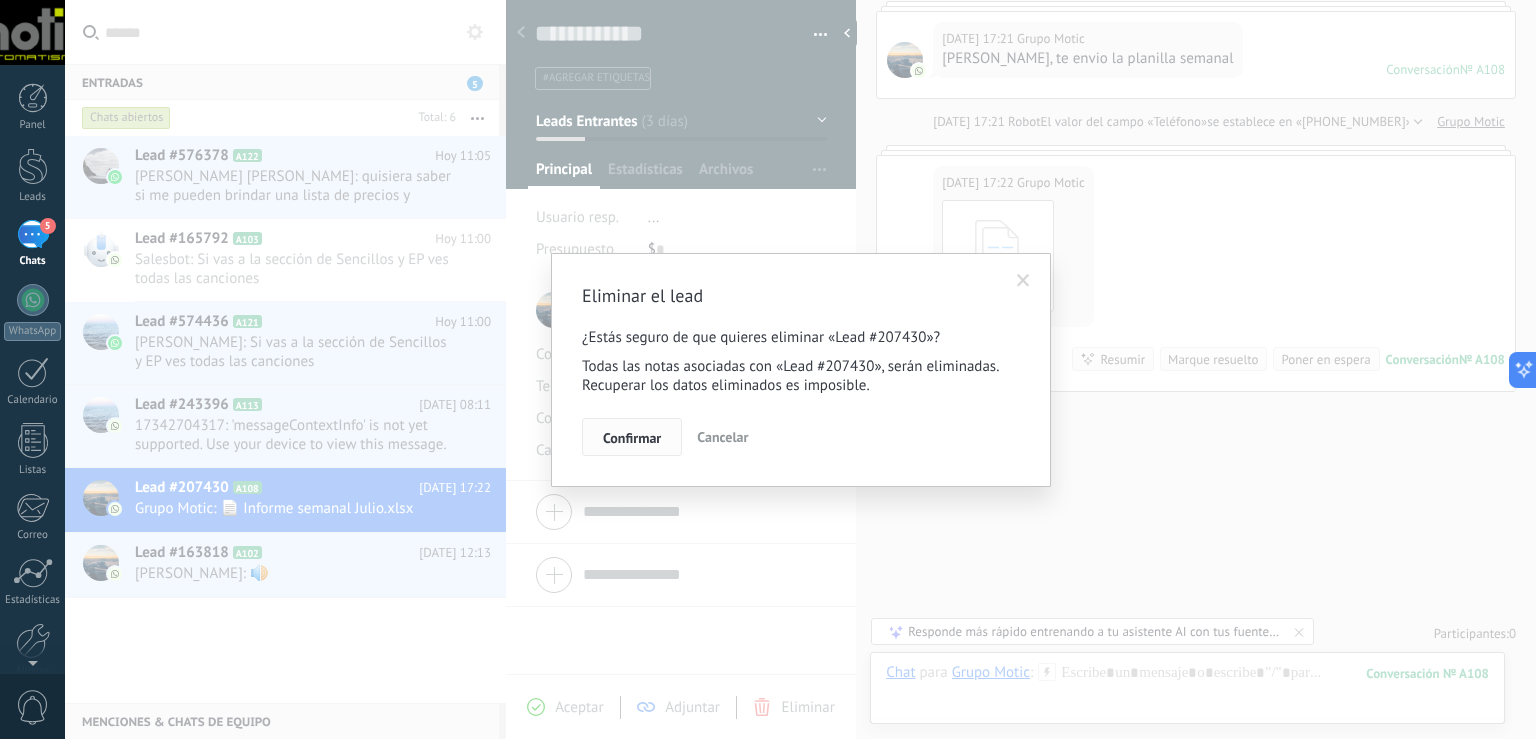 click on "Confirmar" at bounding box center [632, 437] 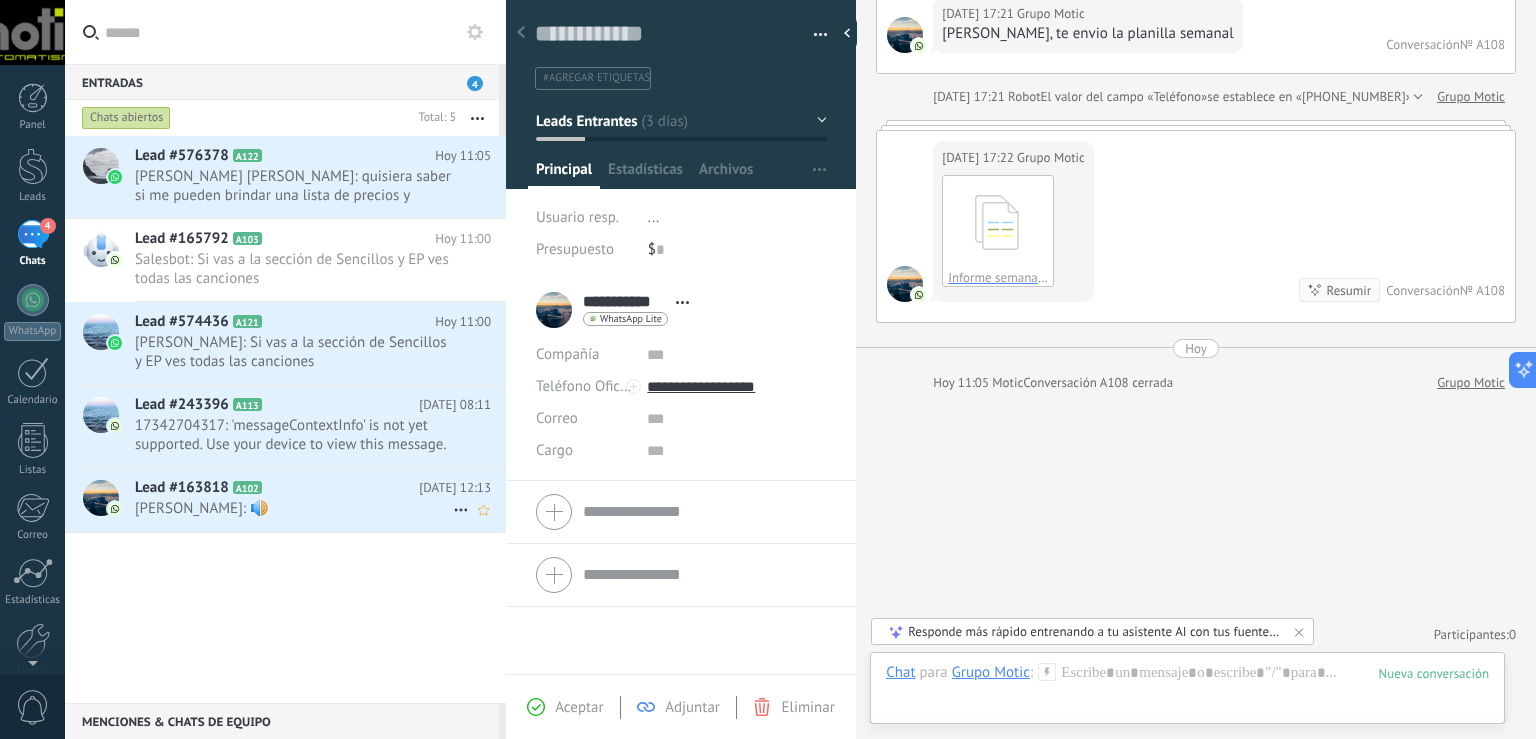 click on "Johan Motic: 🔊" at bounding box center [294, 508] 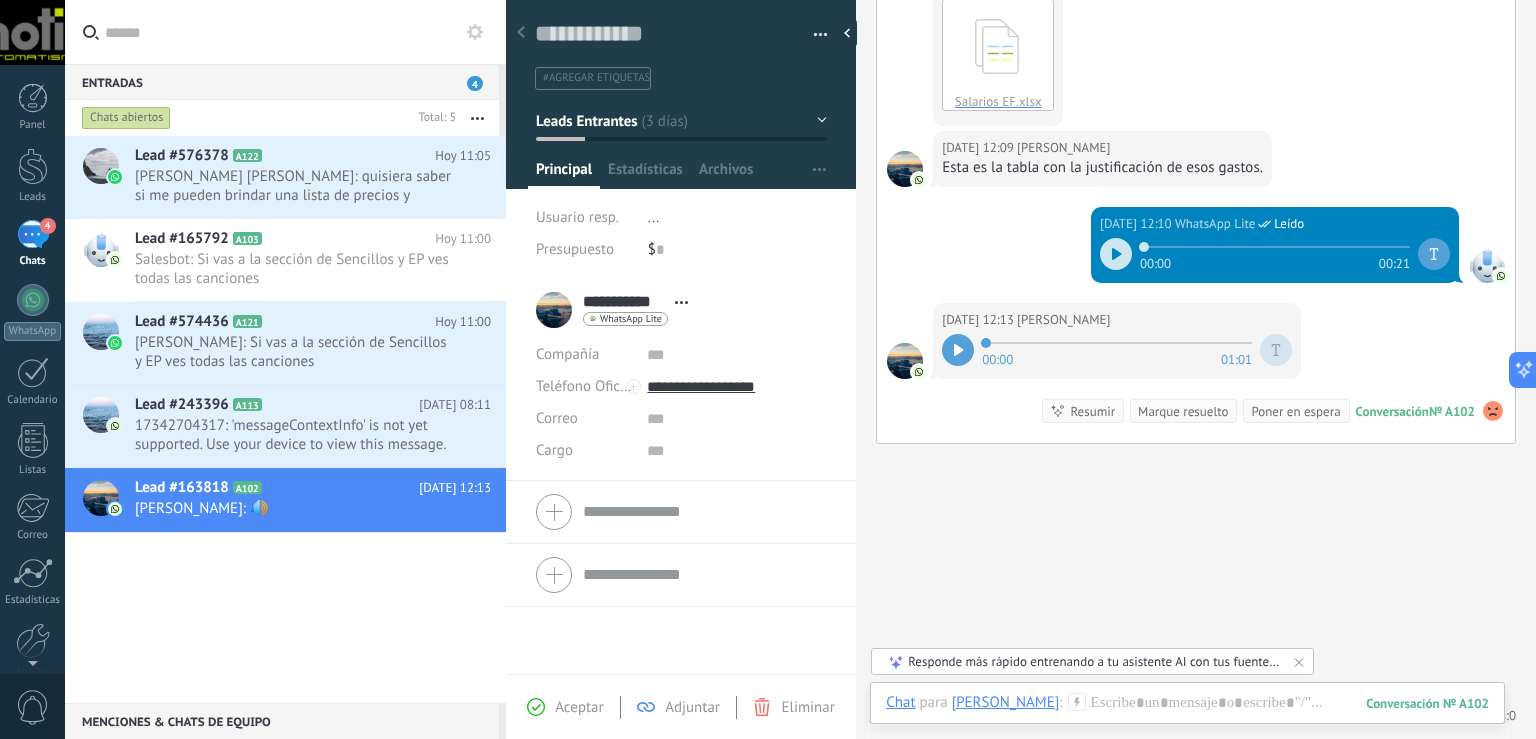 click at bounding box center (821, 38) 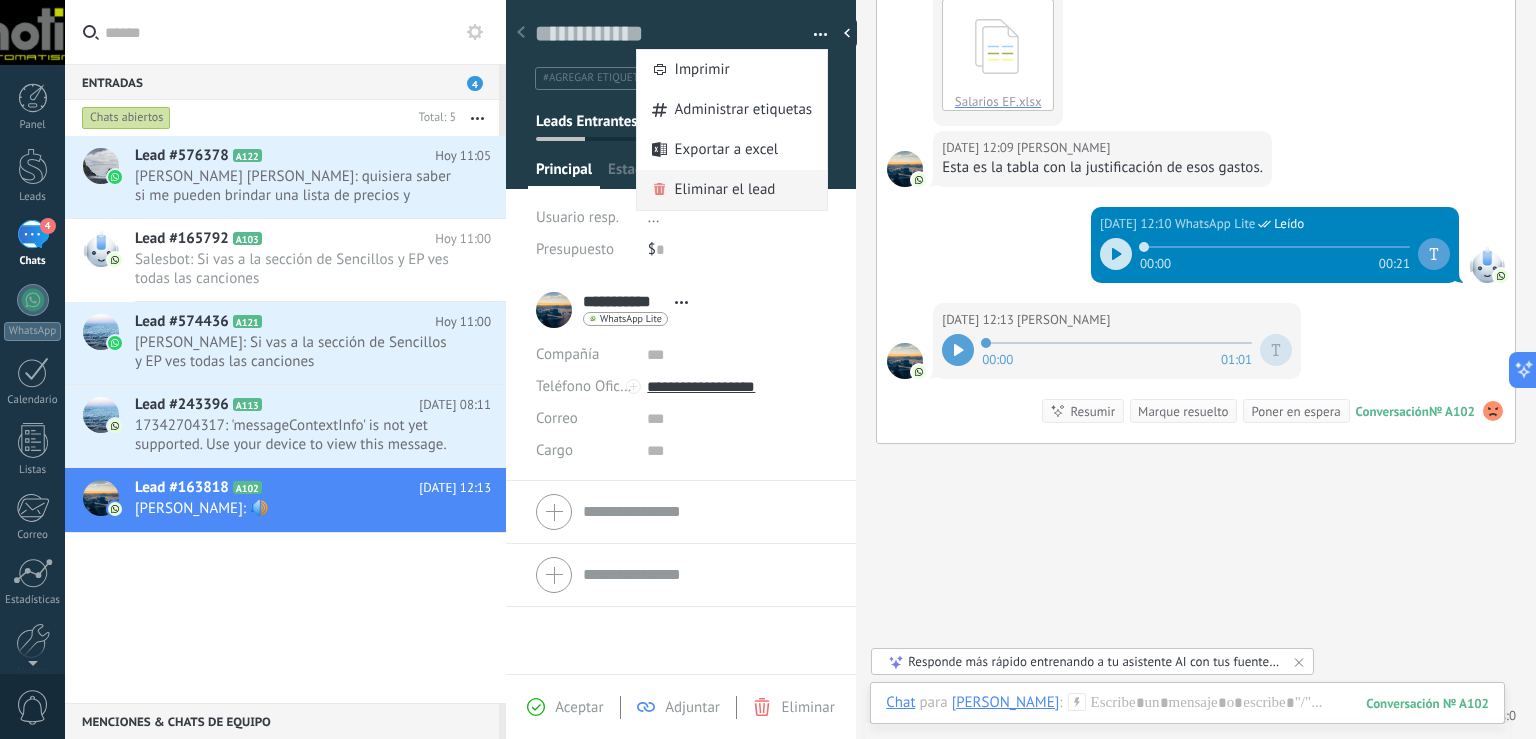click on "Eliminar el lead" at bounding box center [725, 190] 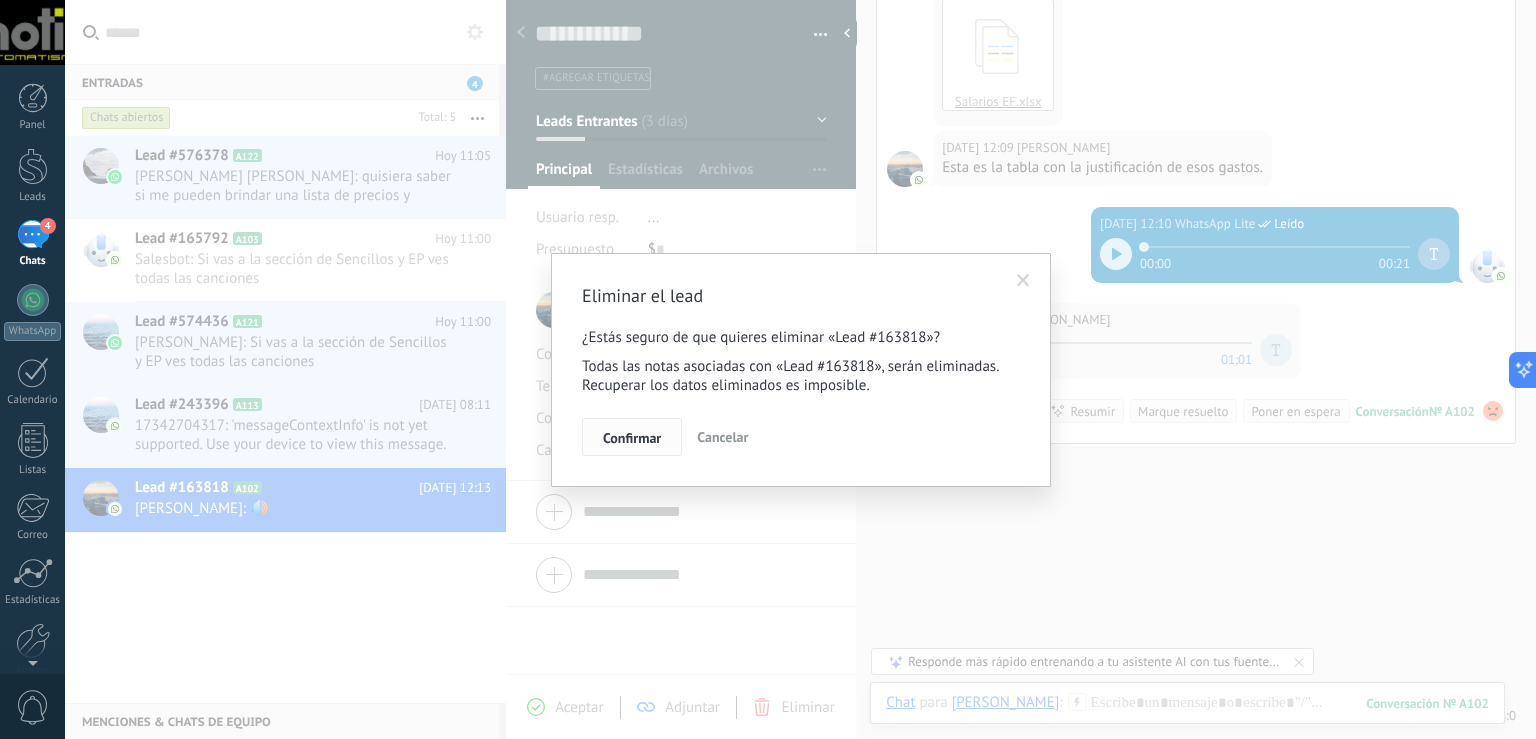 click on "Confirmar" at bounding box center (632, 438) 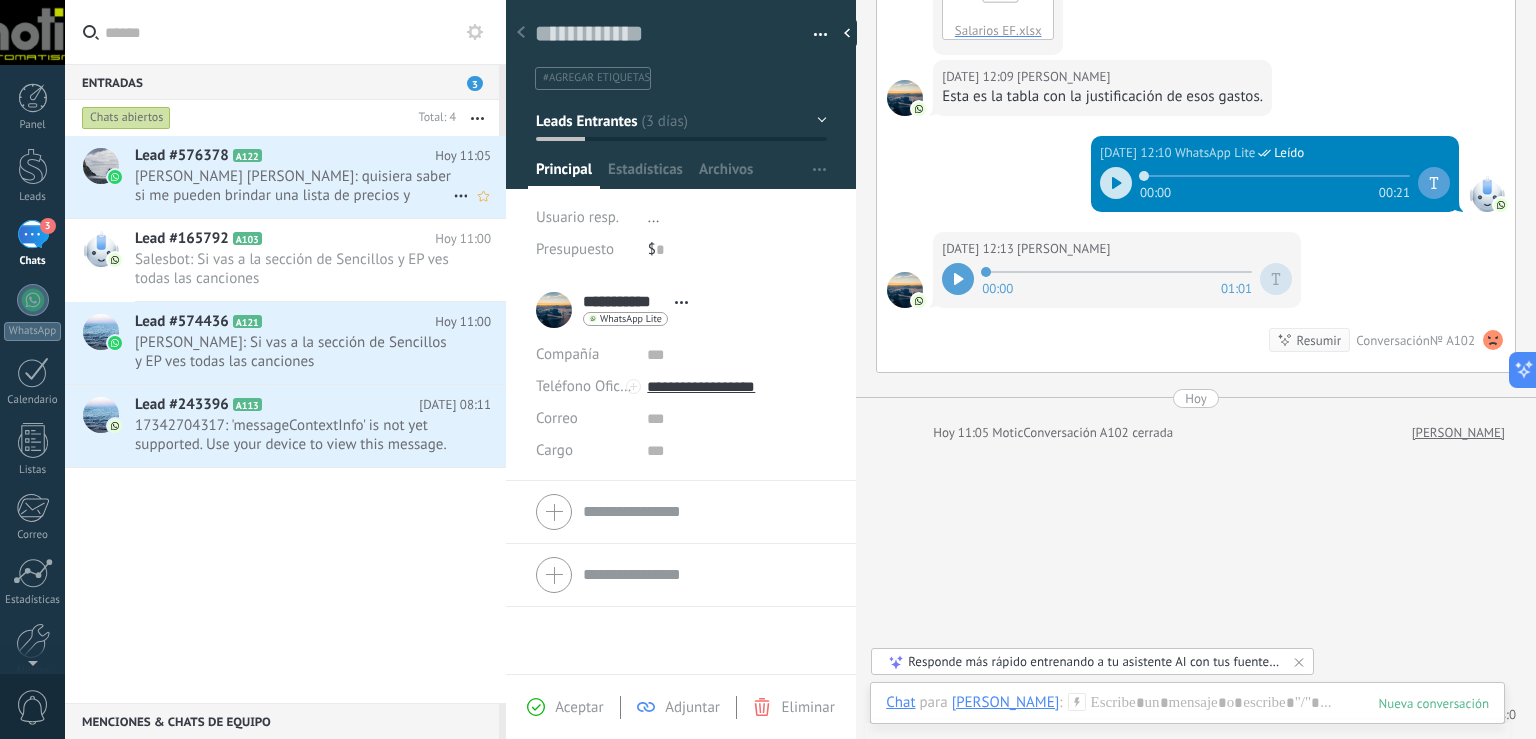 click on "Miguel Ángel Lambert: quisiera saber si me pueden brindar una lista de precios y consultar para hacerle mantenimiento a un motor de un cliente" at bounding box center (294, 186) 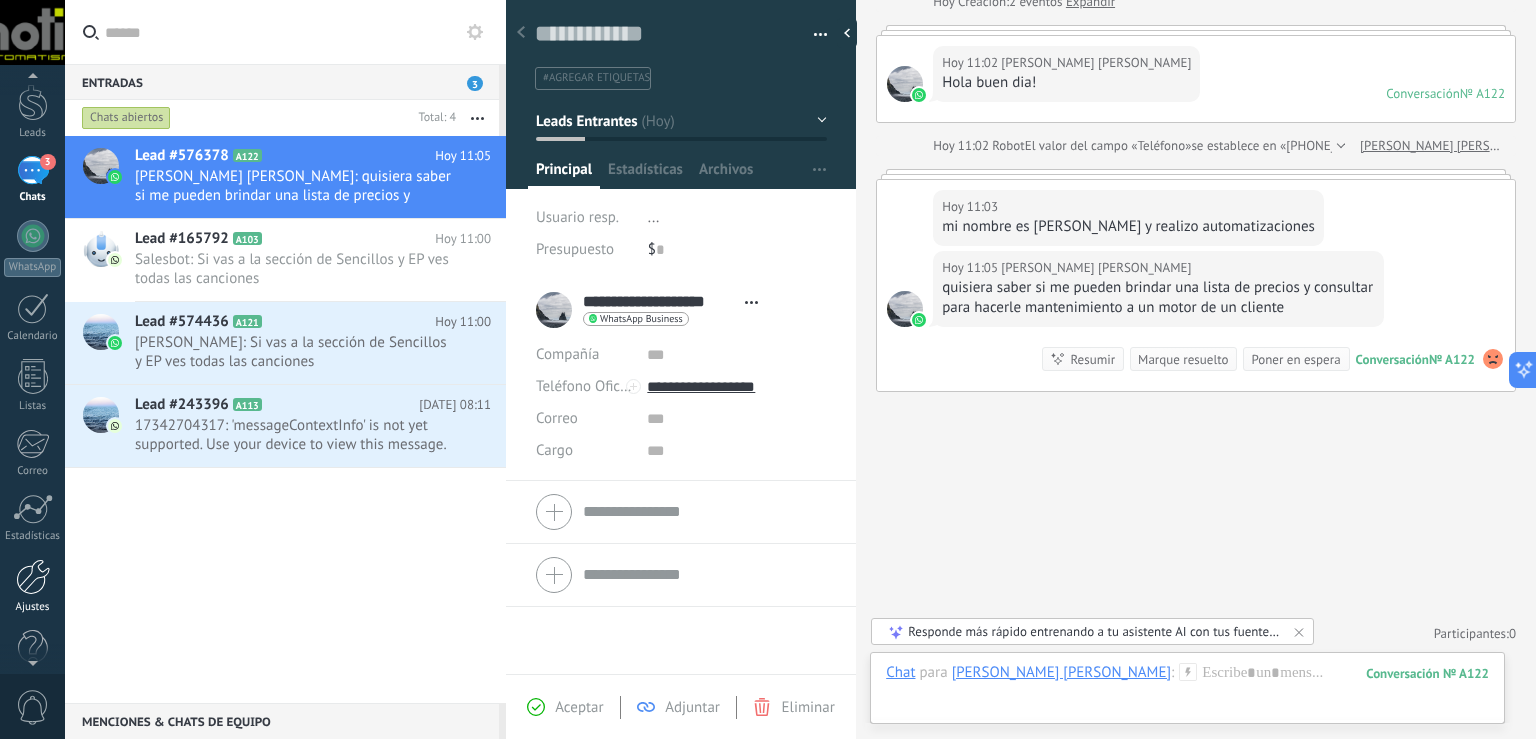 scroll, scrollTop: 92, scrollLeft: 0, axis: vertical 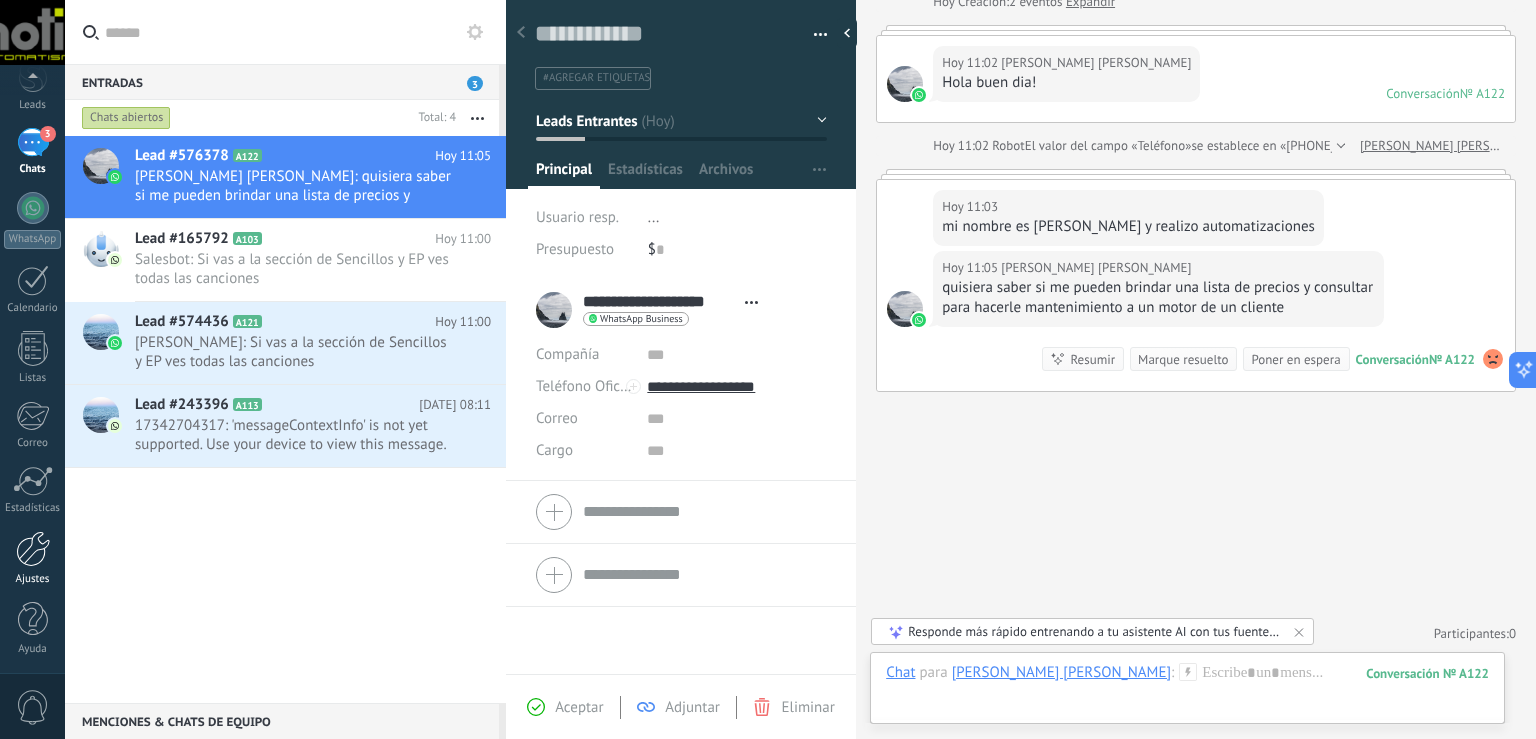 click at bounding box center [33, 549] 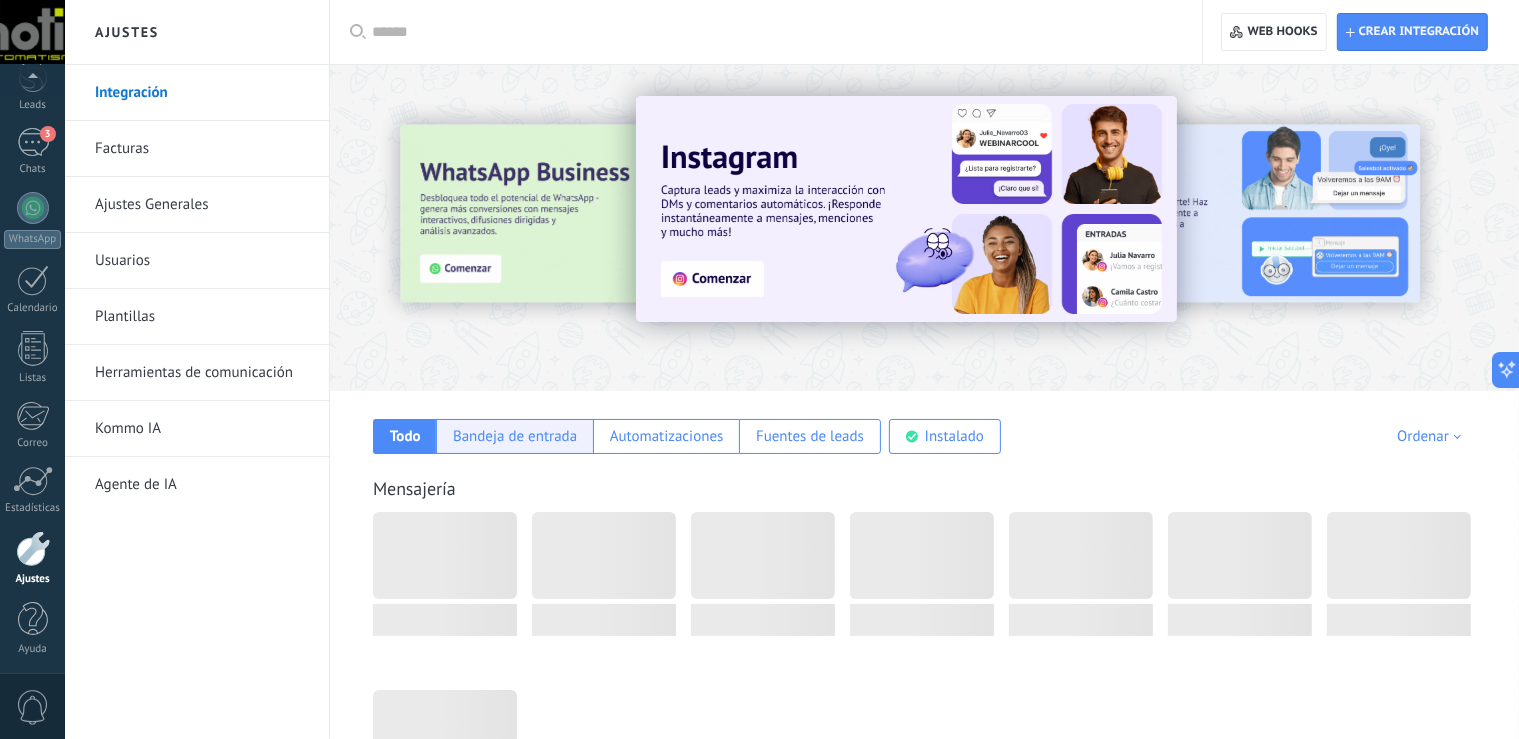 scroll, scrollTop: 92, scrollLeft: 0, axis: vertical 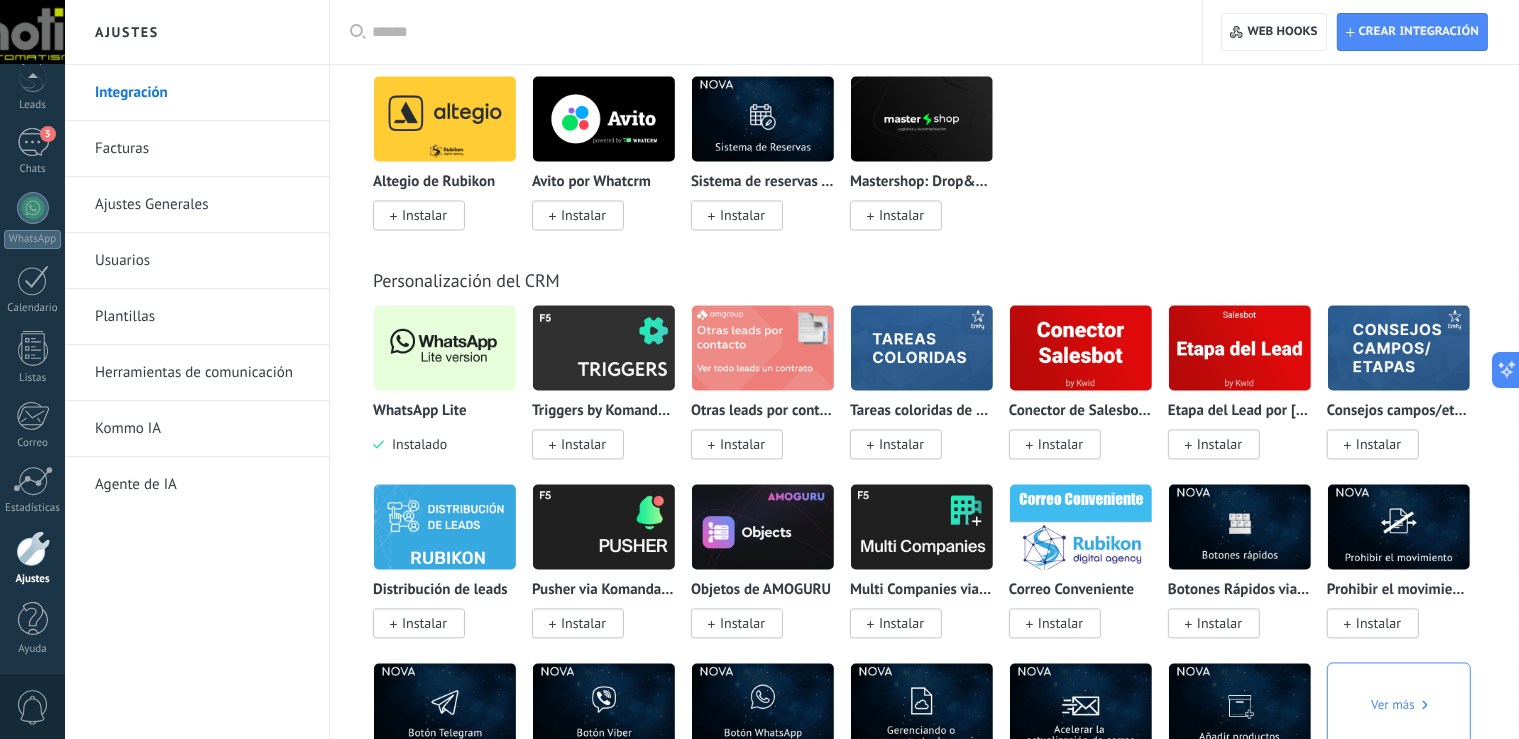 click at bounding box center (445, 347) 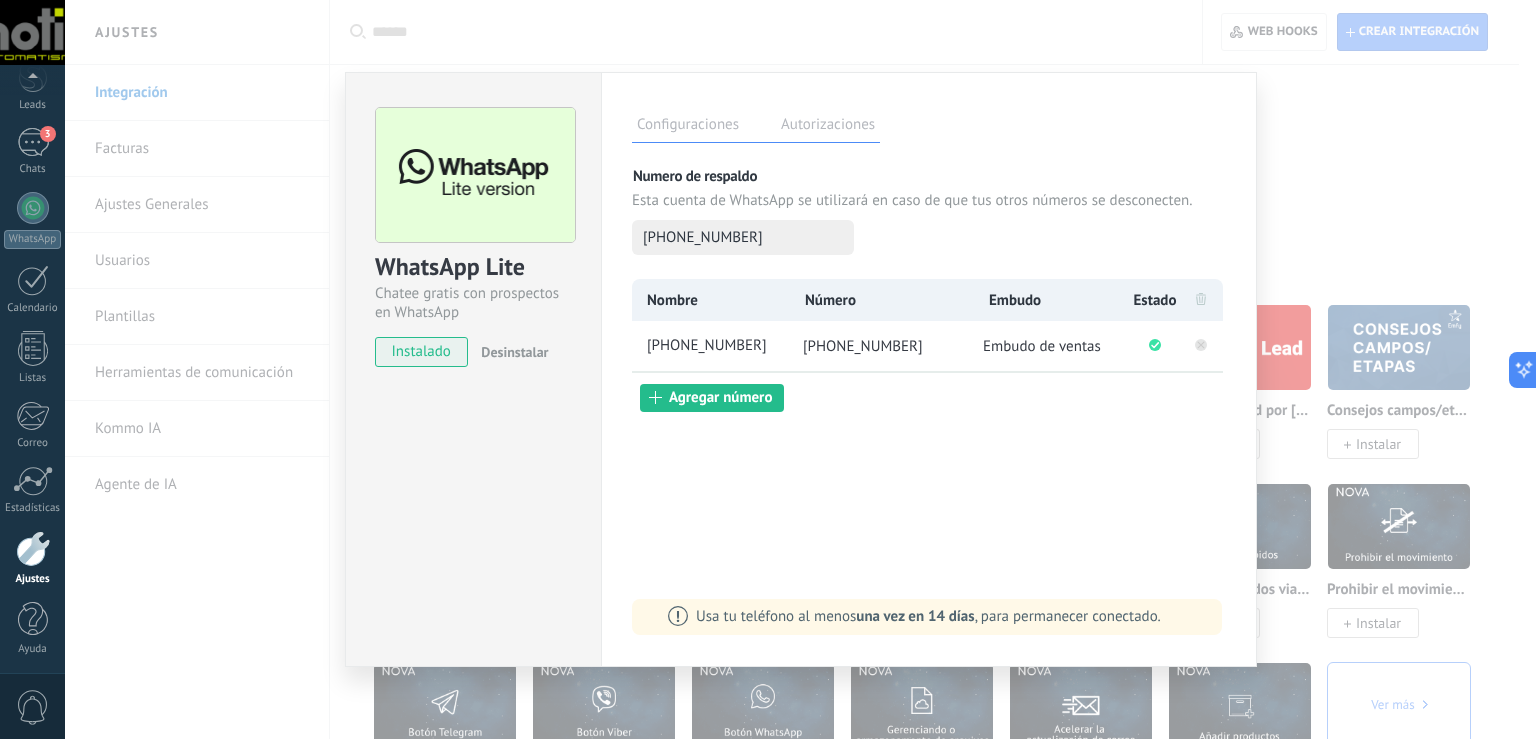 click 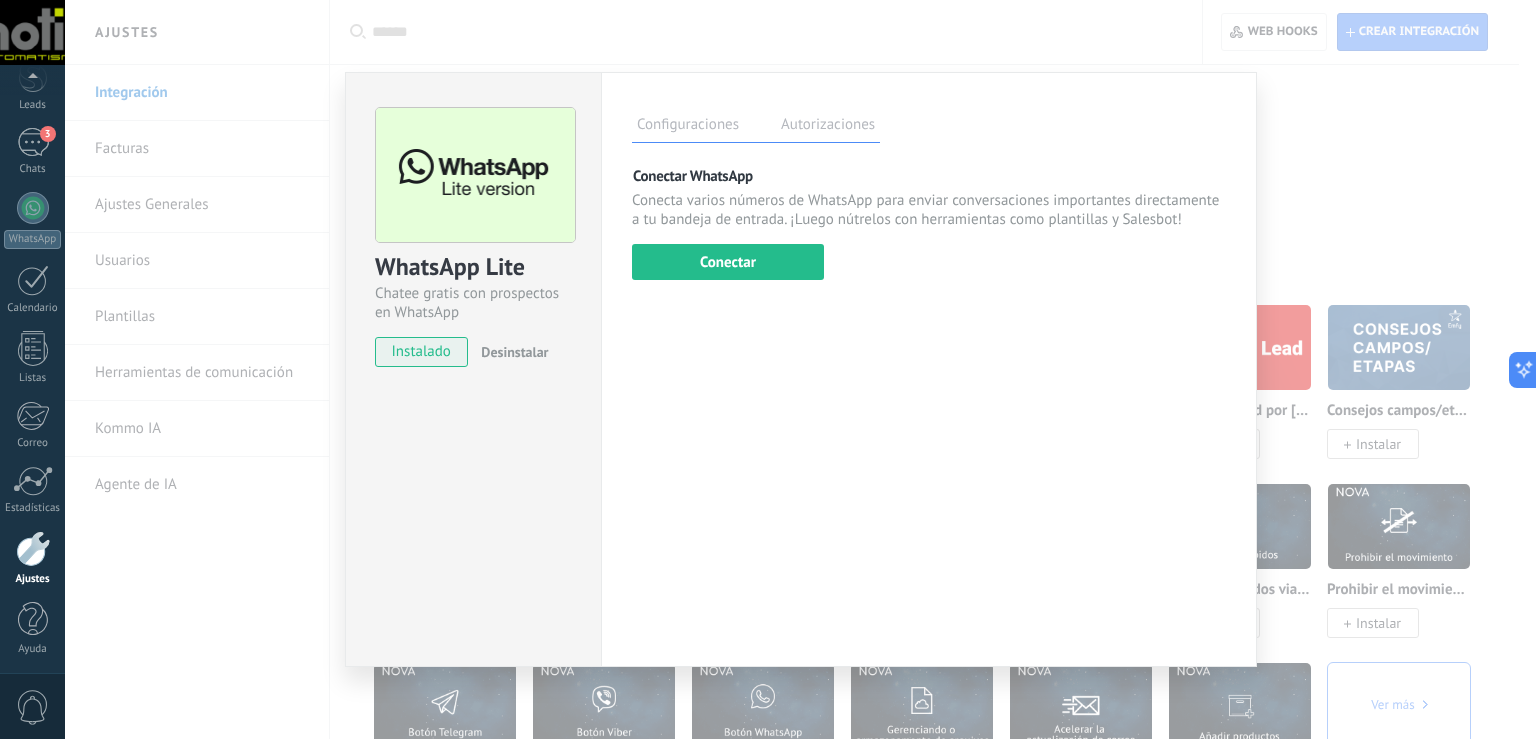 click on "WhatsApp Lite Chatee gratis con prospectos en WhatsApp instalado Desinstalar Configuraciones Autorizaciones Esta pestaña registra a los usuarios que han concedido acceso a las integración a esta cuenta. Si deseas remover la posibilidad que un usuario pueda enviar solicitudes a la cuenta en nombre de esta integración, puedes revocar el acceso. Si el acceso a todos los usuarios es revocado, la integración dejará de funcionar. Esta aplicacion está instalada, pero nadie le ha dado acceso aun. Más de 2 mil millones de personas utilizan activamente WhatsApp para conectarse con amigos, familiares y empresas. Esta integración agrega el chat más popular a tu arsenal de comunicación: captura automáticamente leads desde los mensajes entrantes, comparte el acceso al chat con todo tu equipo y potencia todo con las herramientas integradas de Kommo, como el botón de compromiso y Salesbot. más _:  Guardar Conectar WhatsApp Conectar" at bounding box center (800, 369) 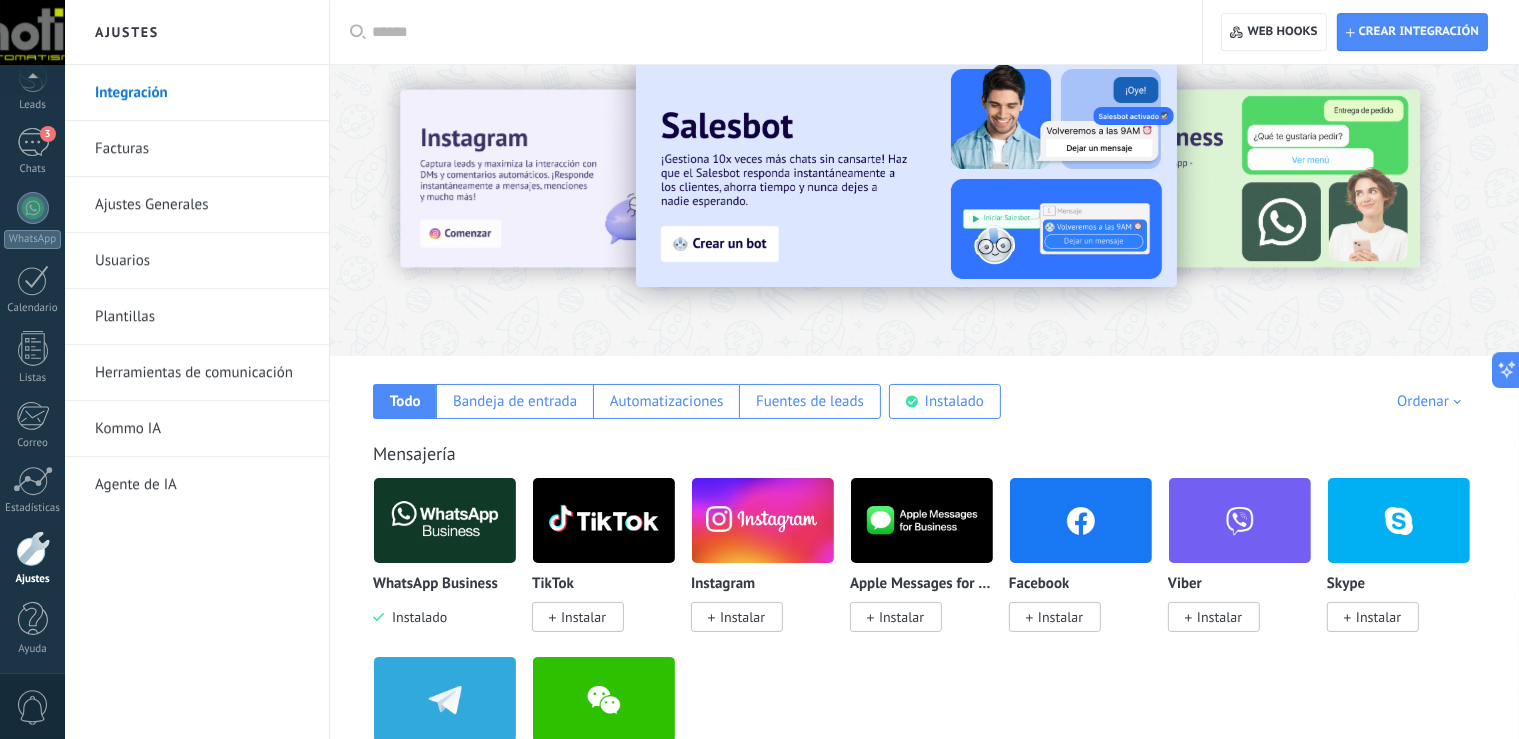 scroll, scrollTop: 0, scrollLeft: 0, axis: both 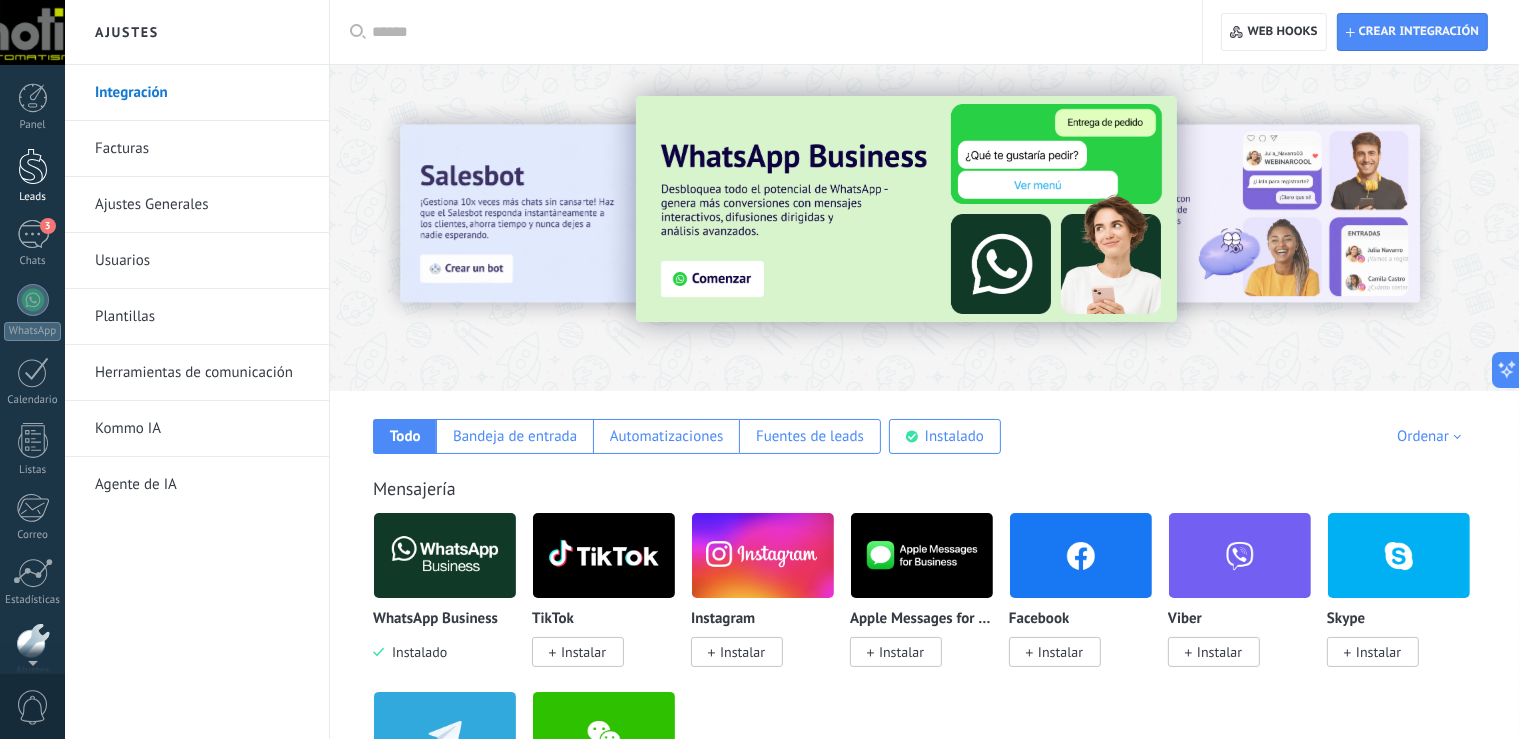 click on "Leads" at bounding box center (32, 176) 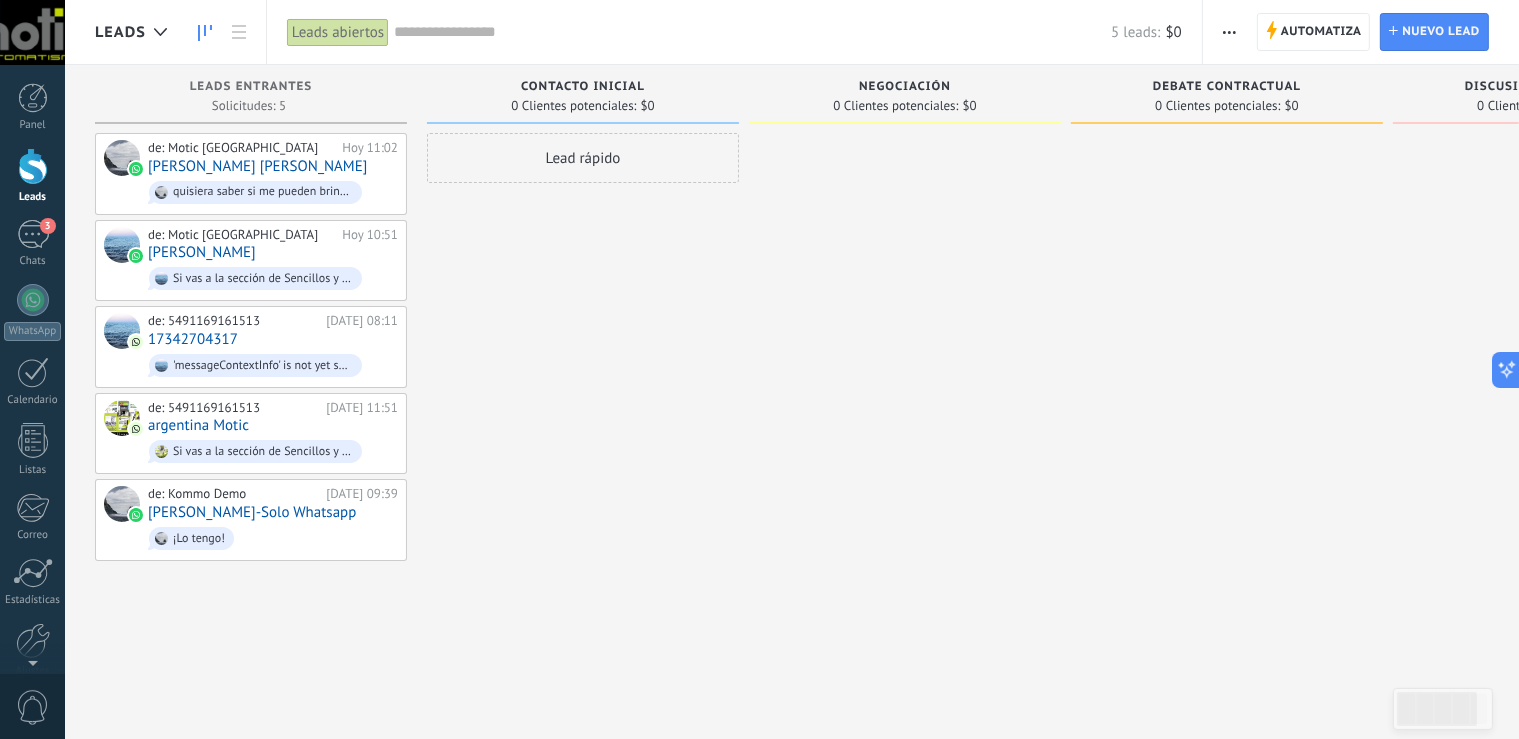 click on "Contacto inicial 0  Clientes potenciales:  $0" at bounding box center [583, 94] 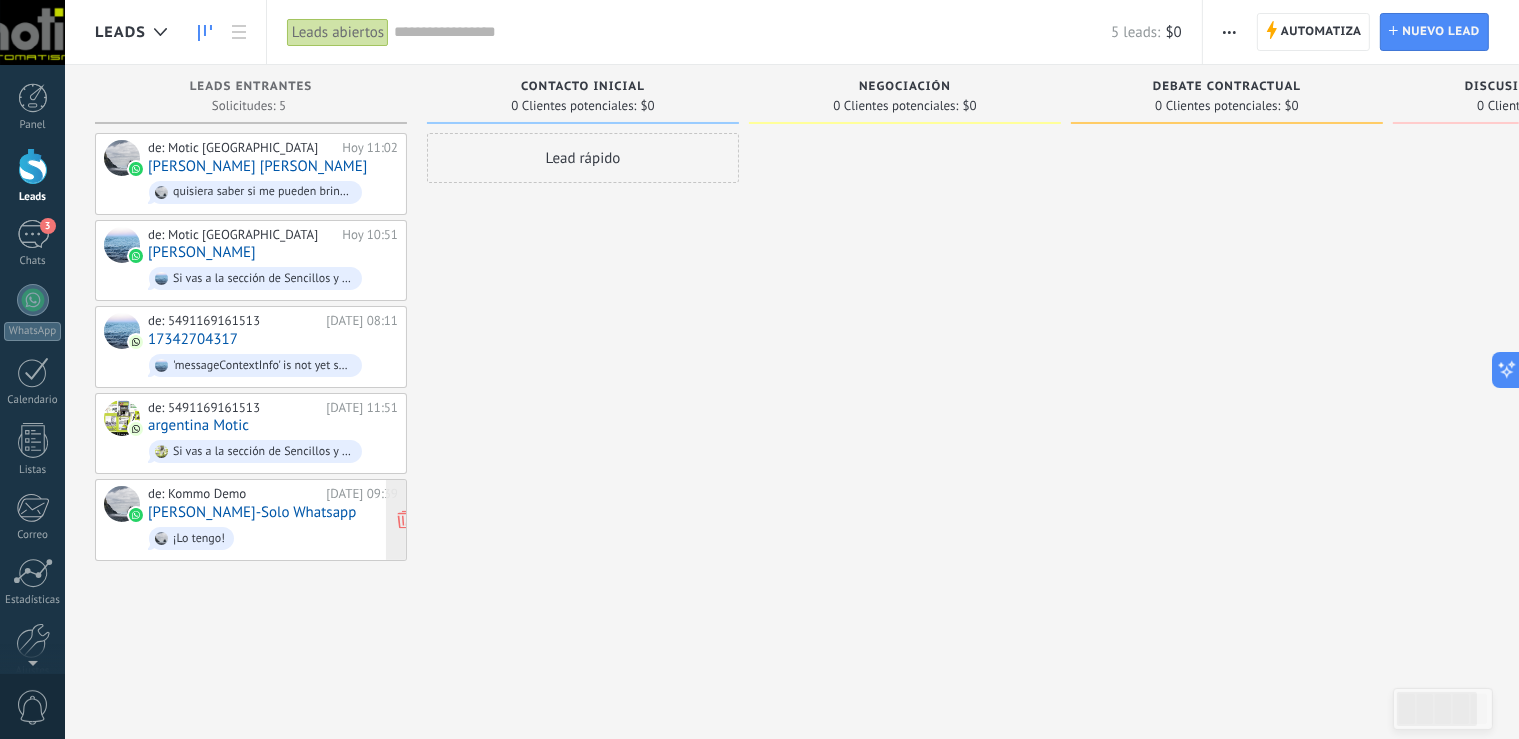 click on "25/07/2025 09:39" at bounding box center [362, 494] 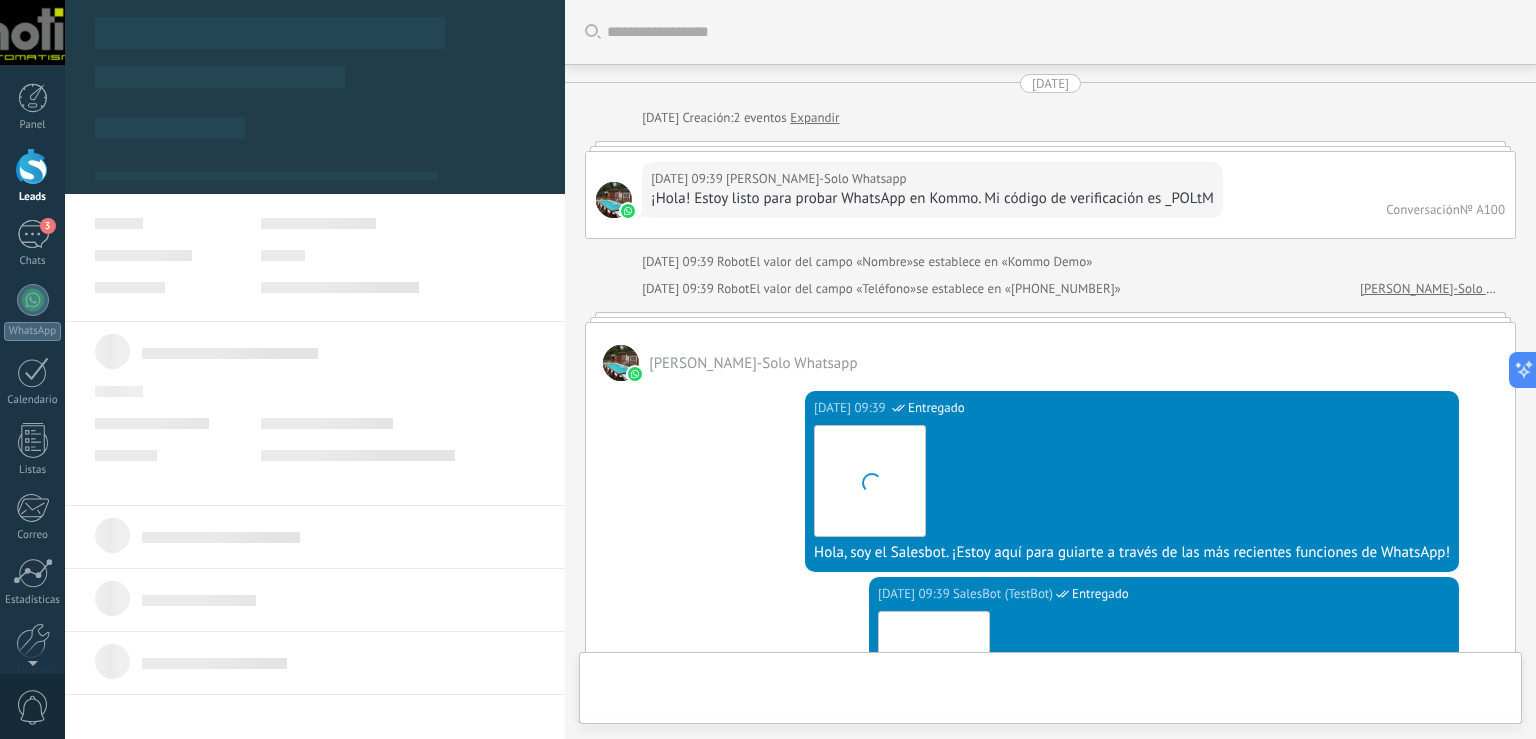 type on "**********" 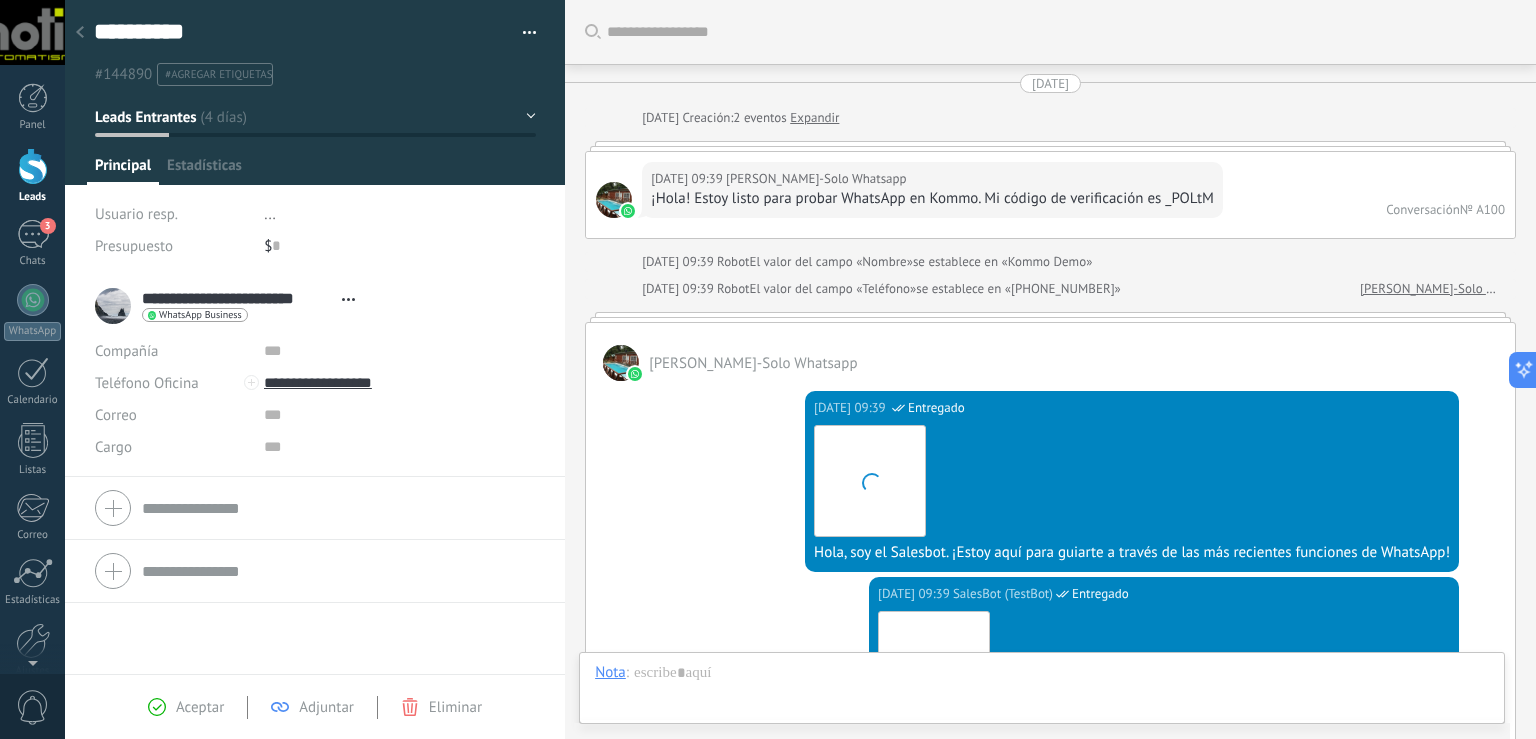 scroll, scrollTop: 1356, scrollLeft: 0, axis: vertical 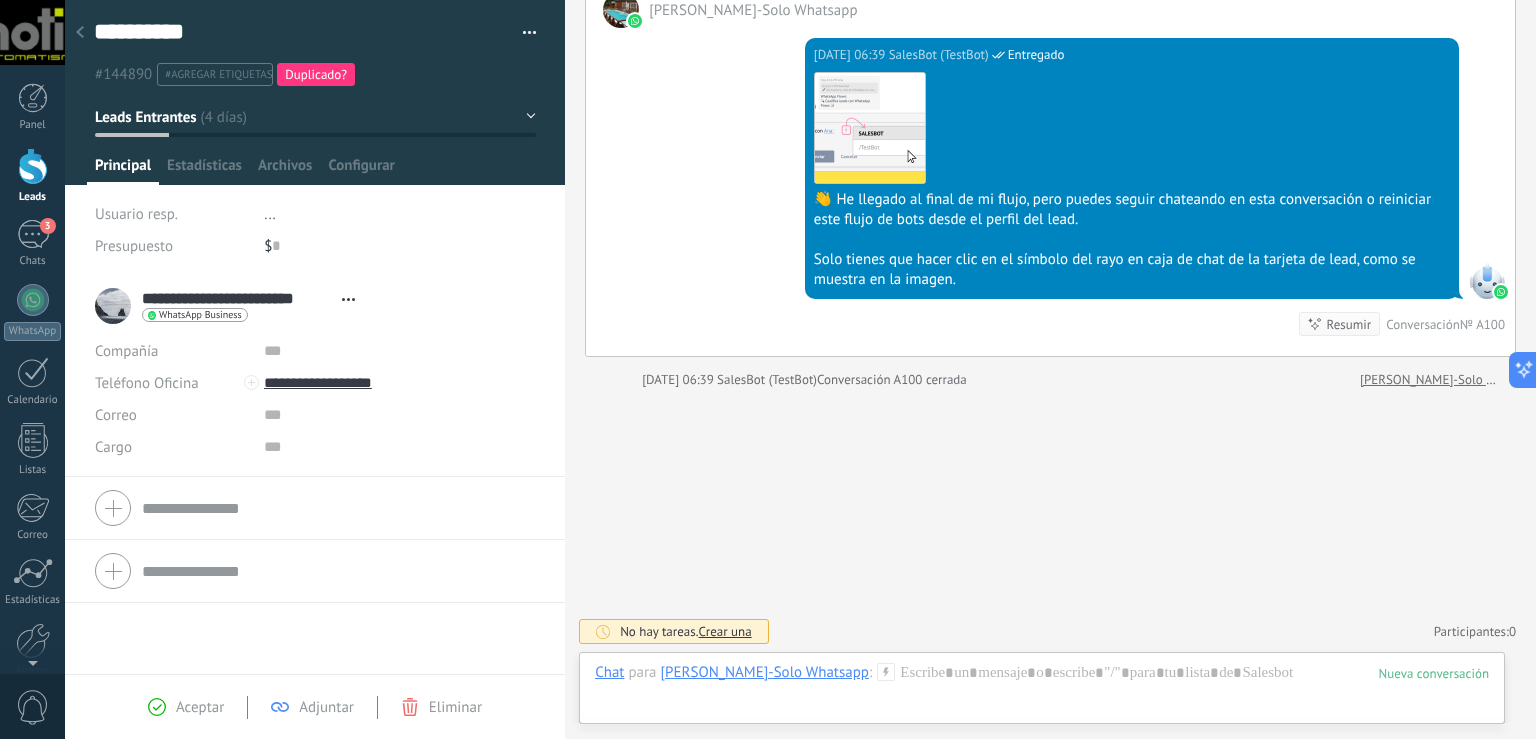 click on "Buscar Carga más 25/07/2025 25/07/2025 Creación:  2  eventos   Expandir 25/07/2025 09:39 Posada Enki-Solo Whatsapp  ¡Hola! Estoy listo para probar WhatsApp en Kommo. Mi código de verificación es _POLtM Conversación  № A100 25/07/2025 09:39 Robot  El valor del campo «Nombre»  se establece en «Kommo Demo» 25/07/2025 09:39 Robot  El valor del campo «Teléfono»  se establece en «+5493757335768» Posada Enki-Solo Whatsapp Posada Enki-Solo Whatsapp  25/07/2025 09:39 SalesBot (TestBot)  Entregado Descargar Hola, soy el Salesbot. ¡Estoy aquí para guiarte a través de las más recientes funciones de WhatsApp! 25/07/2025 09:39 SalesBot (TestBot)  Entregado Descargar 💡Para empezar, vamos a aclarar cómo funciona esto:    💻 Kommo = La vista del Agente - La tarjeta de lead representa la perspectiva del agente.   📱 Móvil = La vista del Cliente - El móvil representa la perspectiva del cliente.     Selecciona el botón "¡Lo tengo!" para continuar. 25/07/2025 09:39 25/07/2025 09:39" at bounding box center (1050, -301) 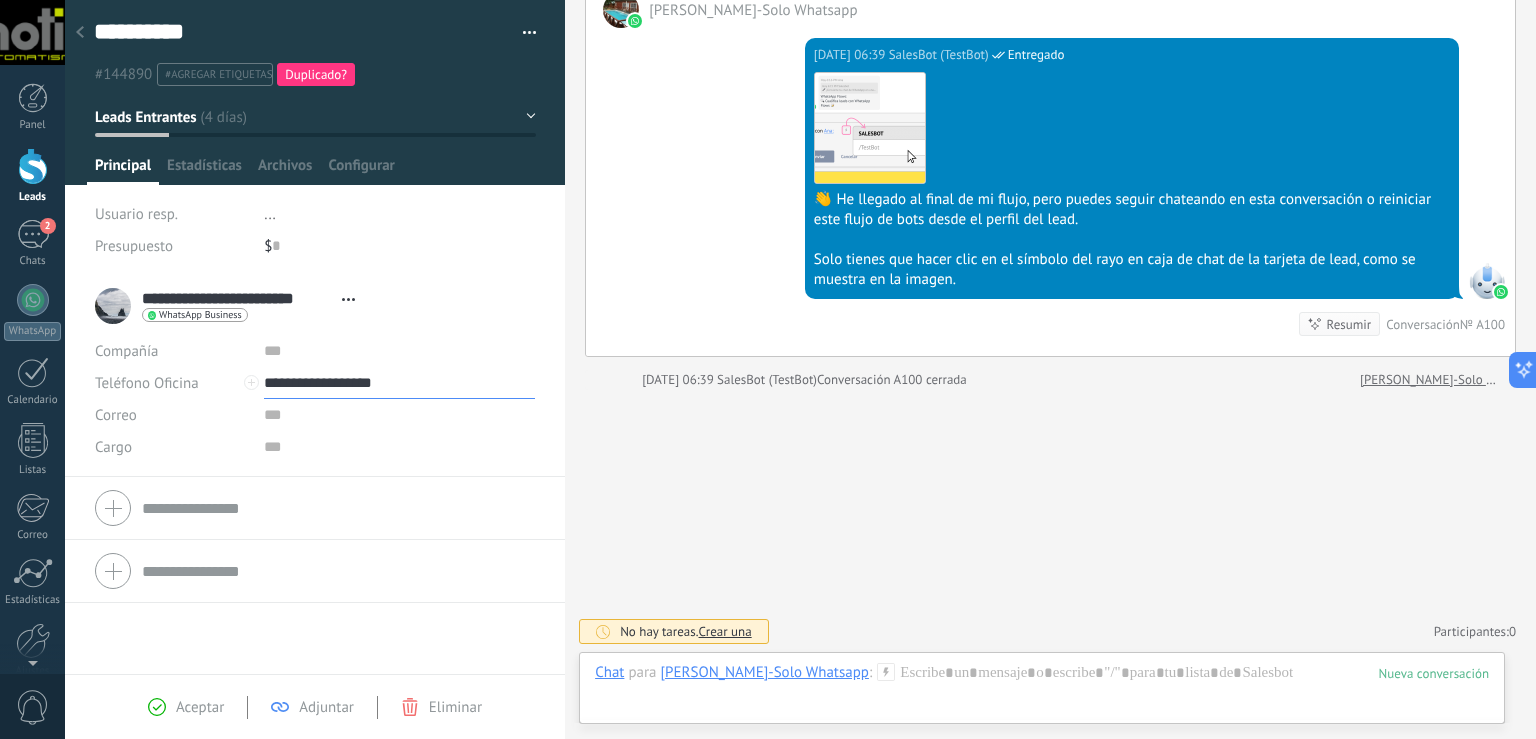 click on "**********" at bounding box center (399, 383) 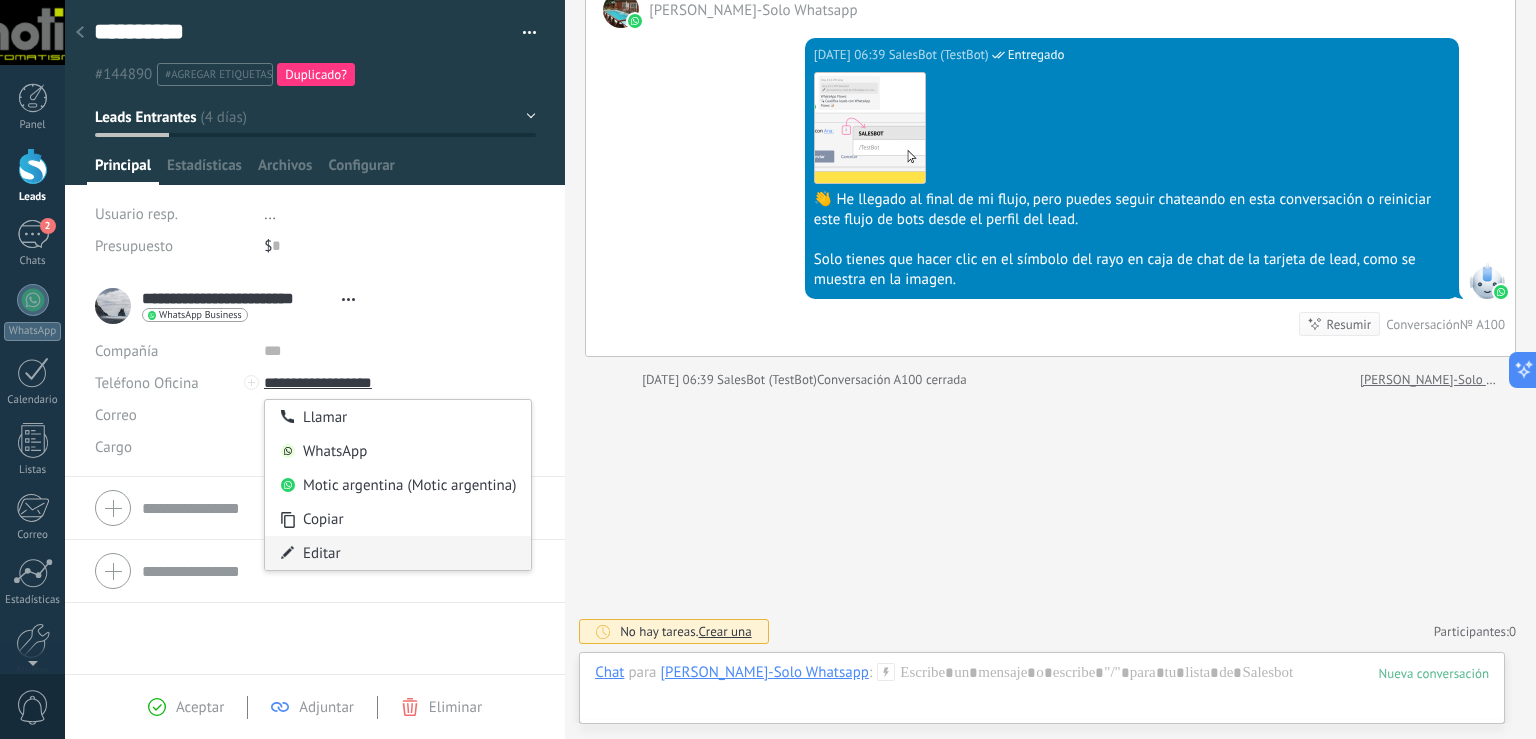 click on "Editar" at bounding box center [398, 553] 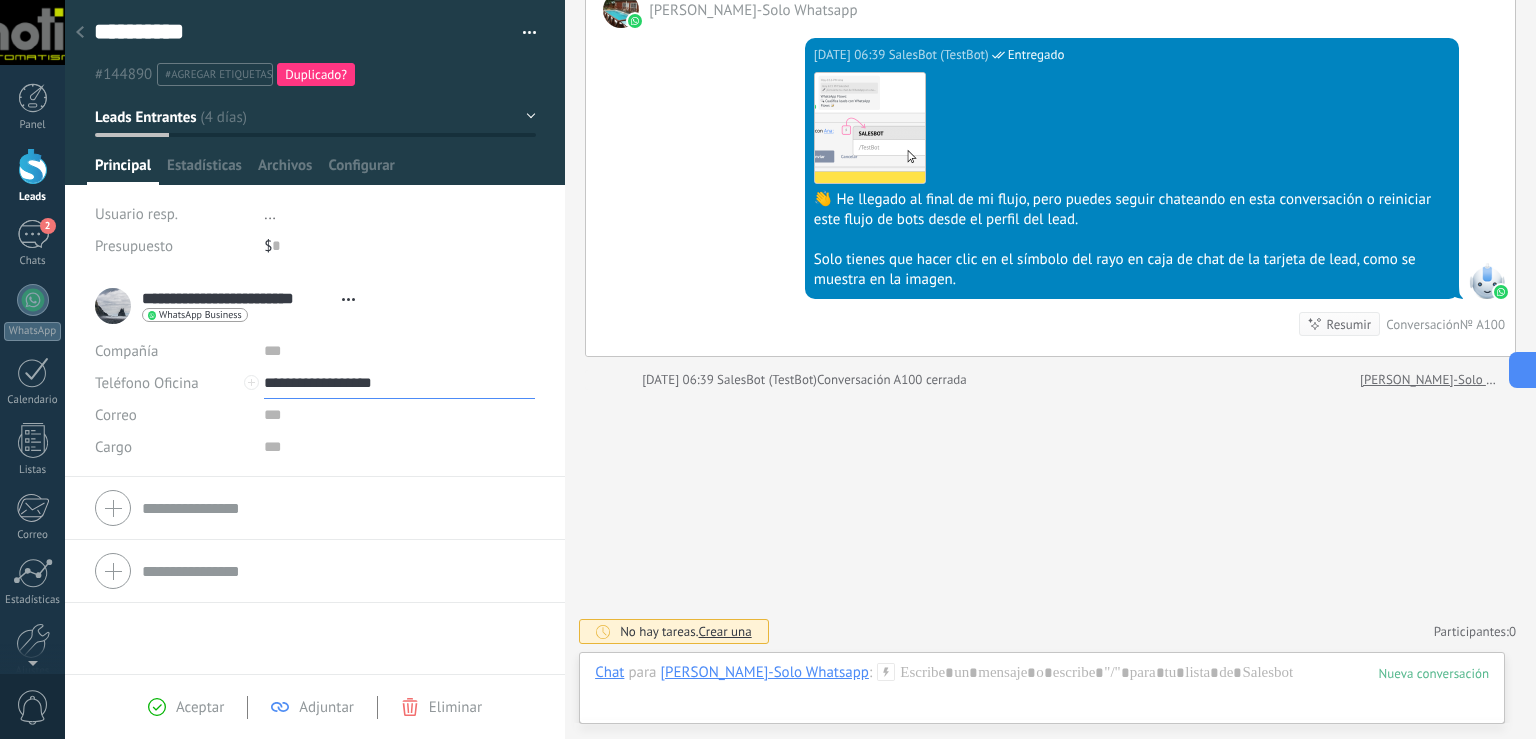 click on "**********" at bounding box center (399, 383) 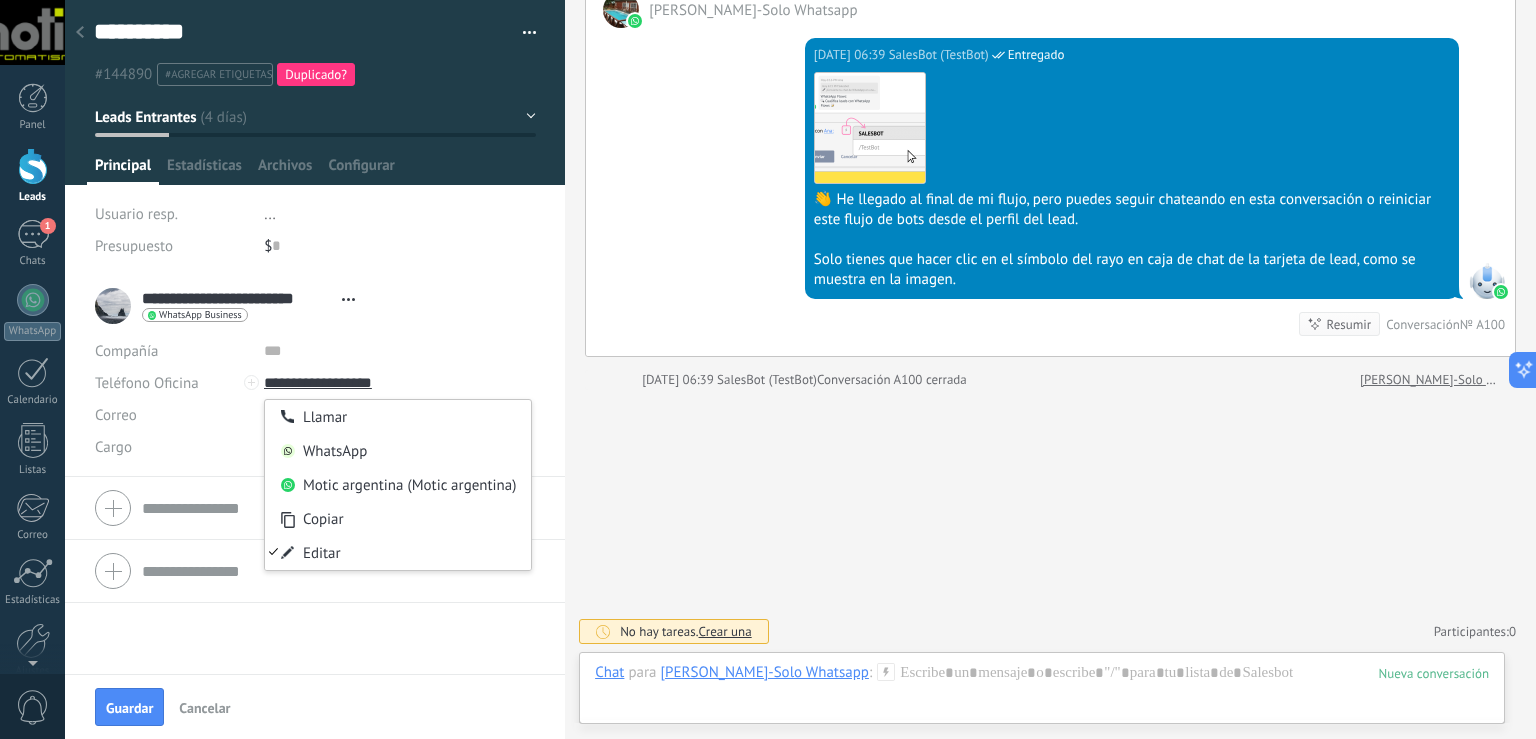 type on "**********" 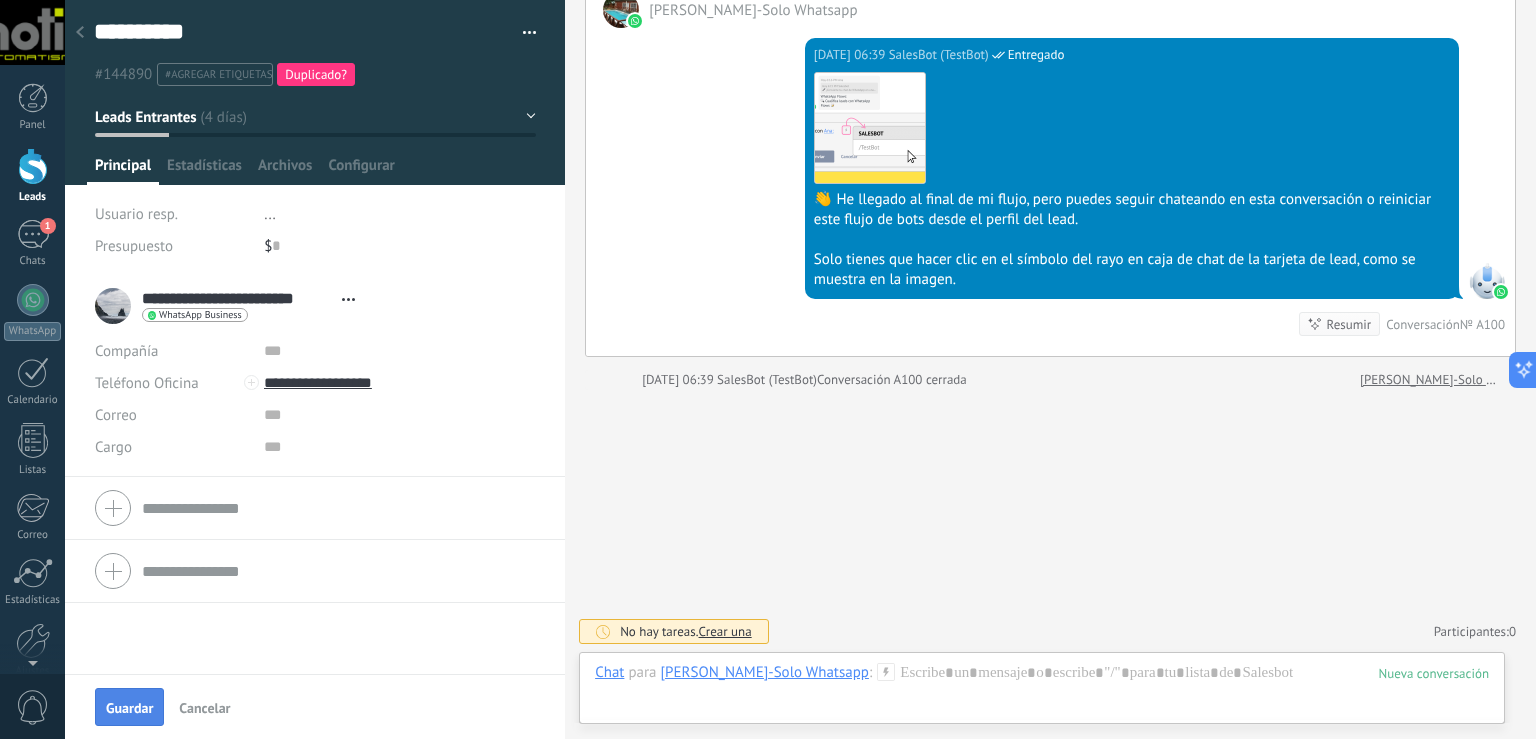 click on "Guardar" at bounding box center [129, 708] 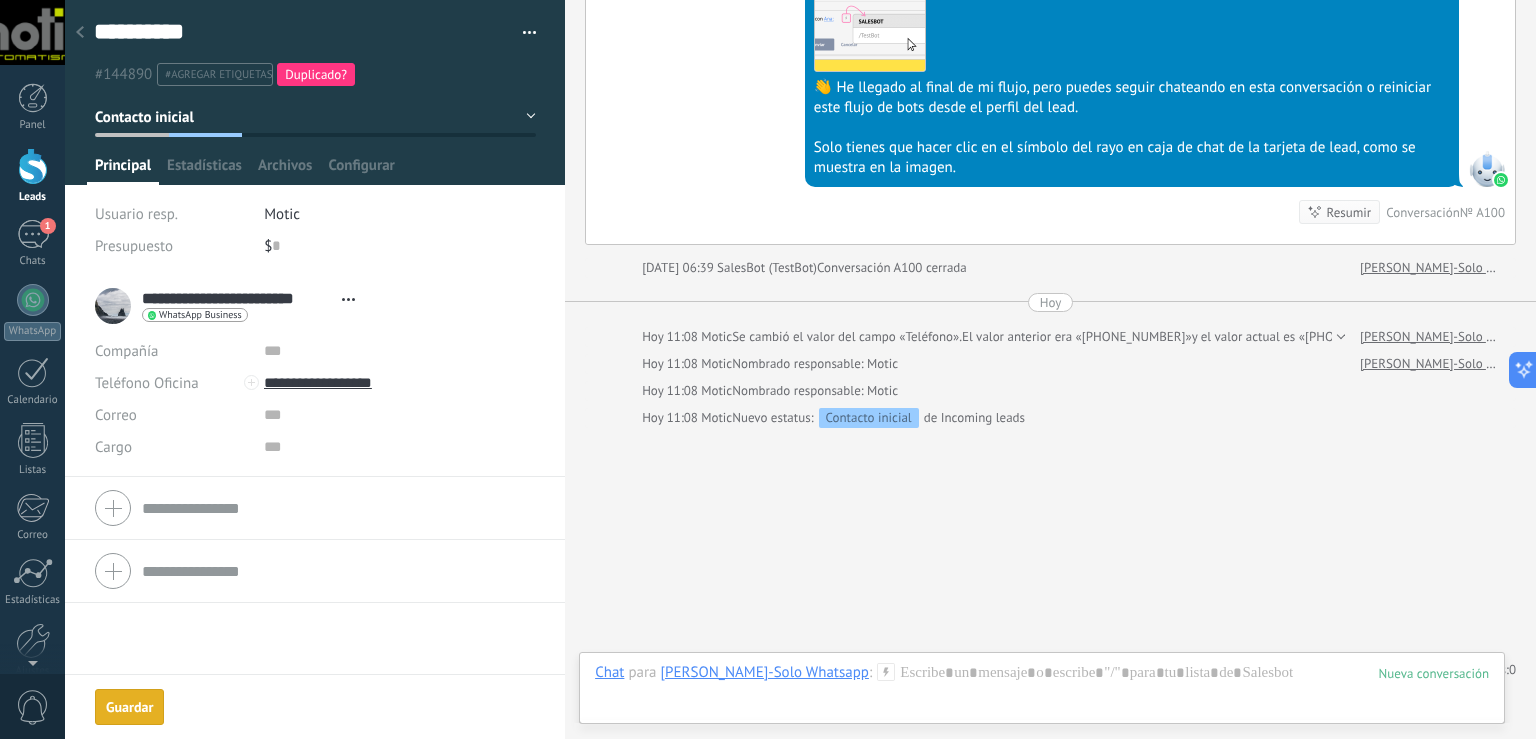 scroll, scrollTop: 1505, scrollLeft: 0, axis: vertical 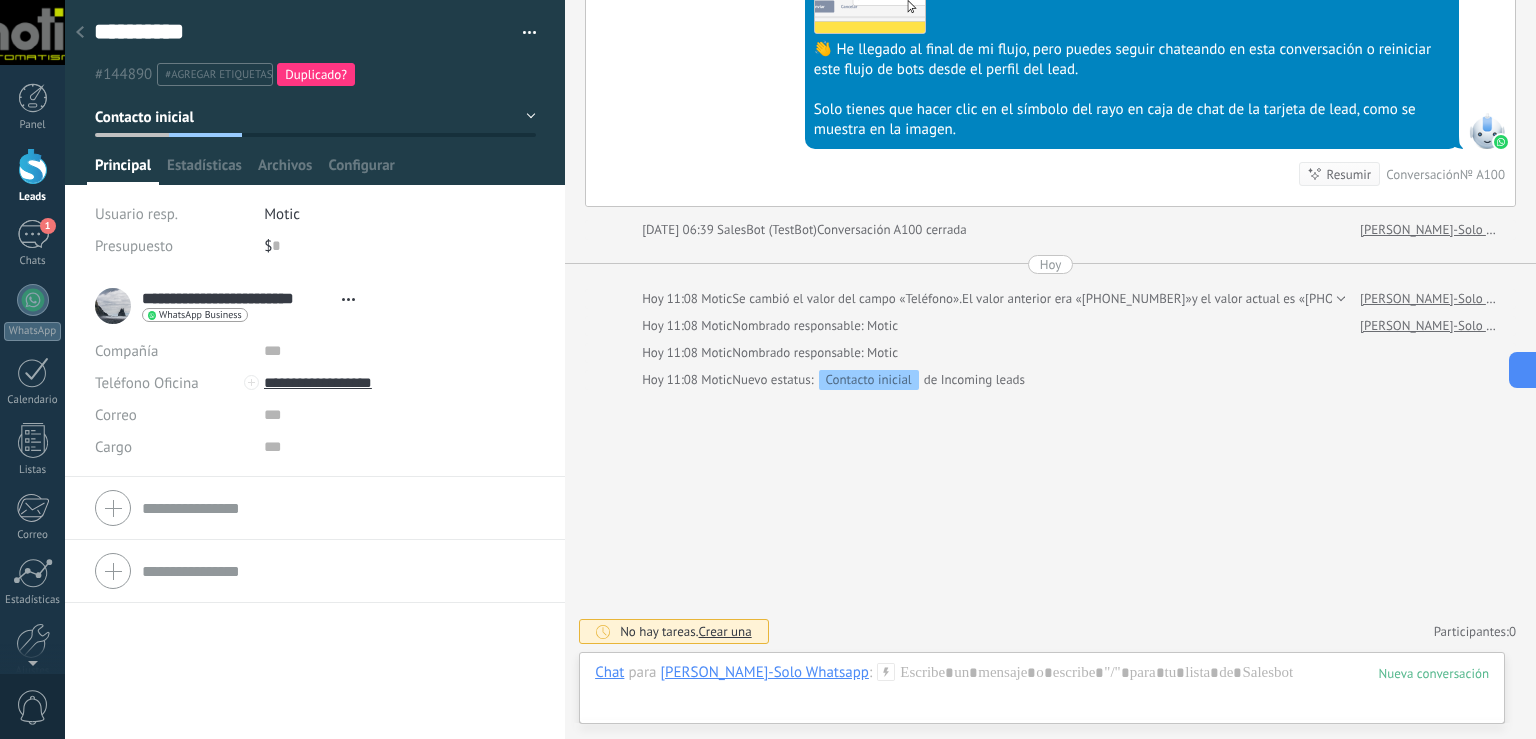 click on "Abrir detalle
Copie el nombre
Desatar
Contacto principal" at bounding box center [348, 299] 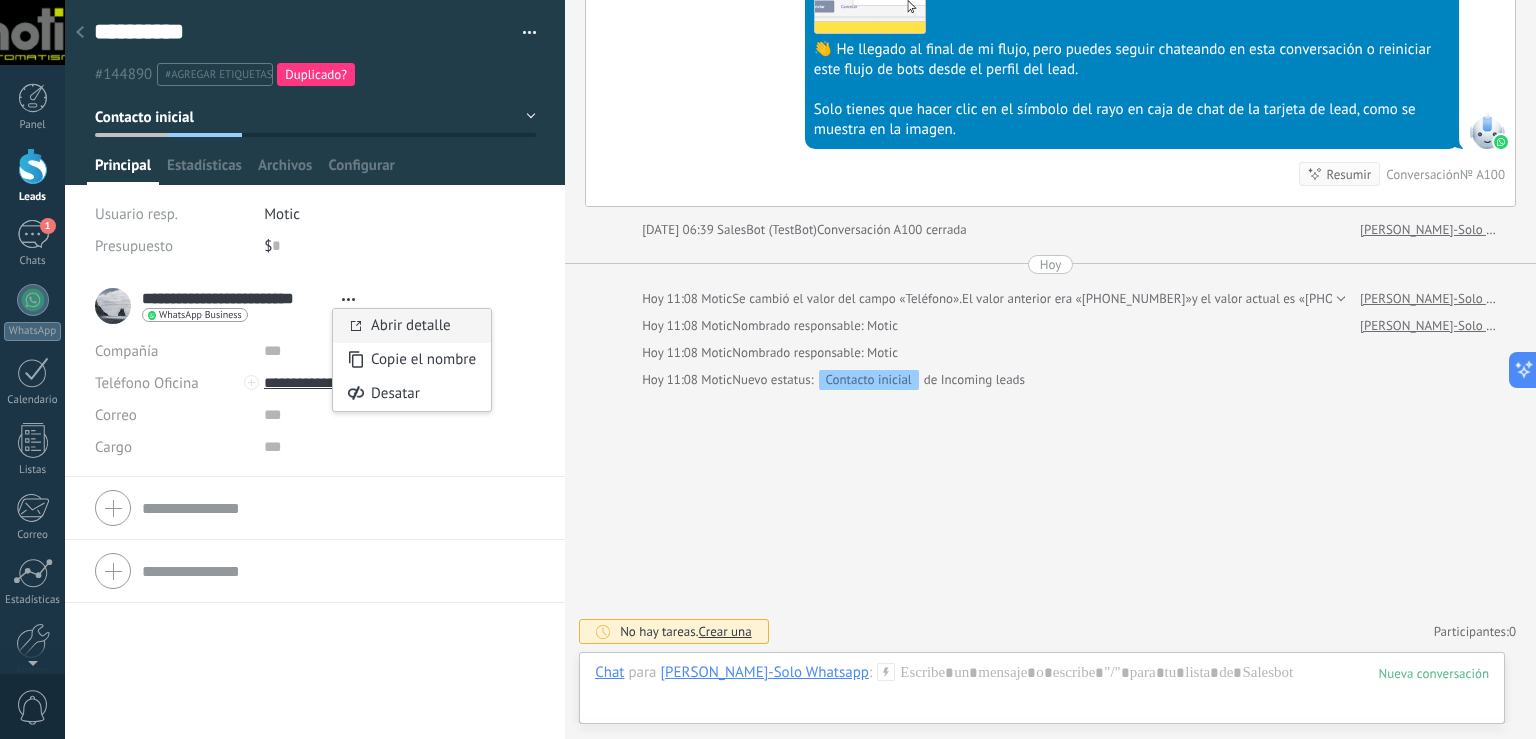 click on "Abrir detalle" at bounding box center [411, 325] 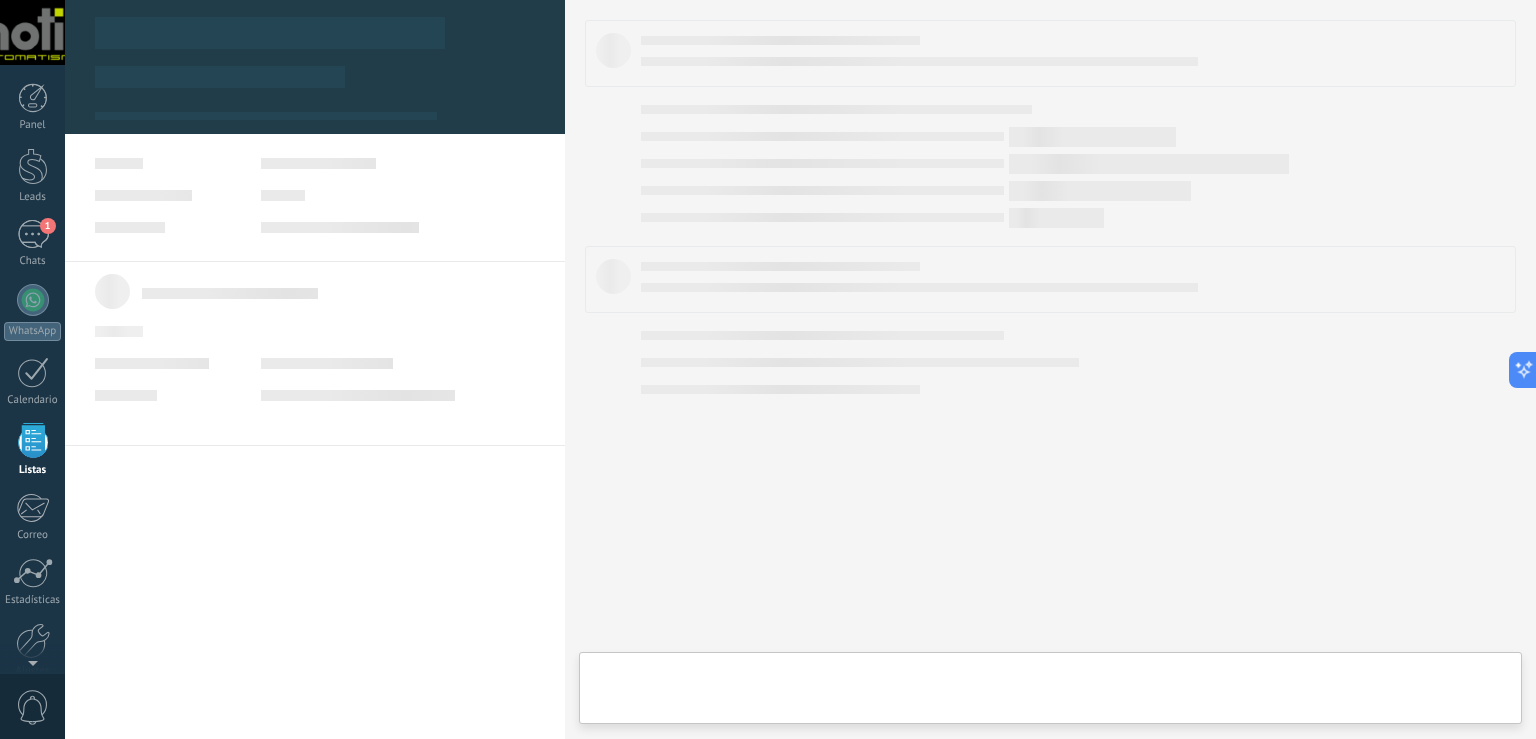 scroll, scrollTop: 51, scrollLeft: 0, axis: vertical 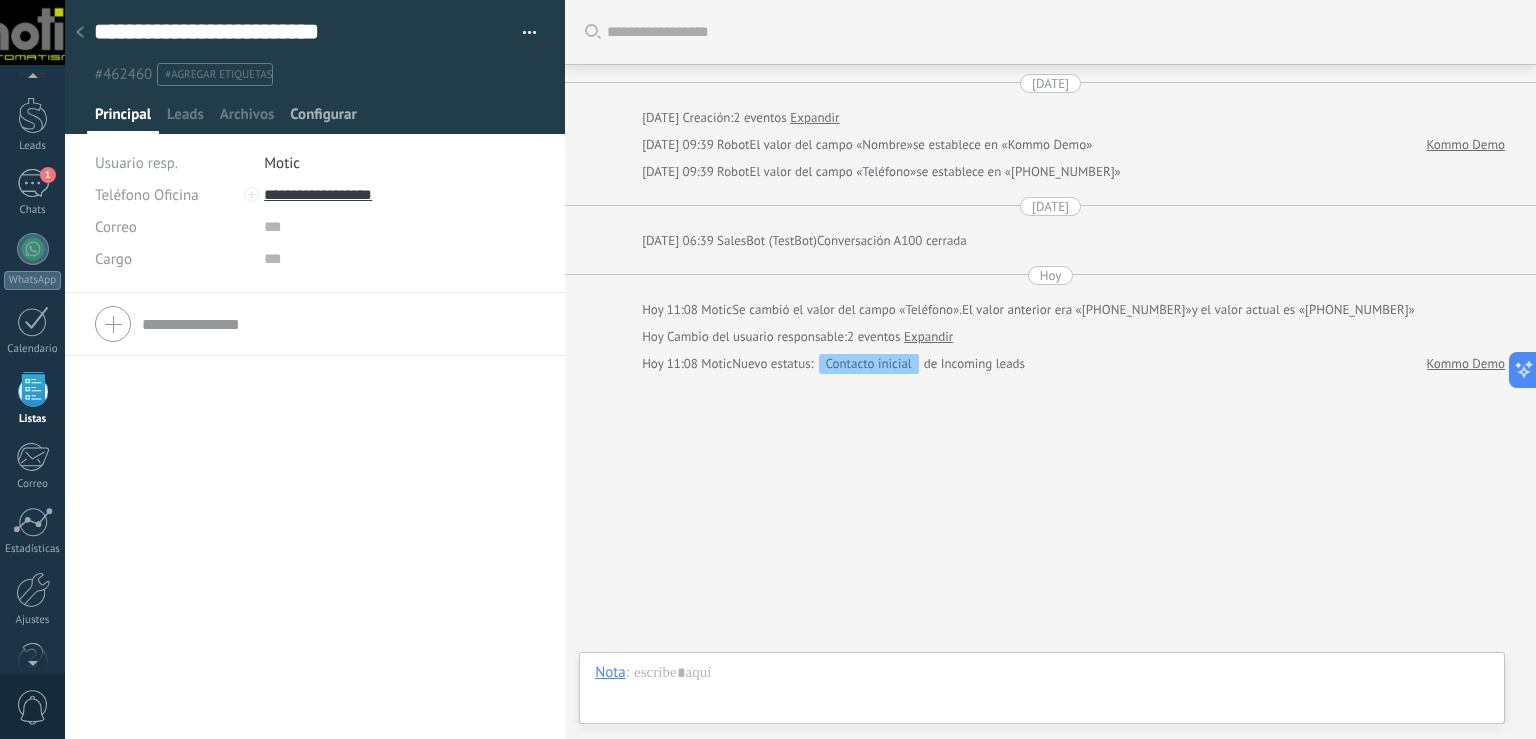 click on "Configurar" at bounding box center (323, 119) 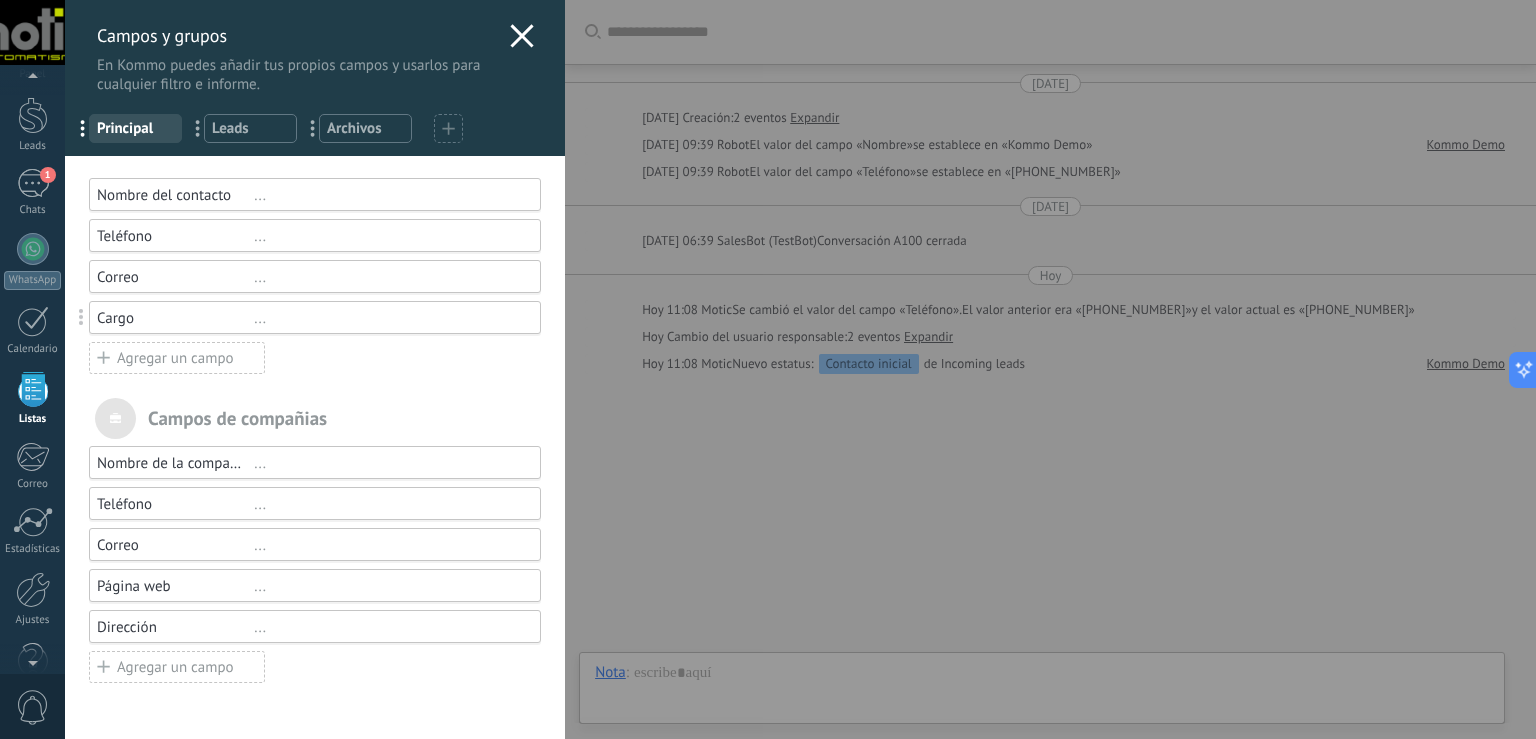 click 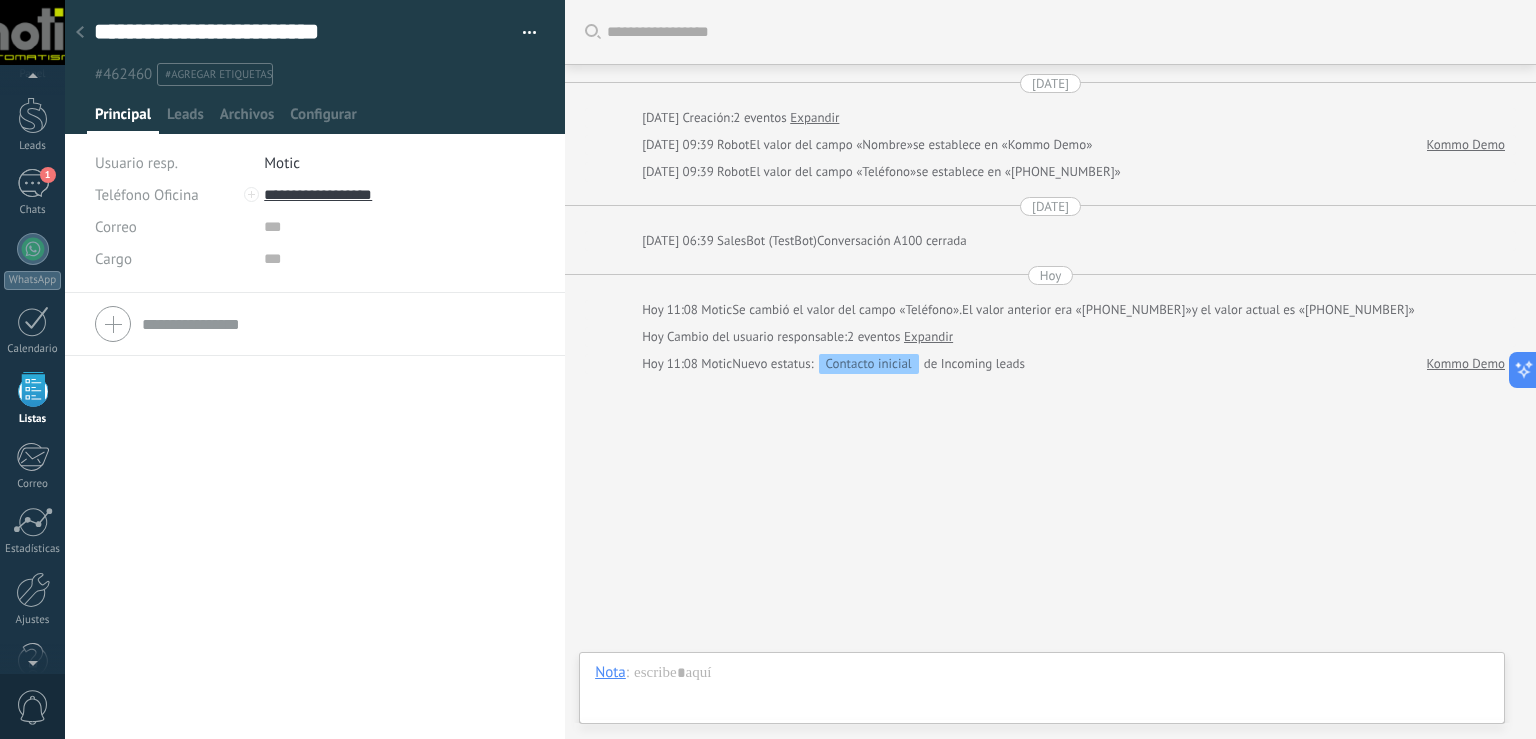 click at bounding box center [522, 33] 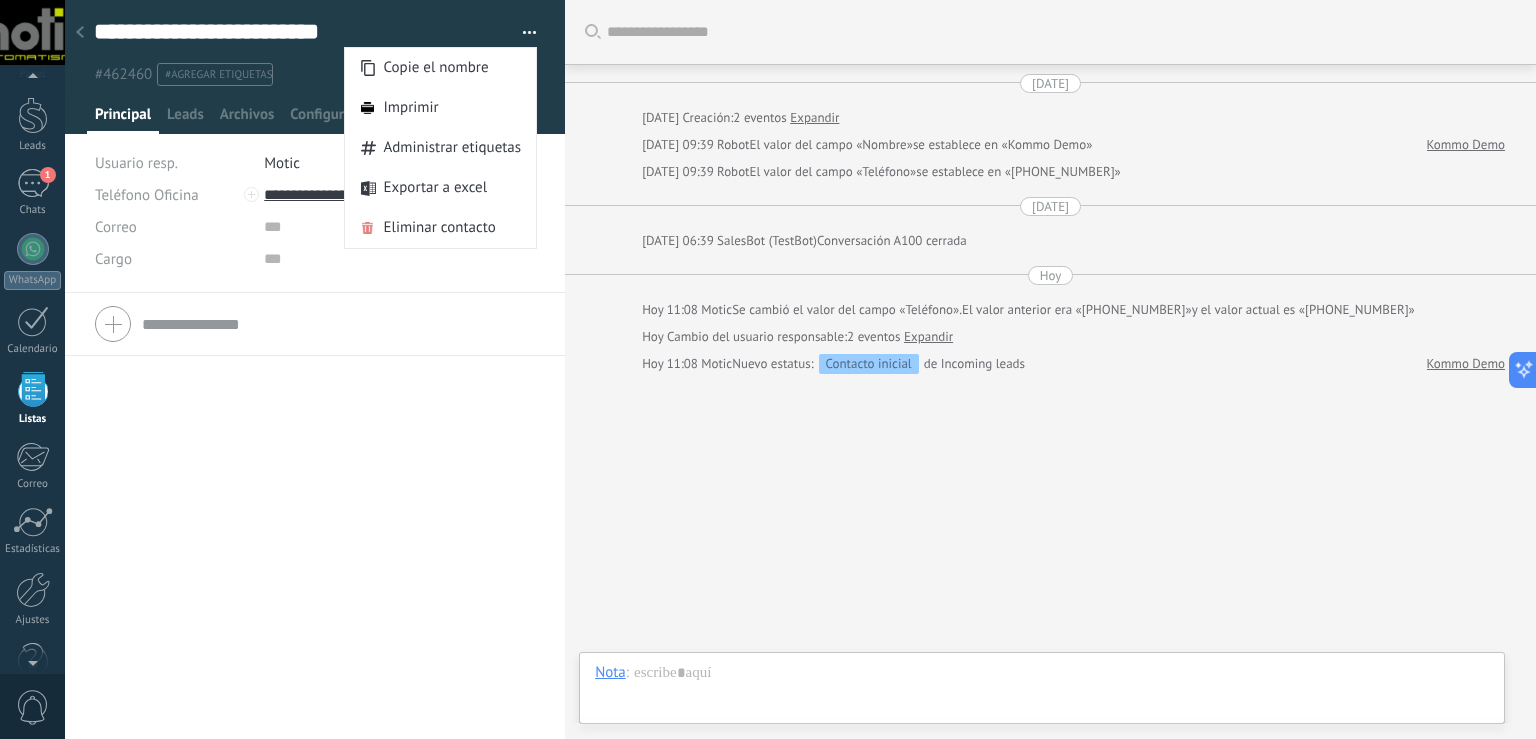 click on "Cargo" at bounding box center (315, 259) 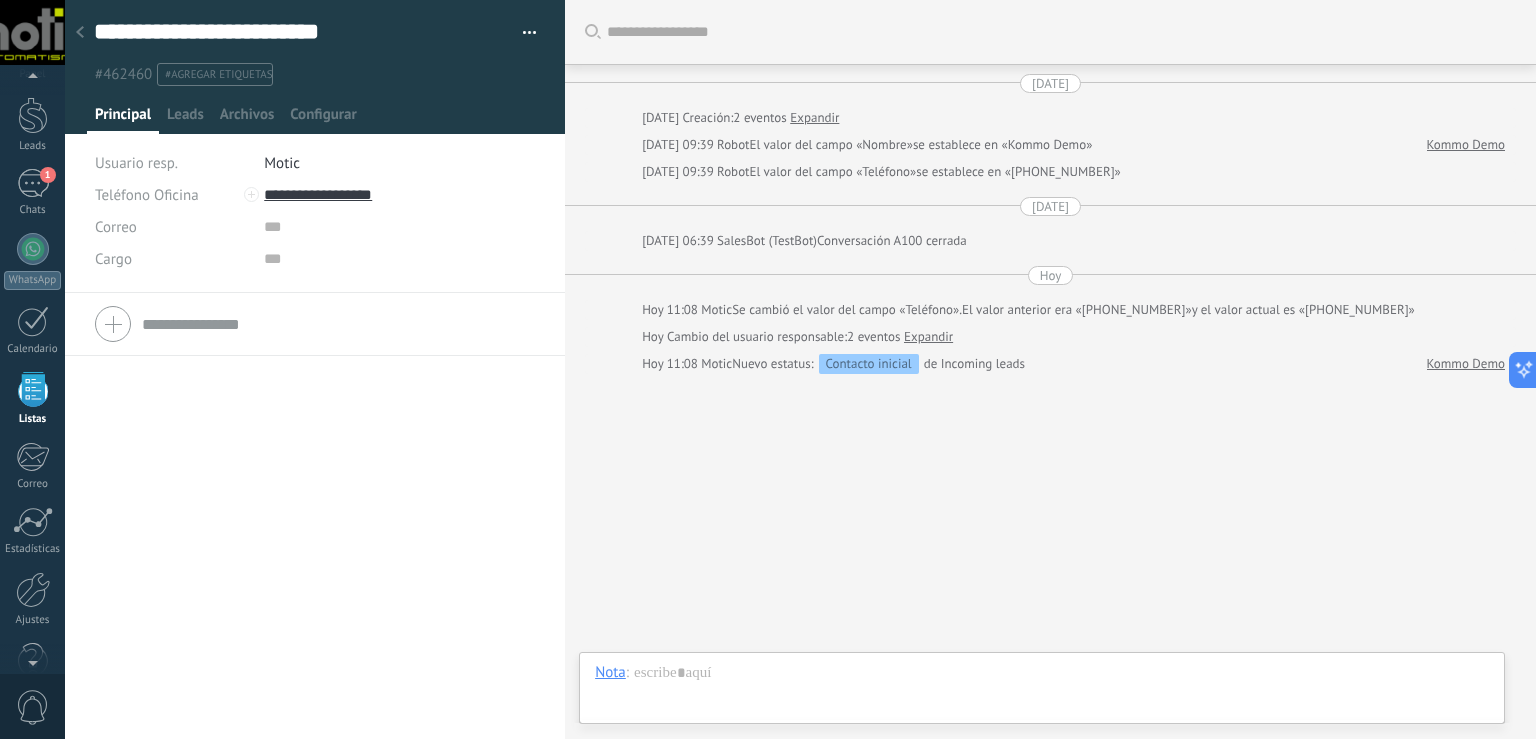 click 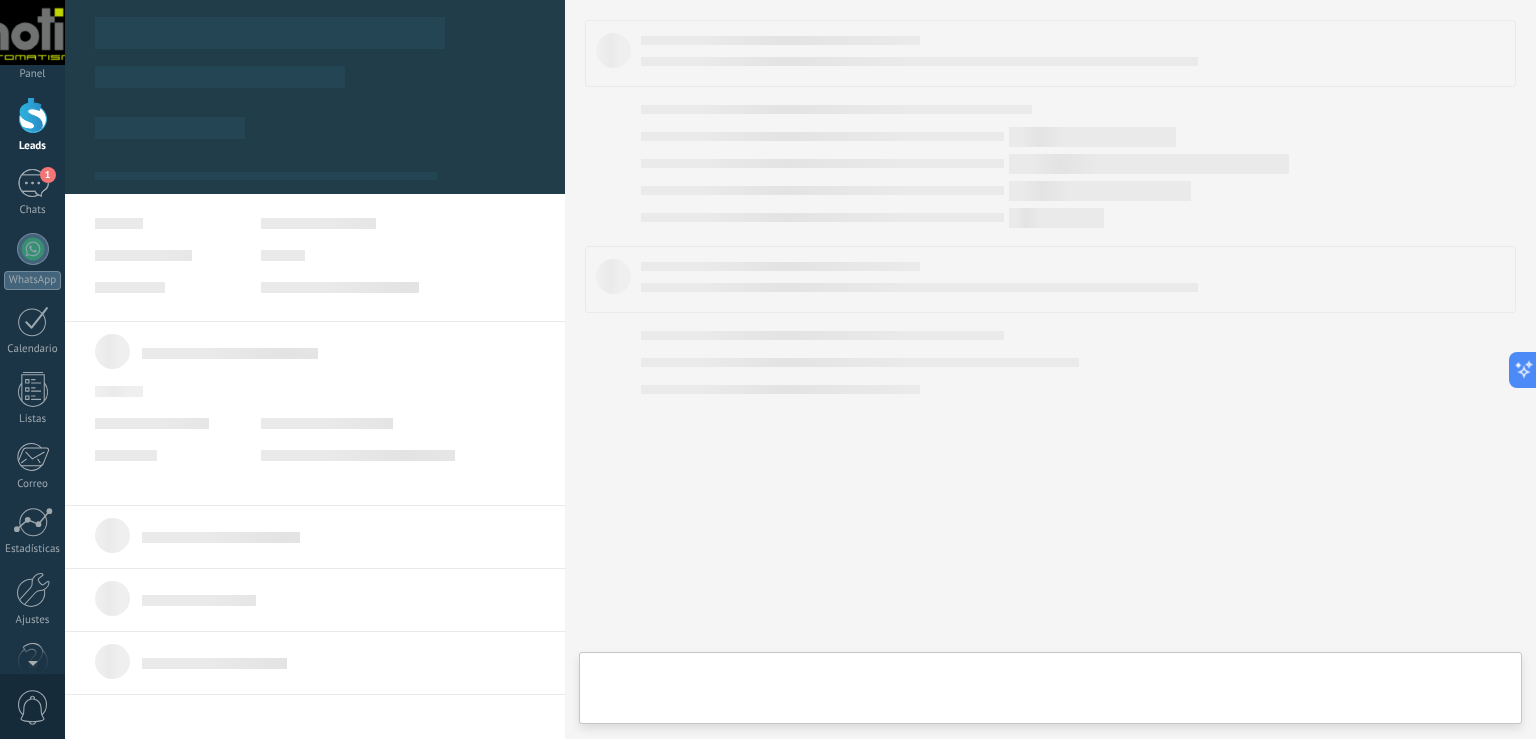 scroll, scrollTop: 0, scrollLeft: 0, axis: both 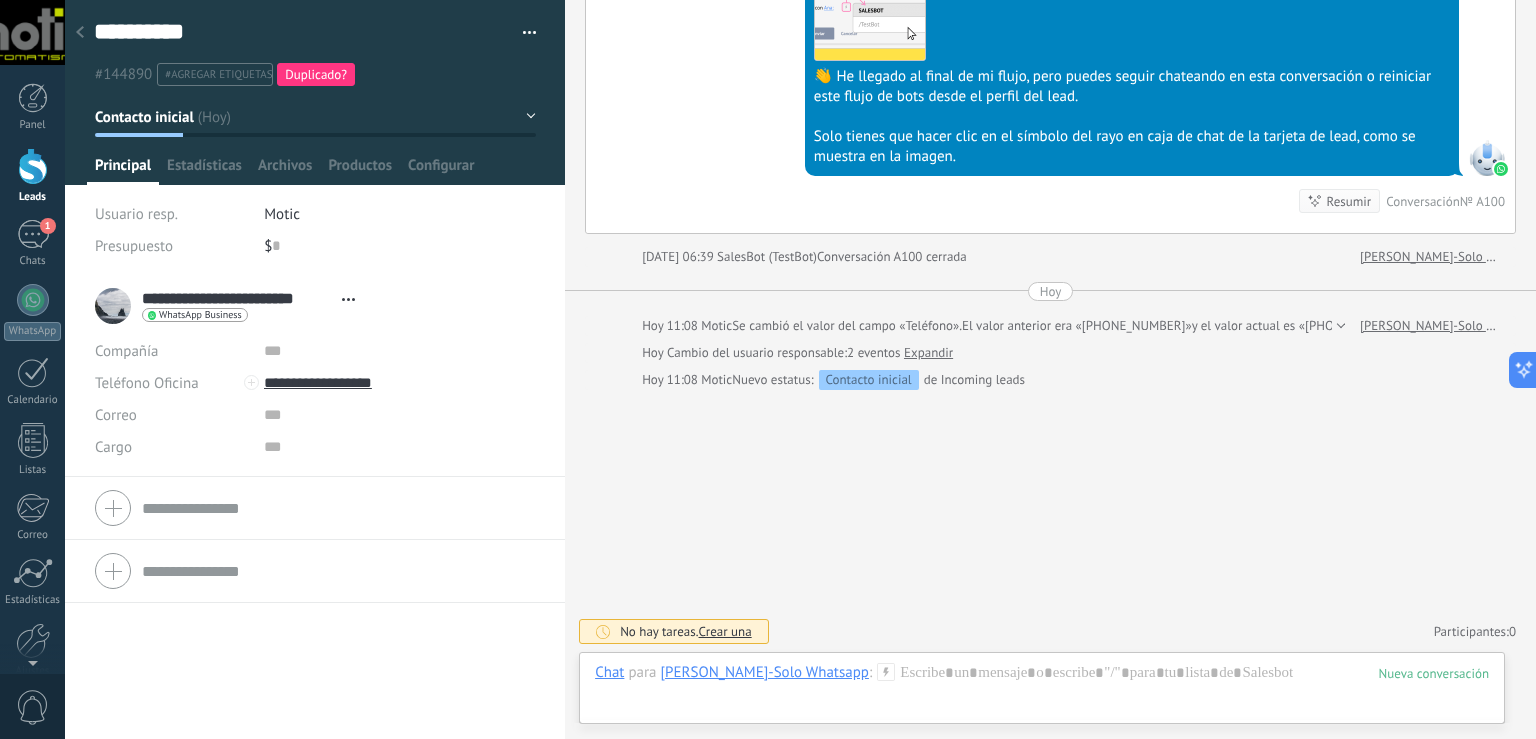 click on "Abrir detalle
Copie el nombre
Desatar
Contacto principal" at bounding box center [348, 299] 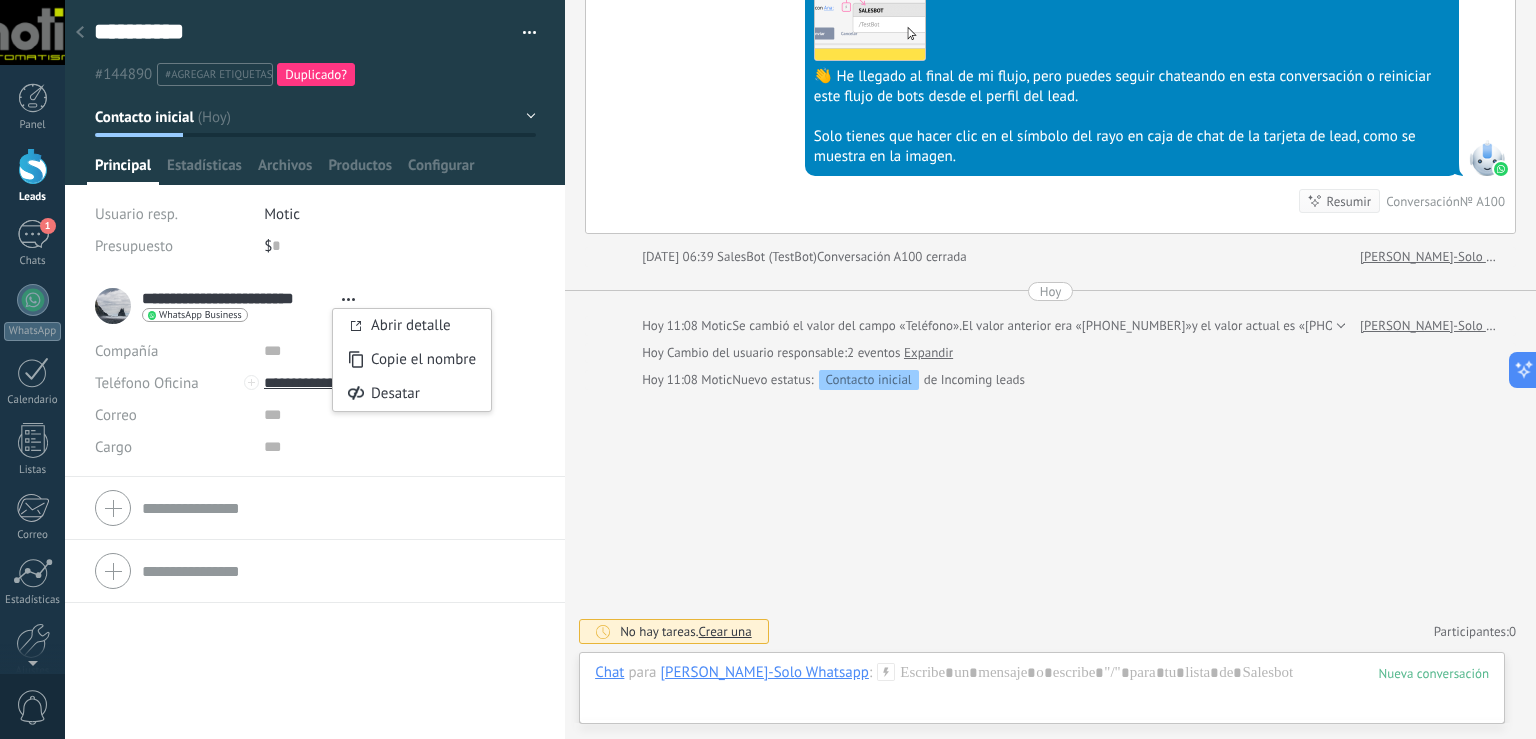 click on "Abrir detalle
Copie el nombre
Desatar
Contacto principal" at bounding box center (348, 299) 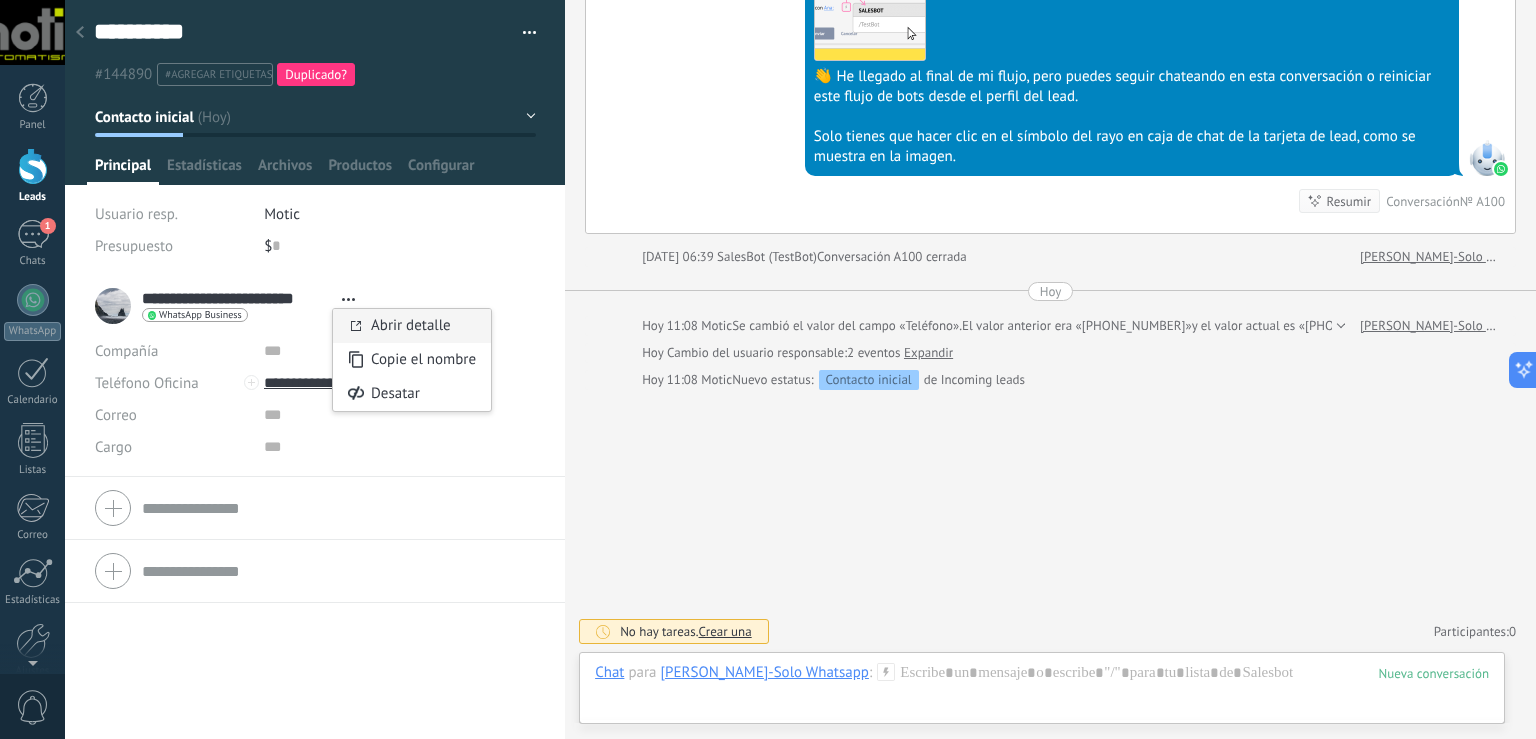 click on "Abrir detalle" at bounding box center [411, 325] 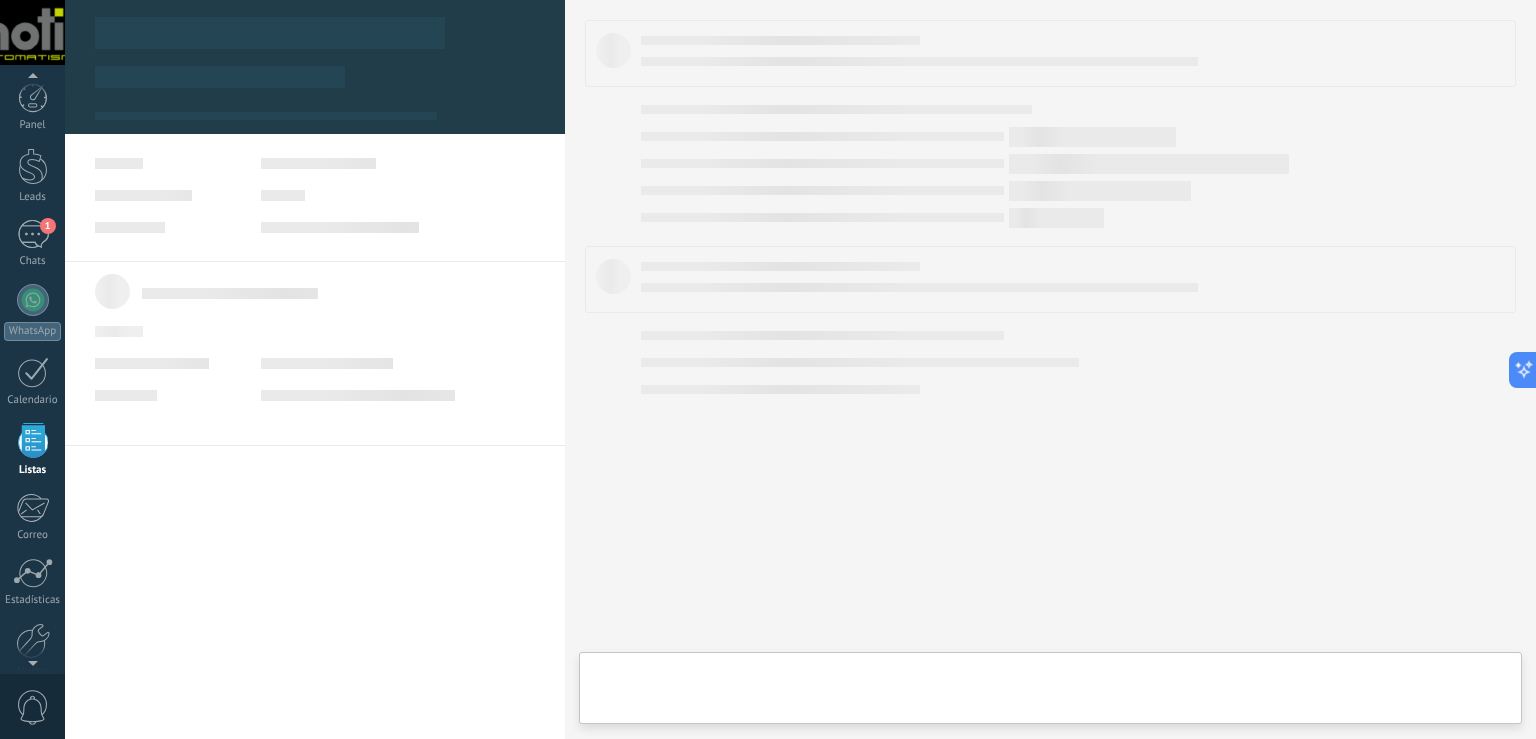 scroll, scrollTop: 51, scrollLeft: 0, axis: vertical 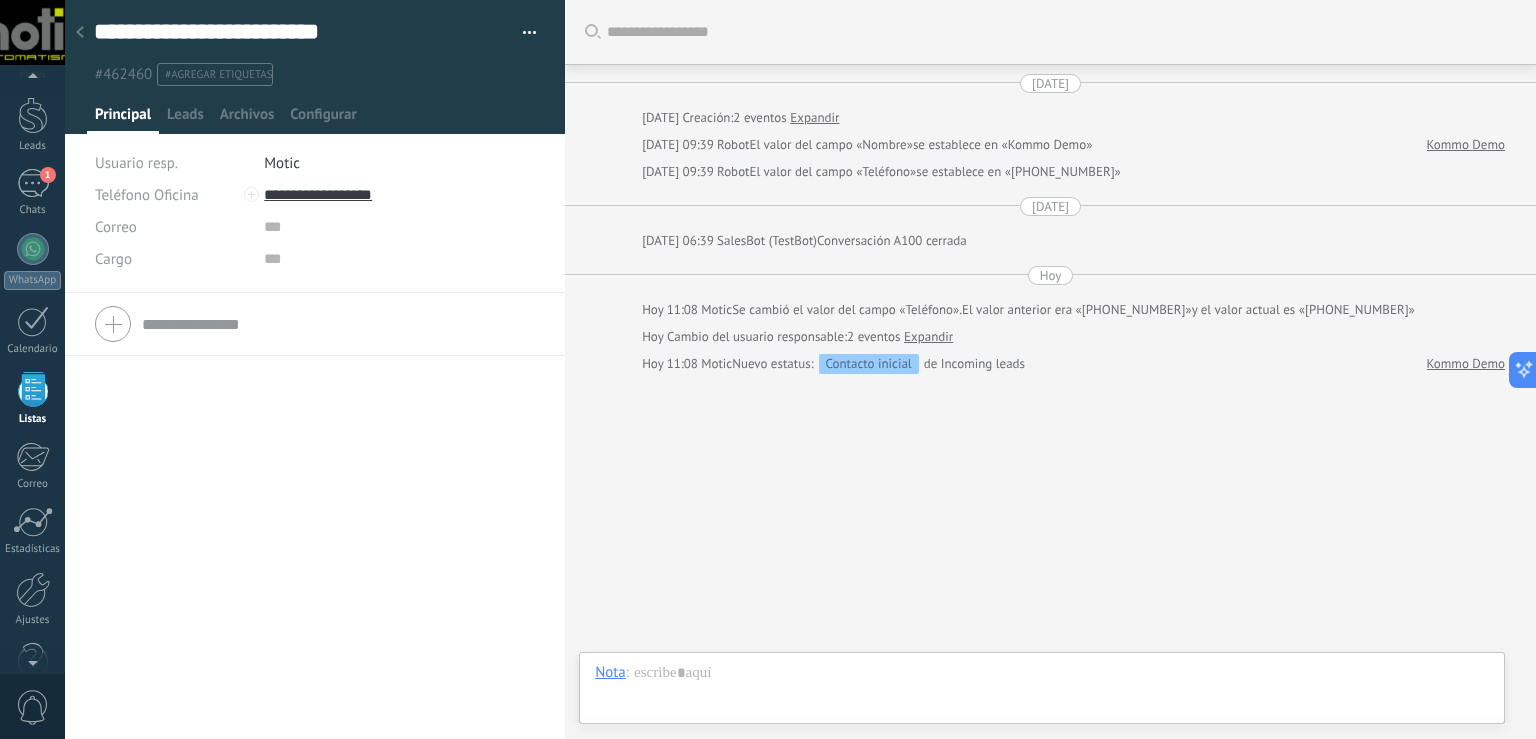 click at bounding box center (80, 33) 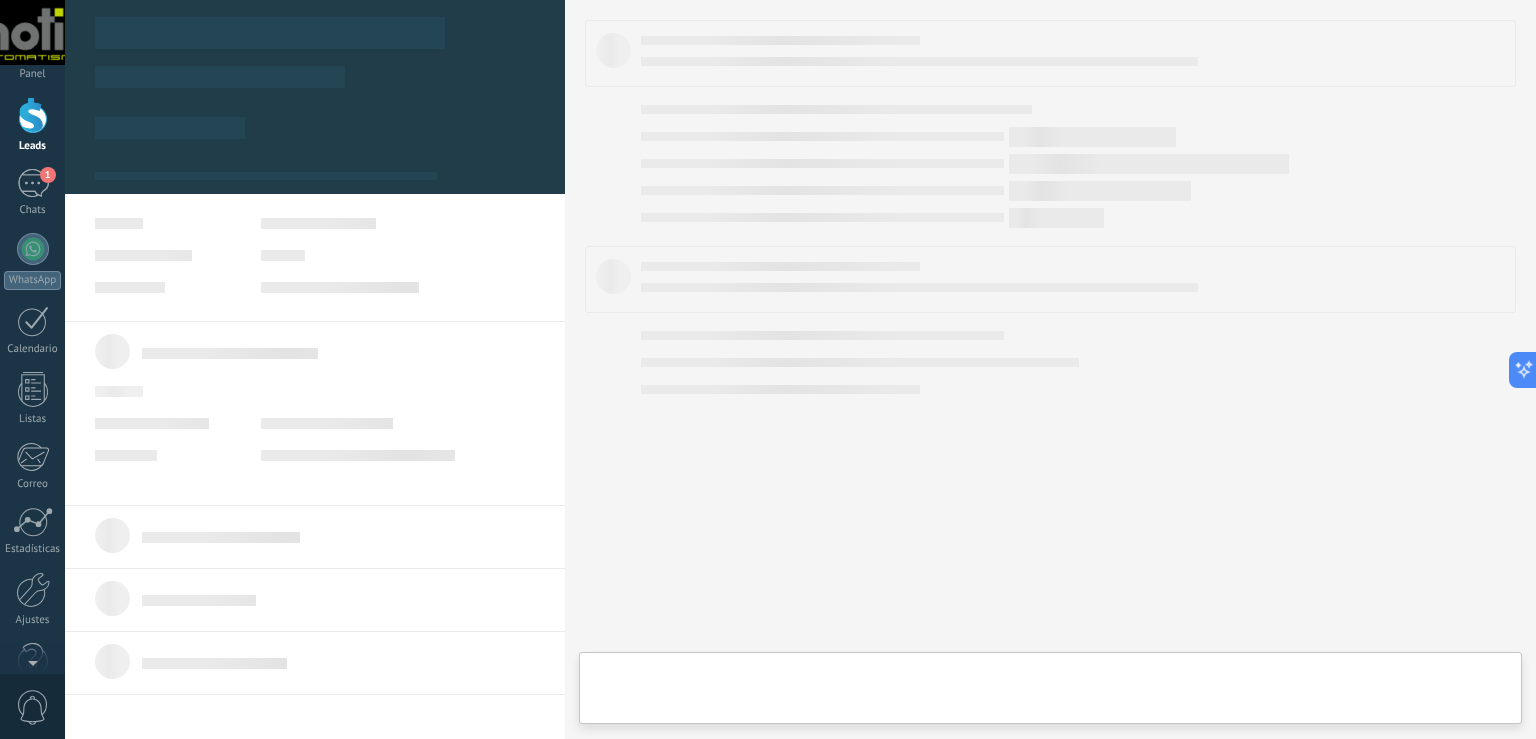 scroll, scrollTop: 0, scrollLeft: 0, axis: both 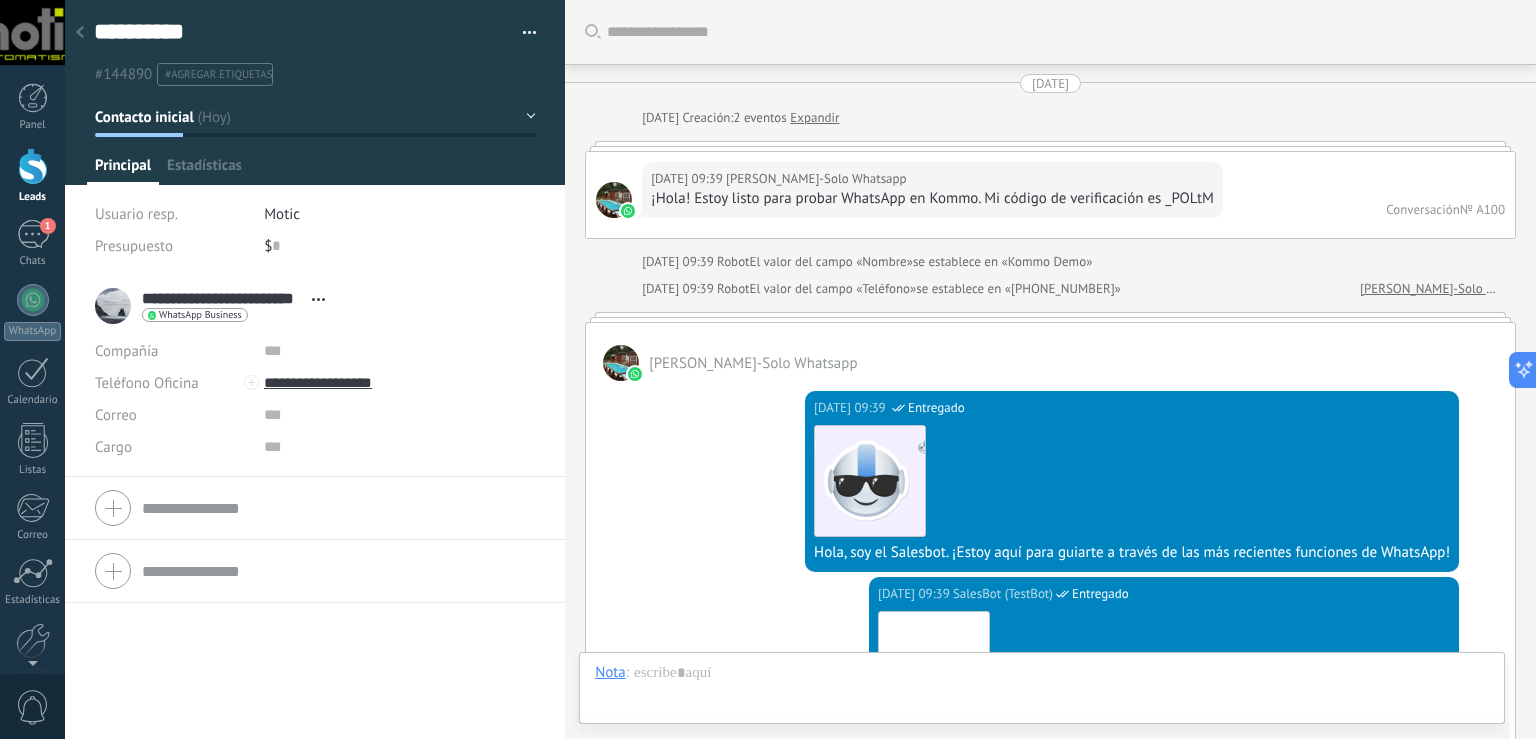 type on "**********" 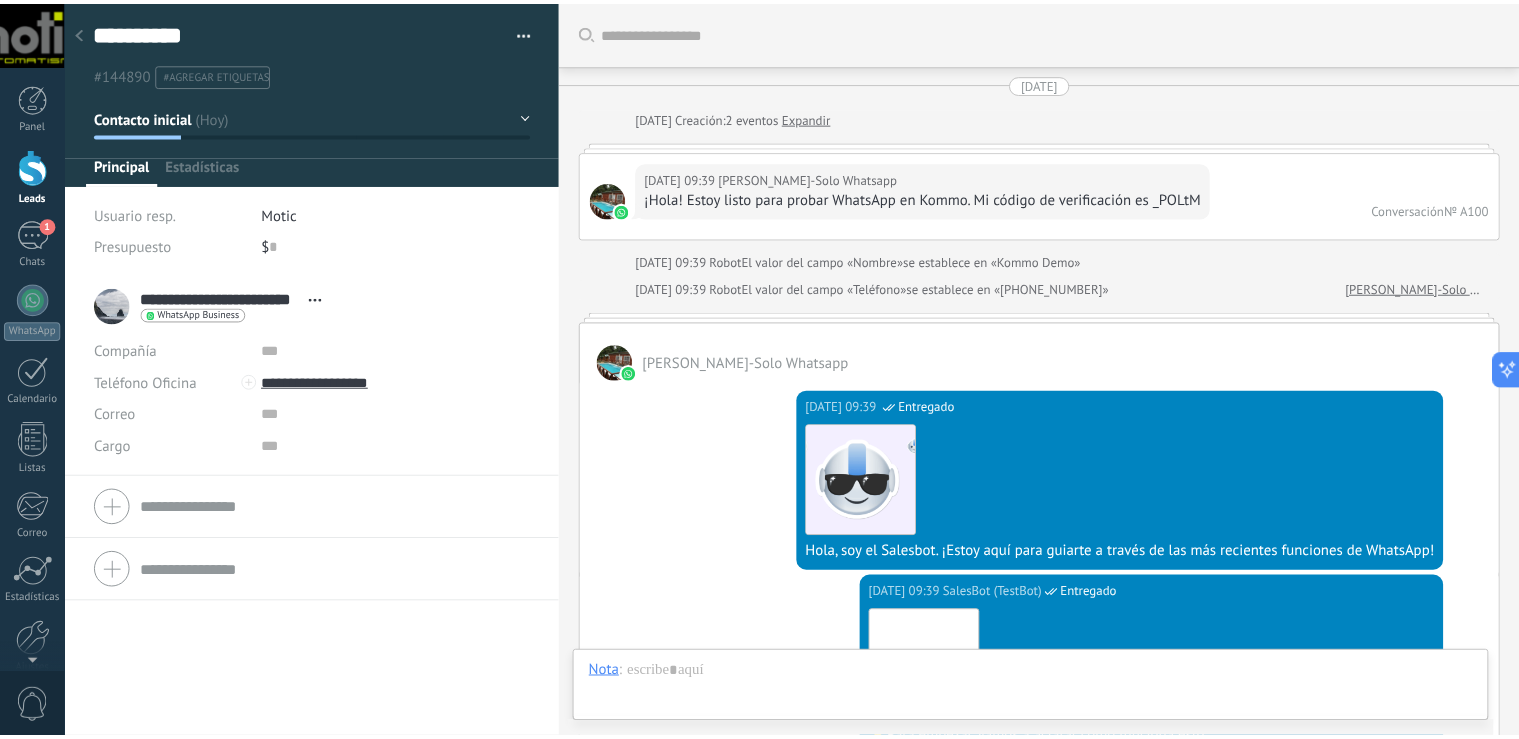 scroll, scrollTop: 29, scrollLeft: 0, axis: vertical 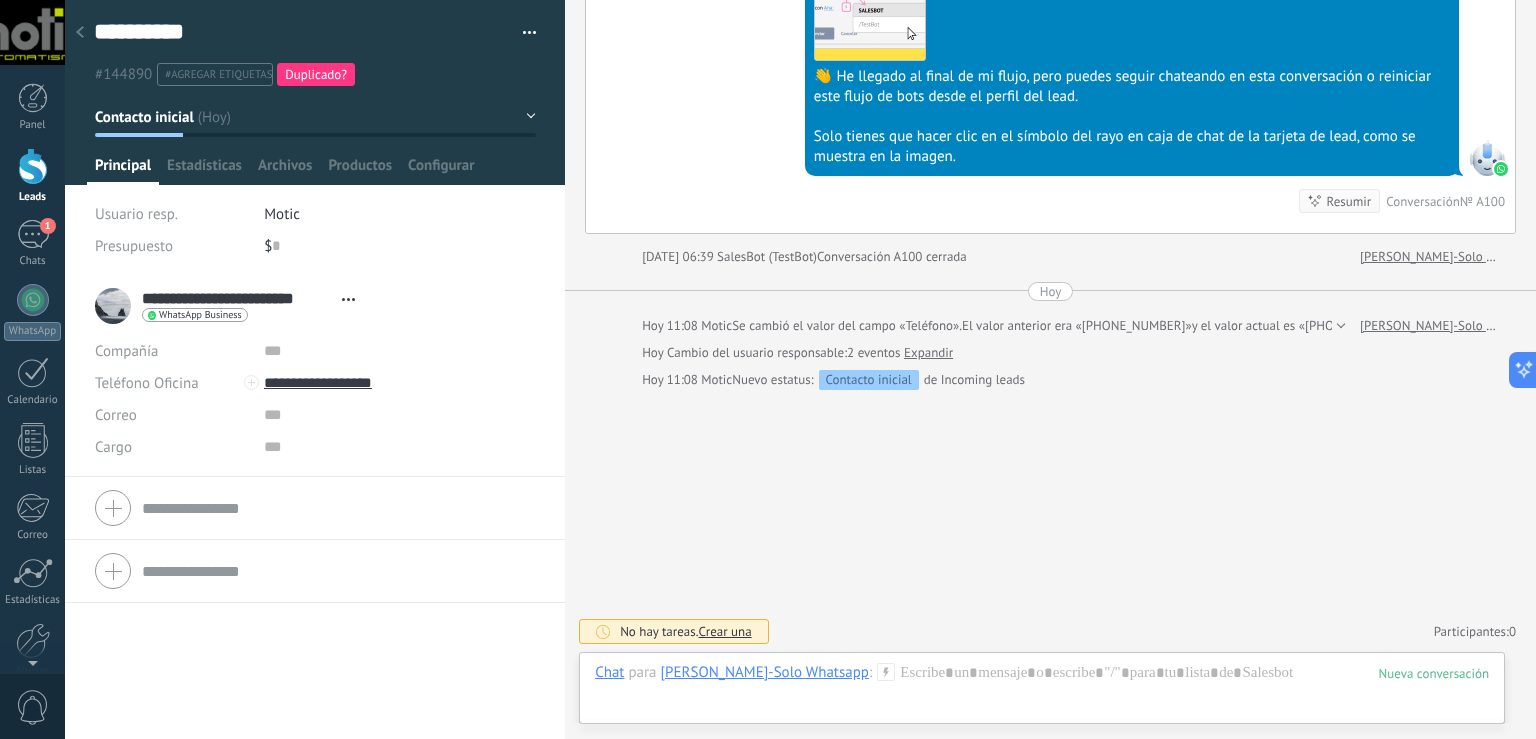 click on "Contacto inicial" at bounding box center [315, 117] 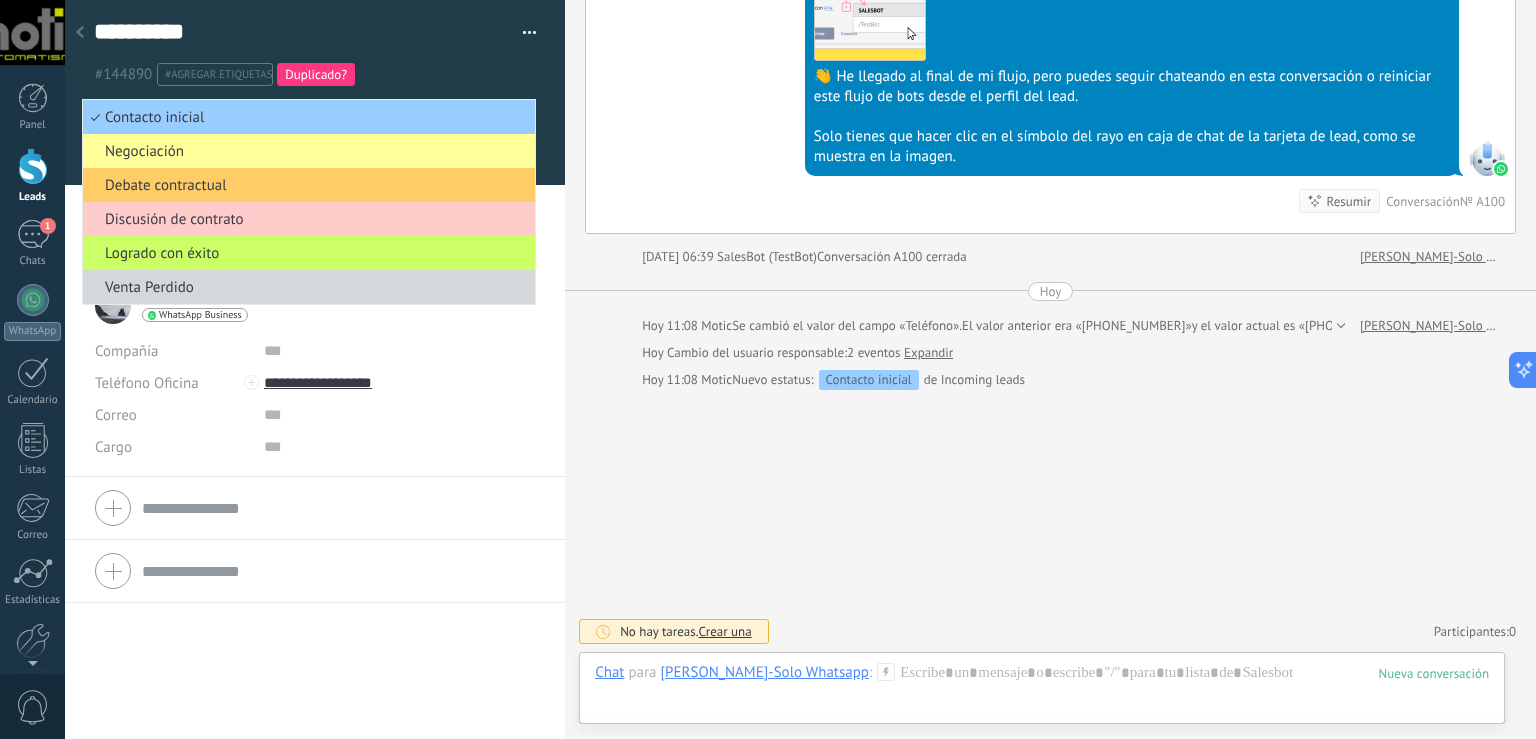click at bounding box center [315, 92] 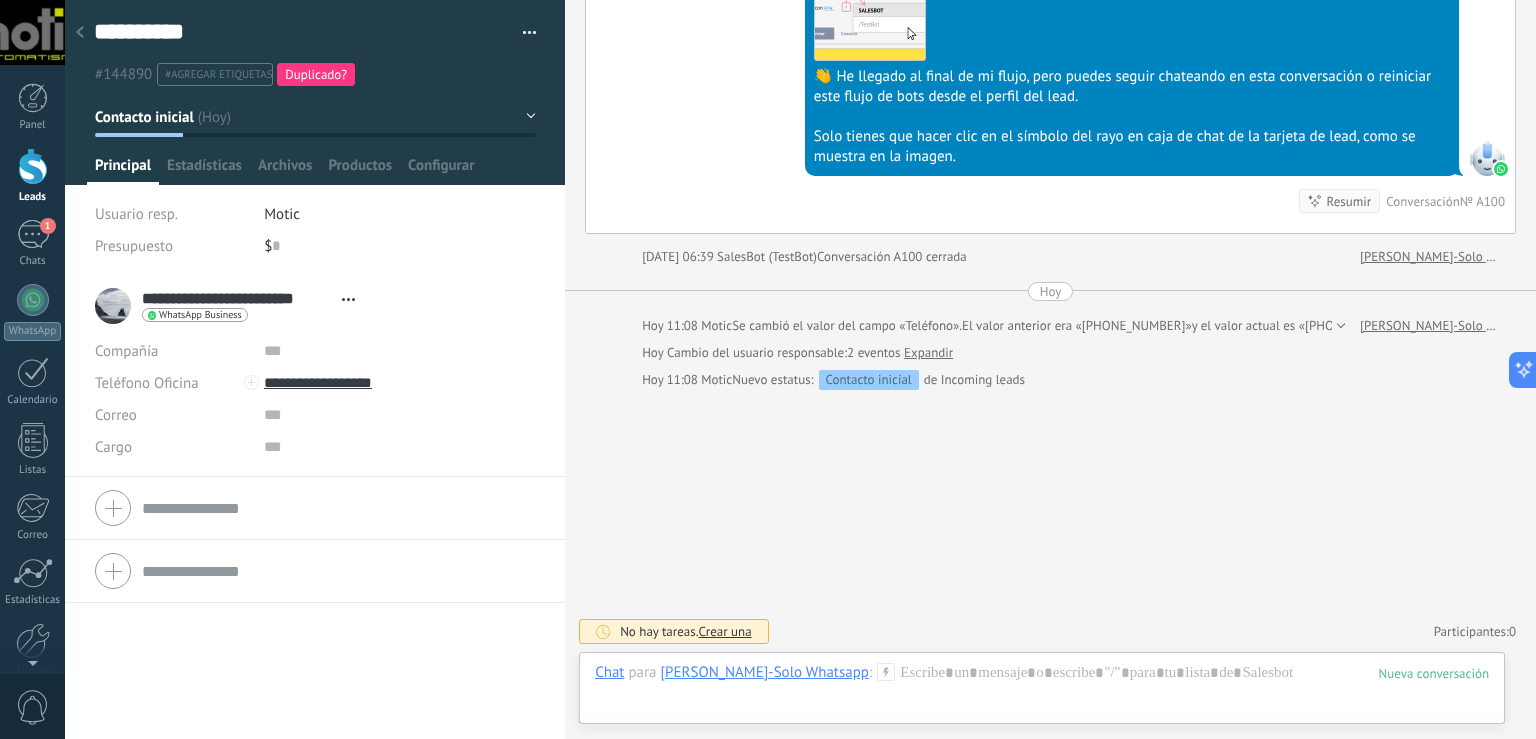 click at bounding box center (80, 33) 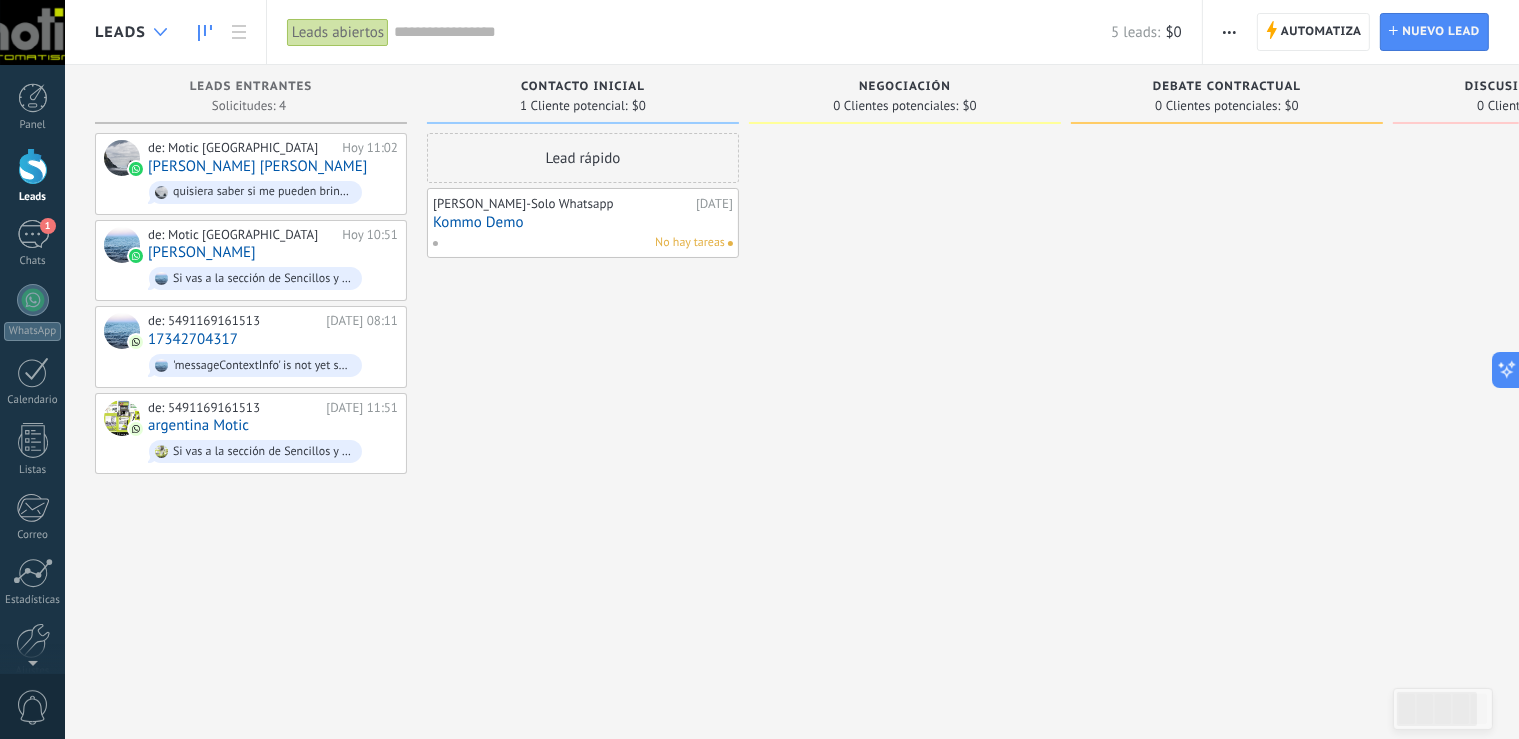 click at bounding box center [160, 32] 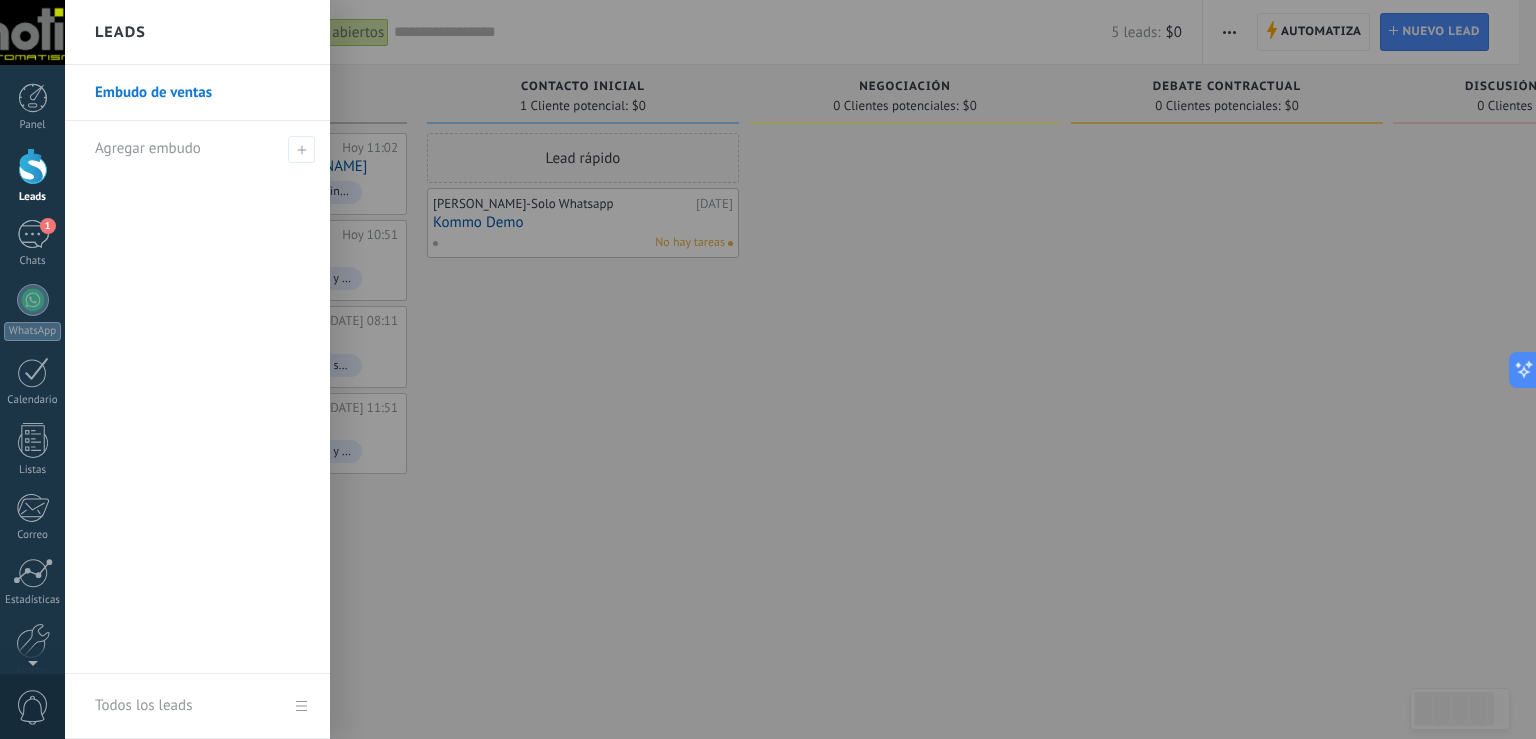 click at bounding box center (833, 369) 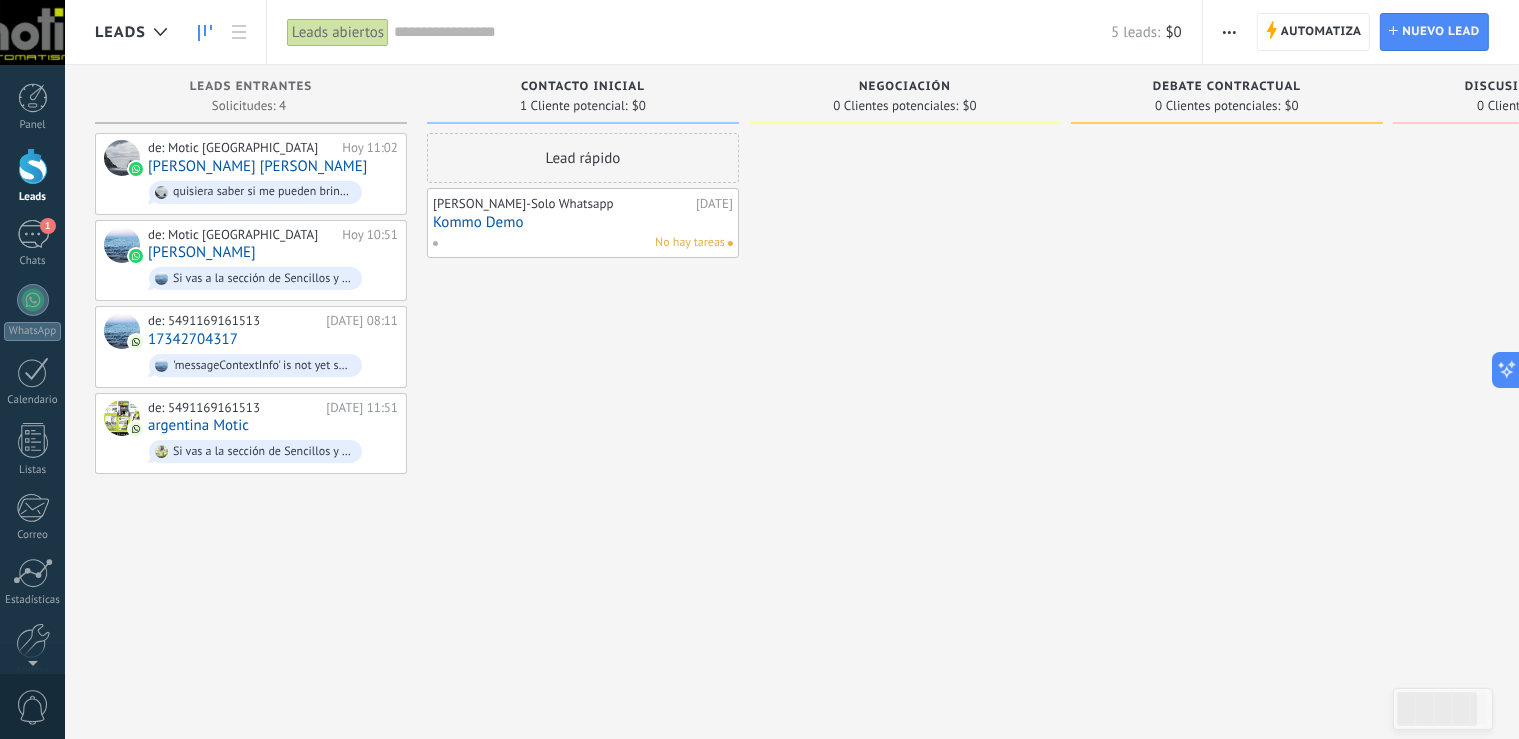 click on "Contacto inicial" at bounding box center (583, 87) 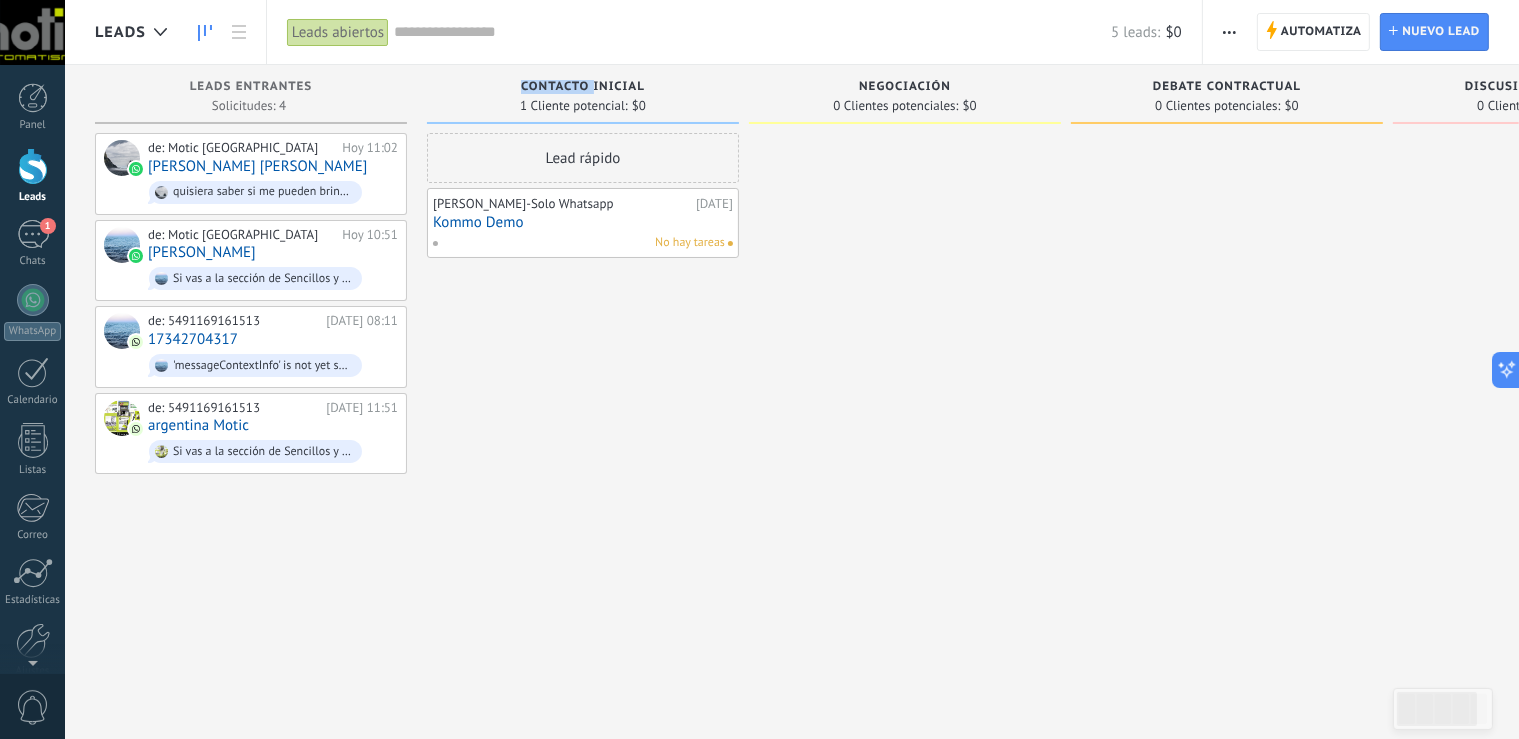 click on "Contacto inicial" at bounding box center (583, 87) 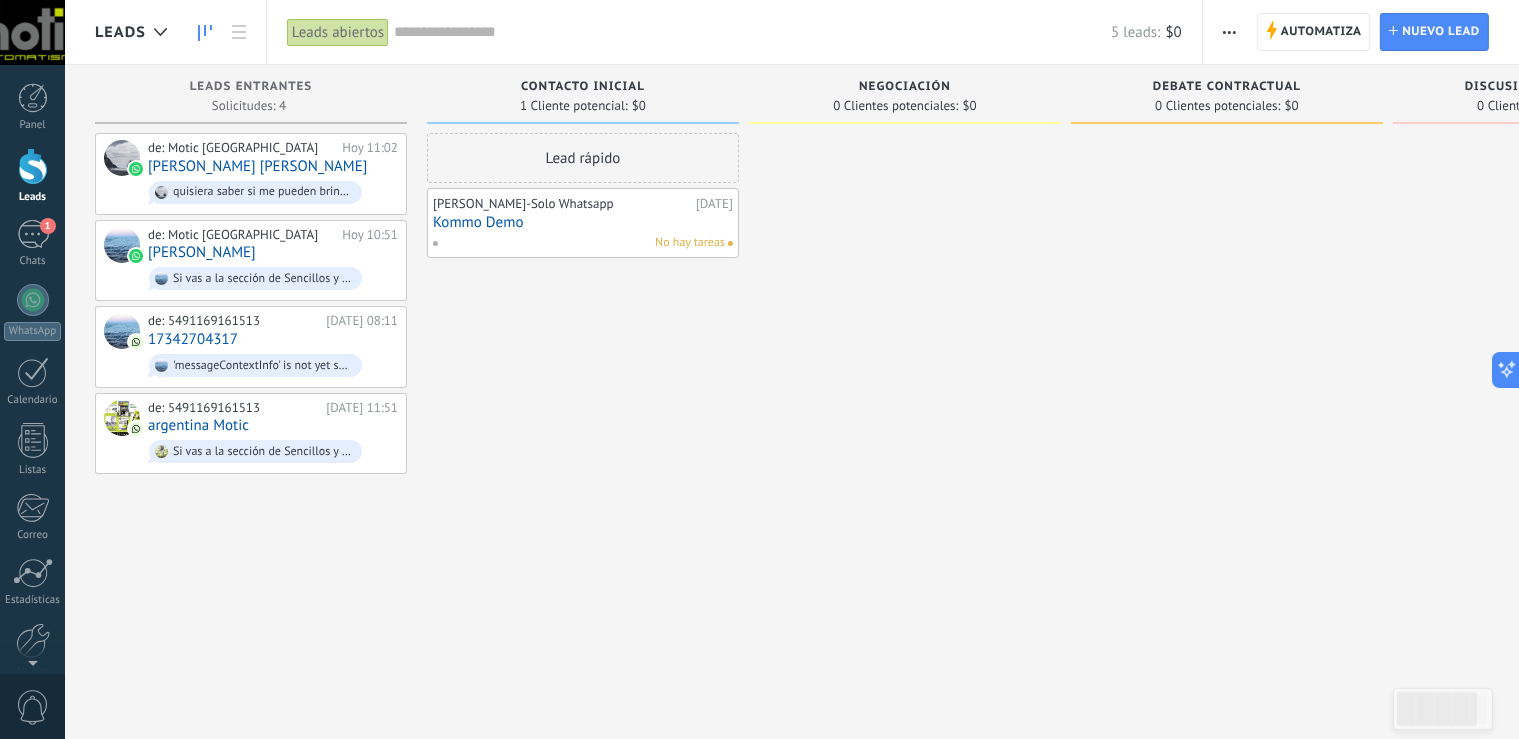 click on "Contacto inicial" at bounding box center (583, 87) 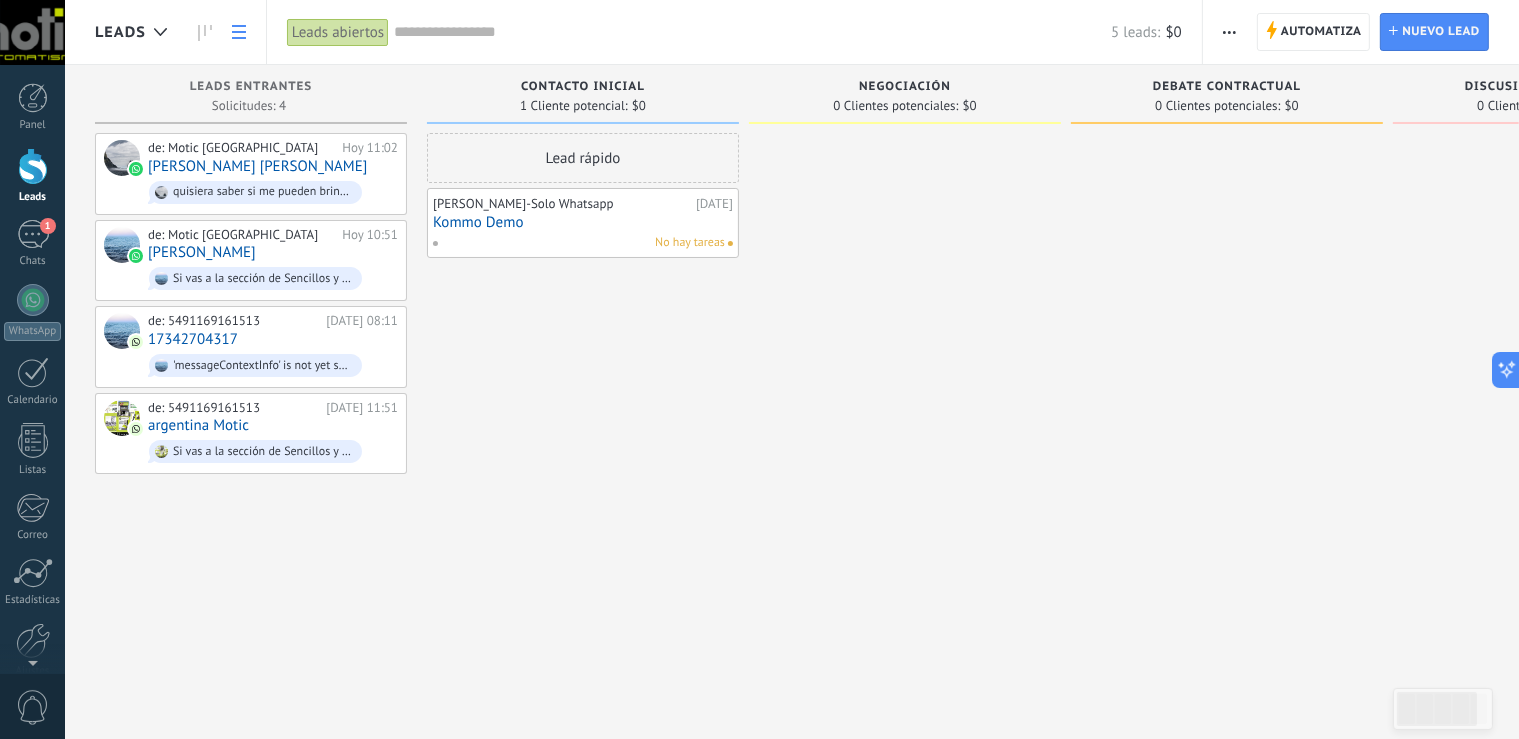 click 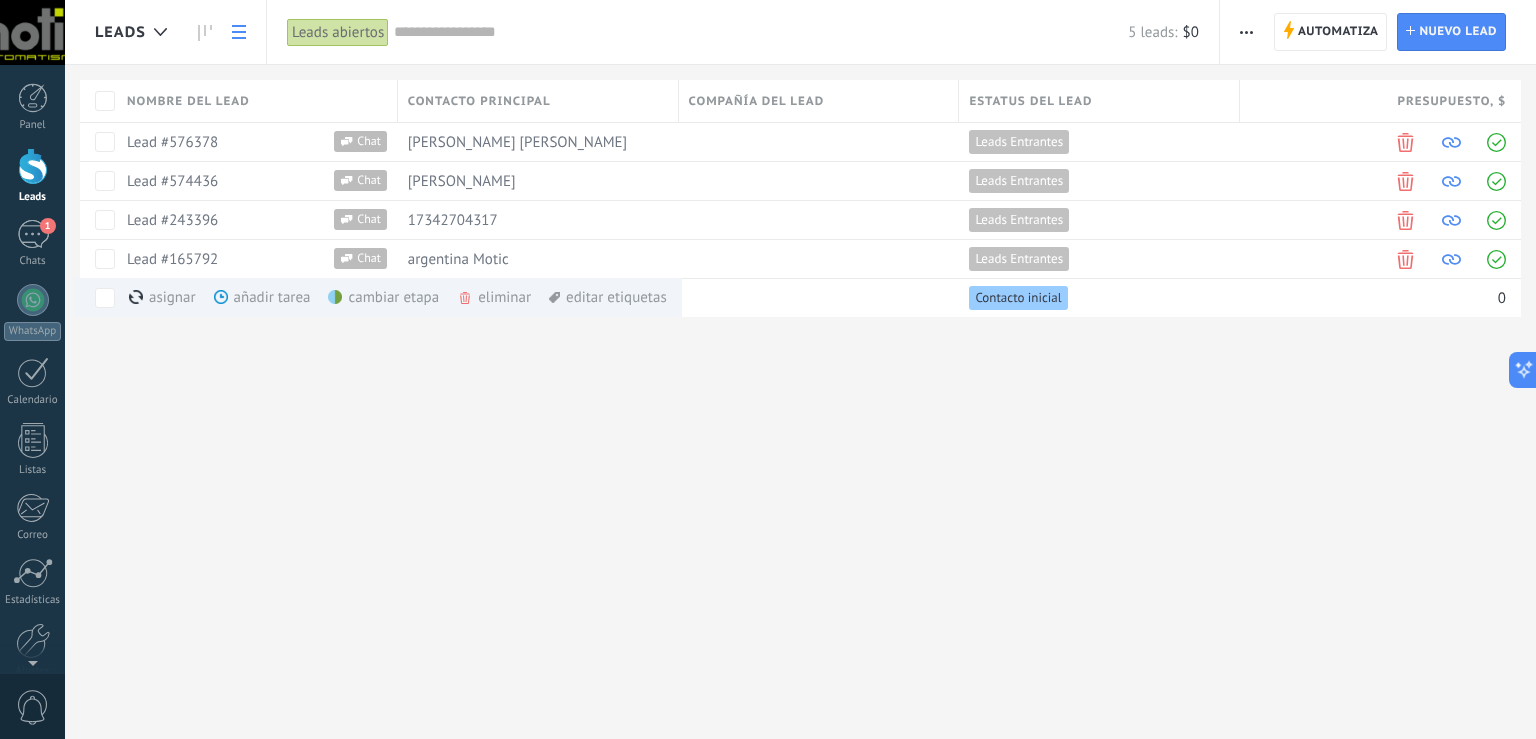 click on "Leads Automatiza Nueva difusión Editar embudo Imprimir Ajustes de la lista Importar Exportar Buscar duplicados Automatiza Automatiza Lead Nuevo lead Leads abiertos Aplicar 5  leads:  $0 Leads abiertos Mis leads Leads ganados Leads perdidos Leads sin tareas Leads atrasados Eliminados Guardar Propiedades de leads Todo el tiempo Todo el tiempo Hoy Ayer Últimos  ** 30  dias Esta semana La última semana Este mes El mes pasado Este trimestre Este año   Ninguno Leads Entrantes Contacto inicial Negociación Debate contractual Discusión de contrato Logrado con éxito Venta Perdido Etapas activas Seleccionar todo Presupuesto insuficiente No hay necesidad para el producto No satisfecho con las condiciones Comprado del competidor Razón no definida Razones de pérdidas Seleccionar todo Tel. Correo Formulario Chat Todo valores Seleccionar todo Motic argentina Todo valores Seleccionar todo Hoy Mañana Esta semana Este mes Este trimestre No hay tareas atrasadas Todo valores - Estadísticas Seleccionar campo utm_content" at bounding box center (800, 369) 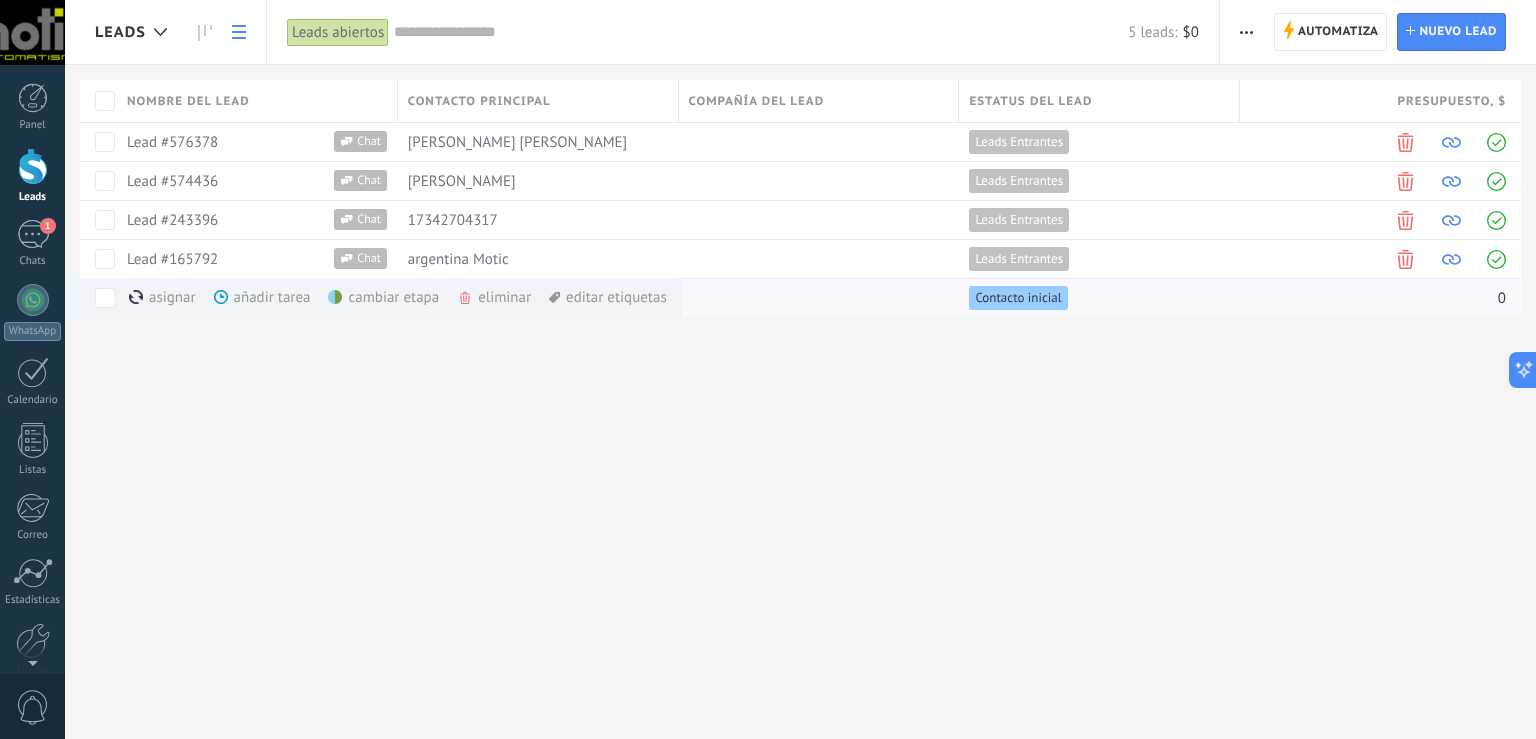 click on "eliminar màs" at bounding box center [528, 297] 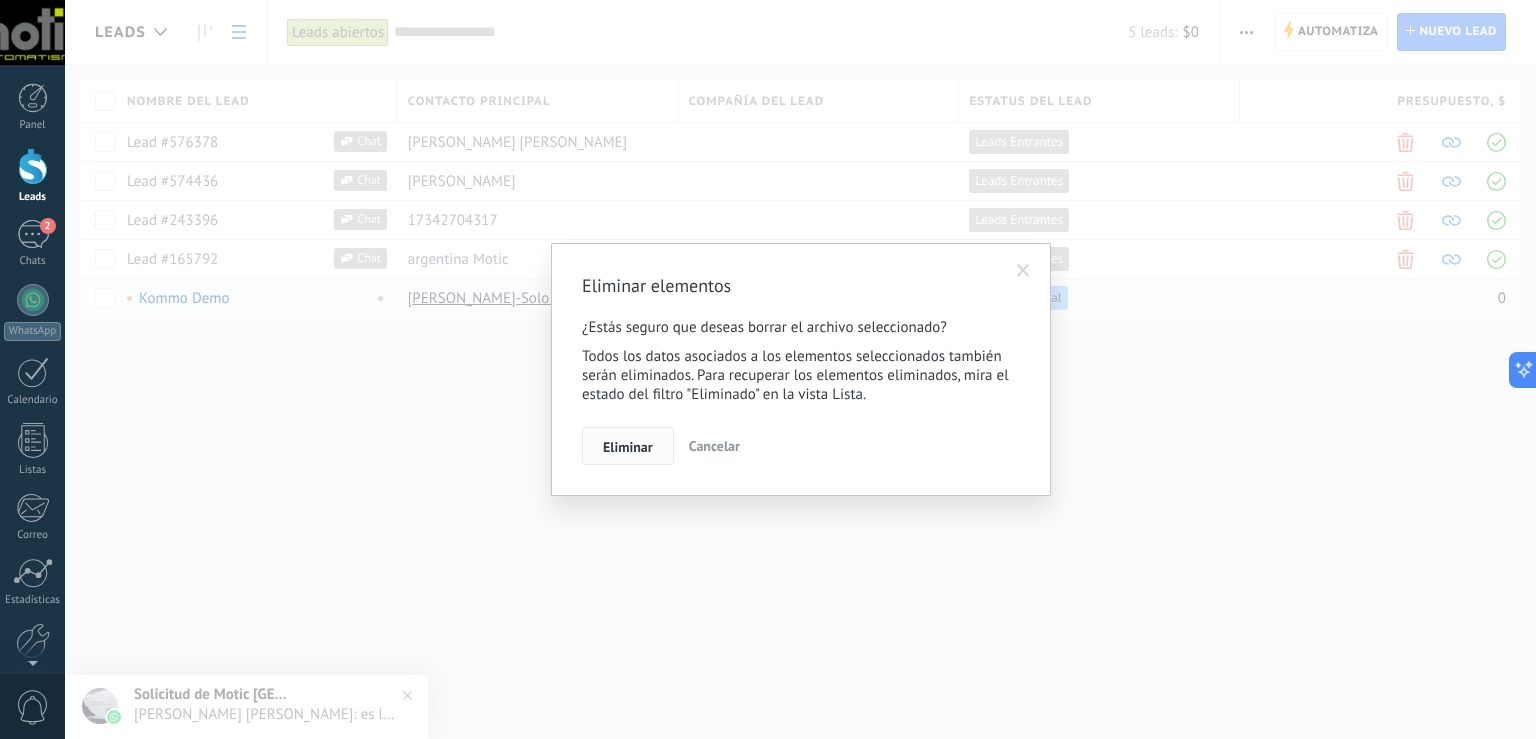 click on "Eliminar" at bounding box center (628, 446) 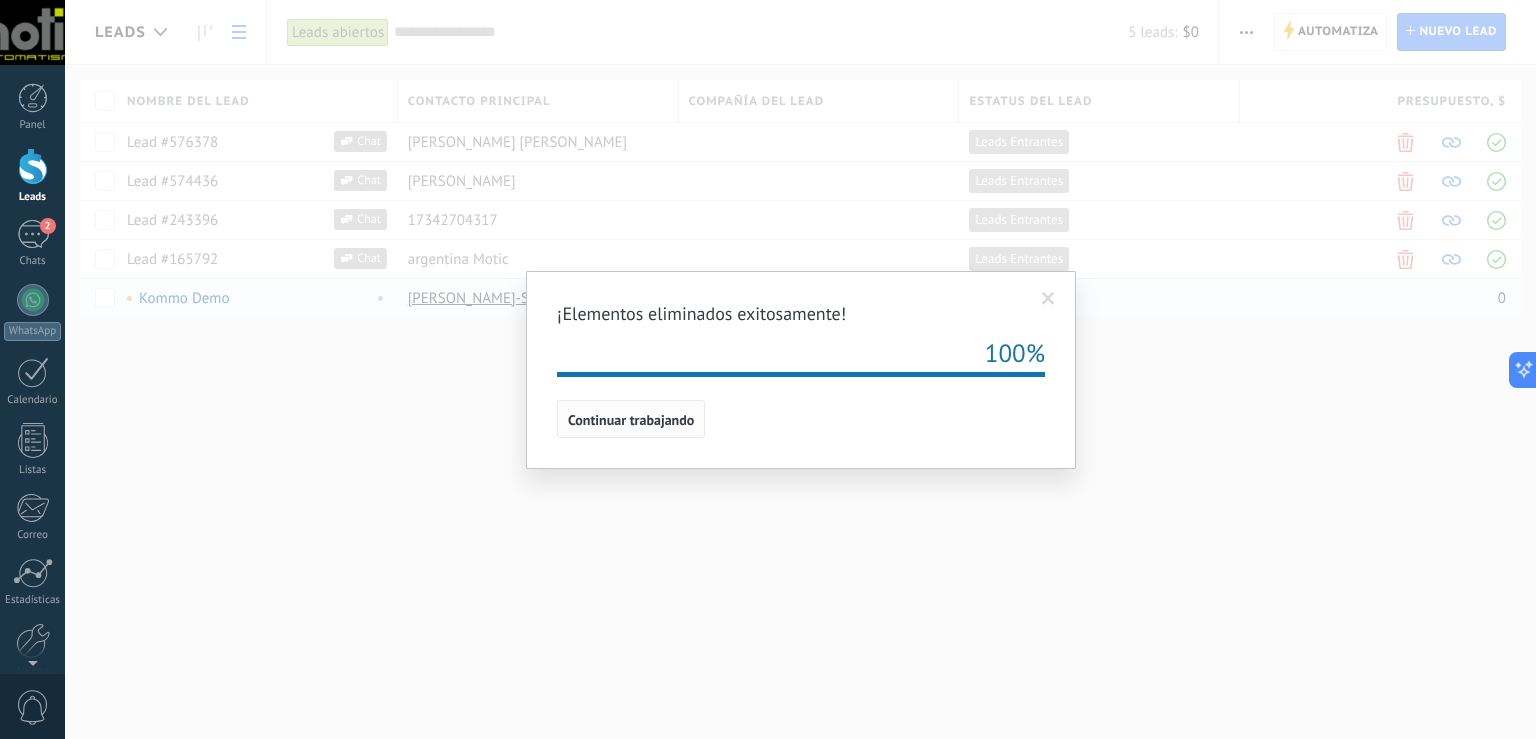 click on "Continuar trabajando" at bounding box center (631, 420) 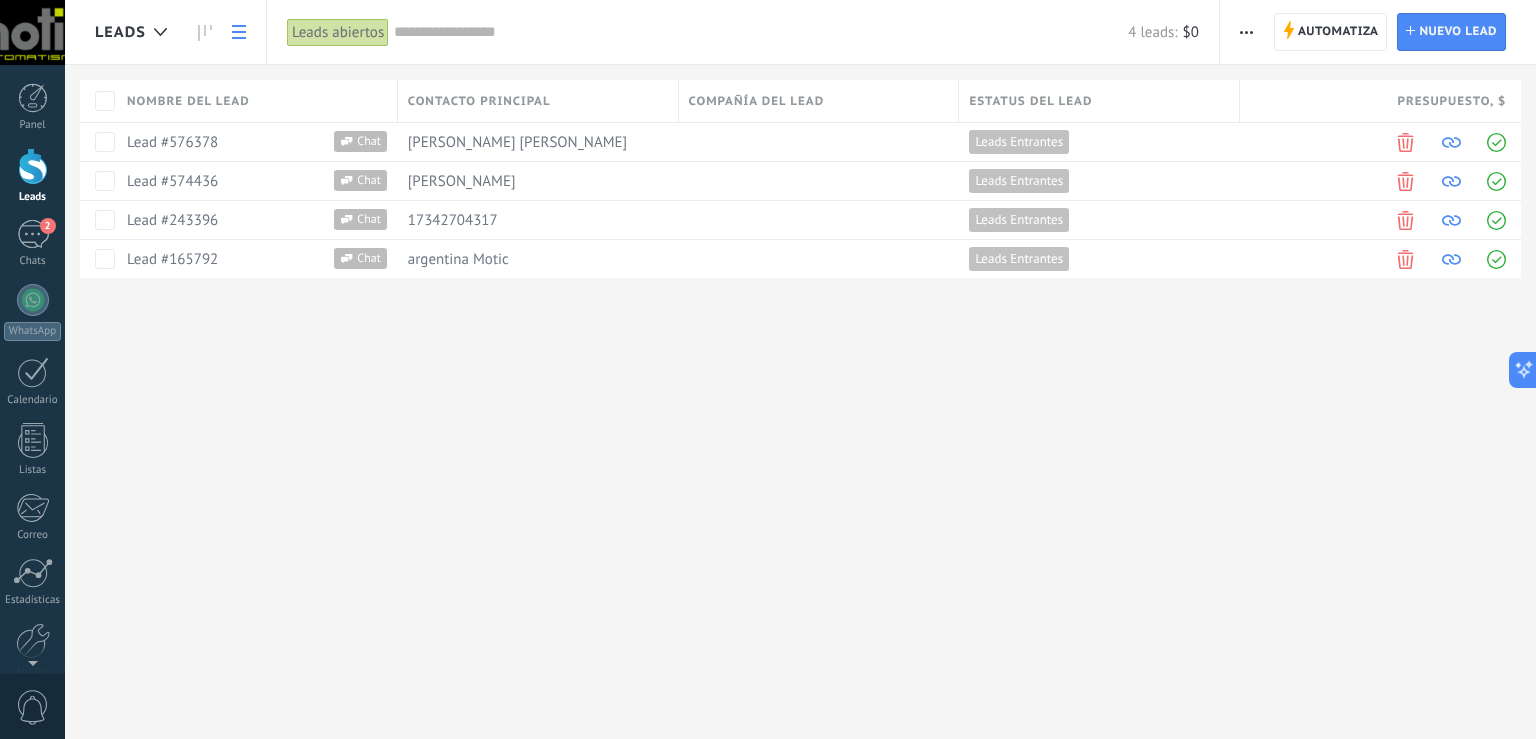 click on "Leads abiertos" at bounding box center (338, 32) 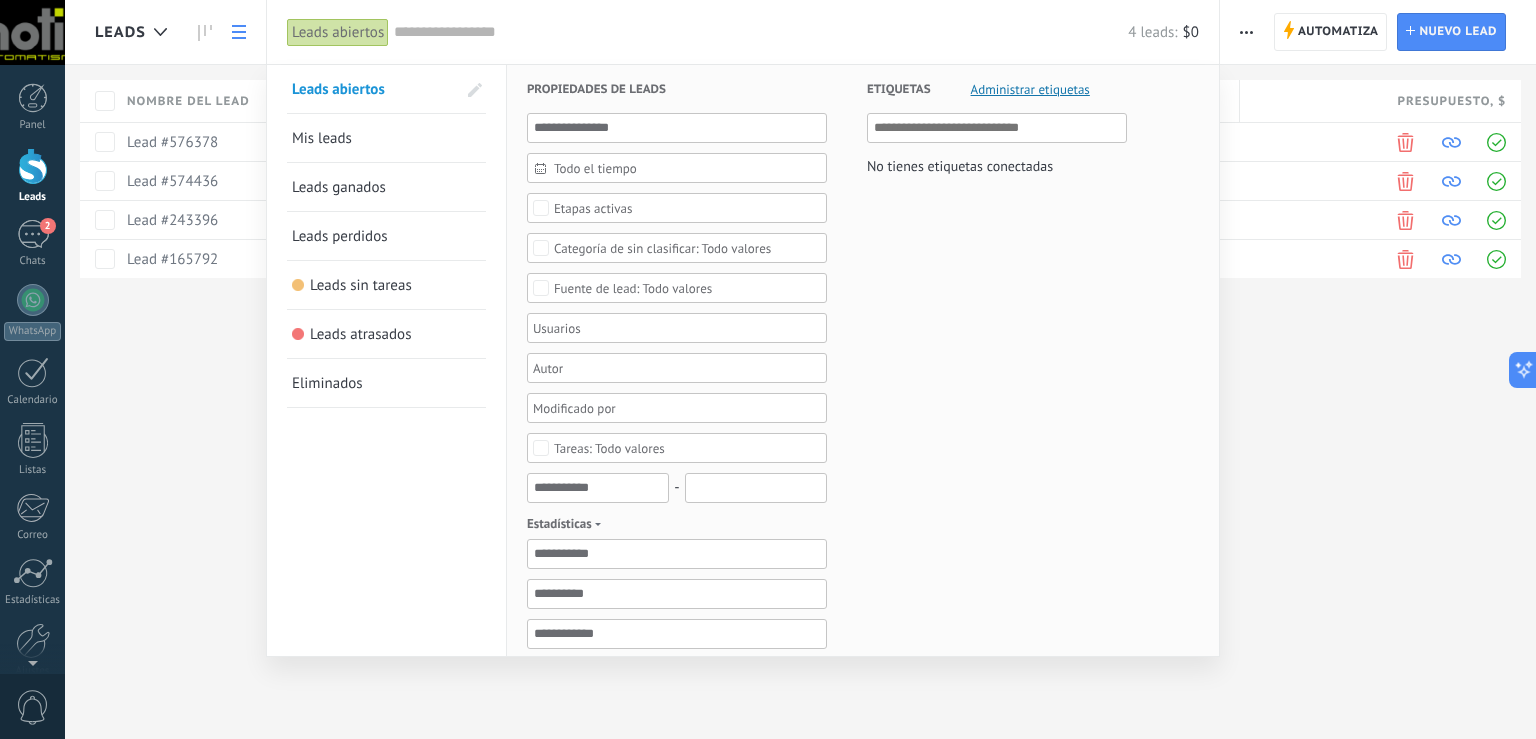 click on "Mis leads" at bounding box center [322, 138] 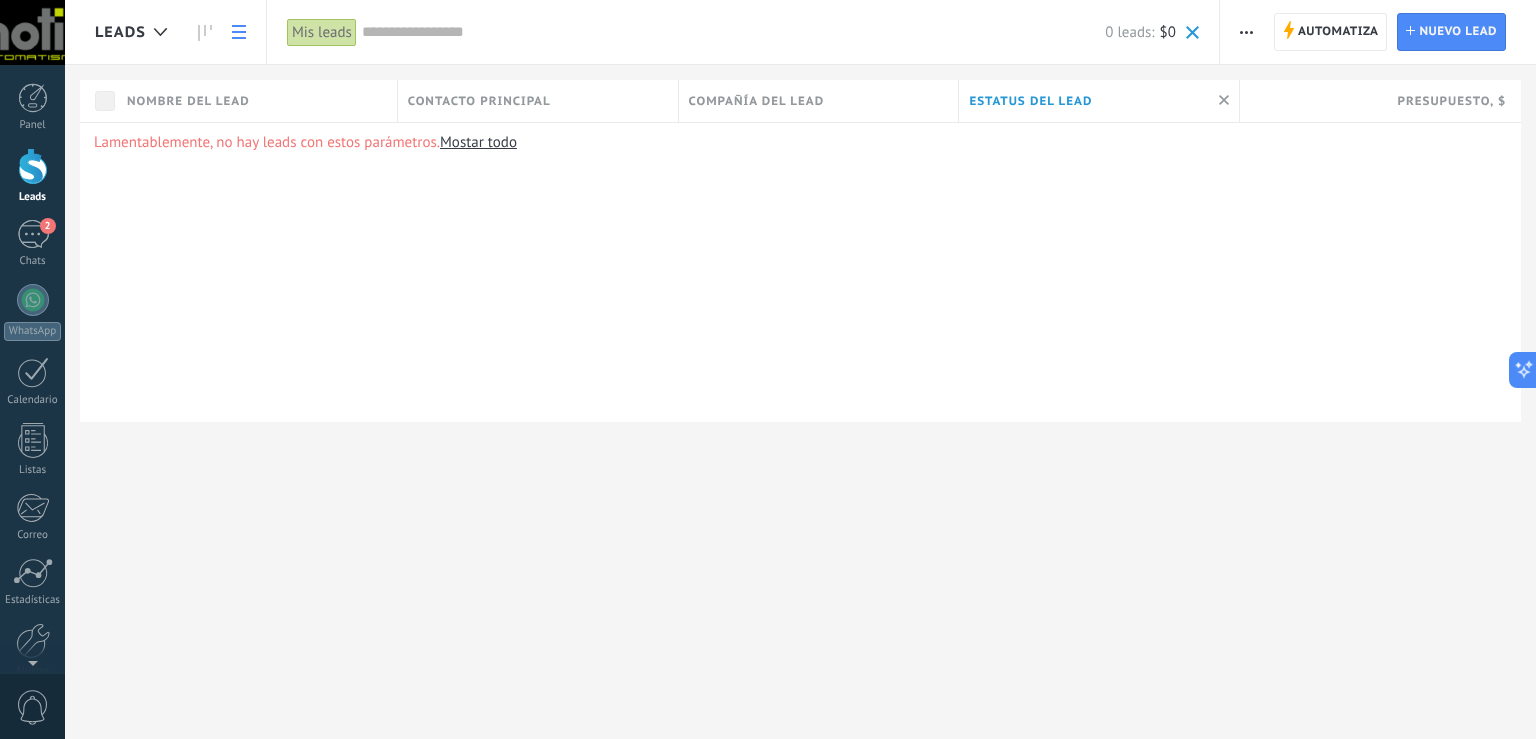 click on "Mostar todo" at bounding box center [478, 142] 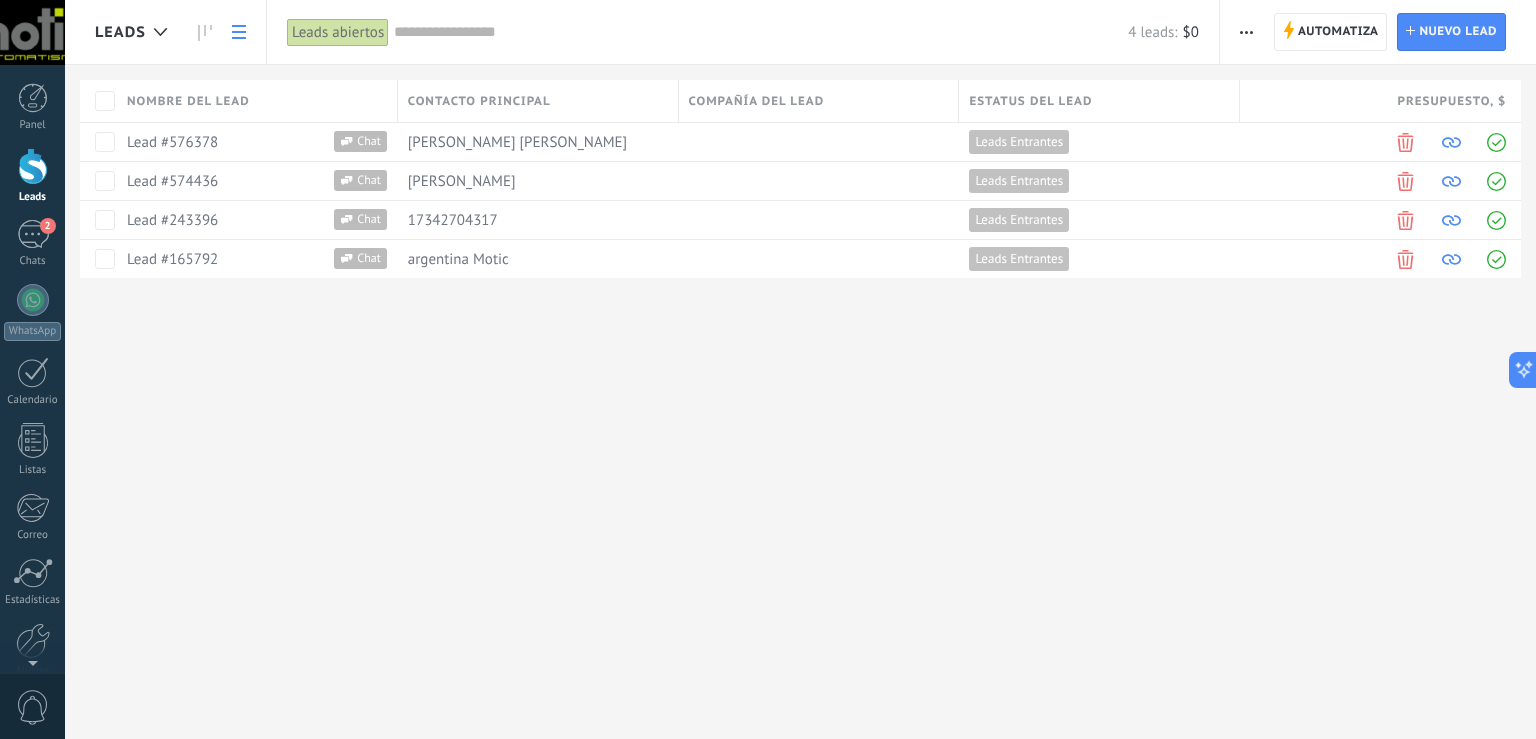 click on "Leads" at bounding box center [120, 32] 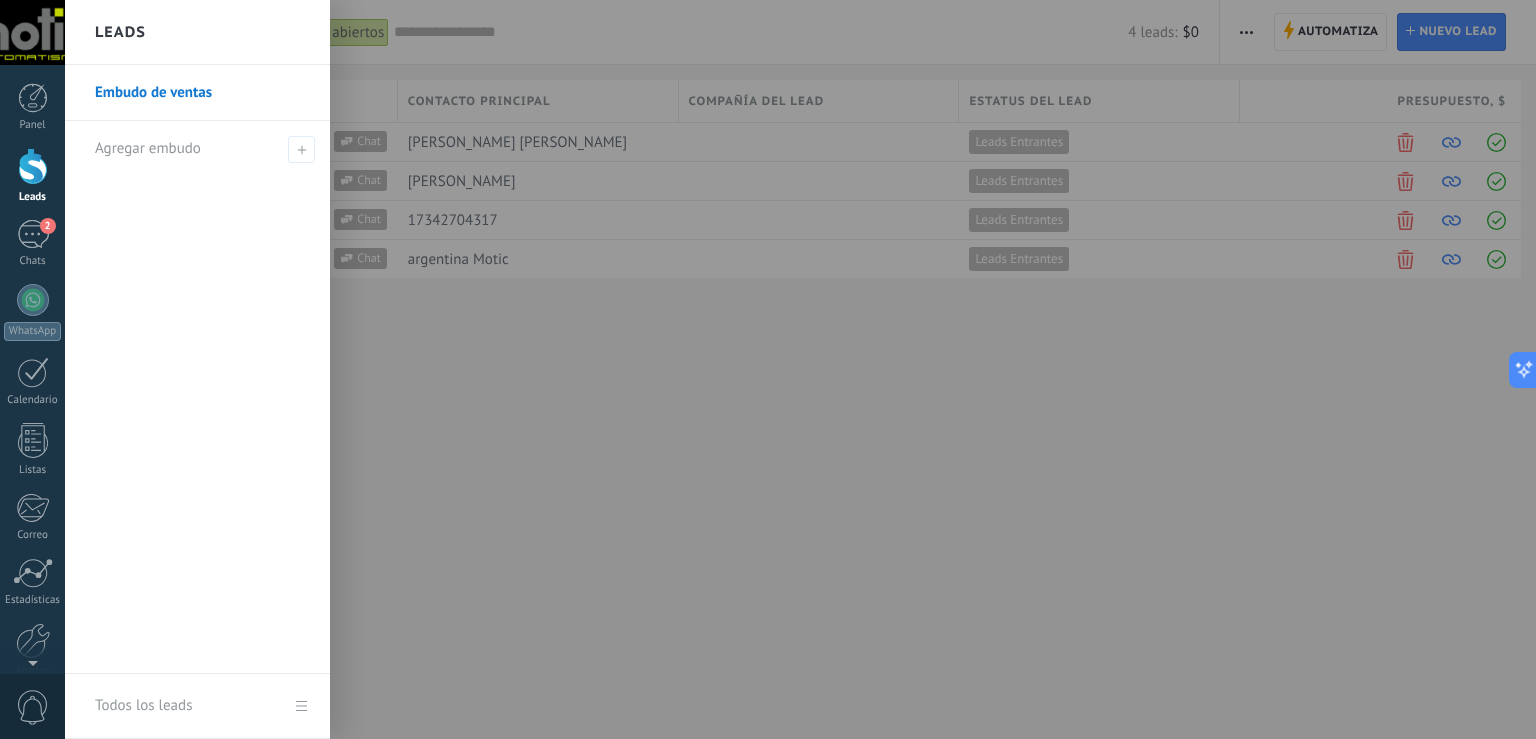 click on "Embudo de ventas" at bounding box center [202, 93] 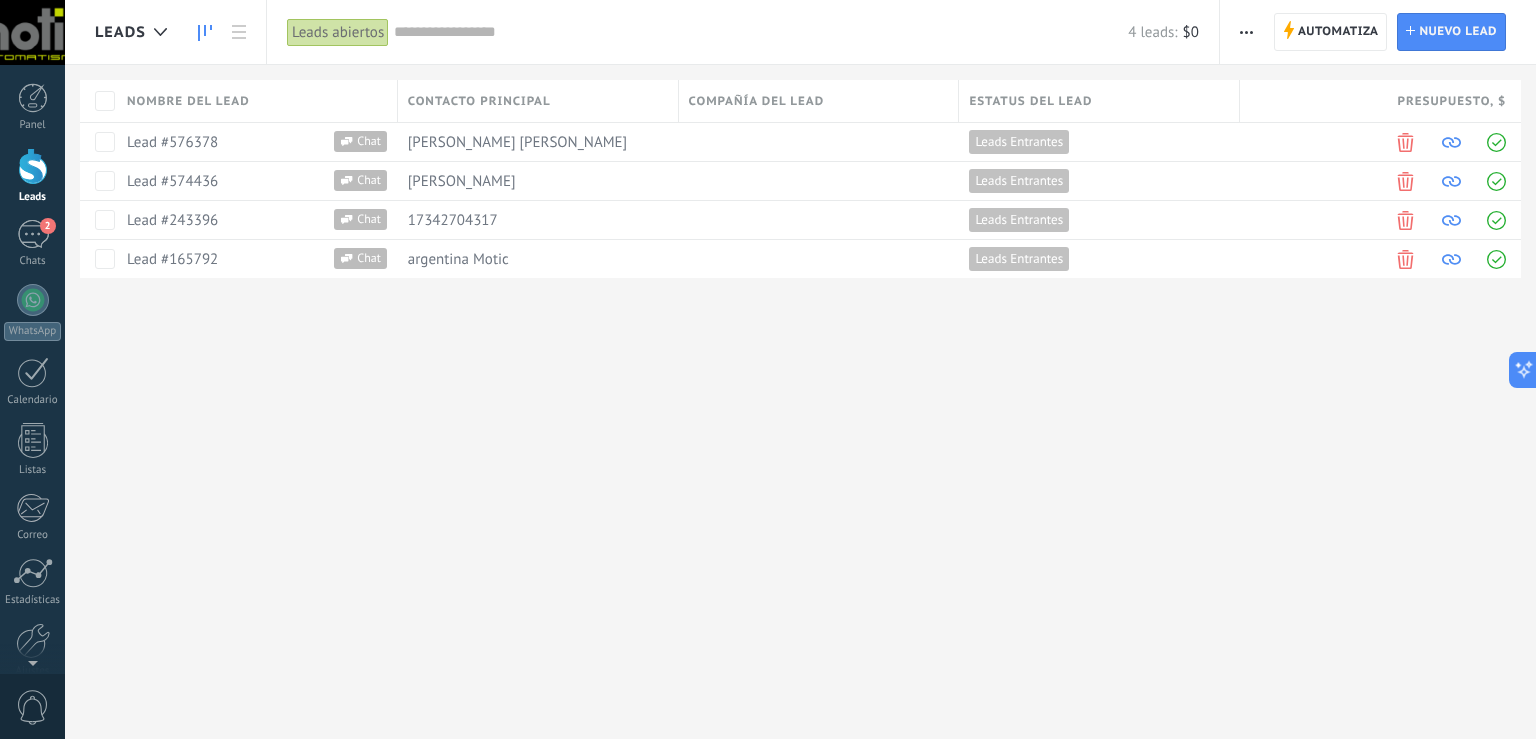 click 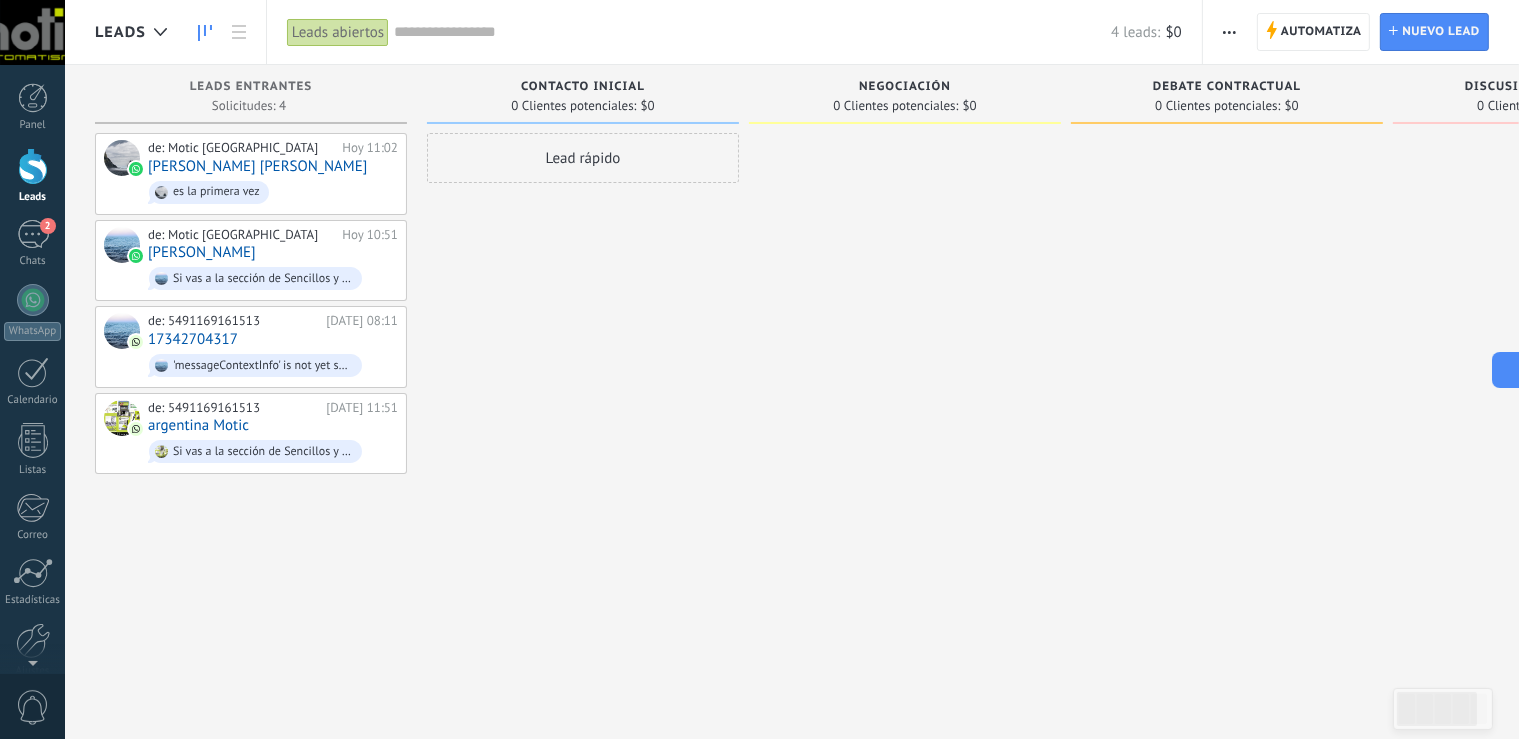 click on "Lead rápido" at bounding box center (583, 158) 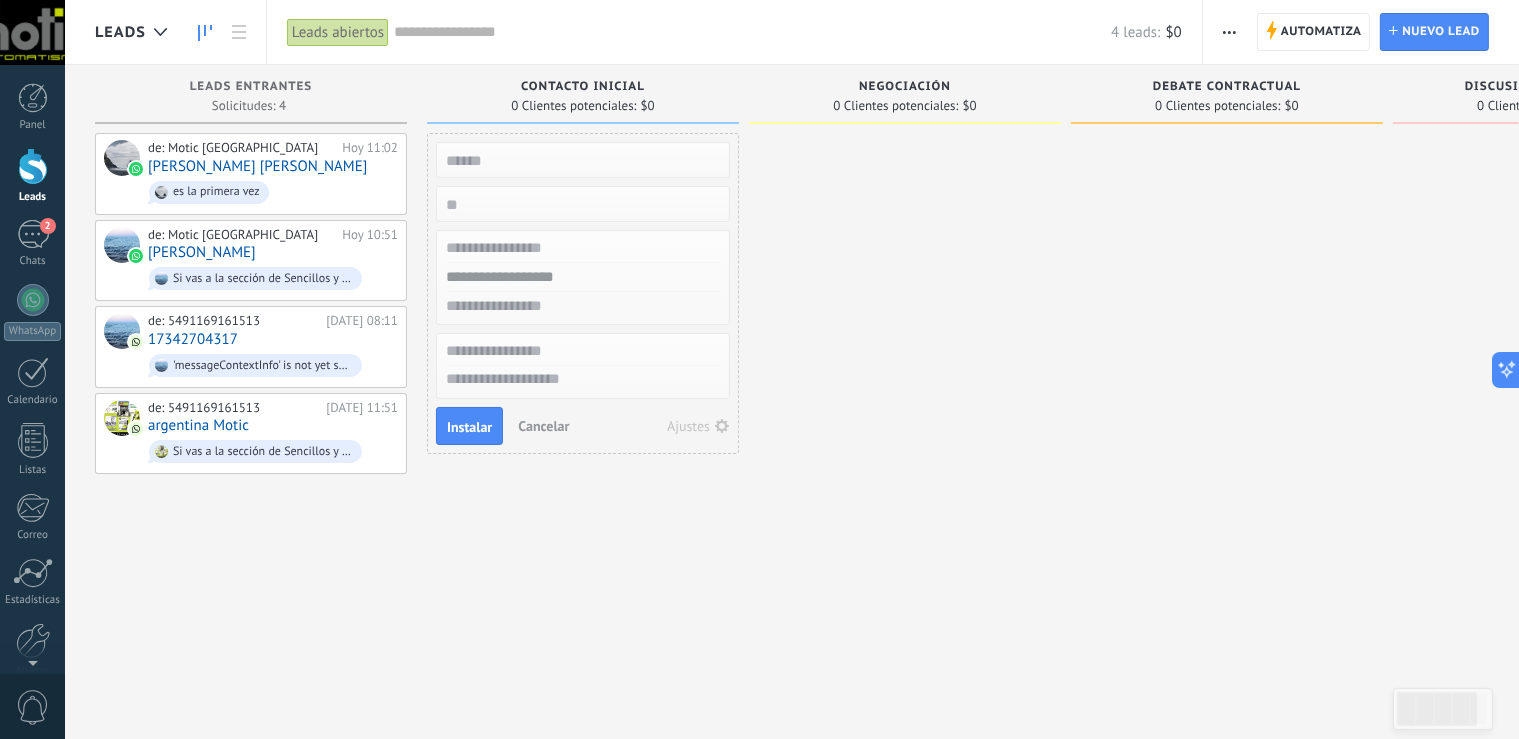 click at bounding box center (905, 372) 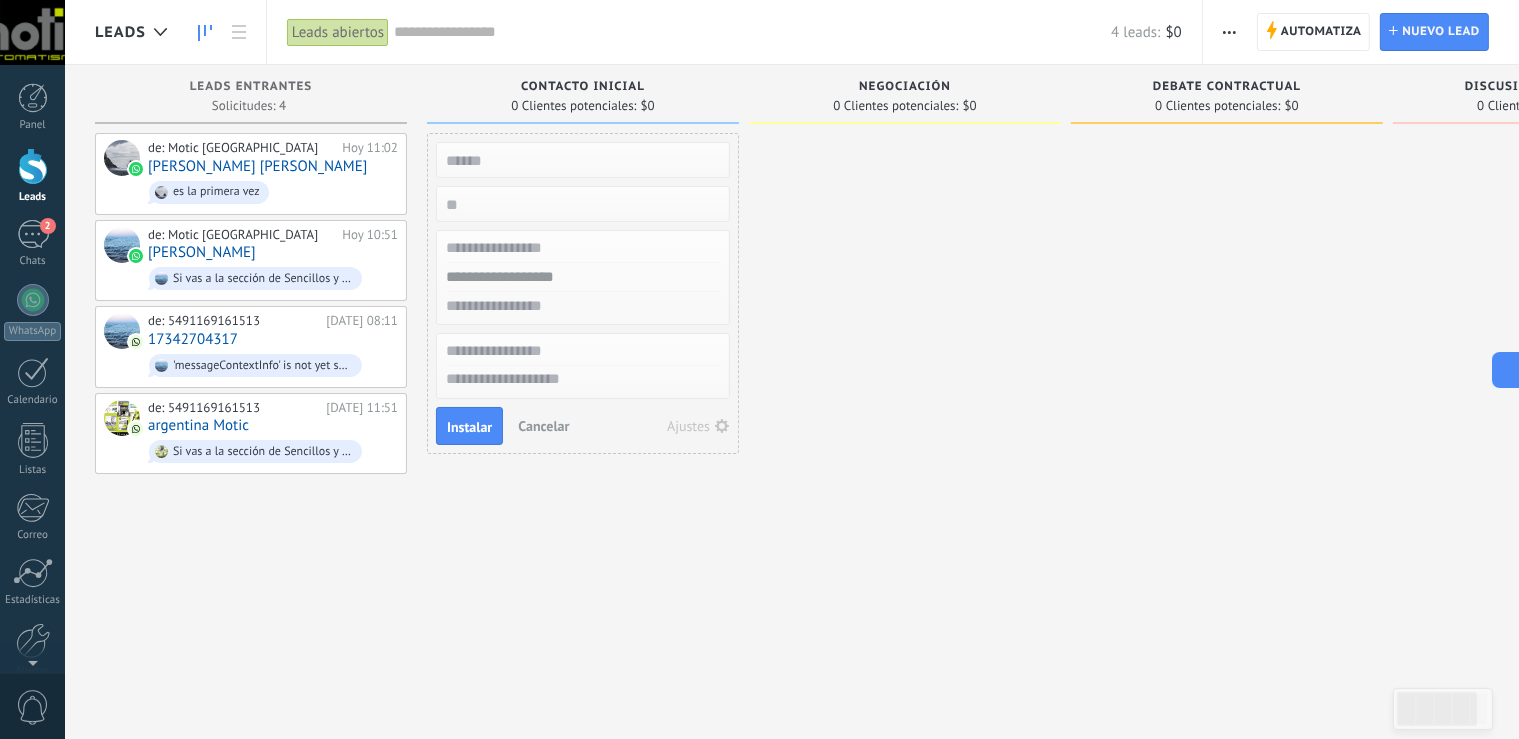 click at bounding box center [905, 372] 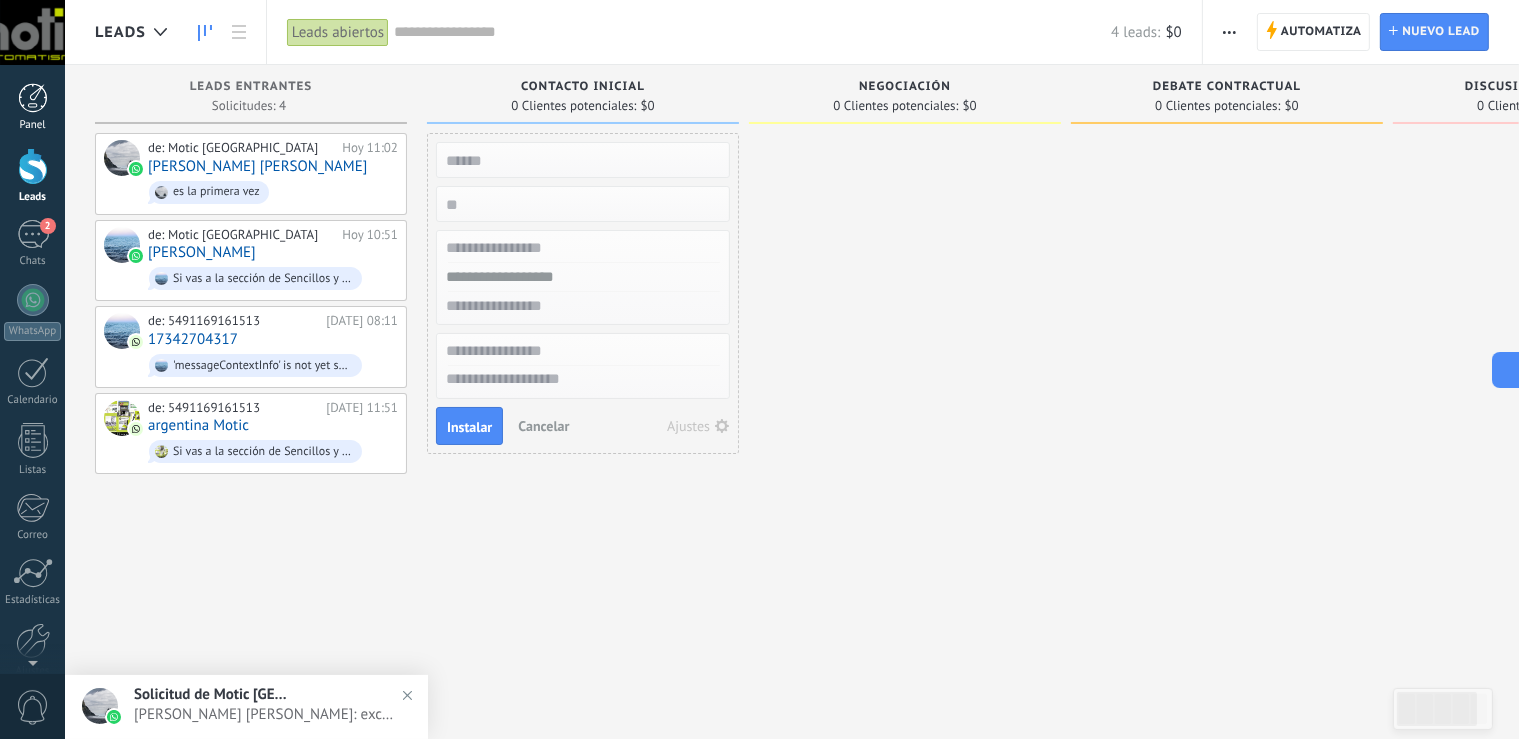 click at bounding box center (33, 98) 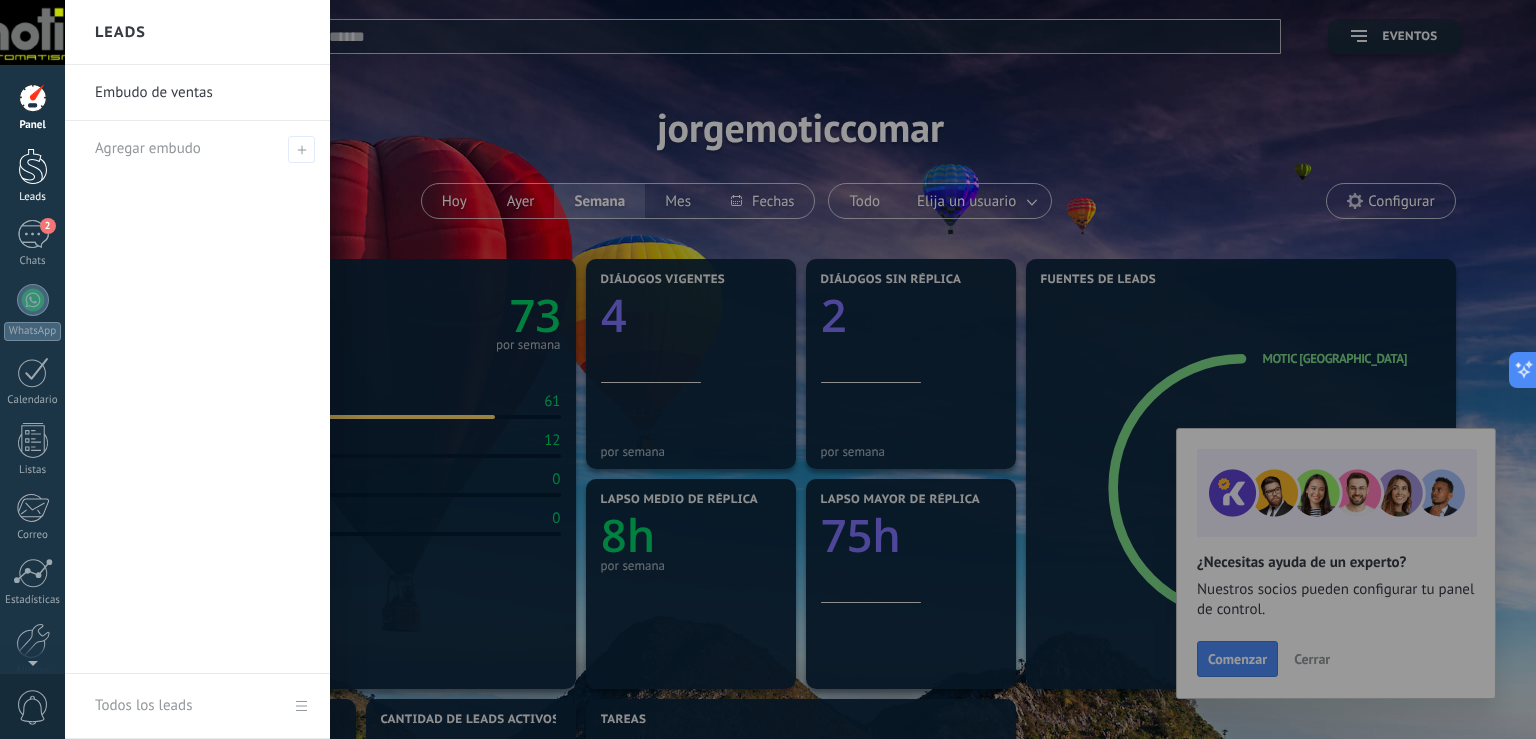 click at bounding box center (33, 166) 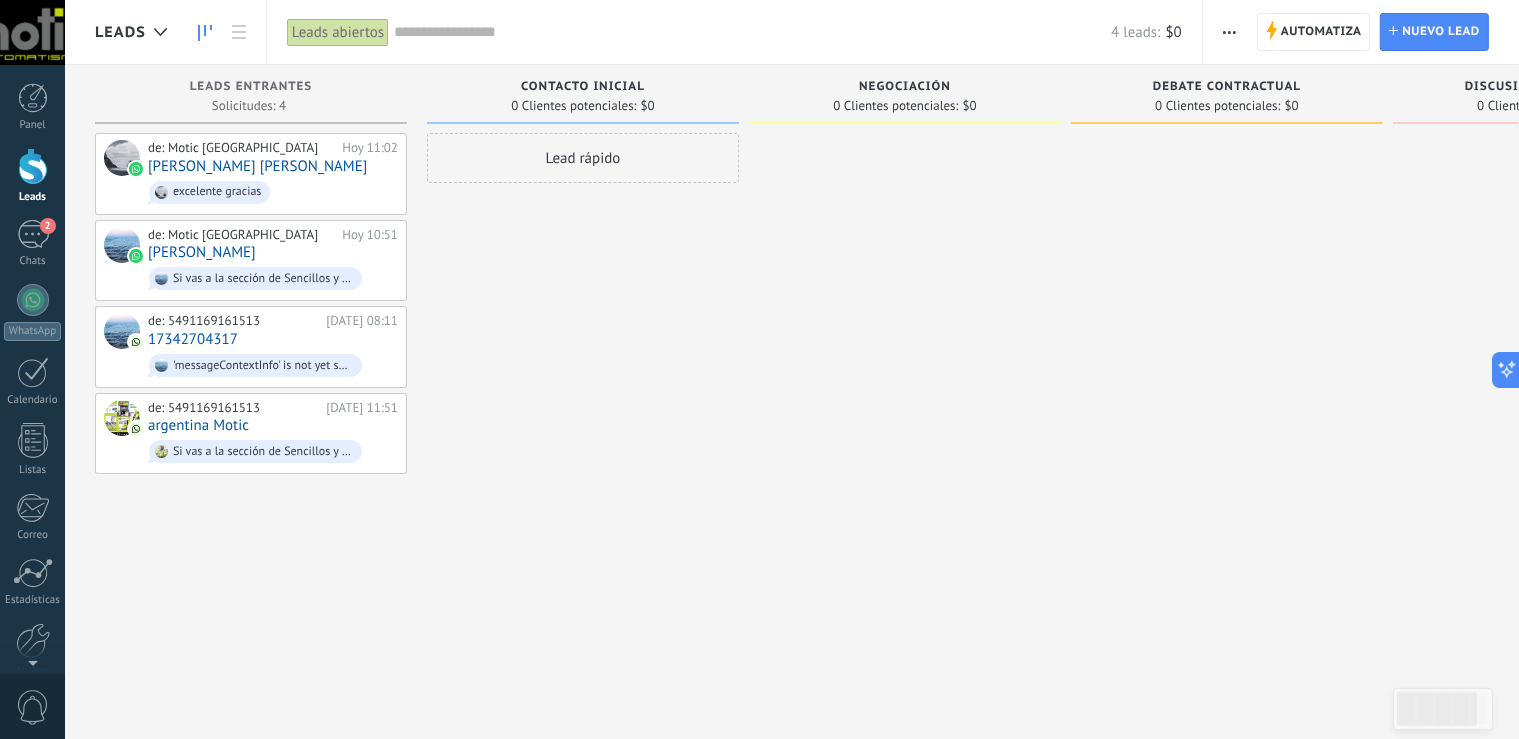 click at bounding box center (1229, 32) 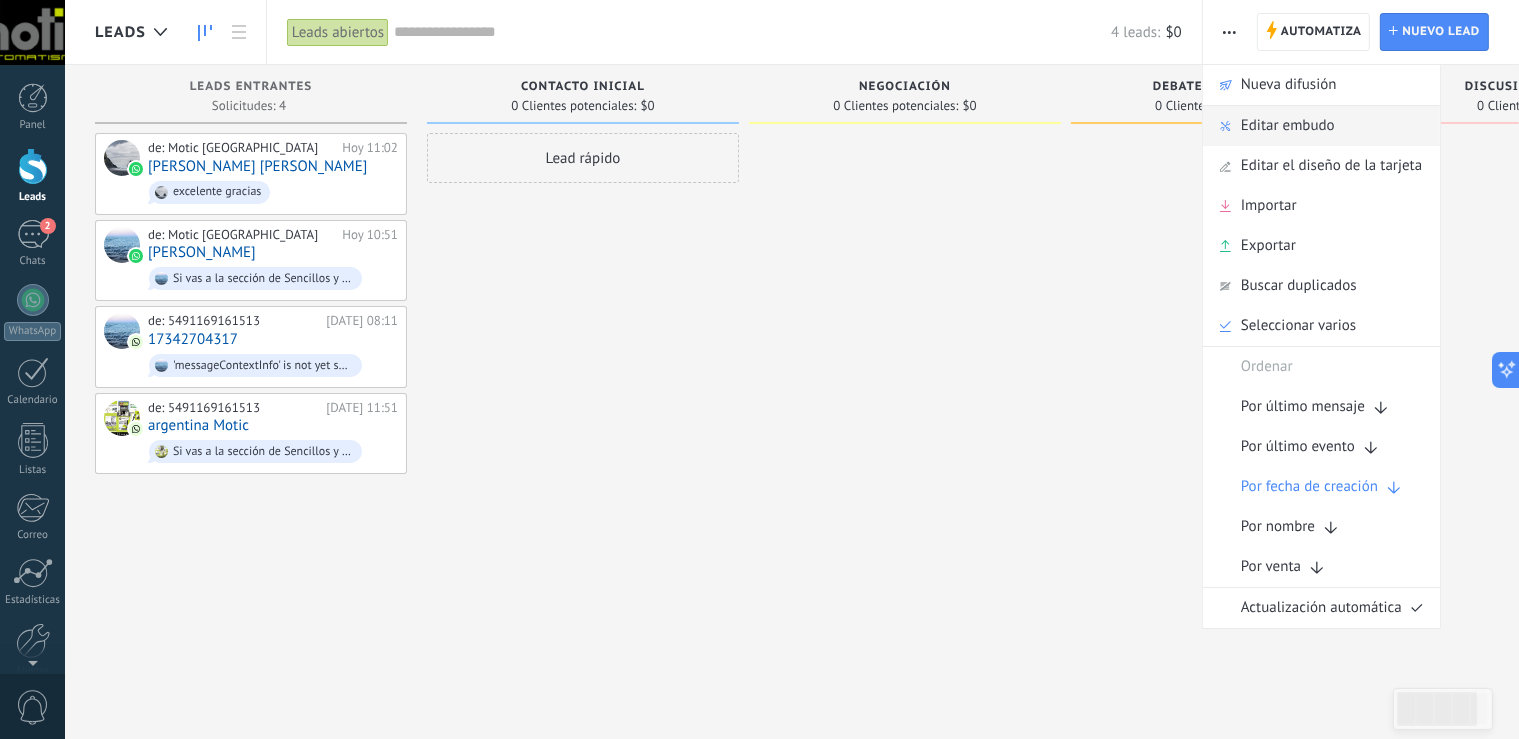 click on "Editar embudo" at bounding box center (1288, 126) 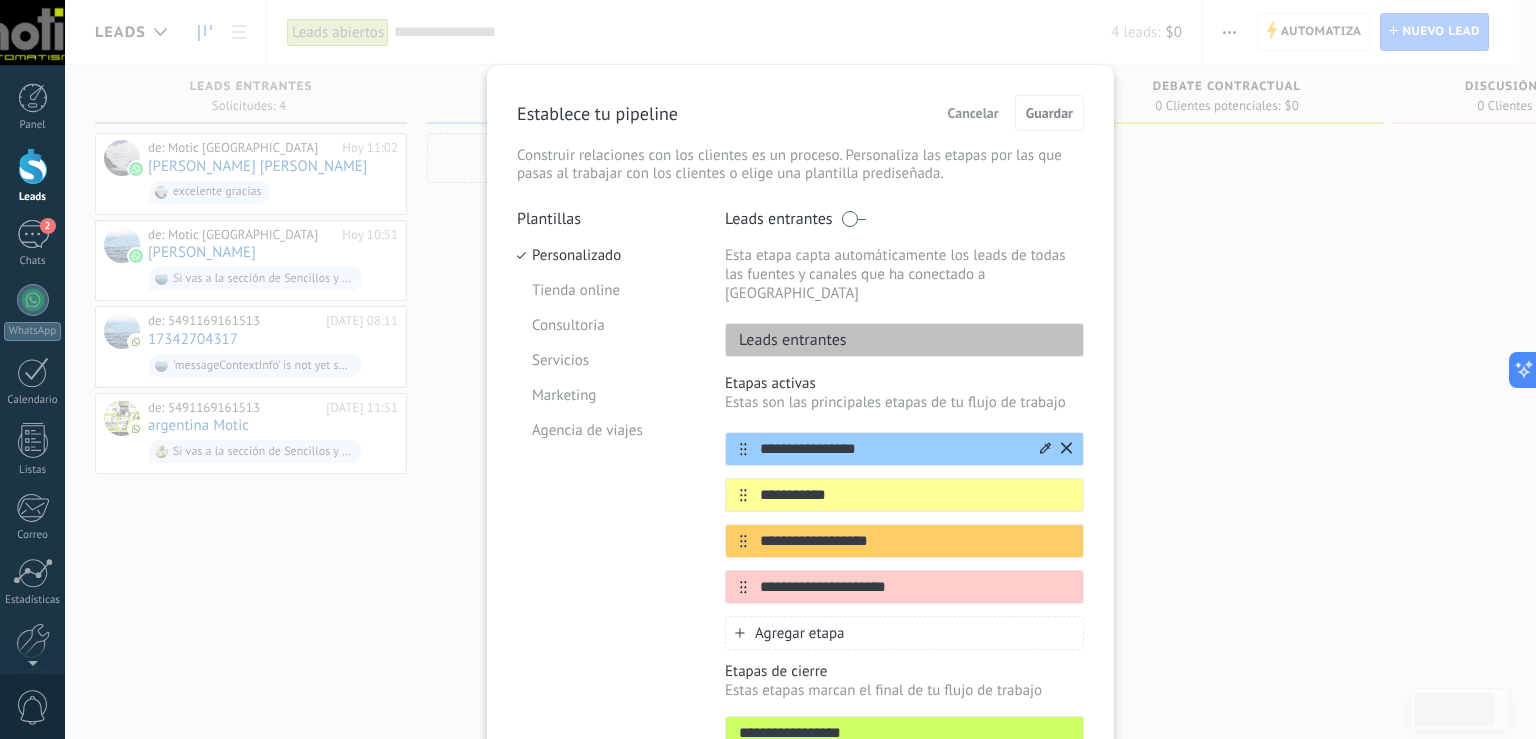 click on "**********" at bounding box center [892, 449] 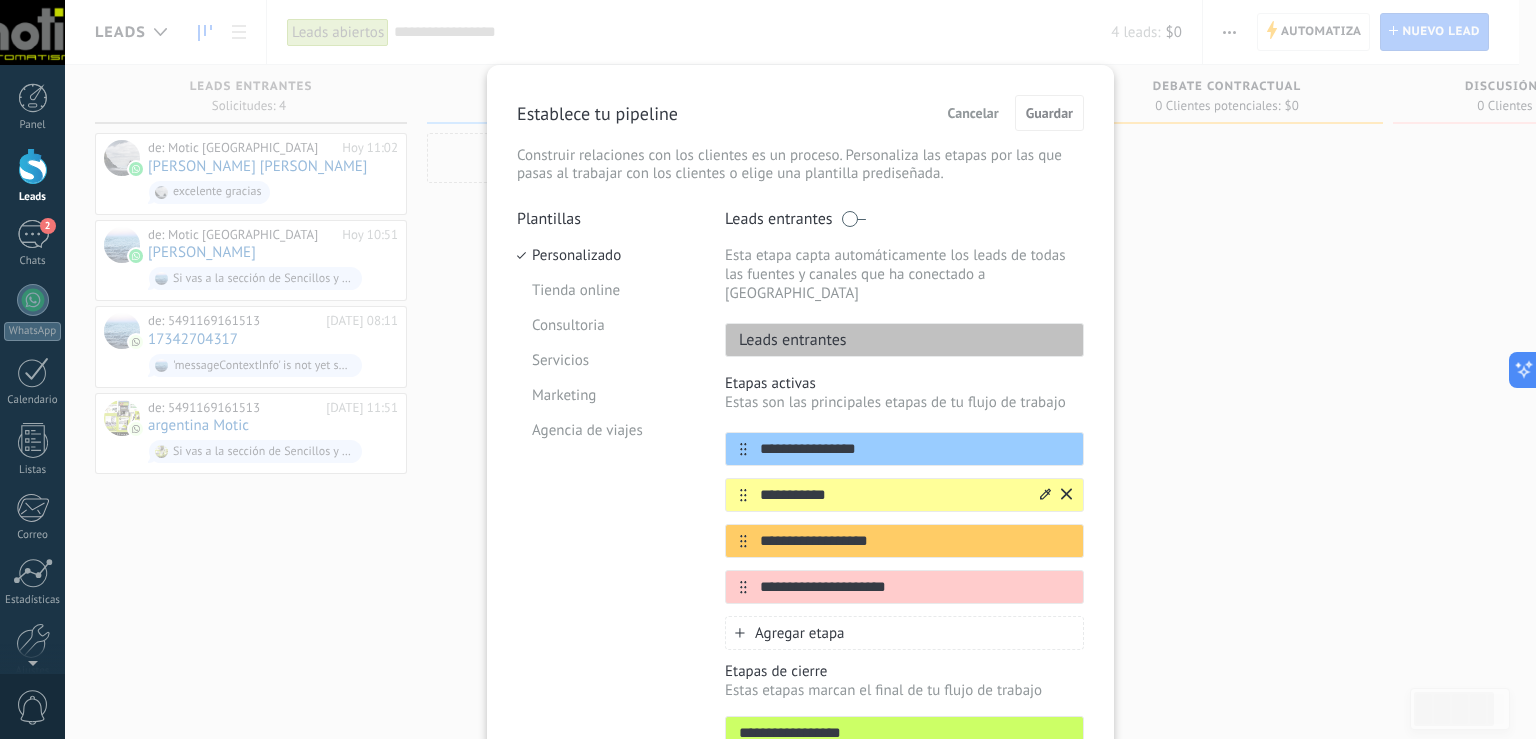 drag, startPoint x: 942, startPoint y: 481, endPoint x: 750, endPoint y: 473, distance: 192.1666 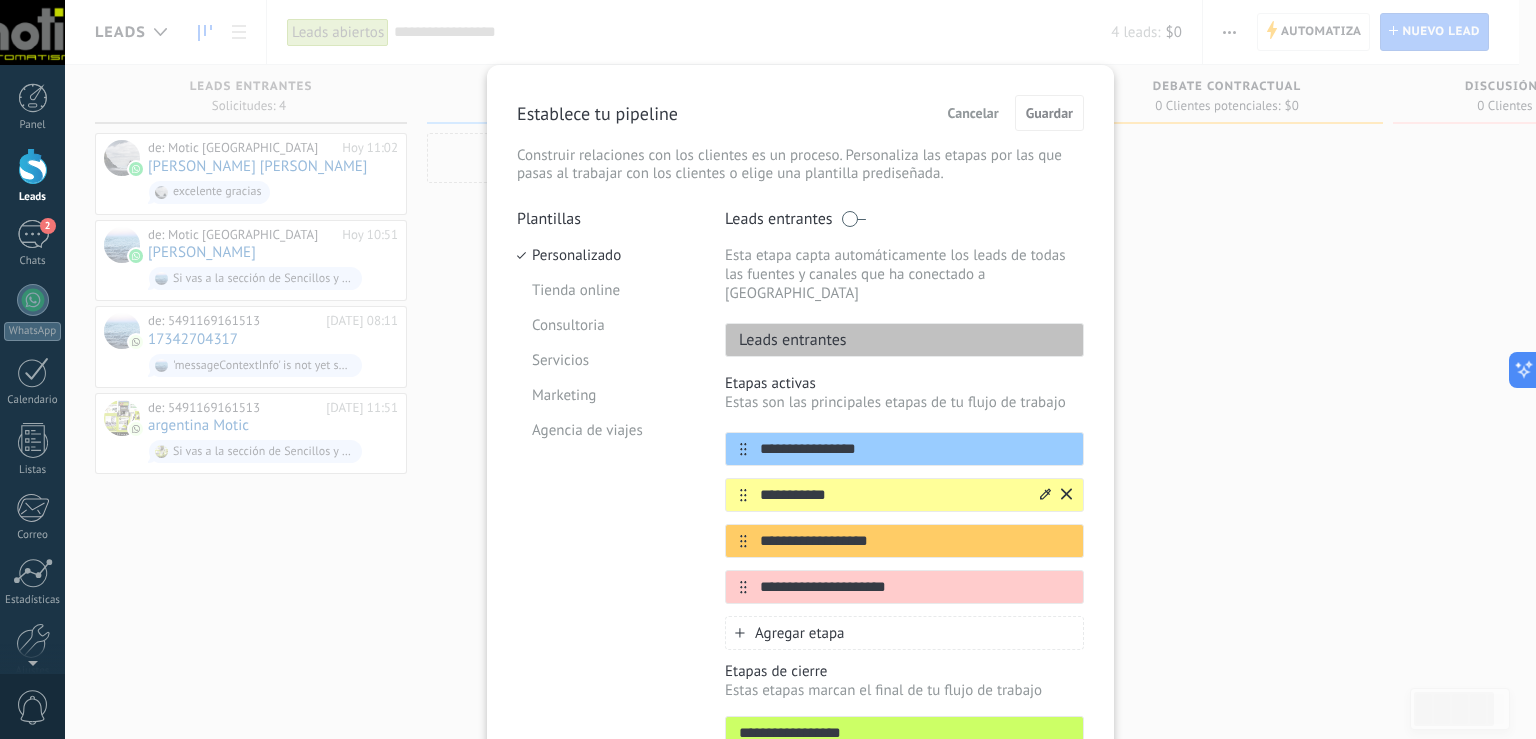 click on "**********" at bounding box center (892, 495) 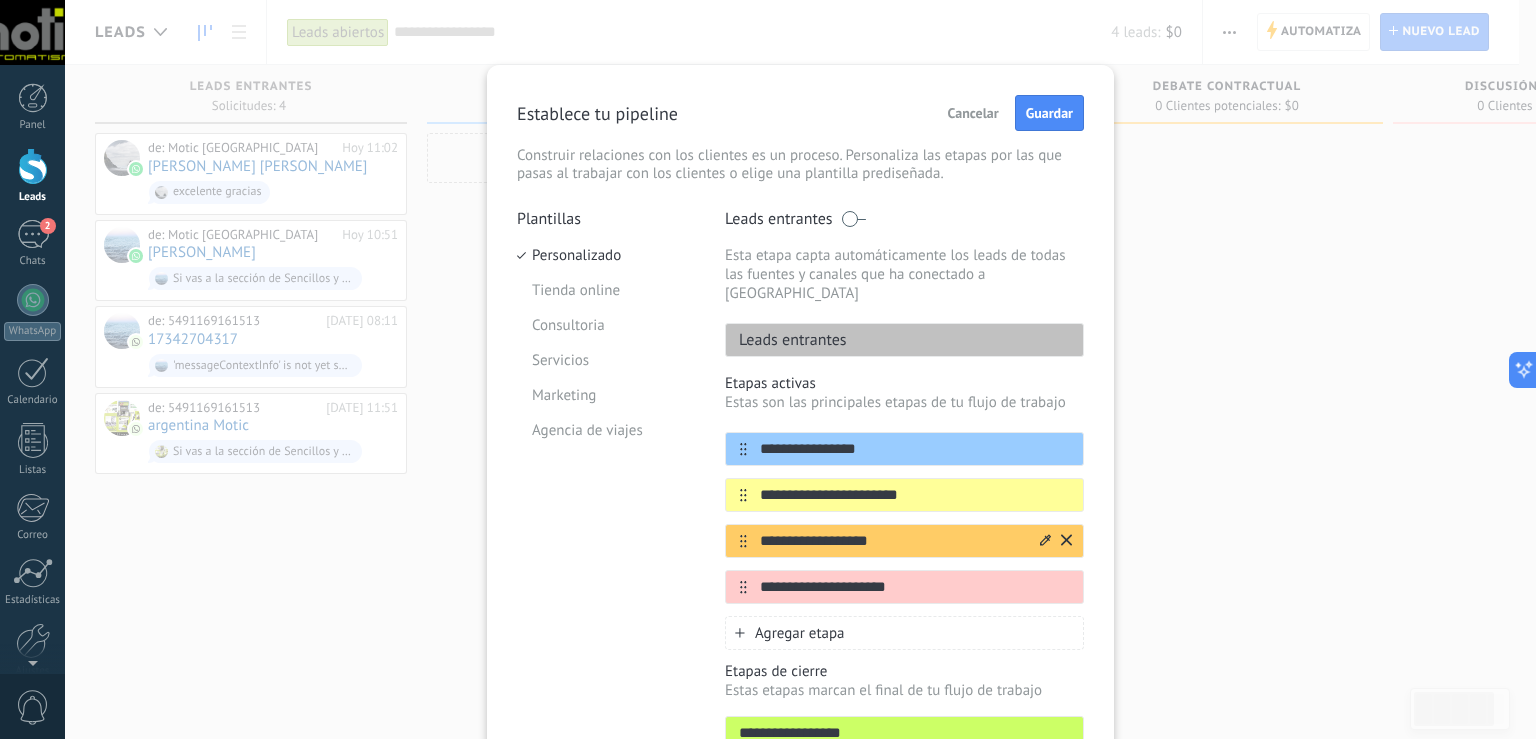 type on "**********" 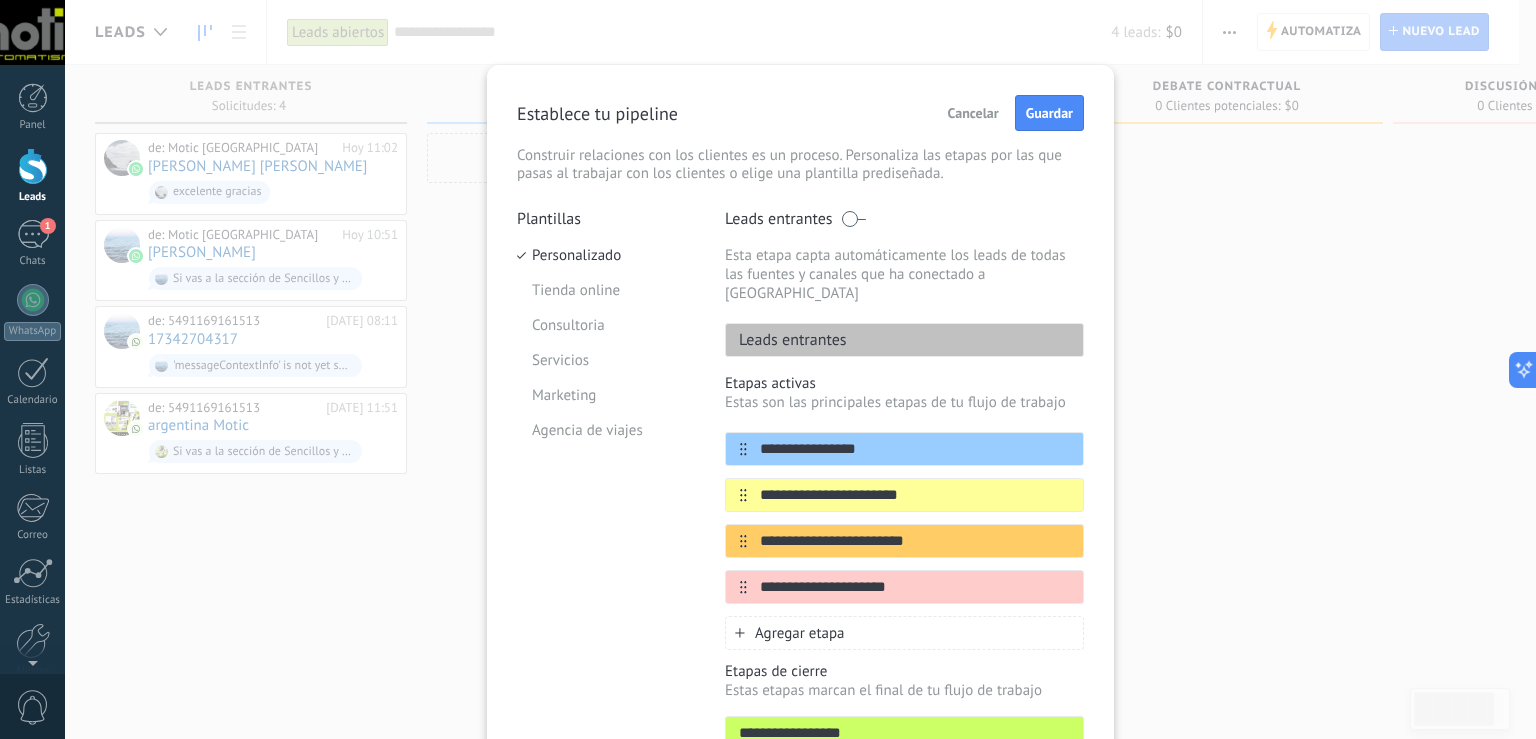 type on "**********" 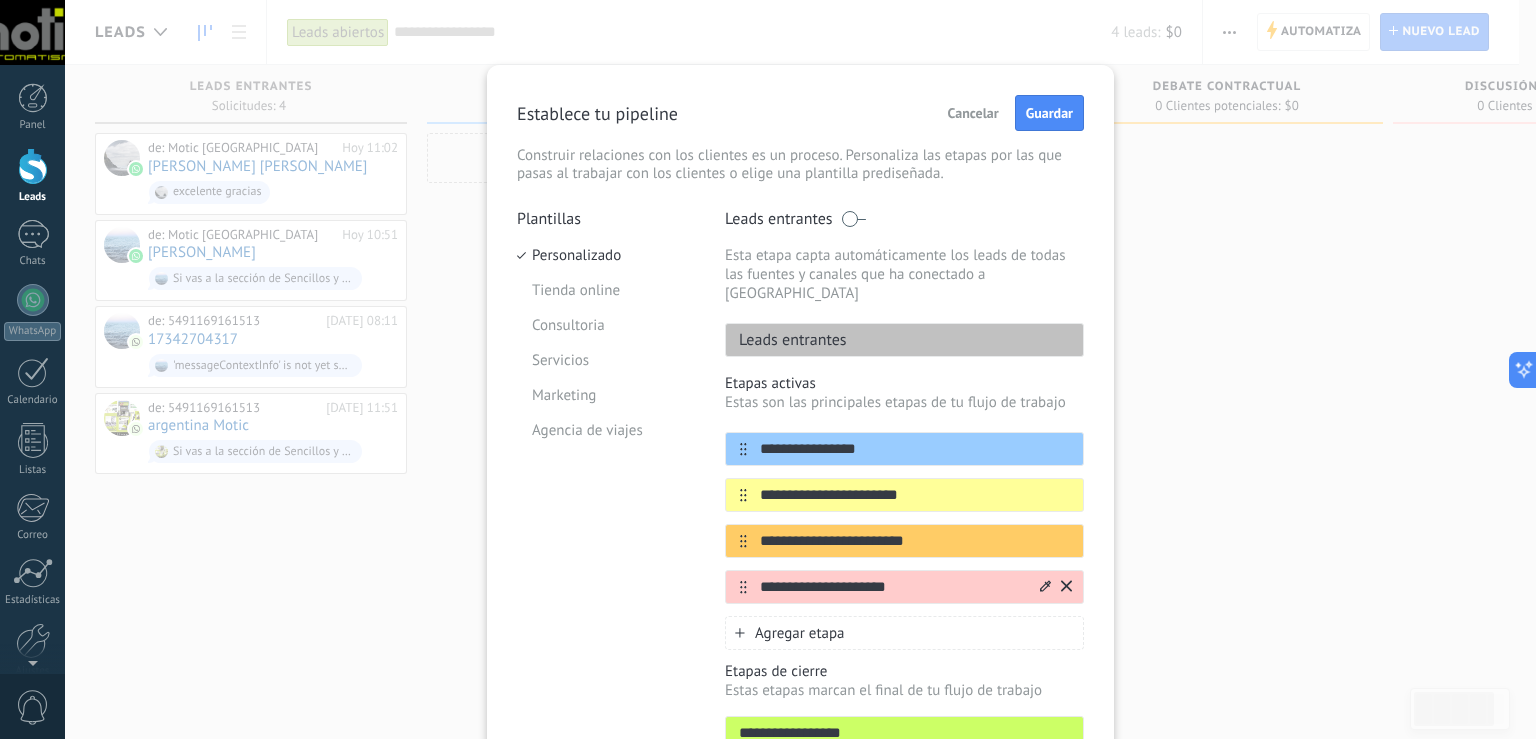 drag, startPoint x: 914, startPoint y: 569, endPoint x: 751, endPoint y: 563, distance: 163.1104 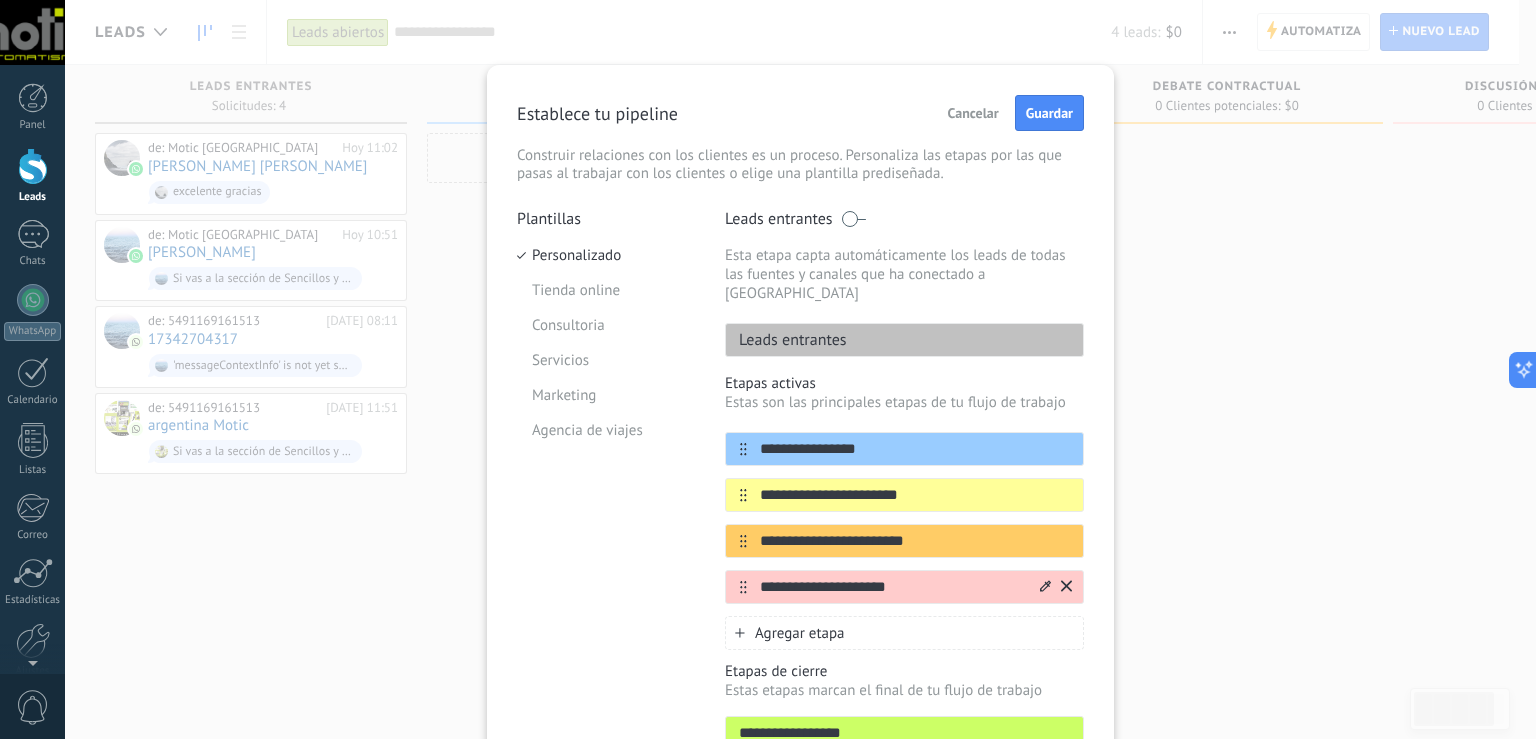 click on "**********" at bounding box center (892, 587) 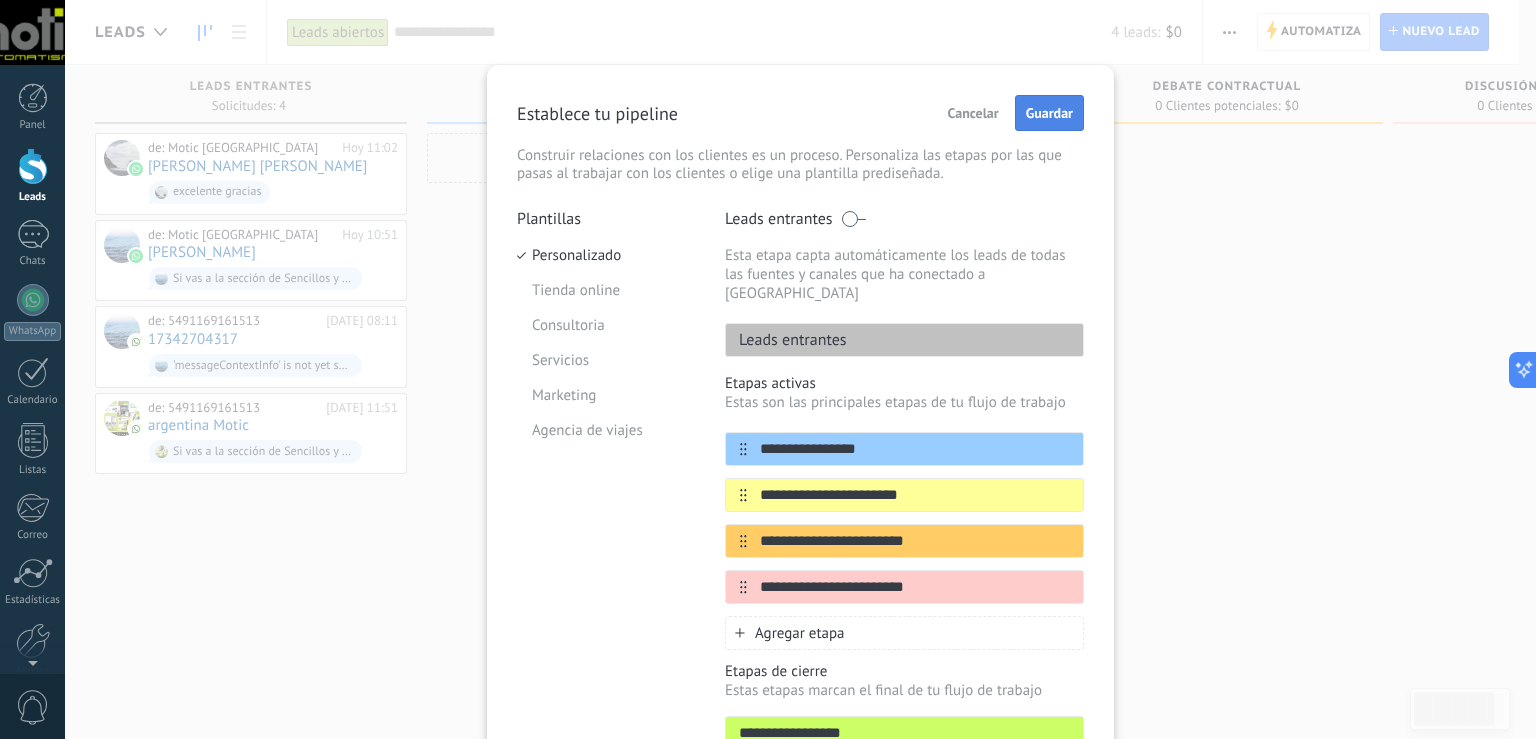 type on "**********" 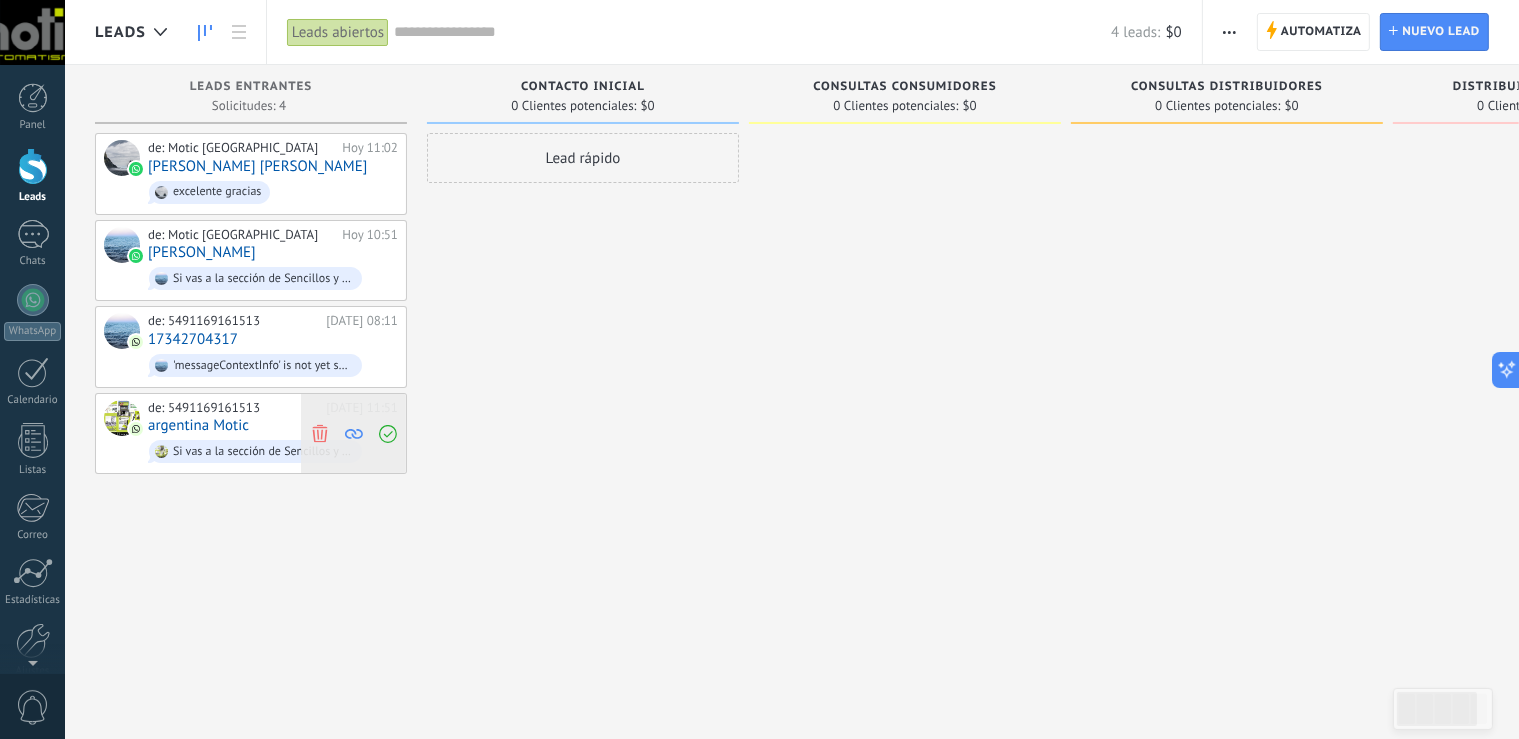 click 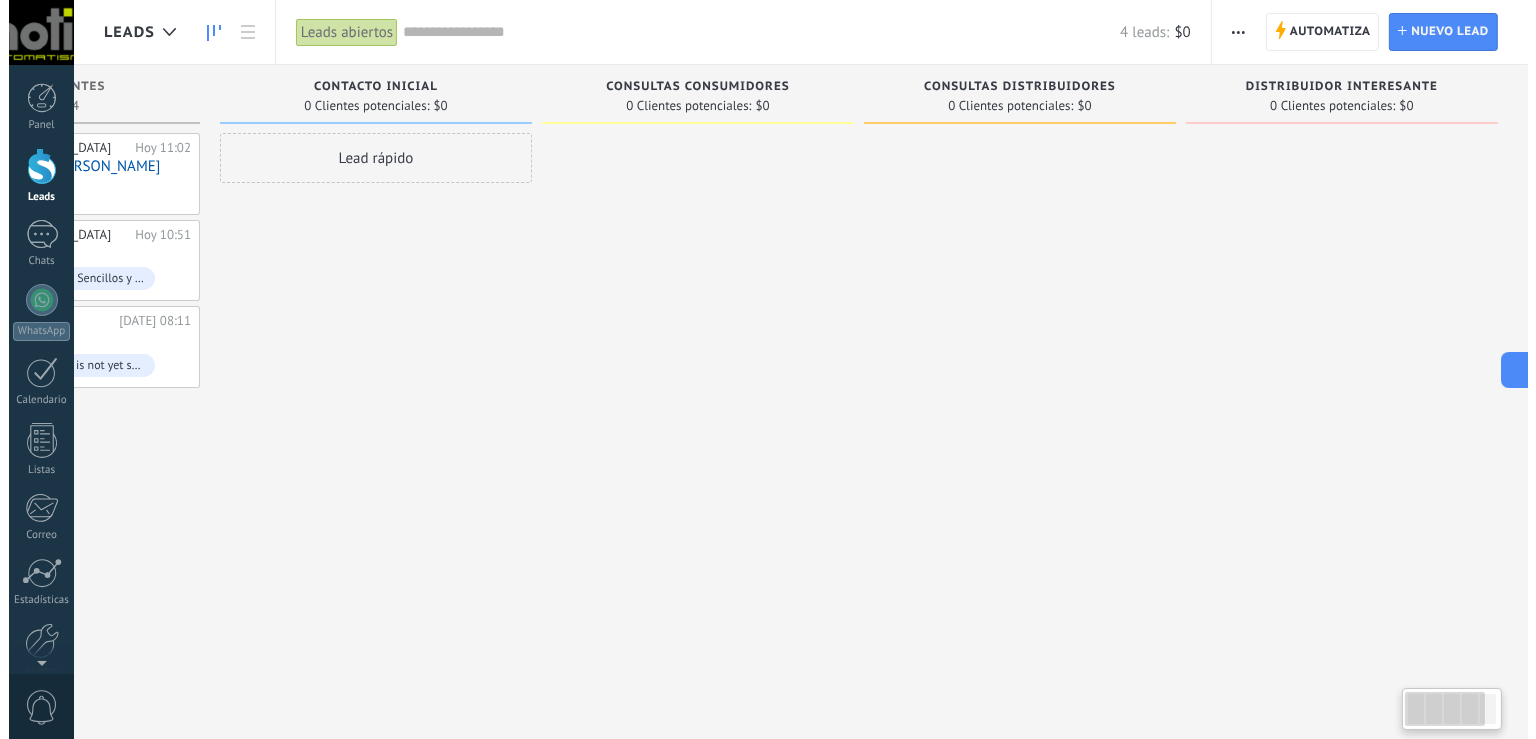 scroll, scrollTop: 0, scrollLeft: 15, axis: horizontal 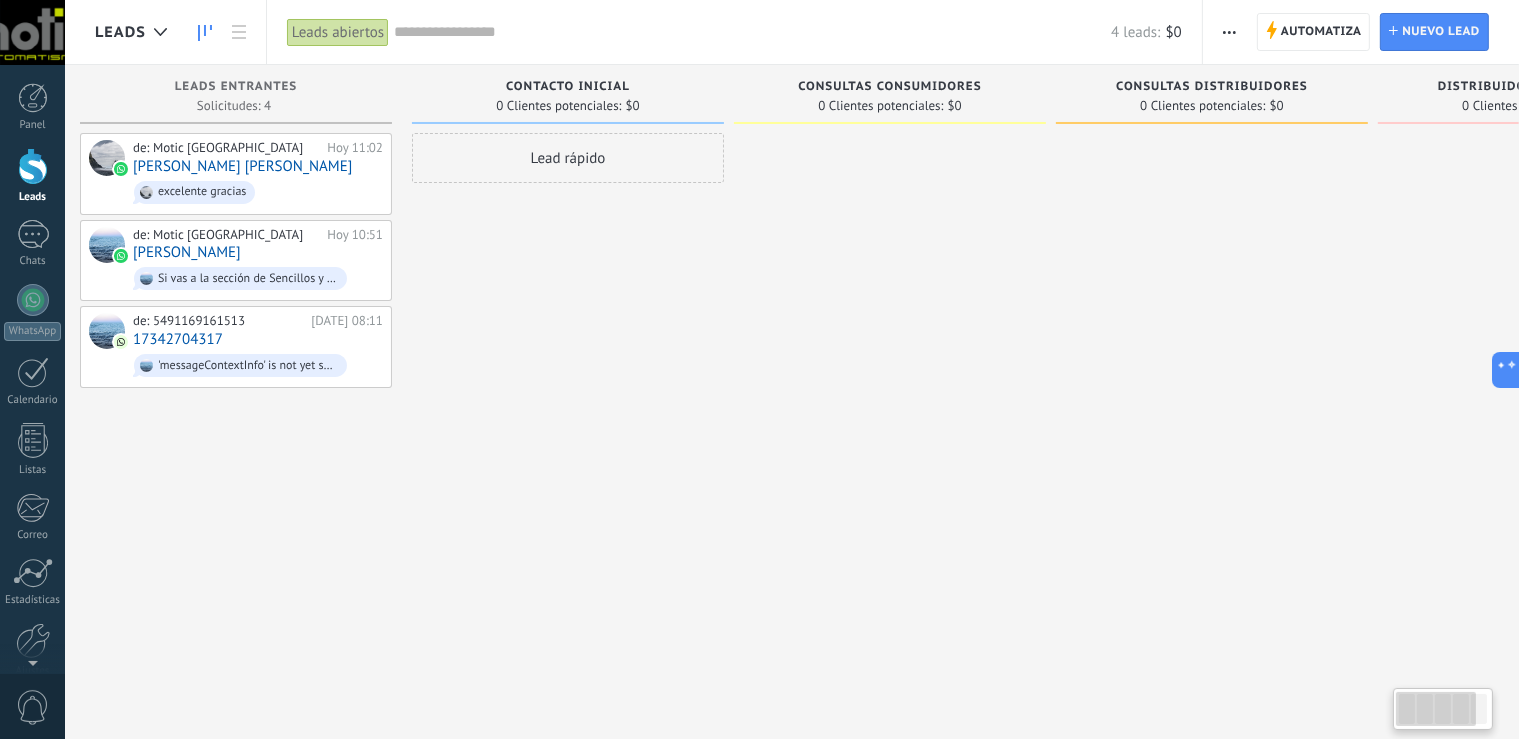 drag, startPoint x: 1440, startPoint y: 715, endPoint x: 1416, endPoint y: 710, distance: 24.5153 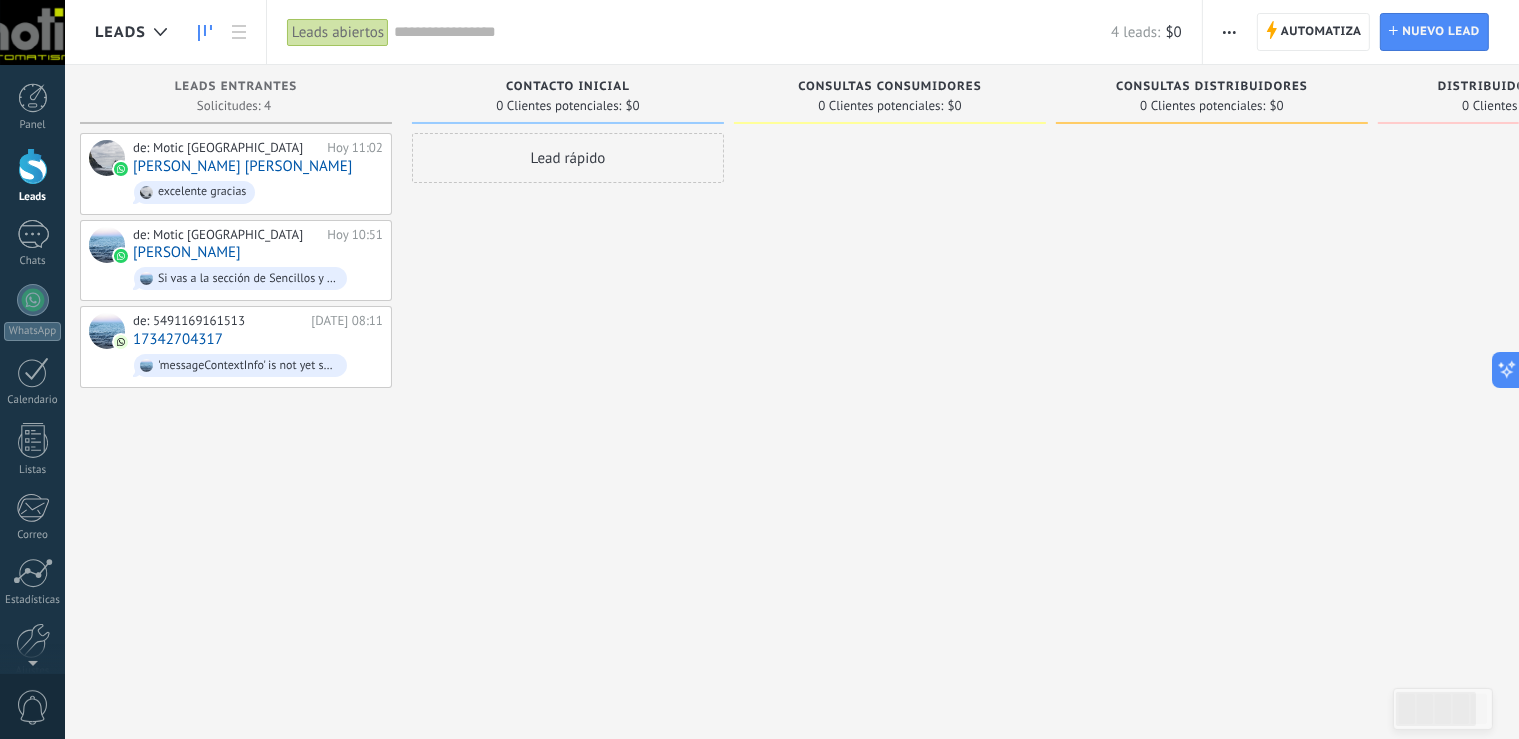 click on "Lead rápido" at bounding box center (568, 158) 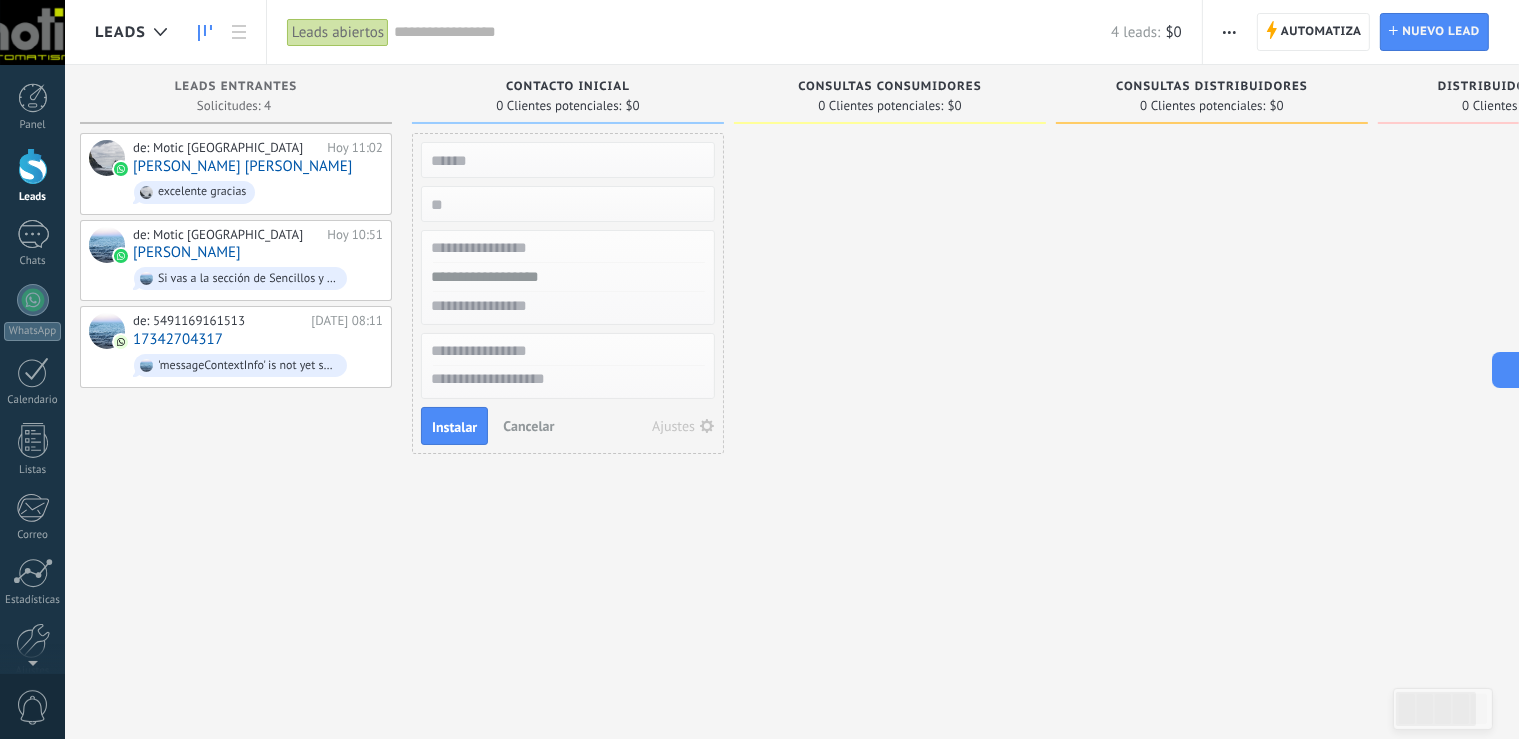 click on "Cancelar" at bounding box center (528, 426) 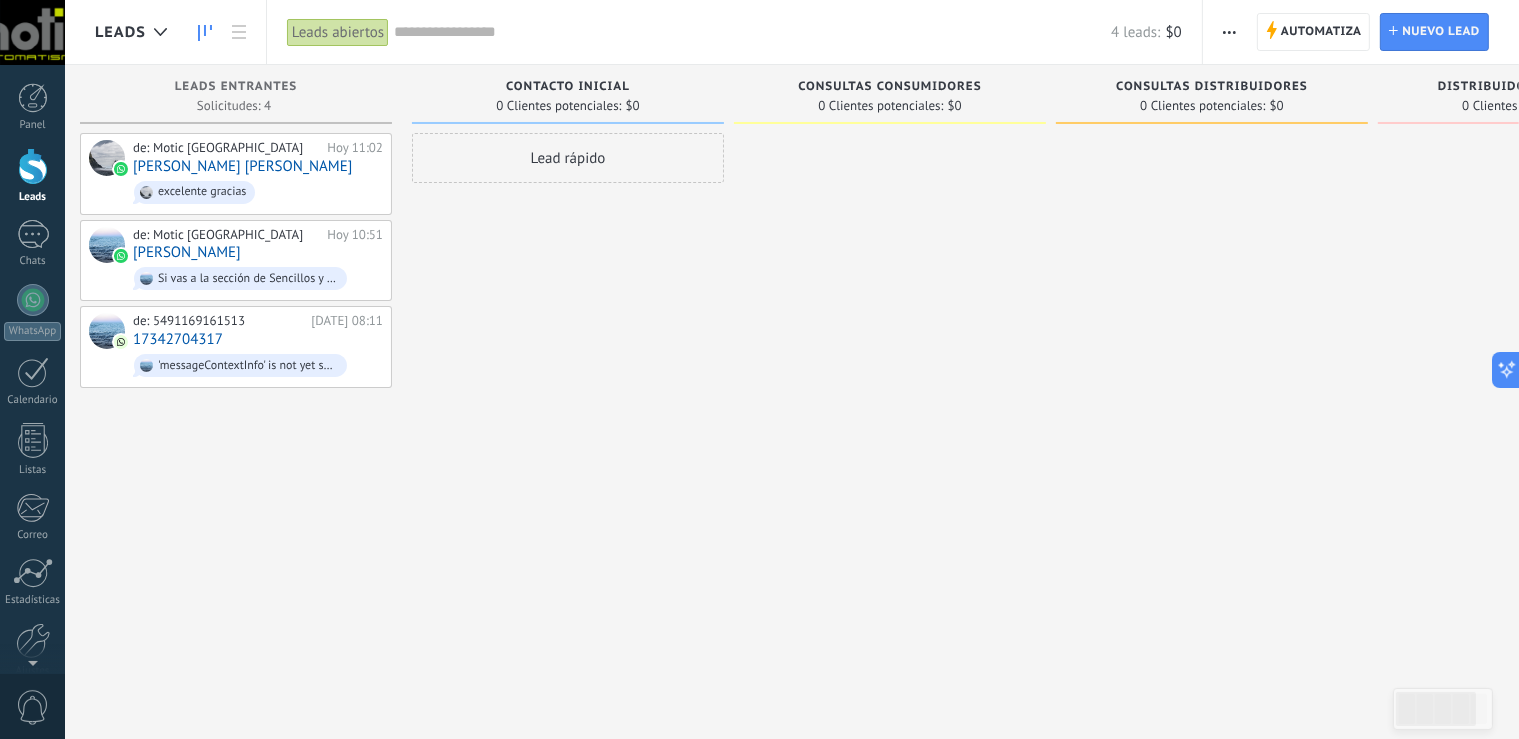 click on "Contacto inicial 0  Clientes potenciales:  $0" at bounding box center [568, 94] 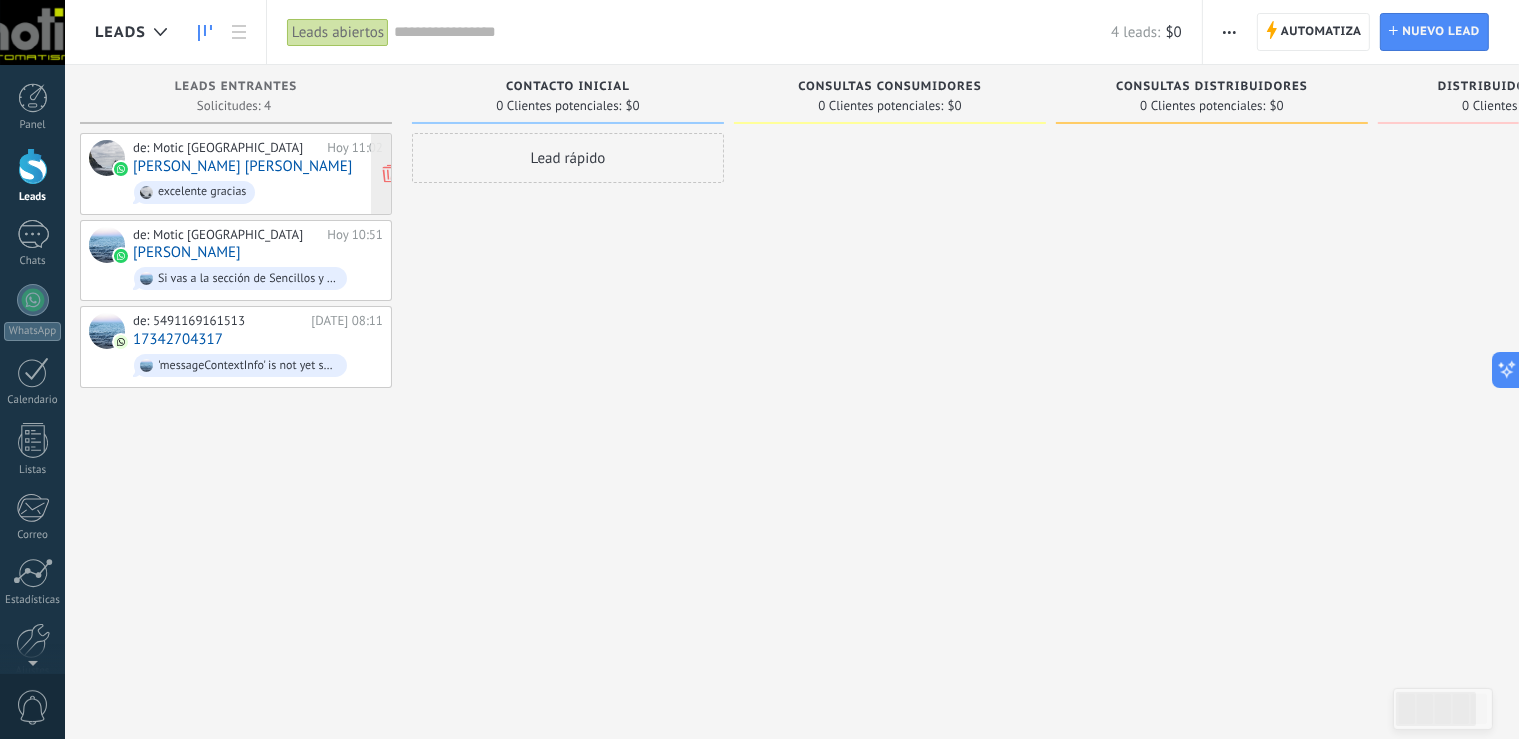 click on "de: Motic argentina Hoy 11:02 Miguel Ángel Lambert excelente gracias" at bounding box center (258, 174) 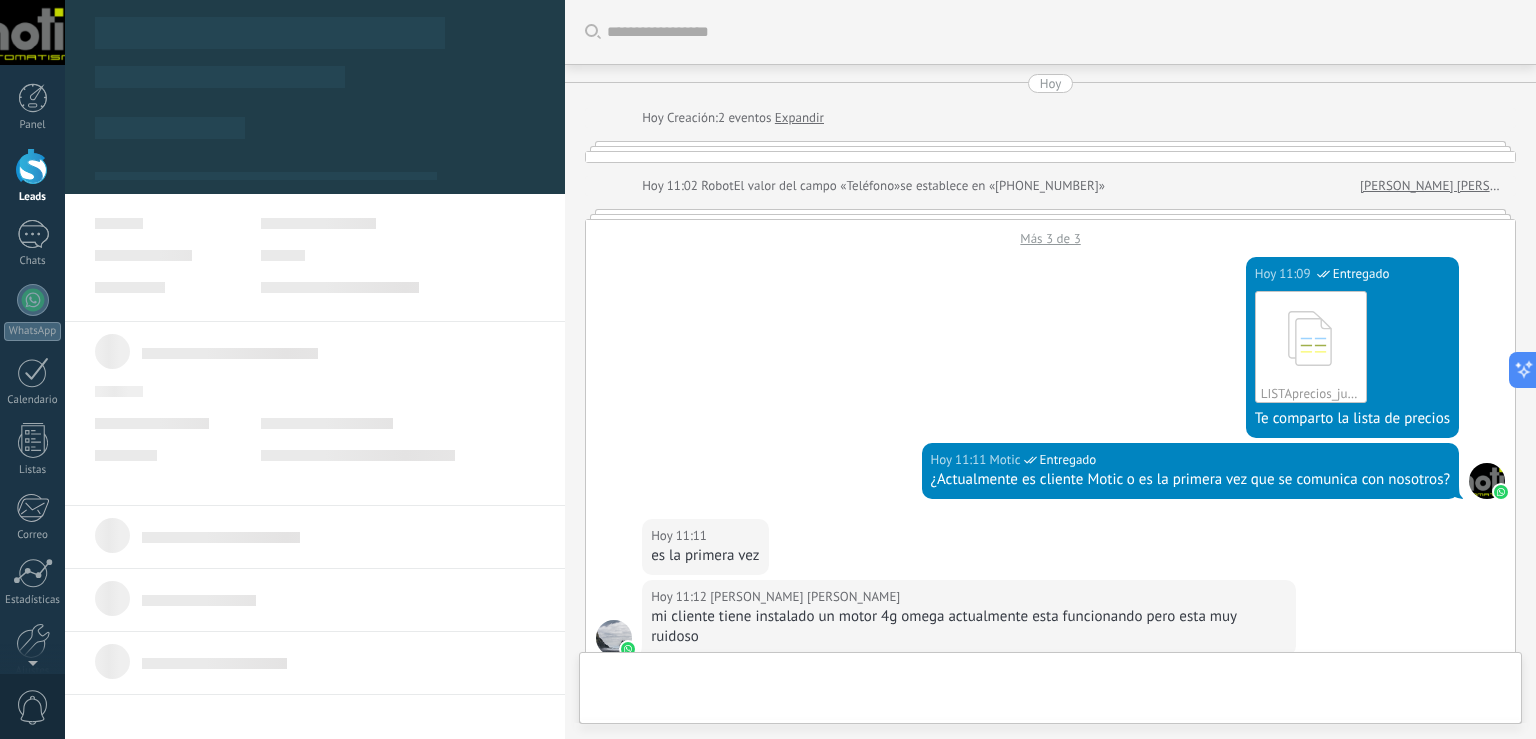 scroll, scrollTop: 842, scrollLeft: 0, axis: vertical 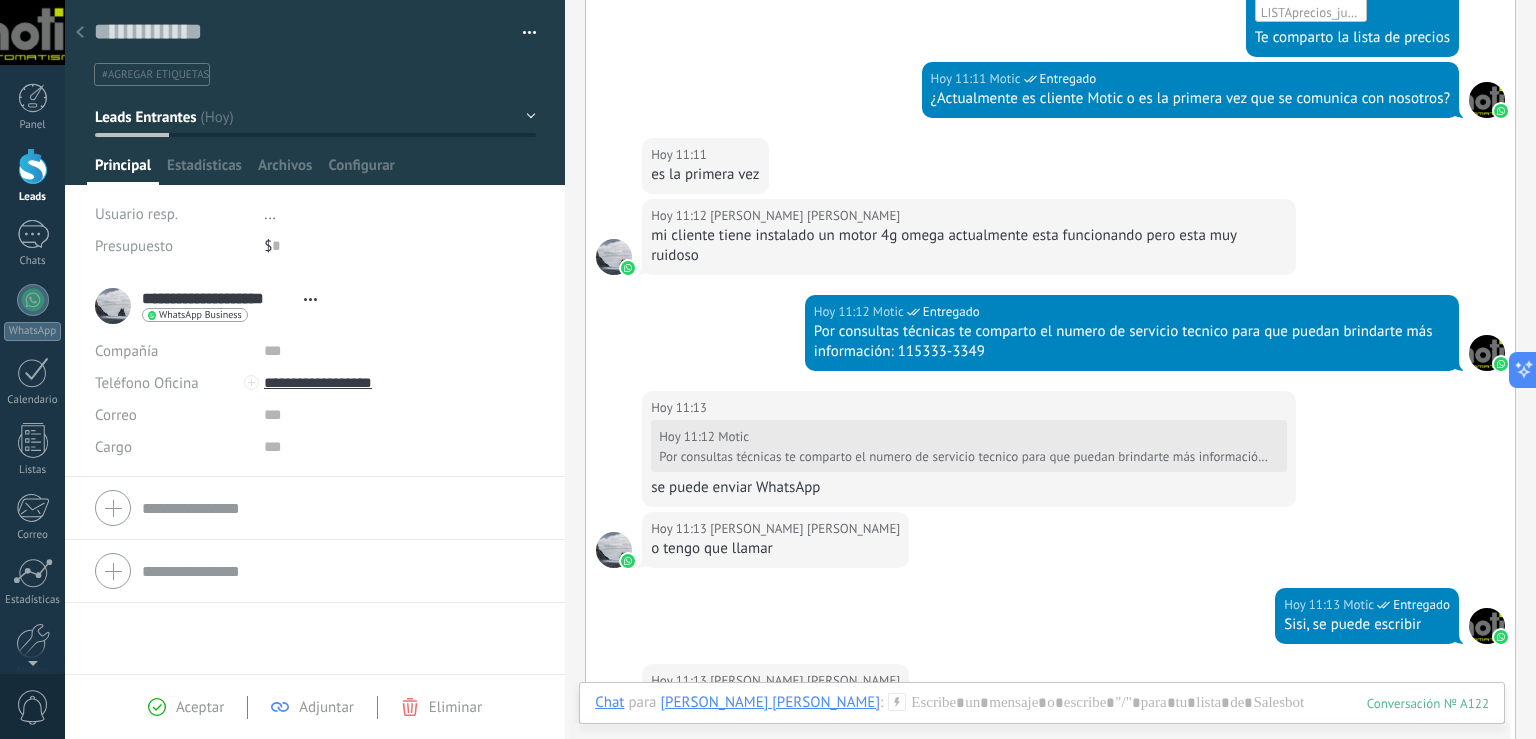 click 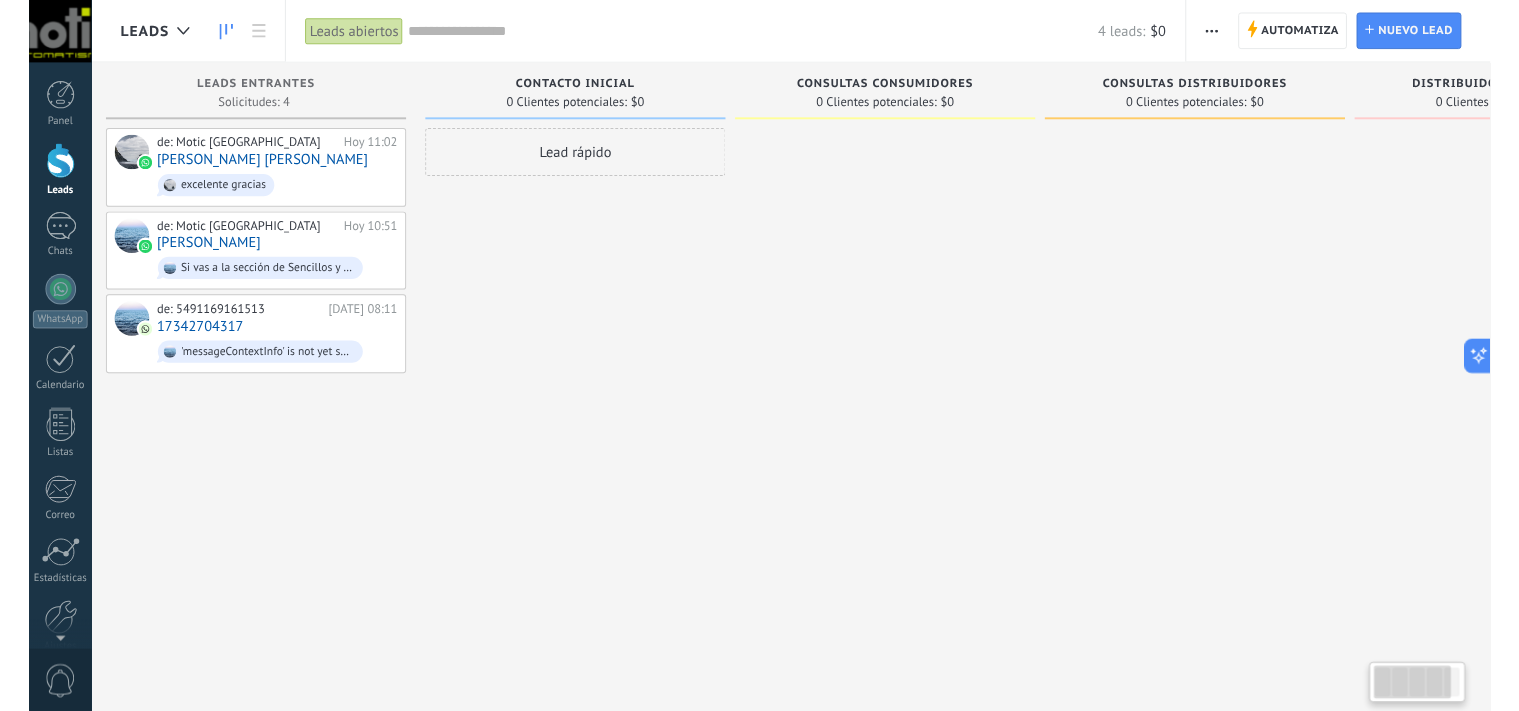 scroll, scrollTop: 0, scrollLeft: 15, axis: horizontal 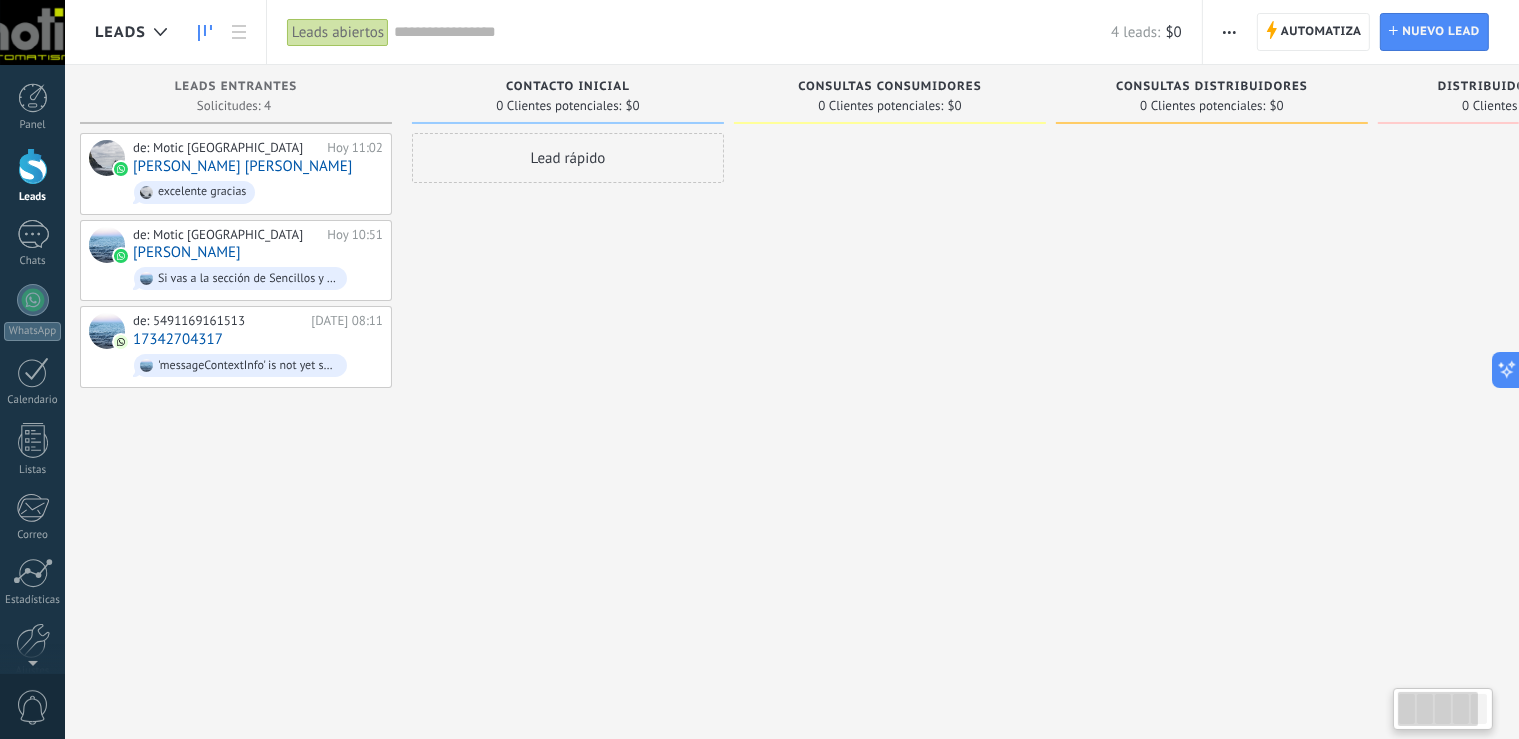 type on "**********" 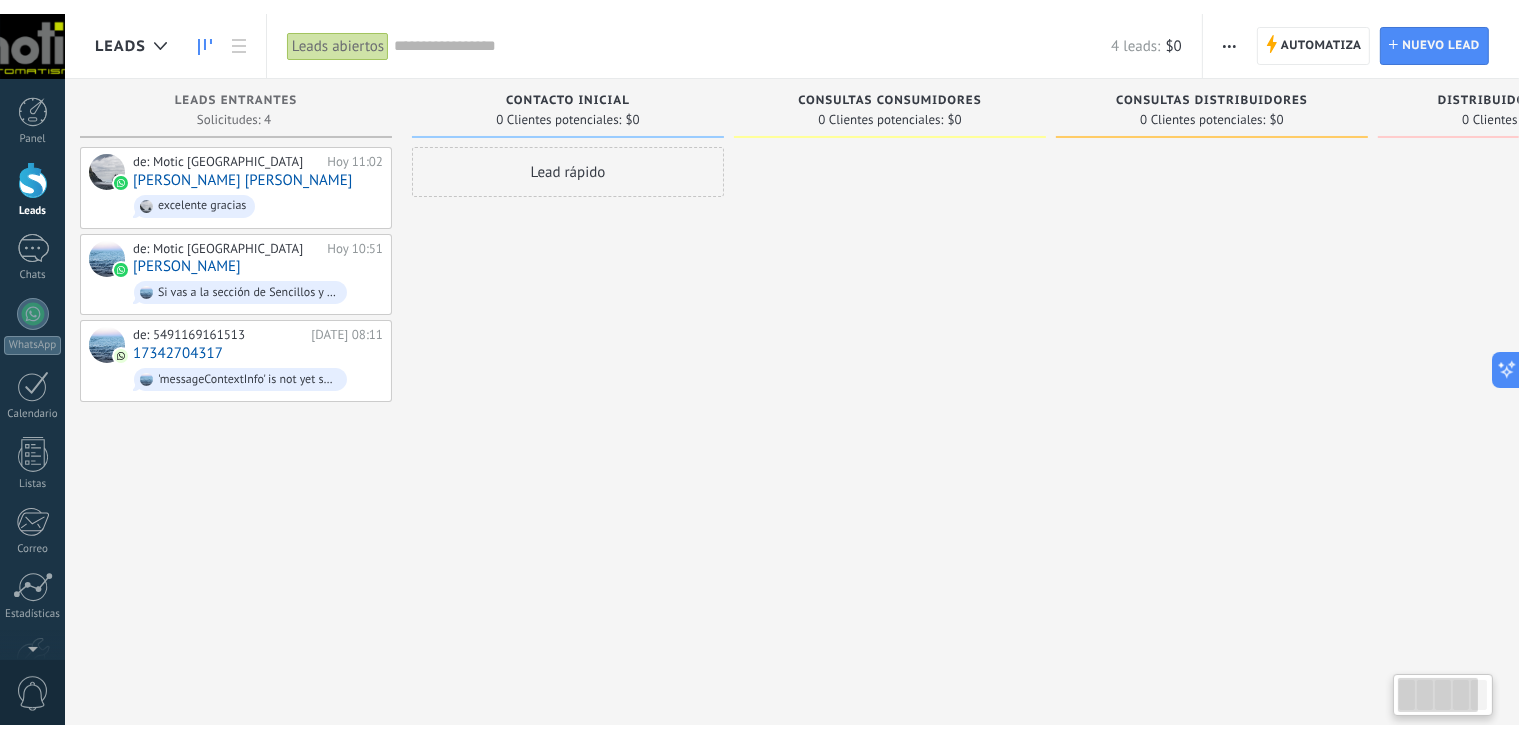 scroll, scrollTop: 19, scrollLeft: 0, axis: vertical 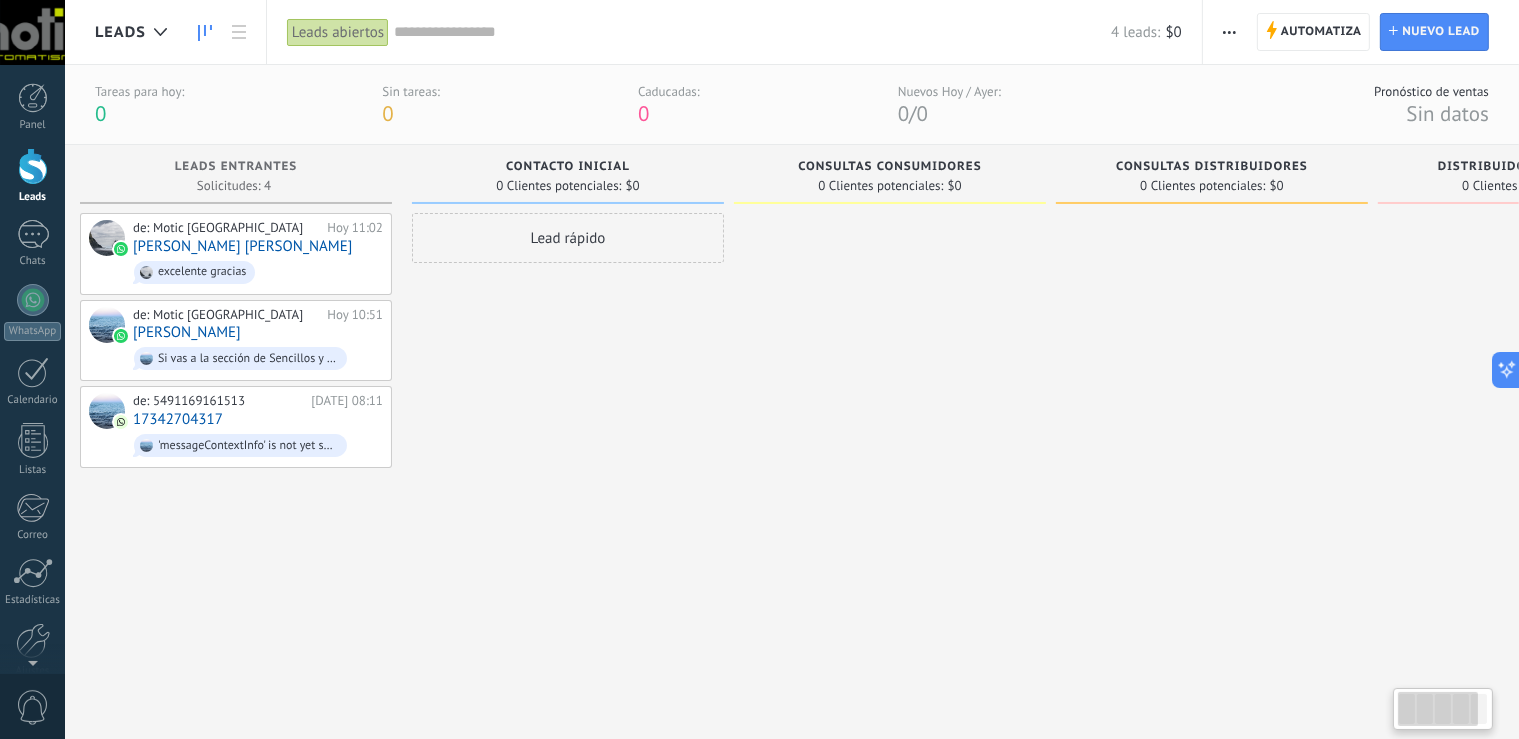 click at bounding box center (1438, 709) 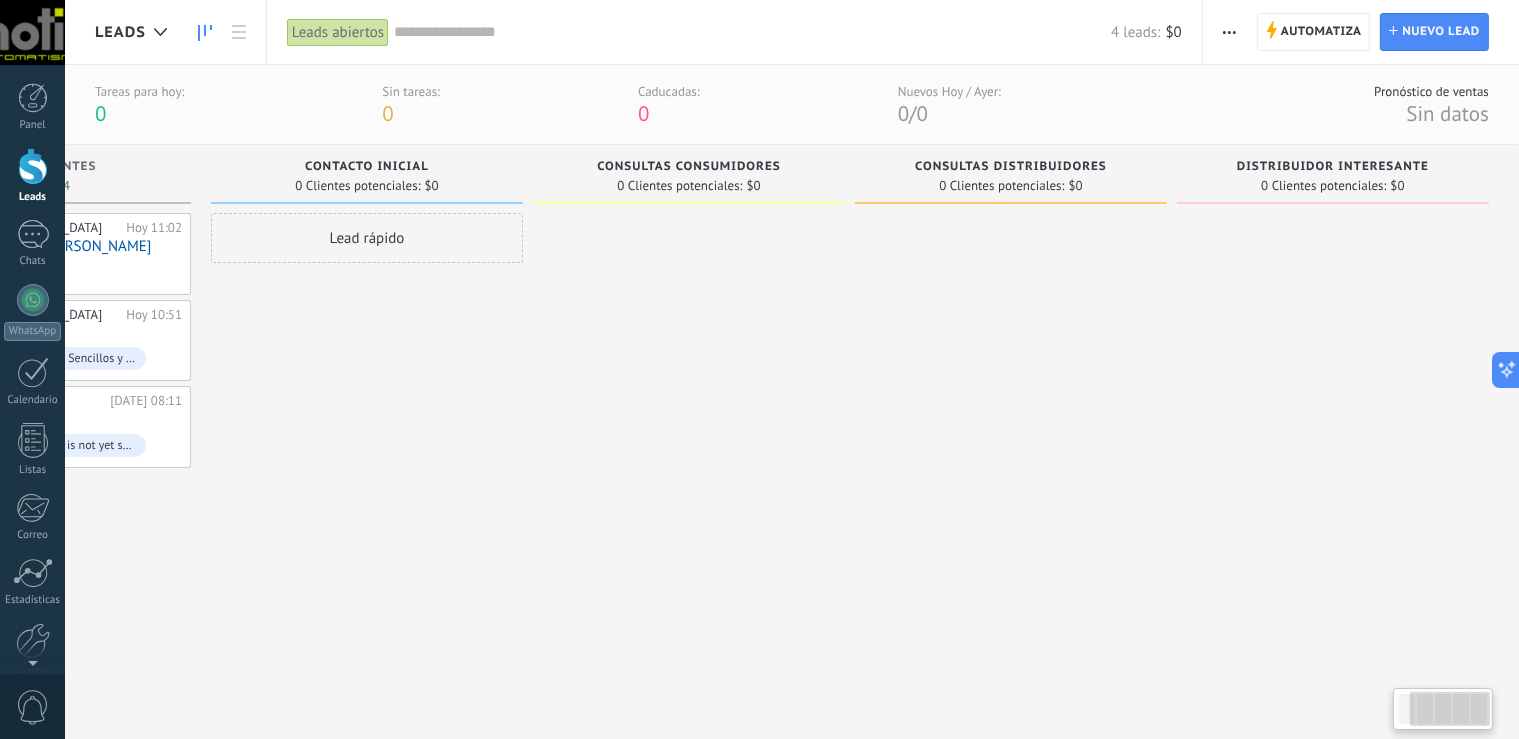 drag, startPoint x: 1435, startPoint y: 704, endPoint x: 1476, endPoint y: 710, distance: 41.4367 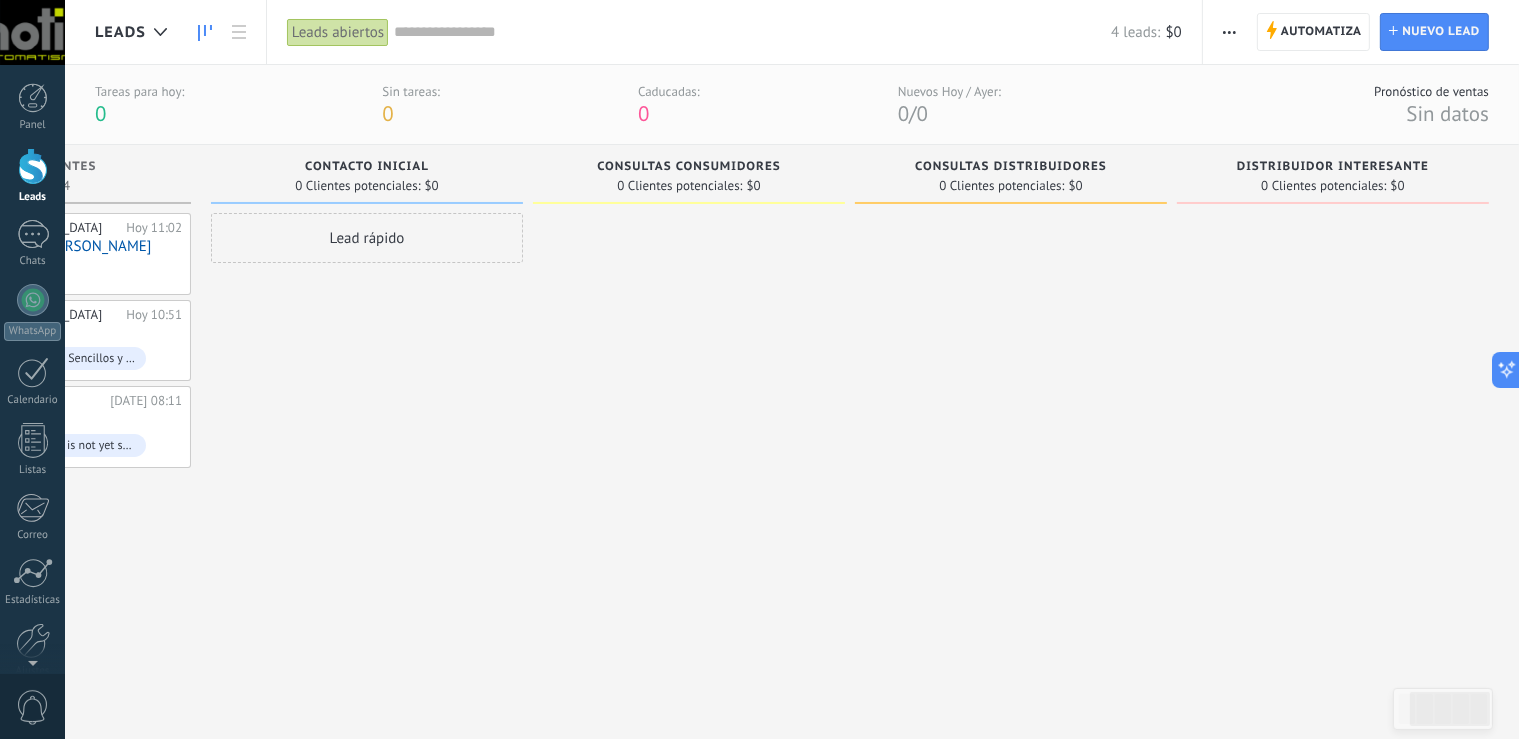 click at bounding box center [205, 32] 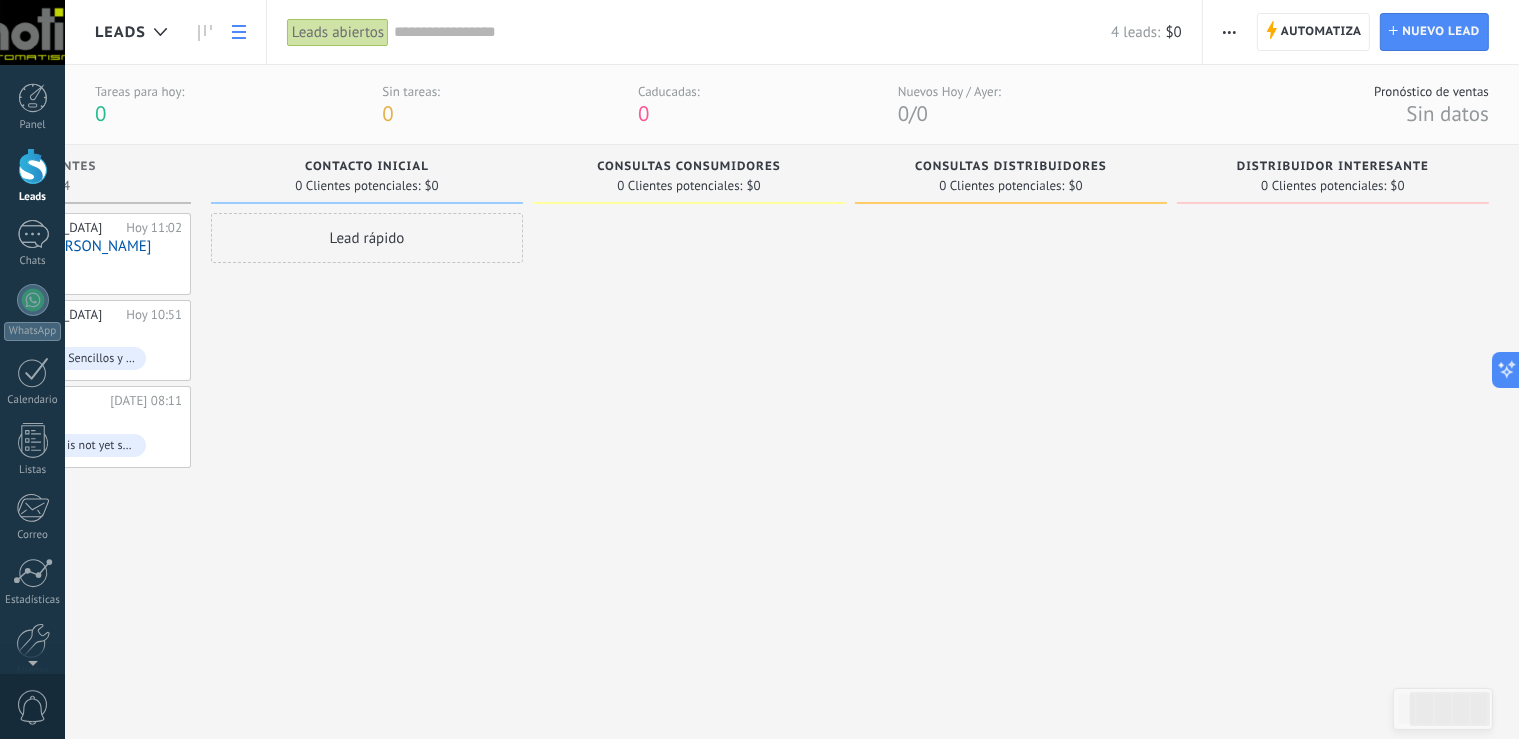 click 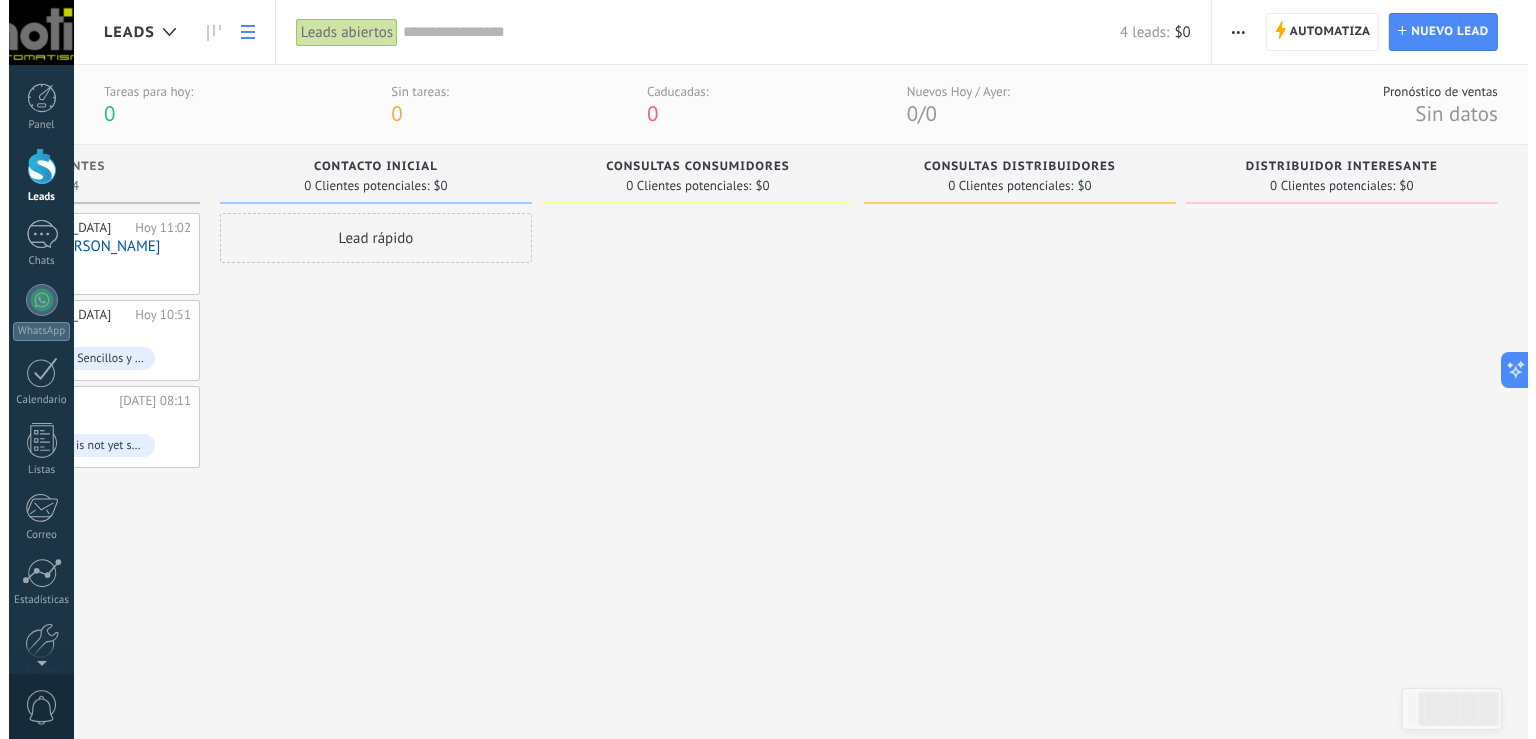 scroll, scrollTop: 0, scrollLeft: 216, axis: horizontal 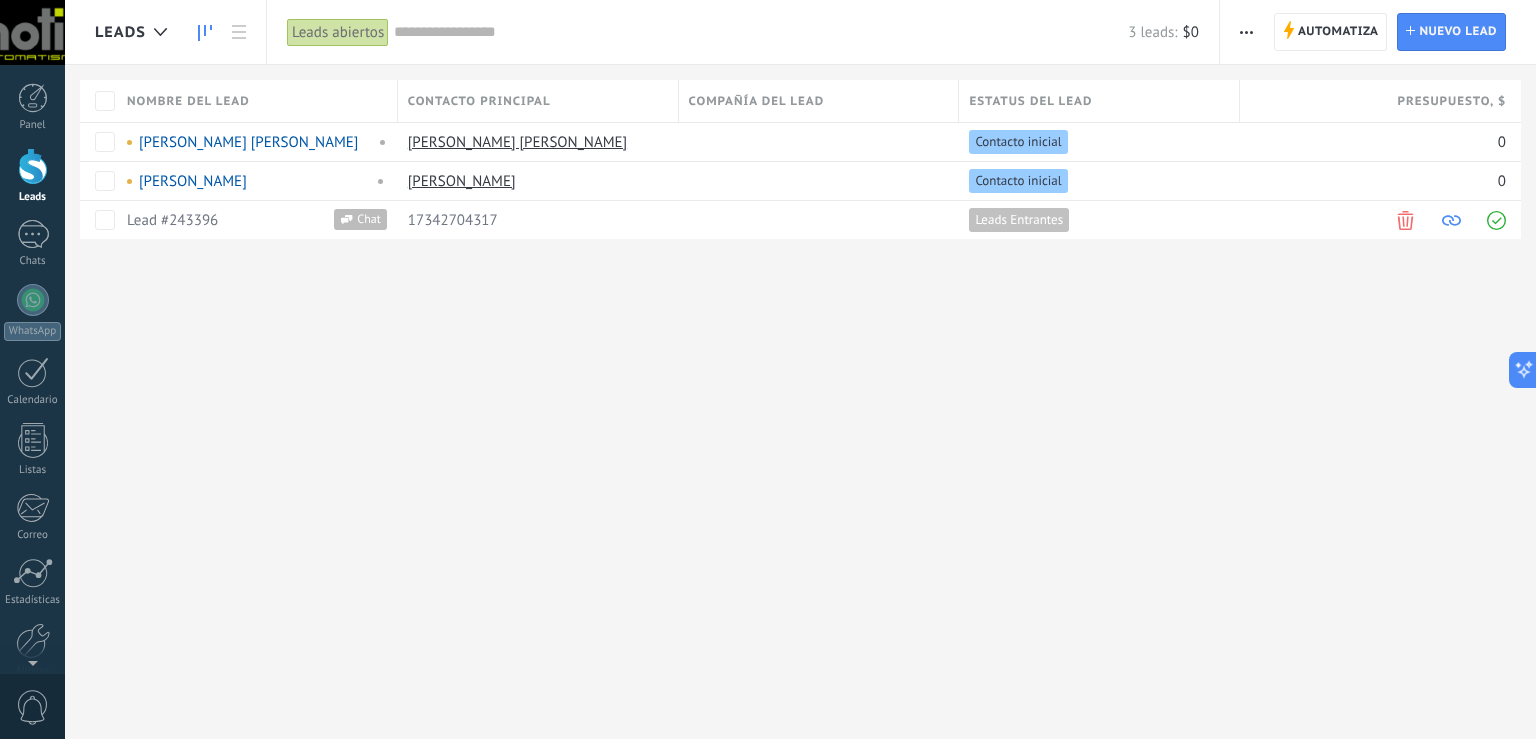 click 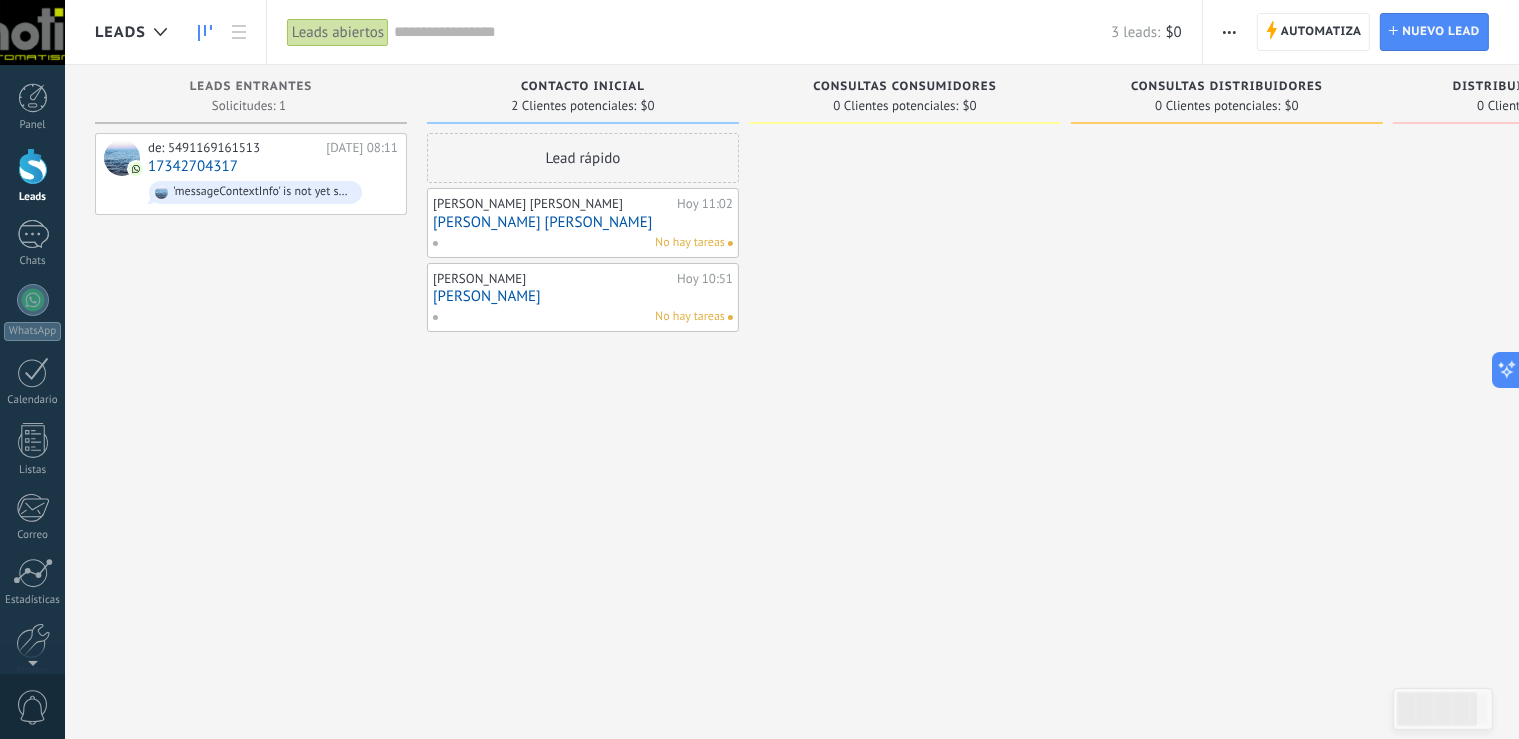 click 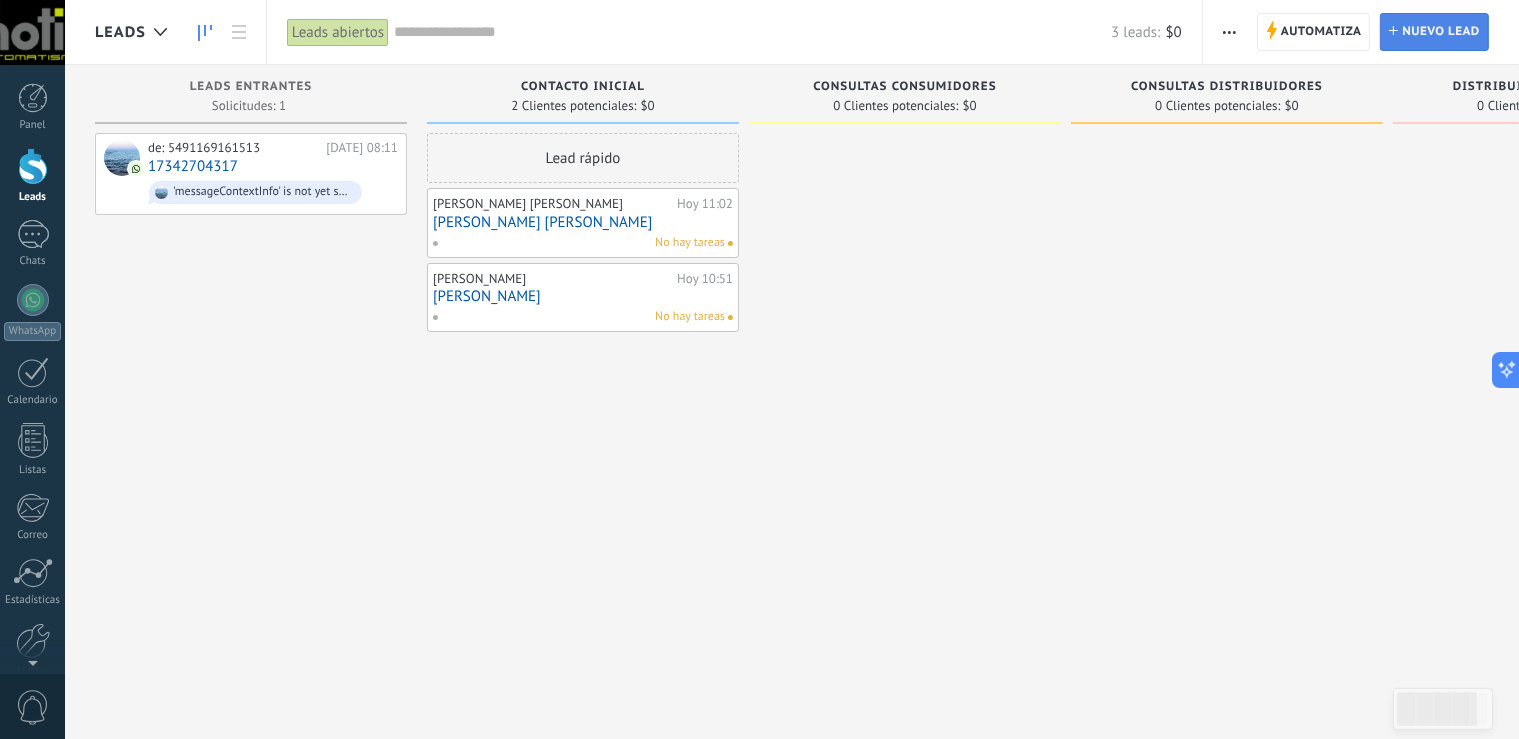 click on "Nuevo lead" at bounding box center [1441, 32] 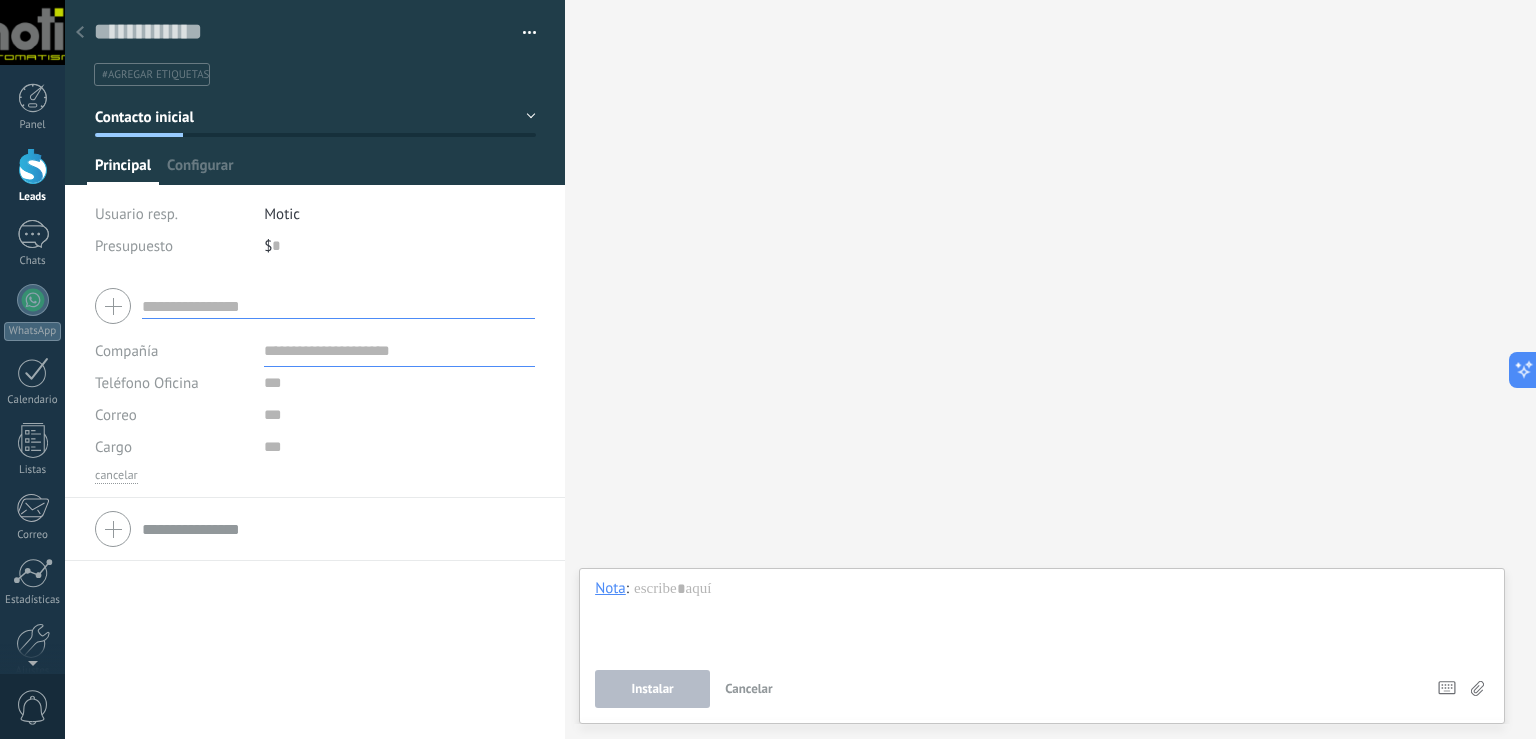 click at bounding box center (80, 33) 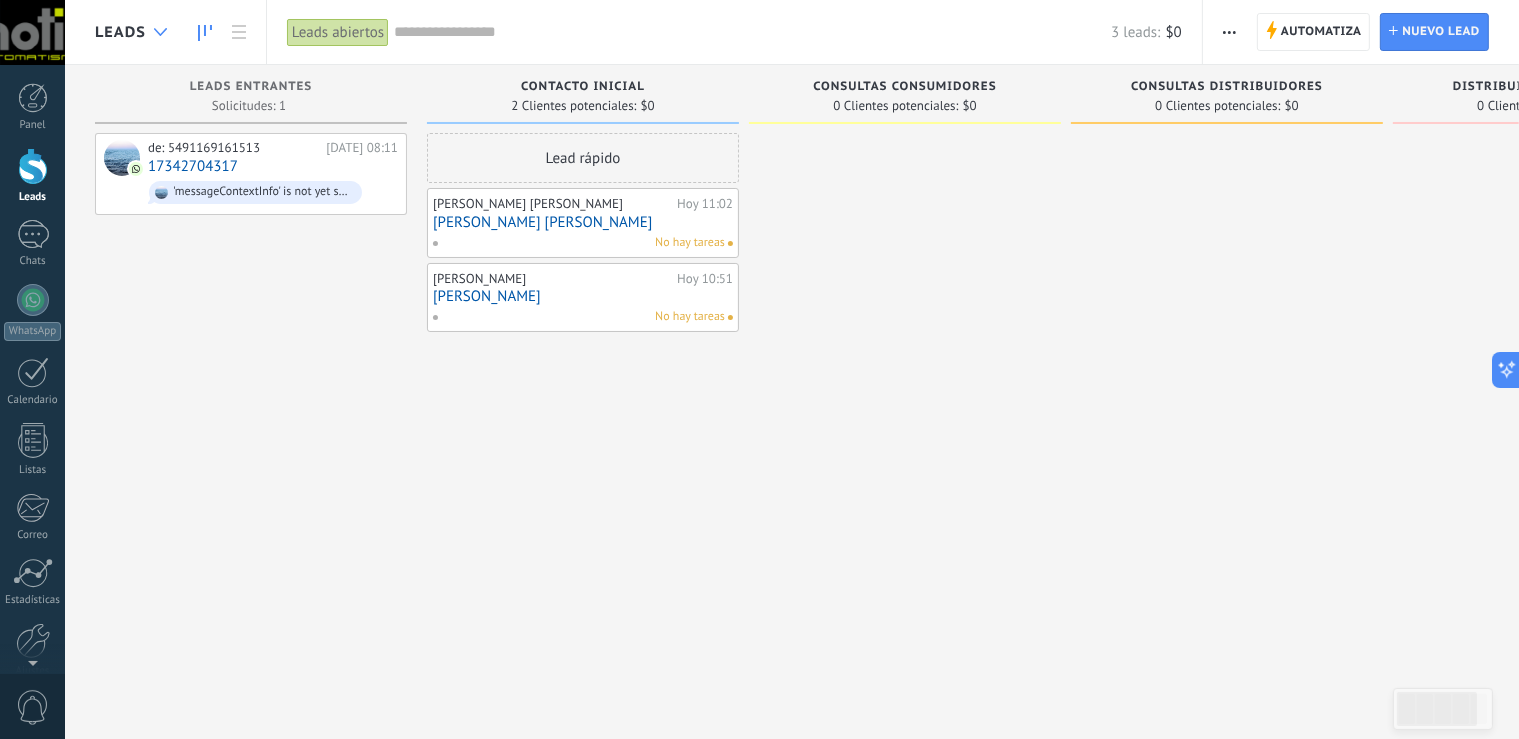 click 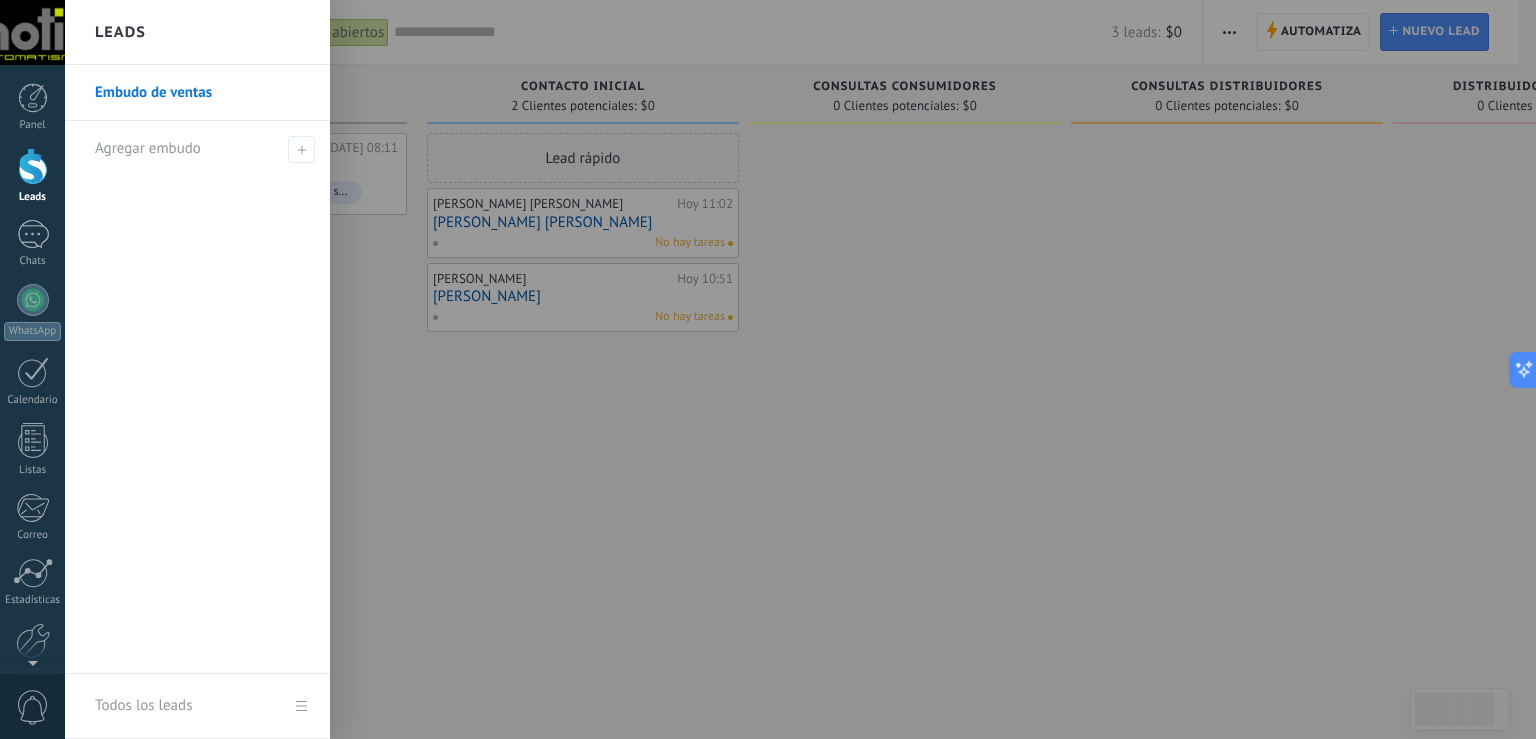 click at bounding box center [833, 369] 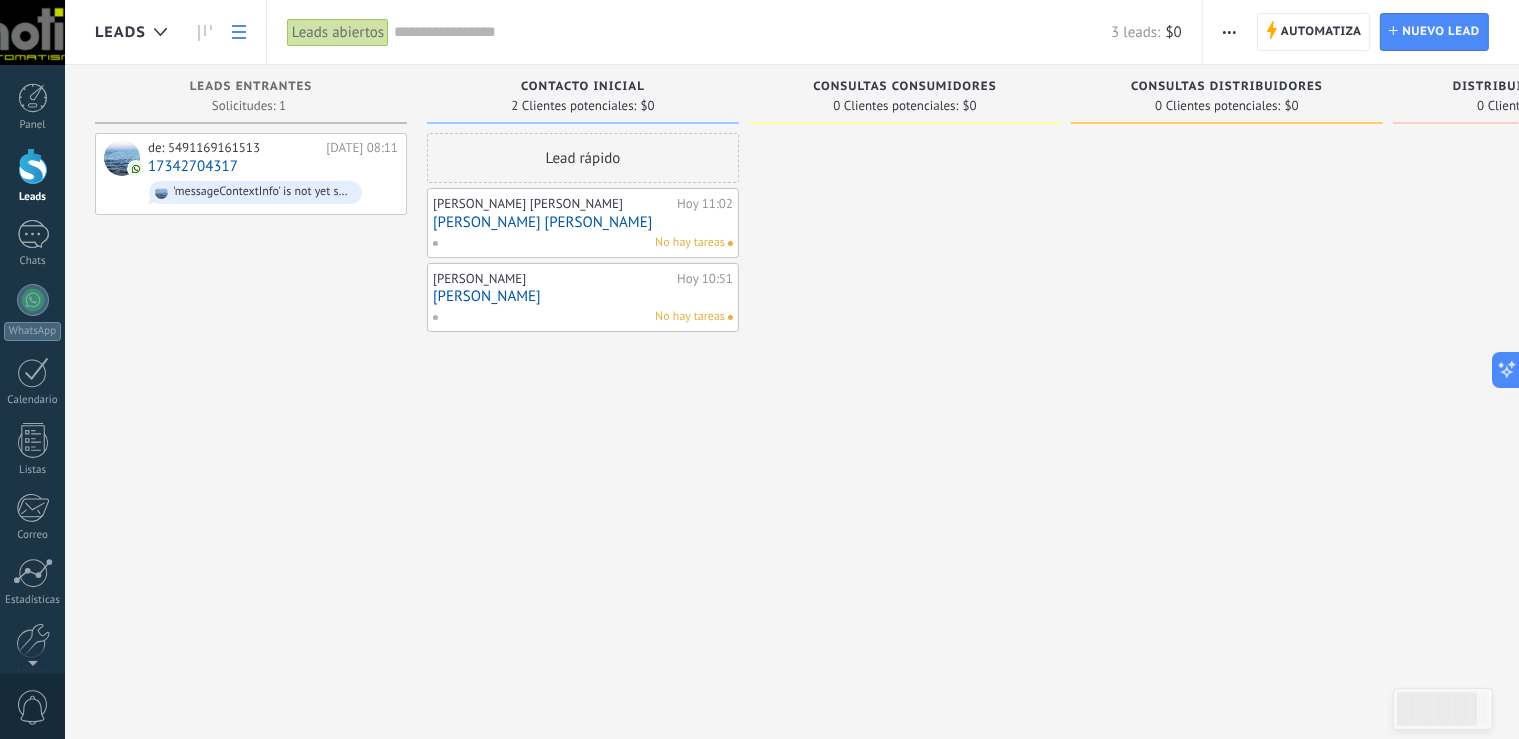 click 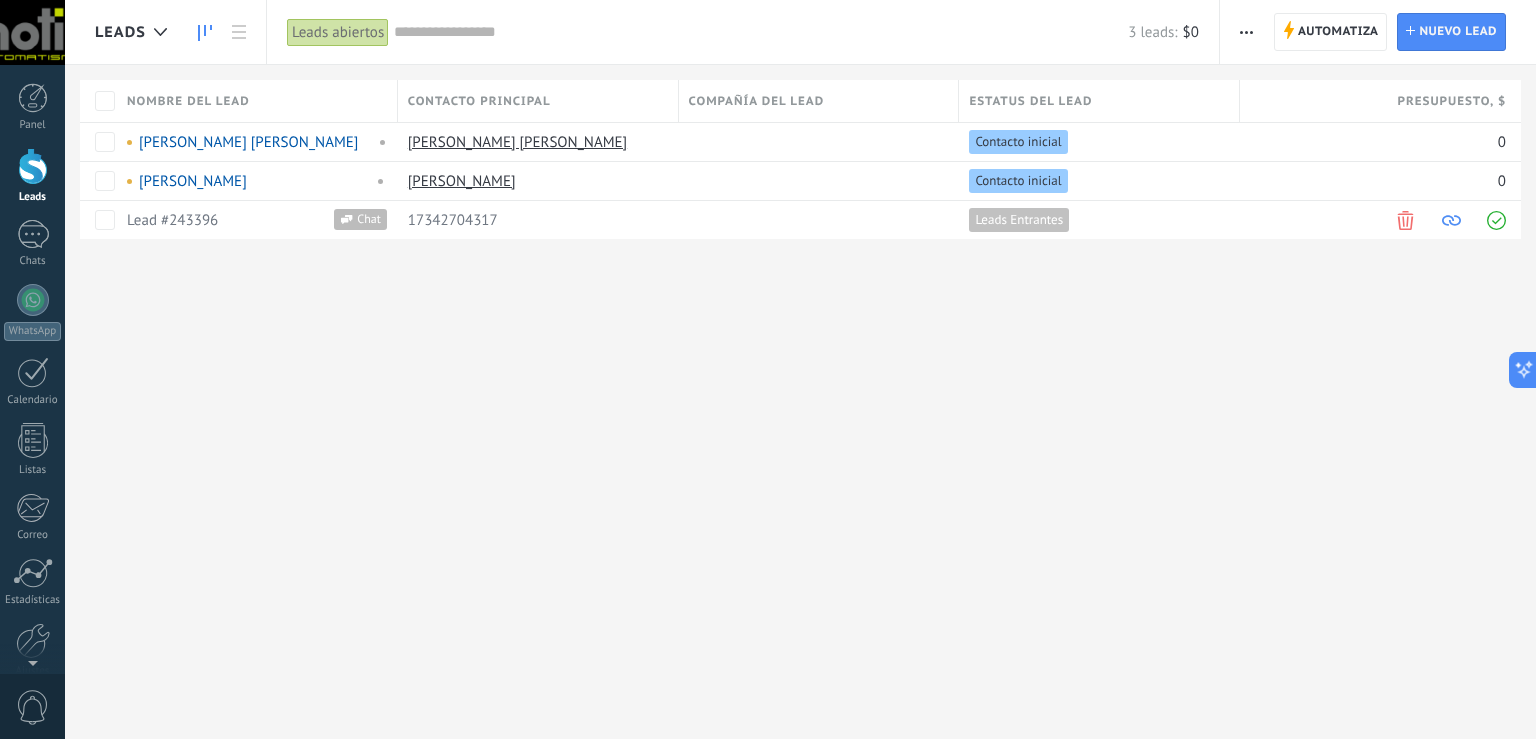 click 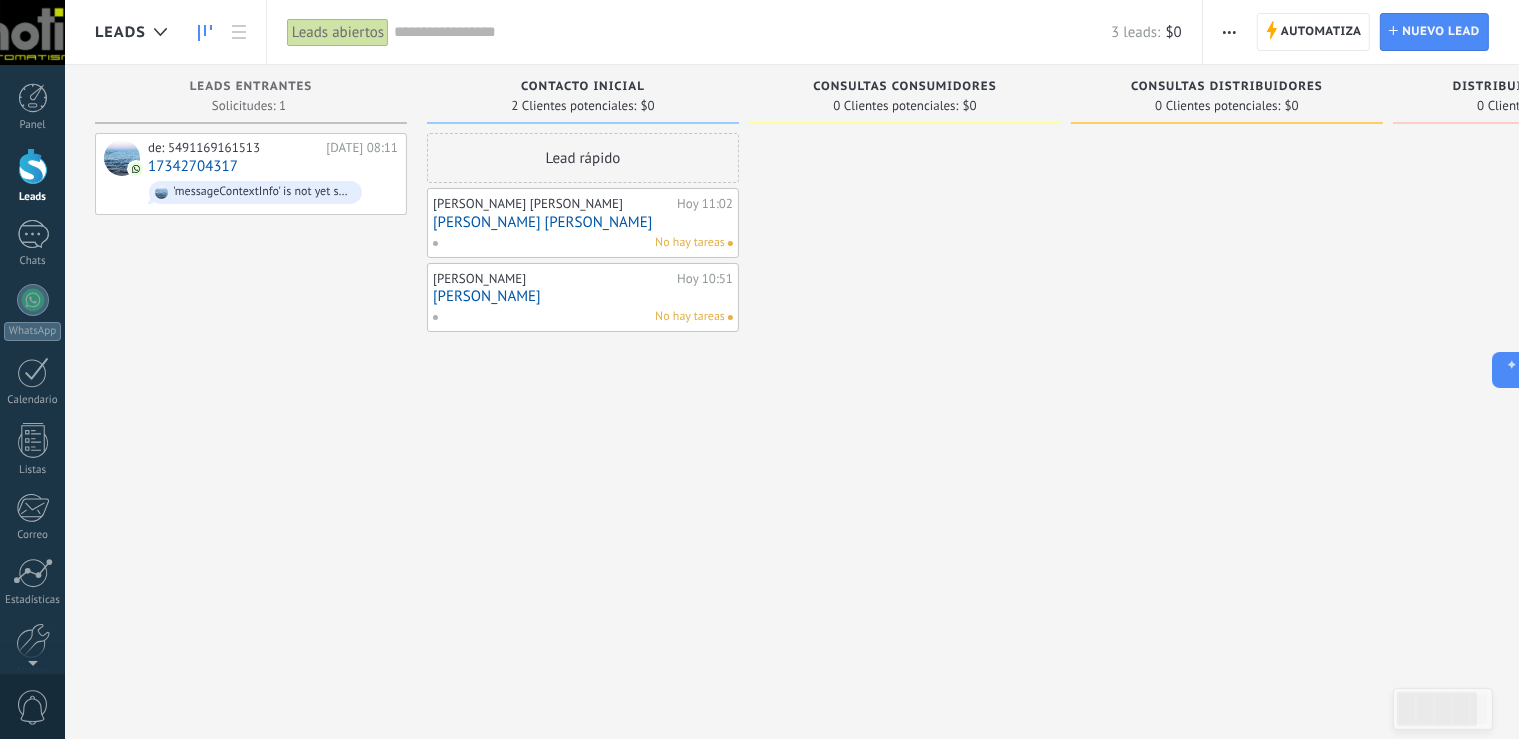 click at bounding box center [33, 166] 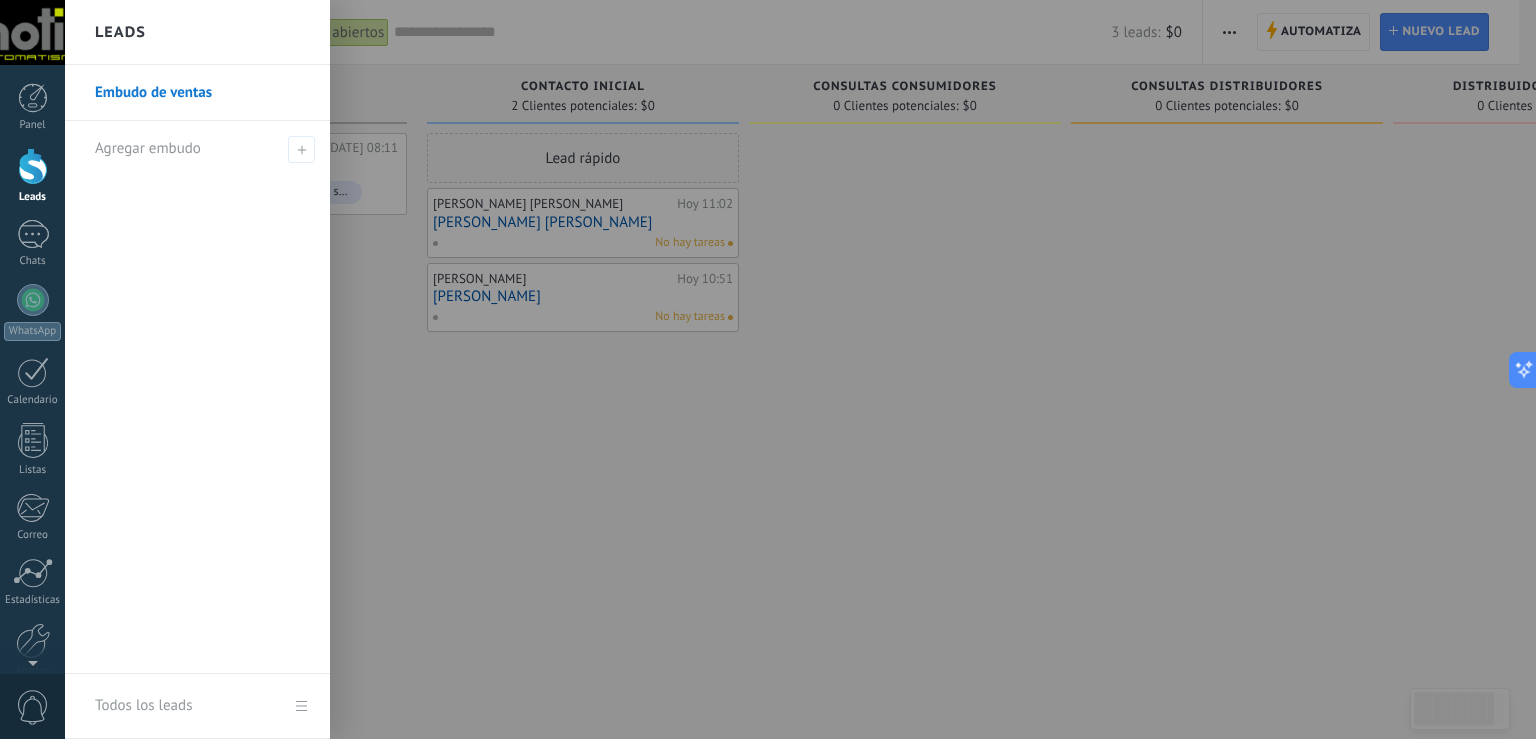 click on "Embudo de ventas" at bounding box center (202, 93) 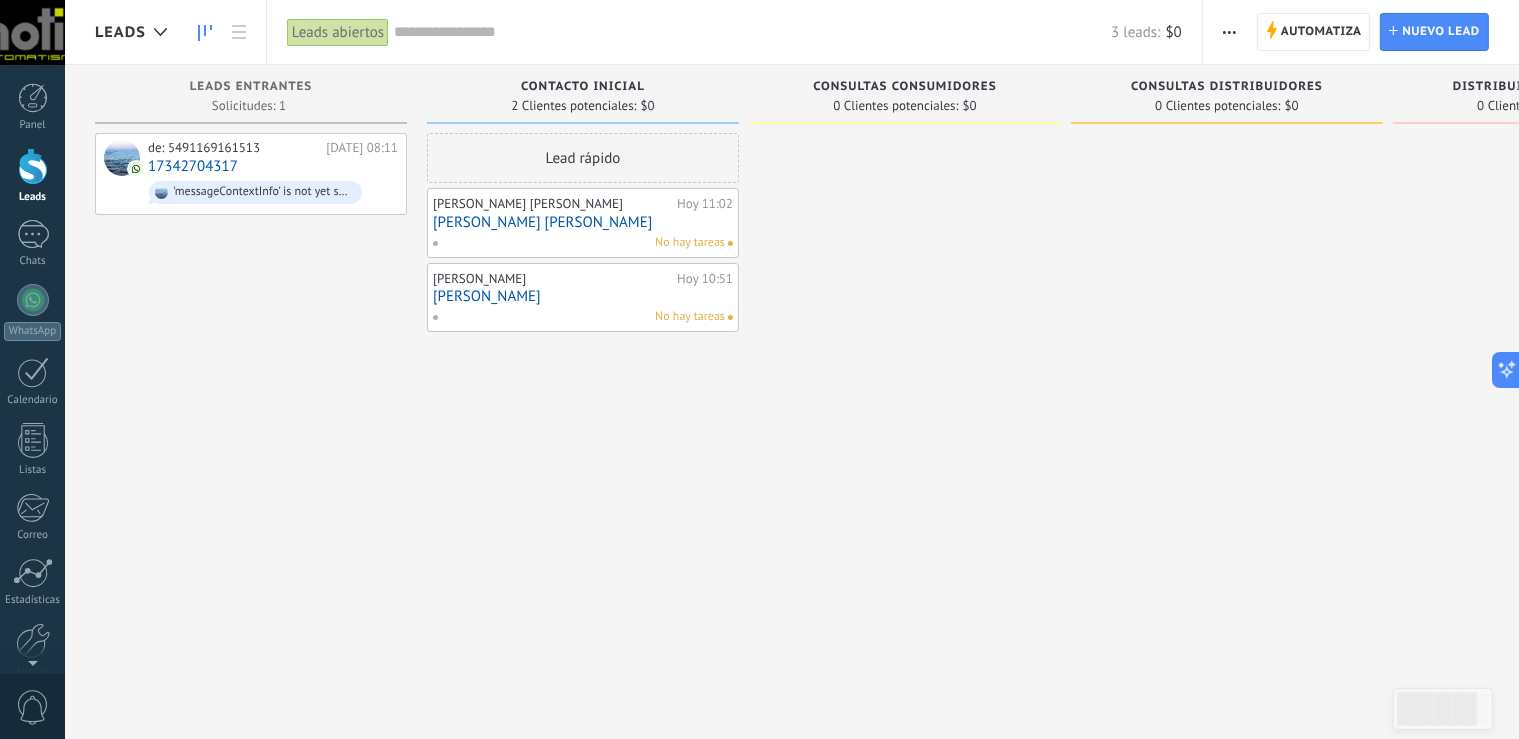 click 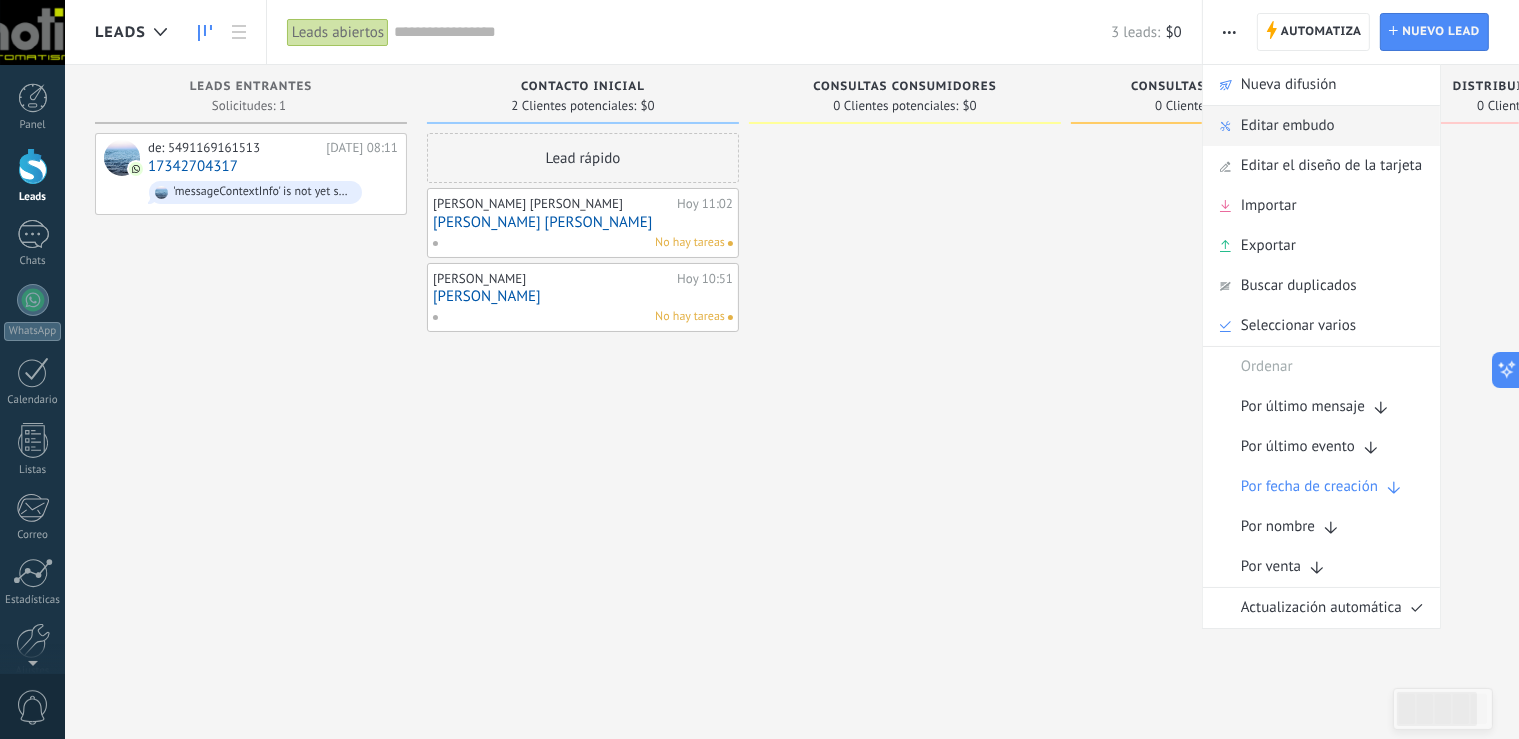 click on "Editar embudo" at bounding box center (1288, 126) 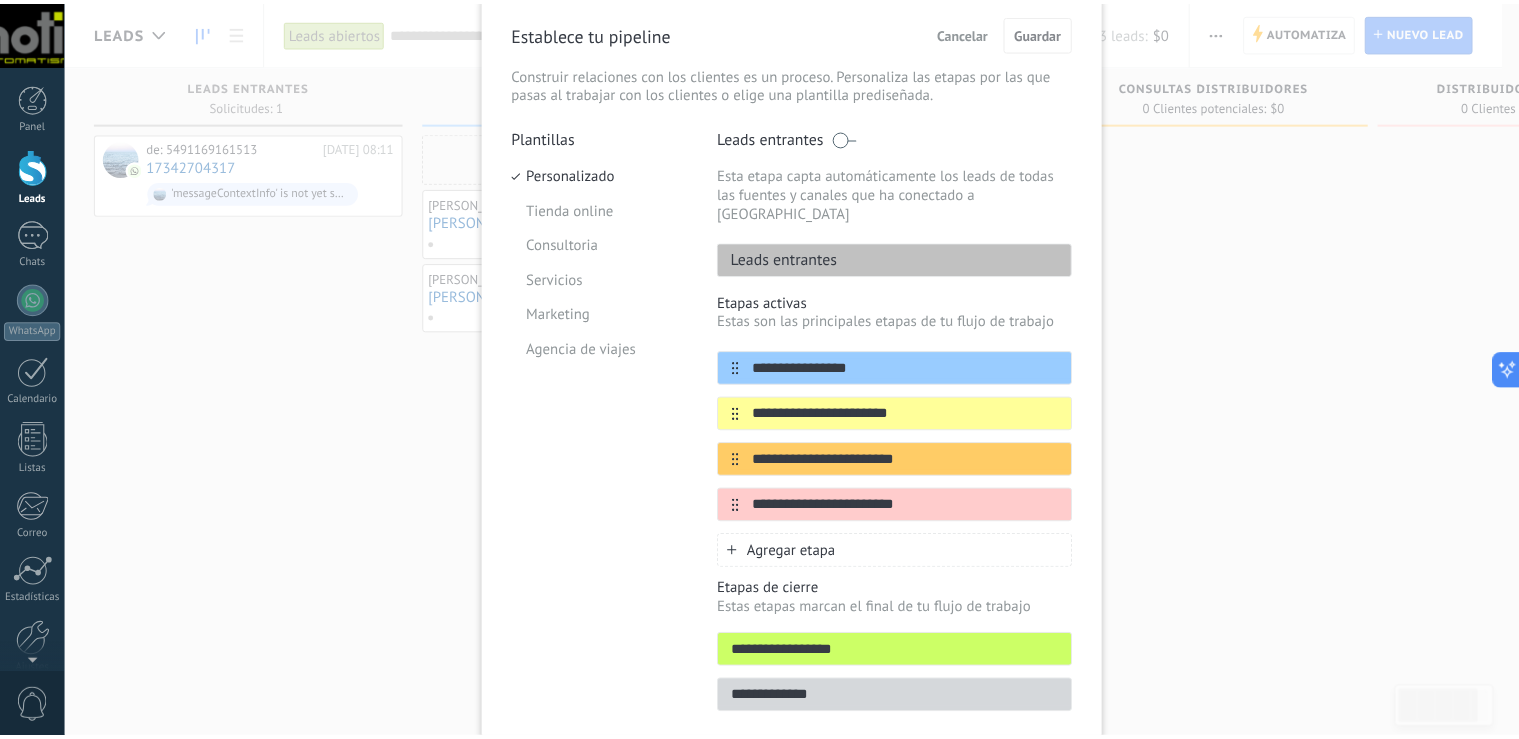 scroll, scrollTop: 115, scrollLeft: 0, axis: vertical 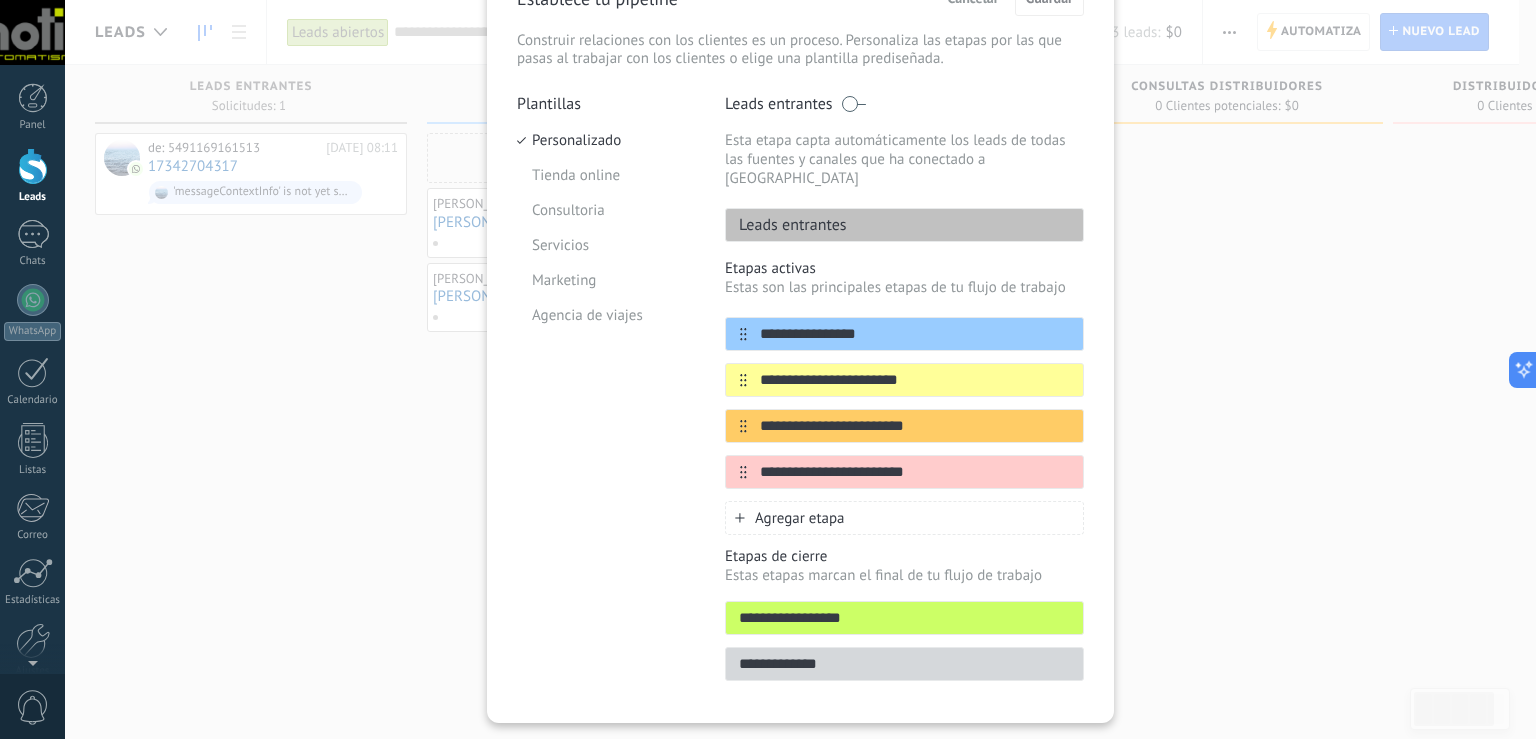 click on "Agregar etapa" at bounding box center (800, 518) 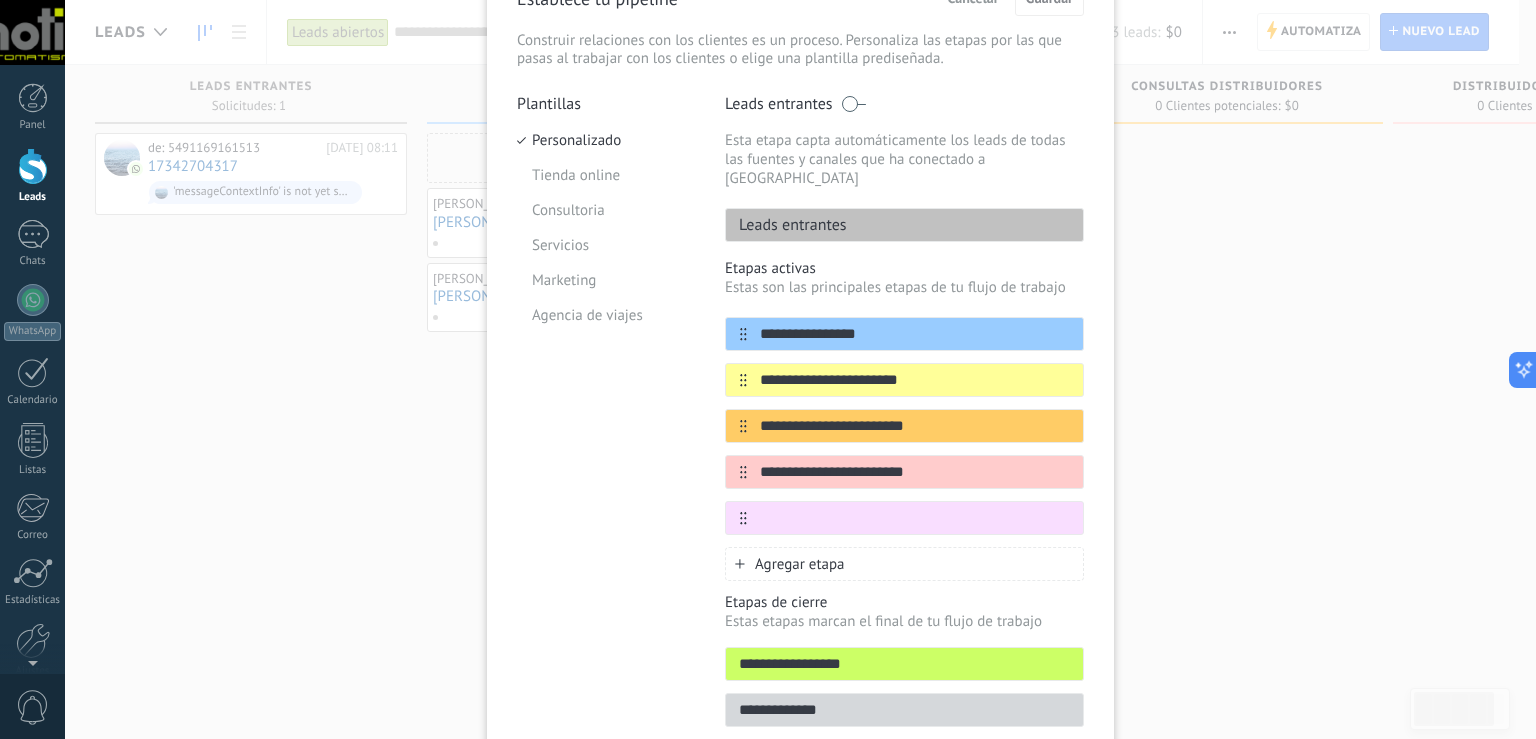 click at bounding box center [915, 518] 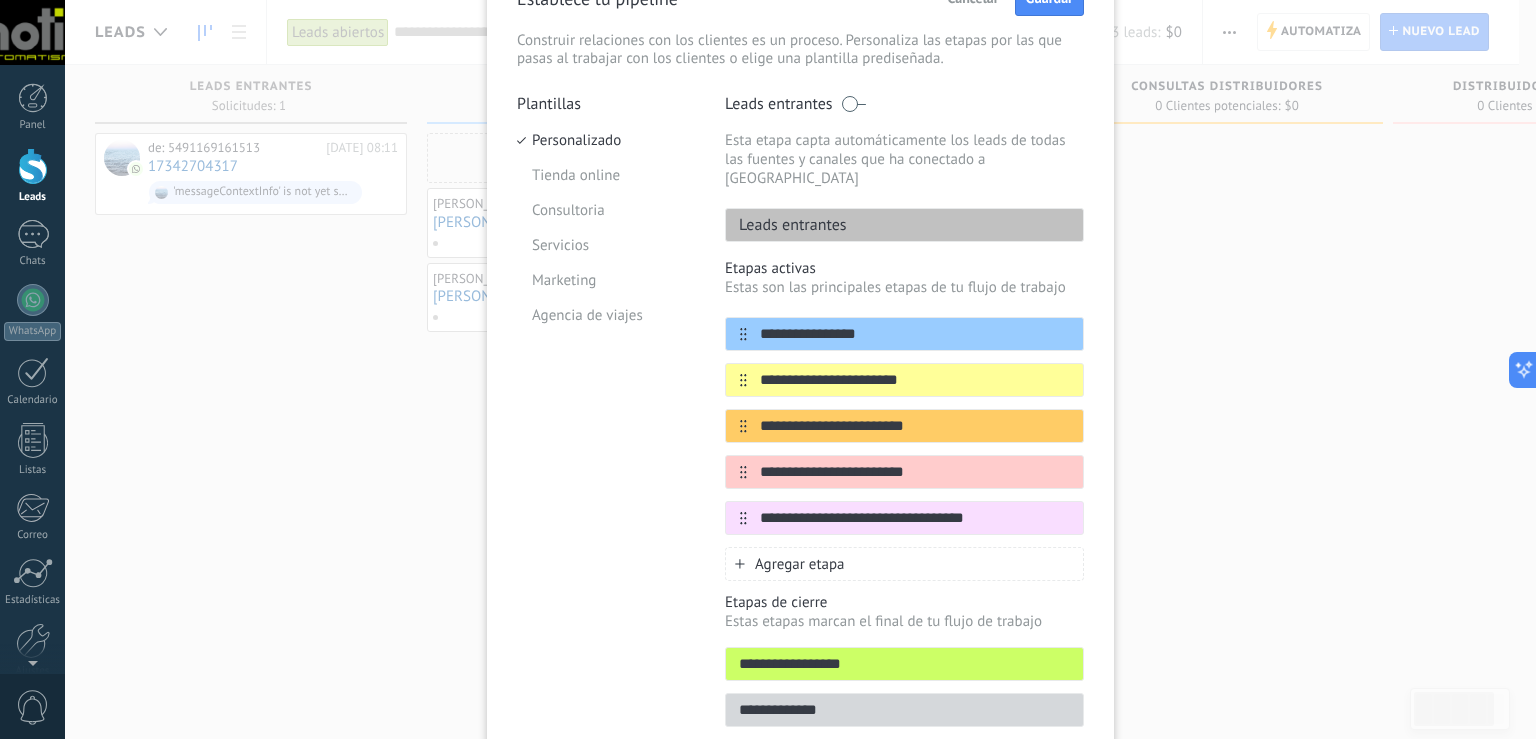 type on "**********" 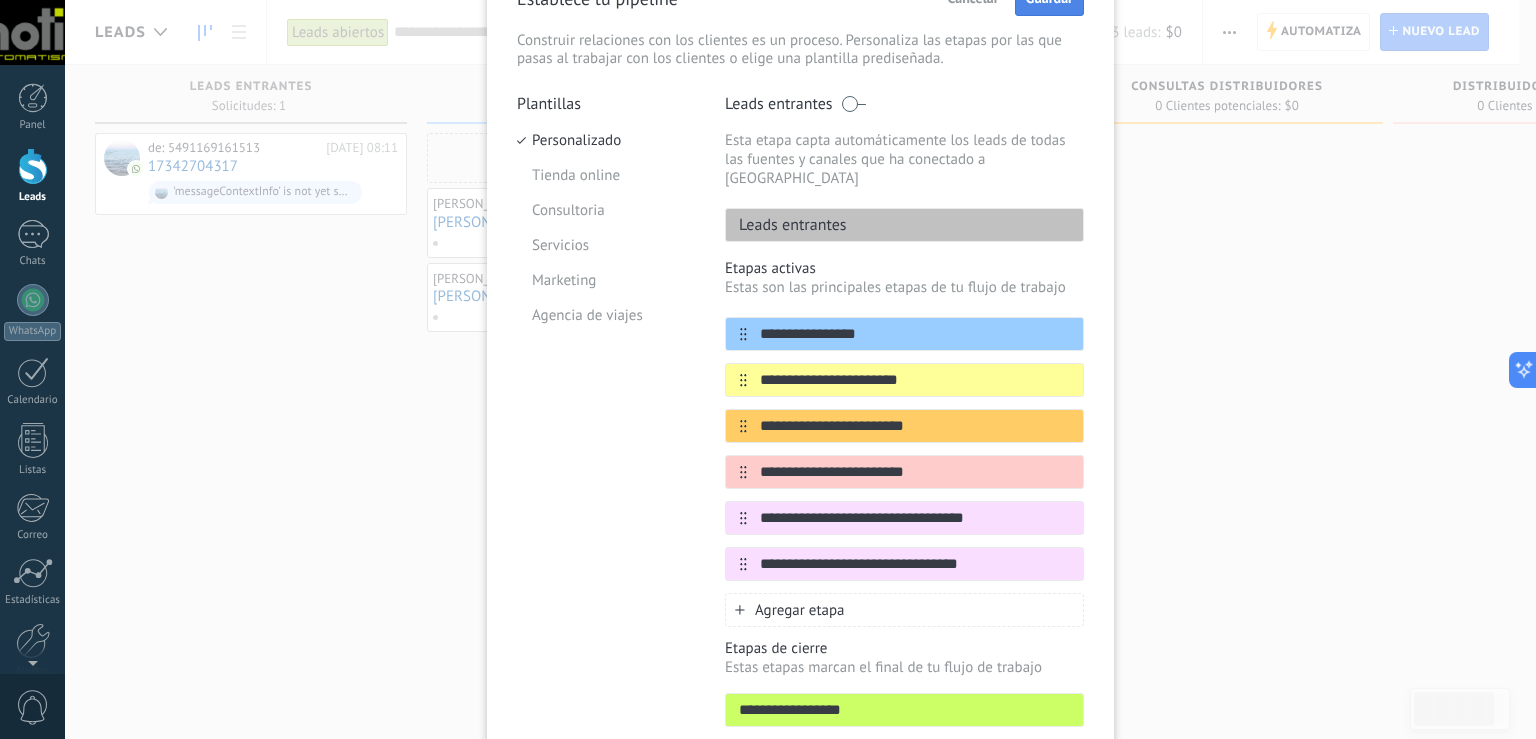 type on "**********" 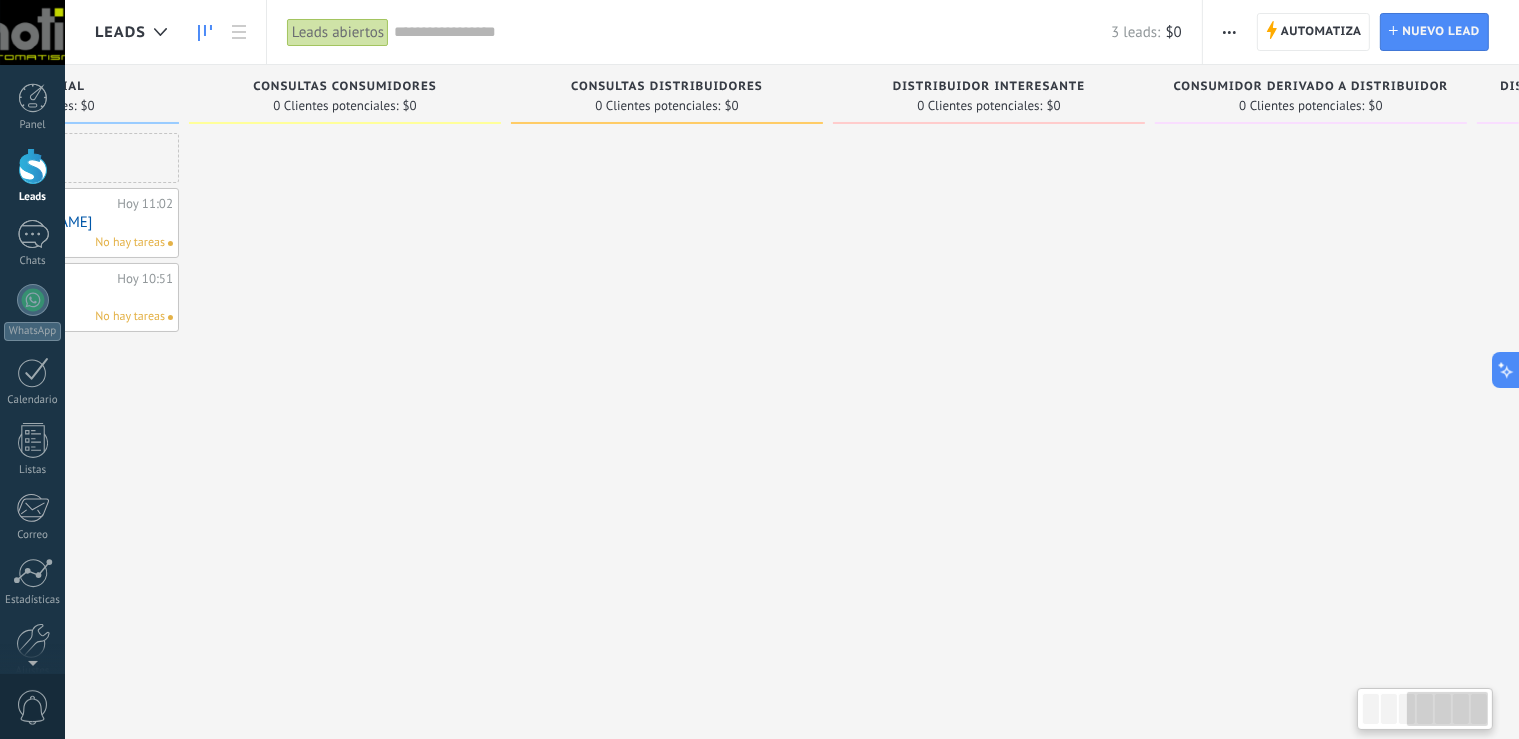scroll, scrollTop: 0, scrollLeft: 860, axis: horizontal 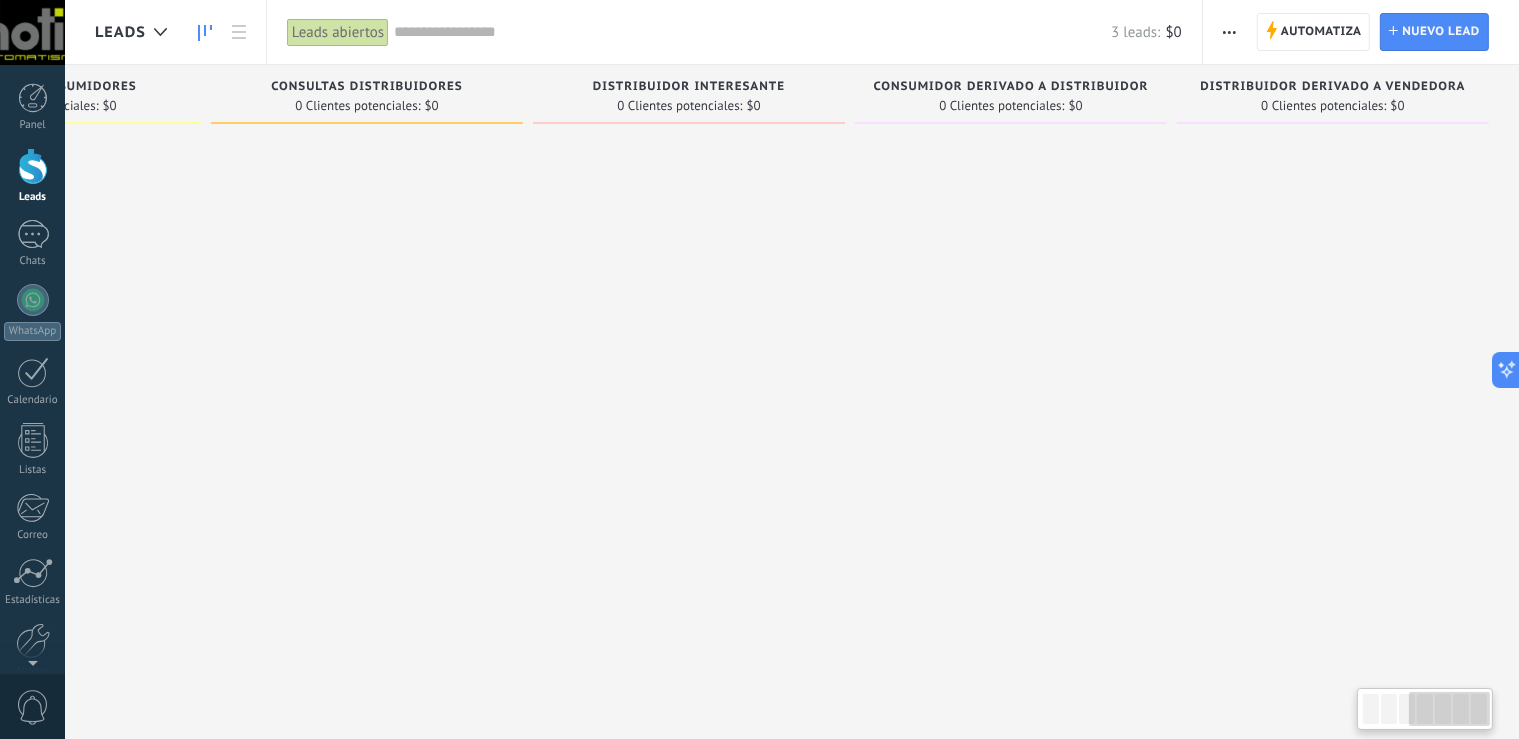 drag, startPoint x: 1365, startPoint y: 709, endPoint x: 1428, endPoint y: 702, distance: 63.387695 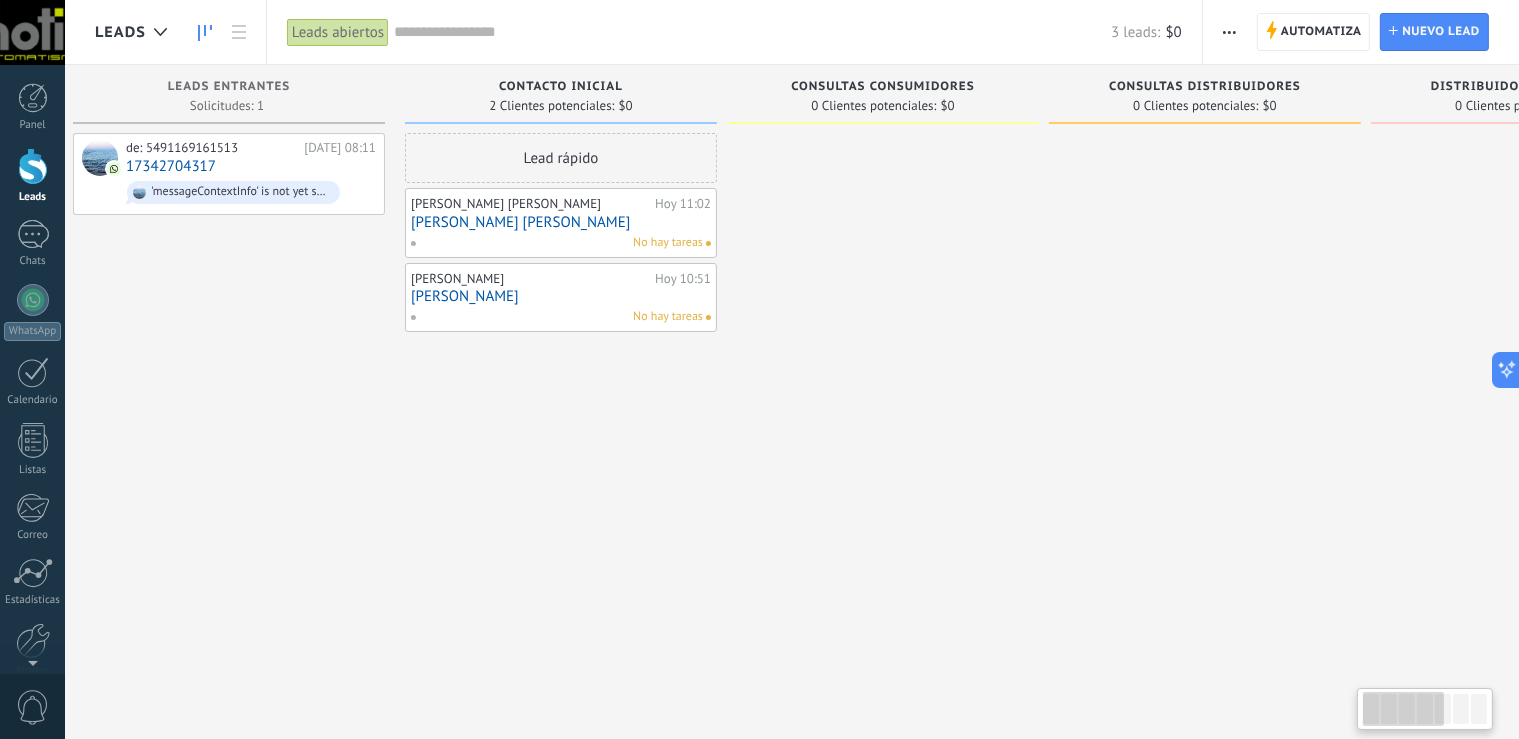 scroll, scrollTop: 0, scrollLeft: 15, axis: horizontal 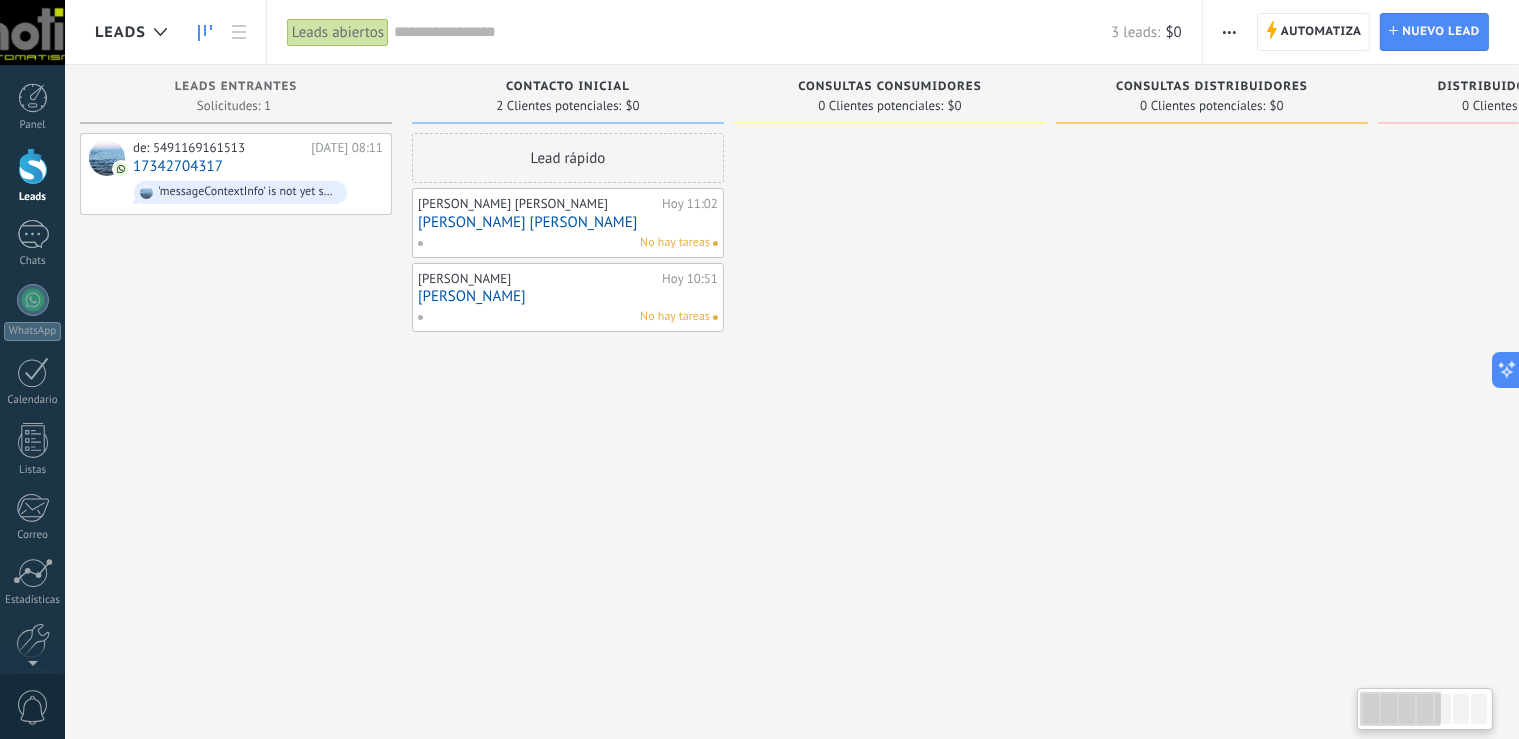 drag, startPoint x: 1428, startPoint y: 710, endPoint x: 1369, endPoint y: 708, distance: 59.03389 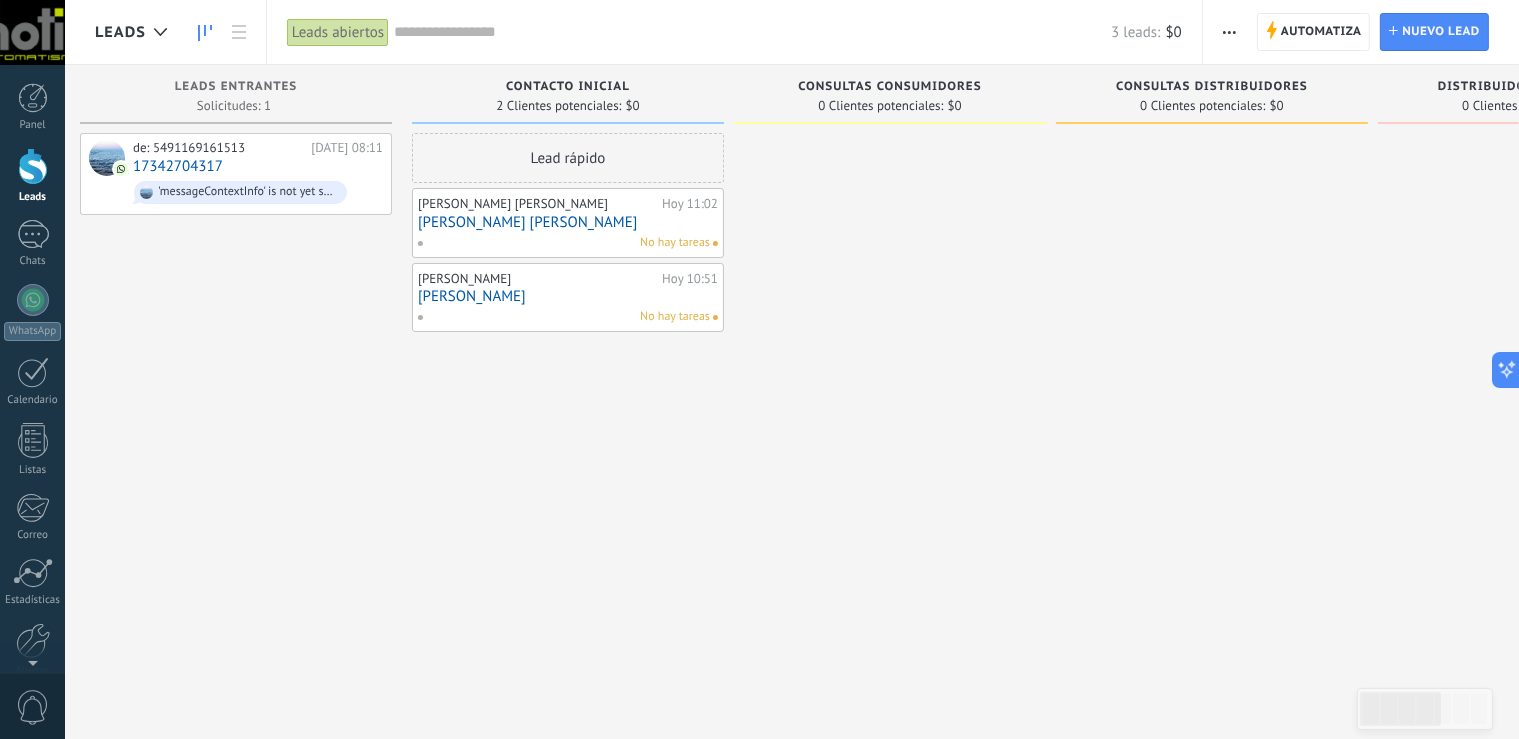 click on "Consultas Distribuidores" at bounding box center (1212, 88) 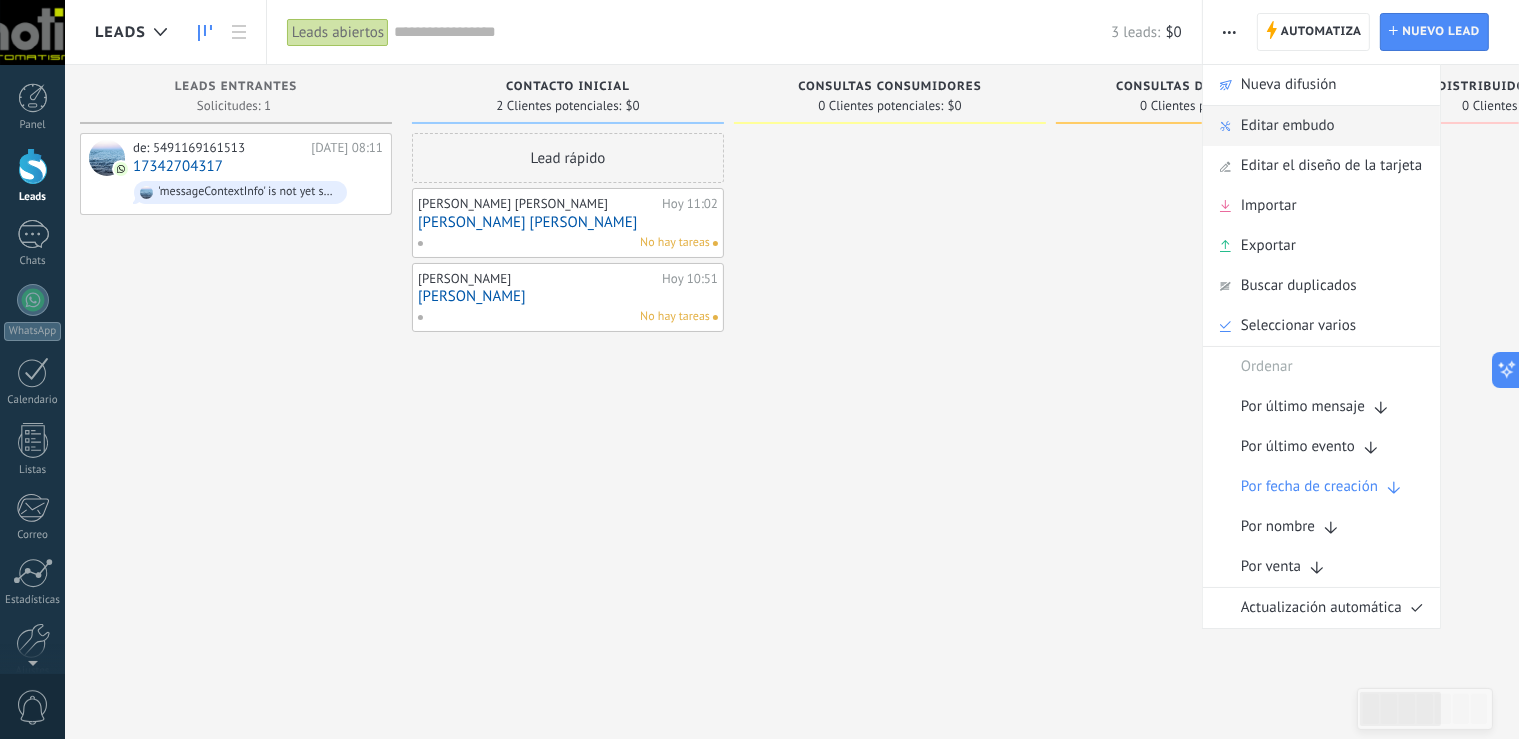 click on "Editar embudo" at bounding box center [1288, 126] 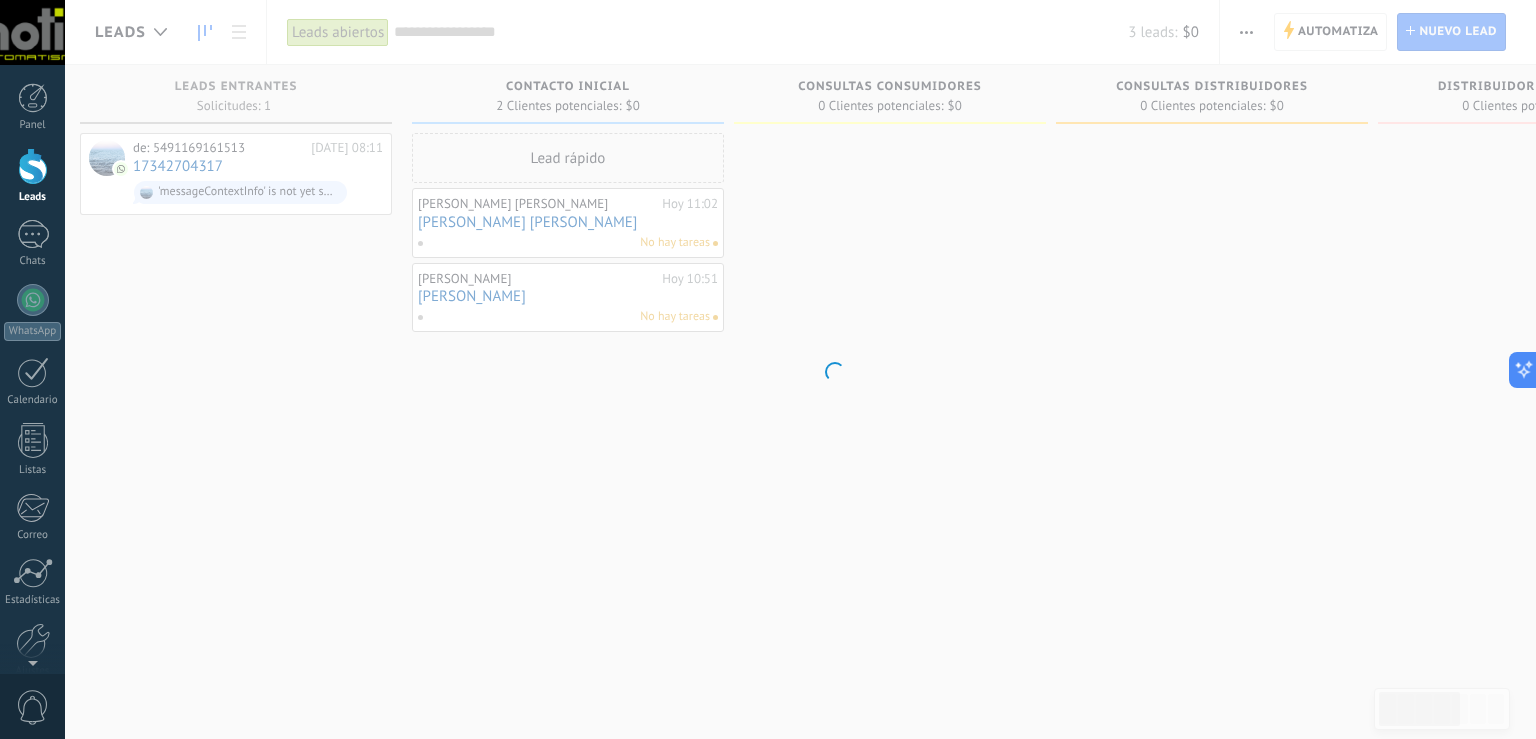 scroll, scrollTop: 0, scrollLeft: 15, axis: horizontal 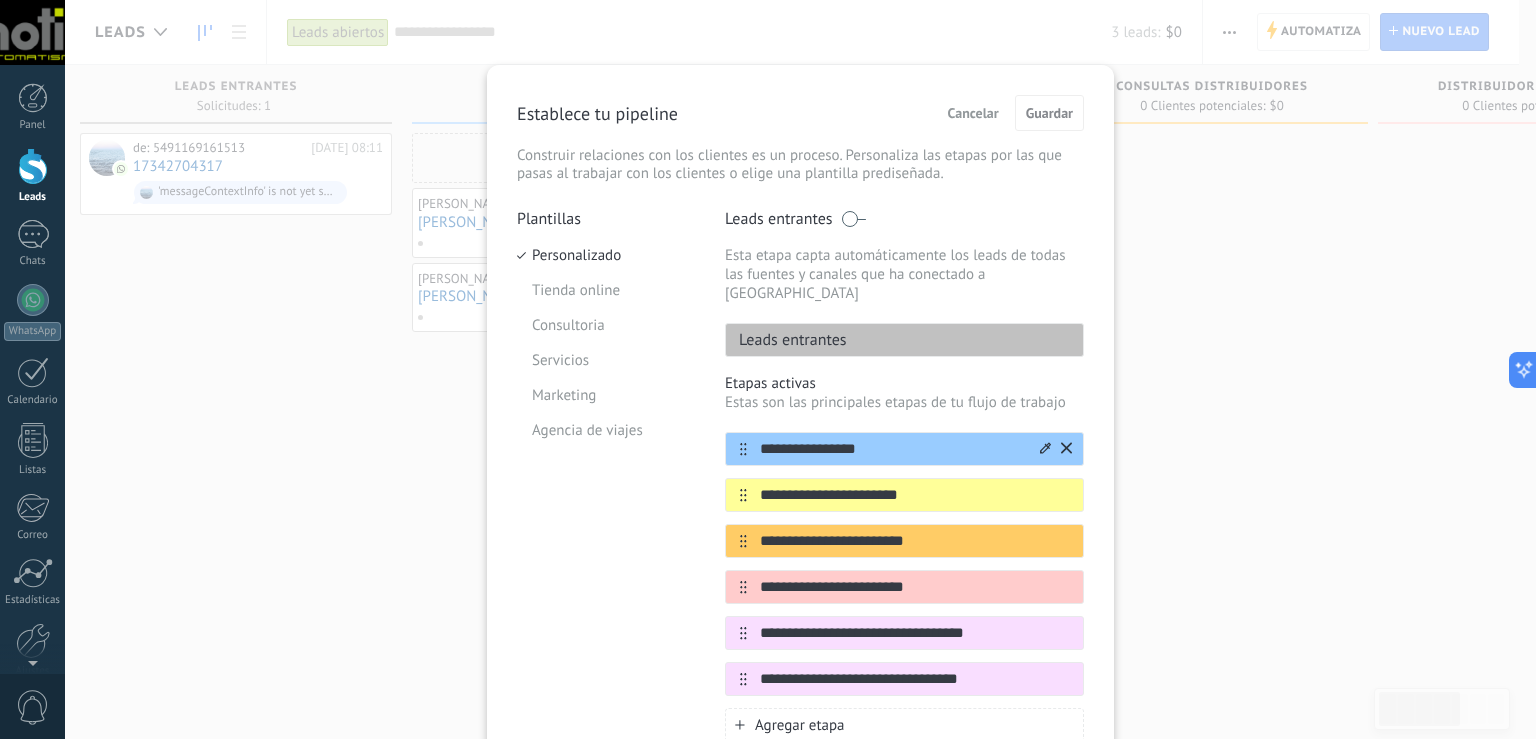 click 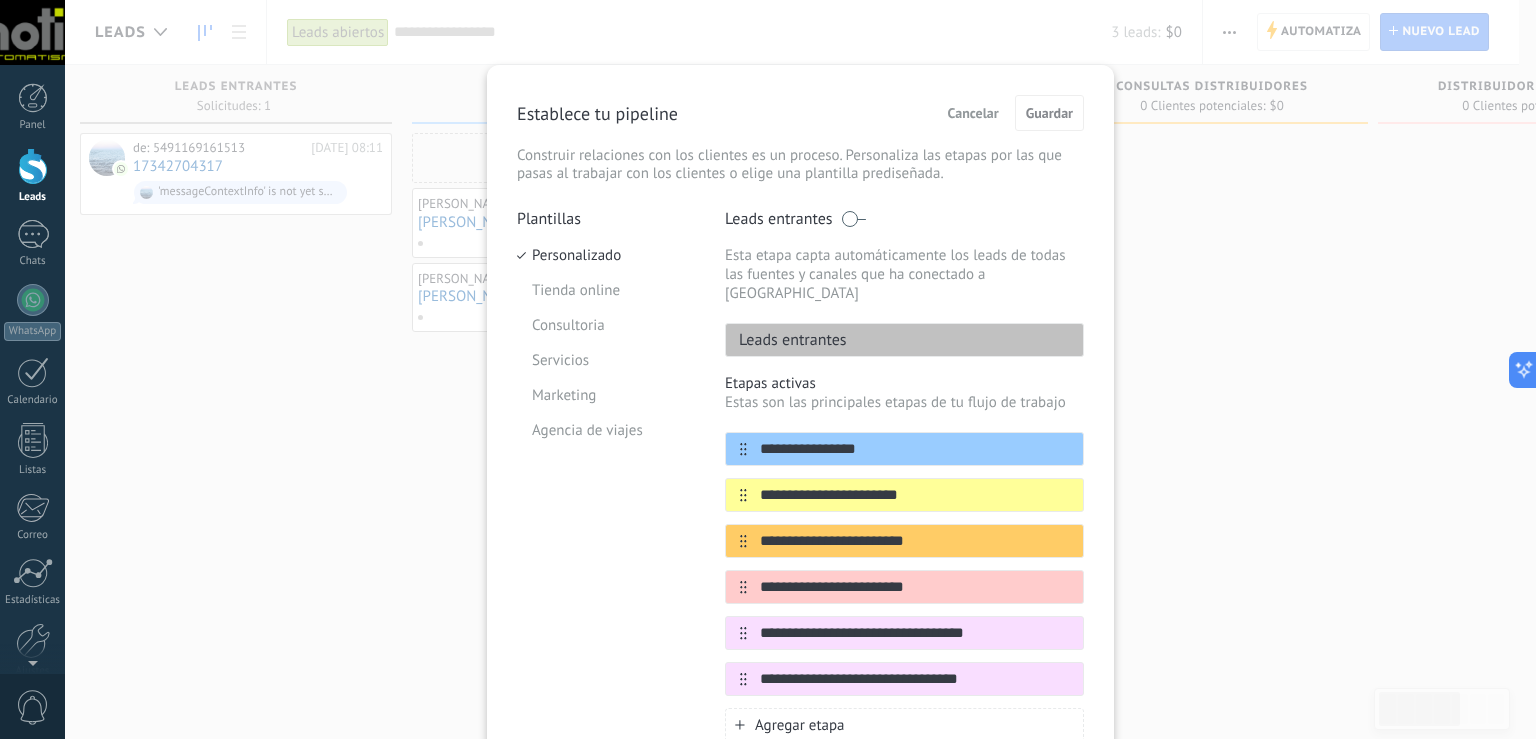 click on "**********" at bounding box center (800, 369) 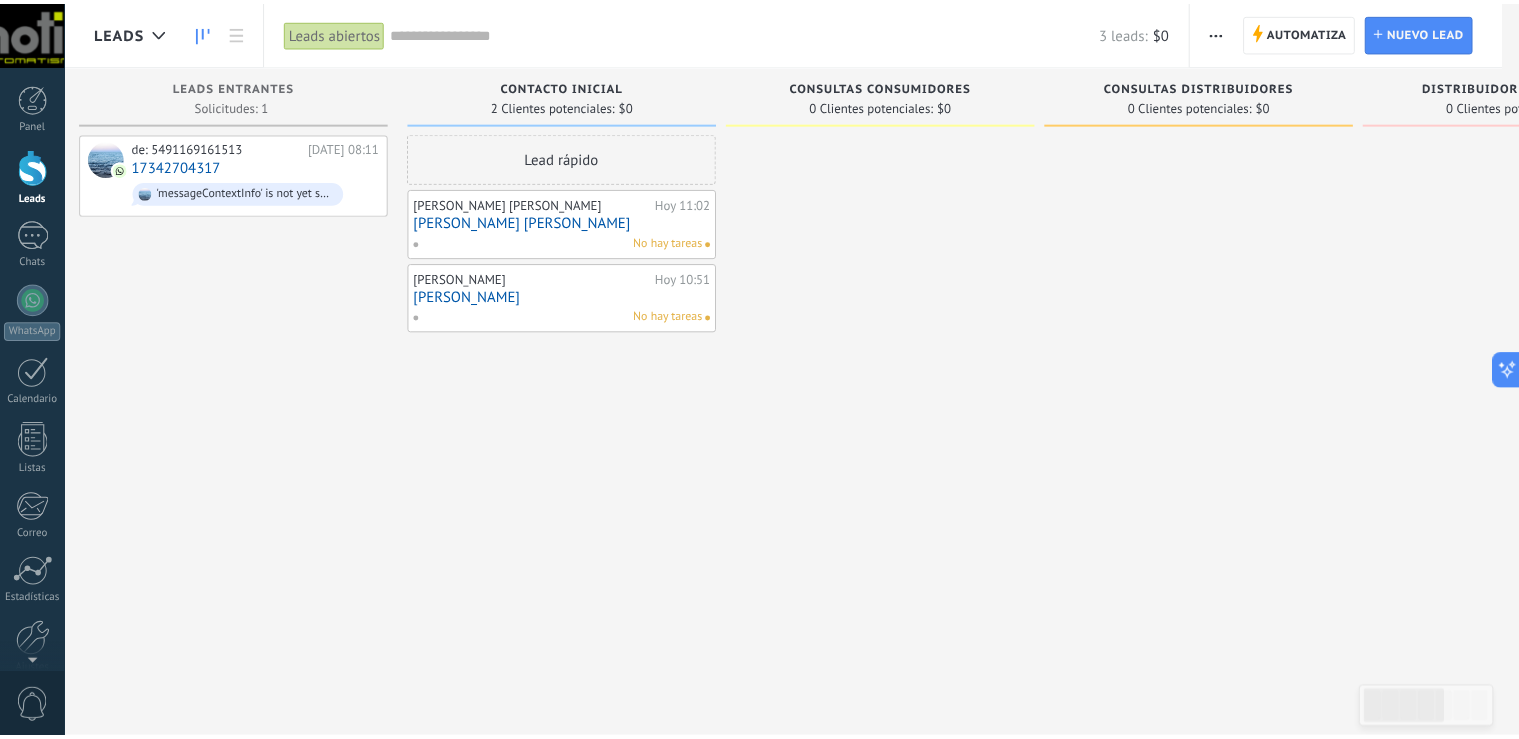 scroll, scrollTop: 0, scrollLeft: 15, axis: horizontal 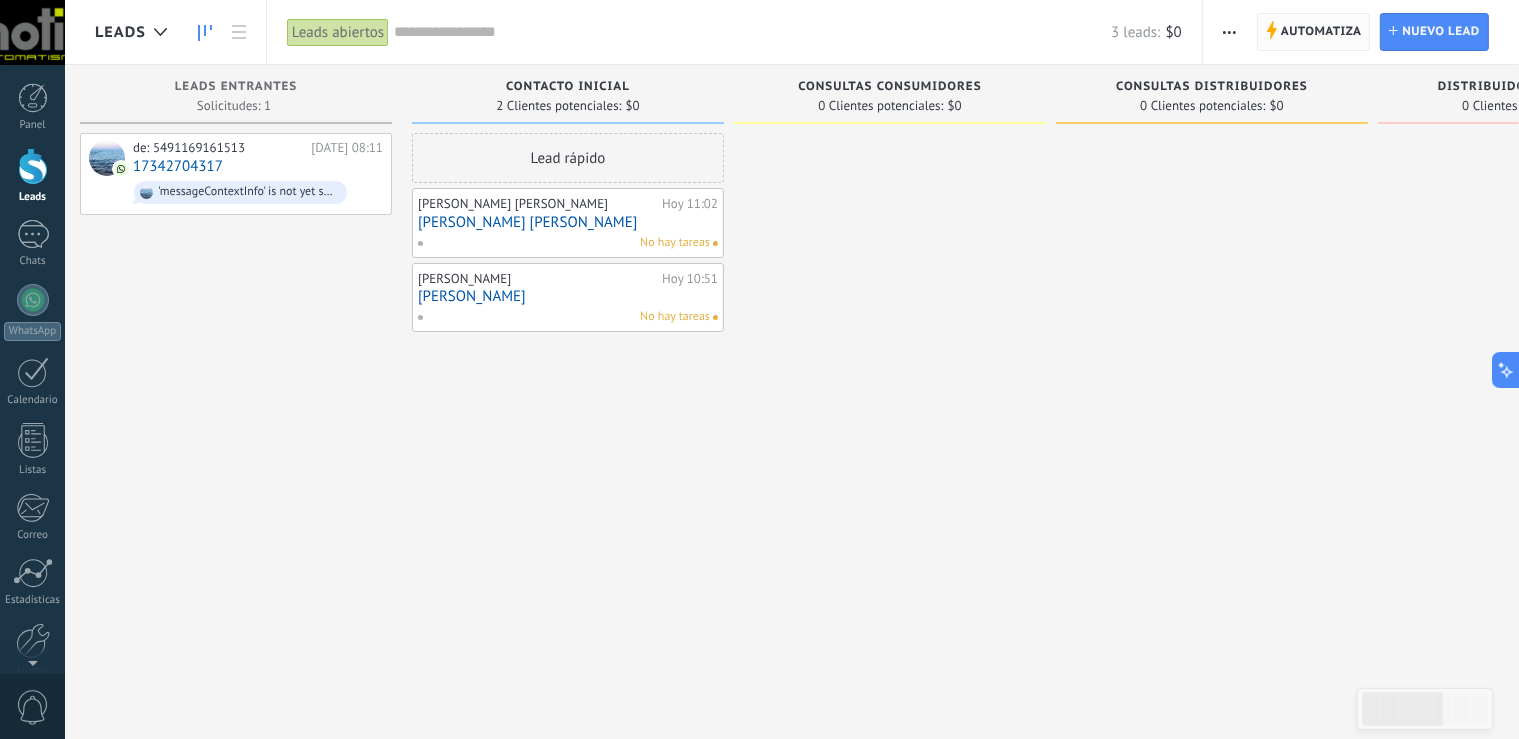 click on "Automatiza" at bounding box center (1321, 32) 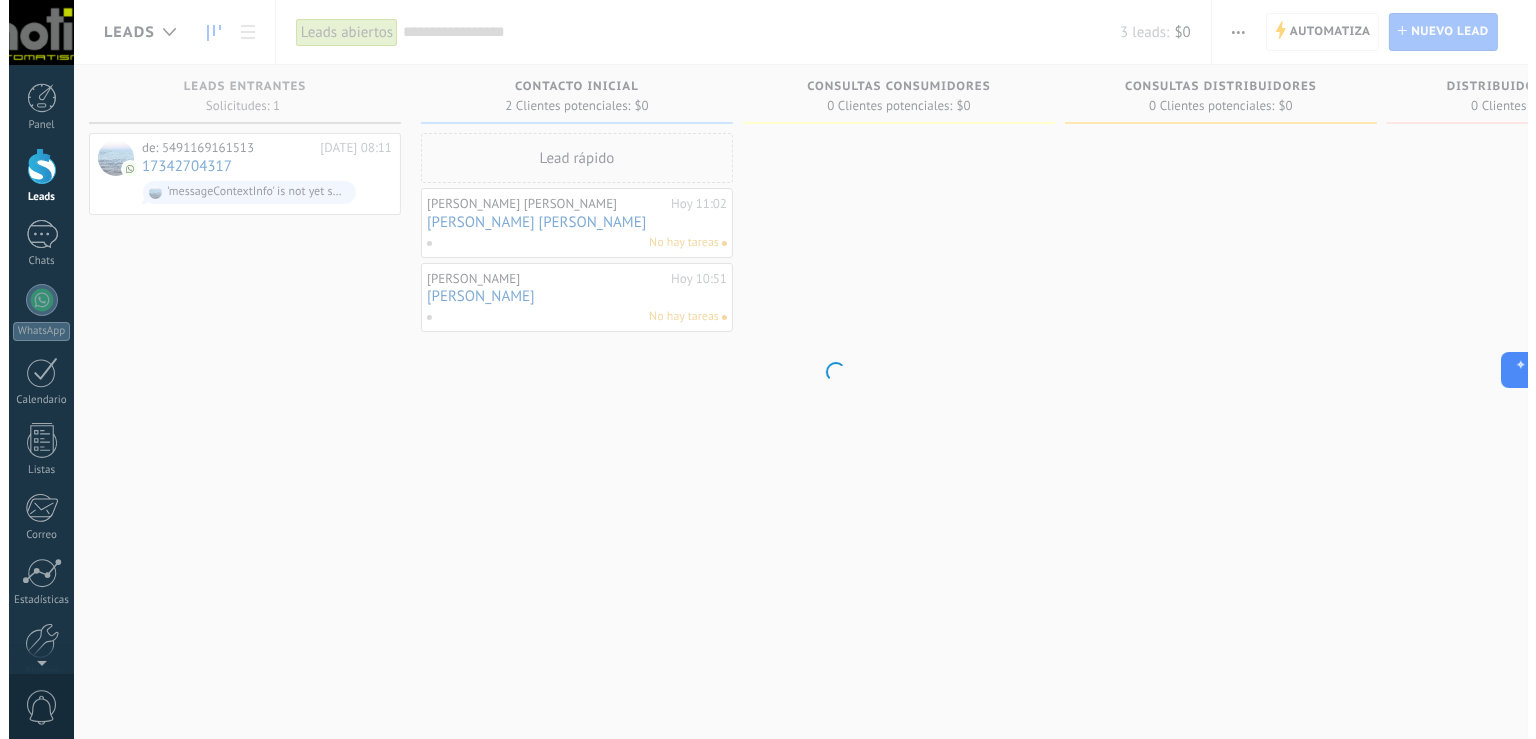 scroll, scrollTop: 0, scrollLeft: 15, axis: horizontal 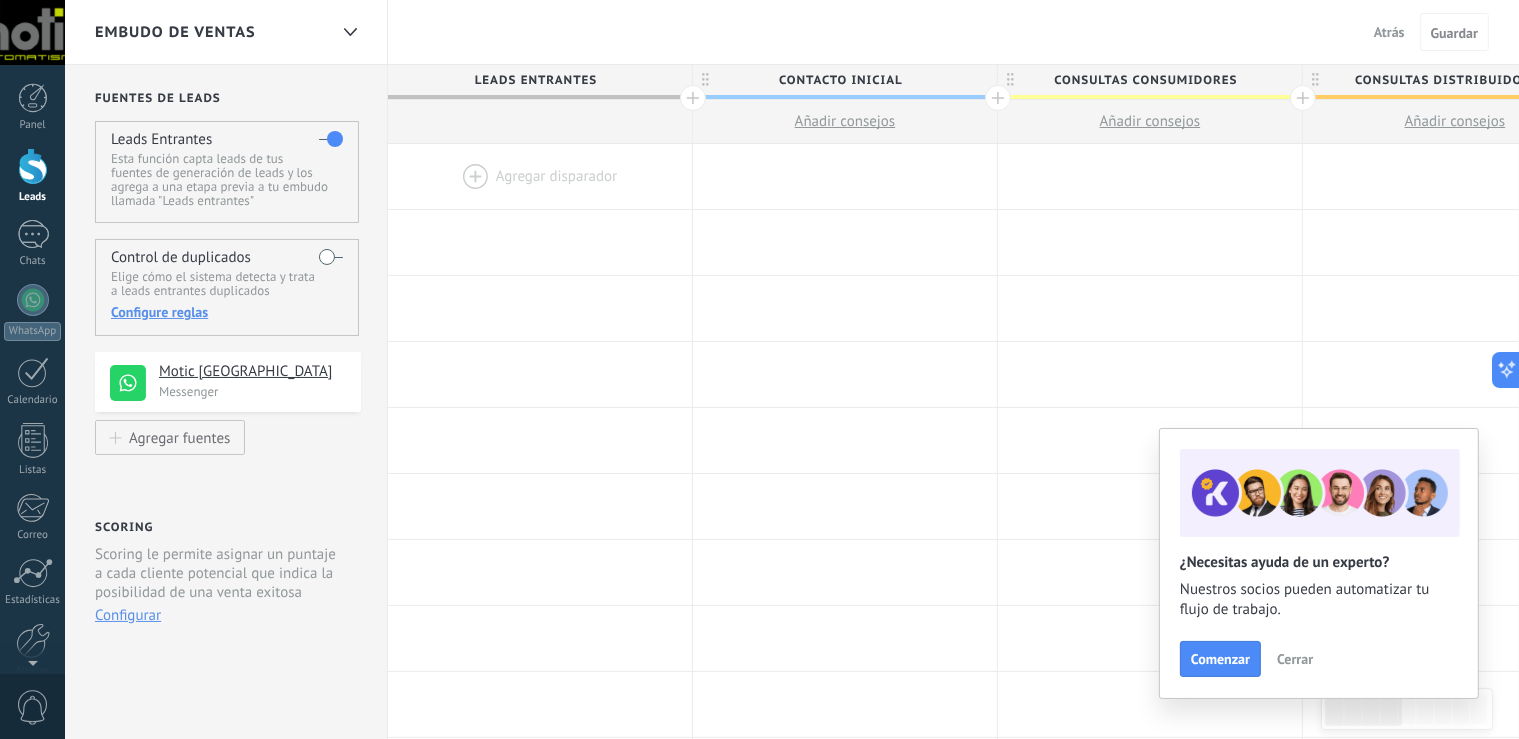 click at bounding box center (540, 176) 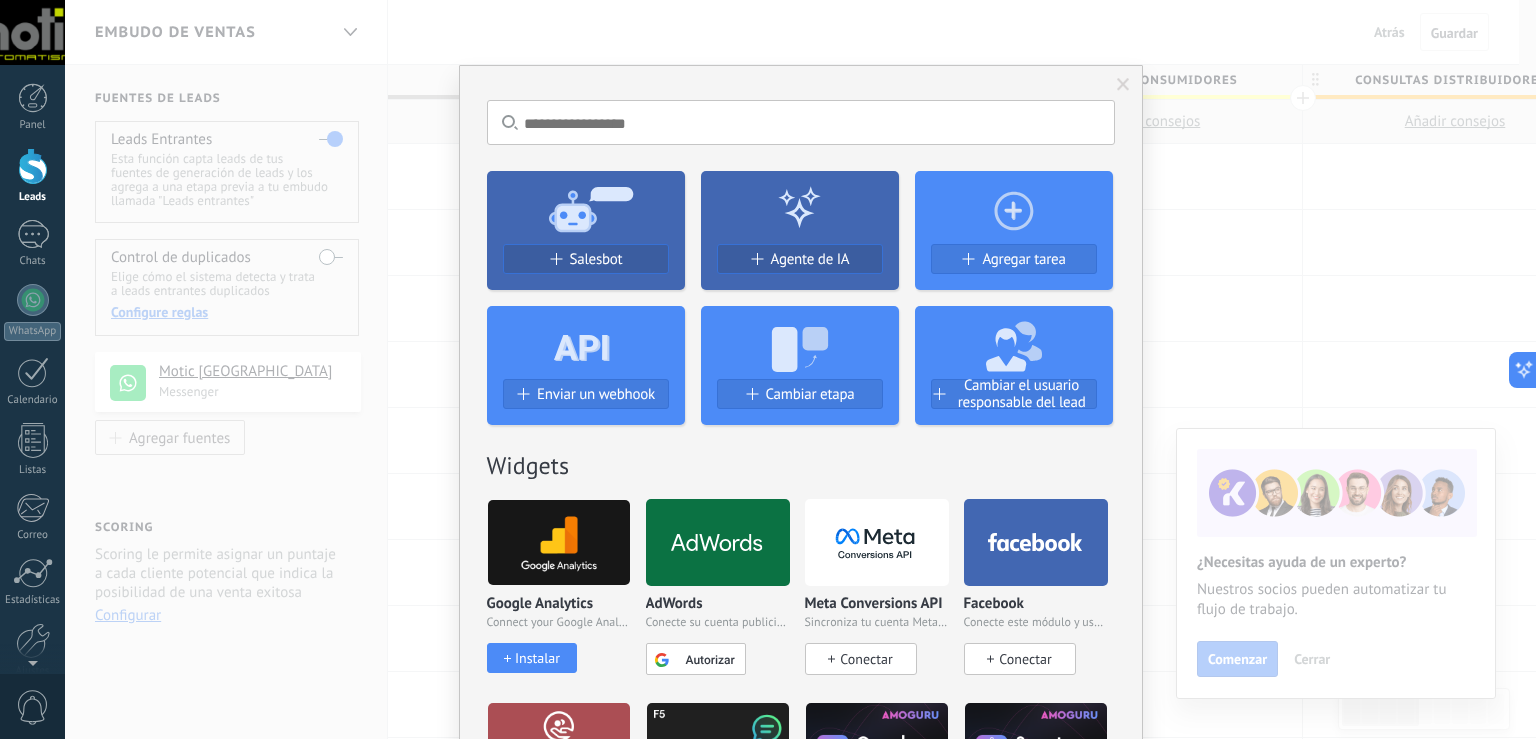 click at bounding box center [1123, 85] 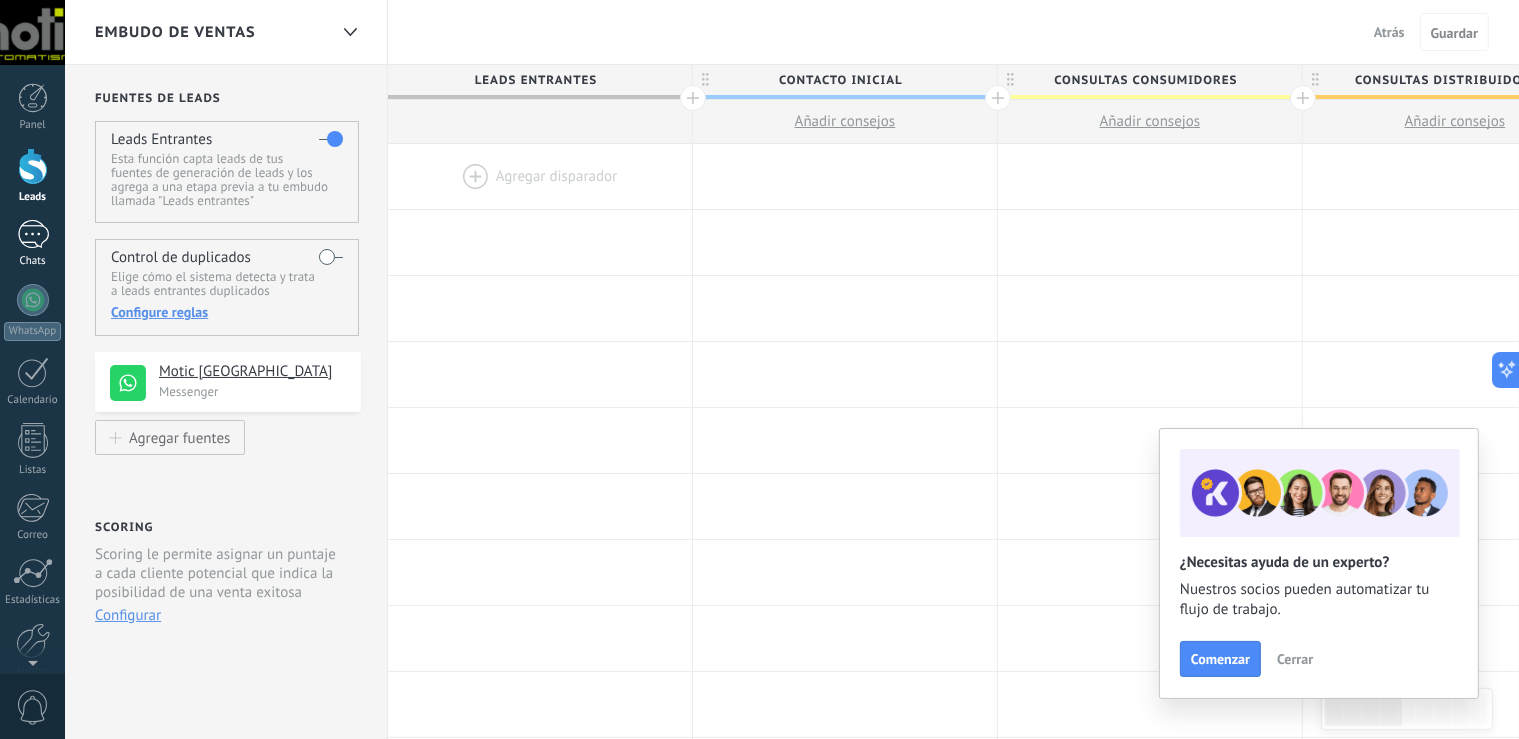 click on "1" at bounding box center (33, 234) 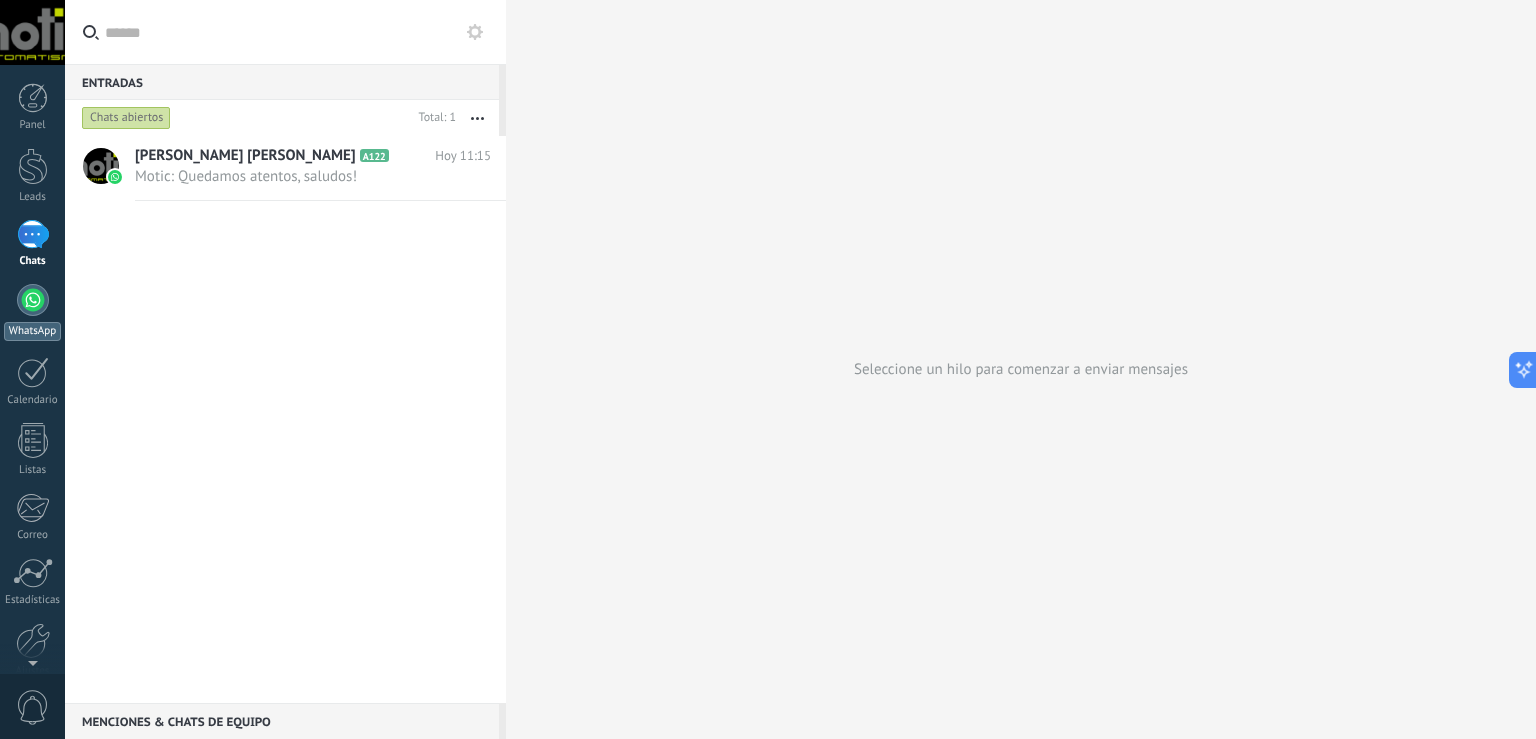 click at bounding box center [33, 300] 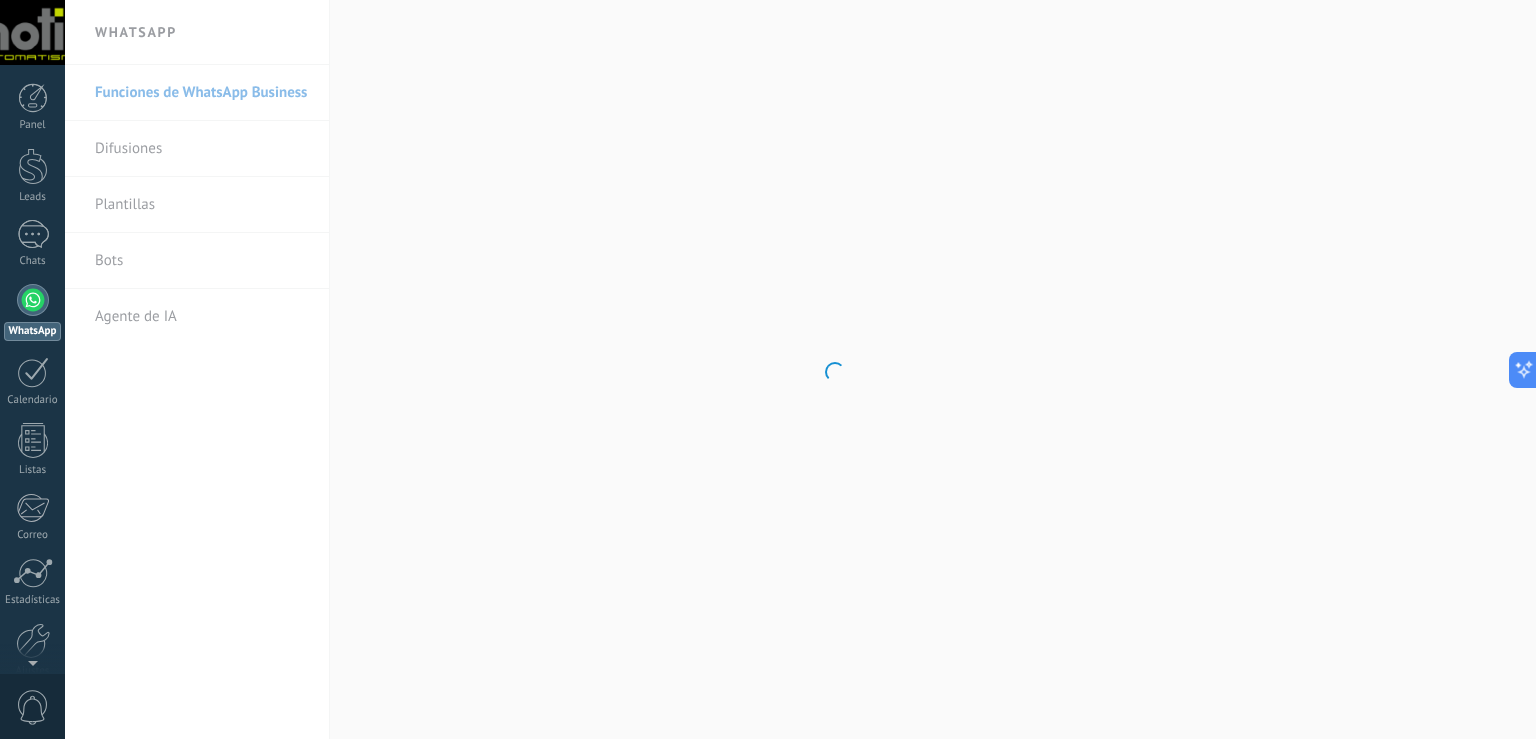 scroll, scrollTop: 0, scrollLeft: 0, axis: both 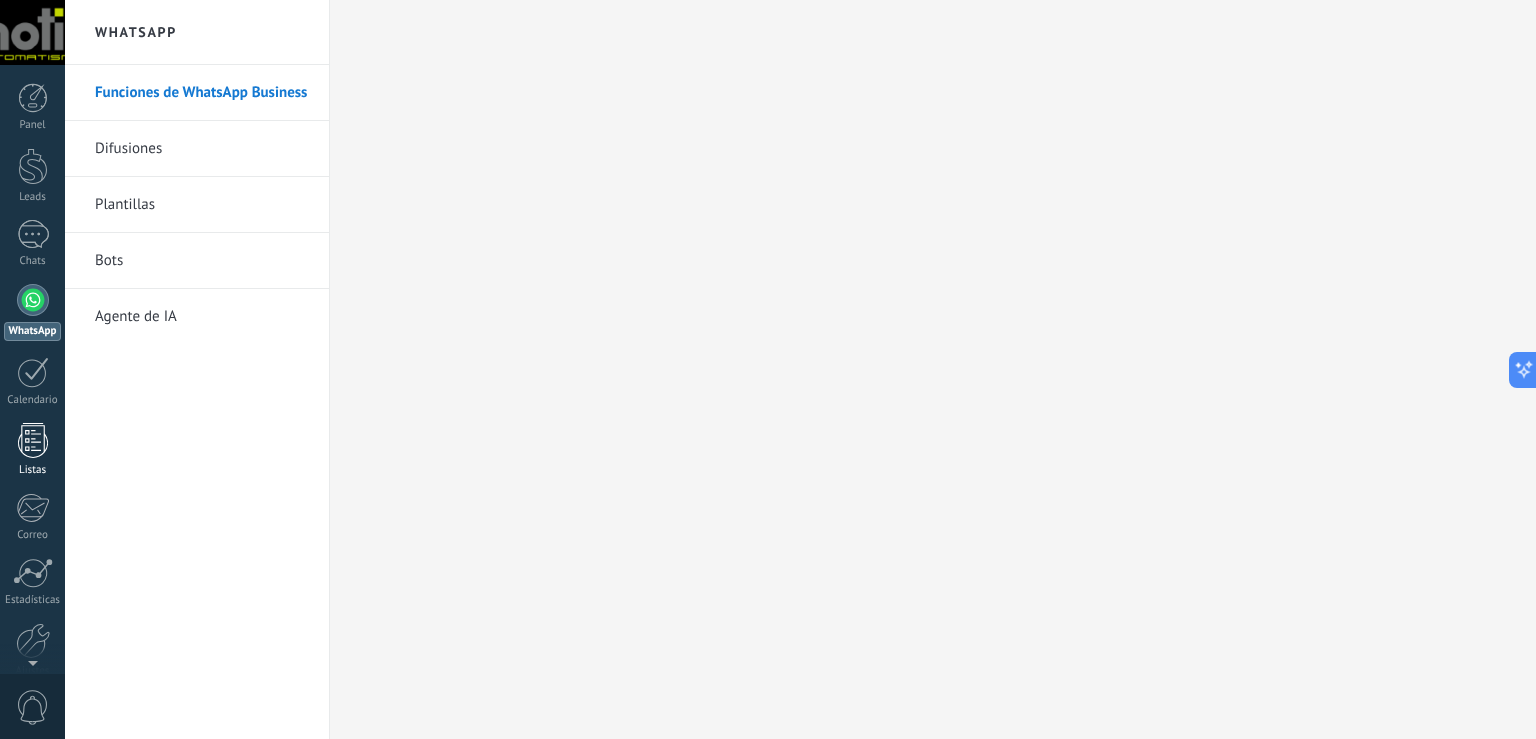 click at bounding box center (33, 440) 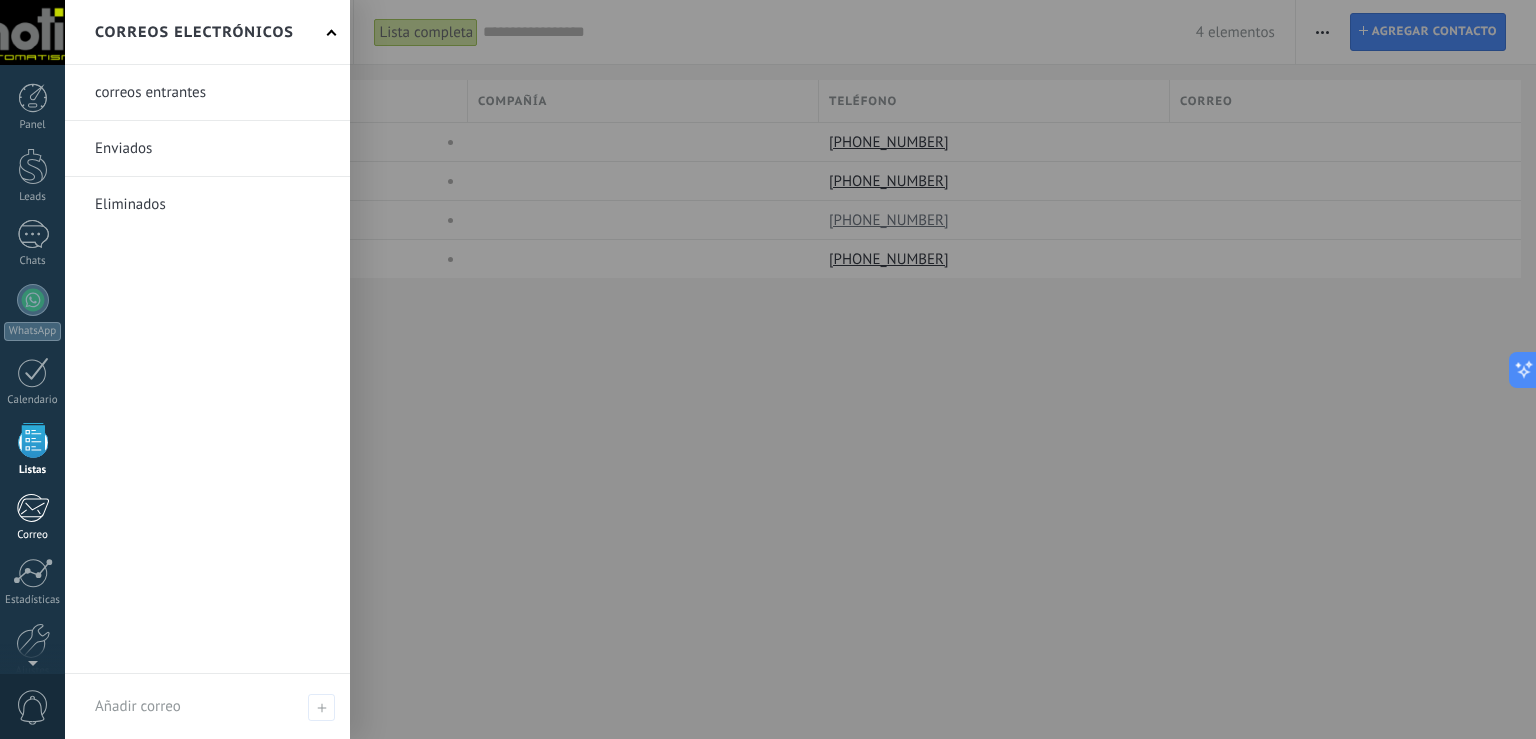 click at bounding box center (32, 508) 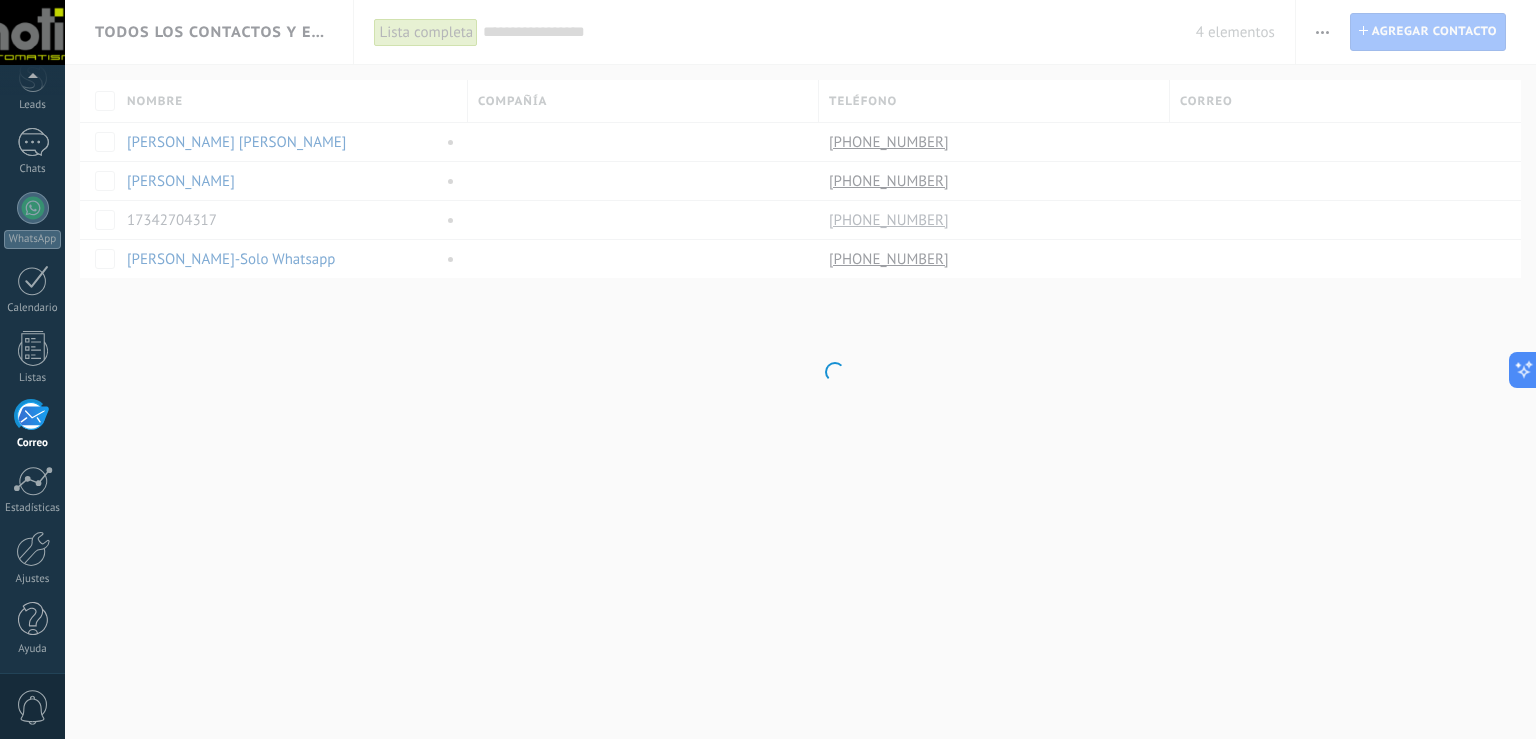 scroll, scrollTop: 92, scrollLeft: 0, axis: vertical 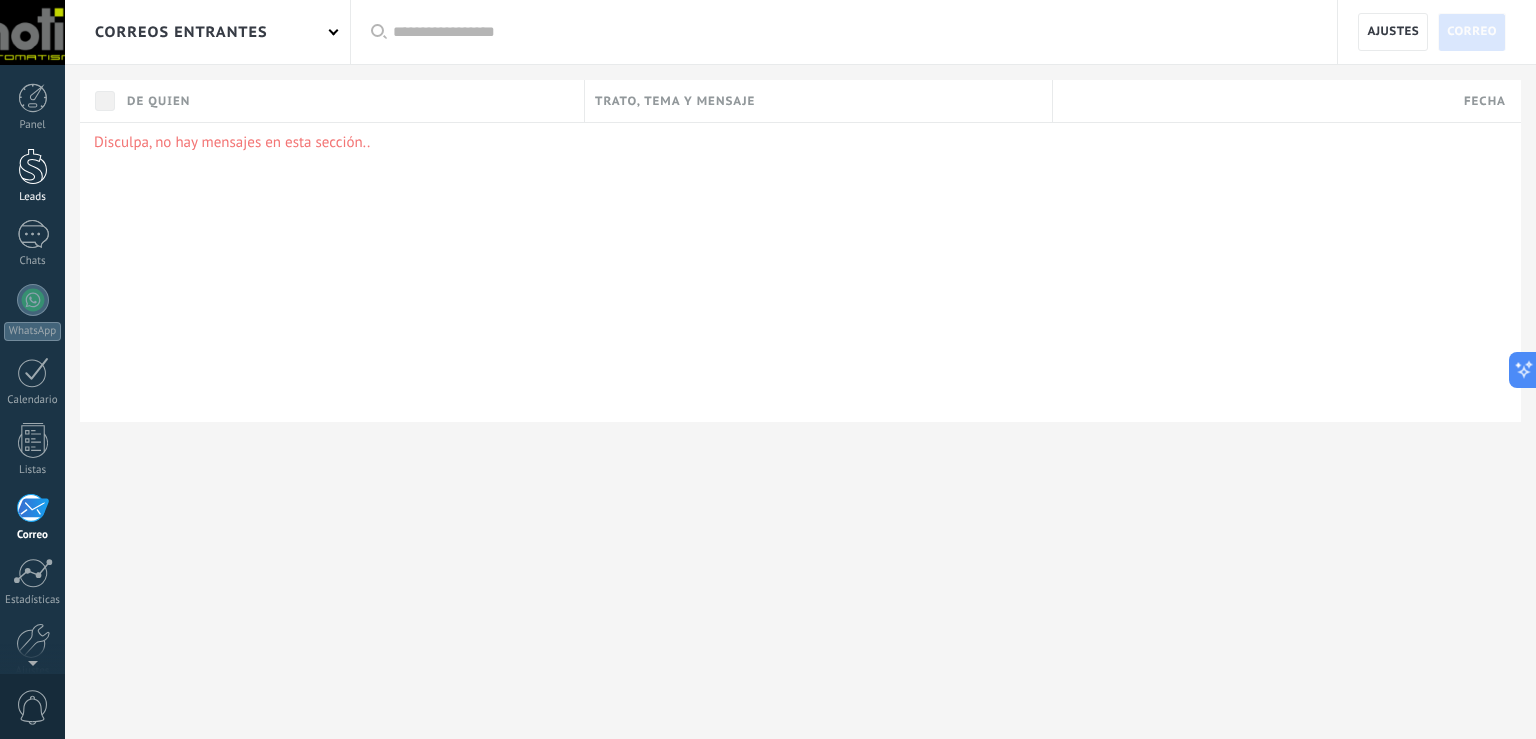 click at bounding box center (33, 166) 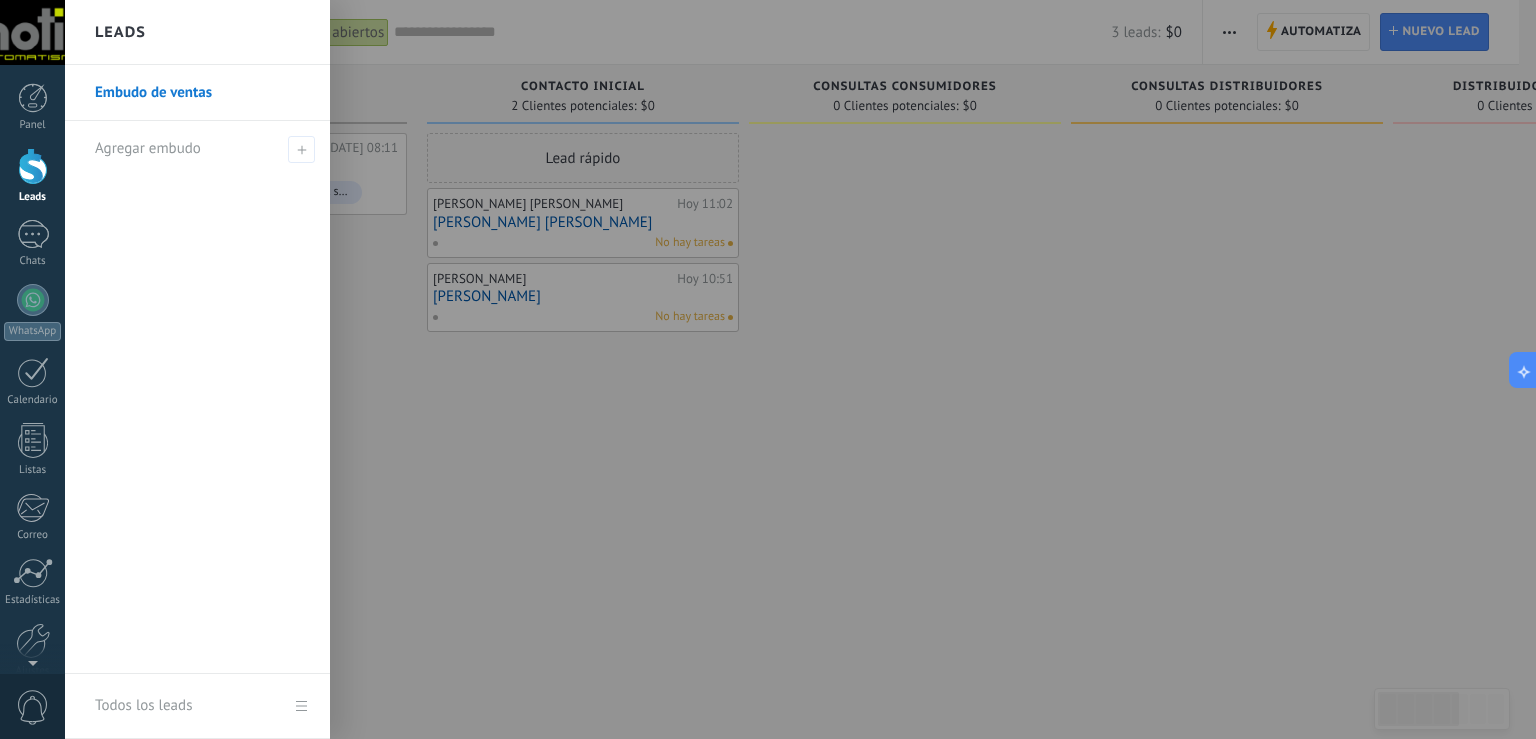 click on "Embudo de ventas" at bounding box center [202, 93] 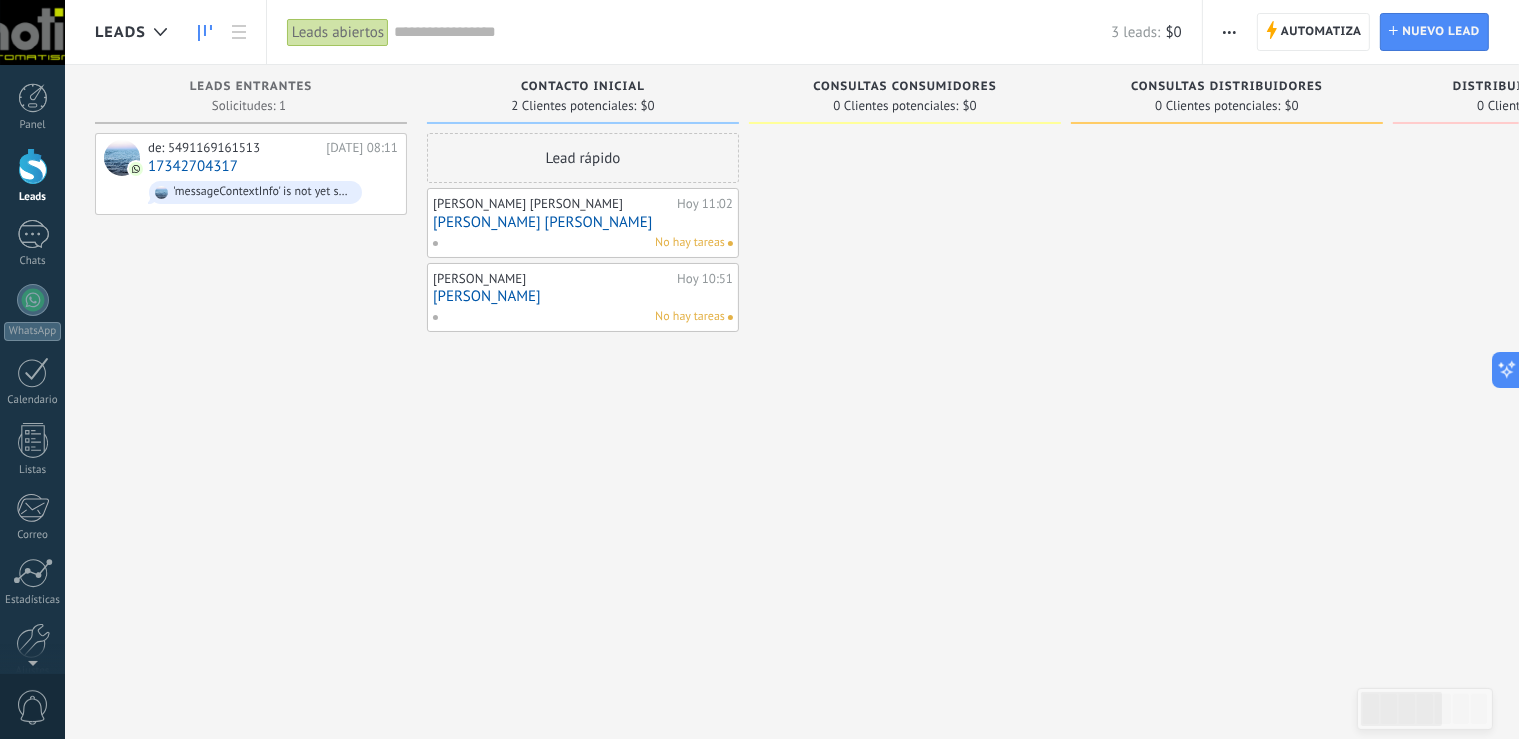 click 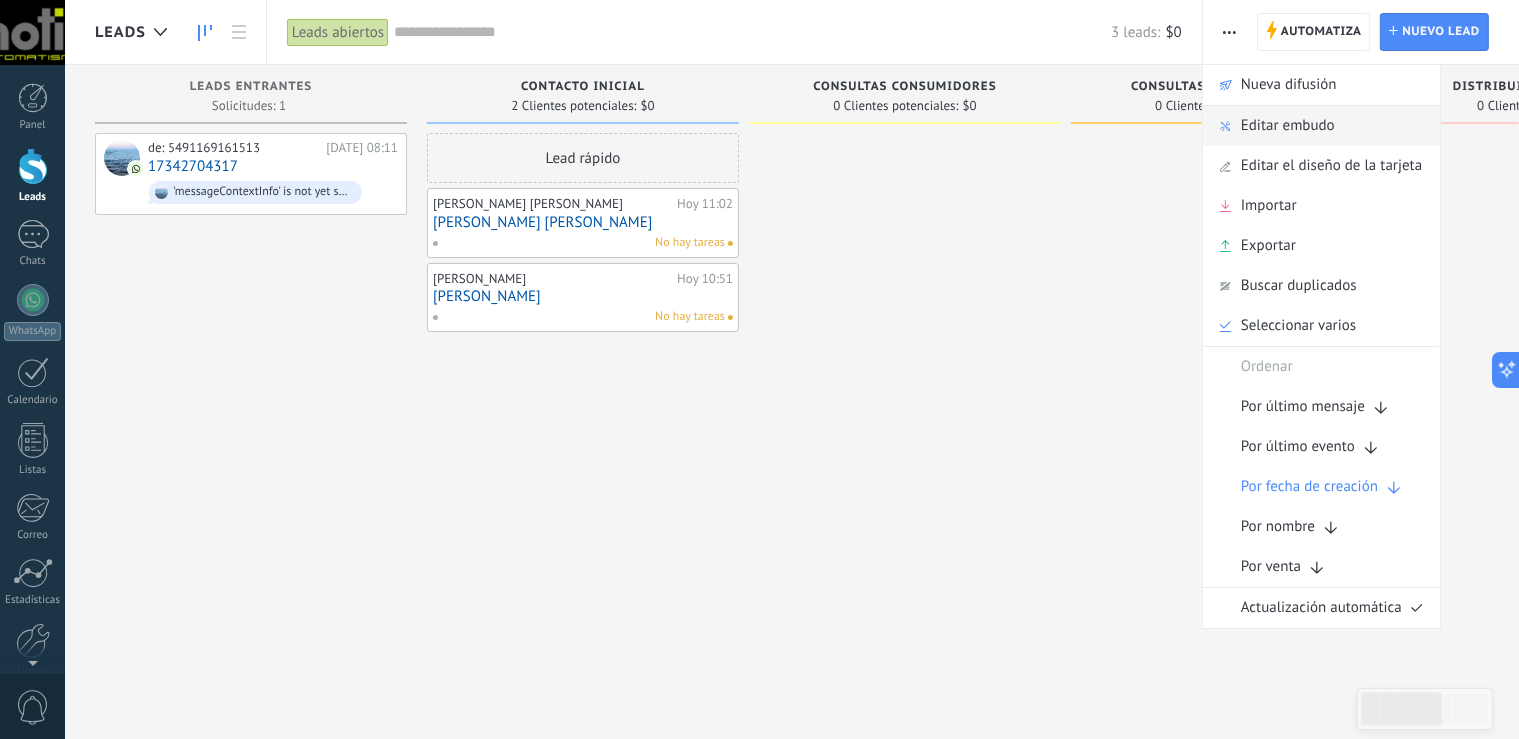 click on "Editar embudo" at bounding box center [1288, 126] 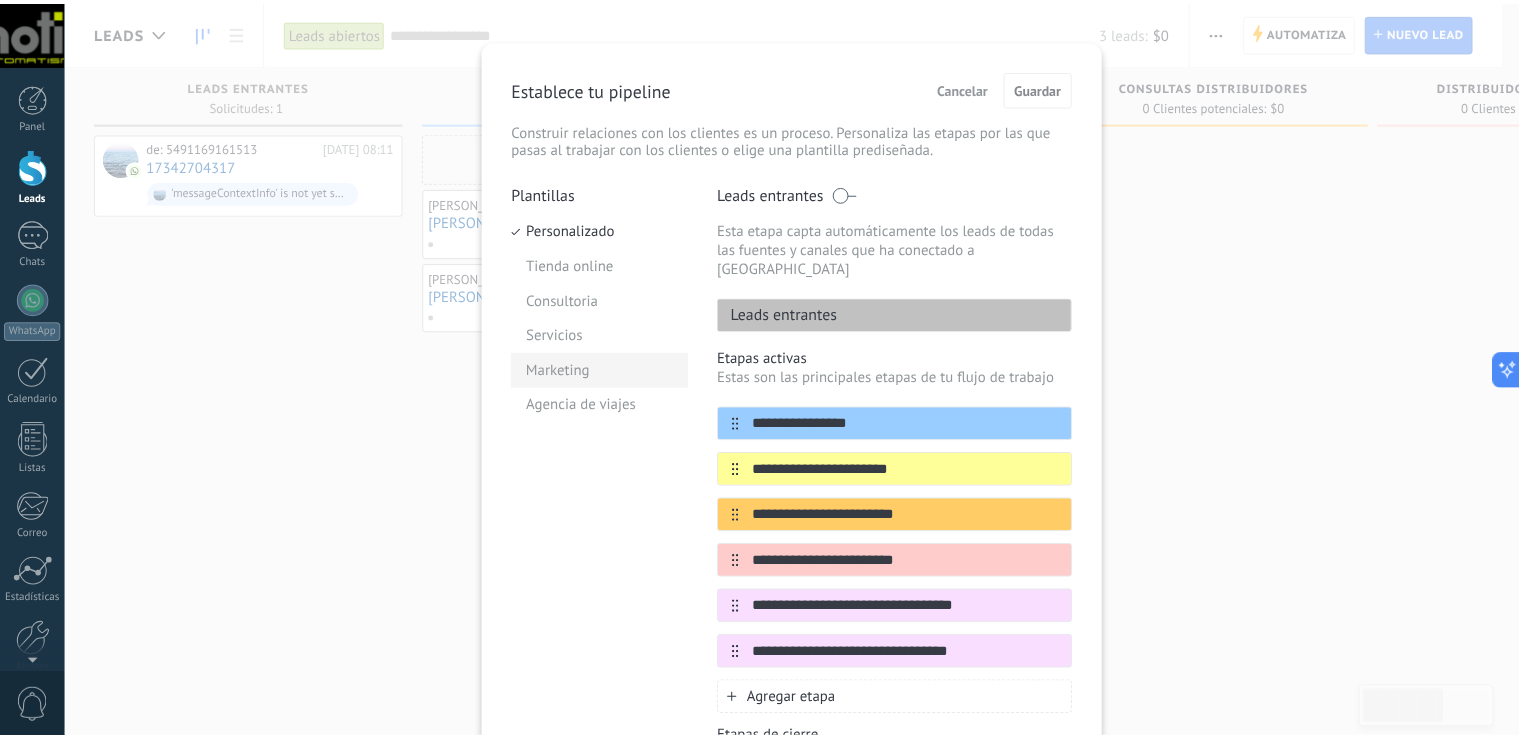 scroll, scrollTop: 0, scrollLeft: 0, axis: both 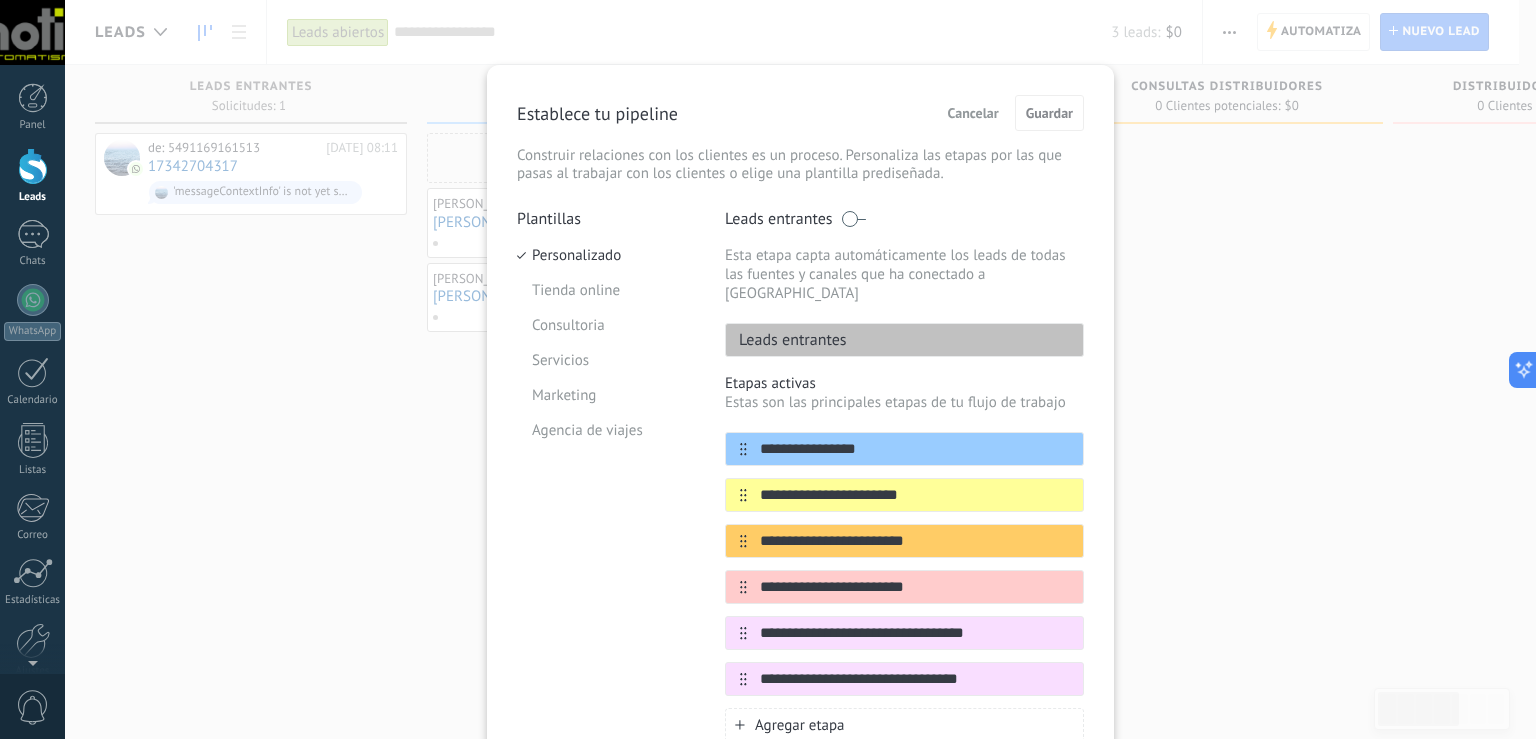 click on "**********" at bounding box center (800, 369) 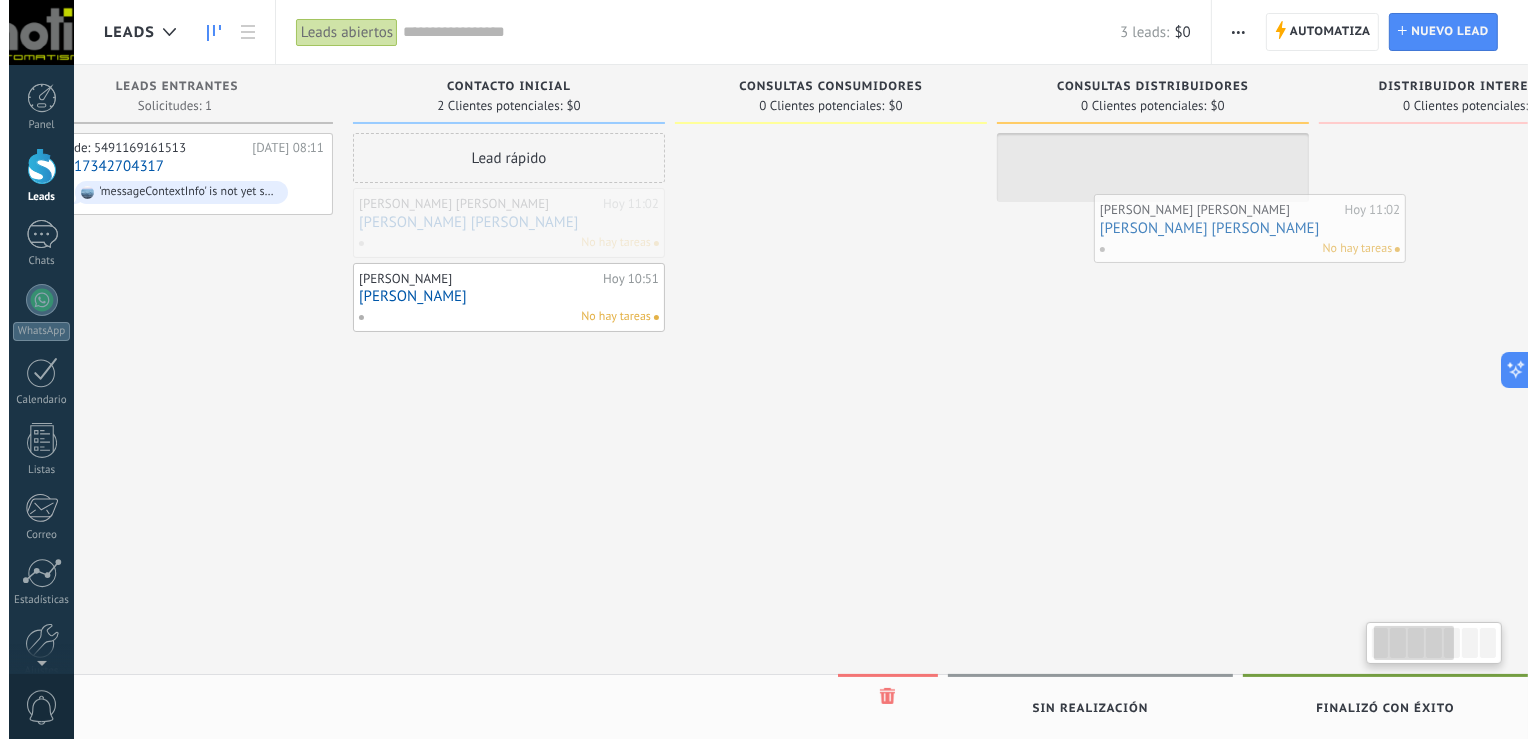 scroll, scrollTop: 0, scrollLeft: 93, axis: horizontal 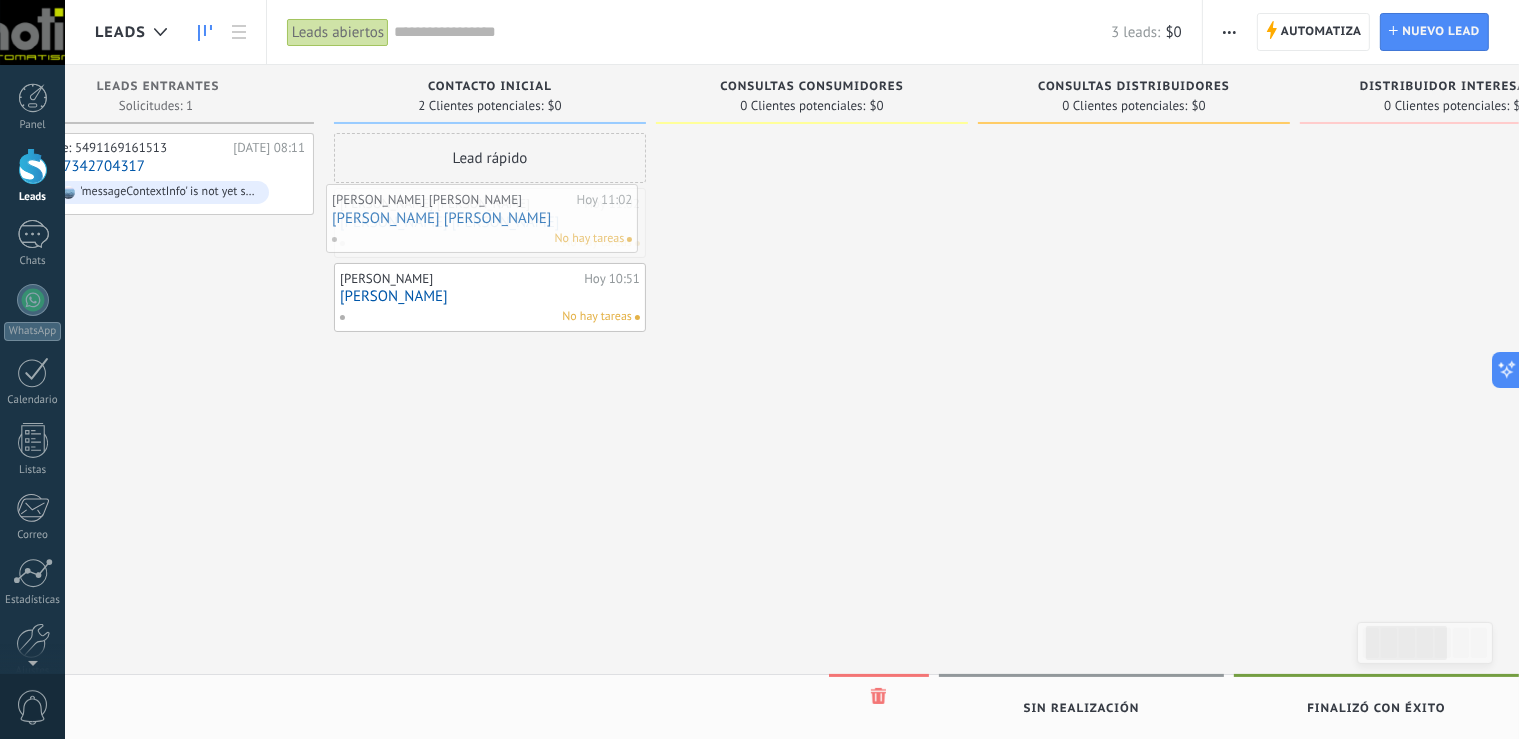 drag, startPoint x: 644, startPoint y: 226, endPoint x: 543, endPoint y: 222, distance: 101.07918 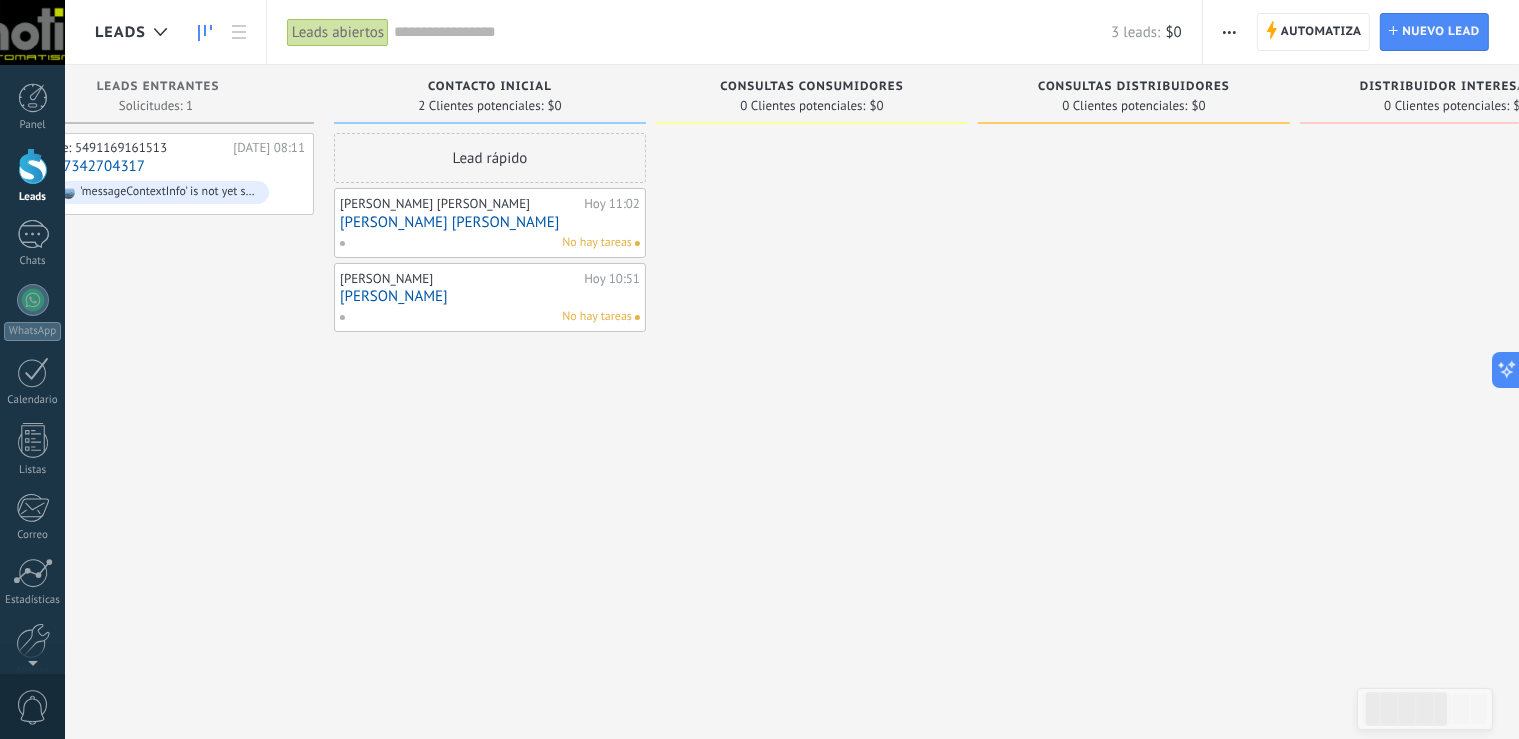 click on "[PERSON_NAME] [PERSON_NAME]" at bounding box center (490, 222) 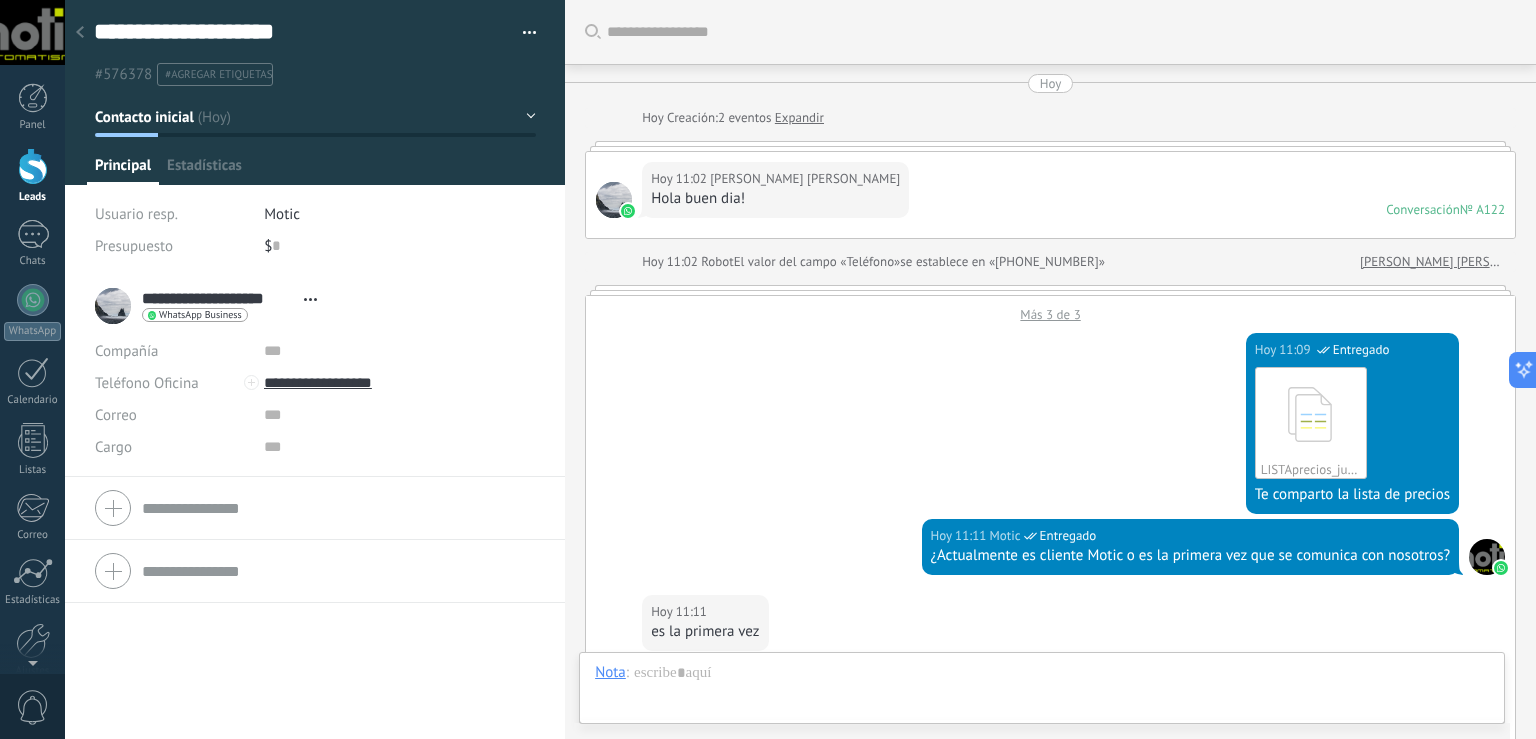 scroll, scrollTop: 1059, scrollLeft: 0, axis: vertical 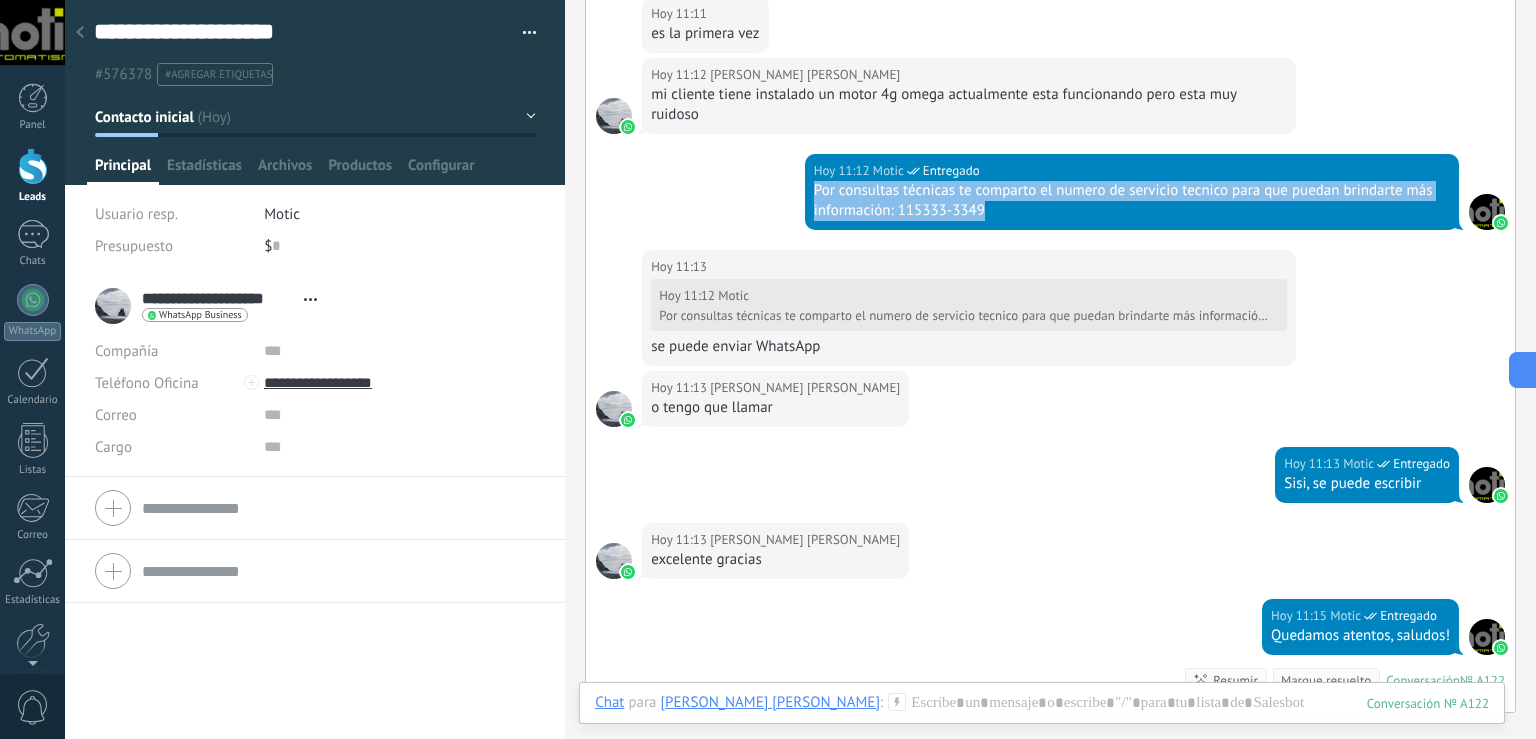 drag, startPoint x: 811, startPoint y: 187, endPoint x: 1006, endPoint y: 215, distance: 197 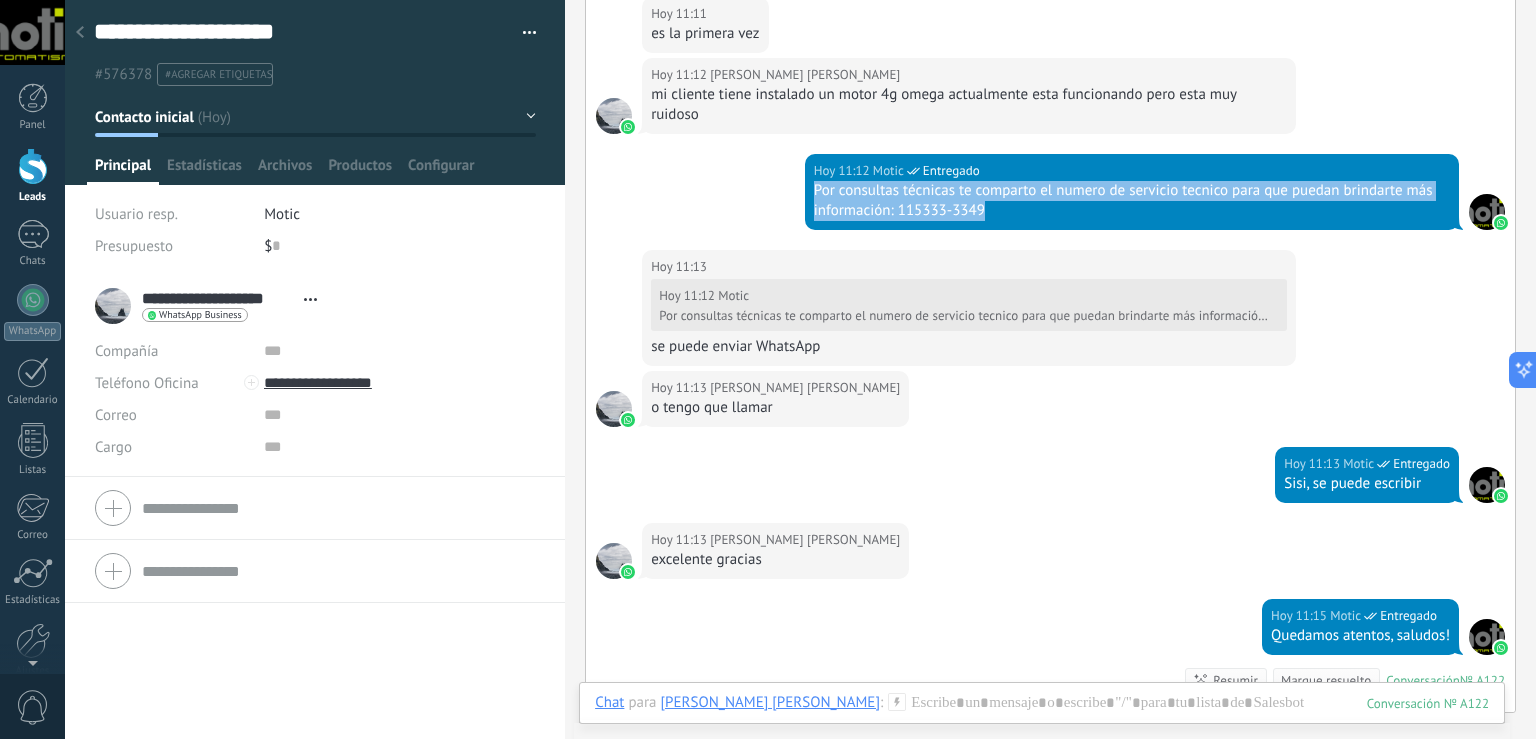 copy on "Por consultas técnicas te comparto el numero de servicio tecnico para que puedan brindarte más información: 115333-3349" 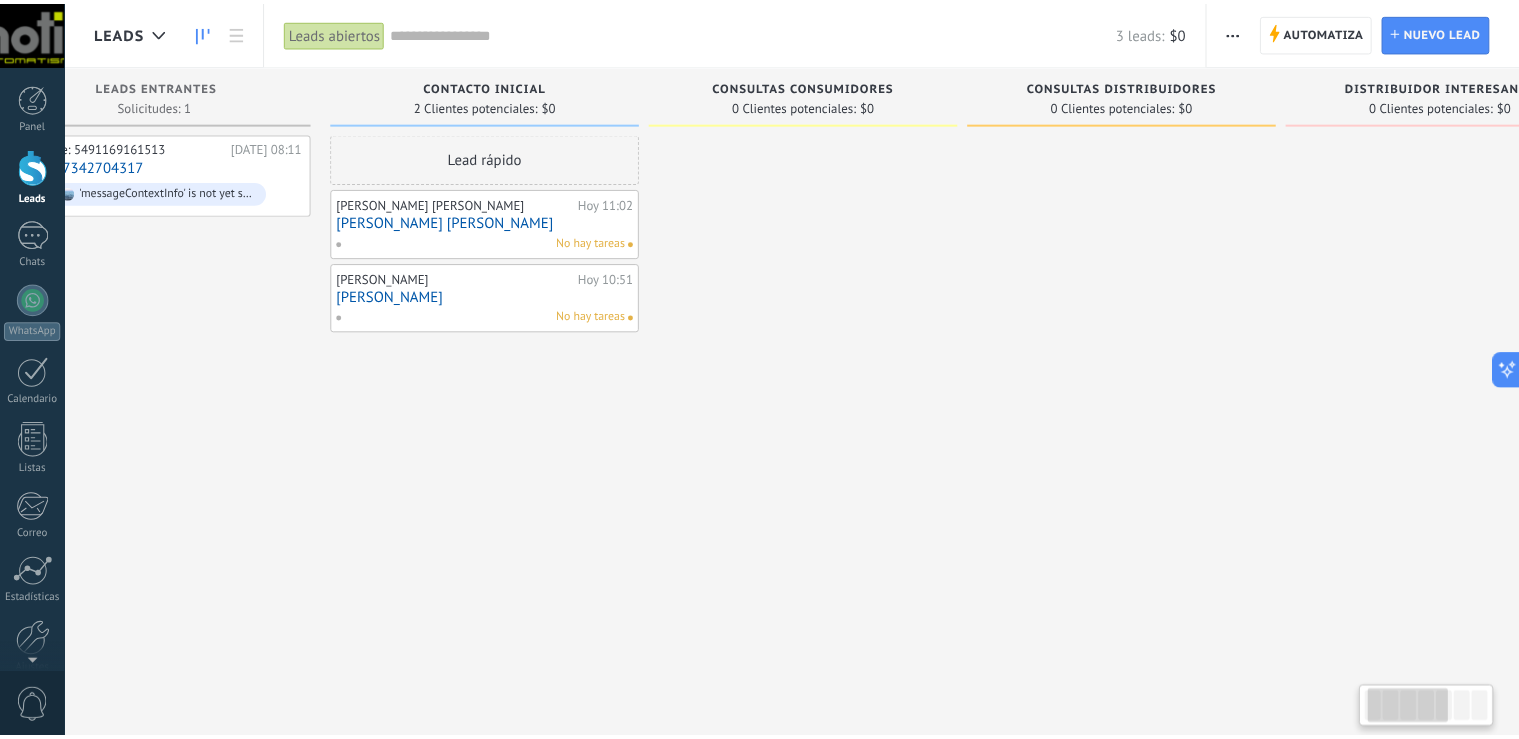 scroll, scrollTop: 0, scrollLeft: 93, axis: horizontal 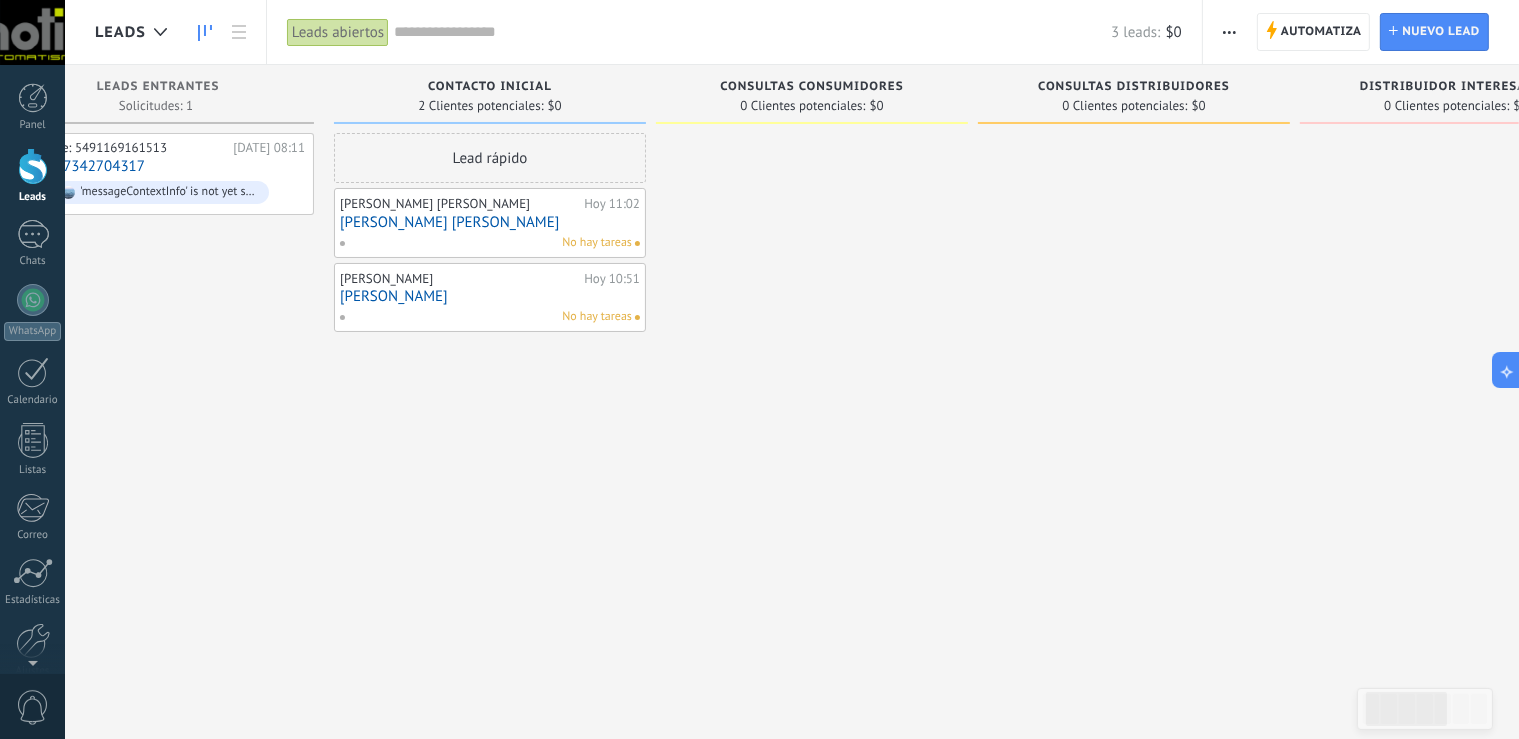 click at bounding box center (1229, 32) 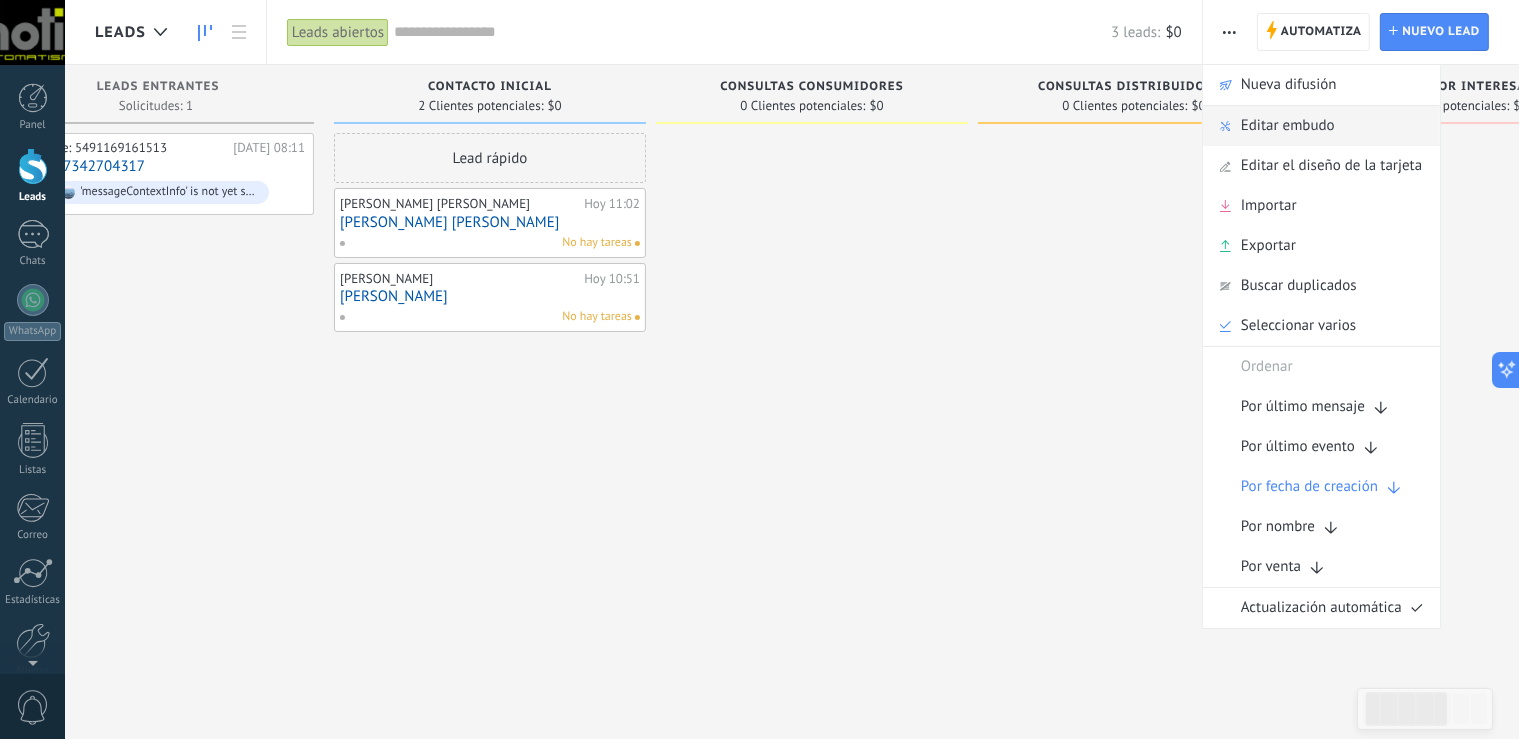 click on "Editar embudo" at bounding box center [1288, 126] 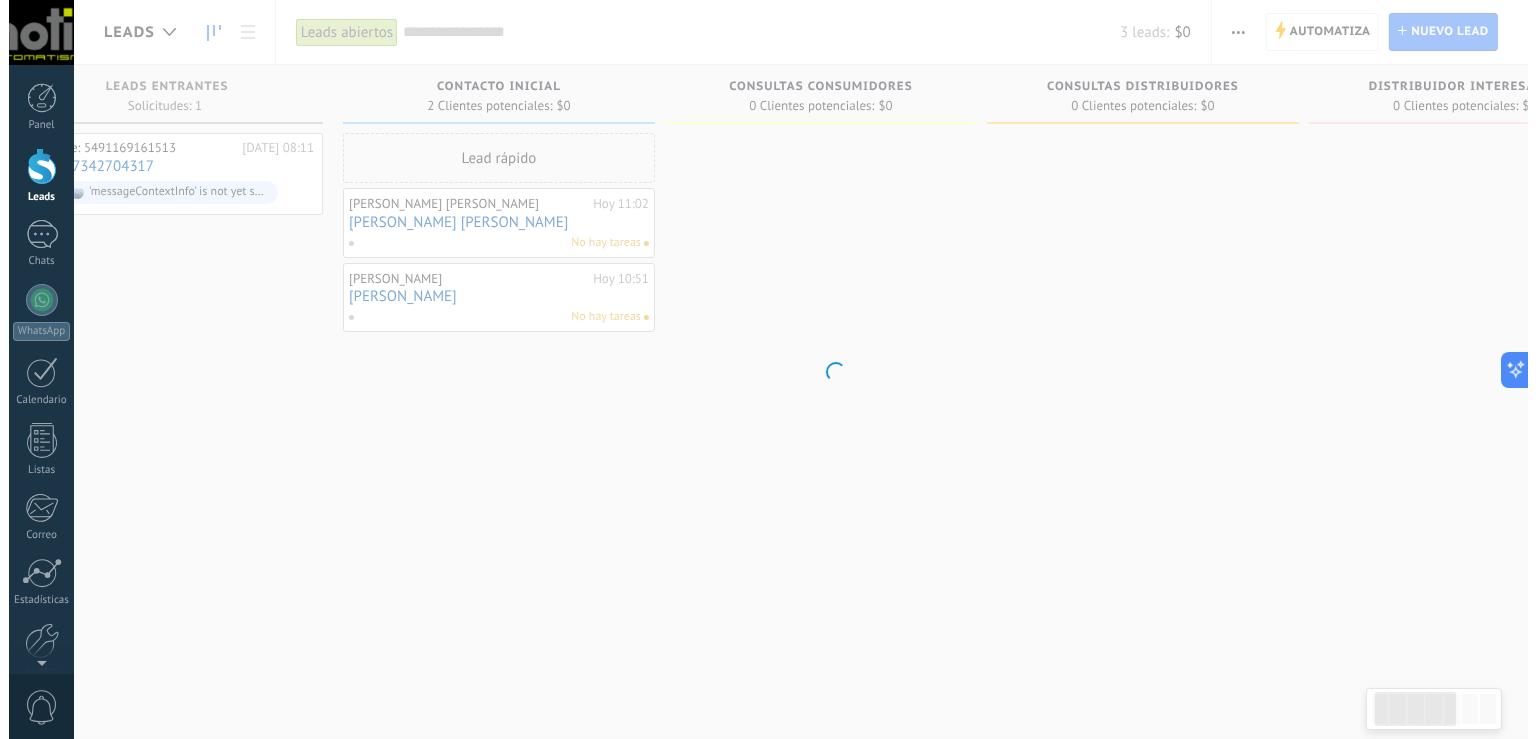scroll, scrollTop: 0, scrollLeft: 93, axis: horizontal 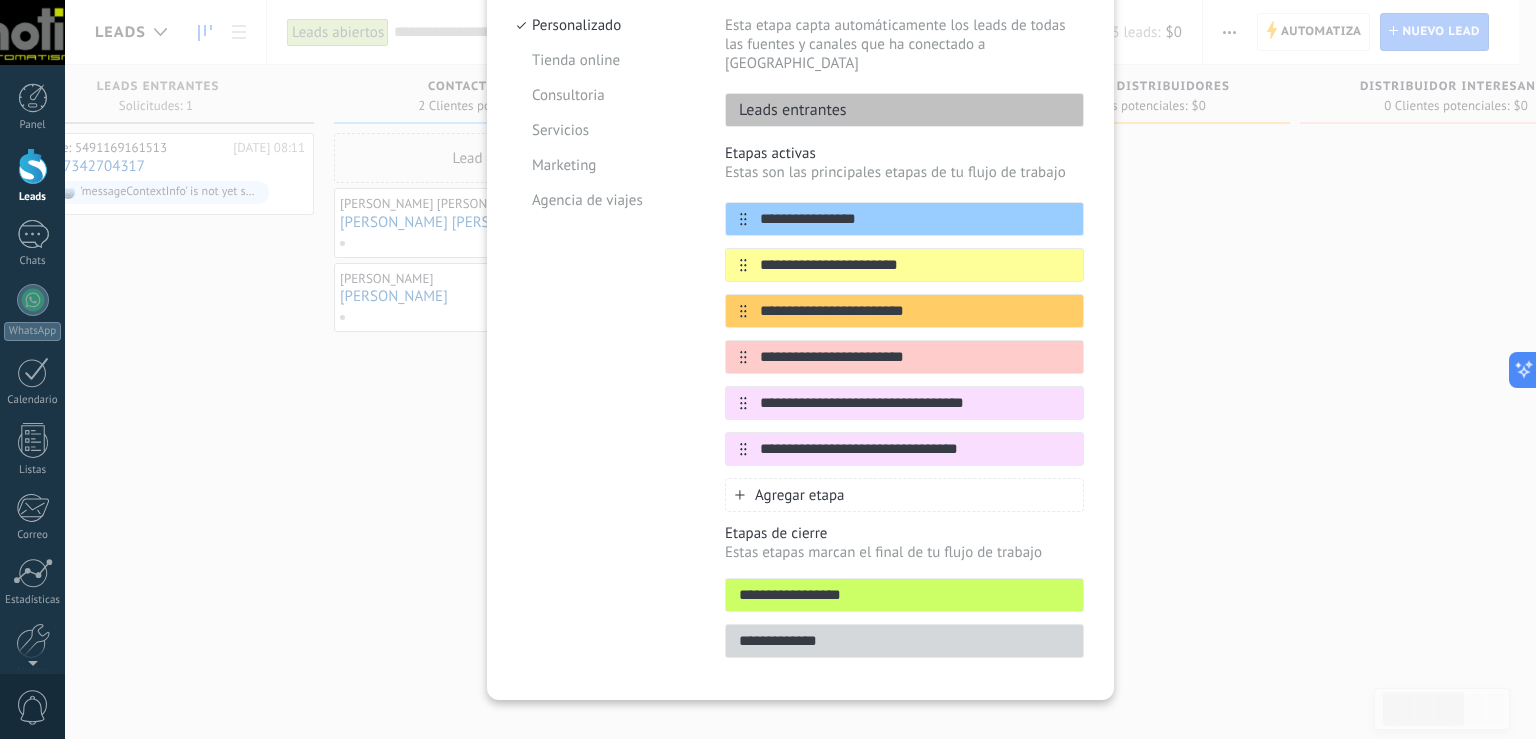 click on "Agregar etapa" at bounding box center [800, 495] 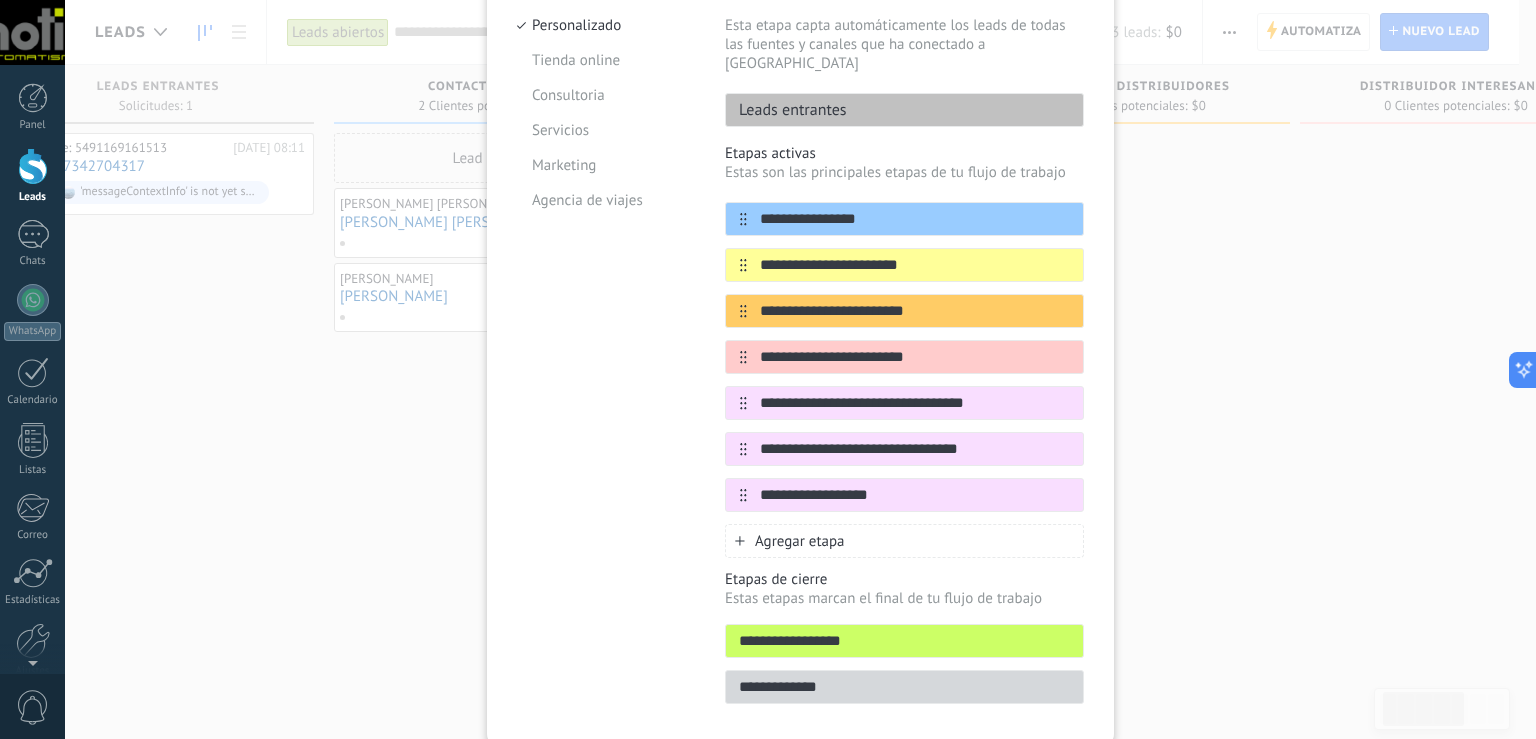 type on "**********" 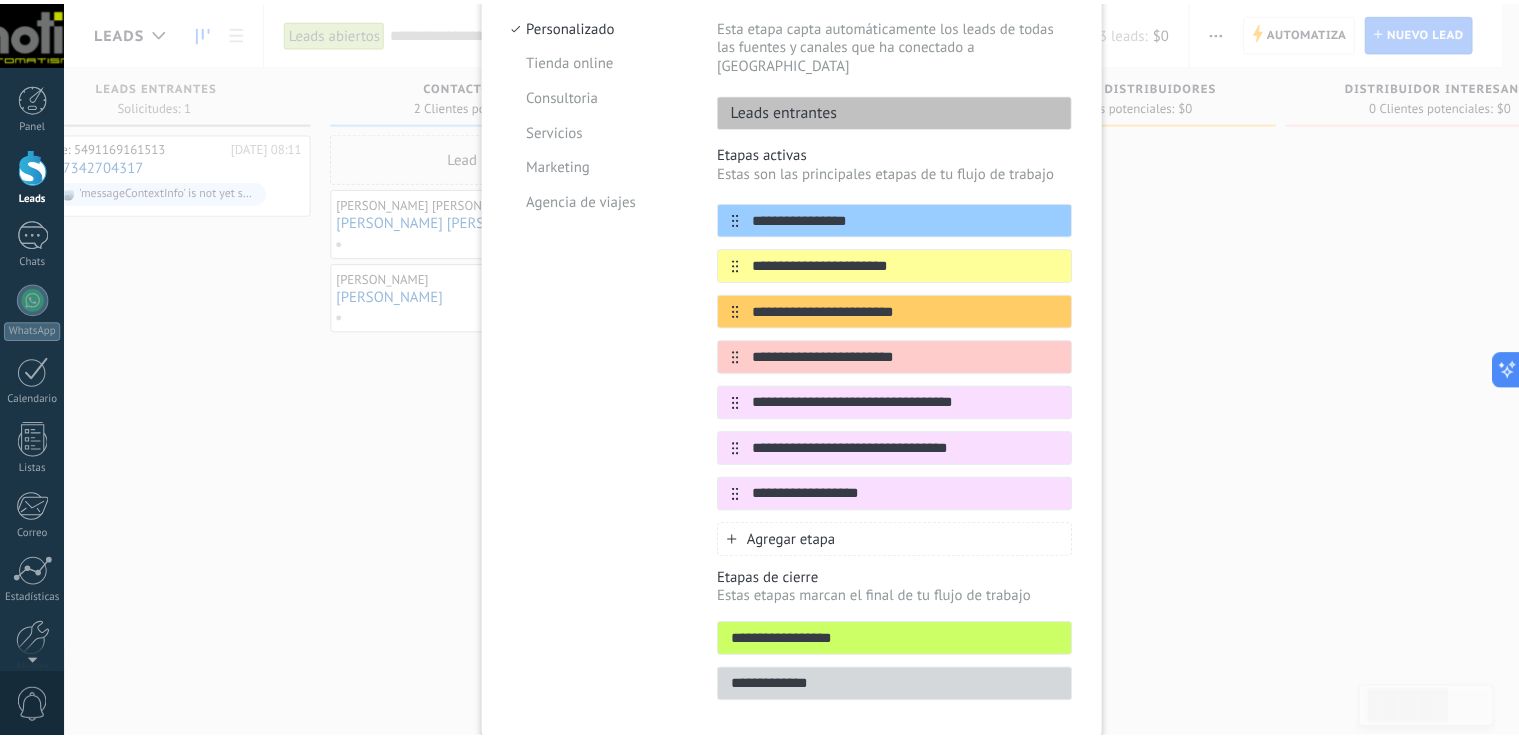scroll, scrollTop: 0, scrollLeft: 0, axis: both 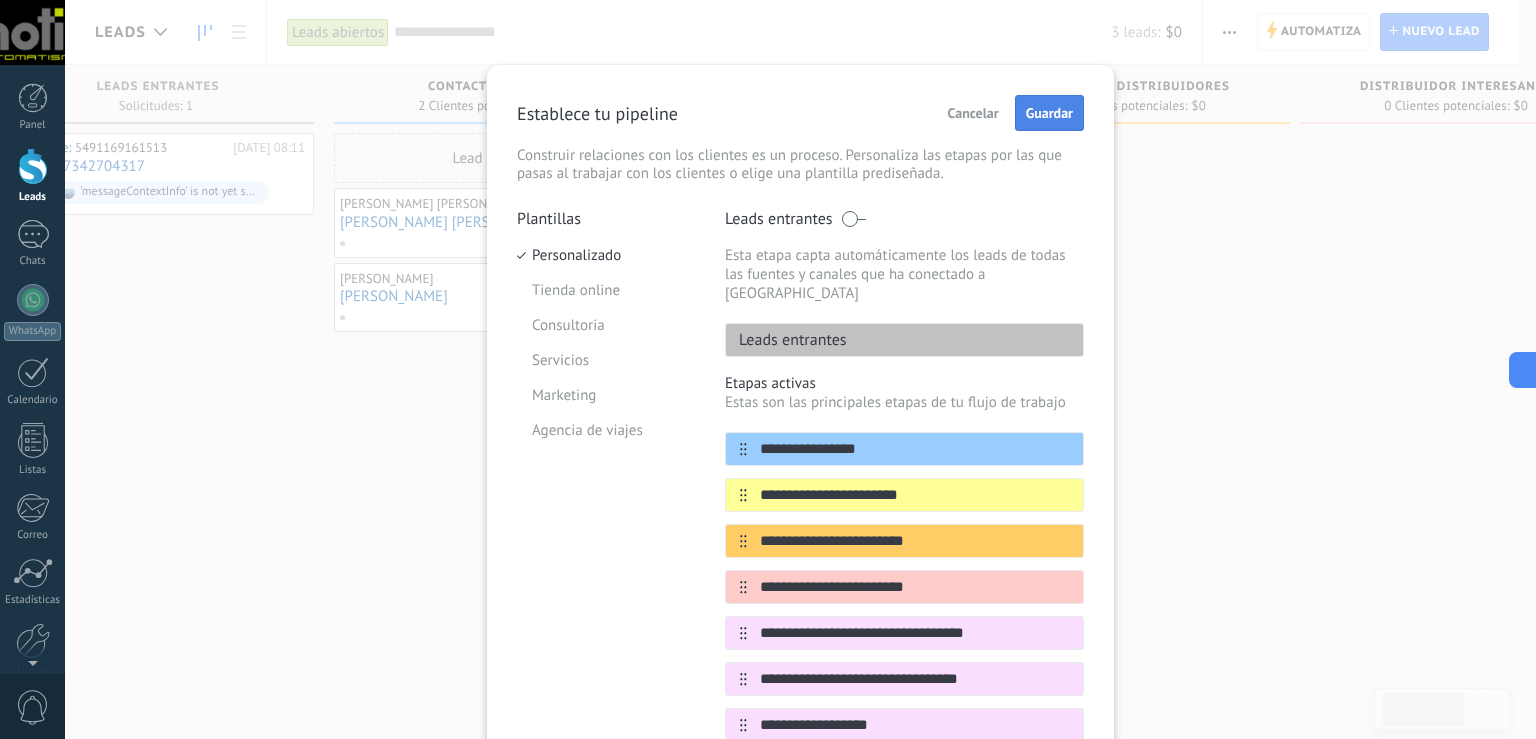 click on "Guardar" at bounding box center (1049, 113) 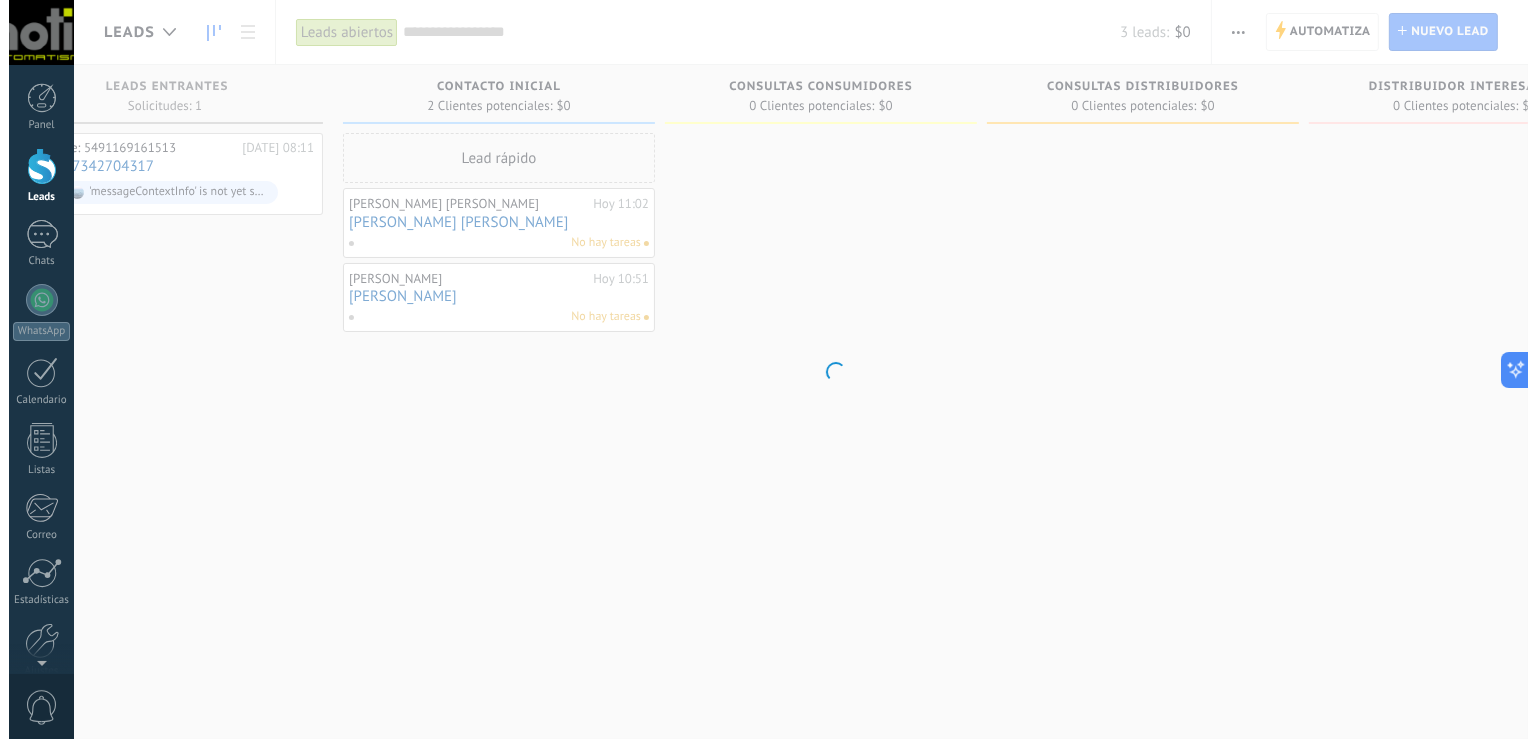 scroll, scrollTop: 0, scrollLeft: 93, axis: horizontal 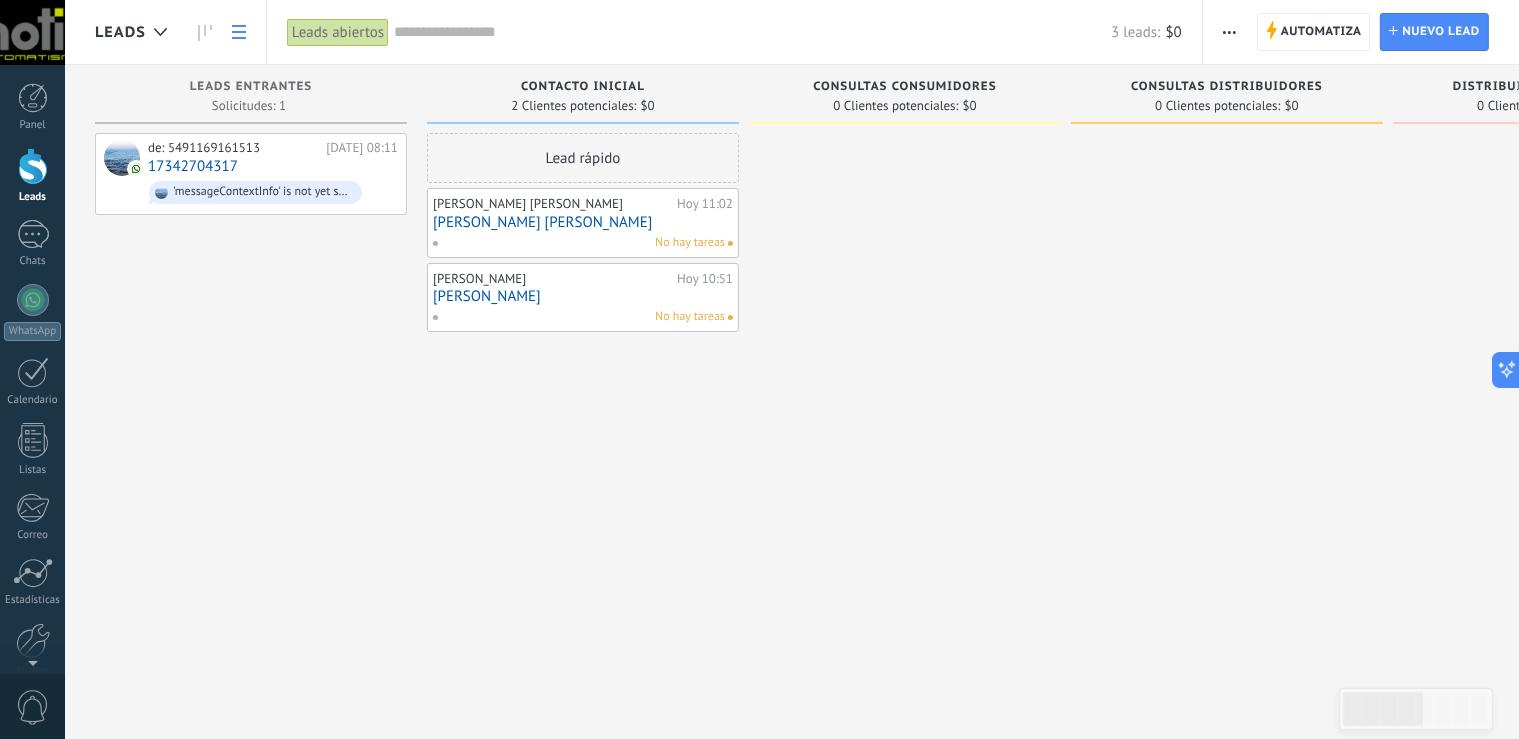click at bounding box center [239, 32] 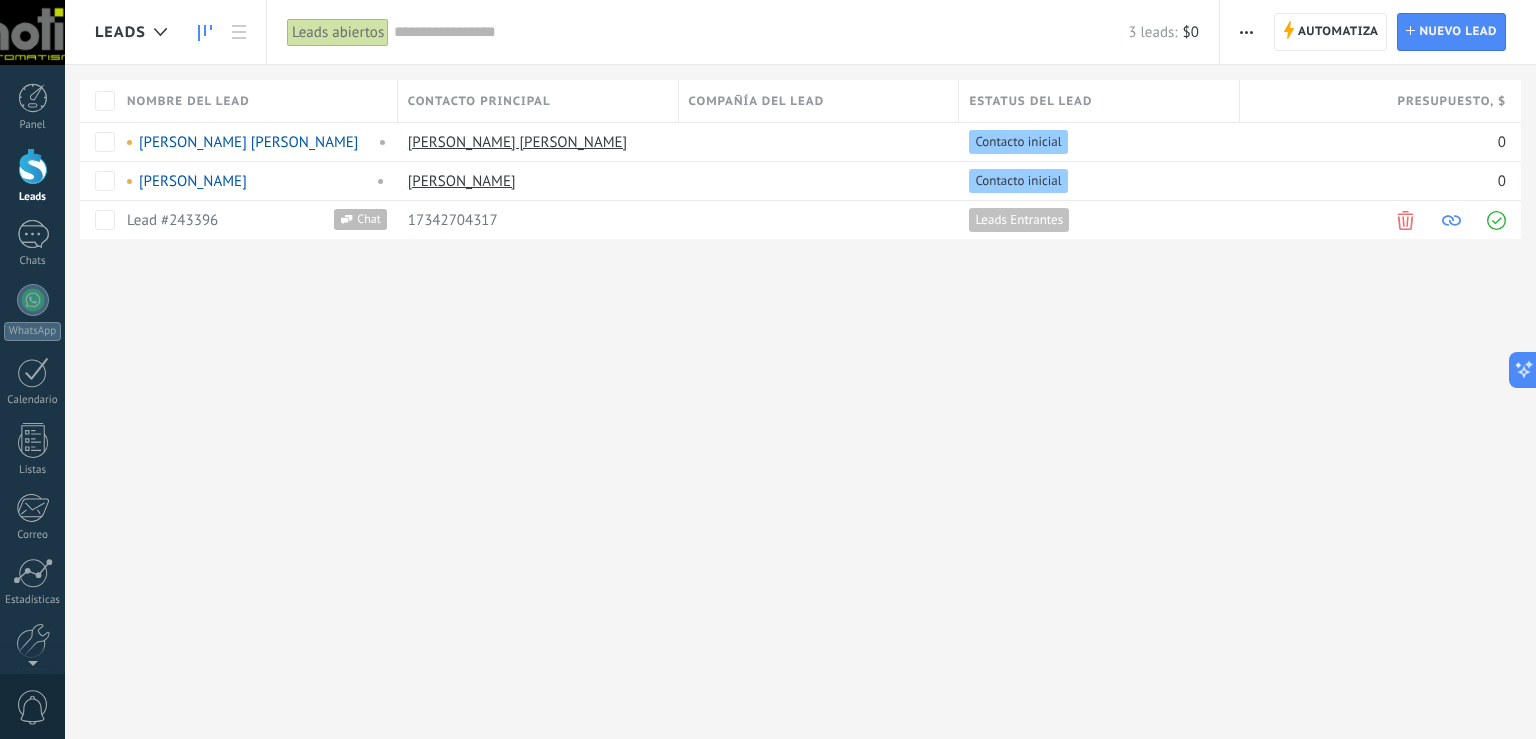 click at bounding box center [205, 32] 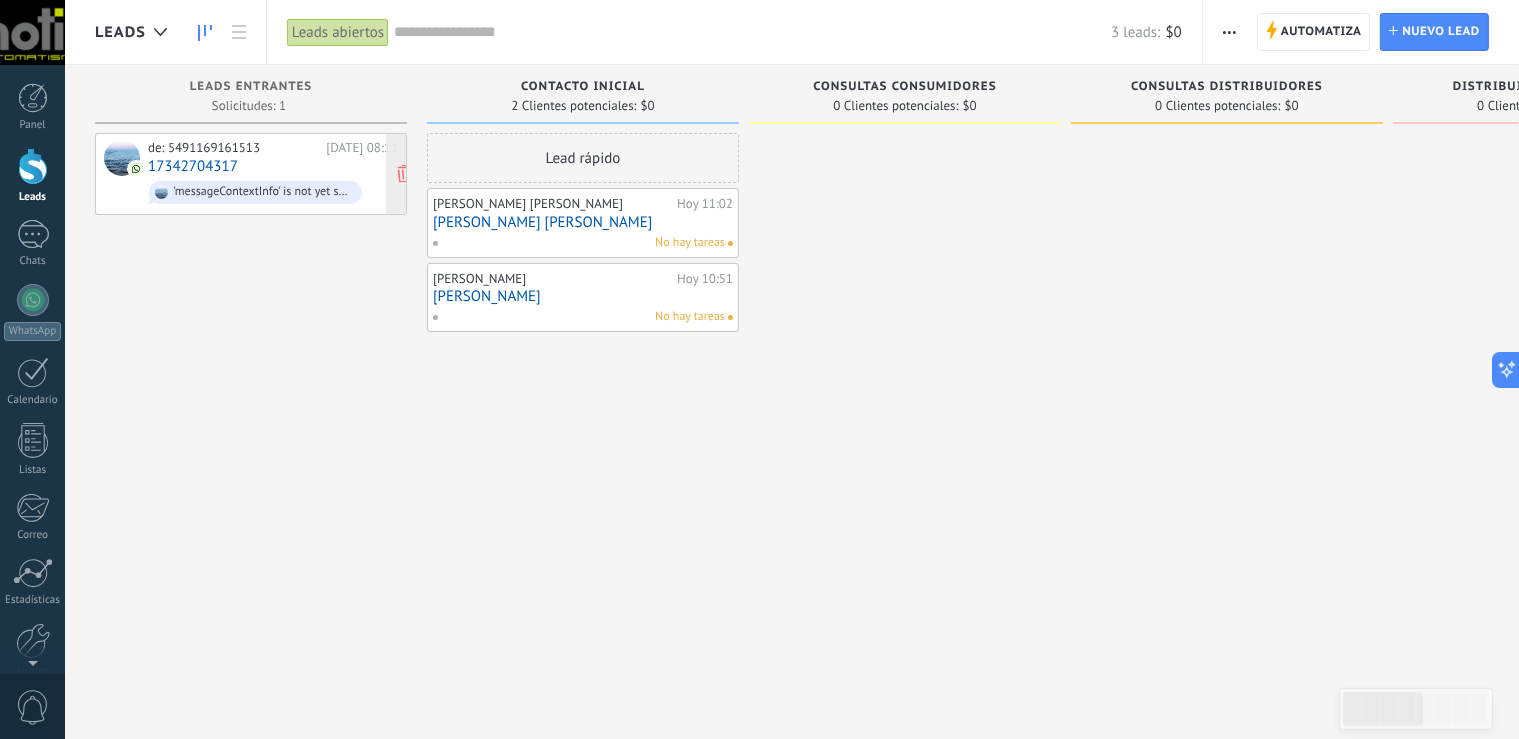 click on "de: 5491169161513 26/07/2025 08:11 17342704317 'messageContextInfo' is not yet supported. Use your device to view this message." at bounding box center (273, 174) 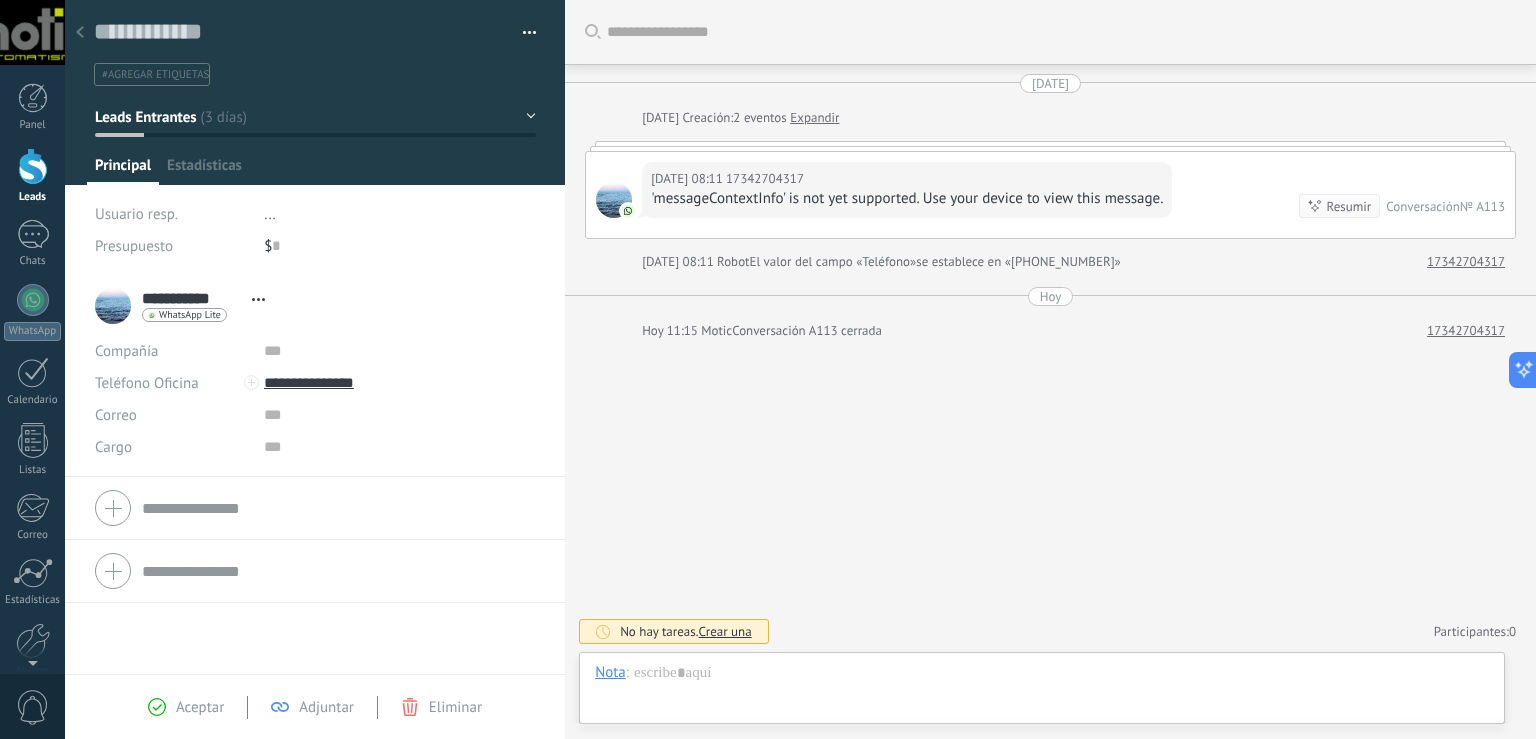 type on "**********" 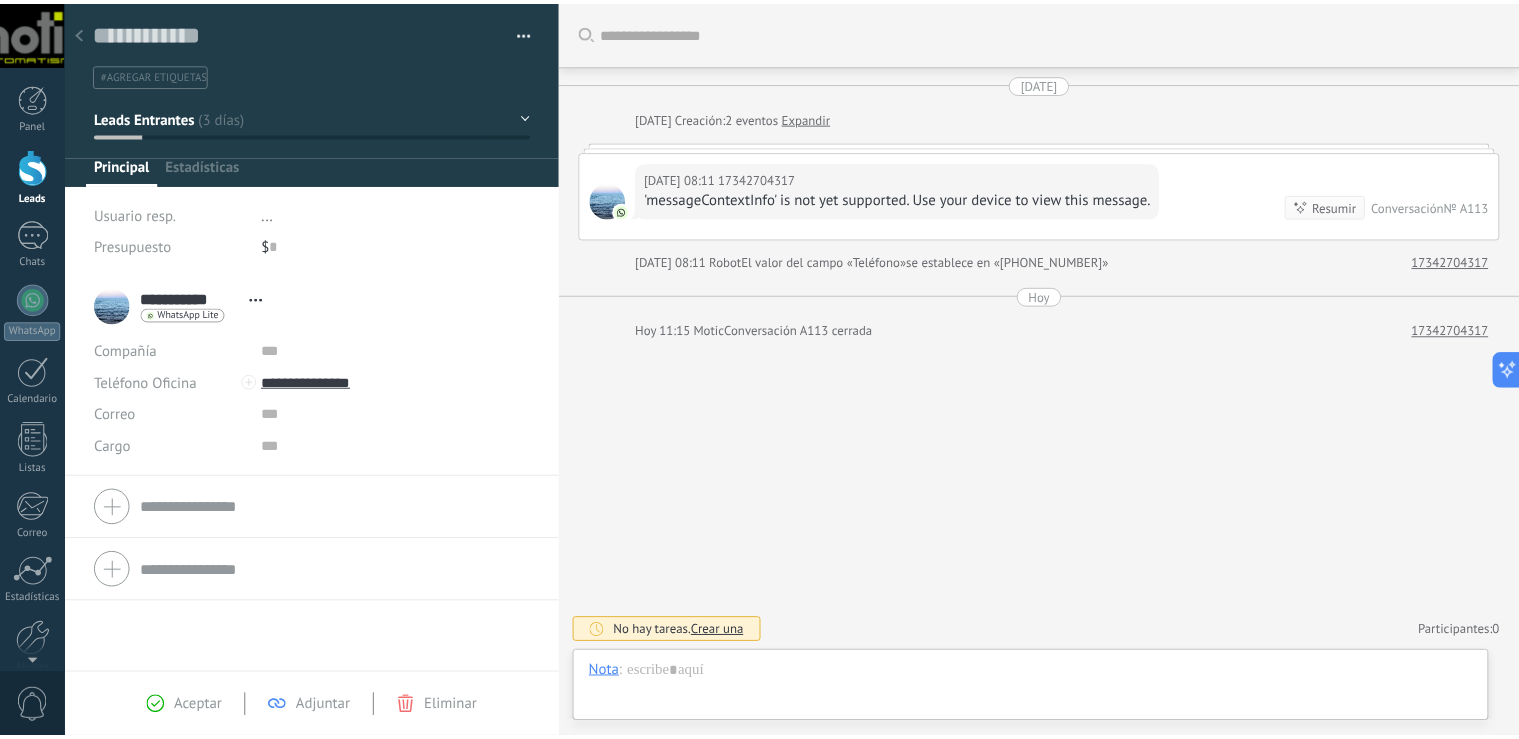 scroll, scrollTop: 29, scrollLeft: 0, axis: vertical 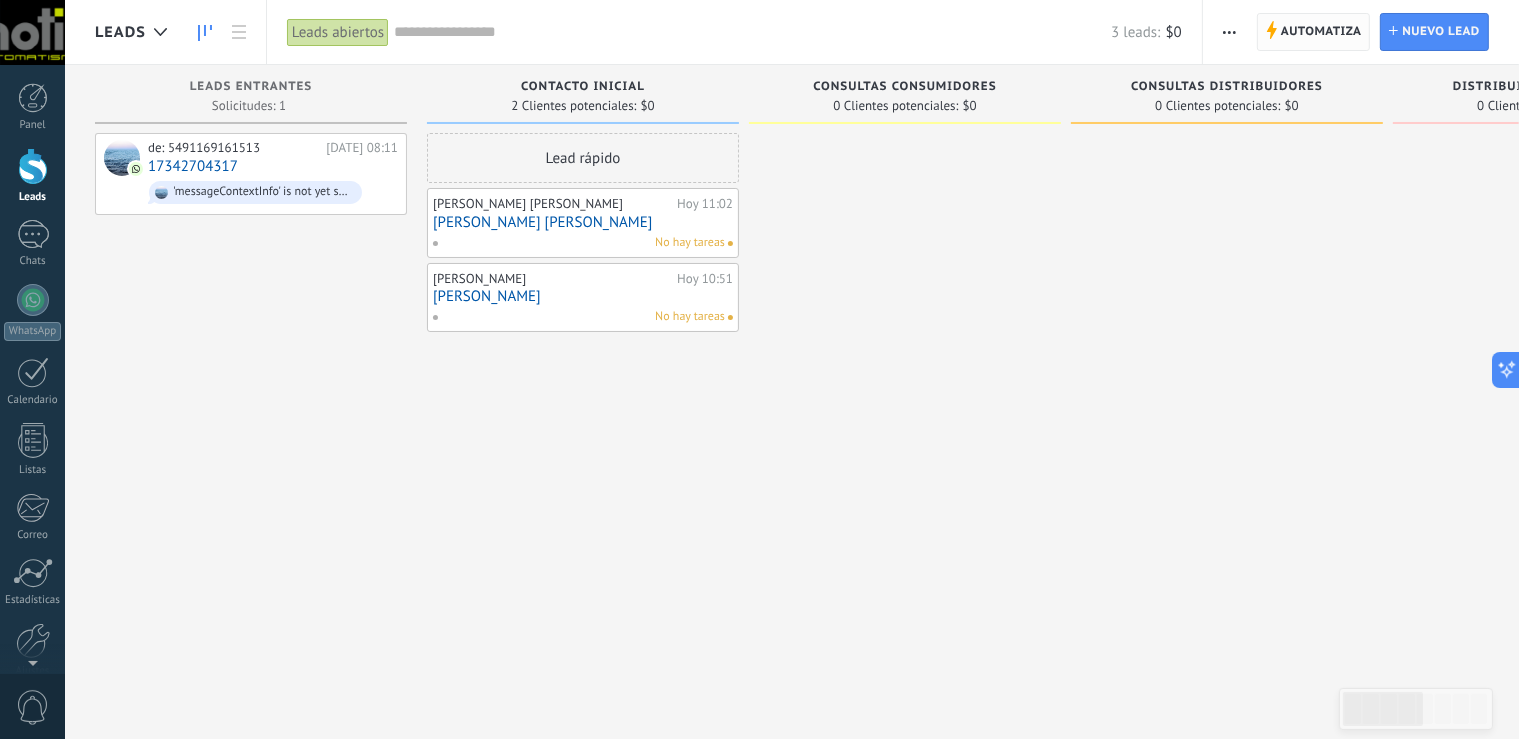 click on "Automatiza" at bounding box center (1321, 32) 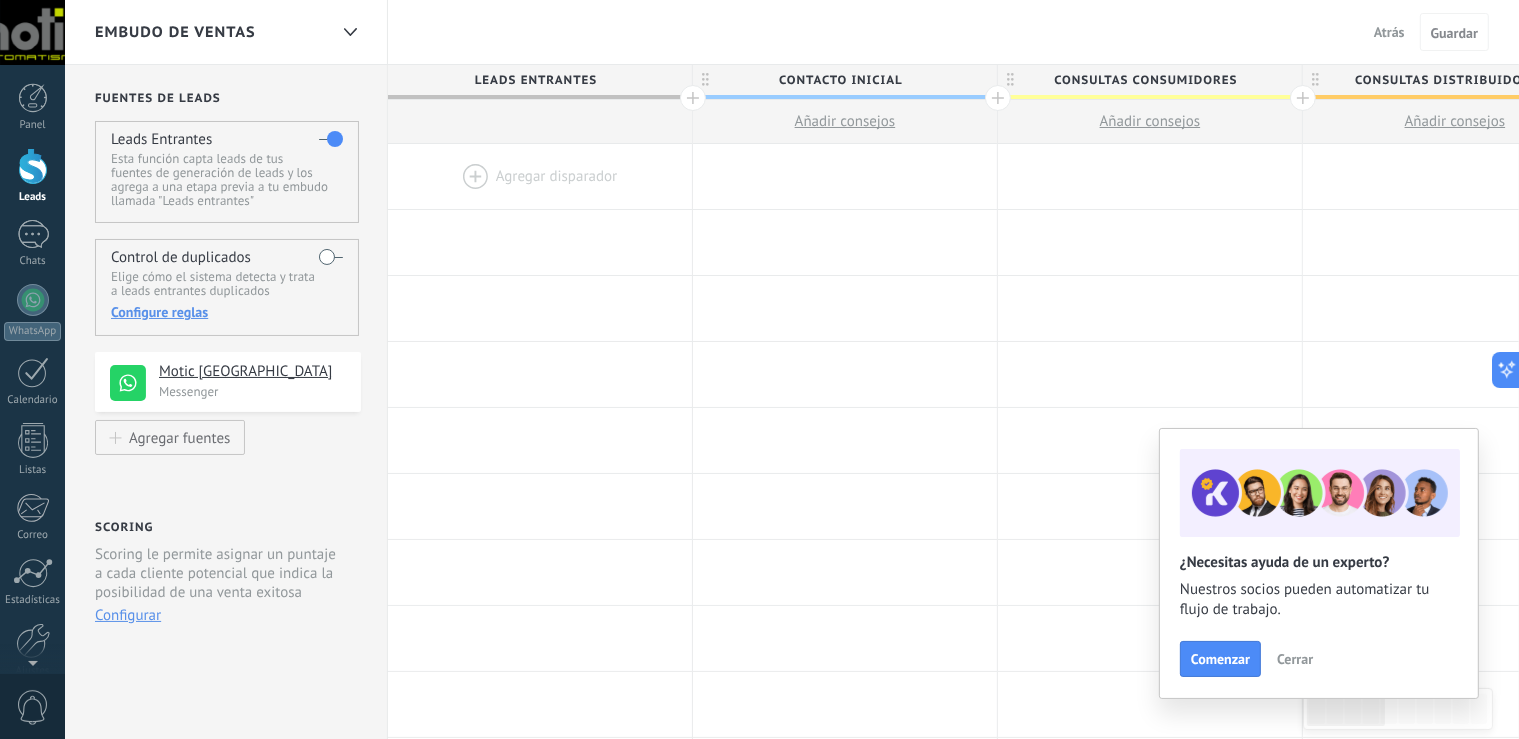 click on "Cerrar" at bounding box center [1295, 659] 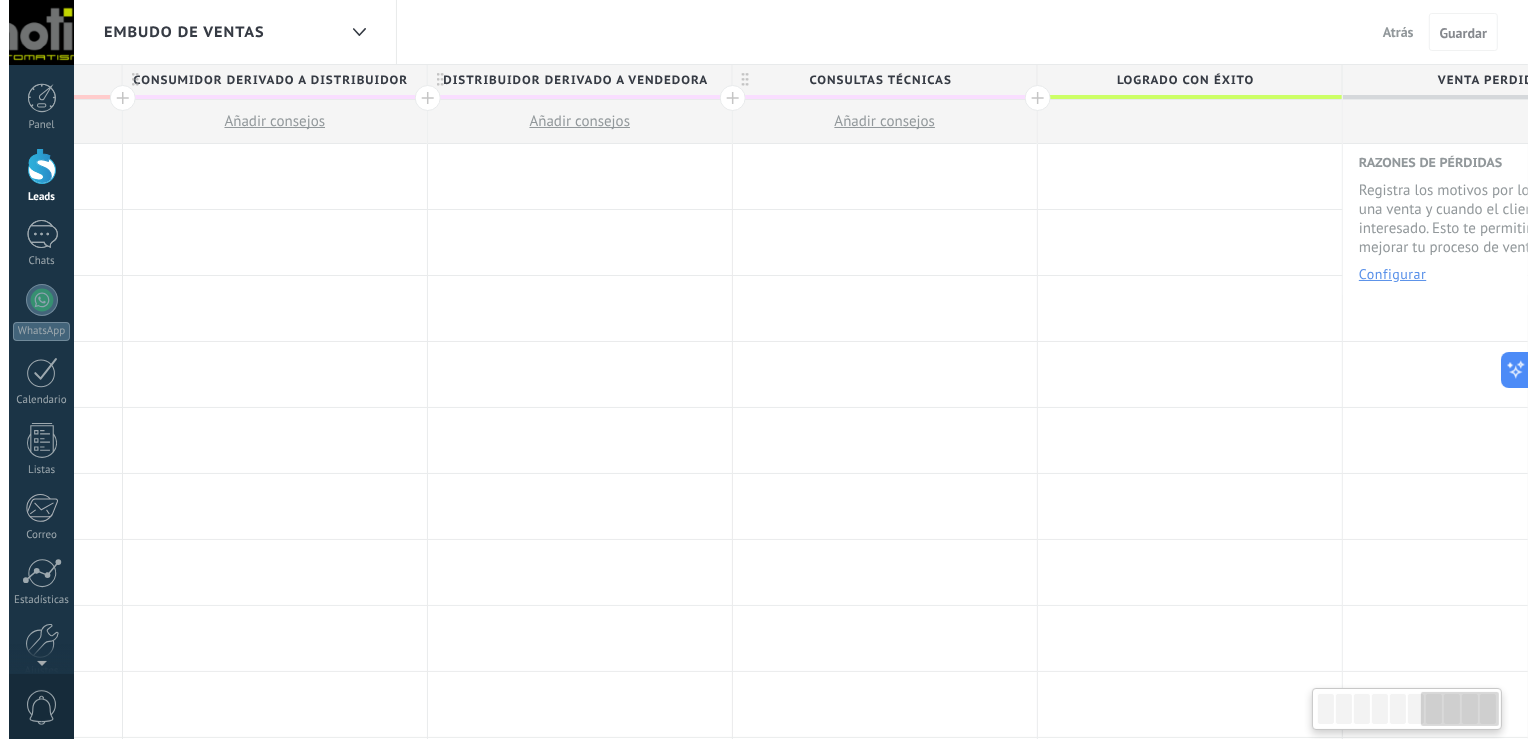 scroll, scrollTop: 0, scrollLeft: 1916, axis: horizontal 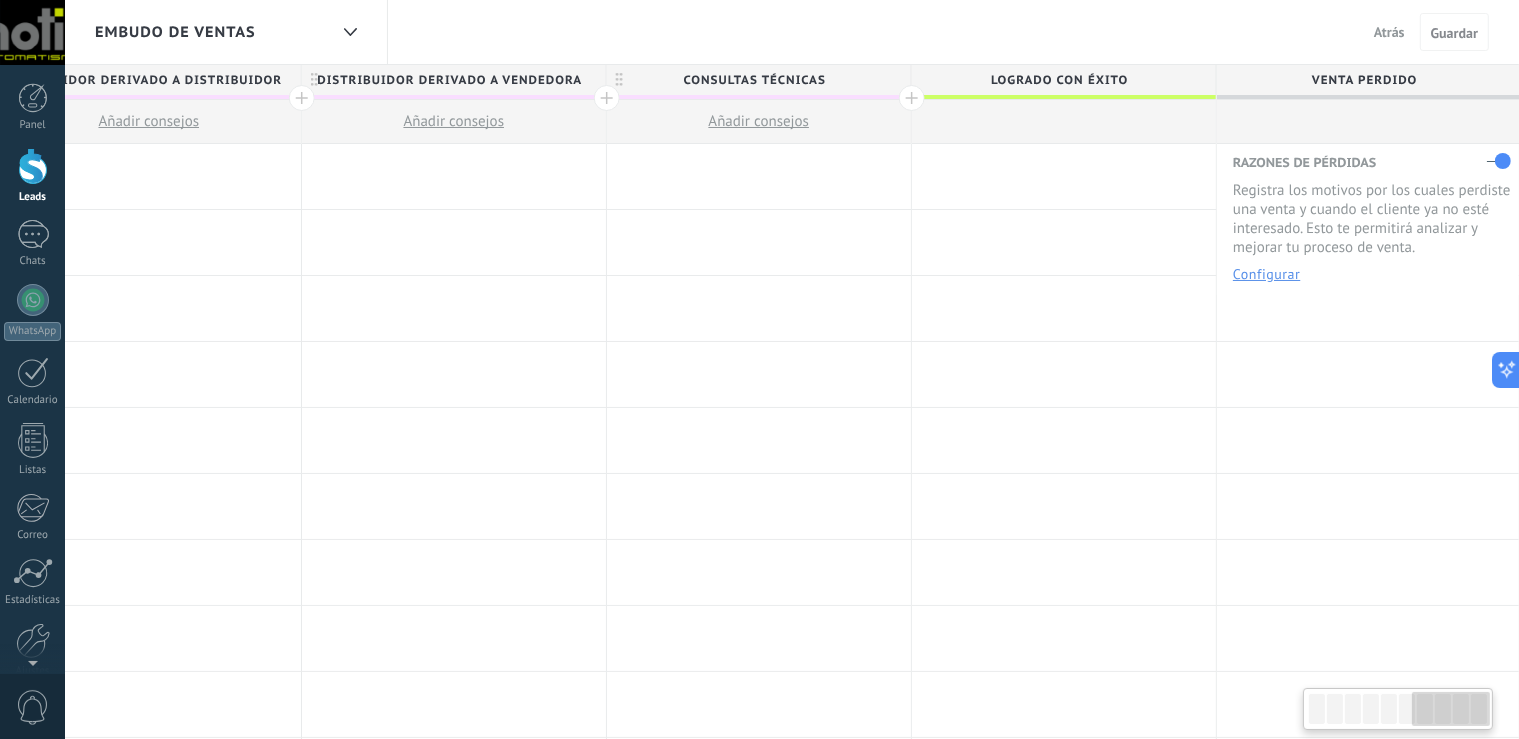 drag, startPoint x: 1327, startPoint y: 710, endPoint x: 1453, endPoint y: 706, distance: 126.06348 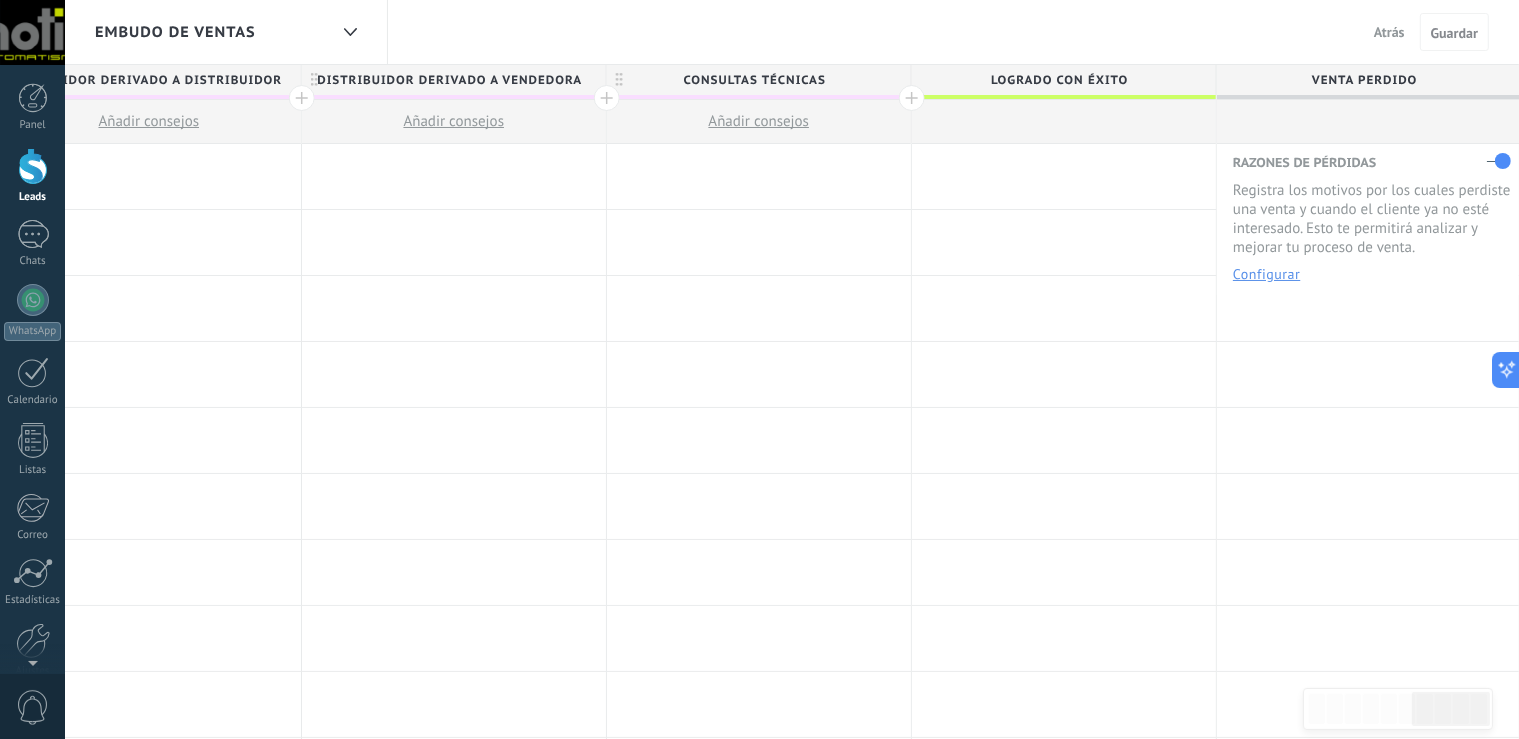 click on "Consultas técnicas" at bounding box center [754, 80] 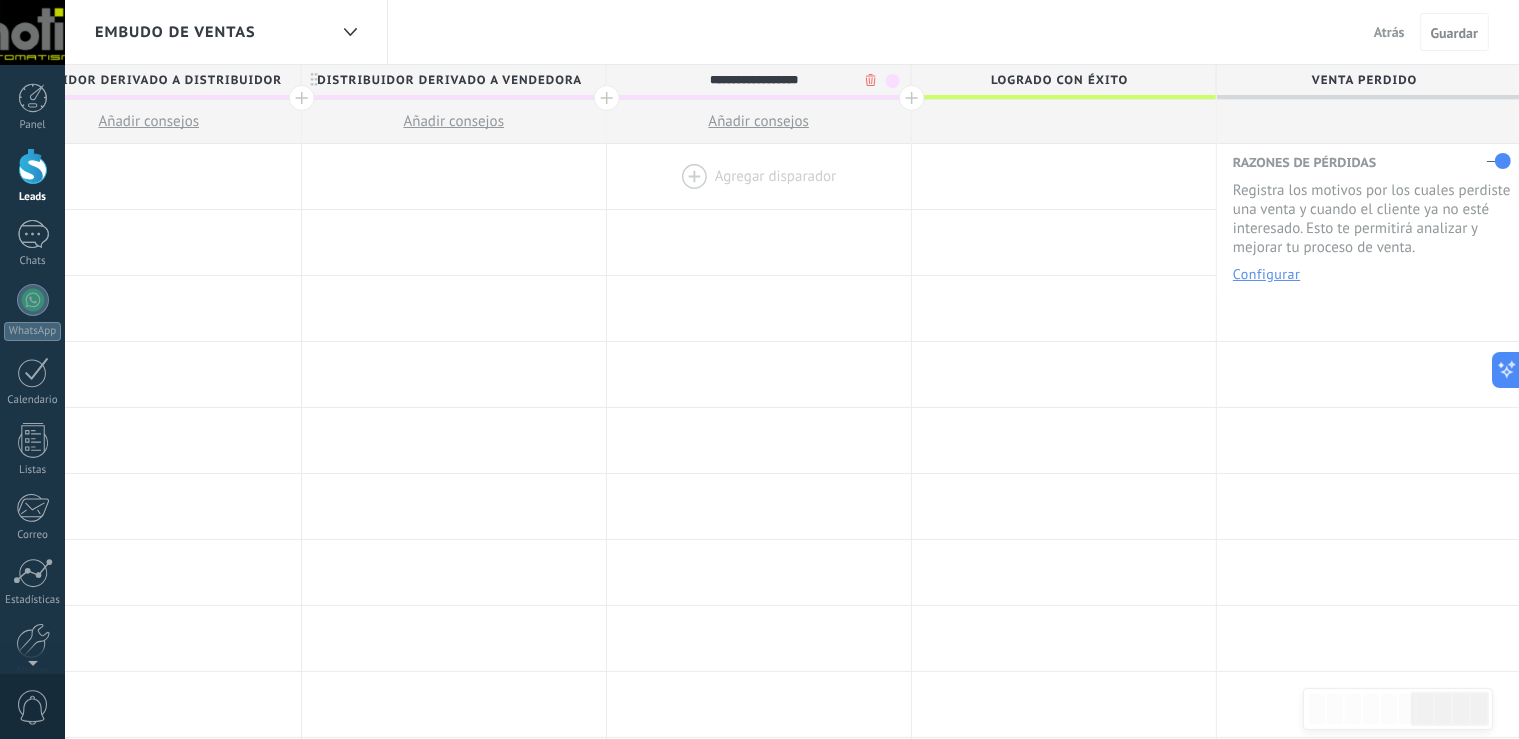 click at bounding box center [759, 176] 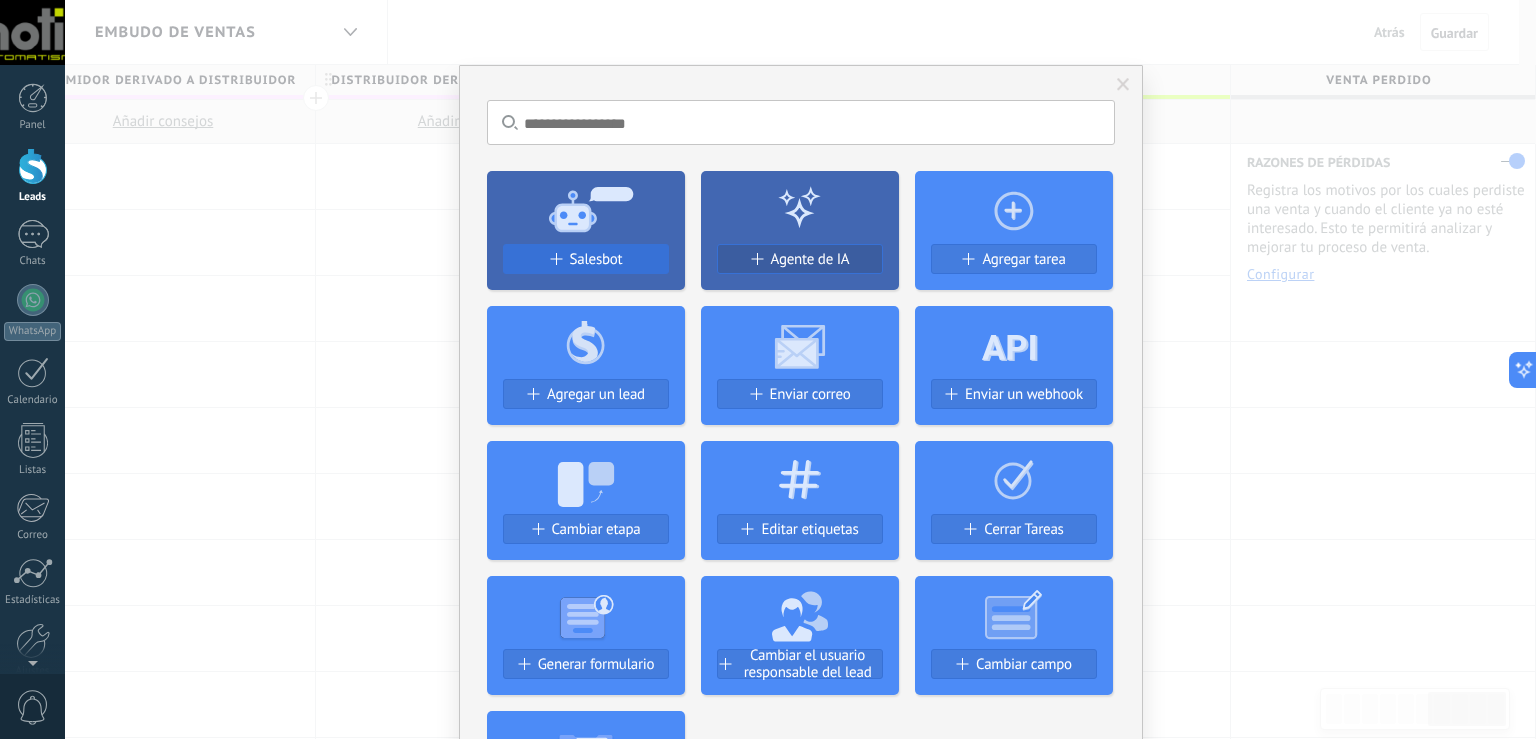 click on "Salesbot" at bounding box center (586, 267) 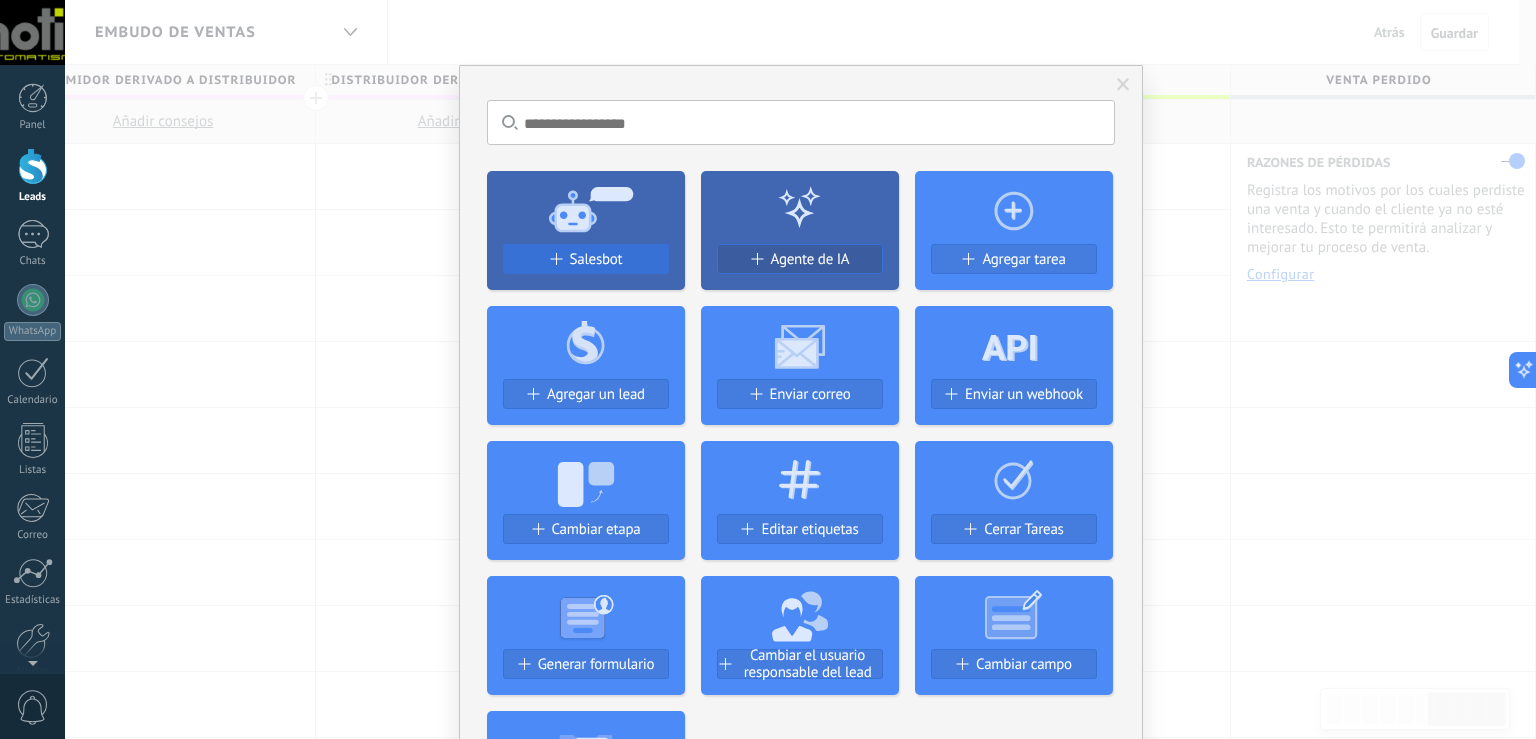 click on "Salesbot" at bounding box center [596, 259] 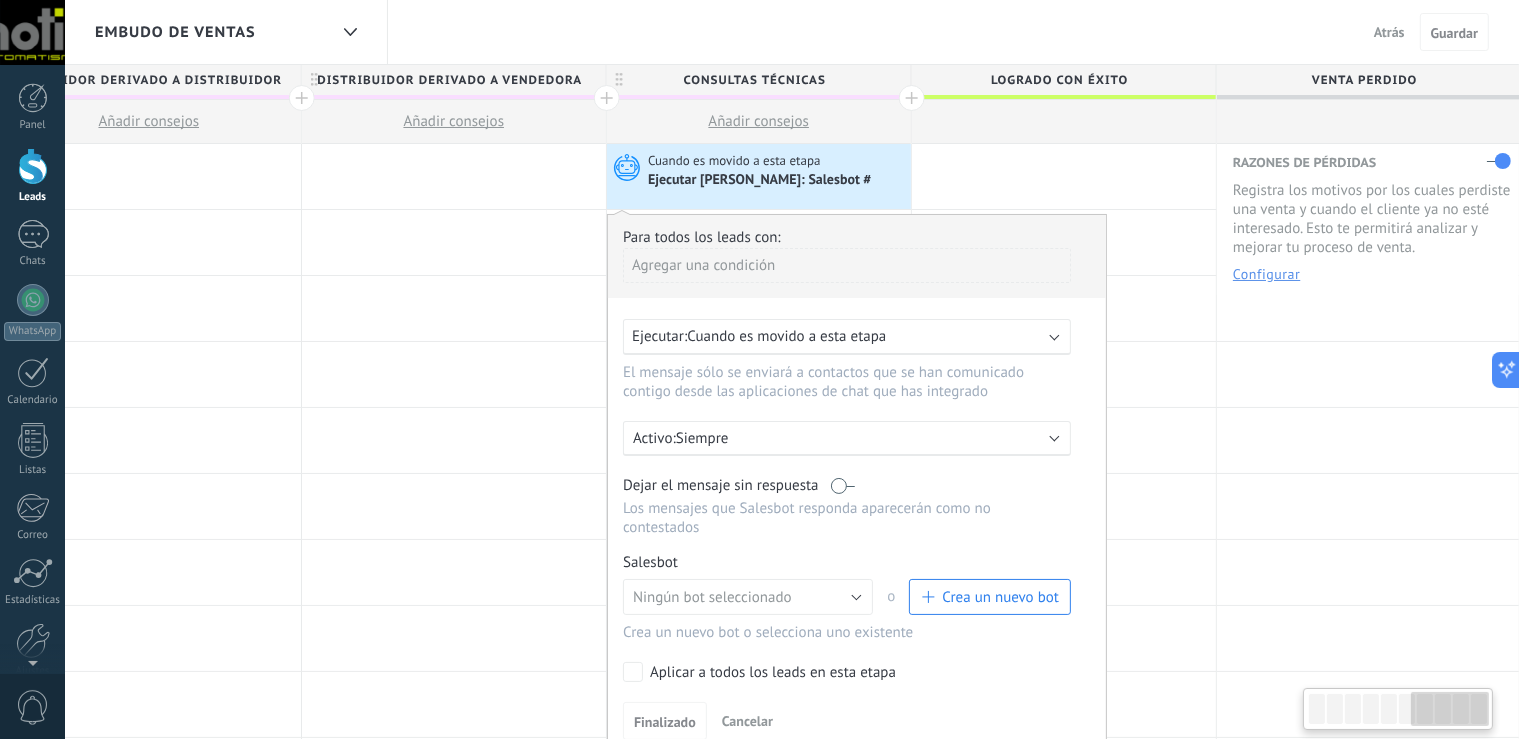 scroll, scrollTop: 0, scrollLeft: 1916, axis: horizontal 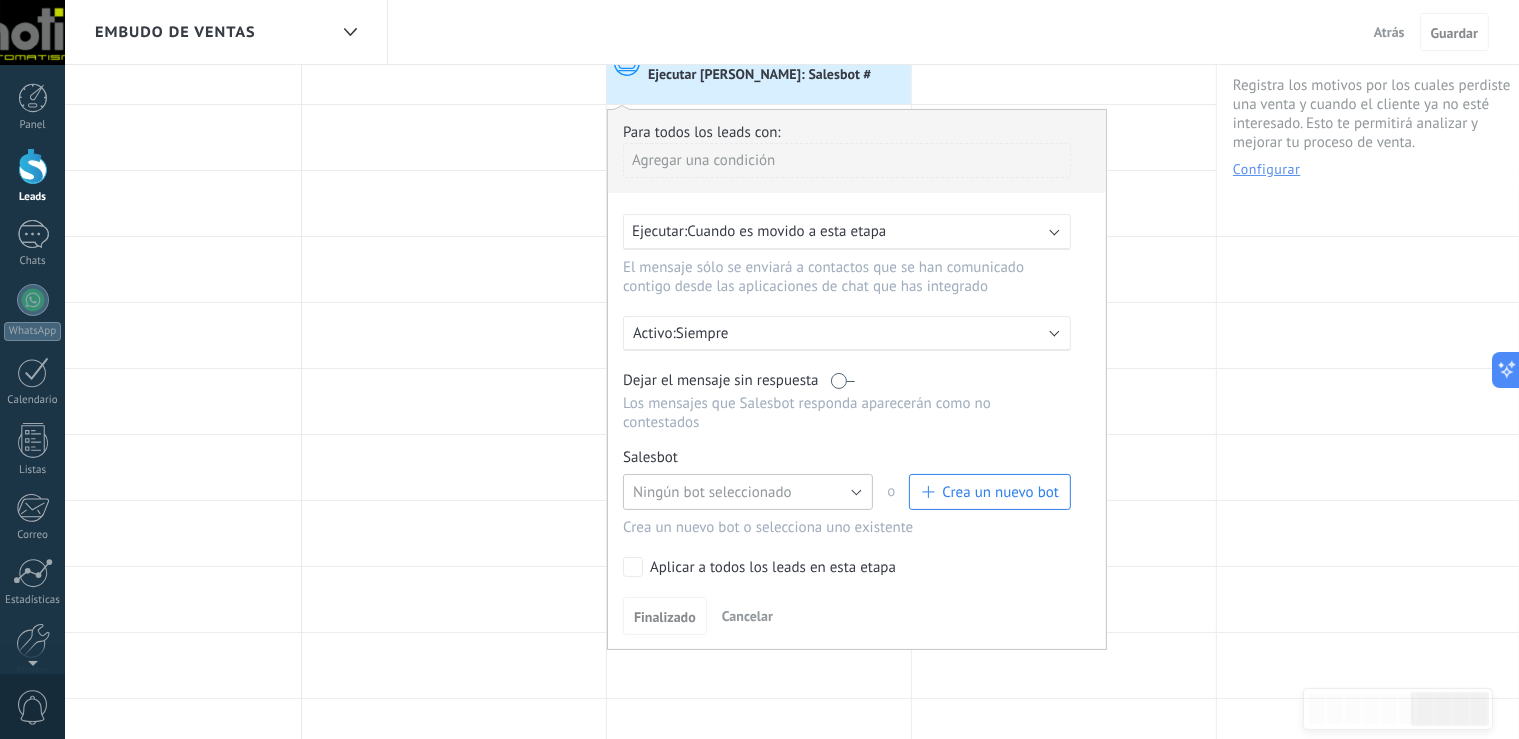click on "Ningún bot seleccionado" at bounding box center (748, 492) 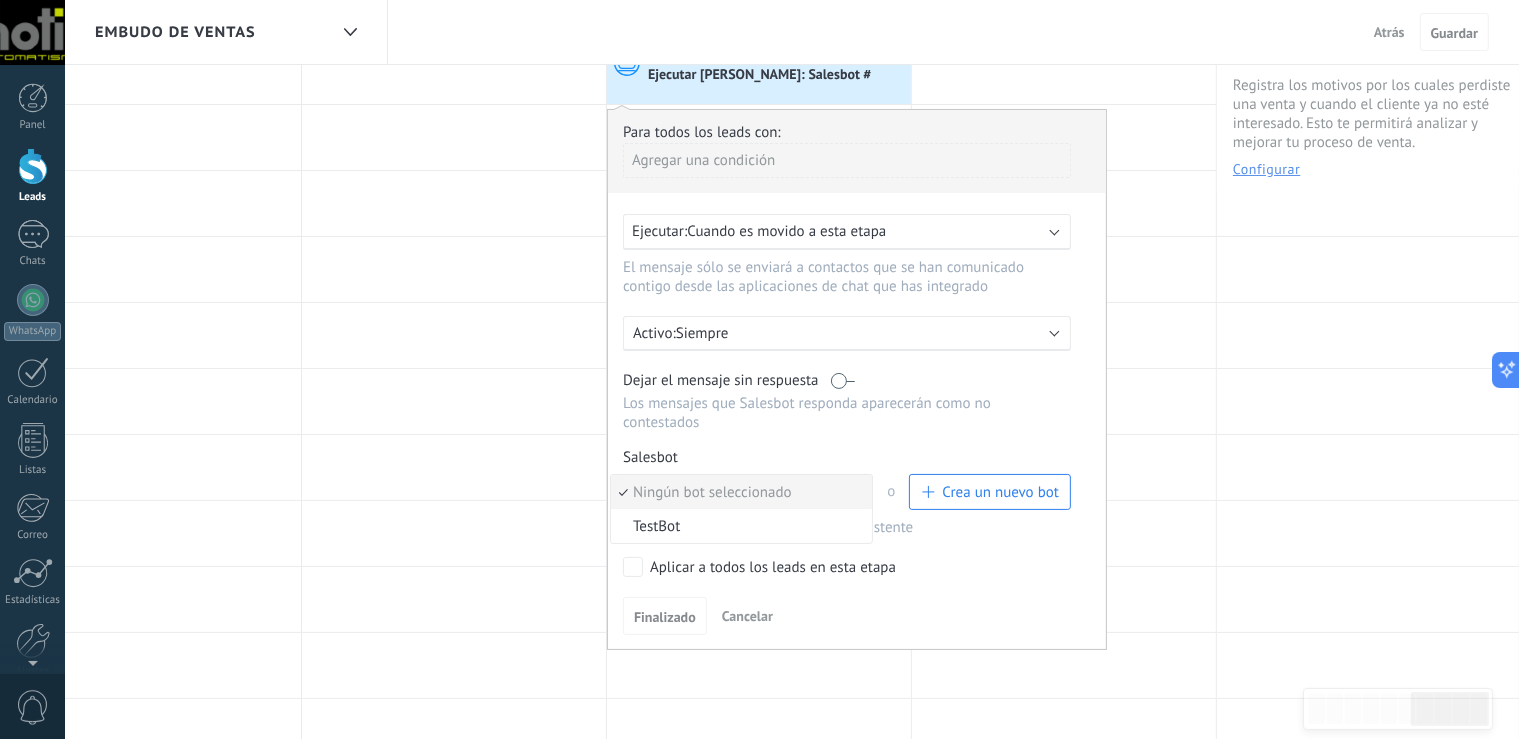 click on "Ningún bot seleccionado" at bounding box center (738, 492) 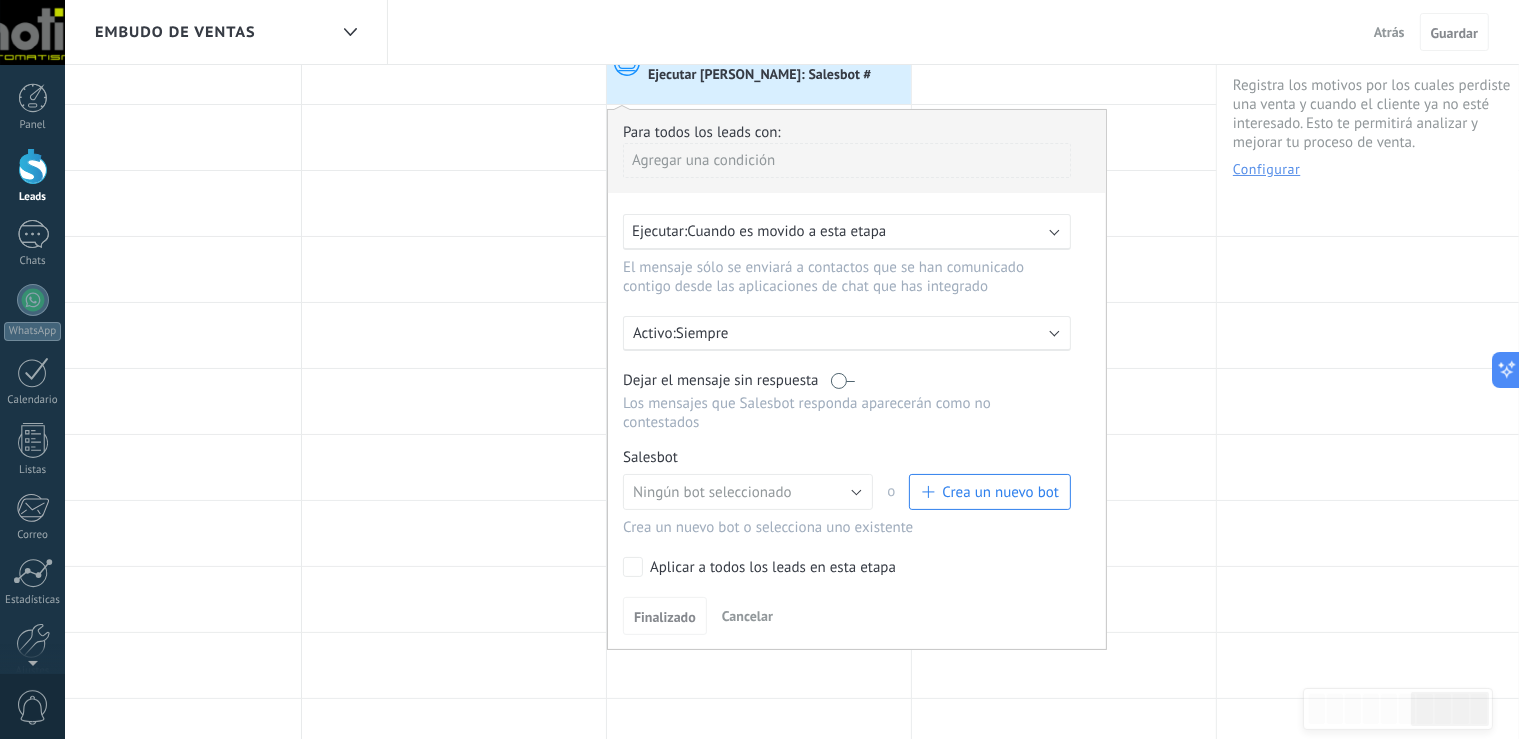 click on "Crea un nuevo bot" at bounding box center [1000, 492] 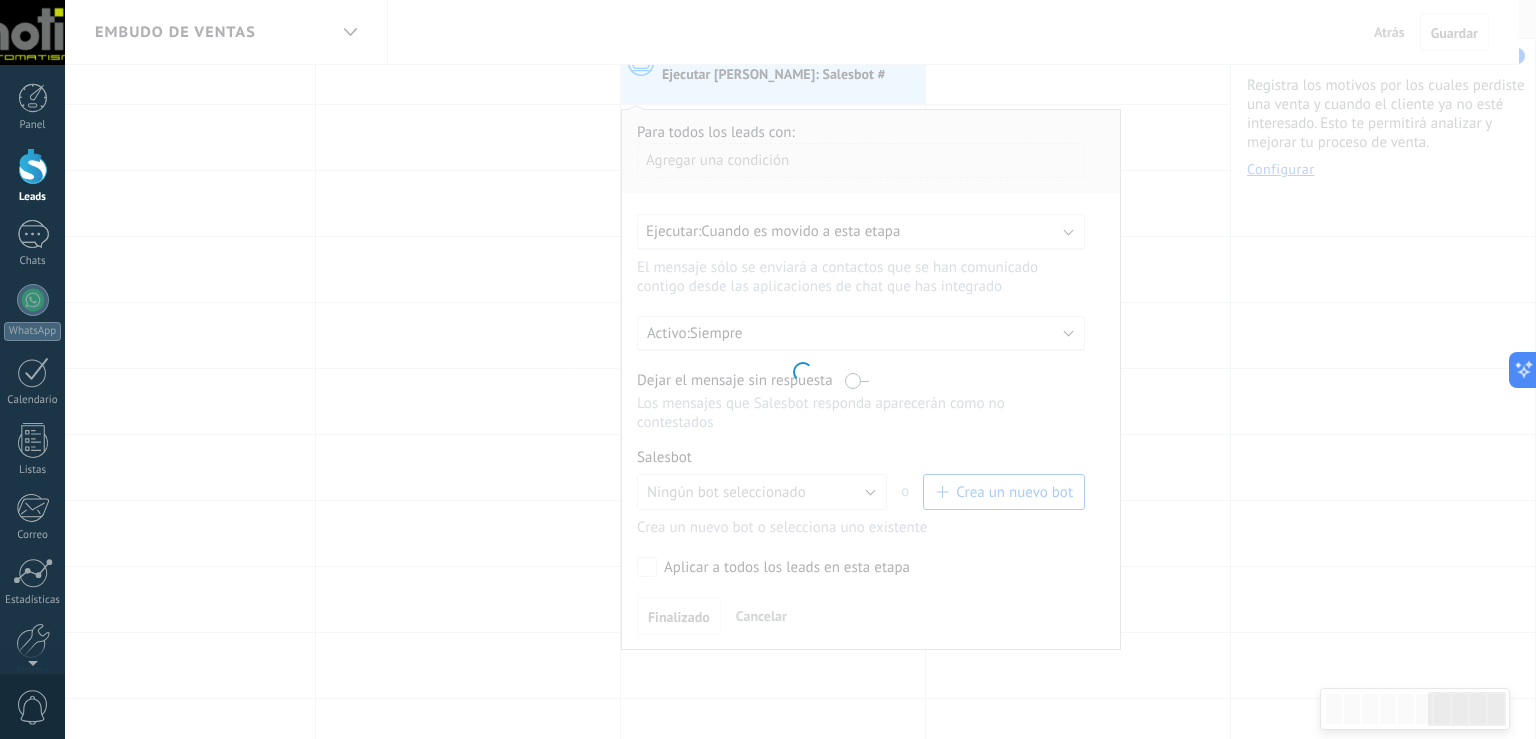 scroll, scrollTop: 0, scrollLeft: 1916, axis: horizontal 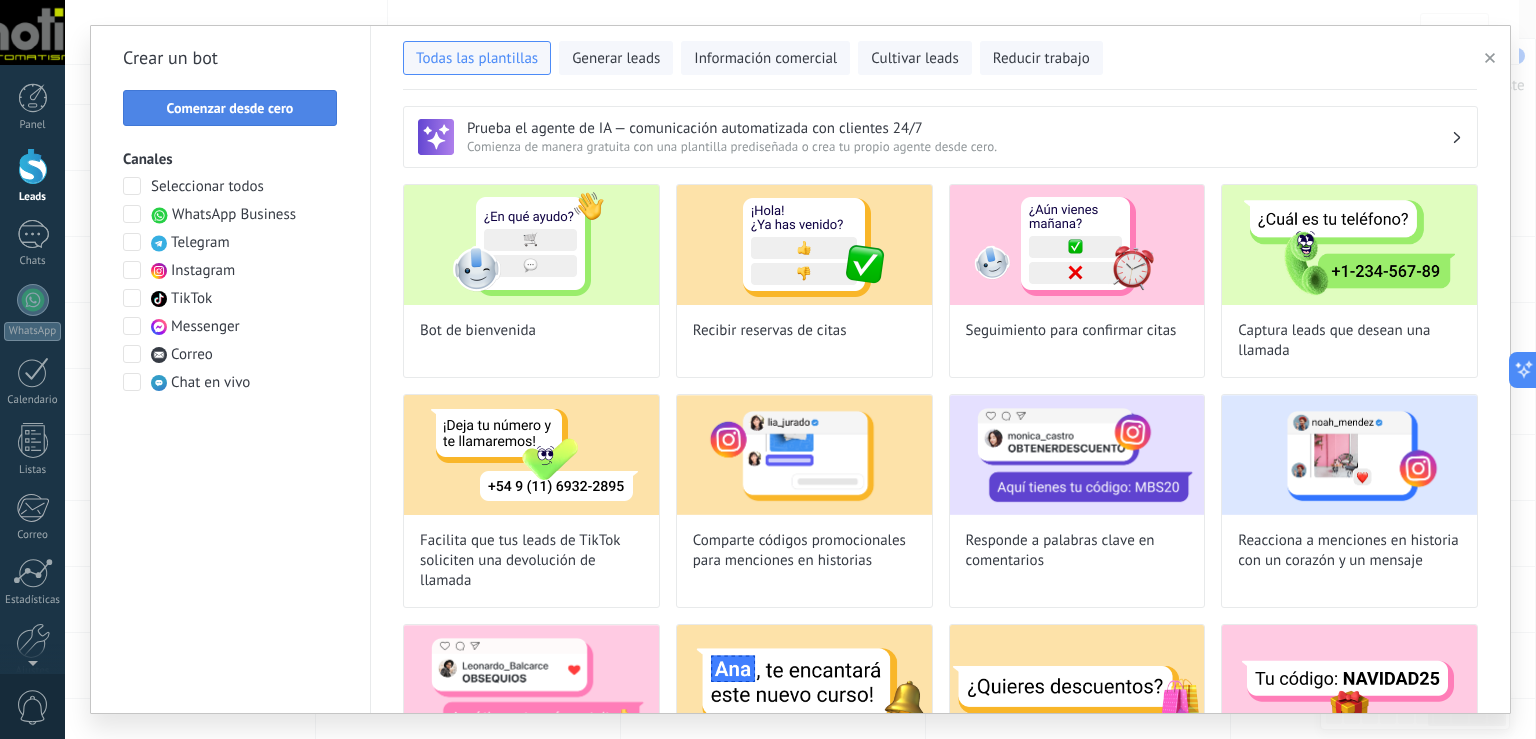 click on "Comenzar desde cero" at bounding box center (230, 108) 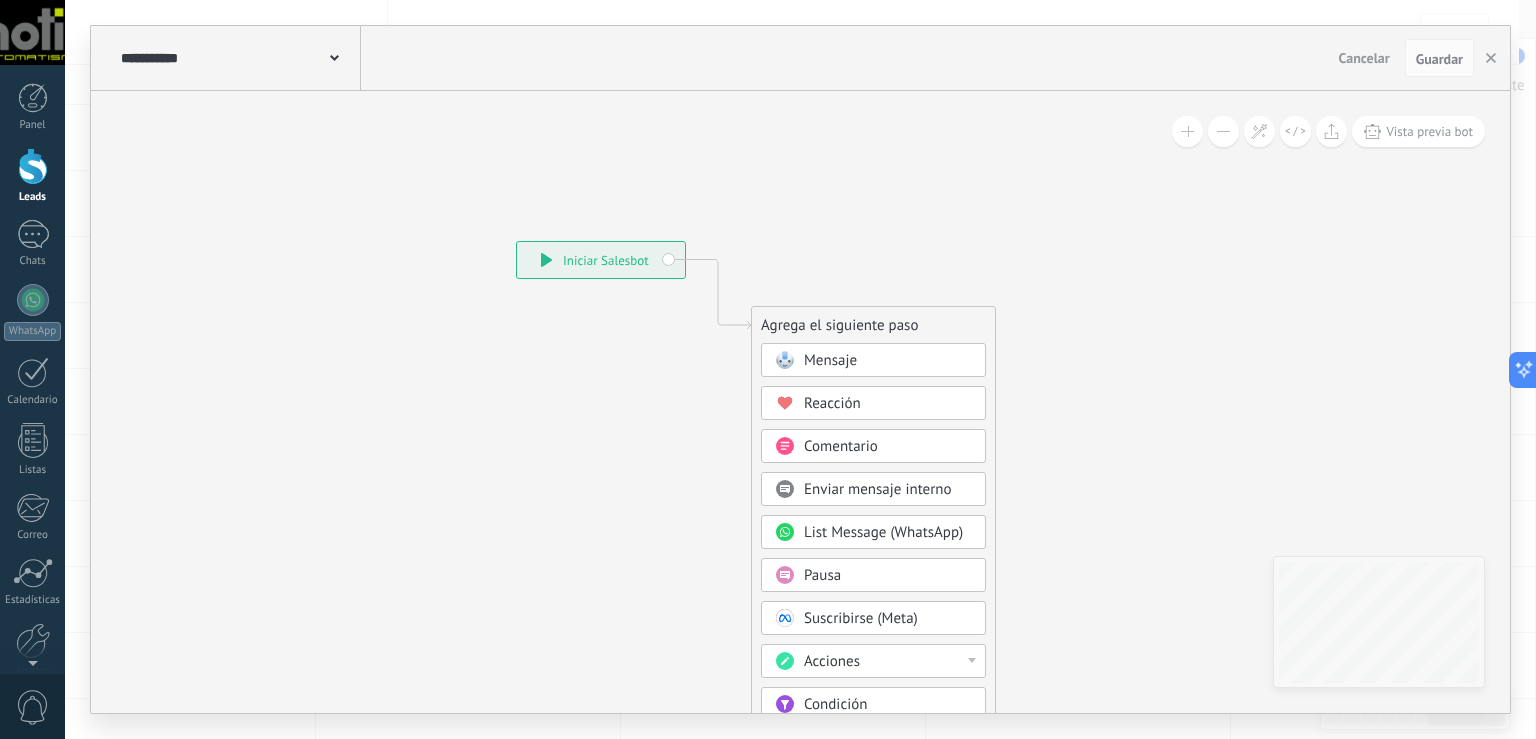 click on "Mensaje" at bounding box center (888, 361) 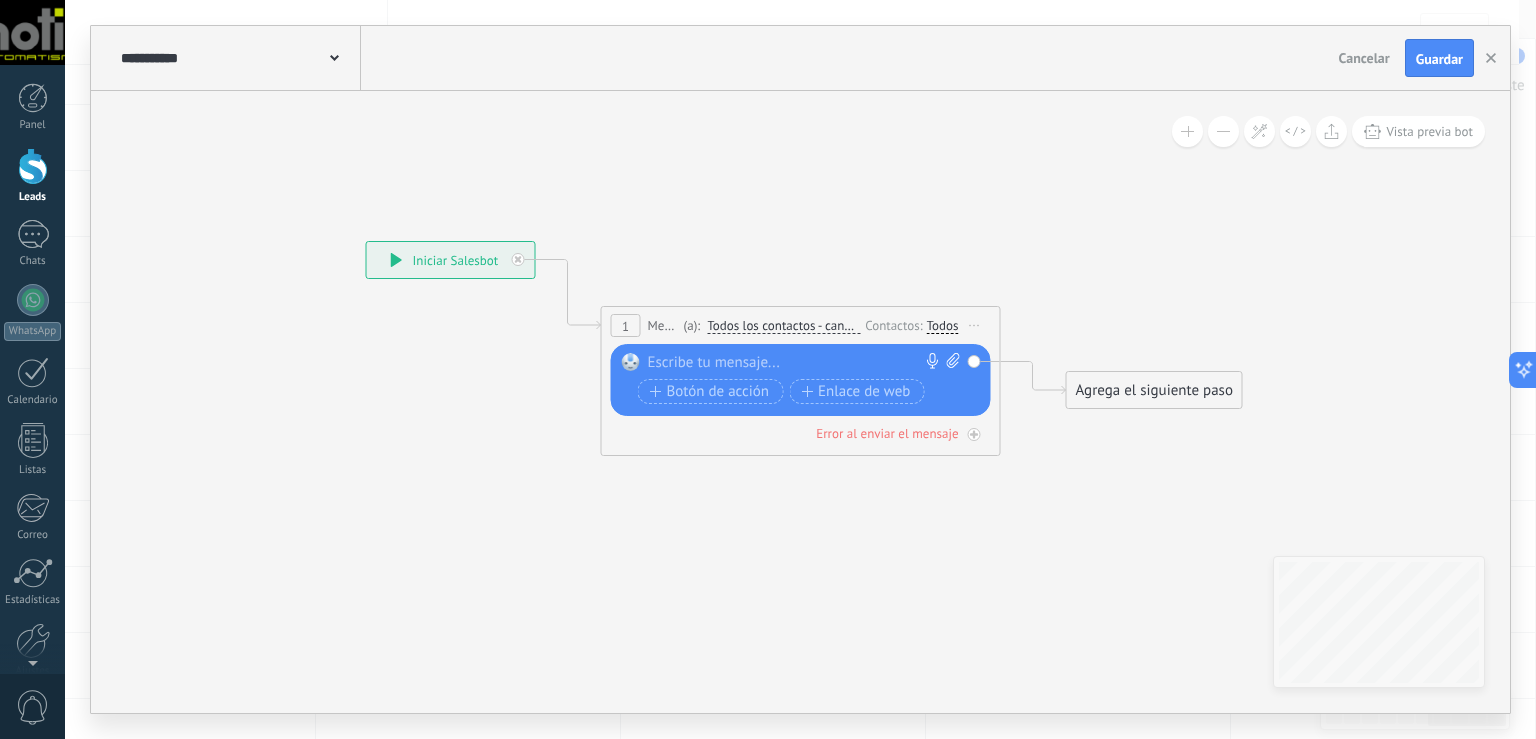 click at bounding box center [796, 363] 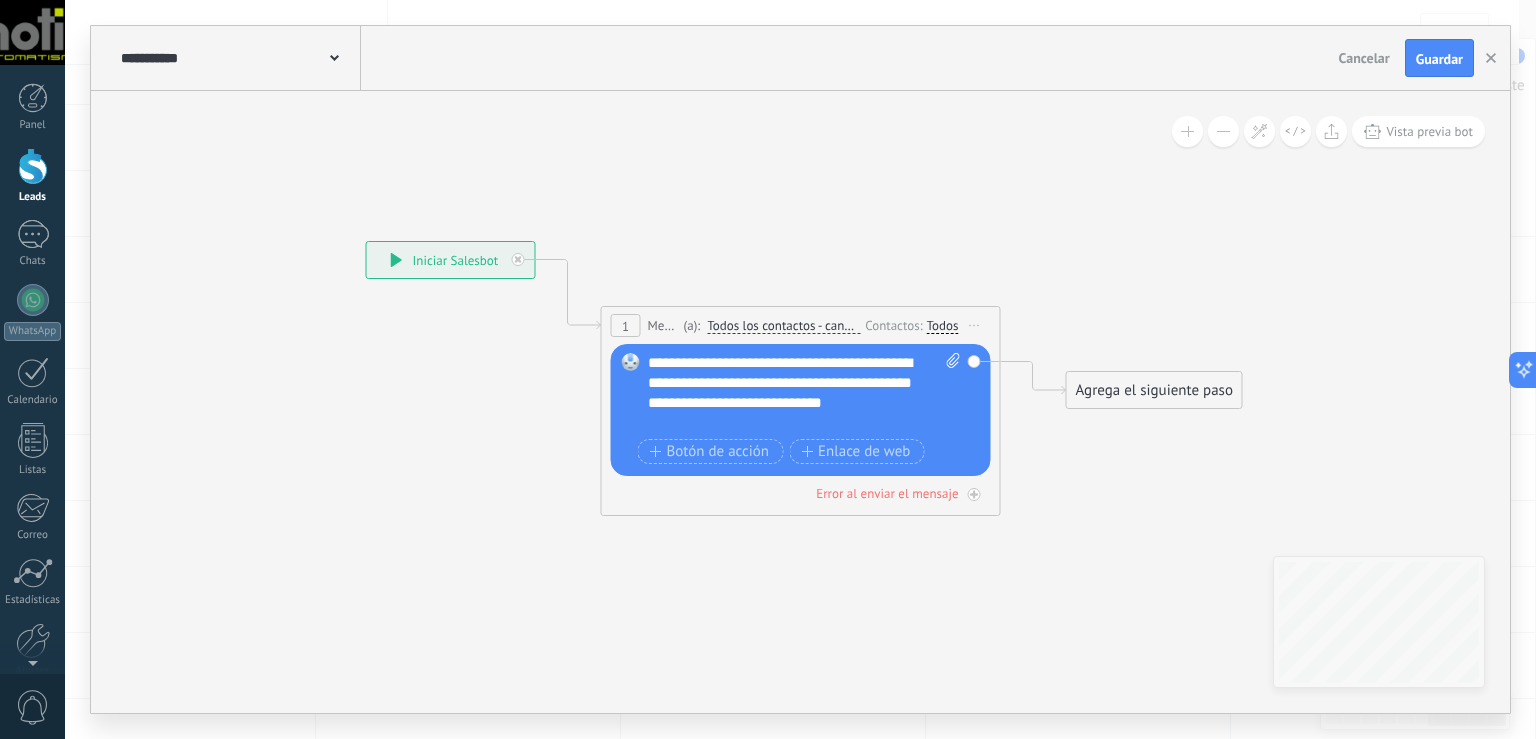 click on "1
Mensaje
*******
(a):
Todos los contactos - canales seleccionados
Todos los contactos - canales seleccionados
Todos los contactos - canal primario
Contacto principal - canales seleccionados
Contacto principal - canal primario
Todos los contactos - canales seleccionados
Todos los contactos - canales seleccionados
Todos los contactos - canal primario" at bounding box center (801, 411) 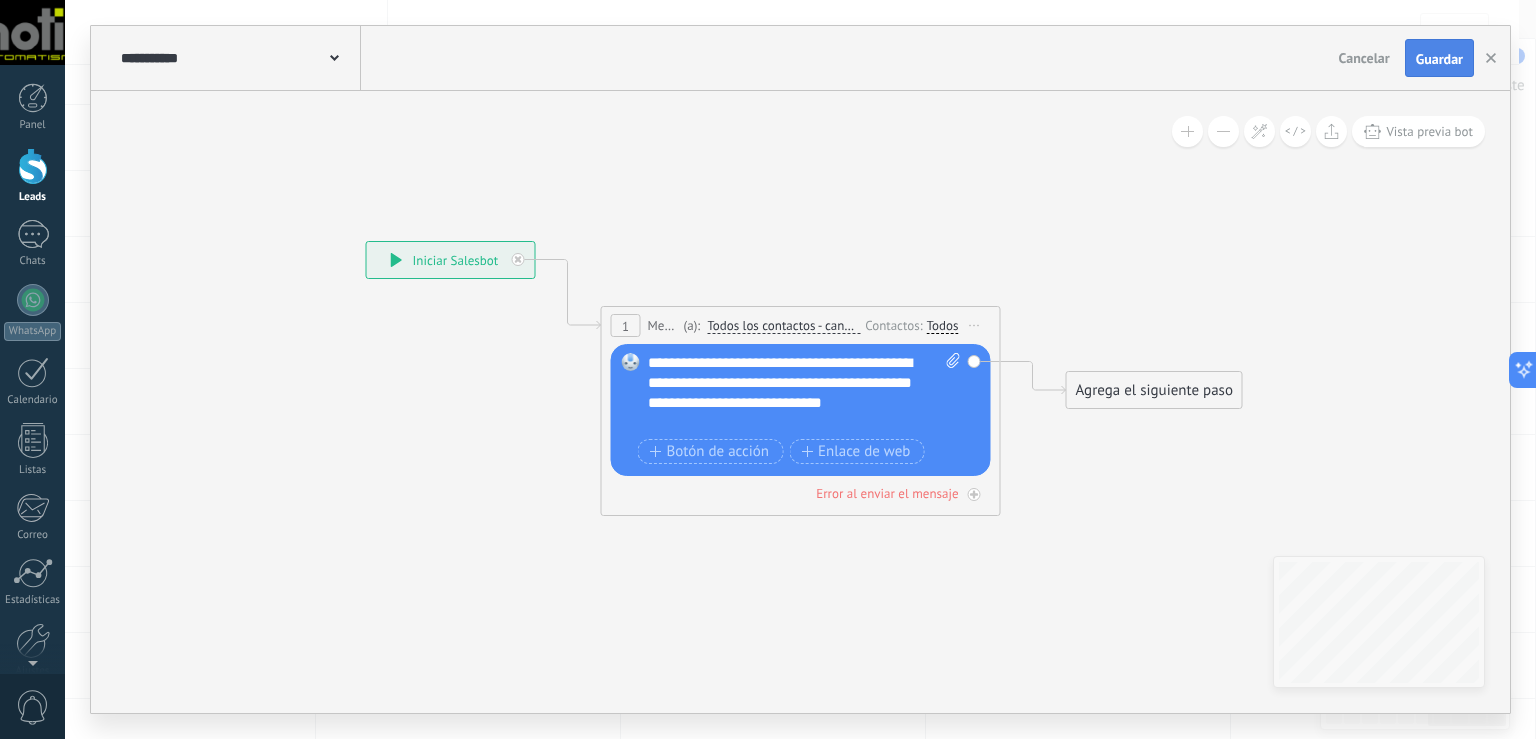 click on "Guardar" at bounding box center (1439, 58) 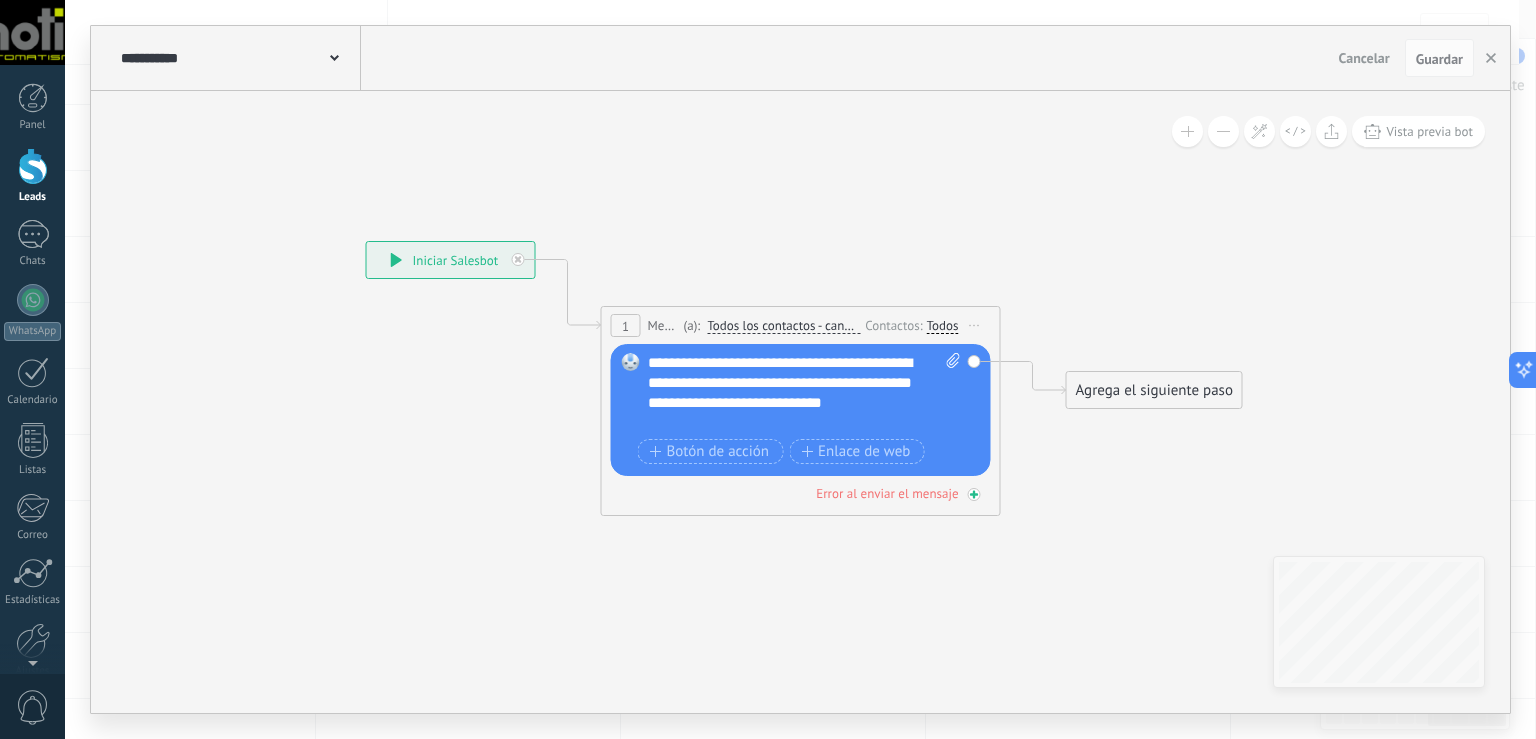 click on "Error al enviar el mensaje" at bounding box center [887, 493] 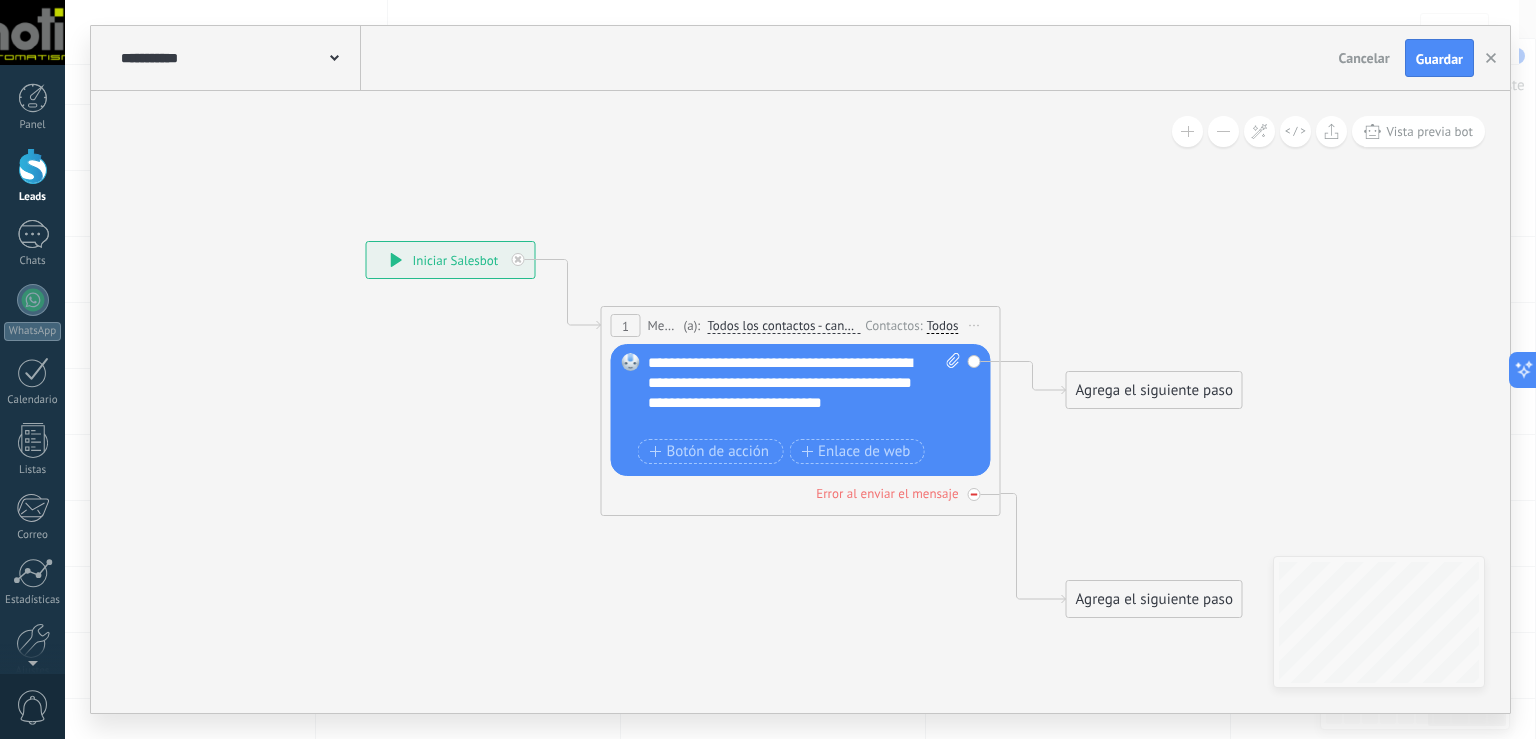 click on "Error al enviar el mensaje" at bounding box center [801, 493] 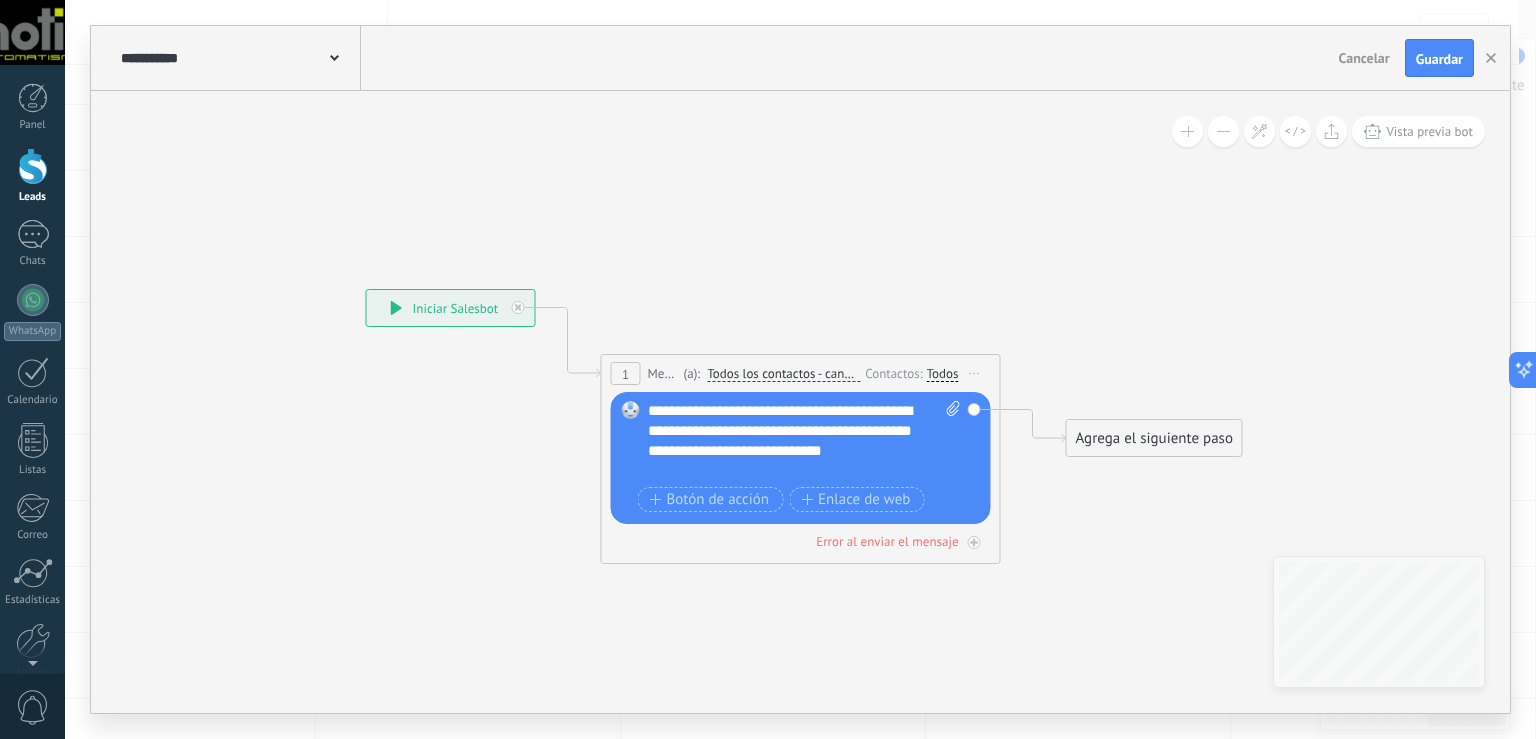 click on "**********" at bounding box center [238, 58] 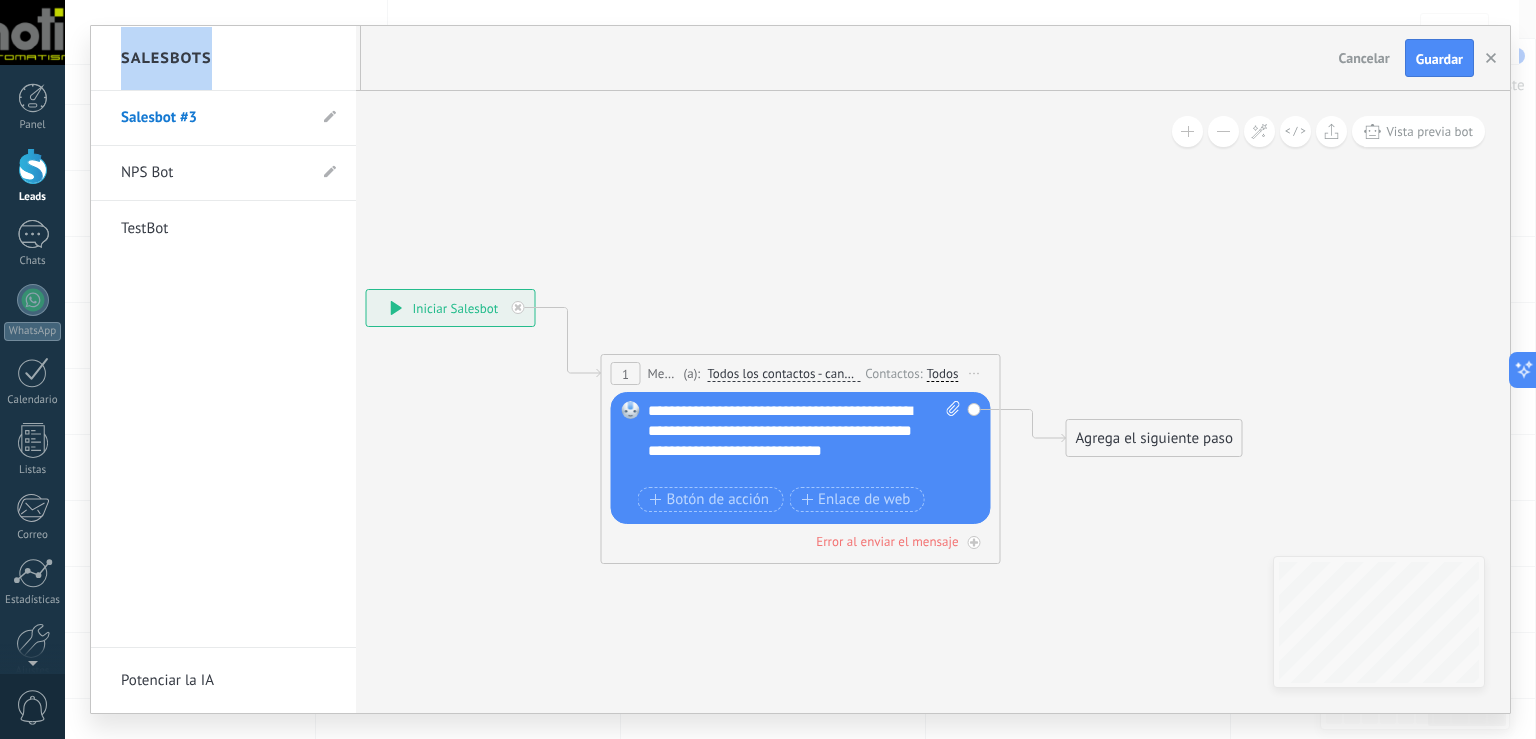 click on "Salesbots" at bounding box center (223, 58) 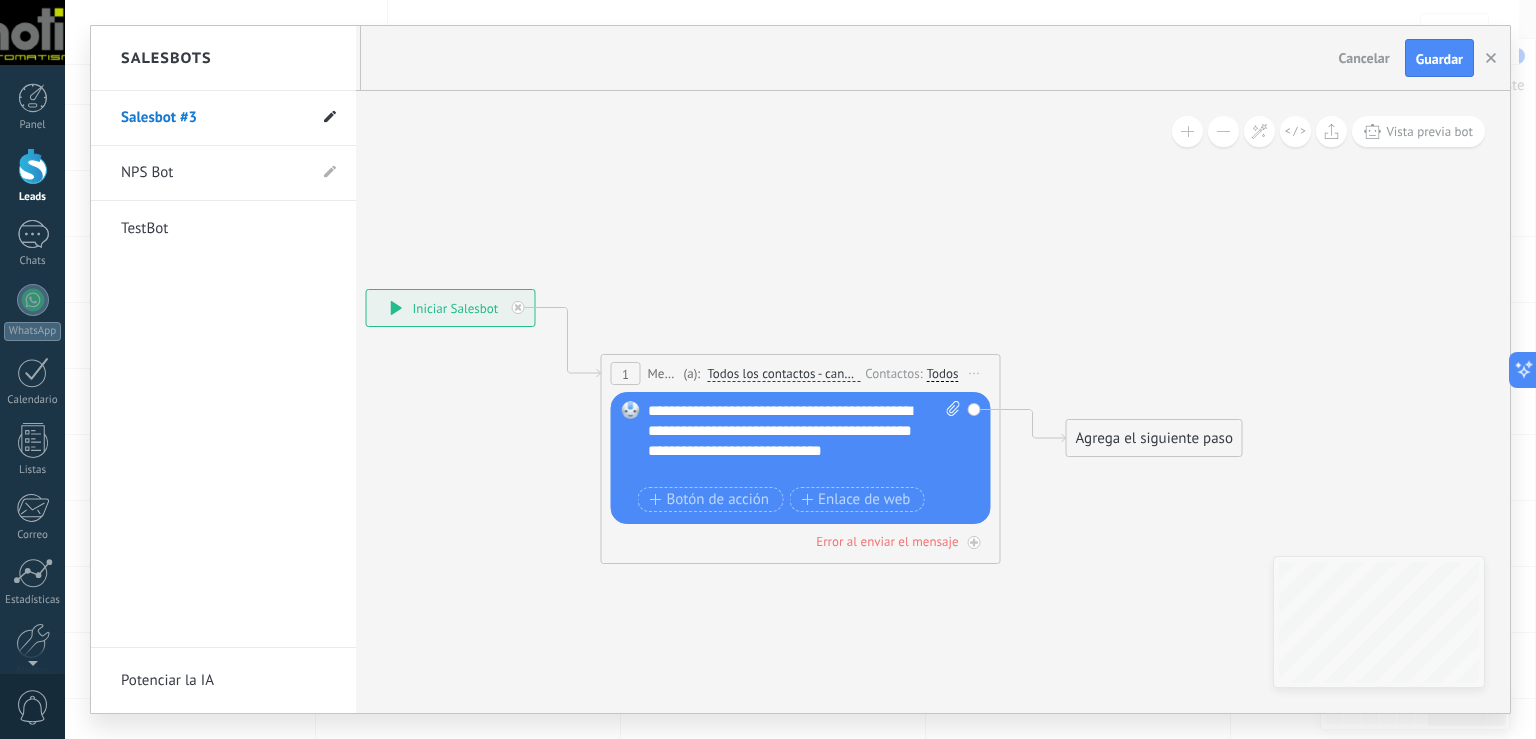 click 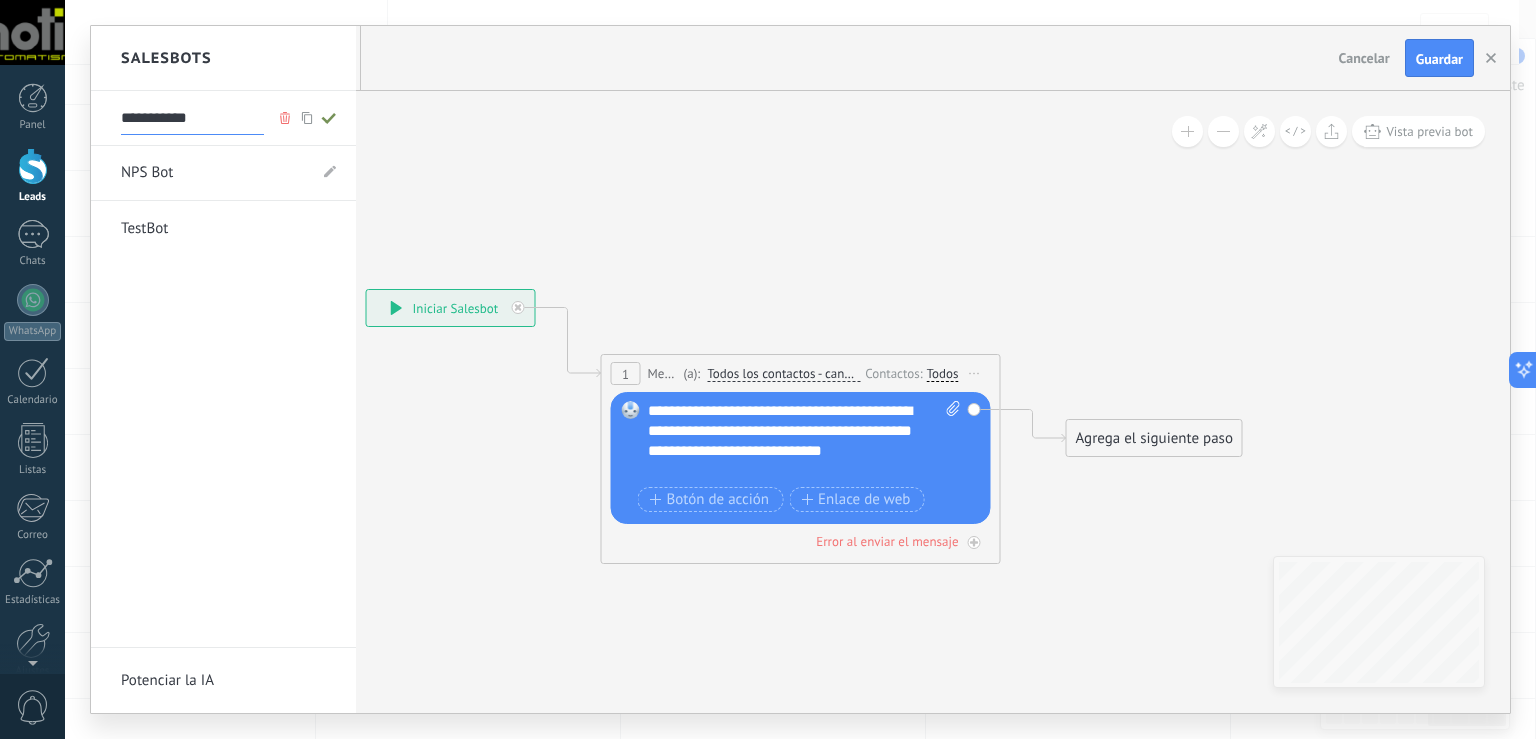 click on "**********" at bounding box center [192, 119] 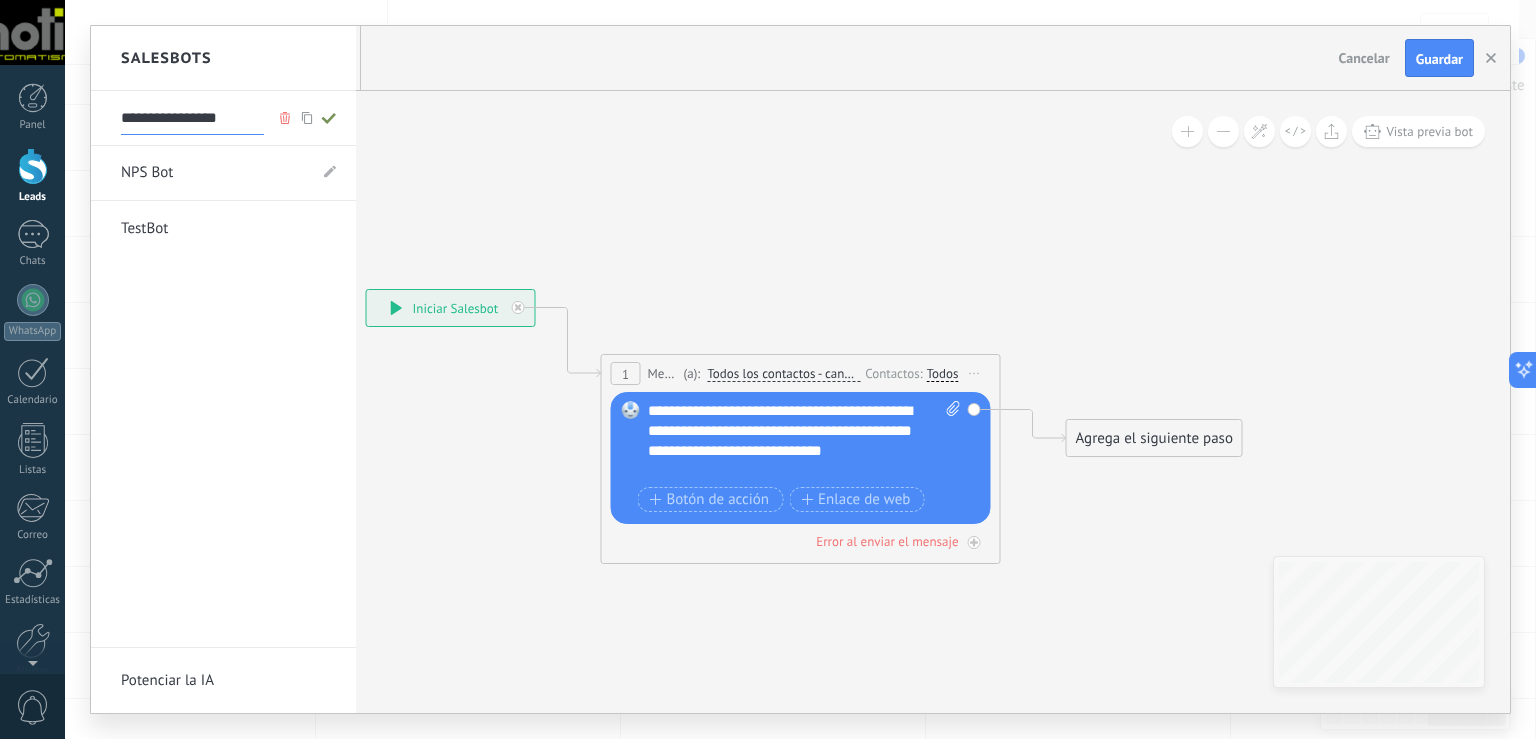 type on "**********" 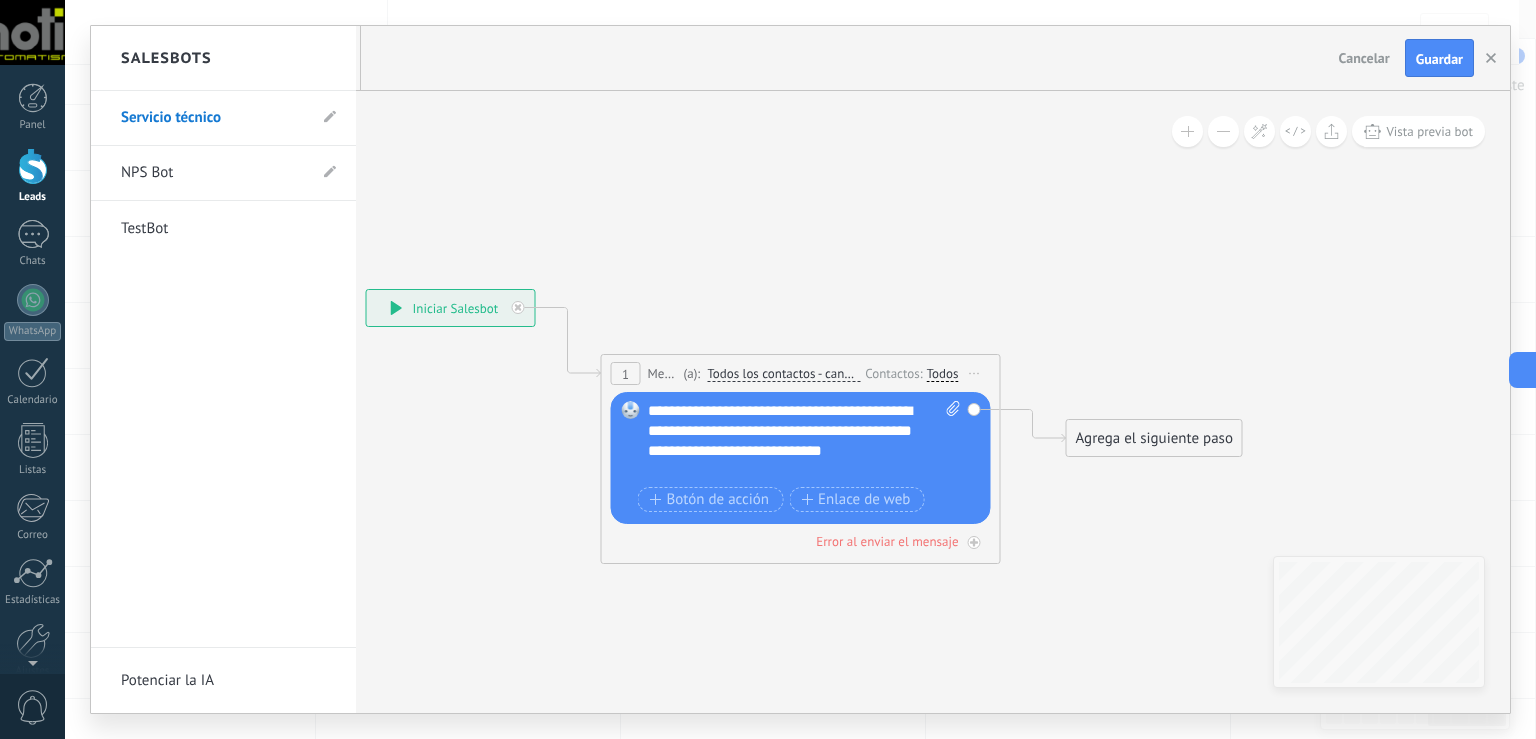 click at bounding box center [800, 369] 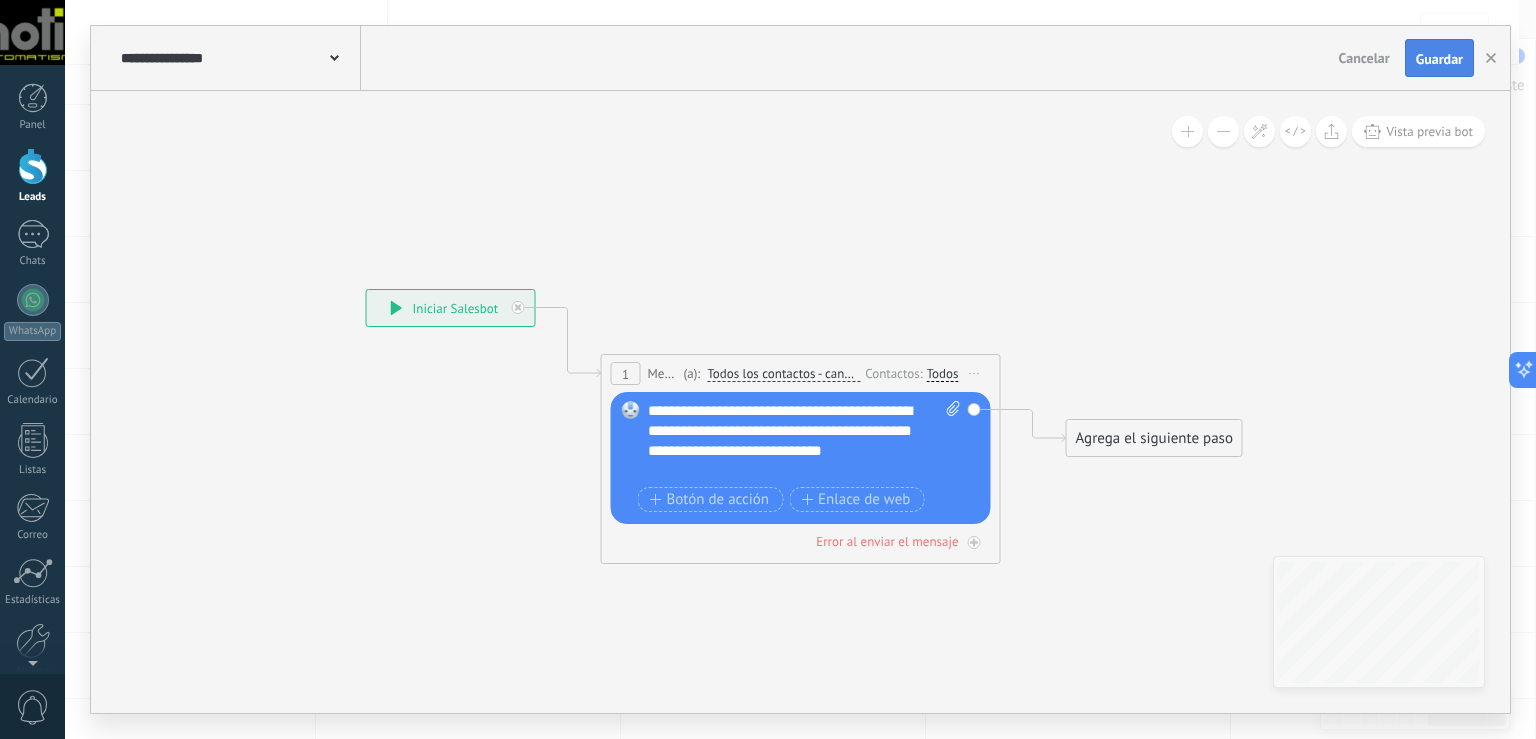 click on "Guardar" at bounding box center (1439, 59) 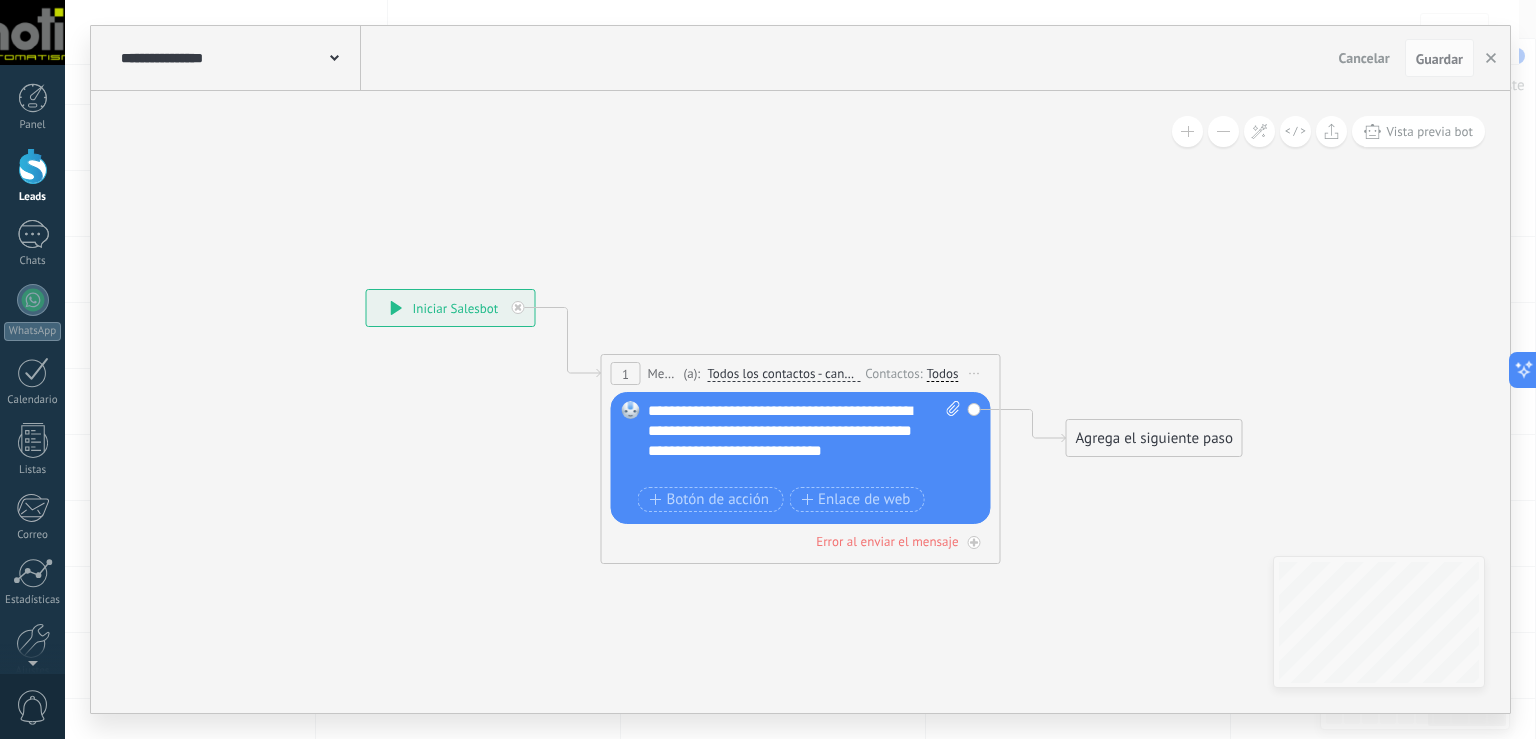 scroll, scrollTop: 0, scrollLeft: 0, axis: both 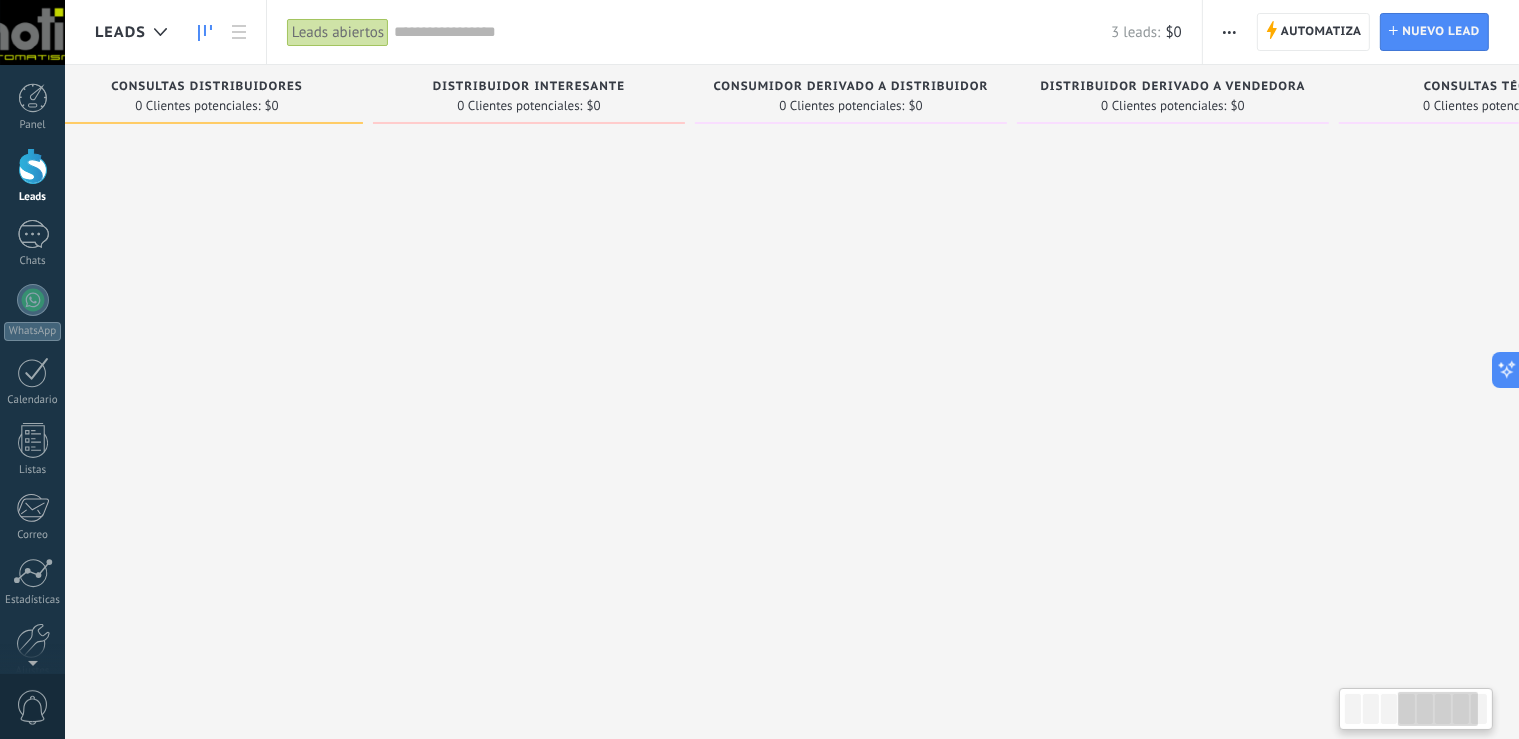 drag, startPoint x: 1390, startPoint y: 716, endPoint x: 1445, endPoint y: 716, distance: 55 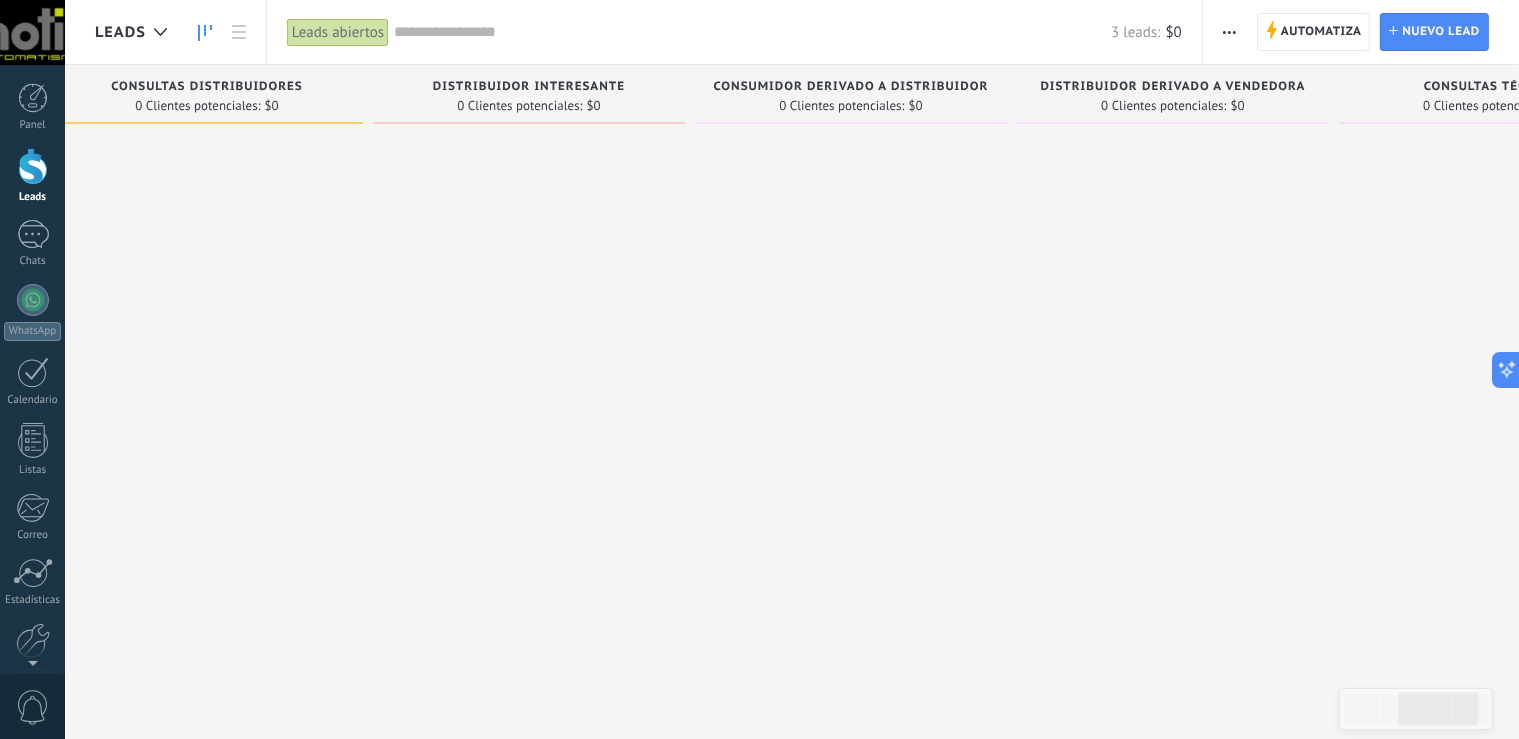 click on "Consultas técnicas" at bounding box center [1495, 88] 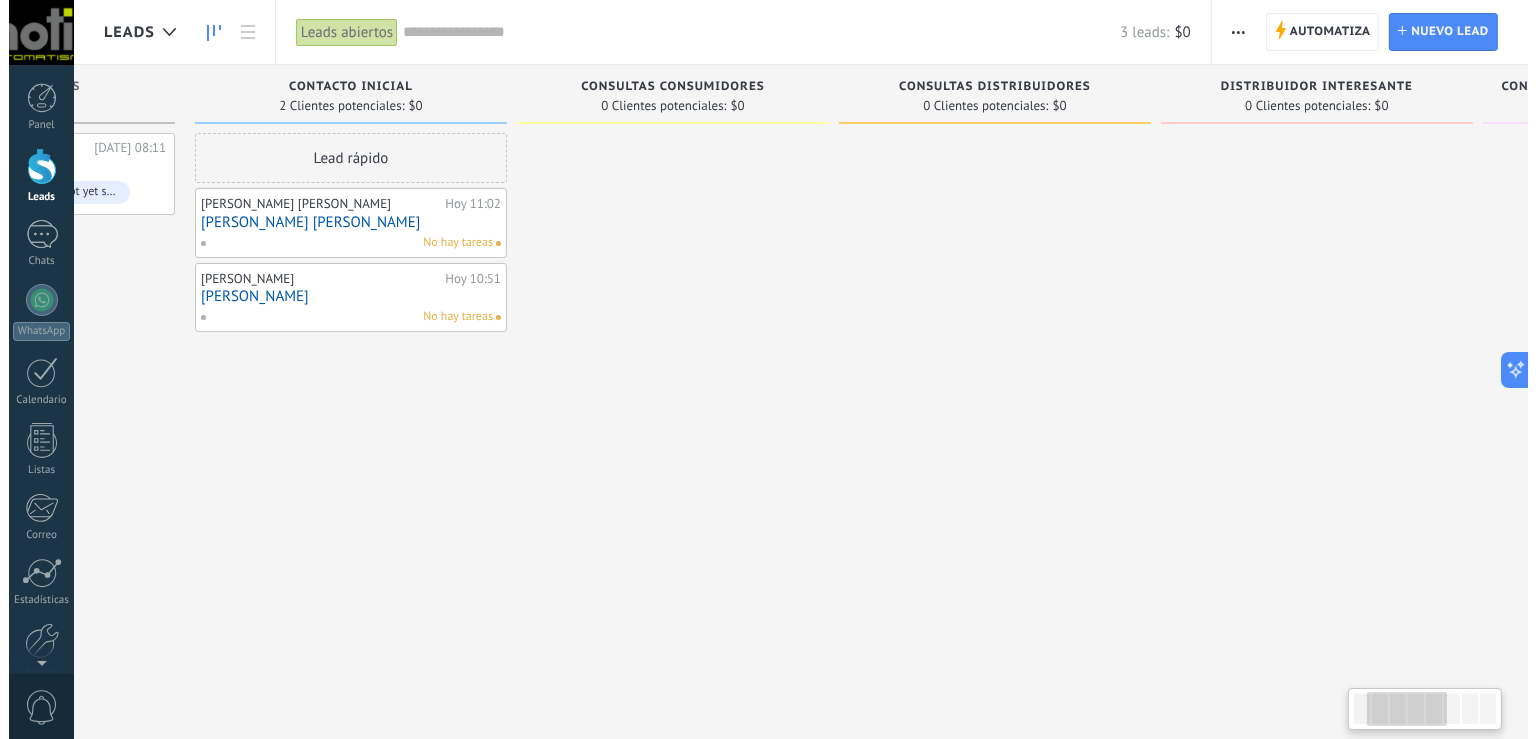 scroll, scrollTop: 0, scrollLeft: 15, axis: horizontal 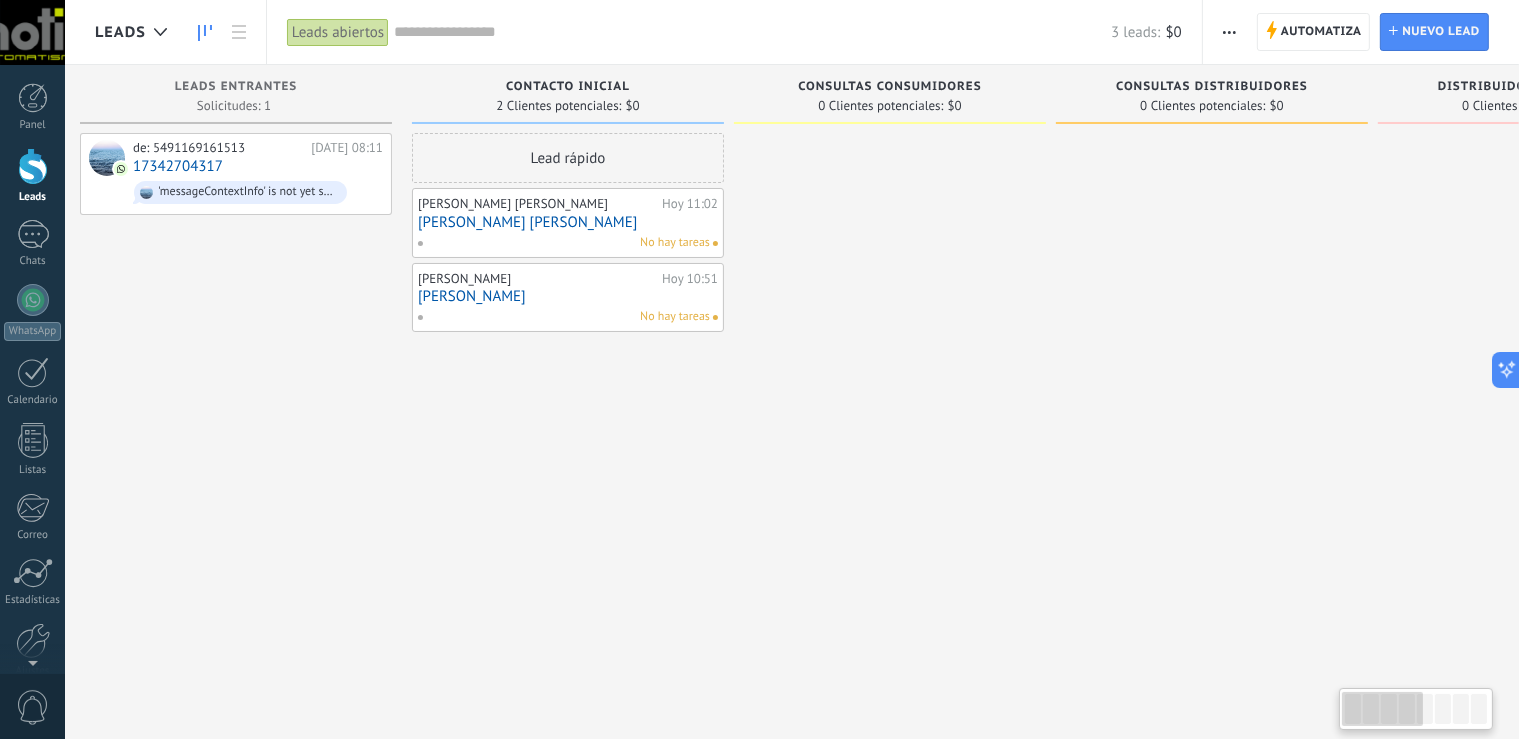drag, startPoint x: 1433, startPoint y: 710, endPoint x: 1321, endPoint y: 718, distance: 112.28535 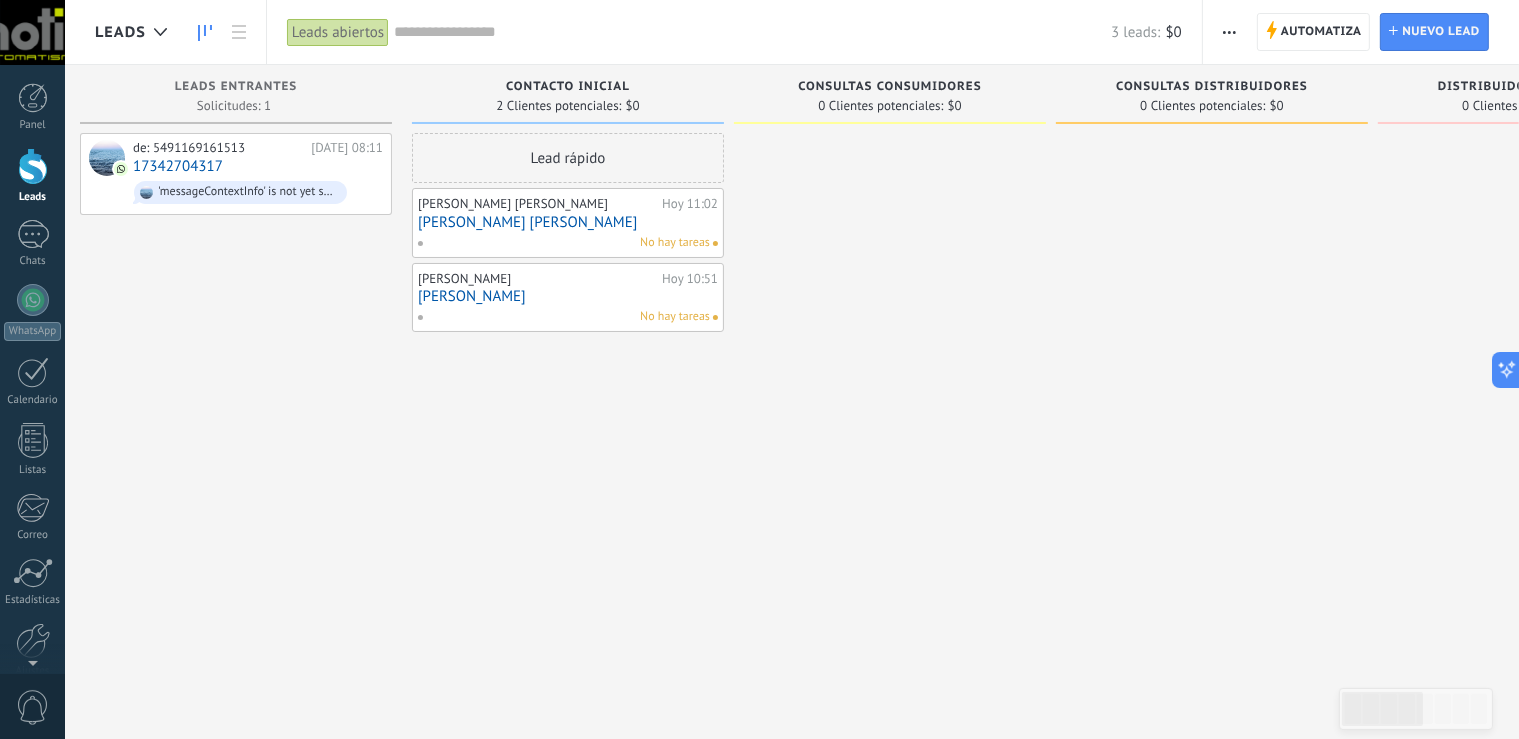 click on "[PERSON_NAME]" at bounding box center (568, 296) 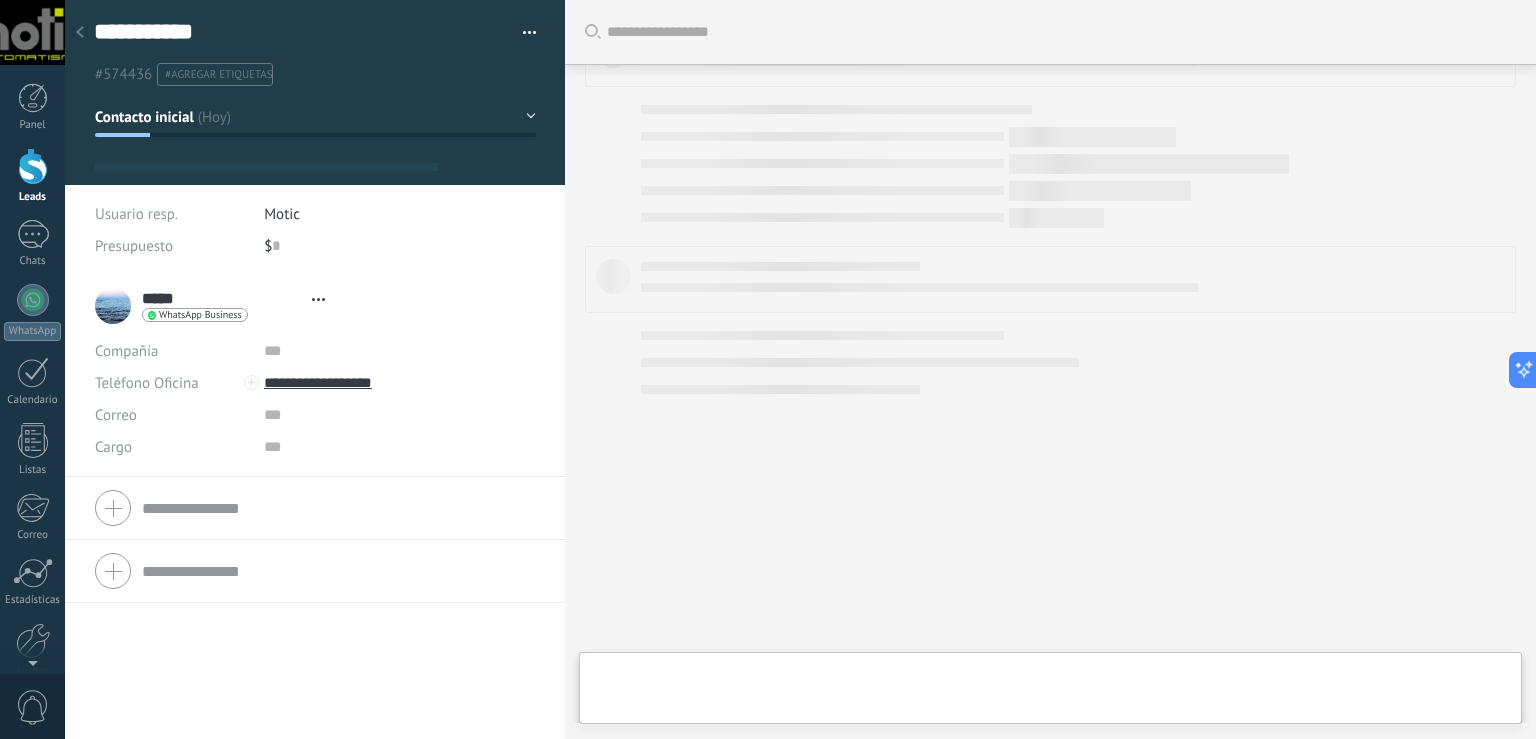 type on "**********" 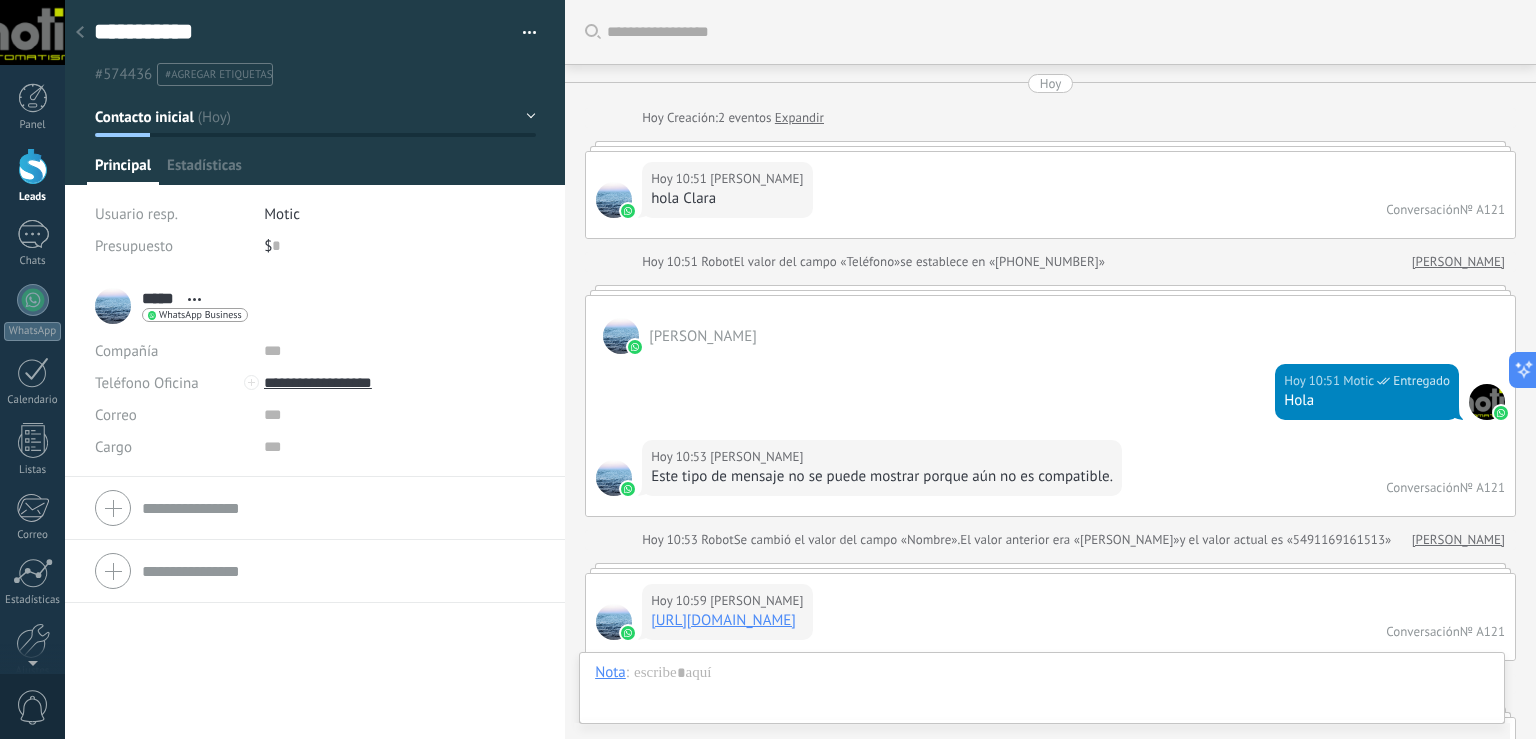 scroll, scrollTop: 851, scrollLeft: 0, axis: vertical 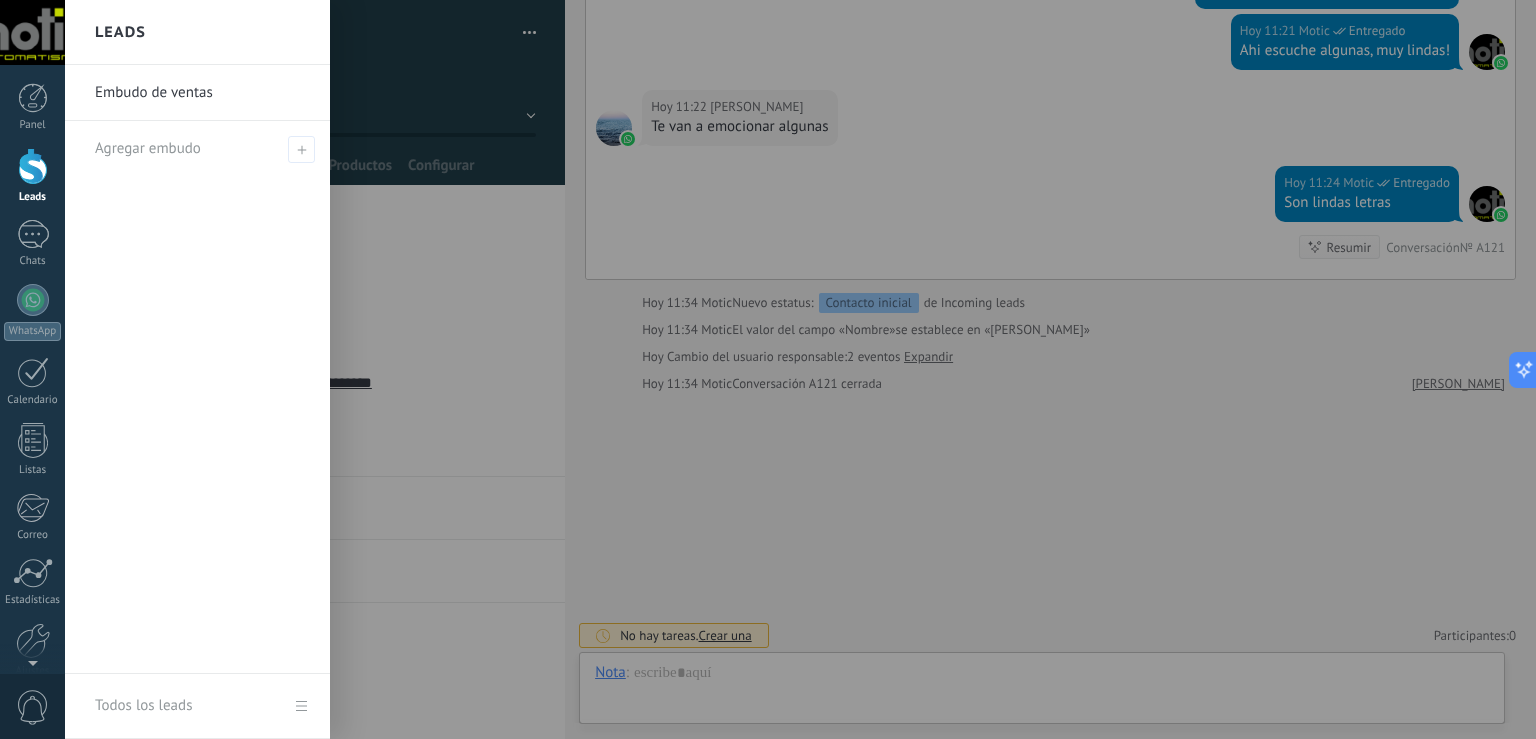 click on "Leads" at bounding box center [32, 176] 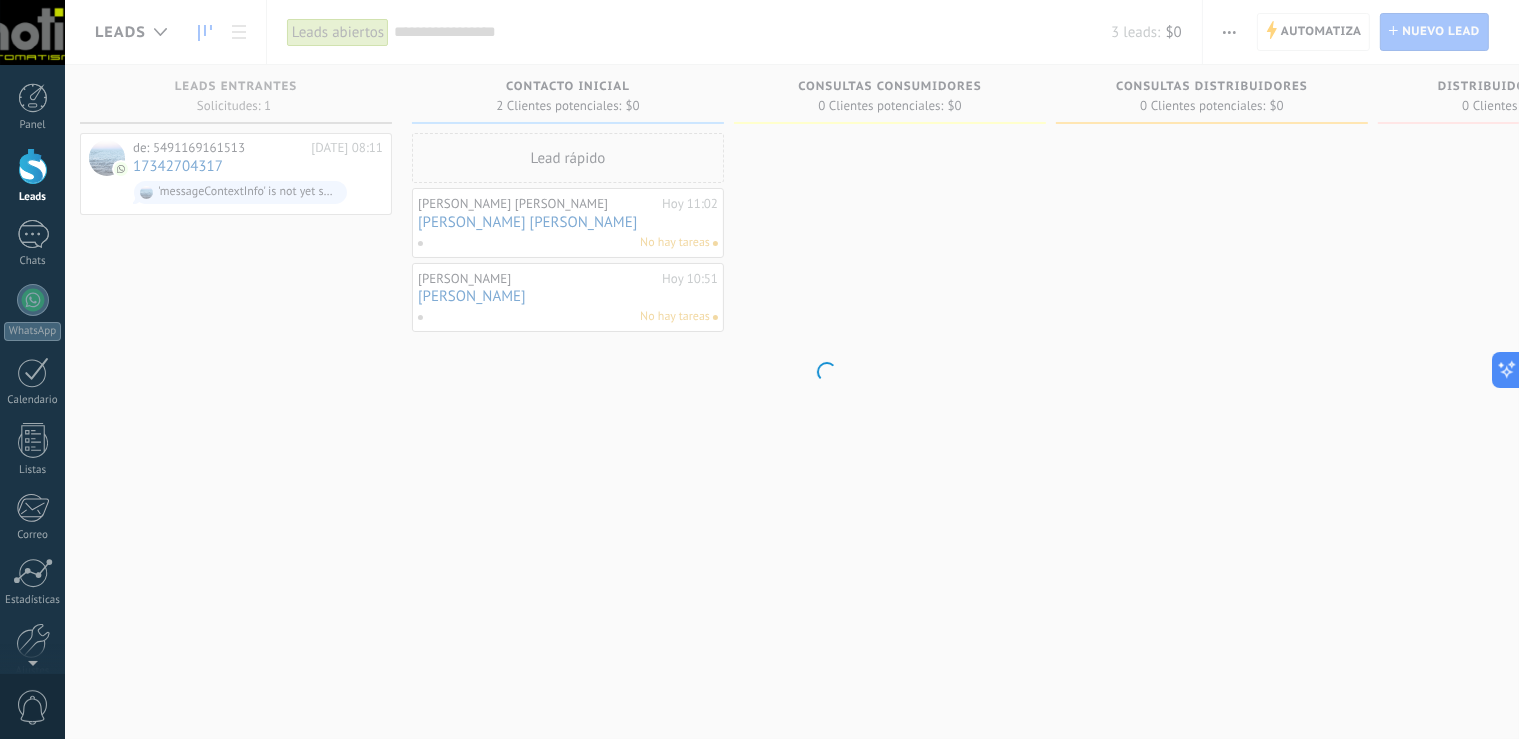 scroll, scrollTop: 0, scrollLeft: 15, axis: horizontal 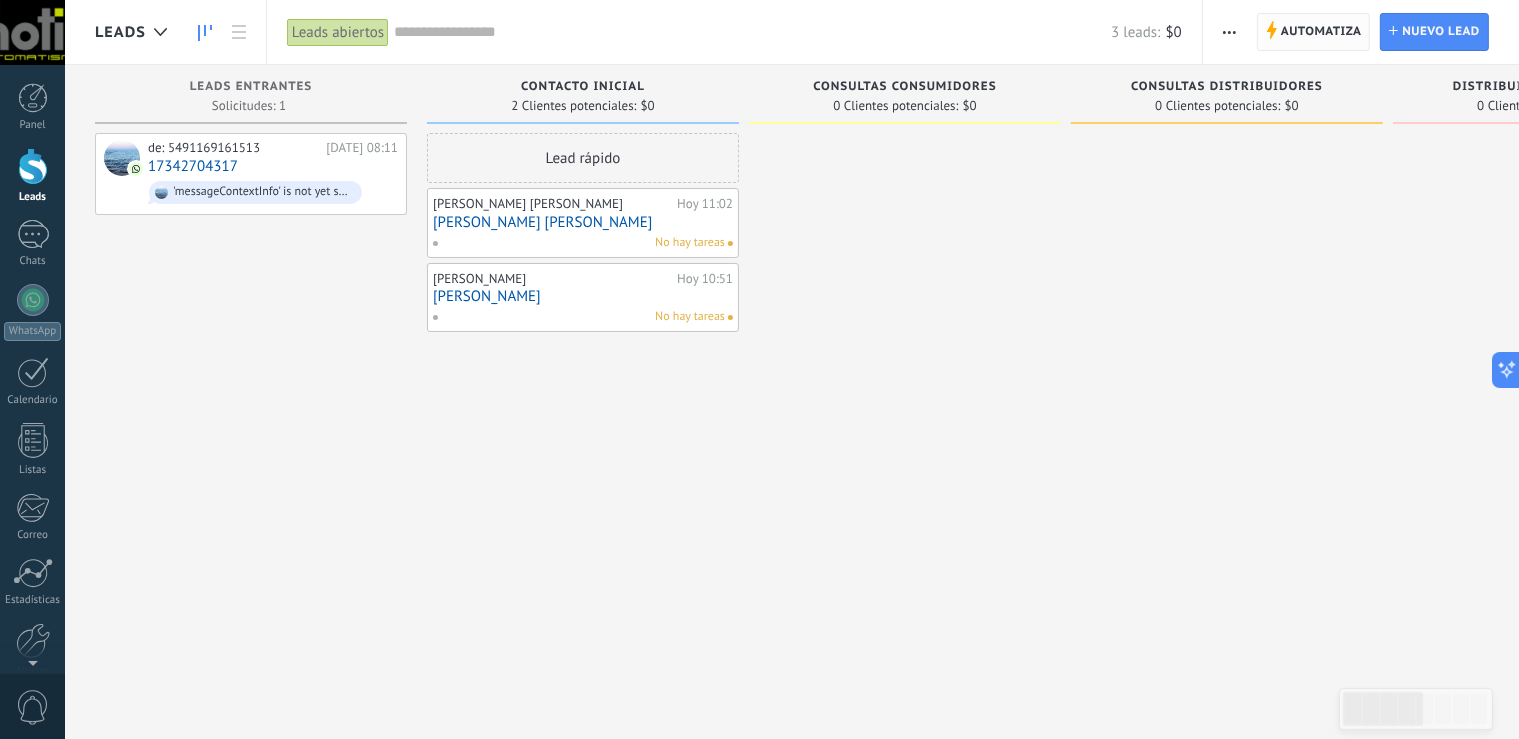 click on "Automatiza" at bounding box center [1321, 32] 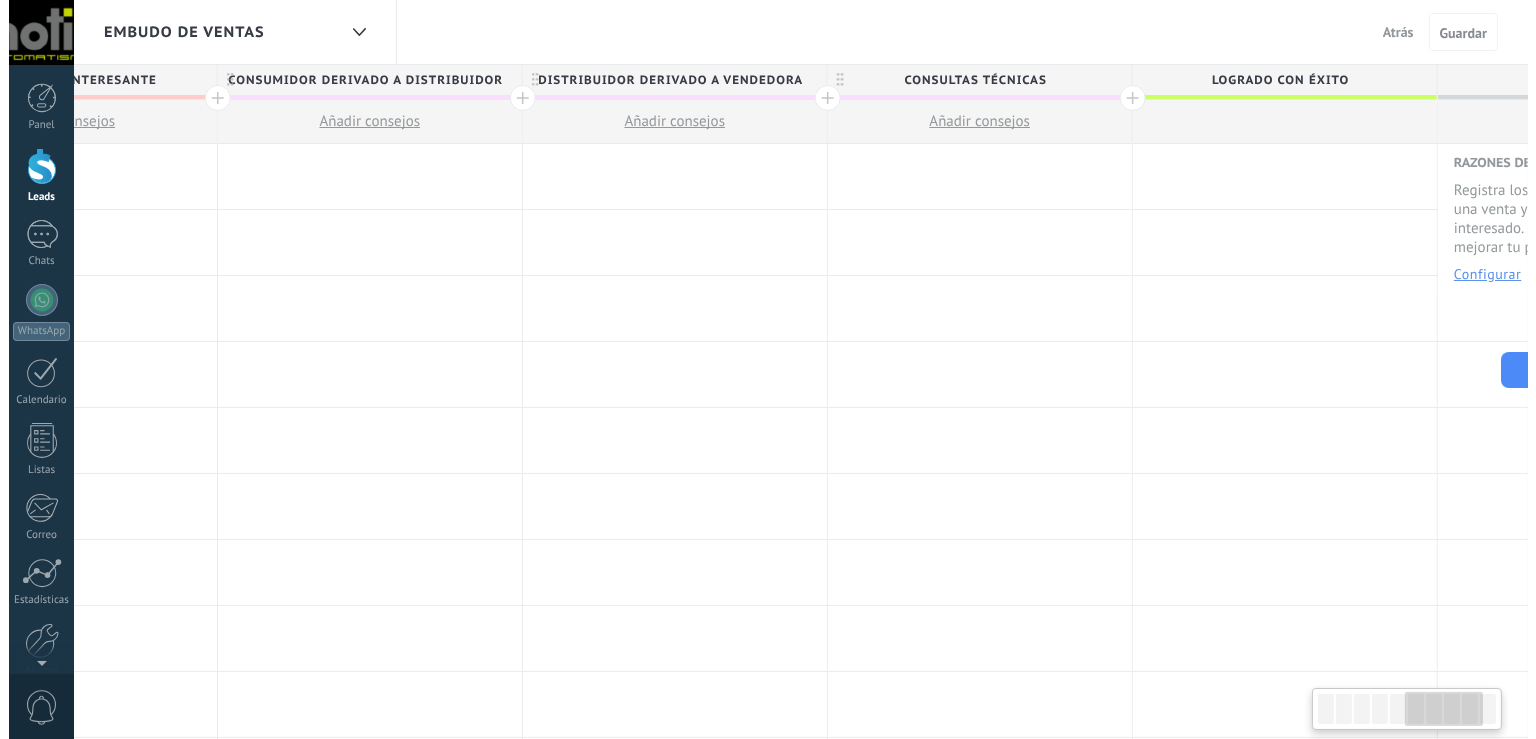 scroll, scrollTop: 0, scrollLeft: 1723, axis: horizontal 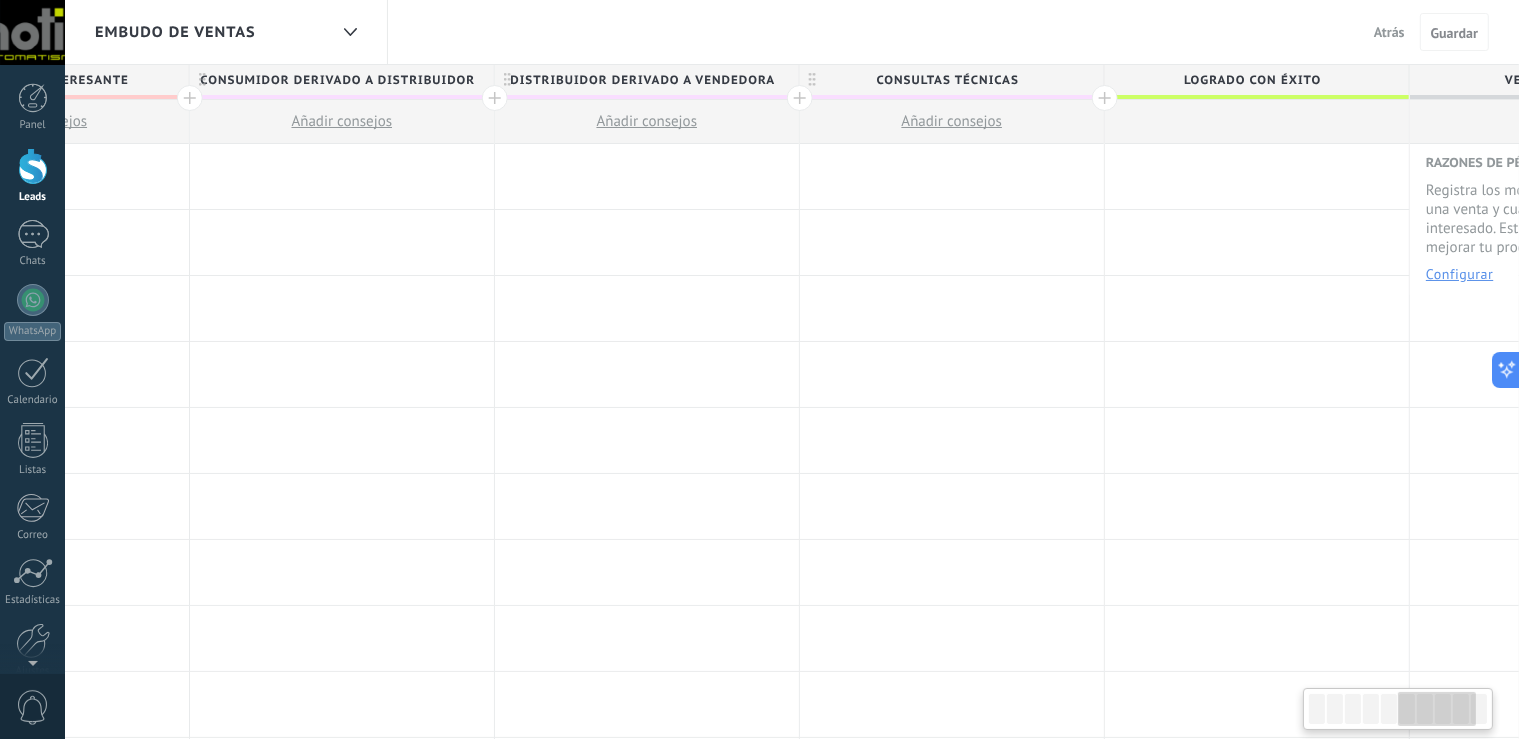 drag, startPoint x: 1321, startPoint y: 698, endPoint x: 1412, endPoint y: 702, distance: 91.08787 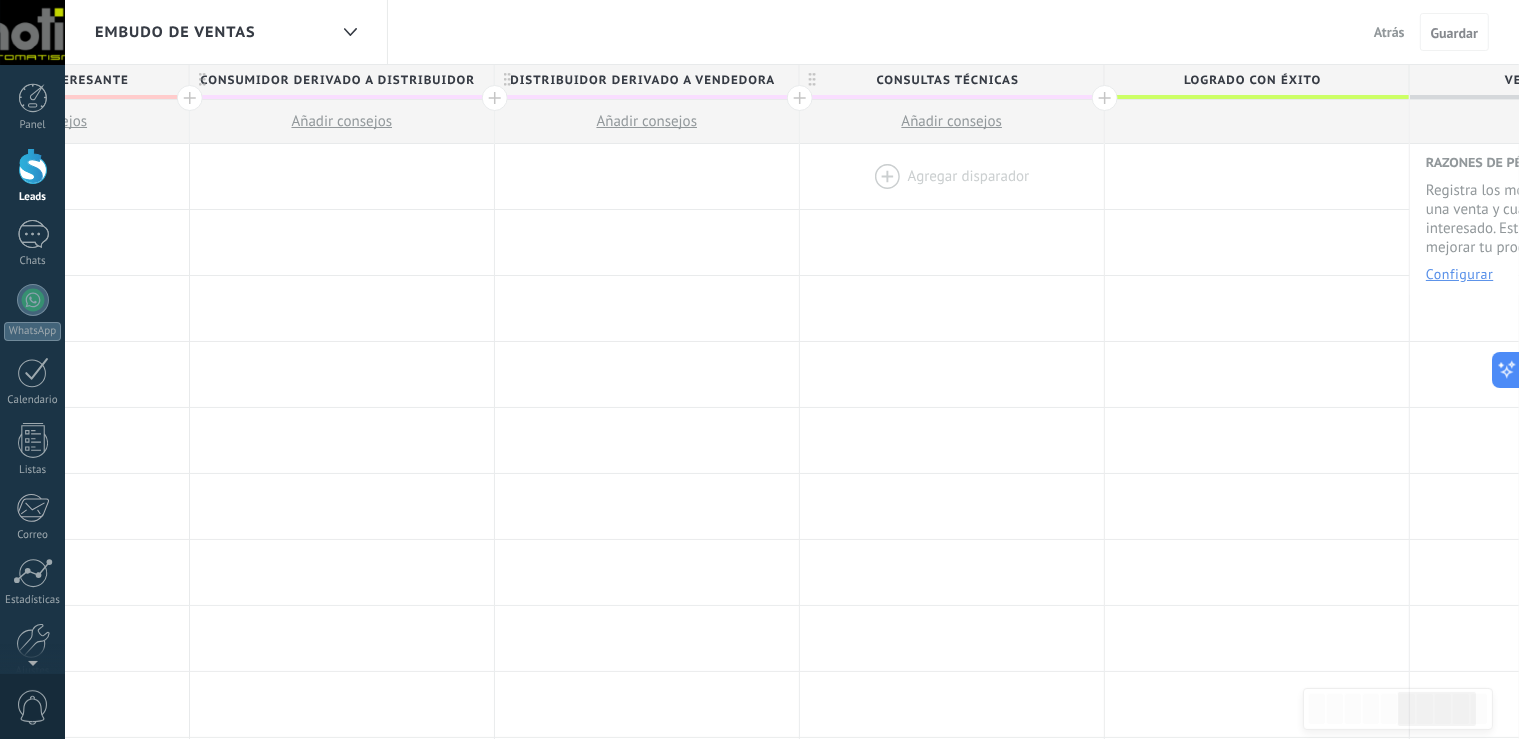 click at bounding box center [952, 176] 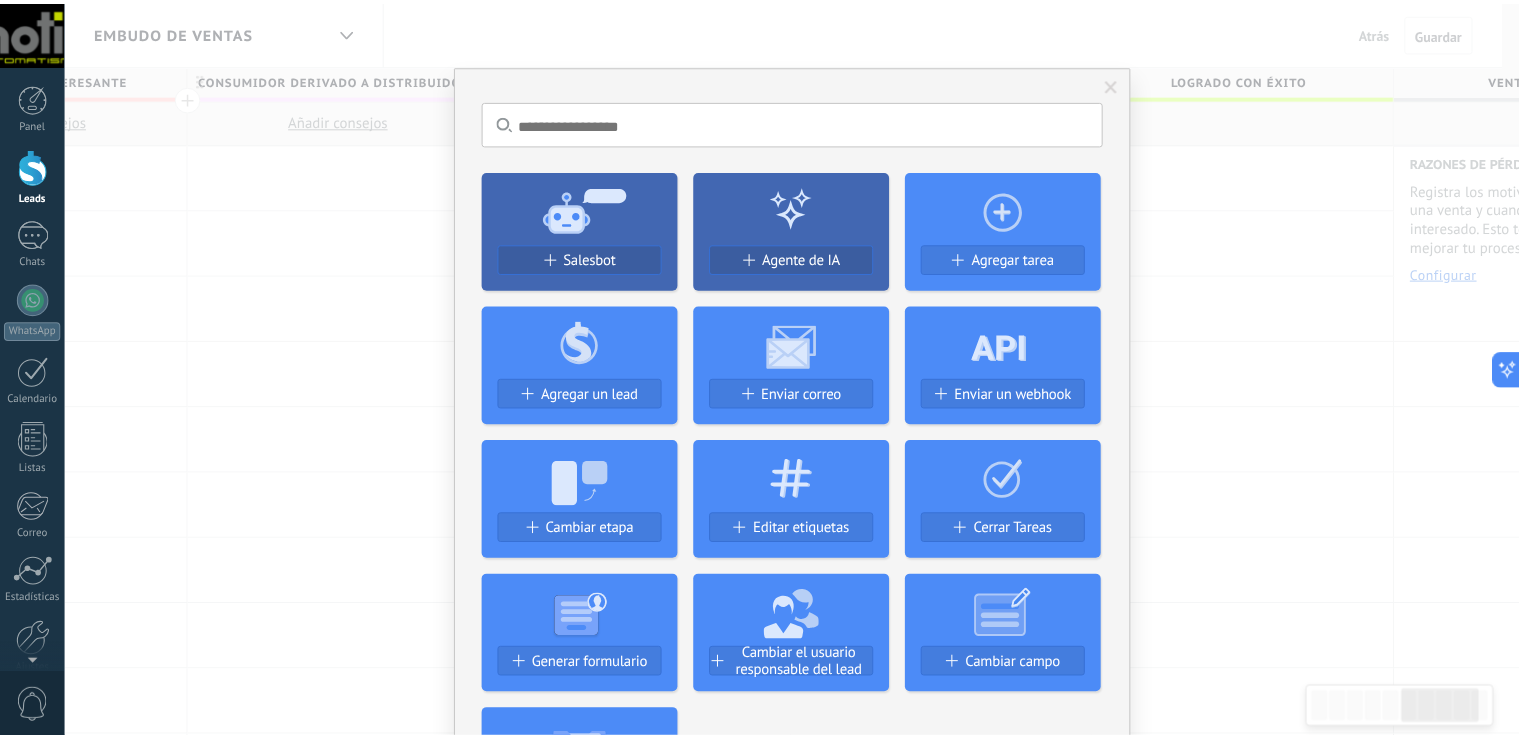 scroll, scrollTop: 0, scrollLeft: 1723, axis: horizontal 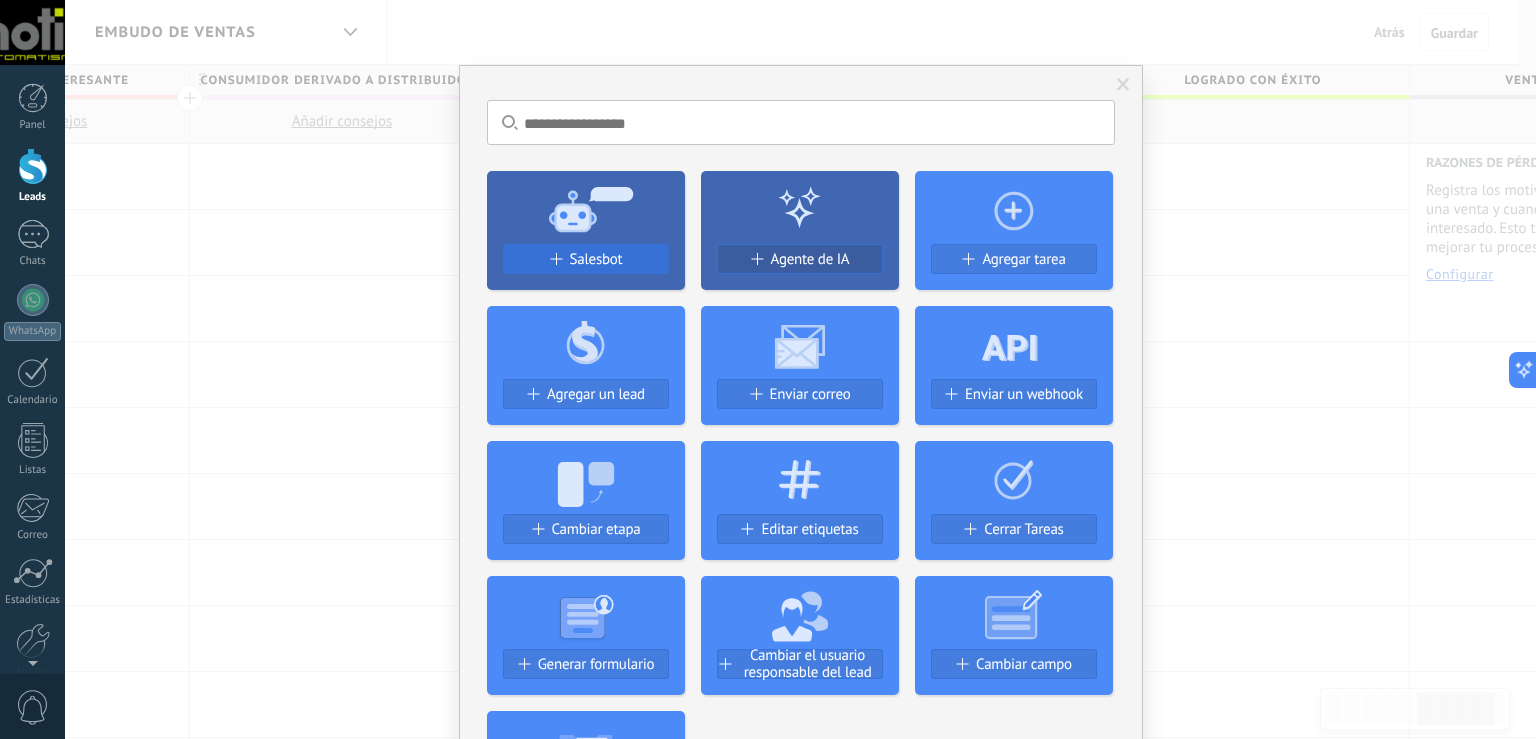 click on "Salesbot" at bounding box center (586, 259) 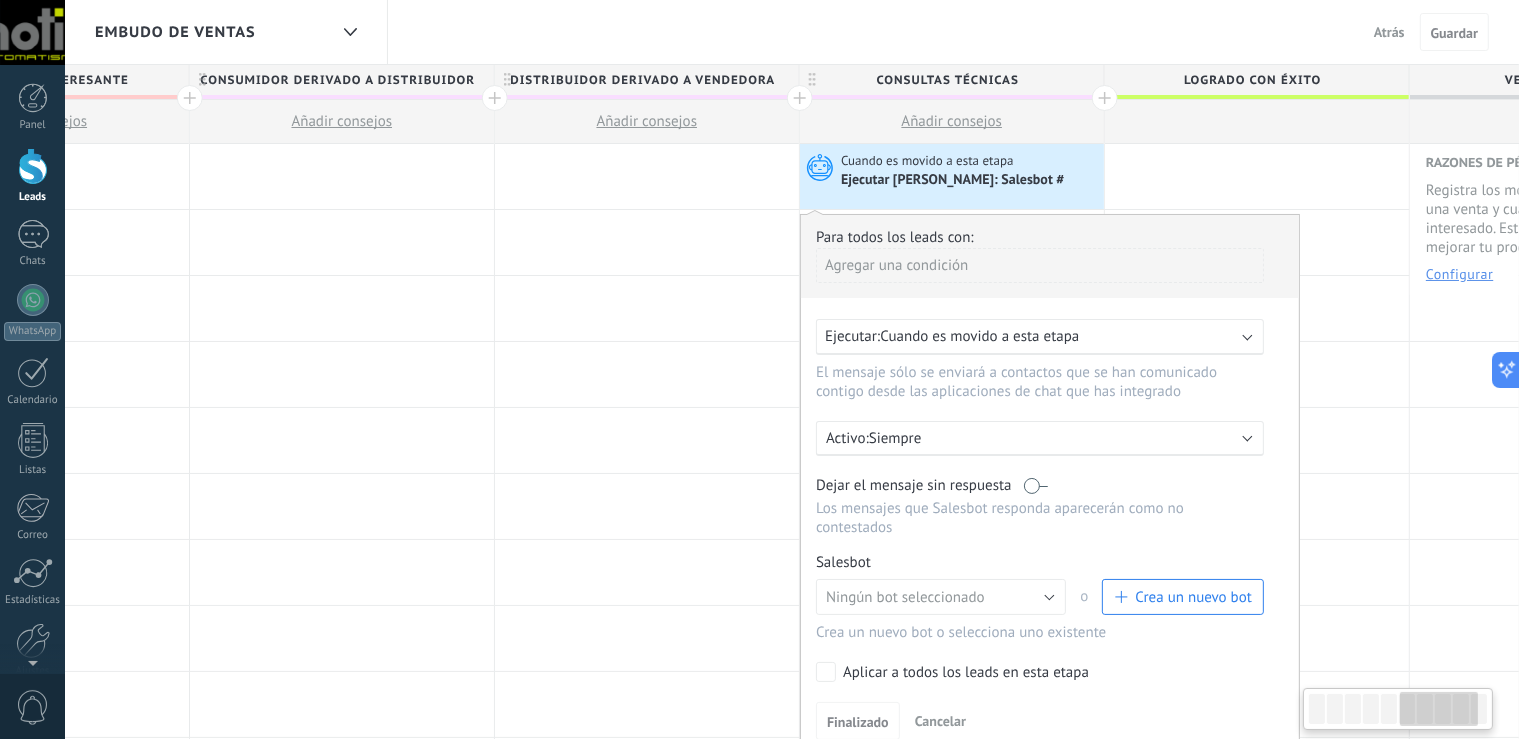 scroll, scrollTop: 0, scrollLeft: 1723, axis: horizontal 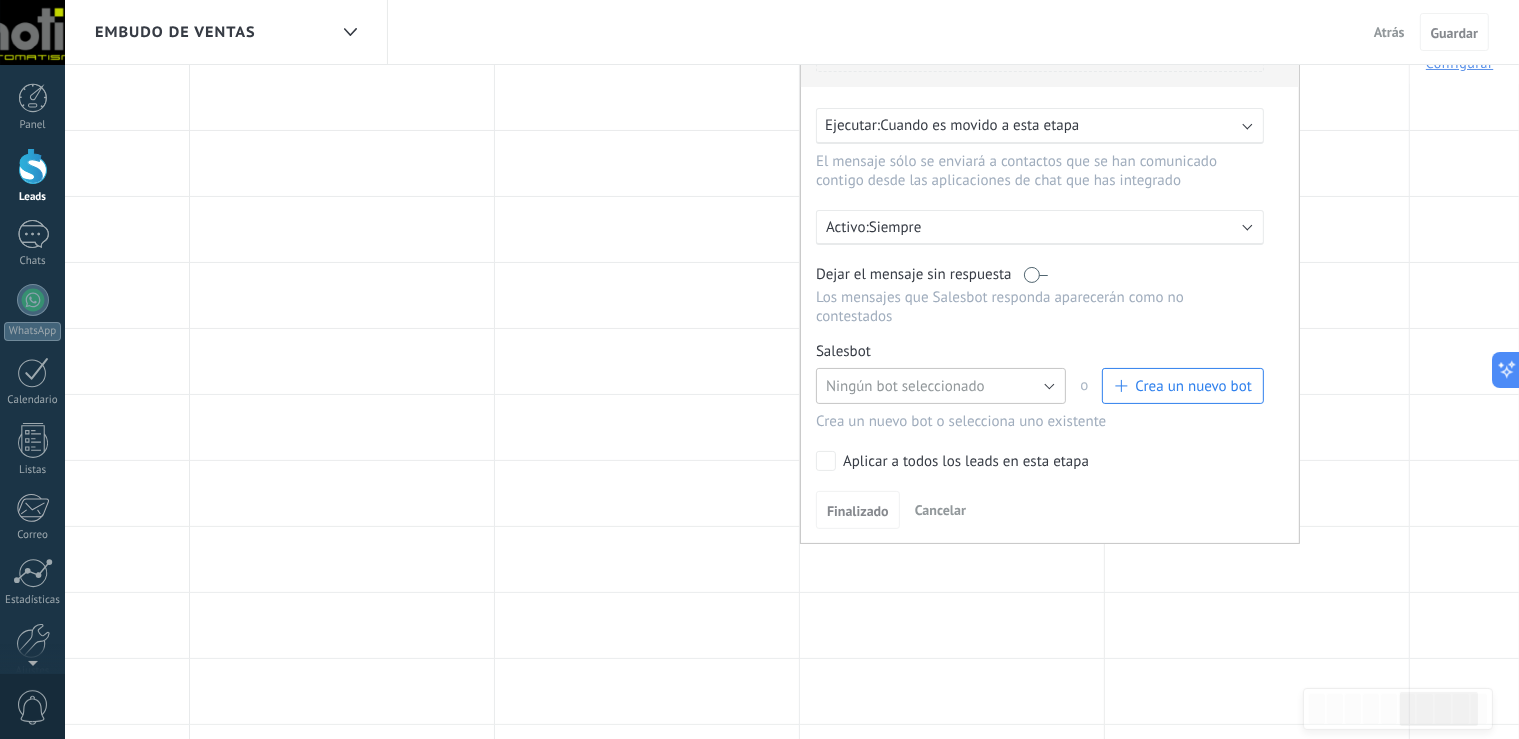 click on "Ningún bot seleccionado" at bounding box center (941, 386) 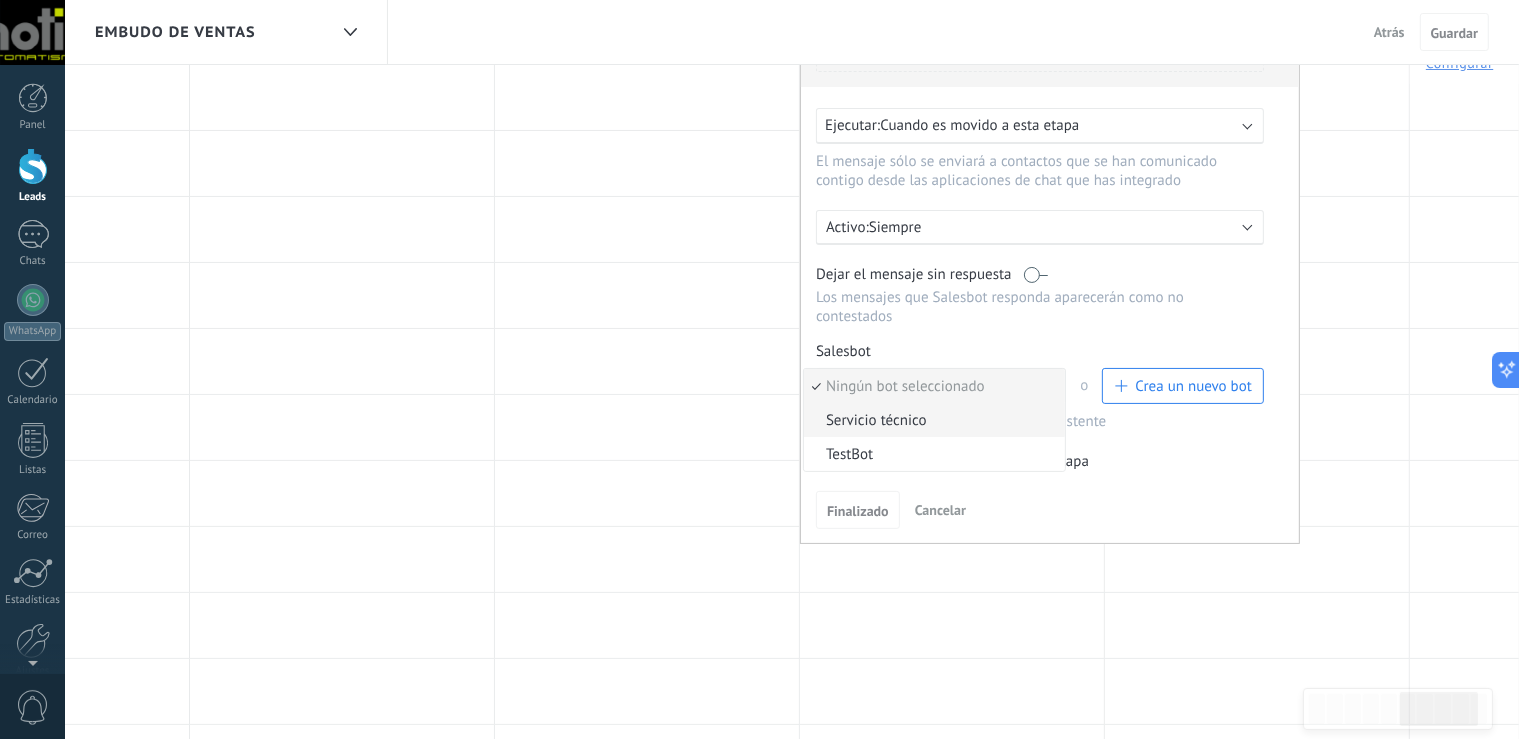 click on "Servicio técnico" at bounding box center (931, 420) 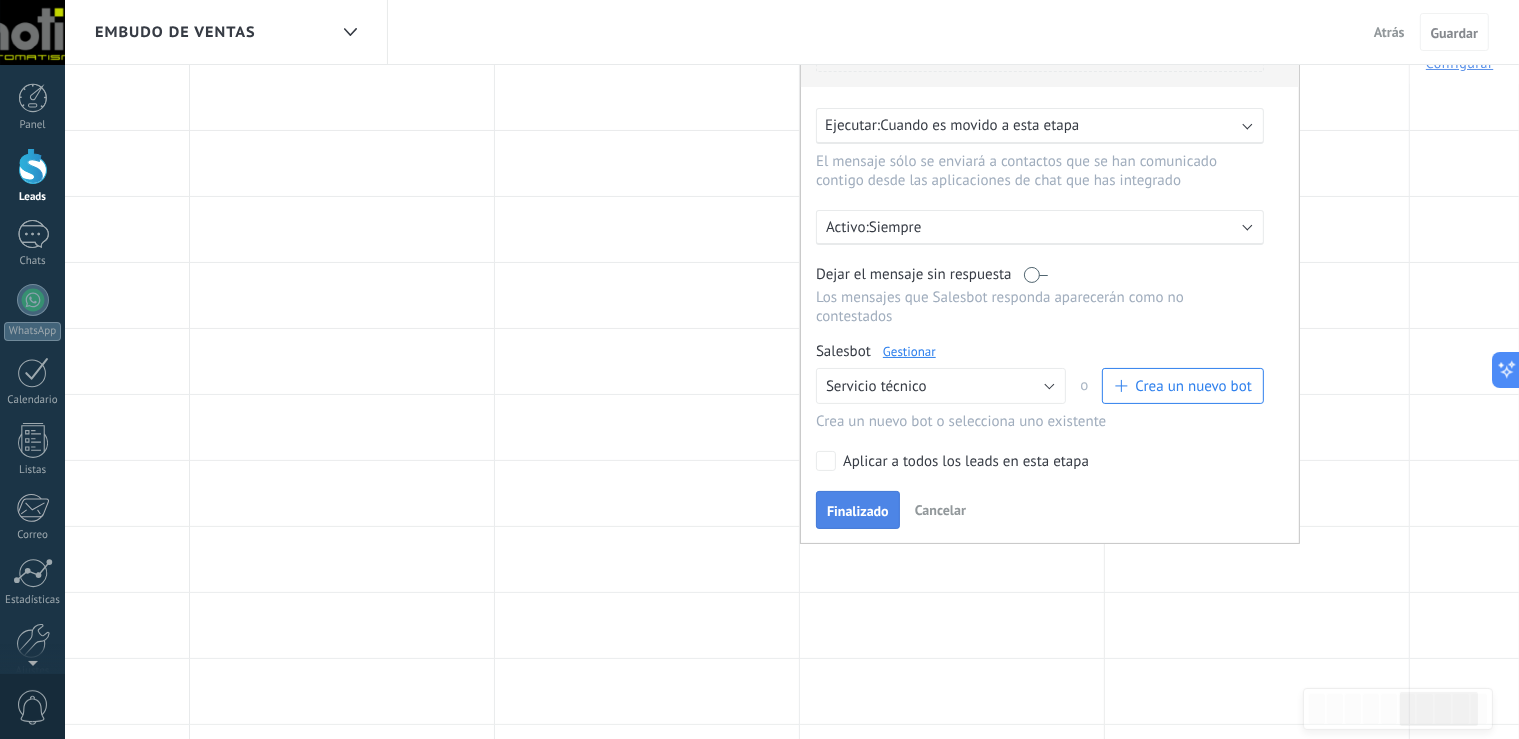 click on "Finalizado" at bounding box center [858, 510] 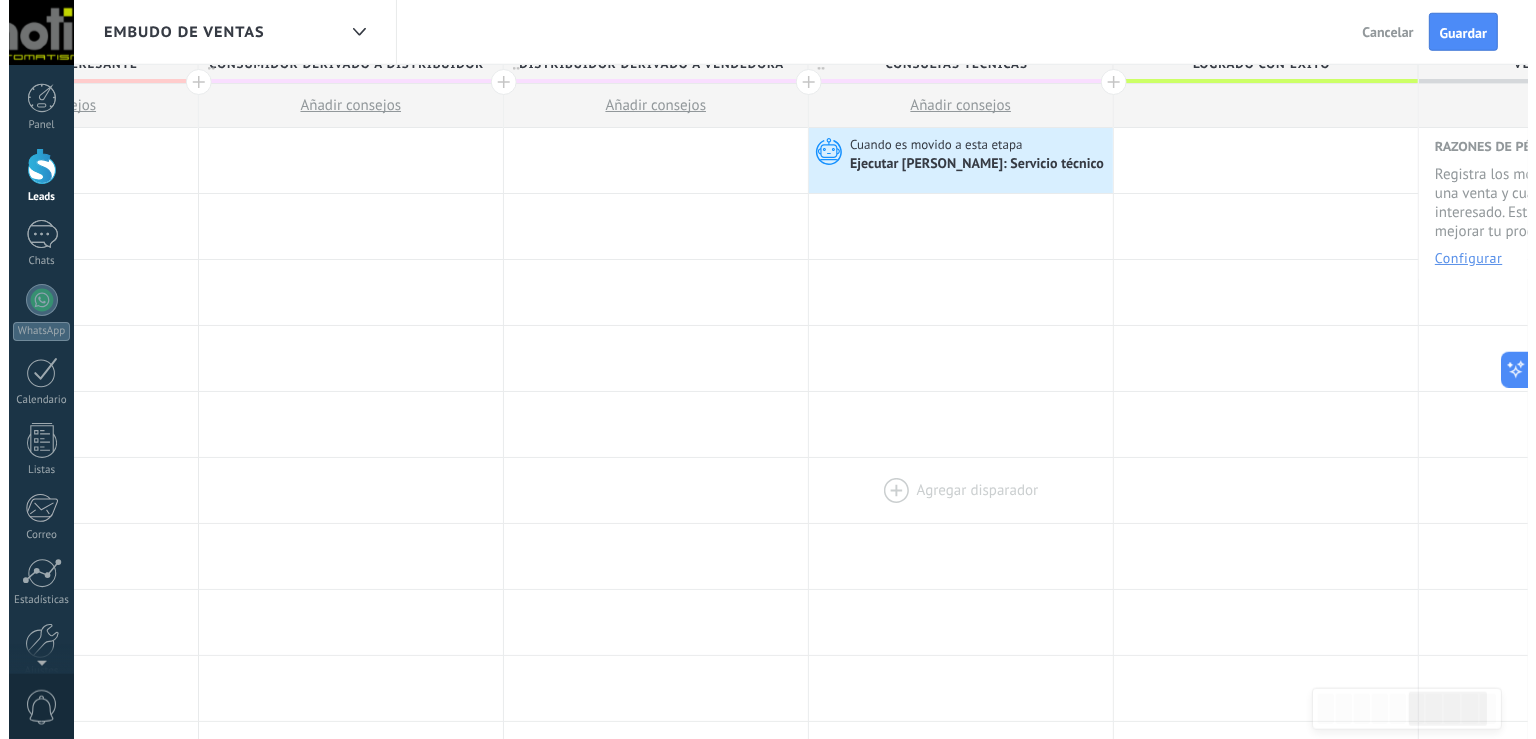 scroll, scrollTop: 0, scrollLeft: 0, axis: both 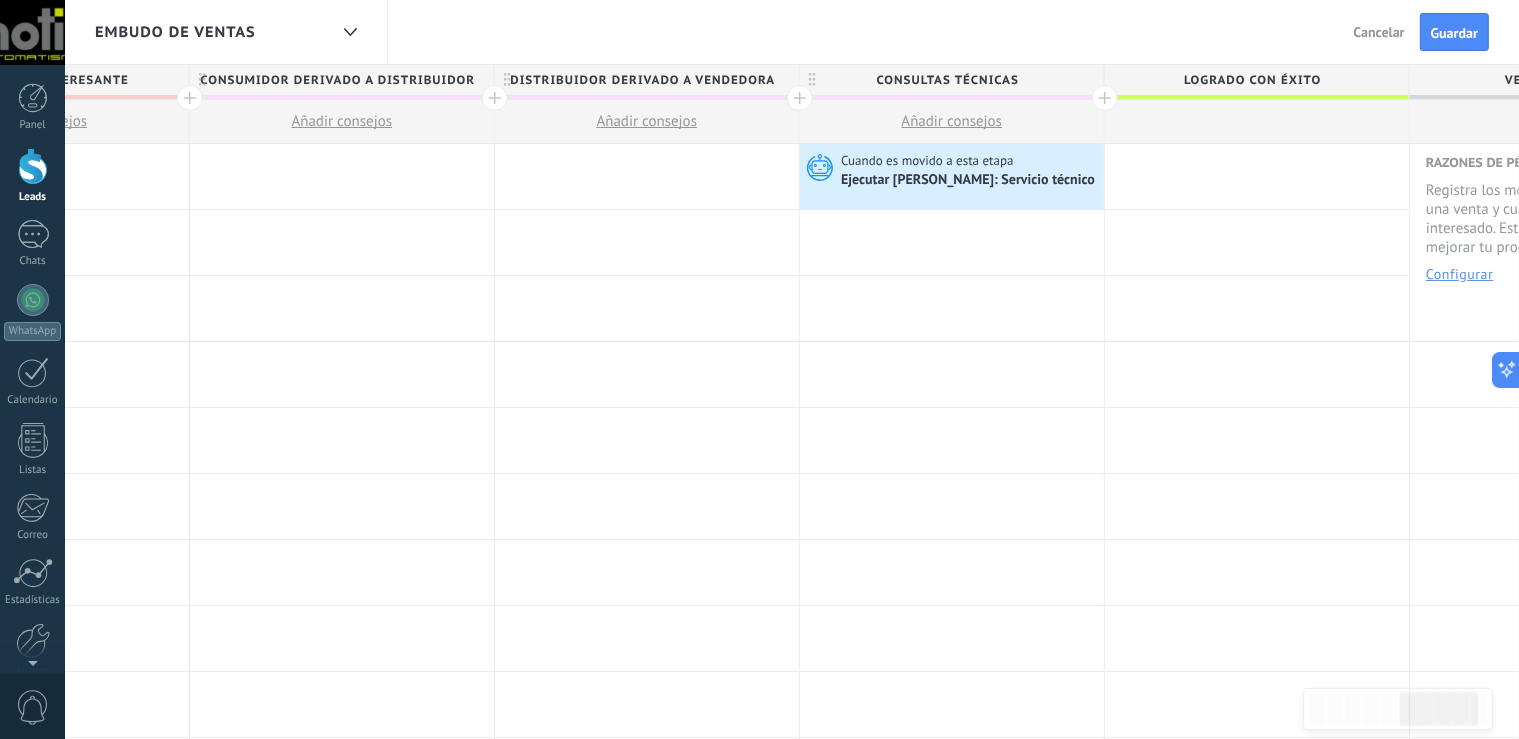 click at bounding box center (33, 166) 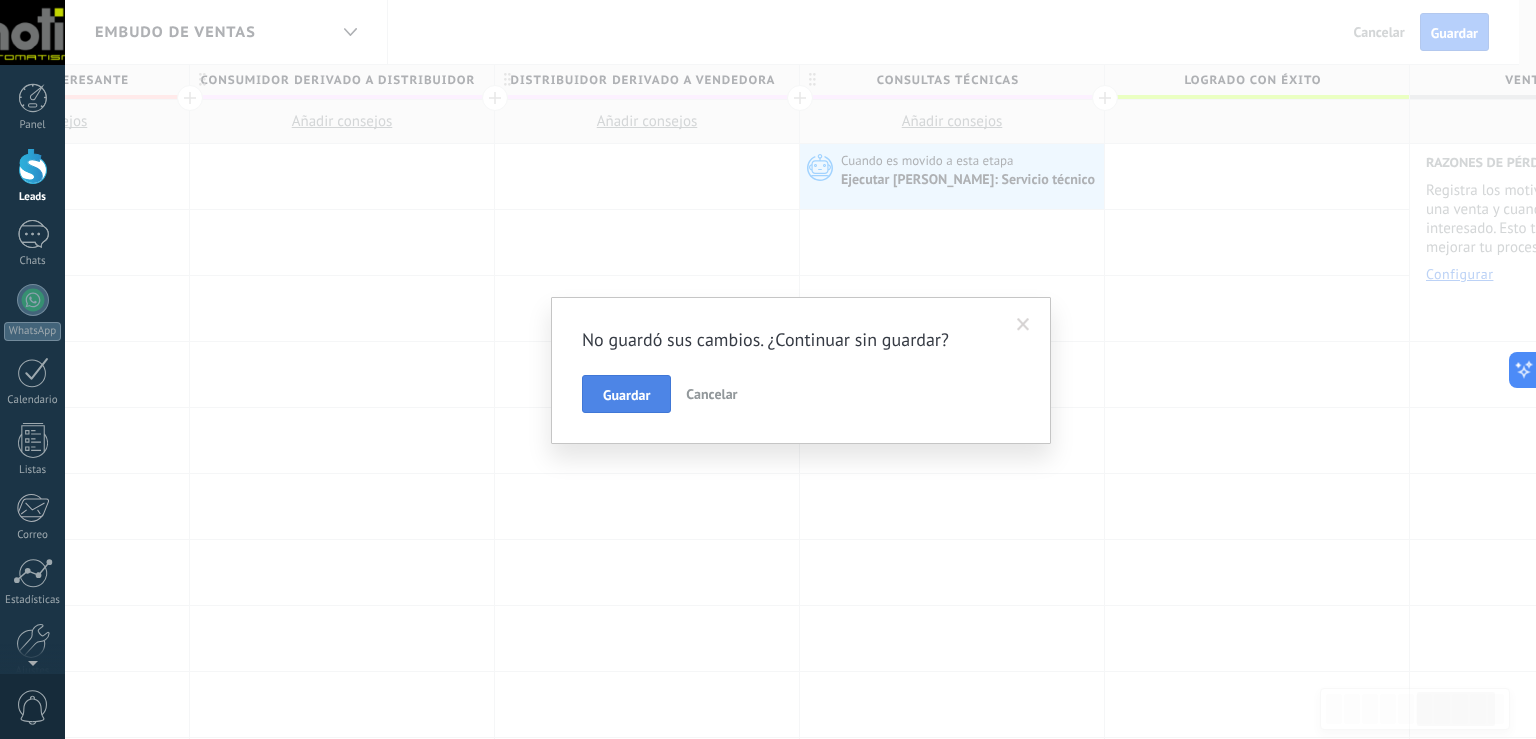 click on "Guardar" at bounding box center [626, 394] 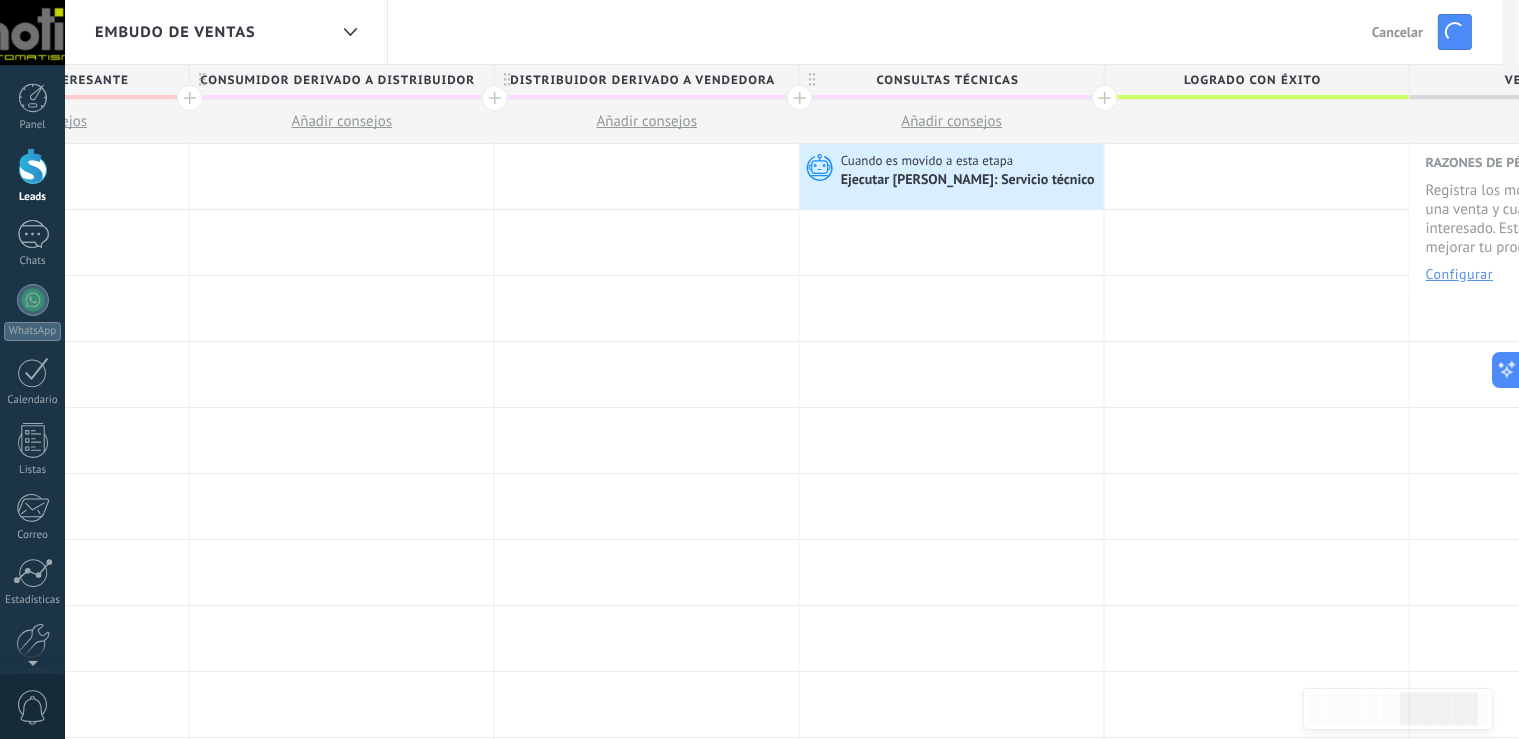 scroll, scrollTop: 0, scrollLeft: 1723, axis: horizontal 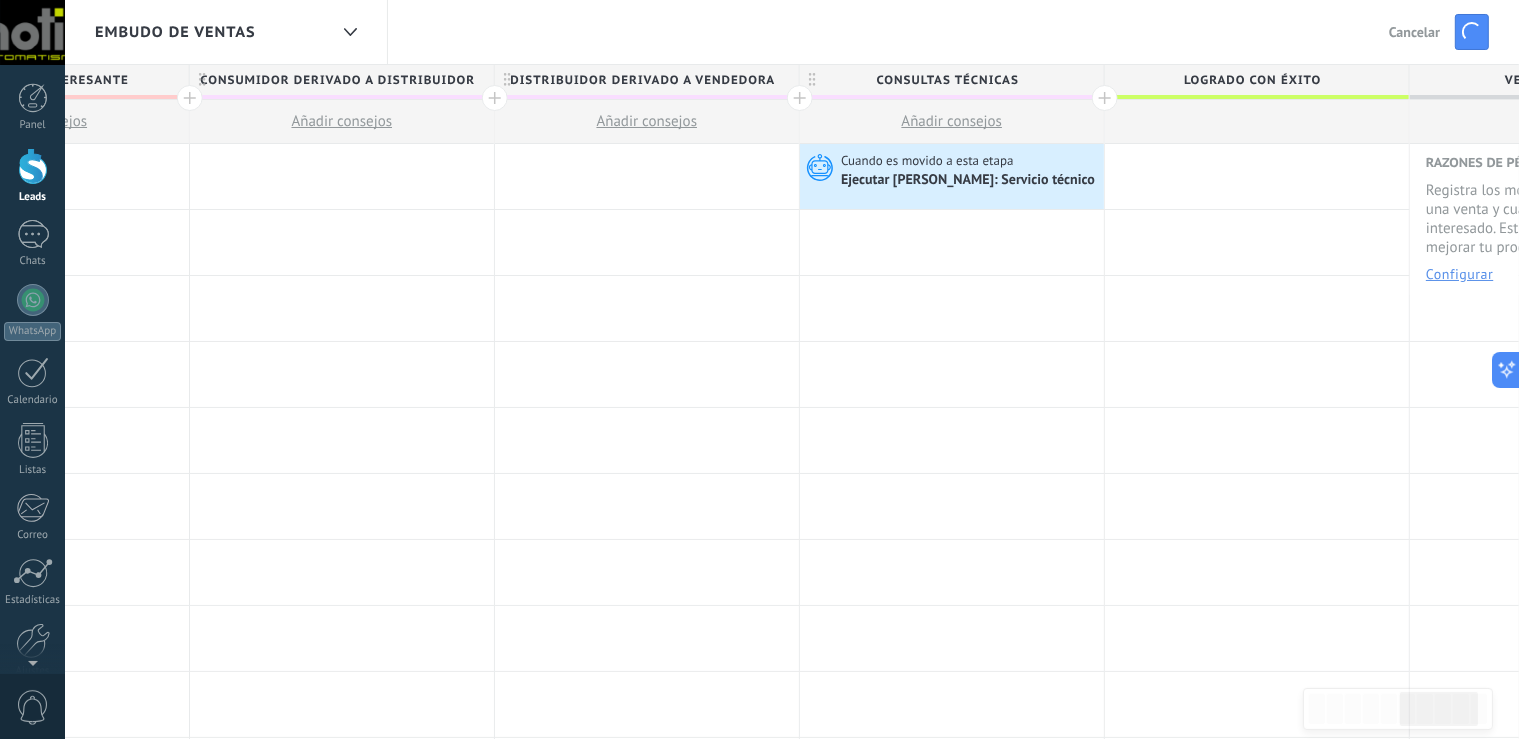 click at bounding box center (33, 166) 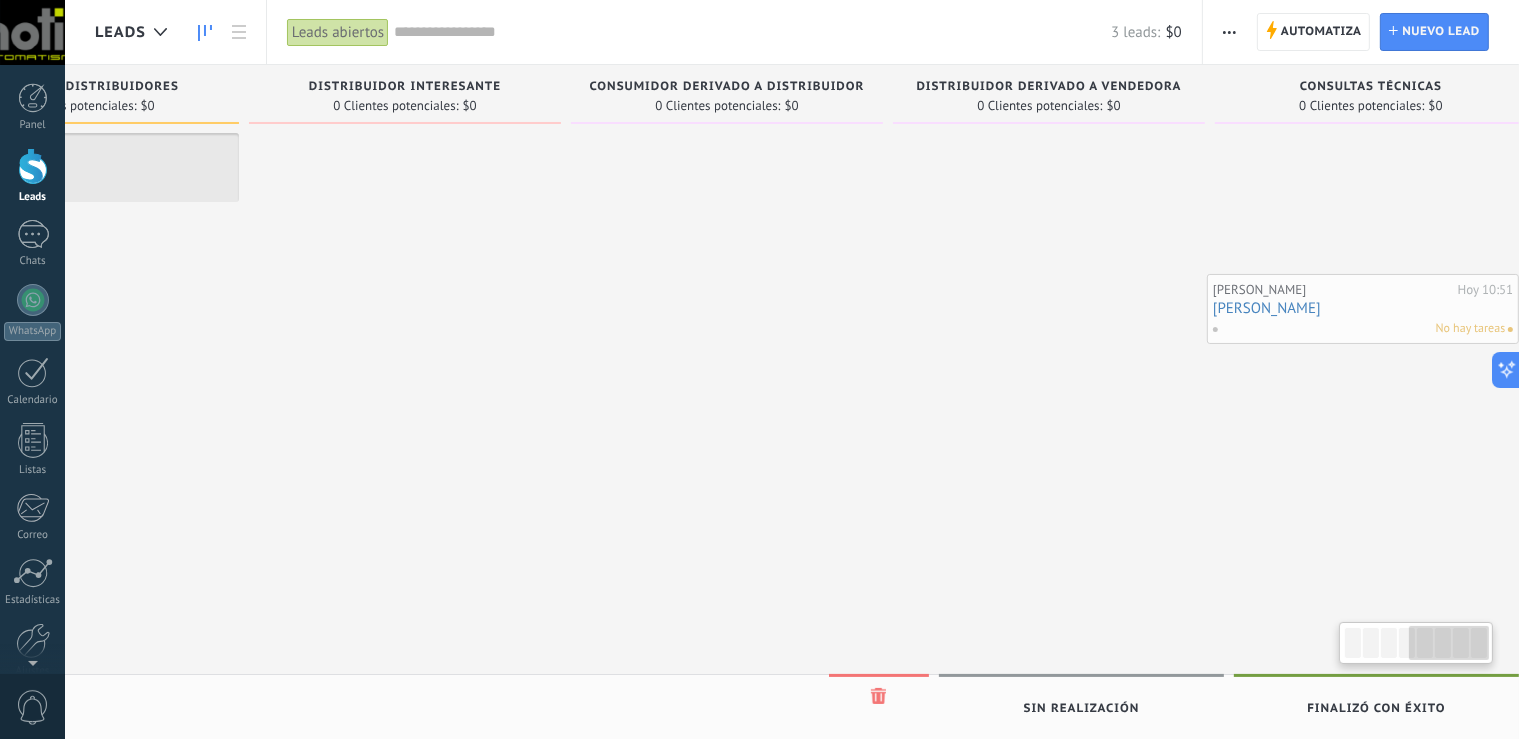 scroll, scrollTop: 0, scrollLeft: 1181, axis: horizontal 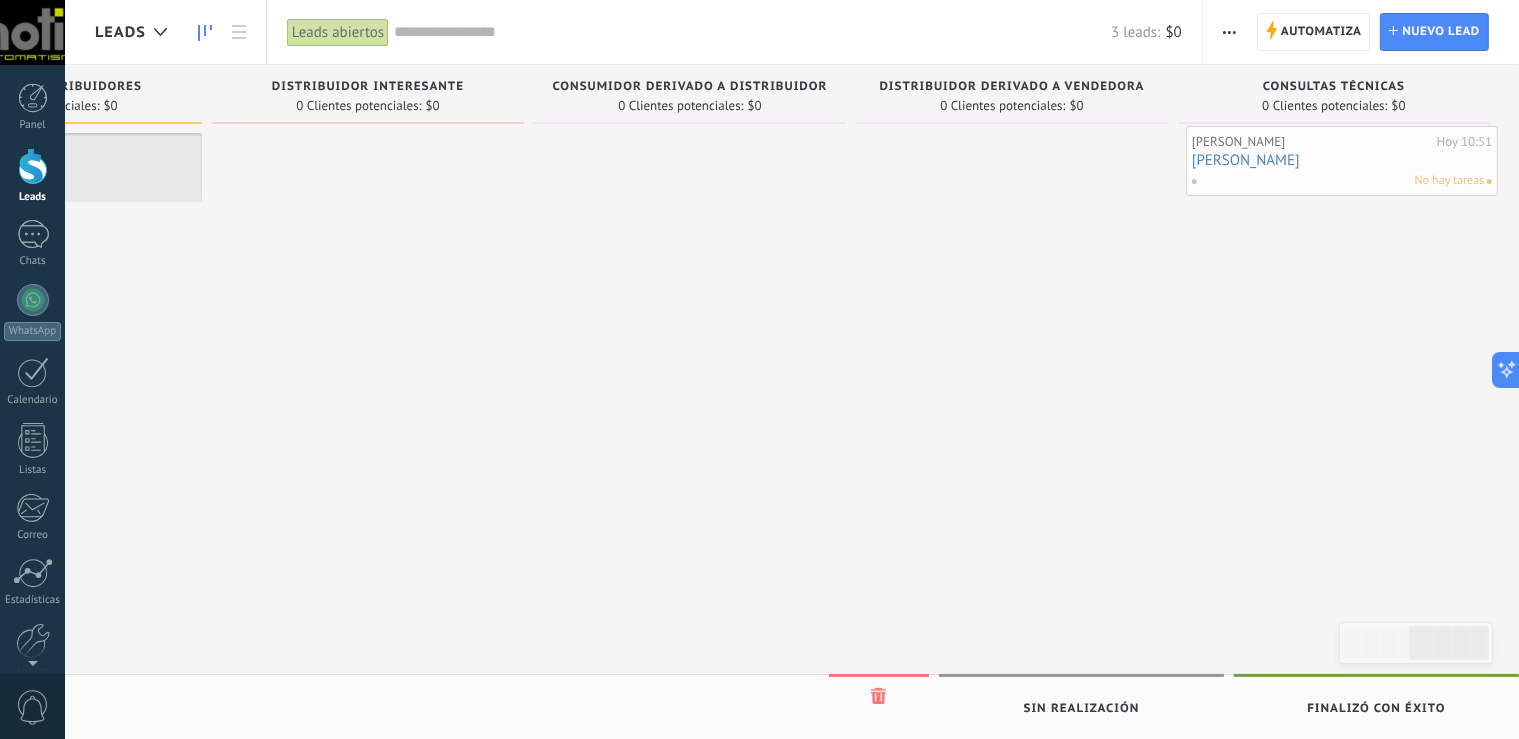 drag, startPoint x: 510, startPoint y: 286, endPoint x: 1269, endPoint y: 150, distance: 771.0882 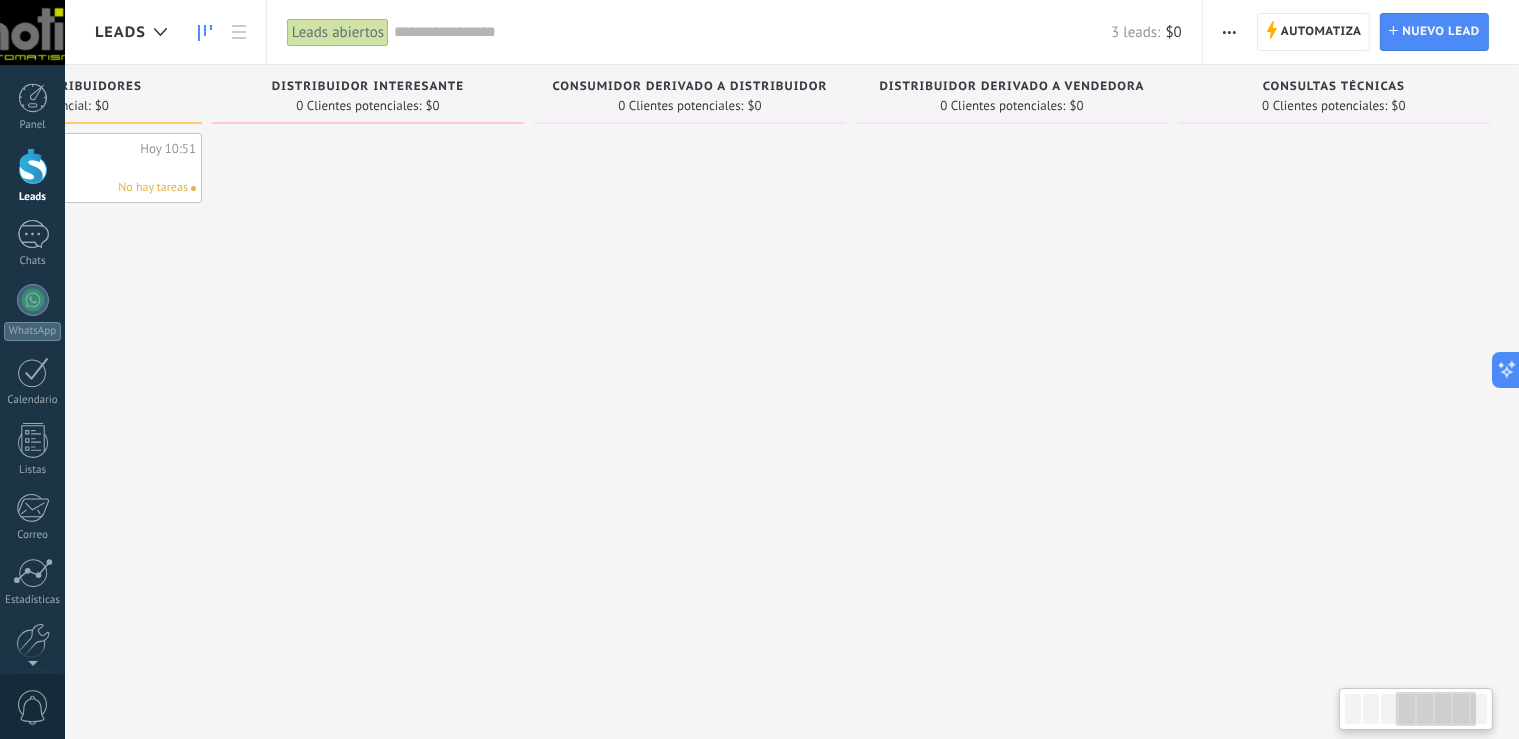 scroll, scrollTop: 0, scrollLeft: 15, axis: horizontal 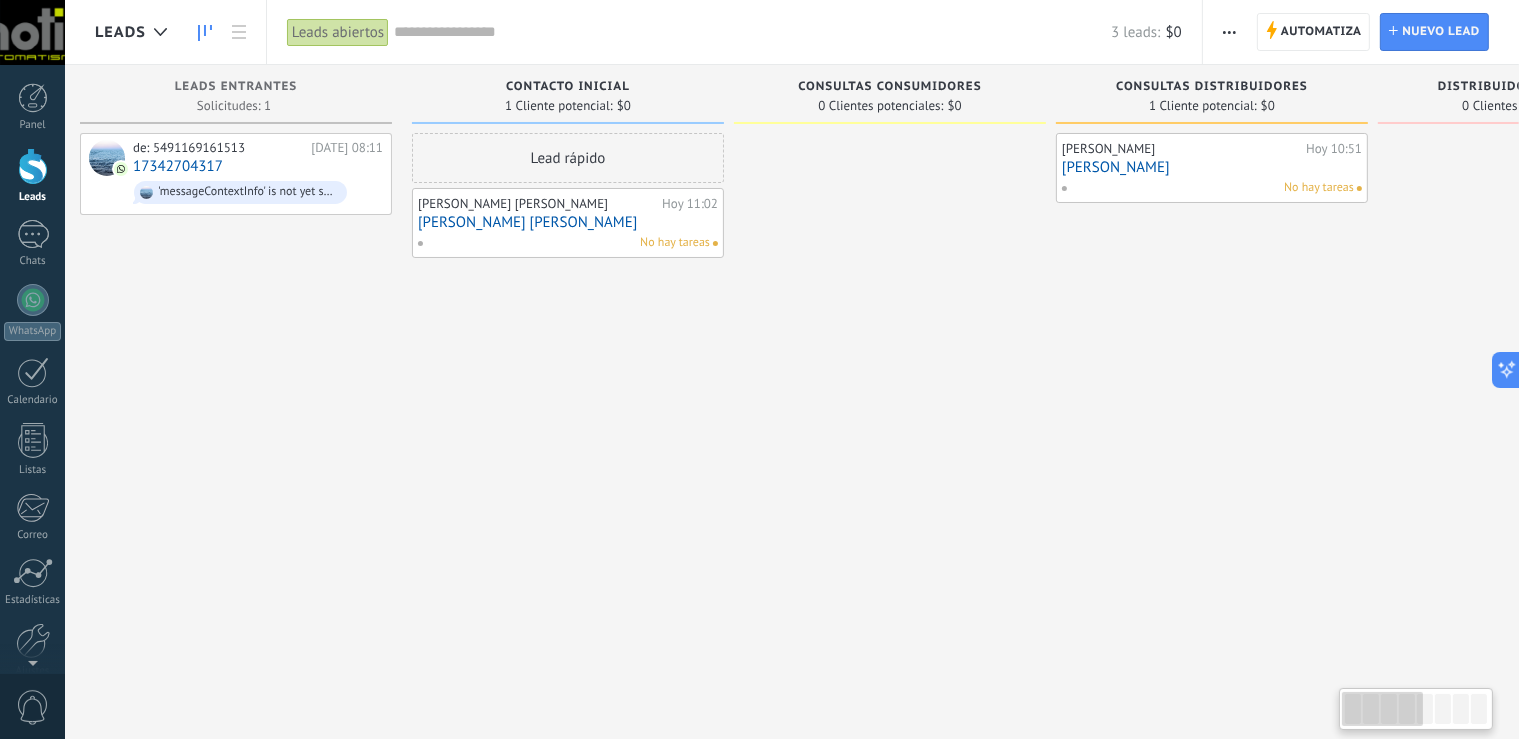 drag, startPoint x: 1435, startPoint y: 706, endPoint x: 1314, endPoint y: 714, distance: 121.264175 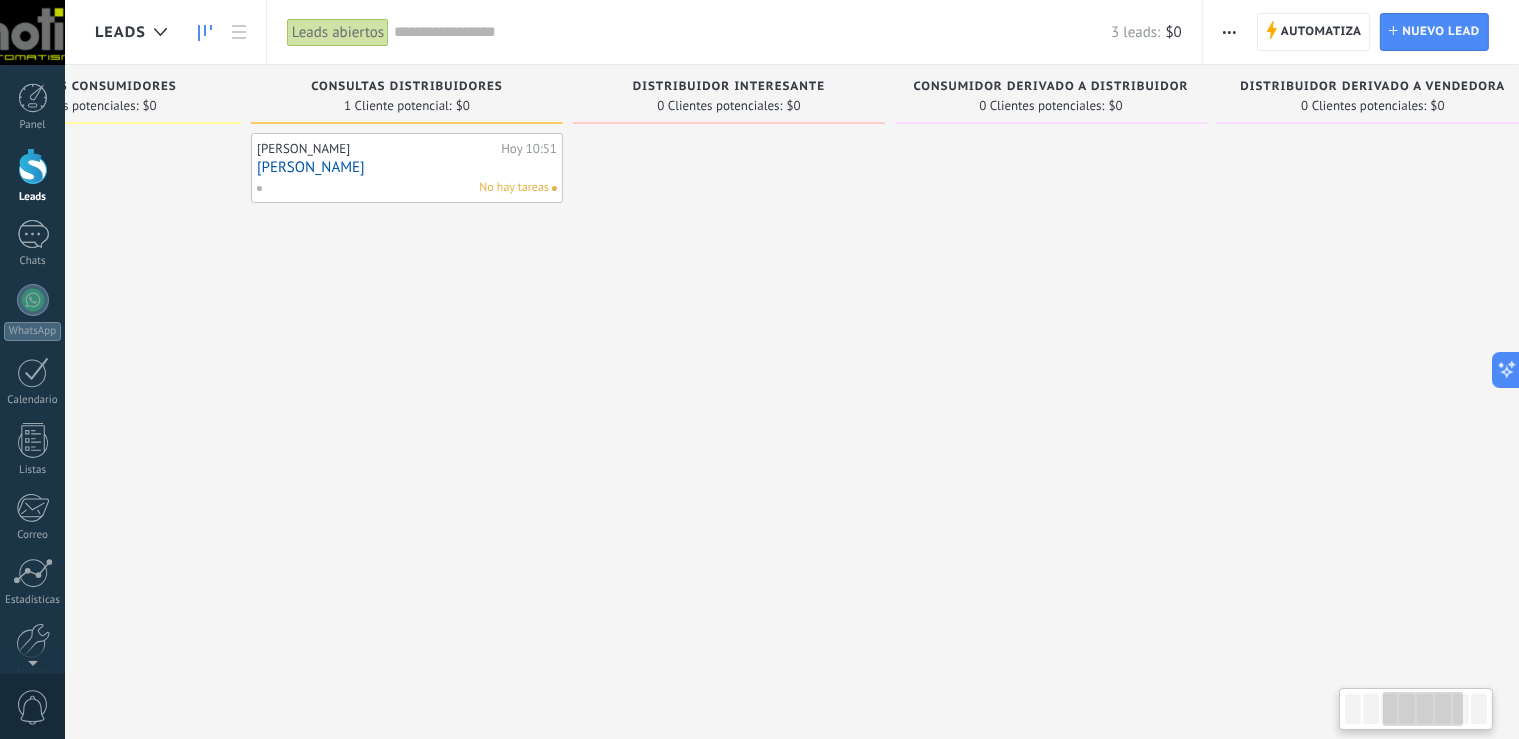 scroll, scrollTop: 0, scrollLeft: 1181, axis: horizontal 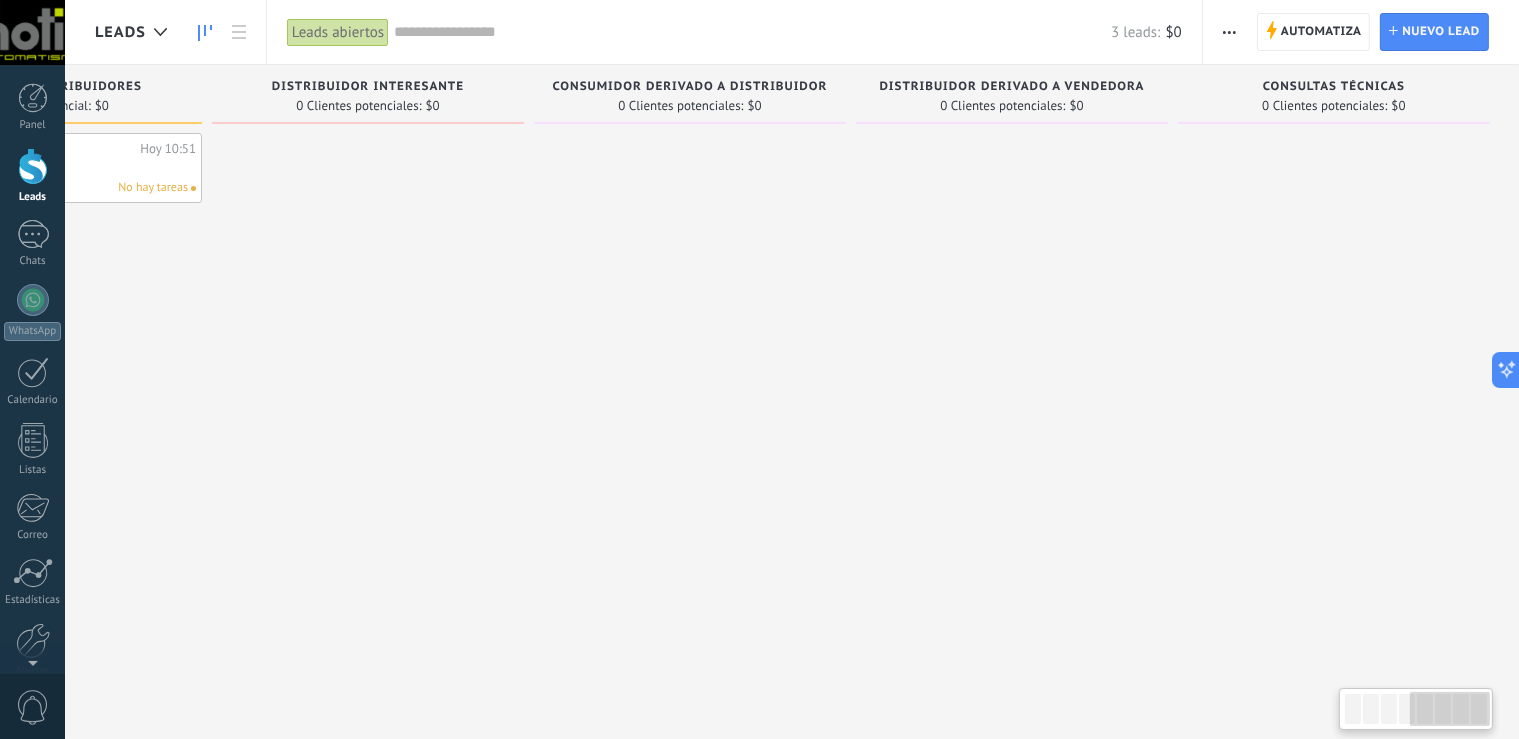 drag, startPoint x: 1345, startPoint y: 715, endPoint x: 1424, endPoint y: 710, distance: 79.15807 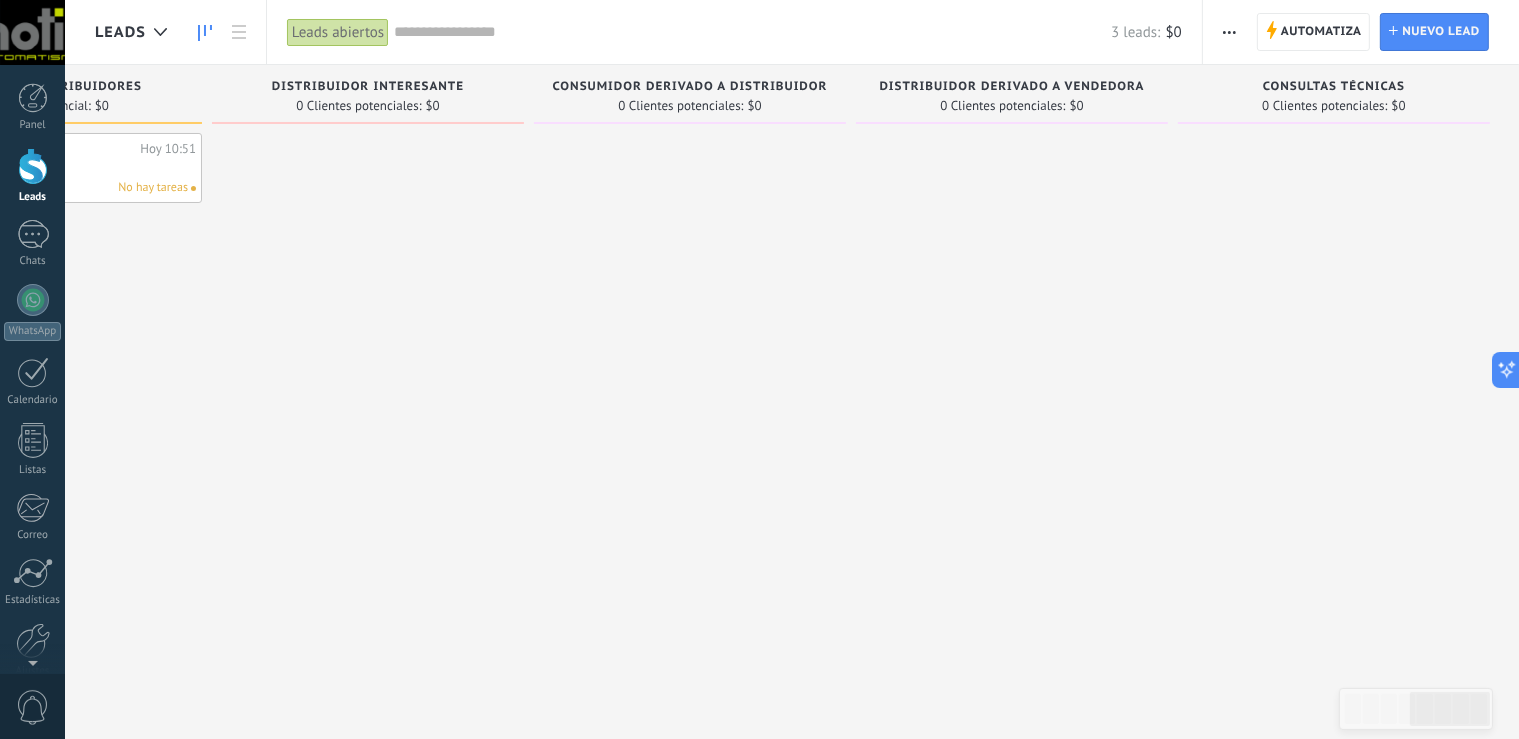 click on "Consultas técnicas" at bounding box center (1334, 87) 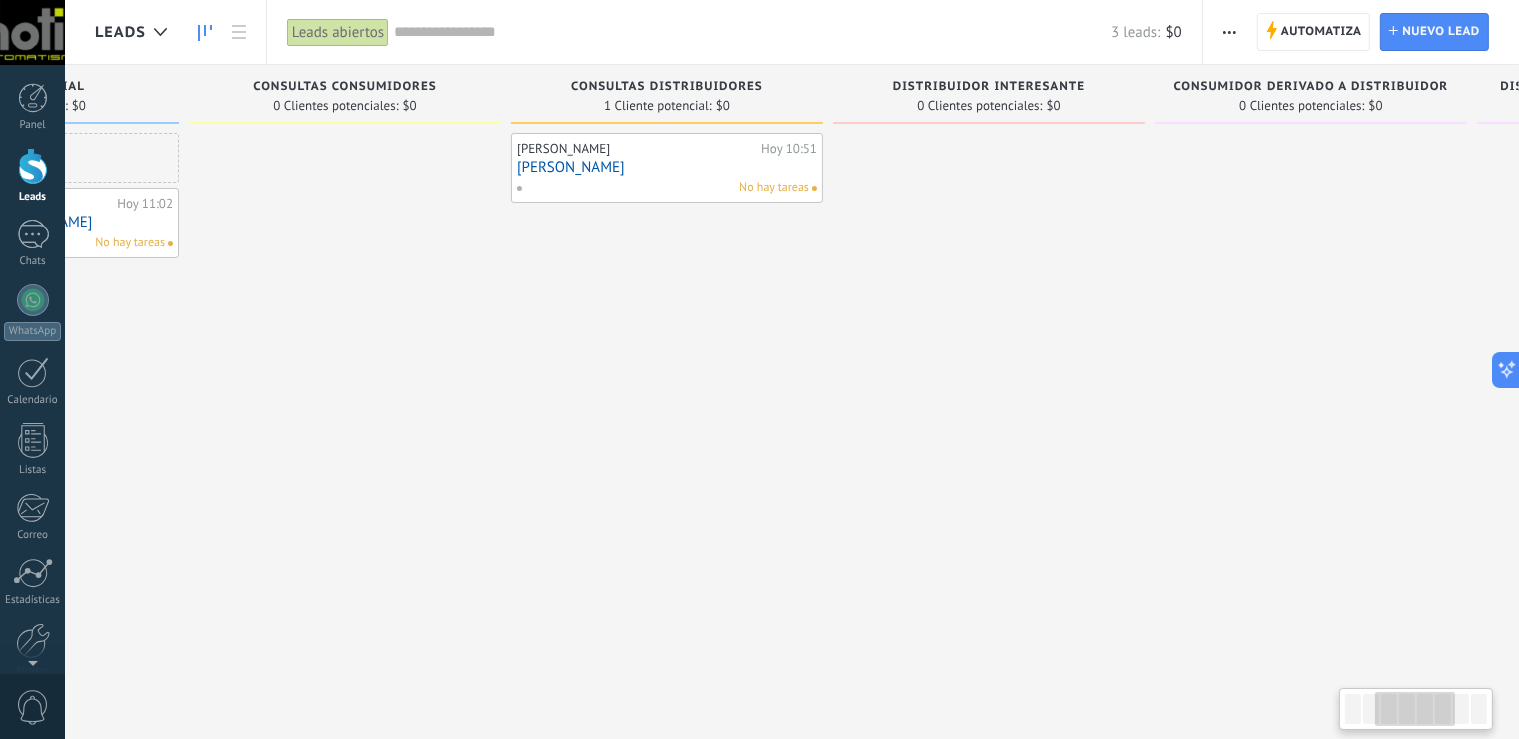 scroll, scrollTop: 0, scrollLeft: 597, axis: horizontal 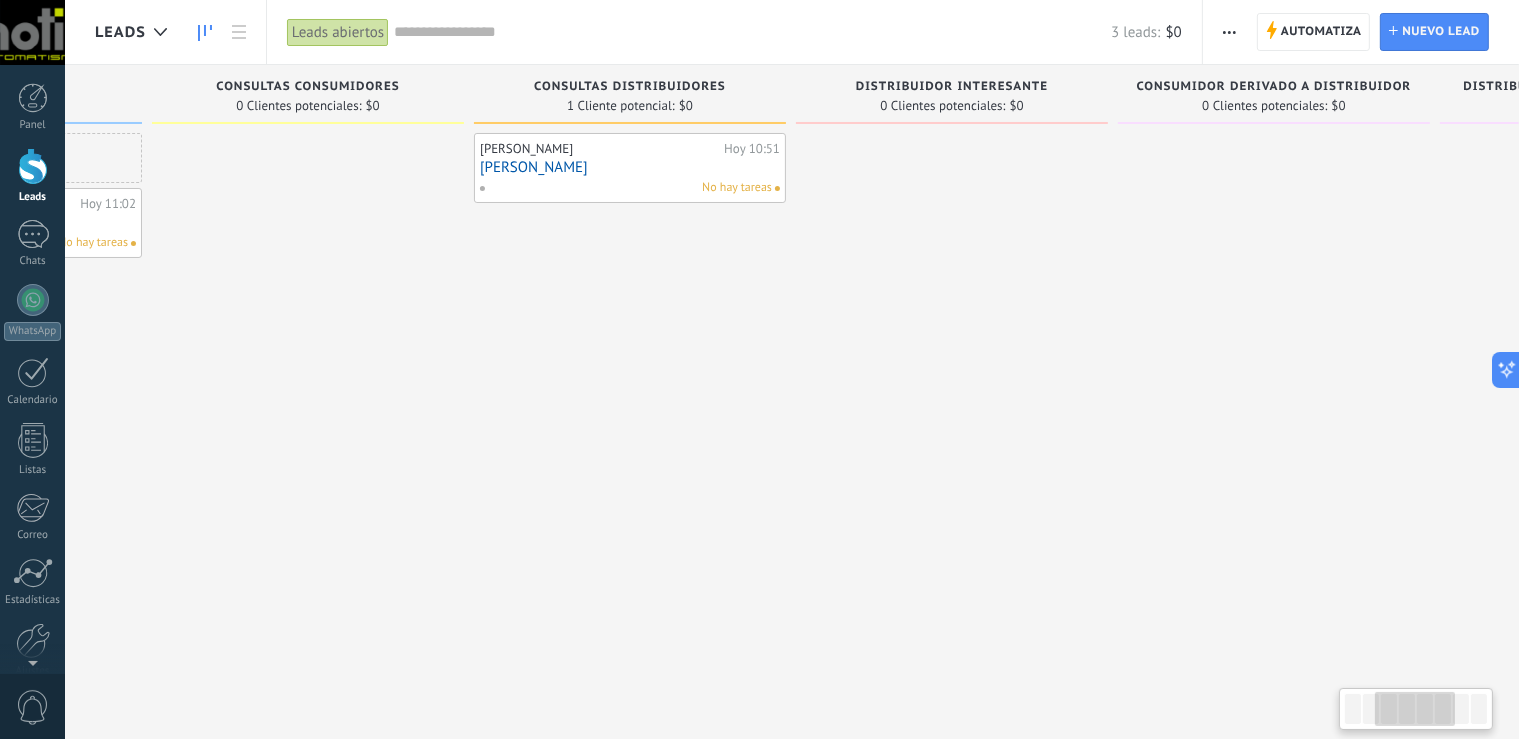 drag, startPoint x: 1448, startPoint y: 709, endPoint x: 1413, endPoint y: 714, distance: 35.35534 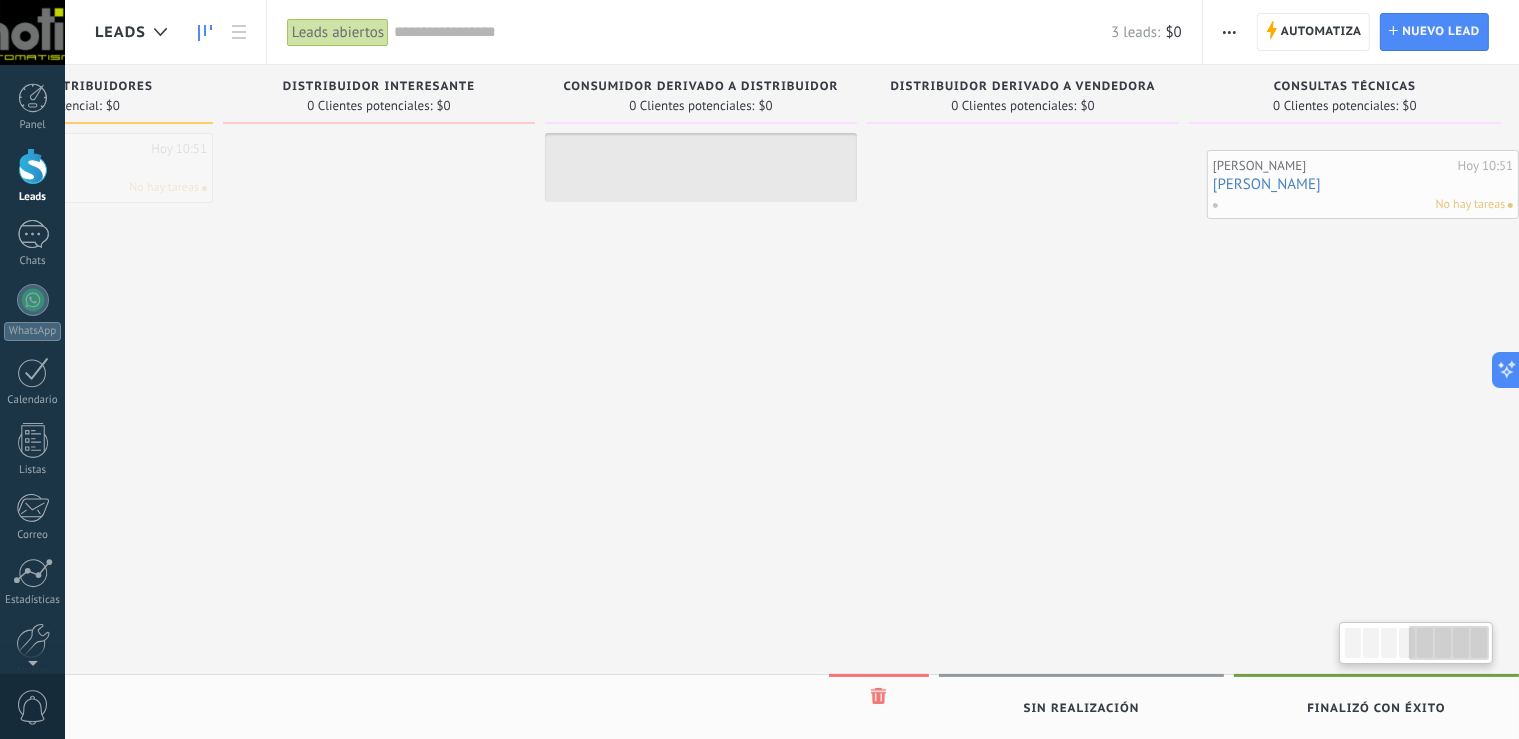 scroll, scrollTop: 0, scrollLeft: 1181, axis: horizontal 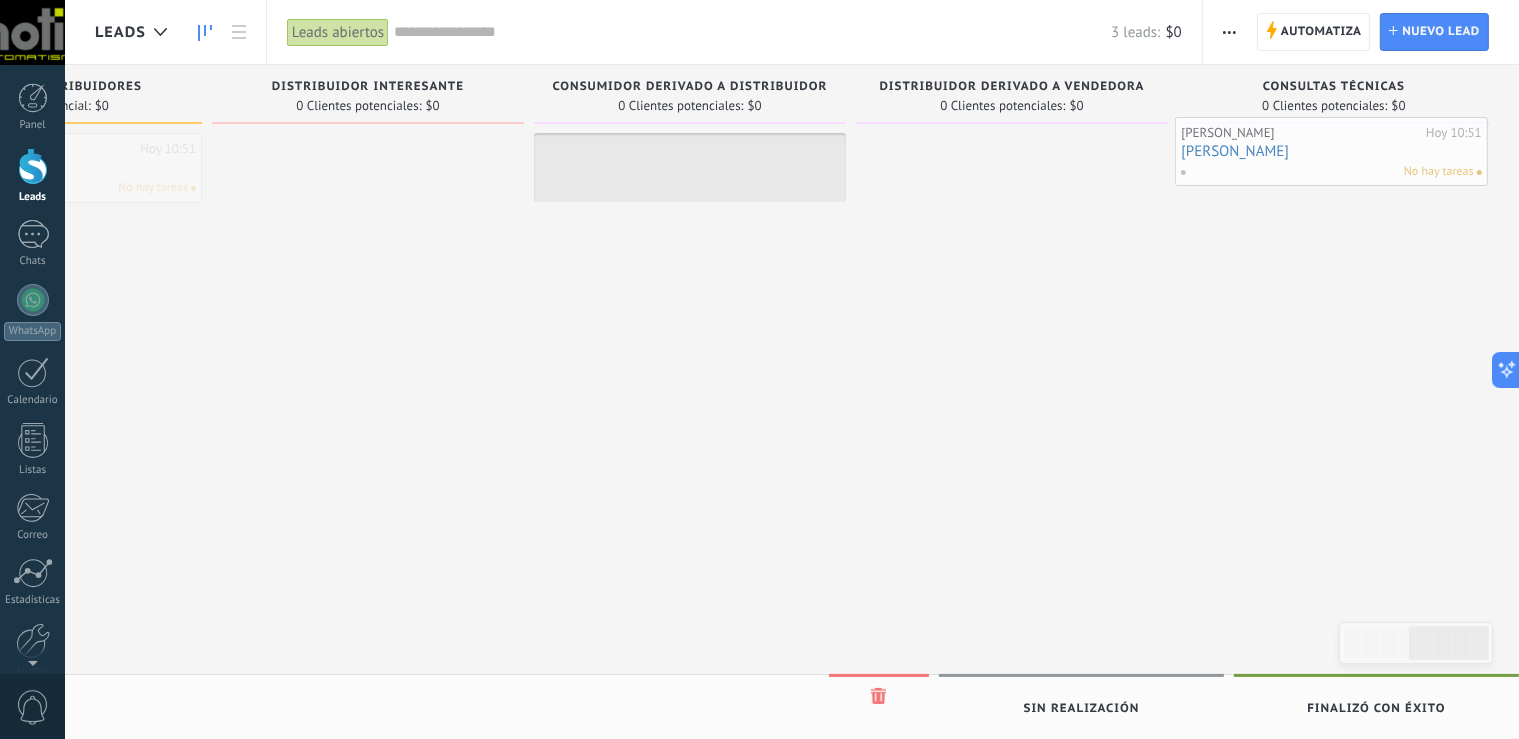 drag, startPoint x: 633, startPoint y: 156, endPoint x: 1335, endPoint y: 140, distance: 702.1823 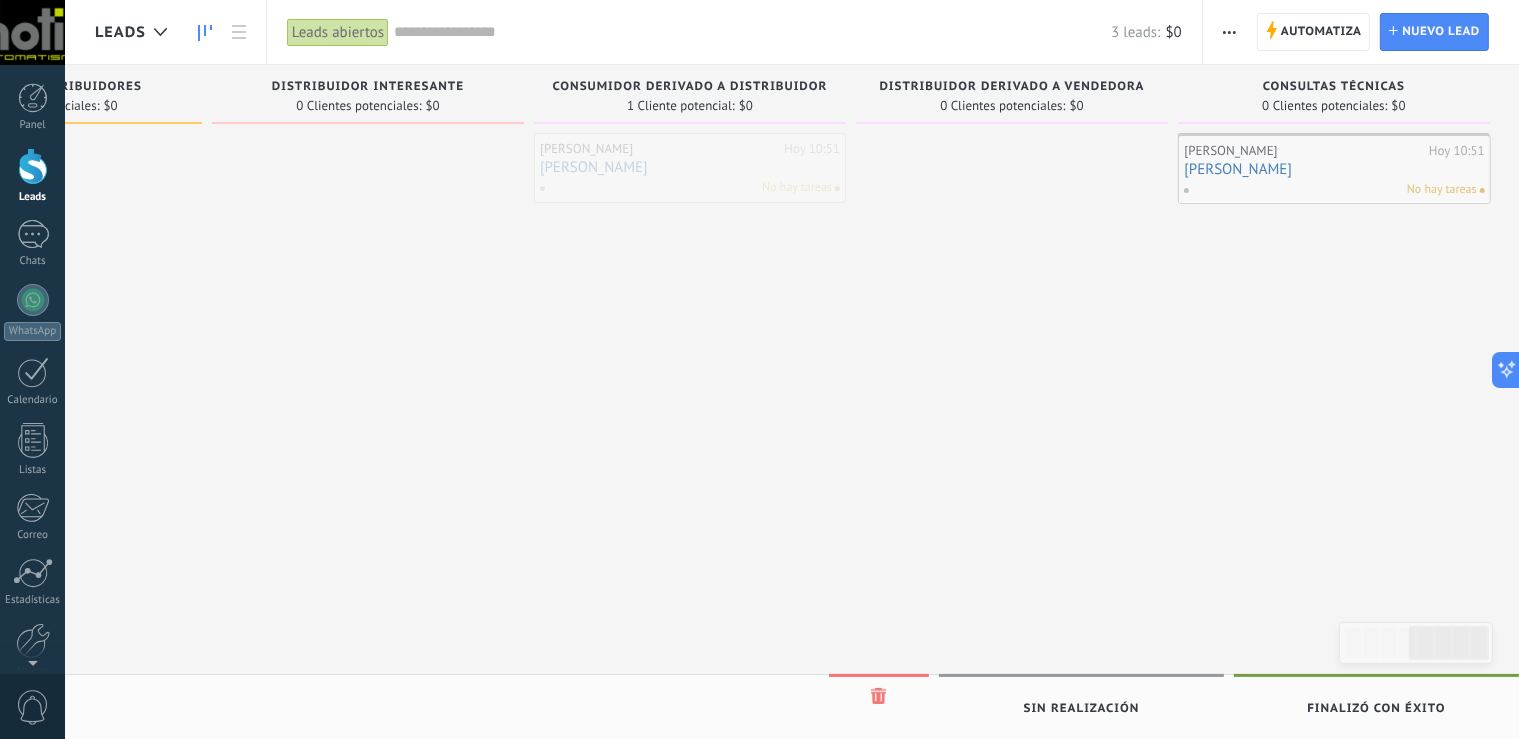 drag, startPoint x: 690, startPoint y: 158, endPoint x: 1335, endPoint y: 160, distance: 645.0031 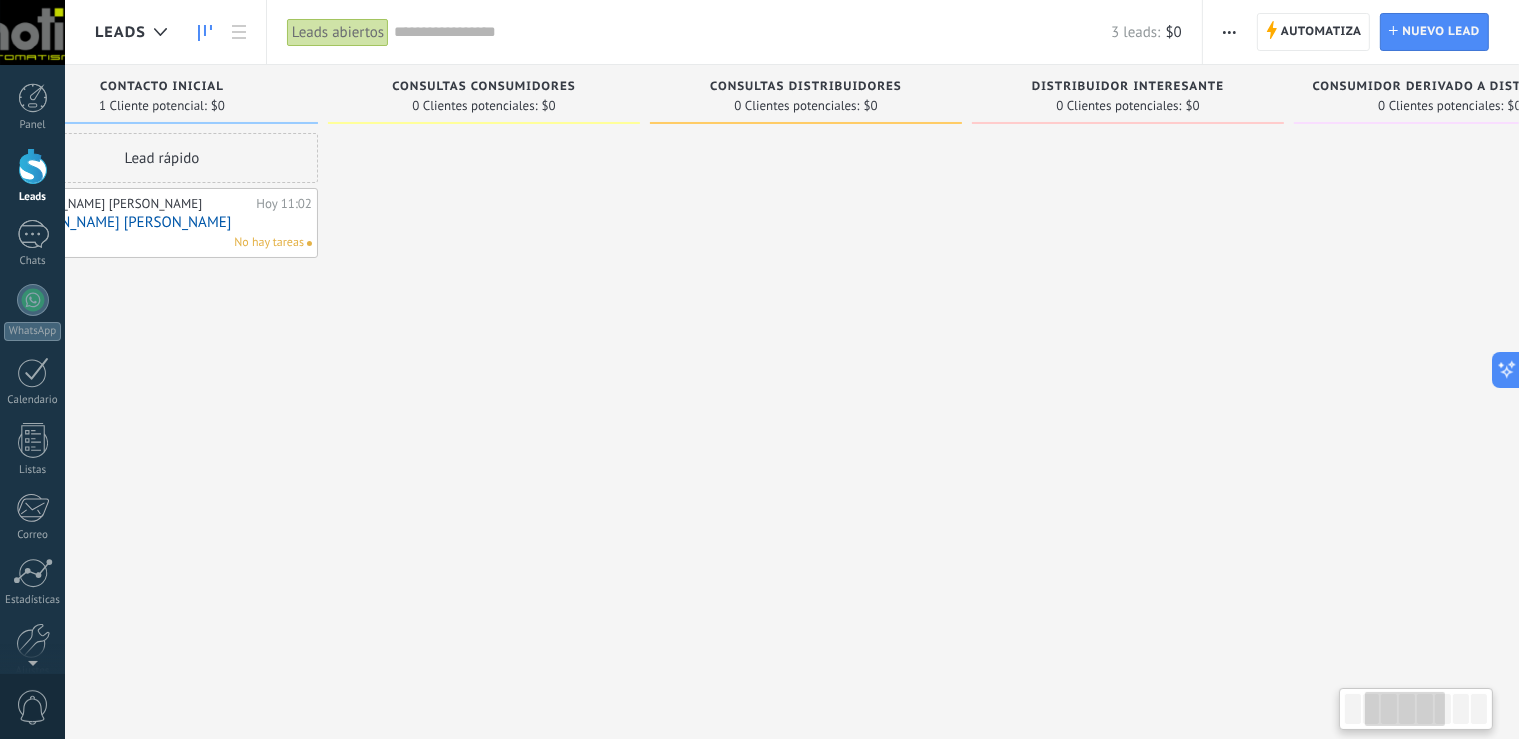 scroll, scrollTop: 0, scrollLeft: 15, axis: horizontal 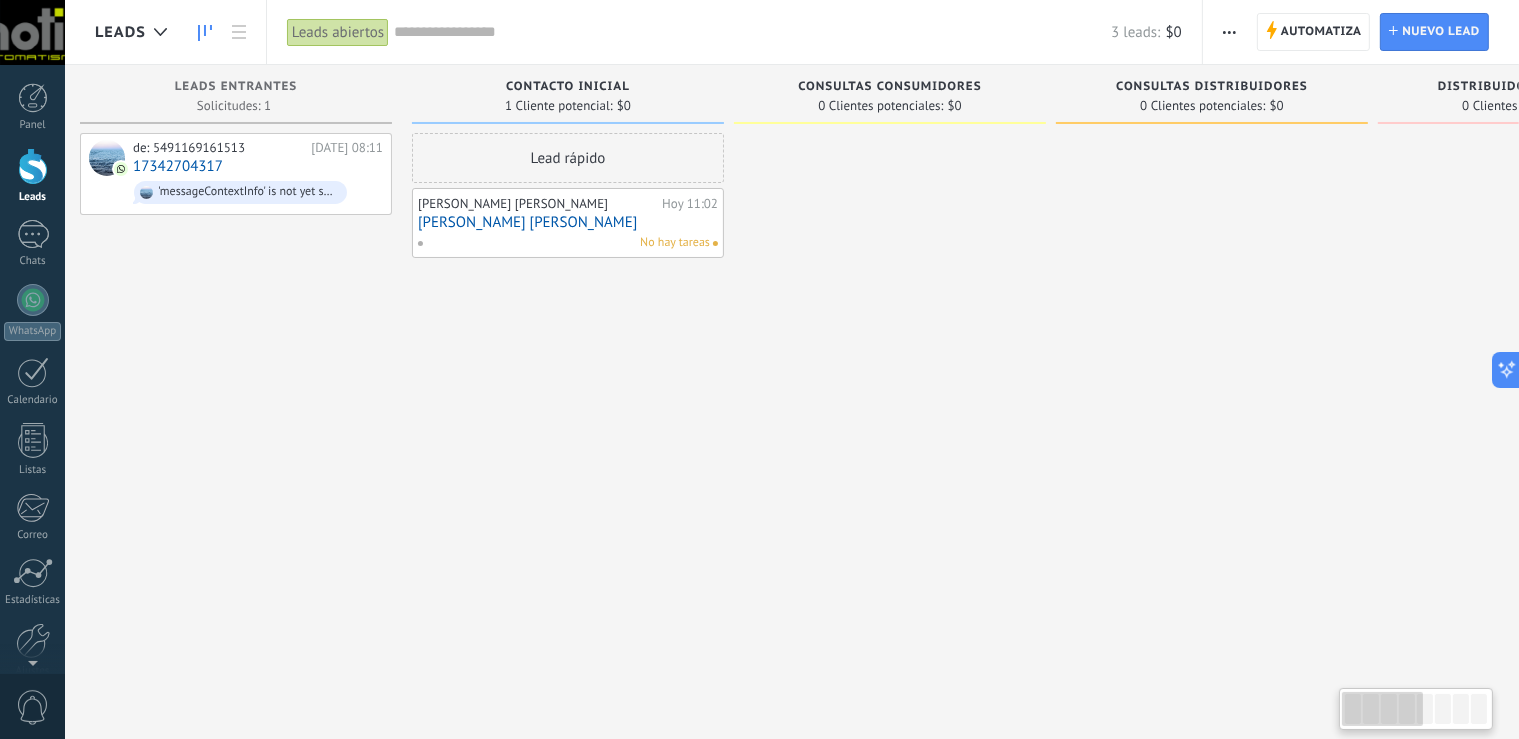 drag, startPoint x: 1430, startPoint y: 709, endPoint x: 1348, endPoint y: 703, distance: 82.219215 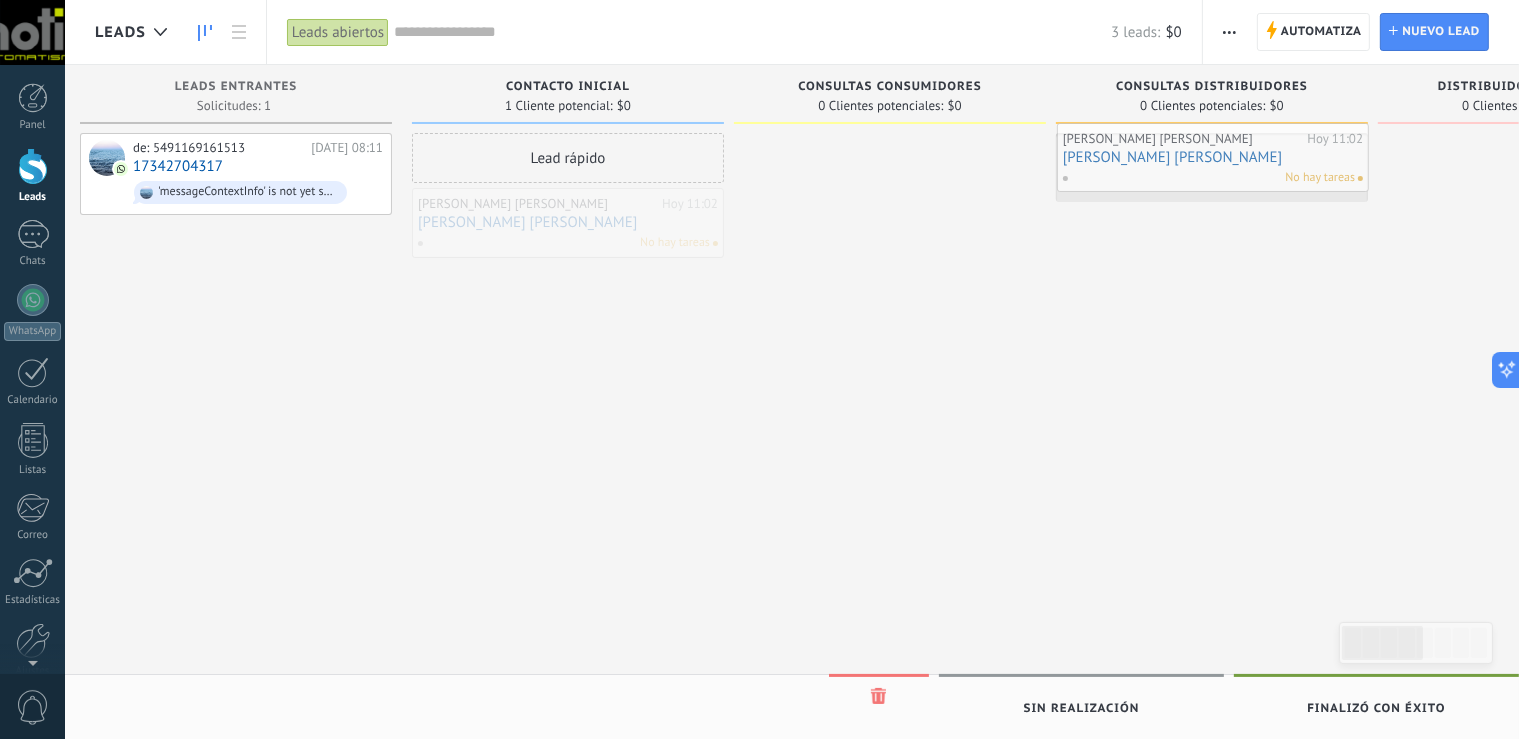 drag, startPoint x: 604, startPoint y: 226, endPoint x: 1249, endPoint y: 161, distance: 648.2669 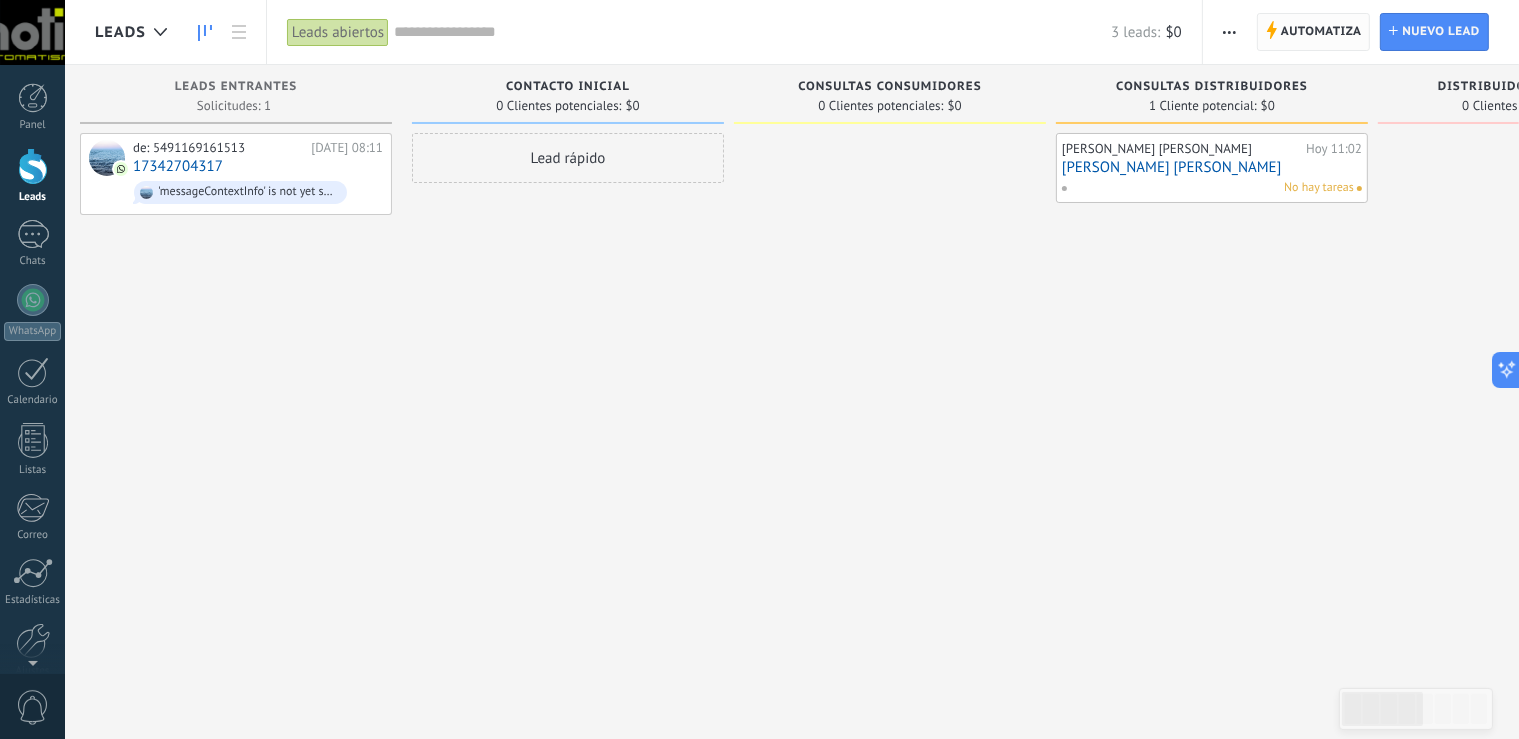 click on "Automatiza" at bounding box center [1321, 32] 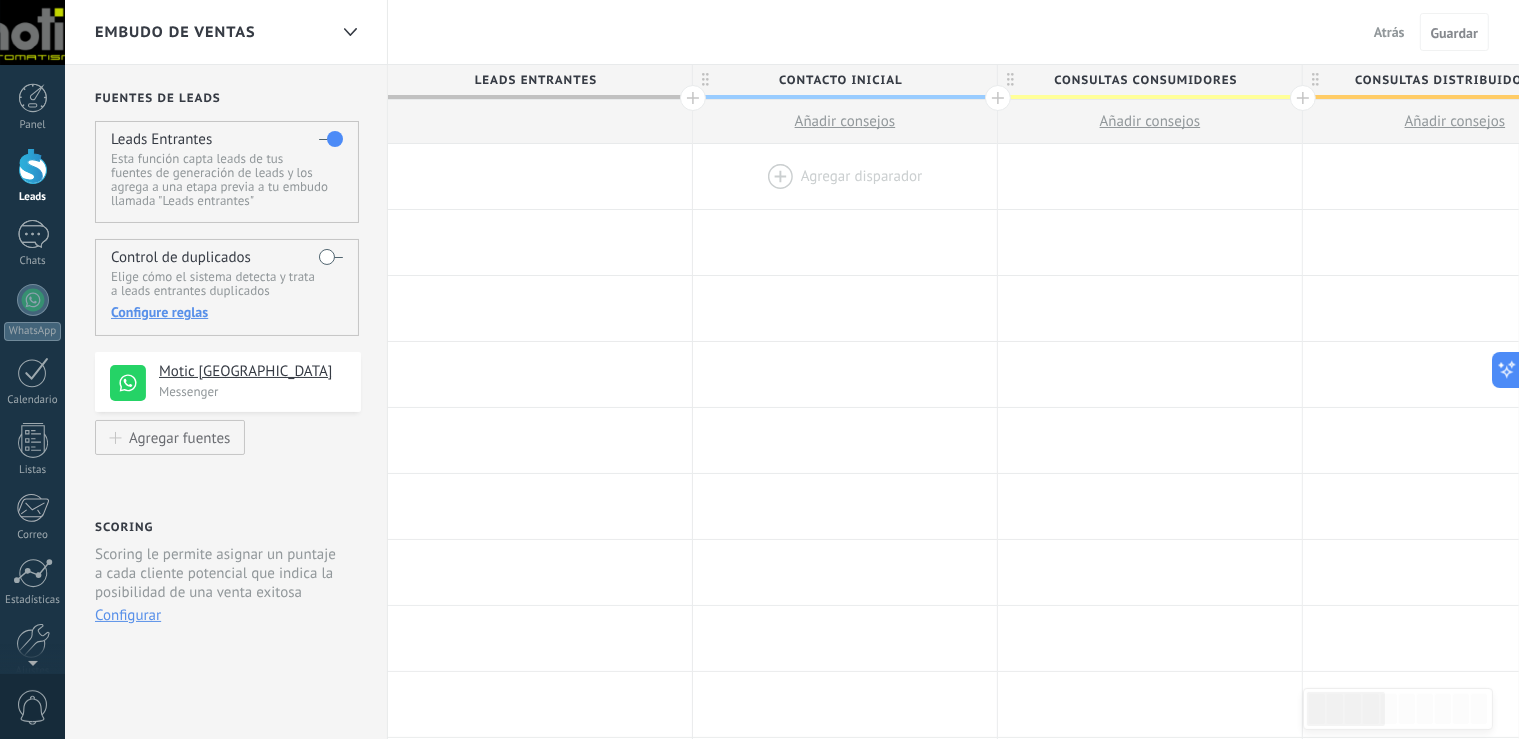 click at bounding box center (845, 176) 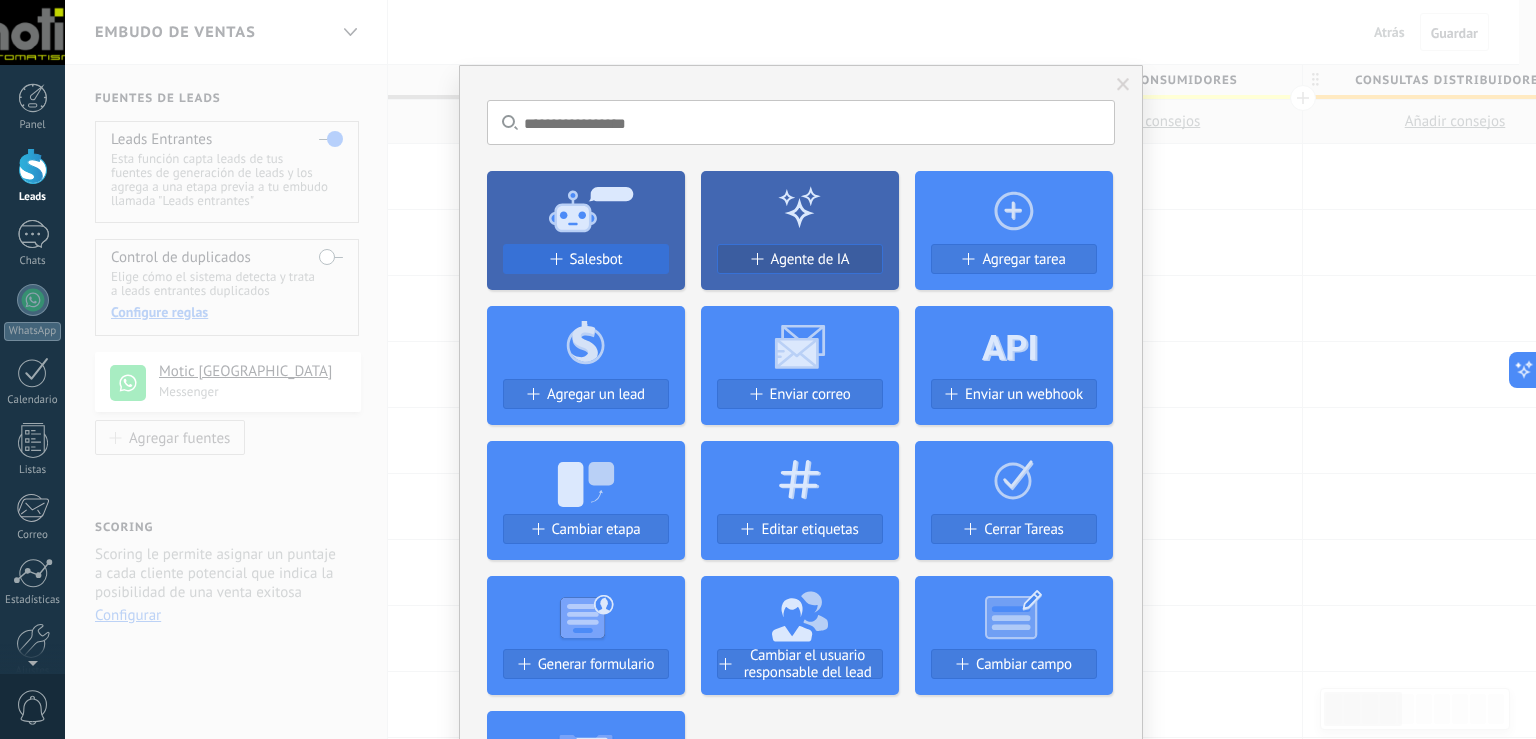 click on "Salesbot" at bounding box center (596, 259) 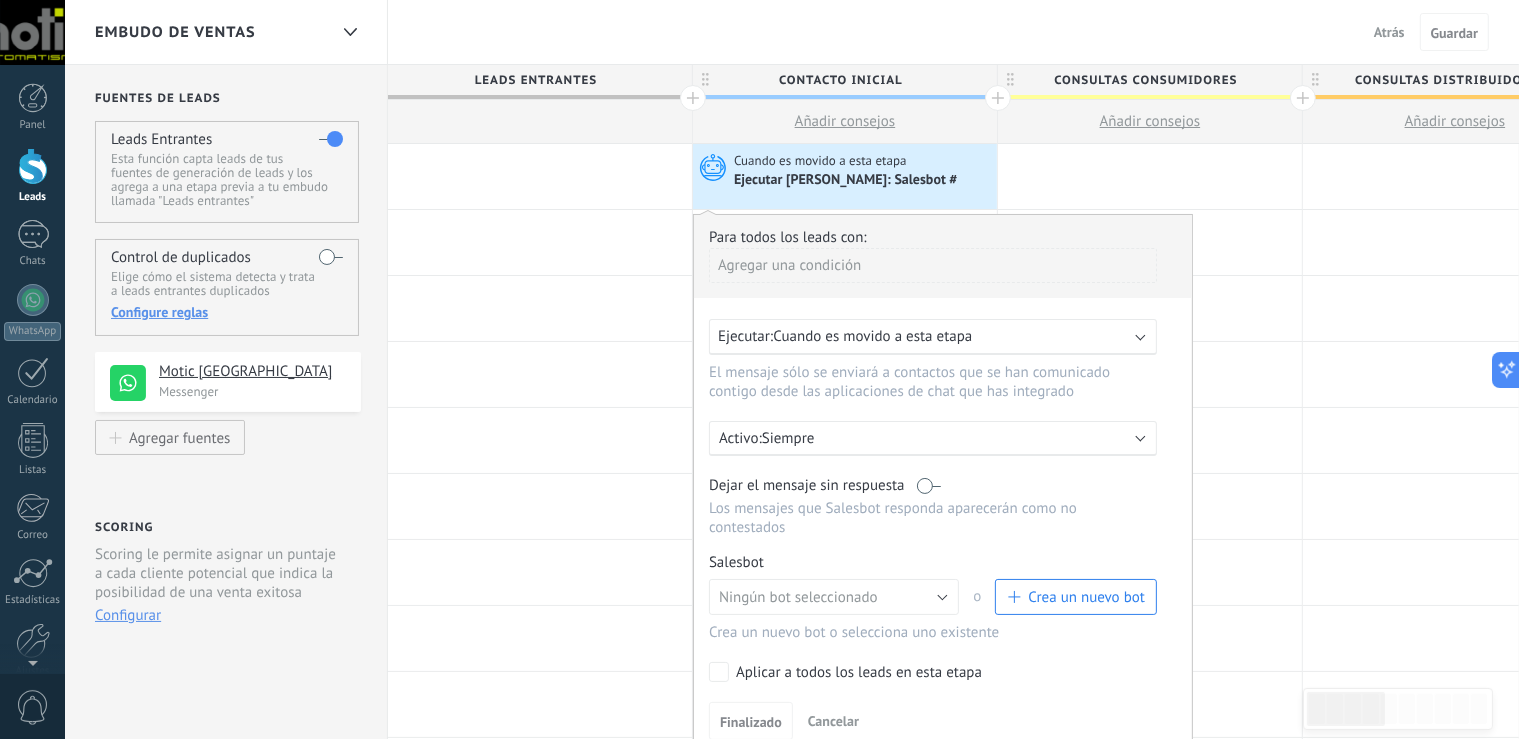 click on "Cuando es movido a esta etapa" at bounding box center [872, 336] 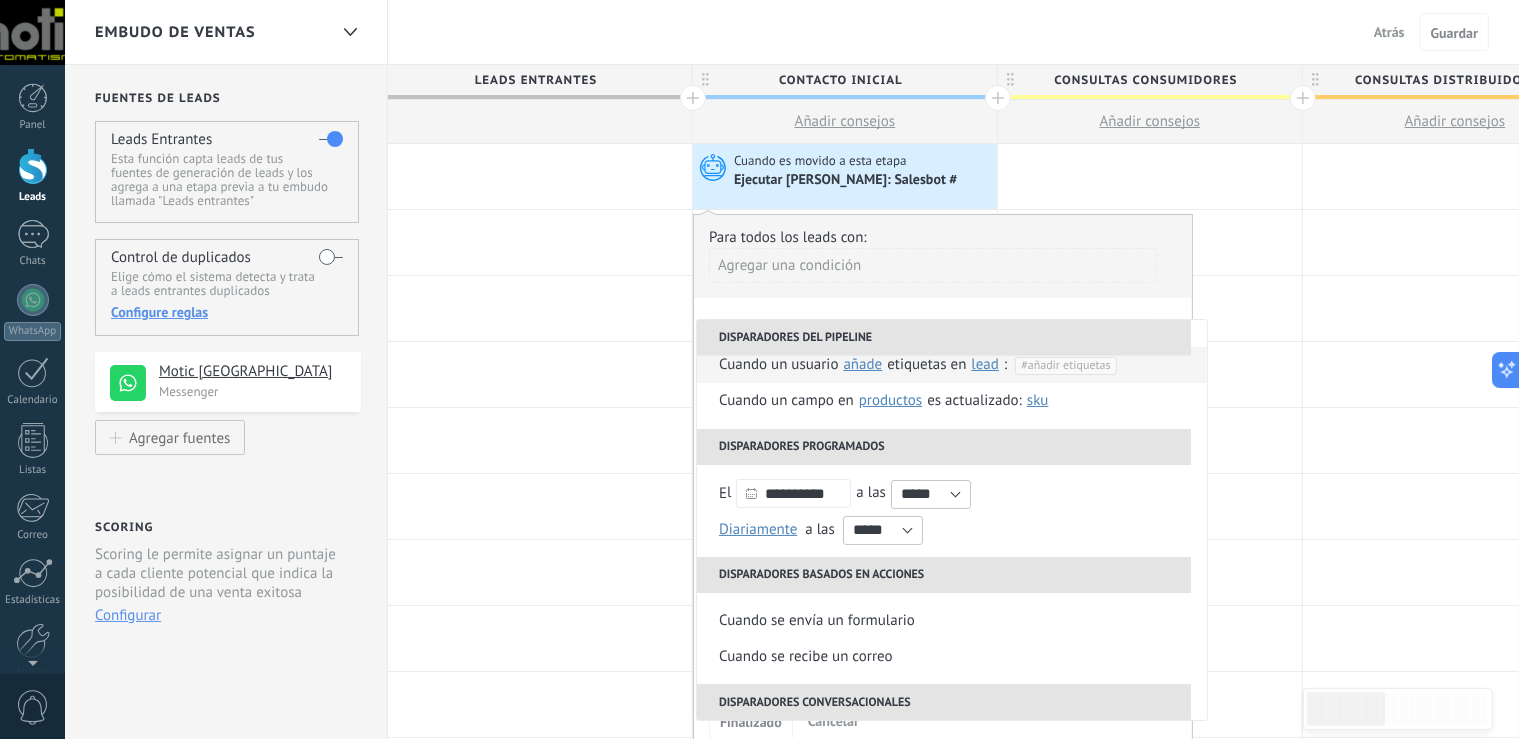 scroll, scrollTop: 115, scrollLeft: 0, axis: vertical 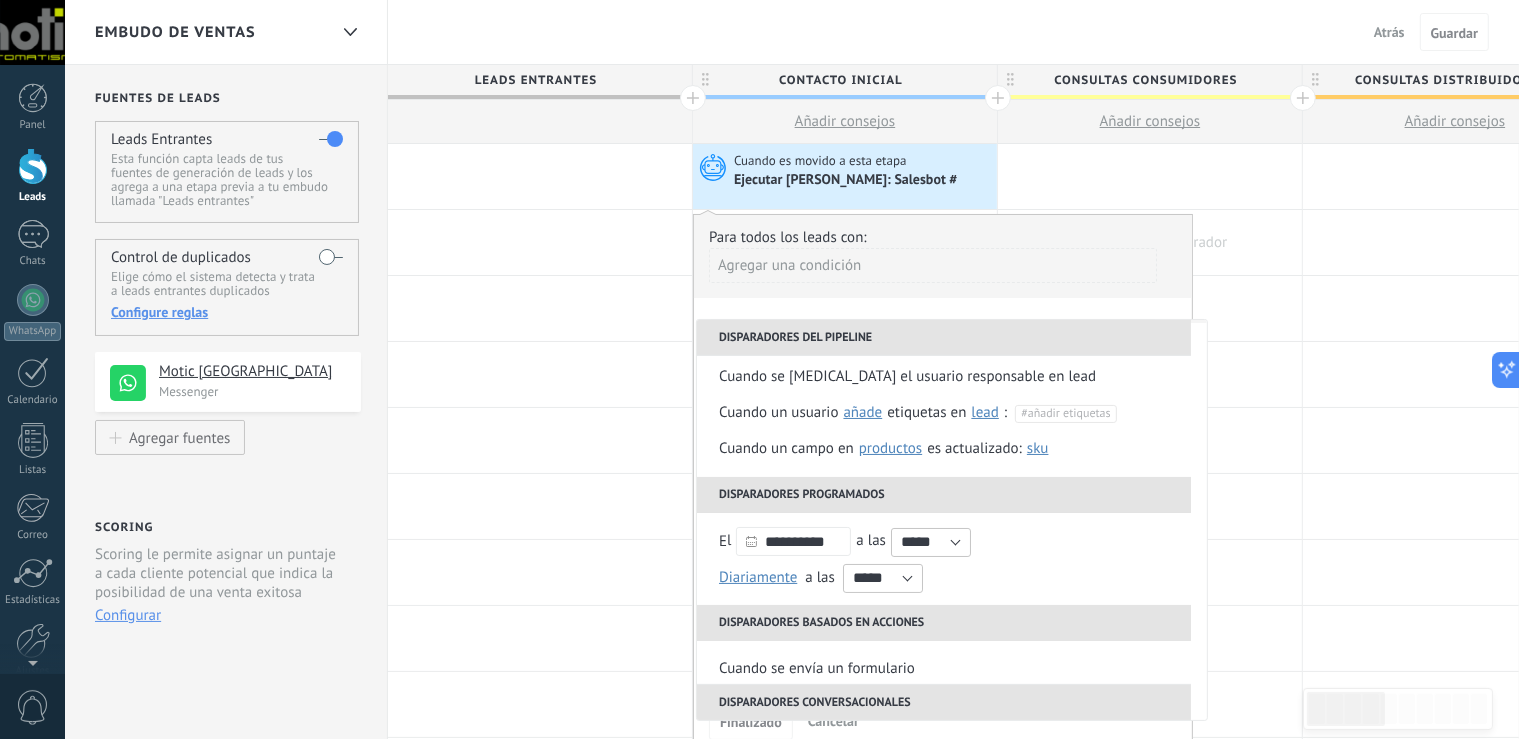 click at bounding box center (1150, 242) 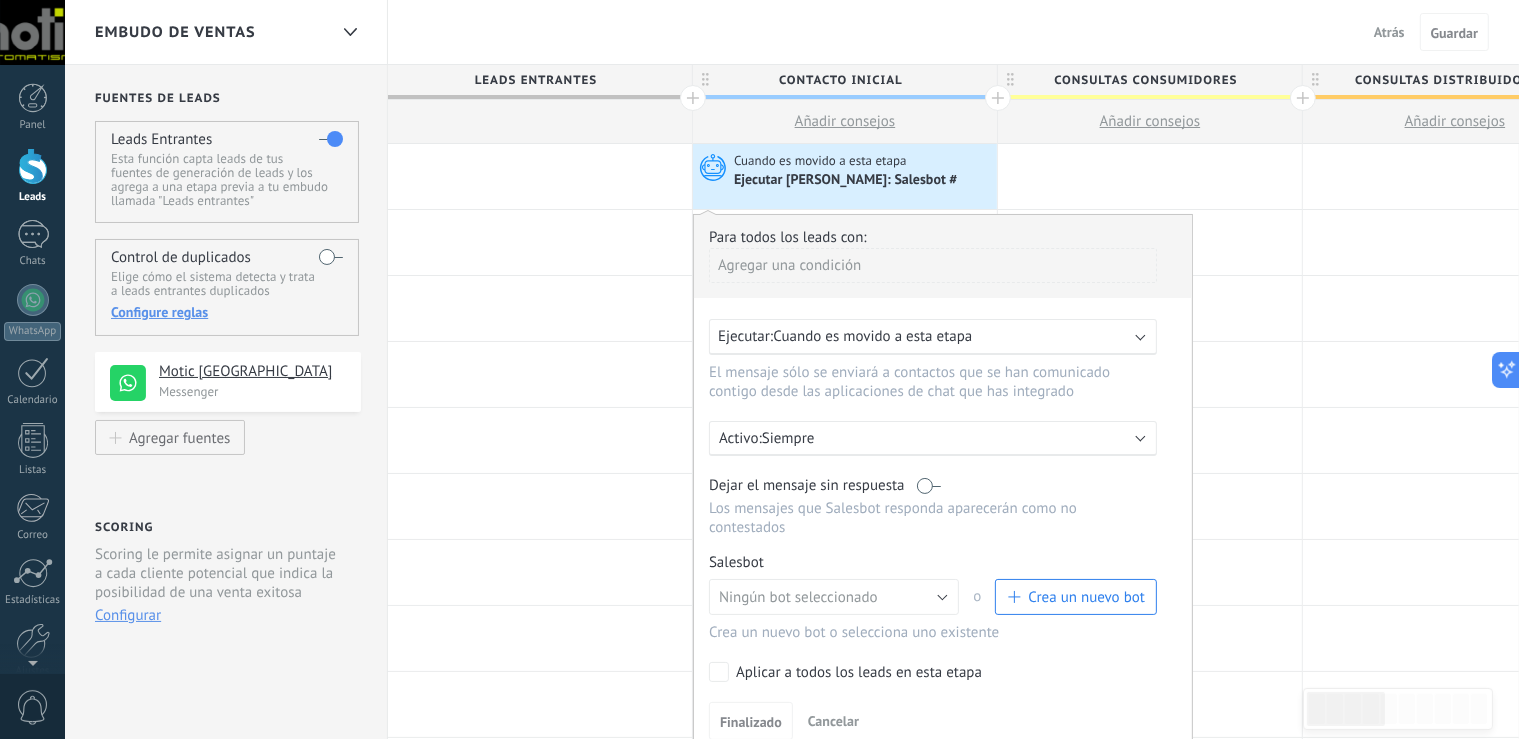 click on "Siempre" at bounding box center [937, 438] 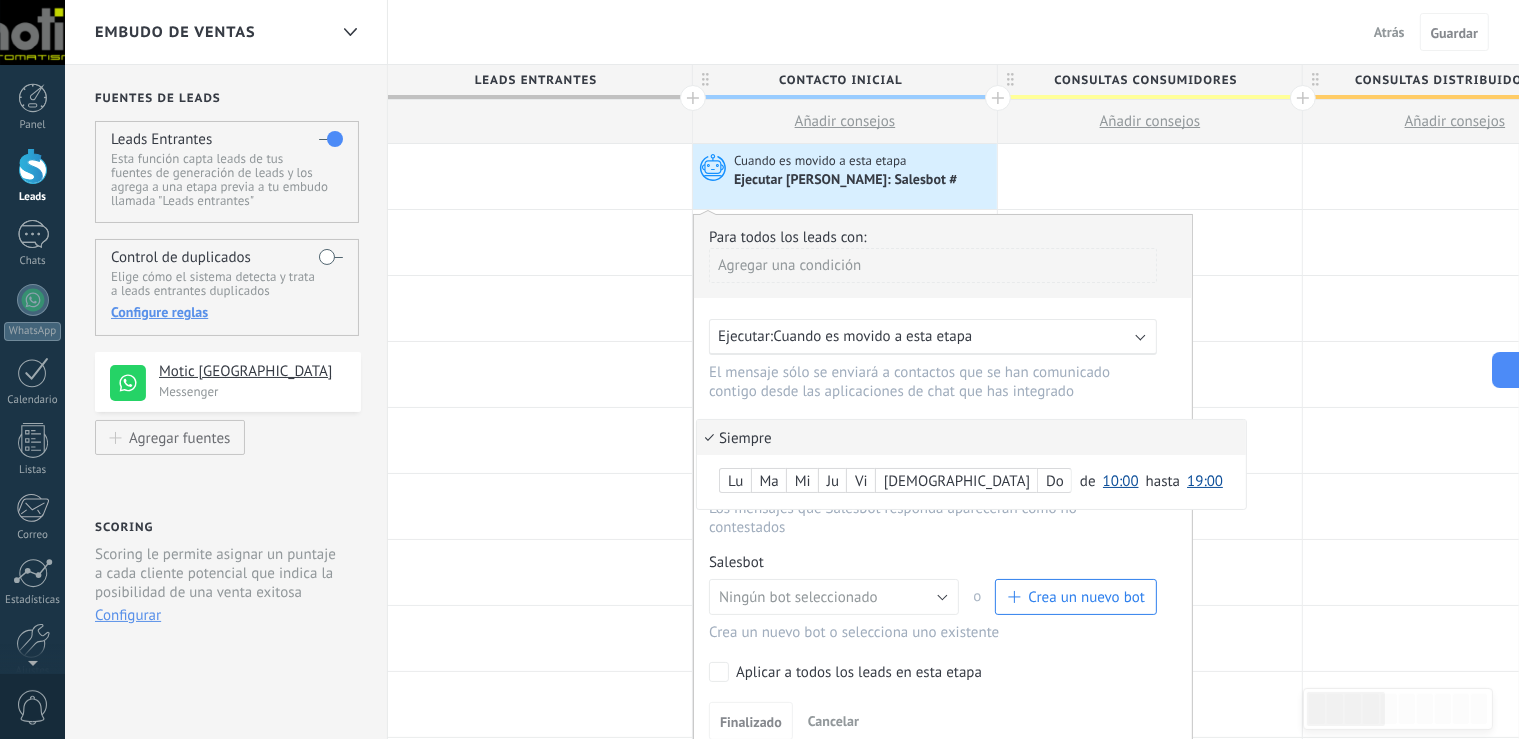 click on "Siempre" at bounding box center (971, 437) 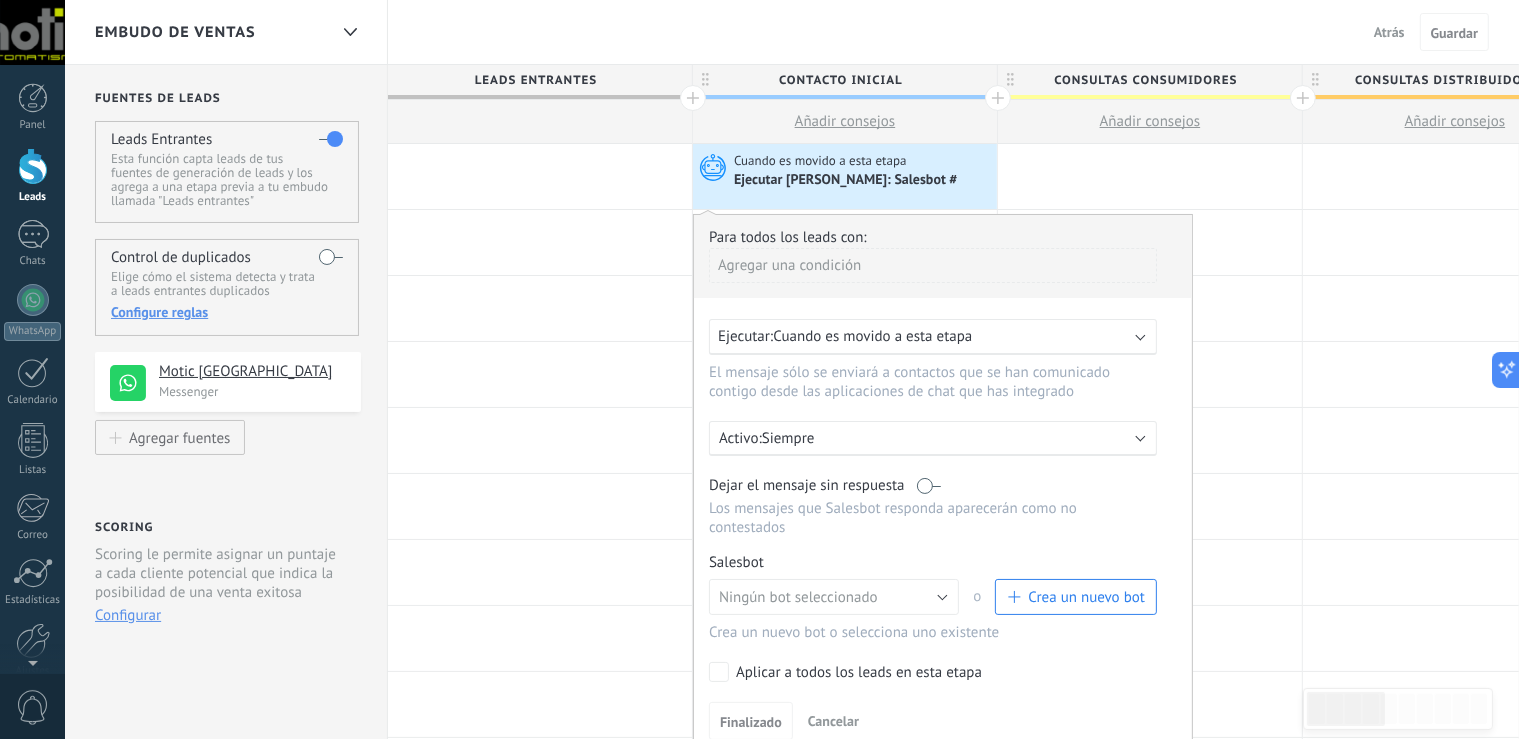 click on "Cuando es movido a esta etapa" at bounding box center (872, 336) 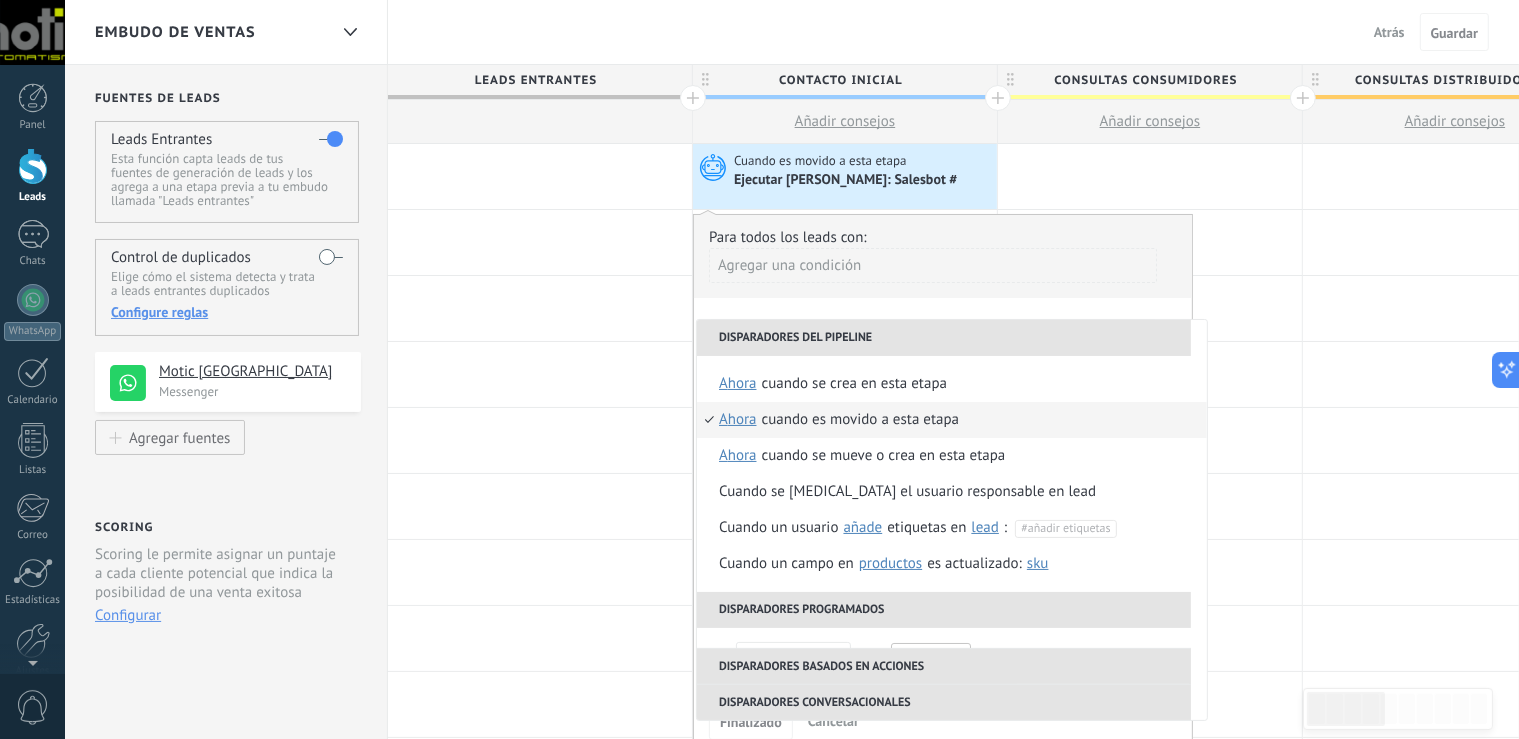 click on "Ejecutar Salesbot: Salesbot #" at bounding box center (863, 180) 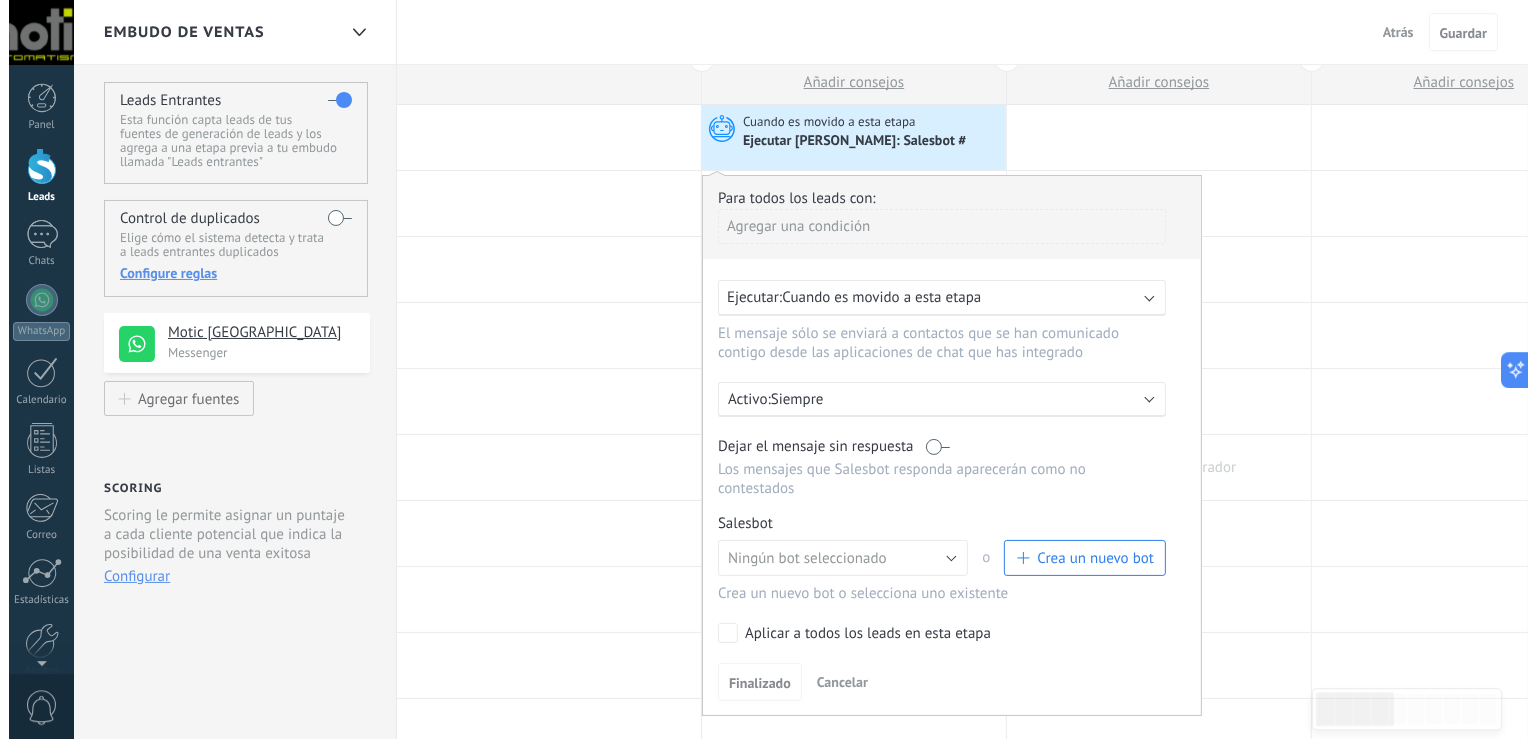 scroll, scrollTop: 0, scrollLeft: 0, axis: both 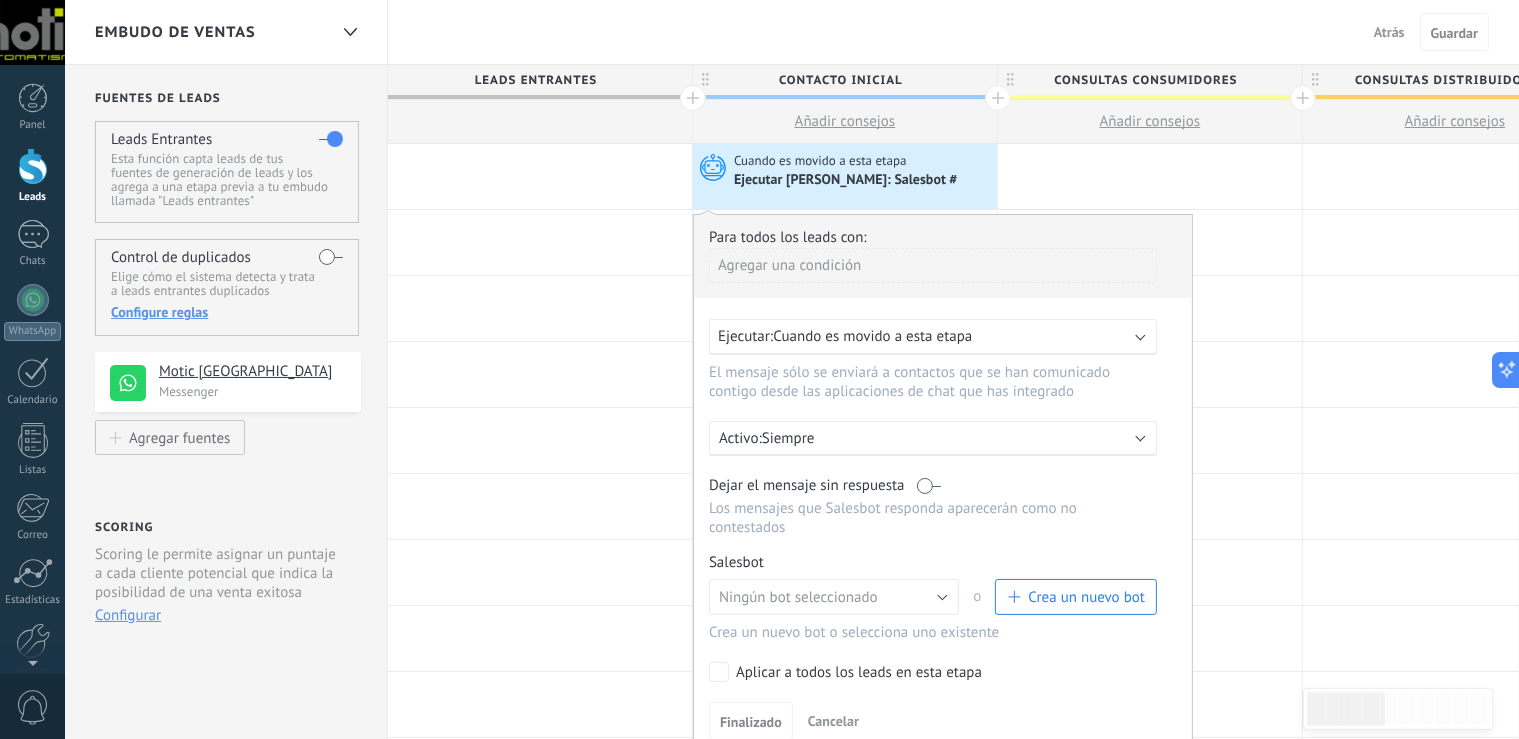 click on "Crea un nuevo bot" at bounding box center [1086, 597] 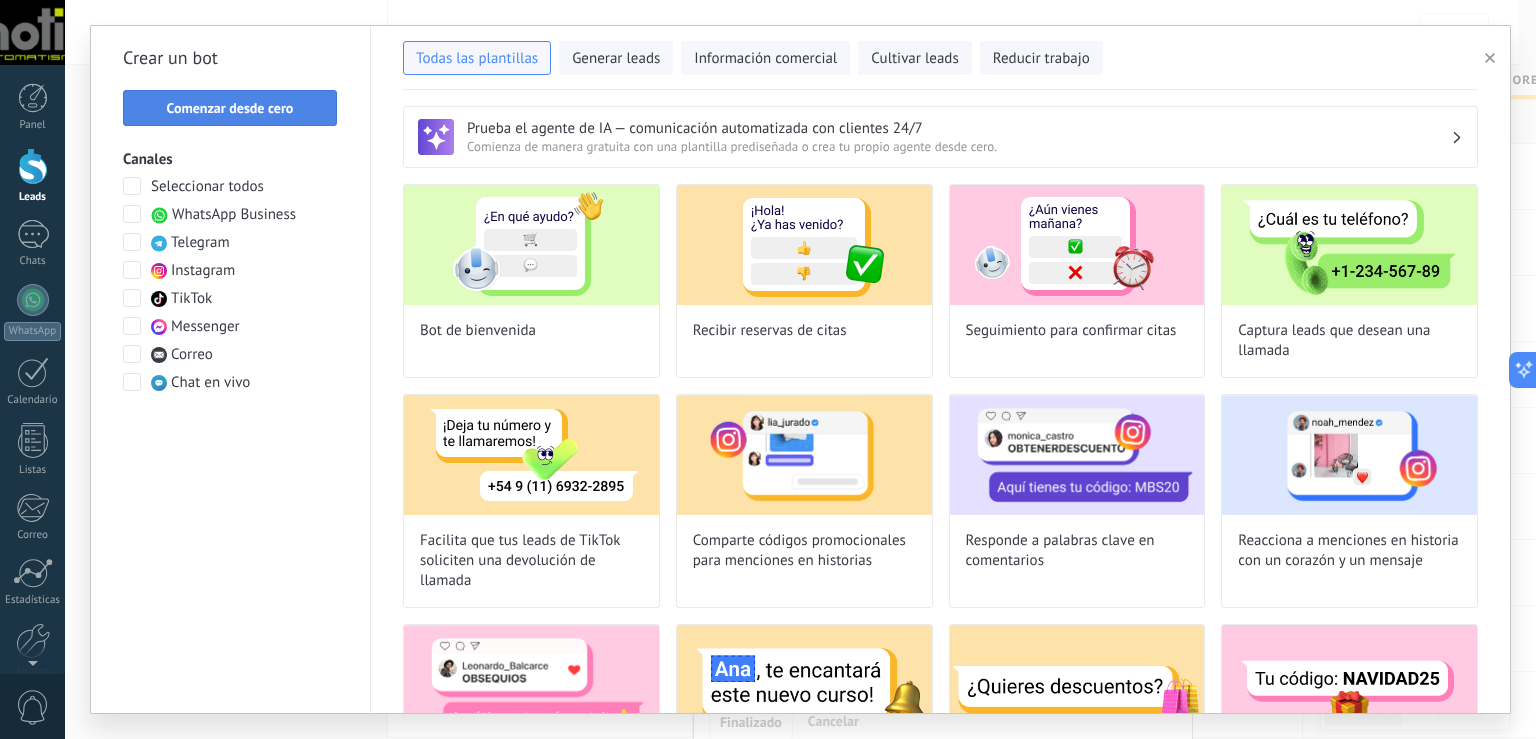 click on "Comenzar desde cero" at bounding box center (230, 108) 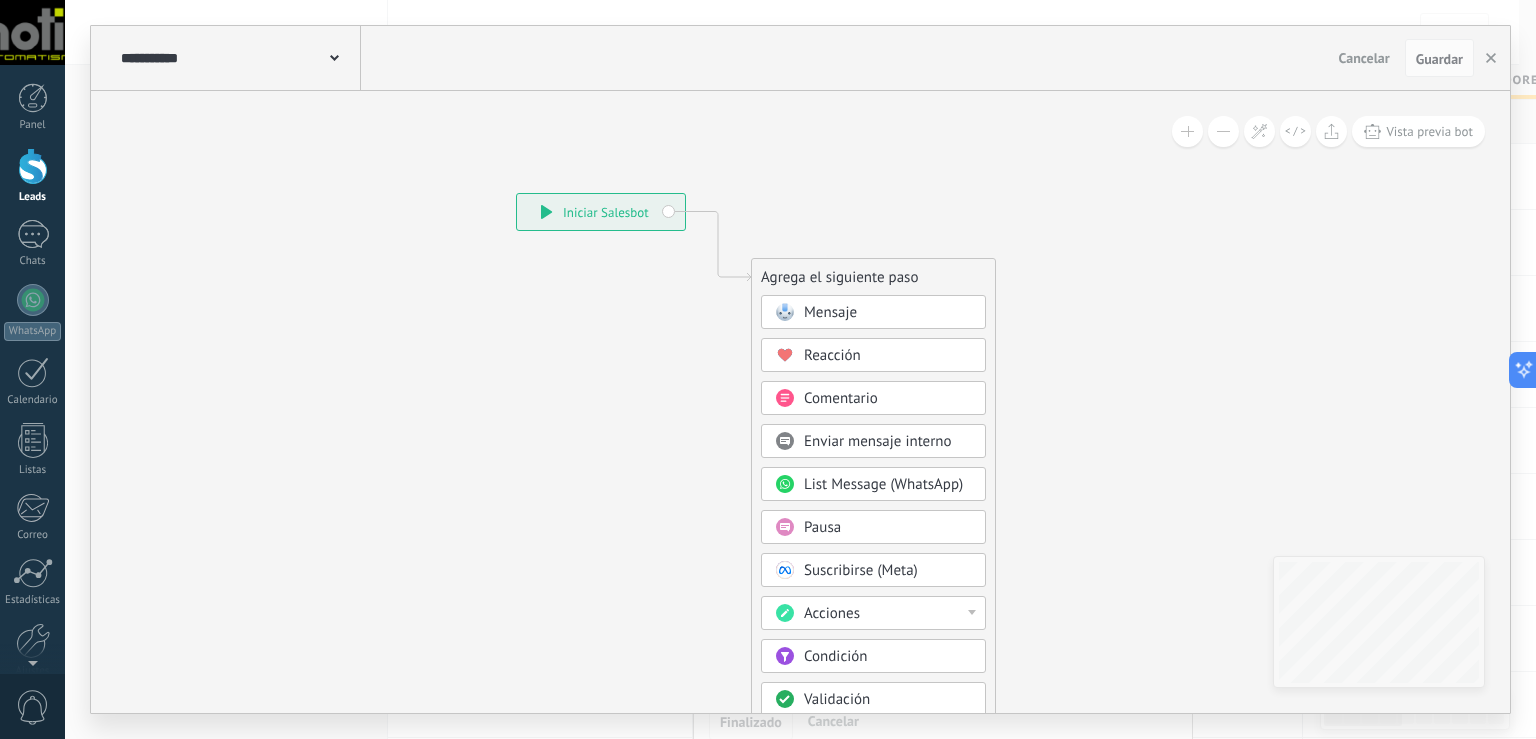 click on "Acciones" at bounding box center [888, 614] 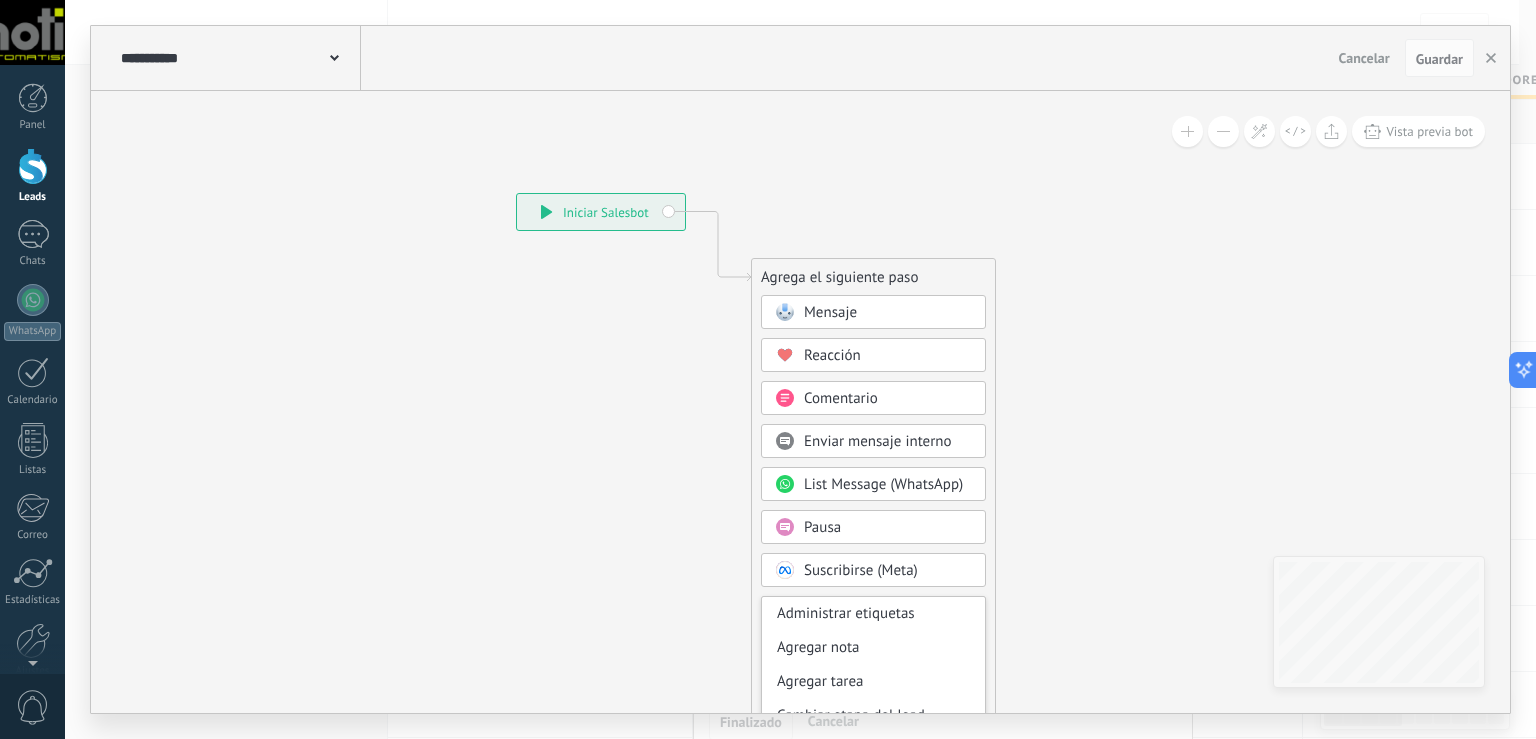click on "Mensaje" at bounding box center (830, 312) 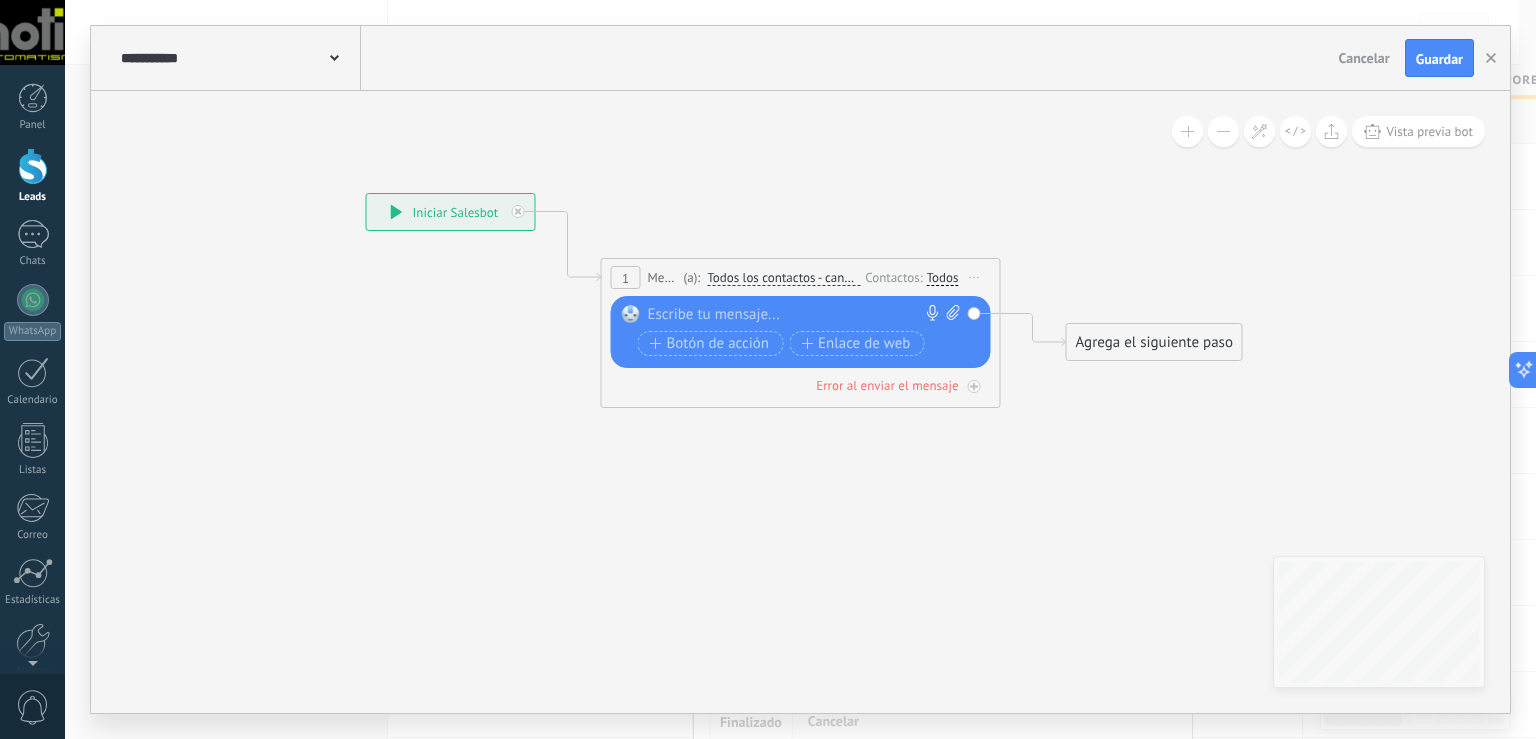 click at bounding box center [796, 315] 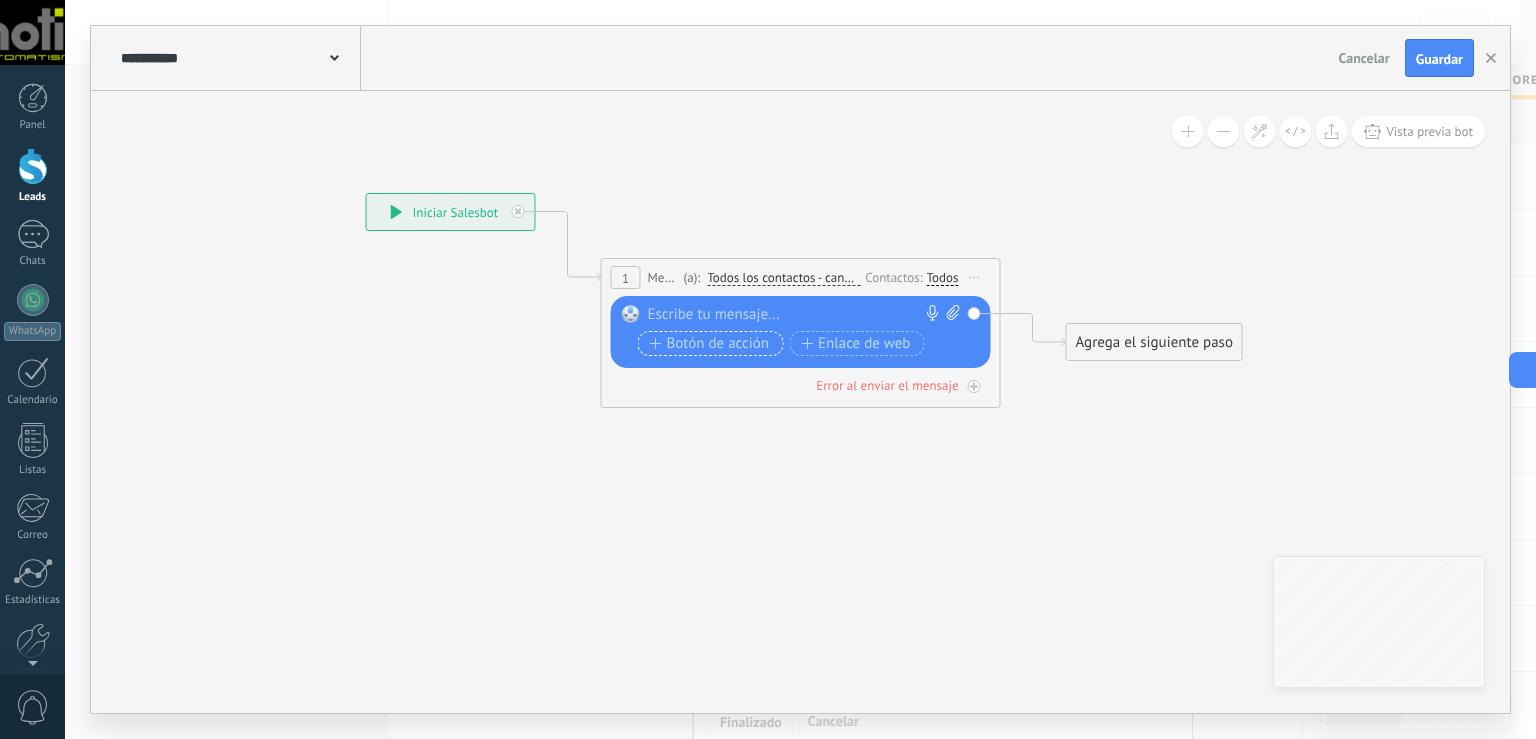 click on "Botón de acción" at bounding box center [710, 344] 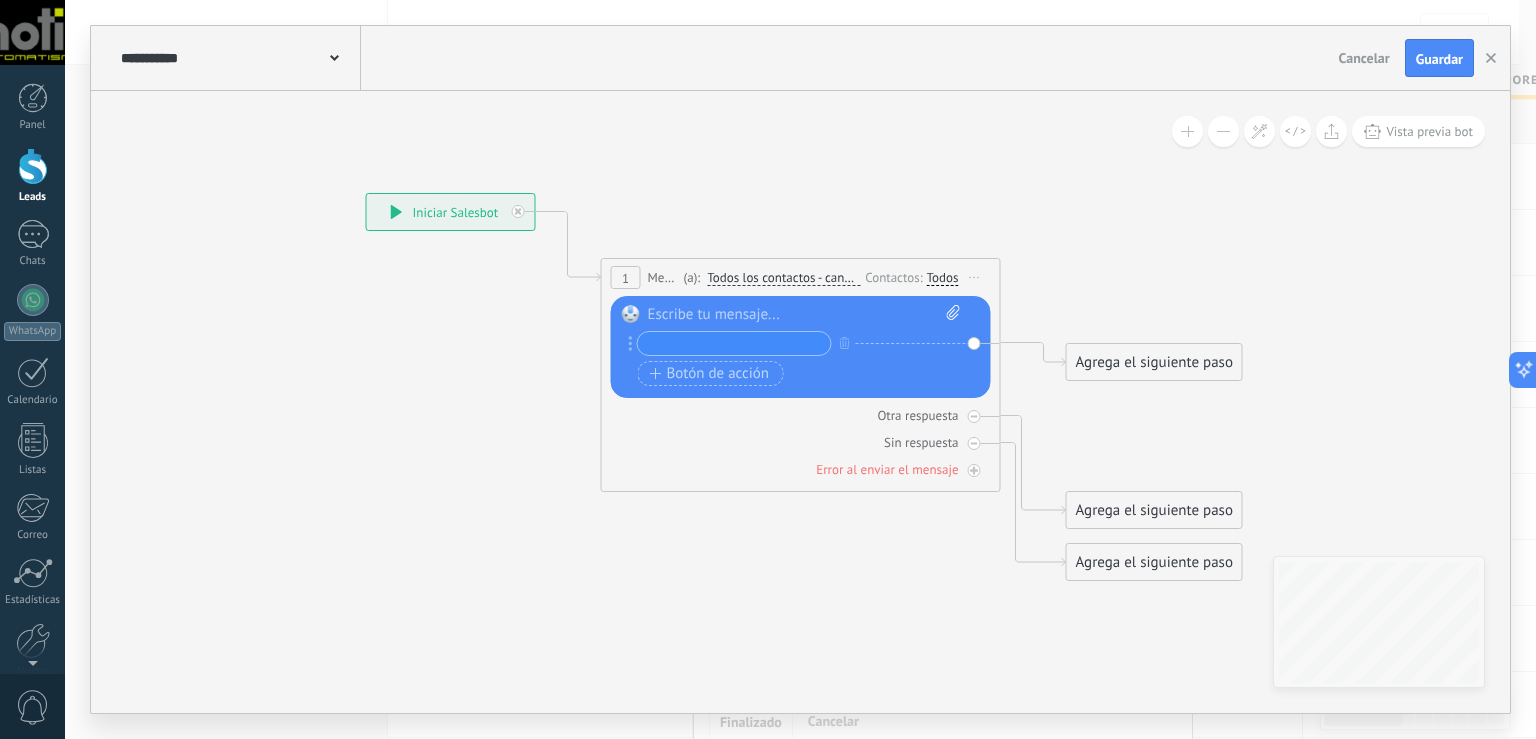 click at bounding box center (804, 315) 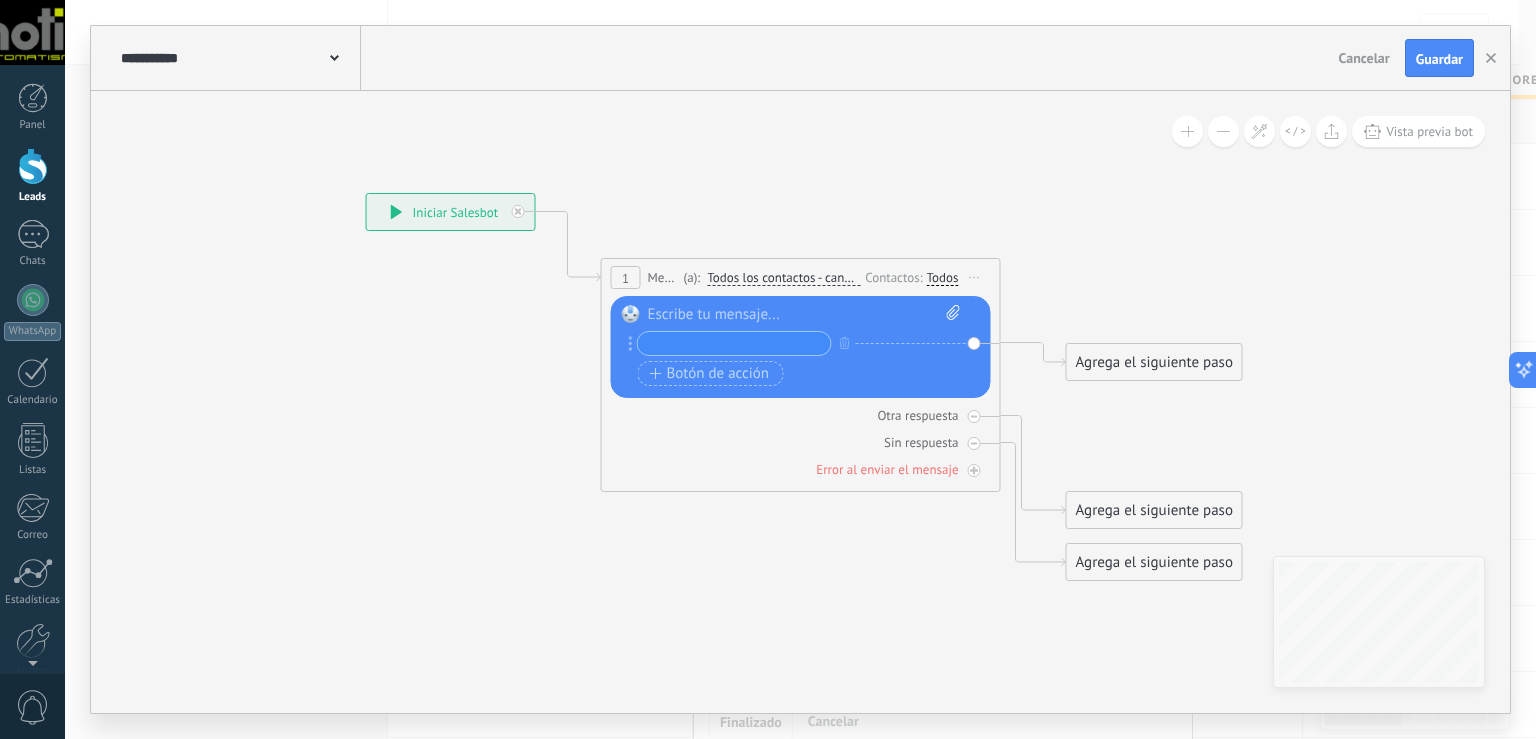 type 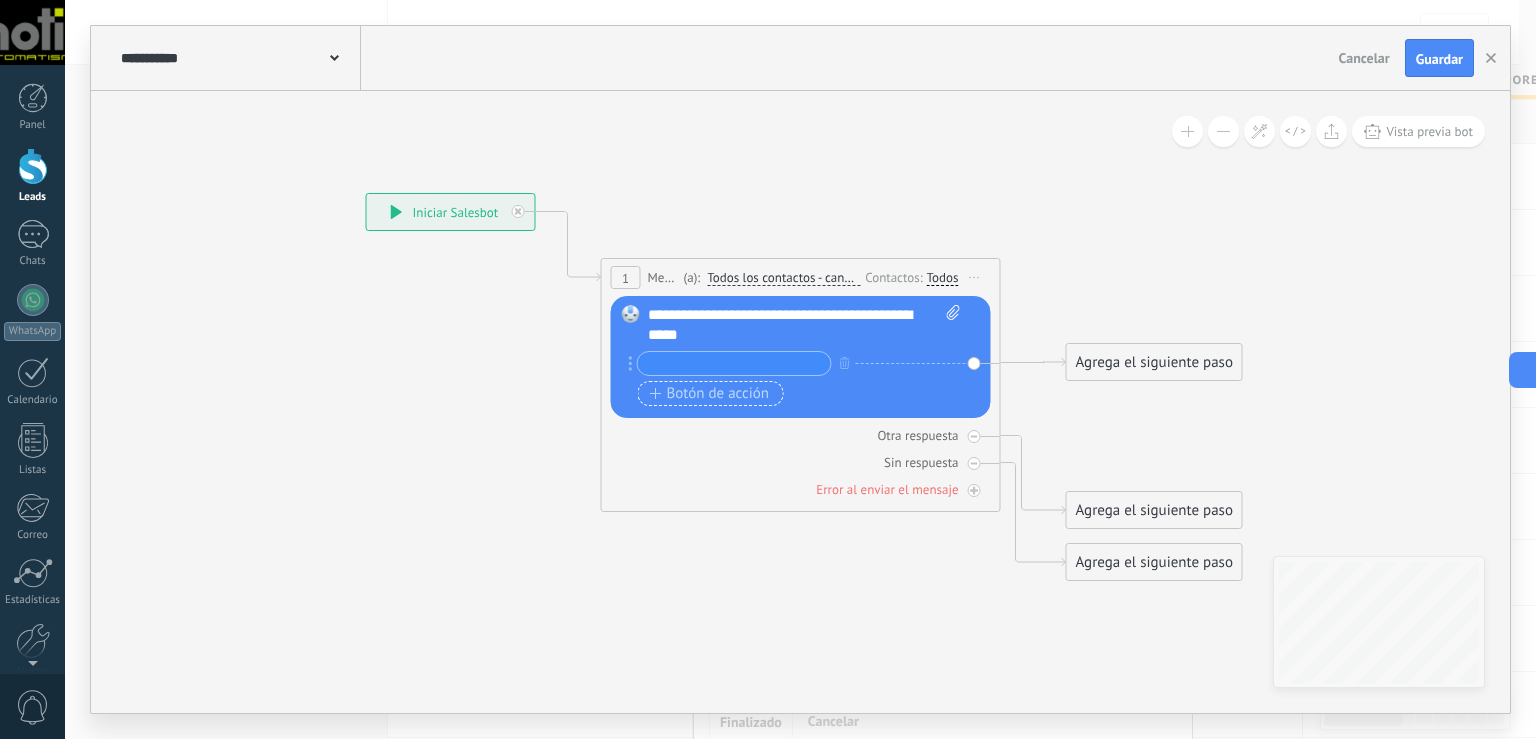 click on "Botón de acción" at bounding box center [710, 394] 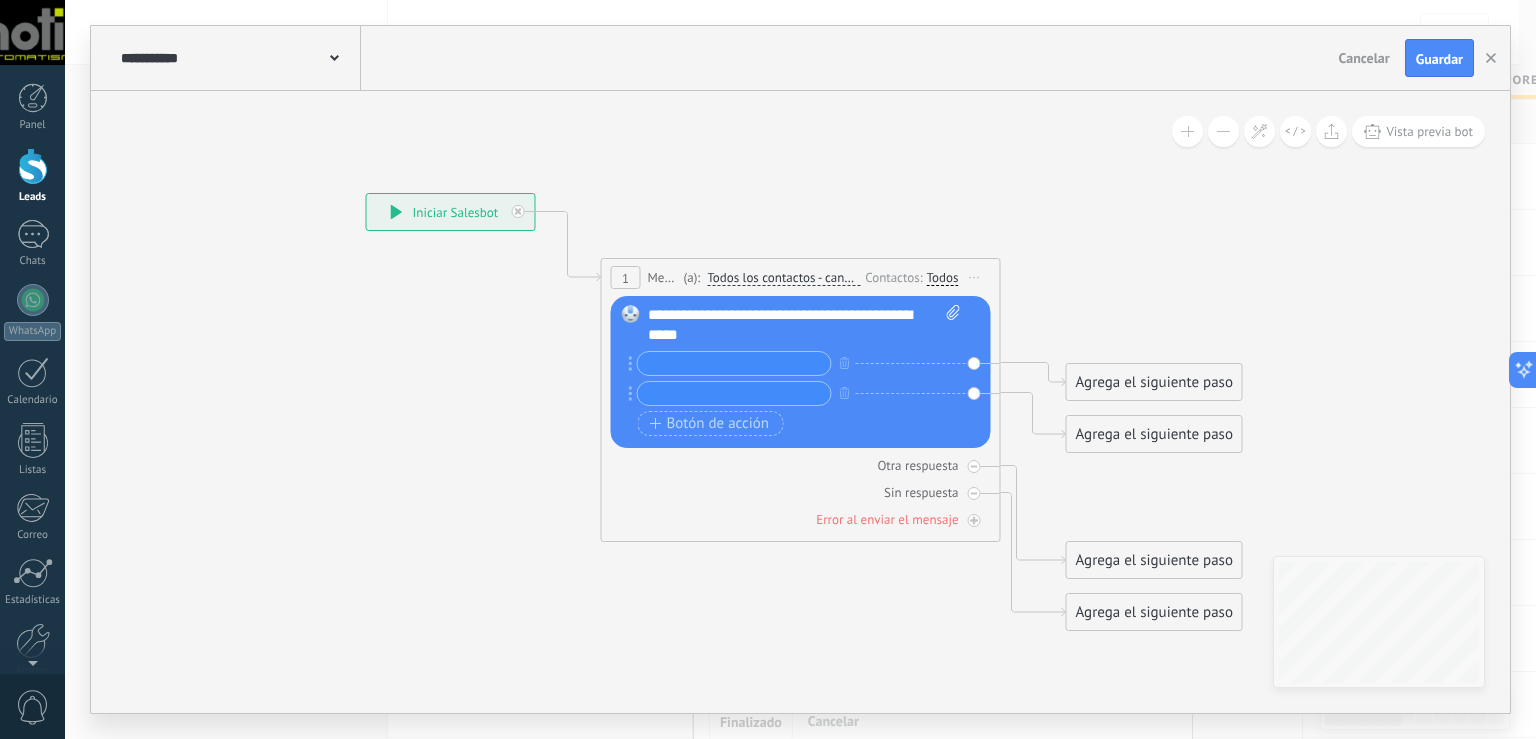 click at bounding box center [734, 393] 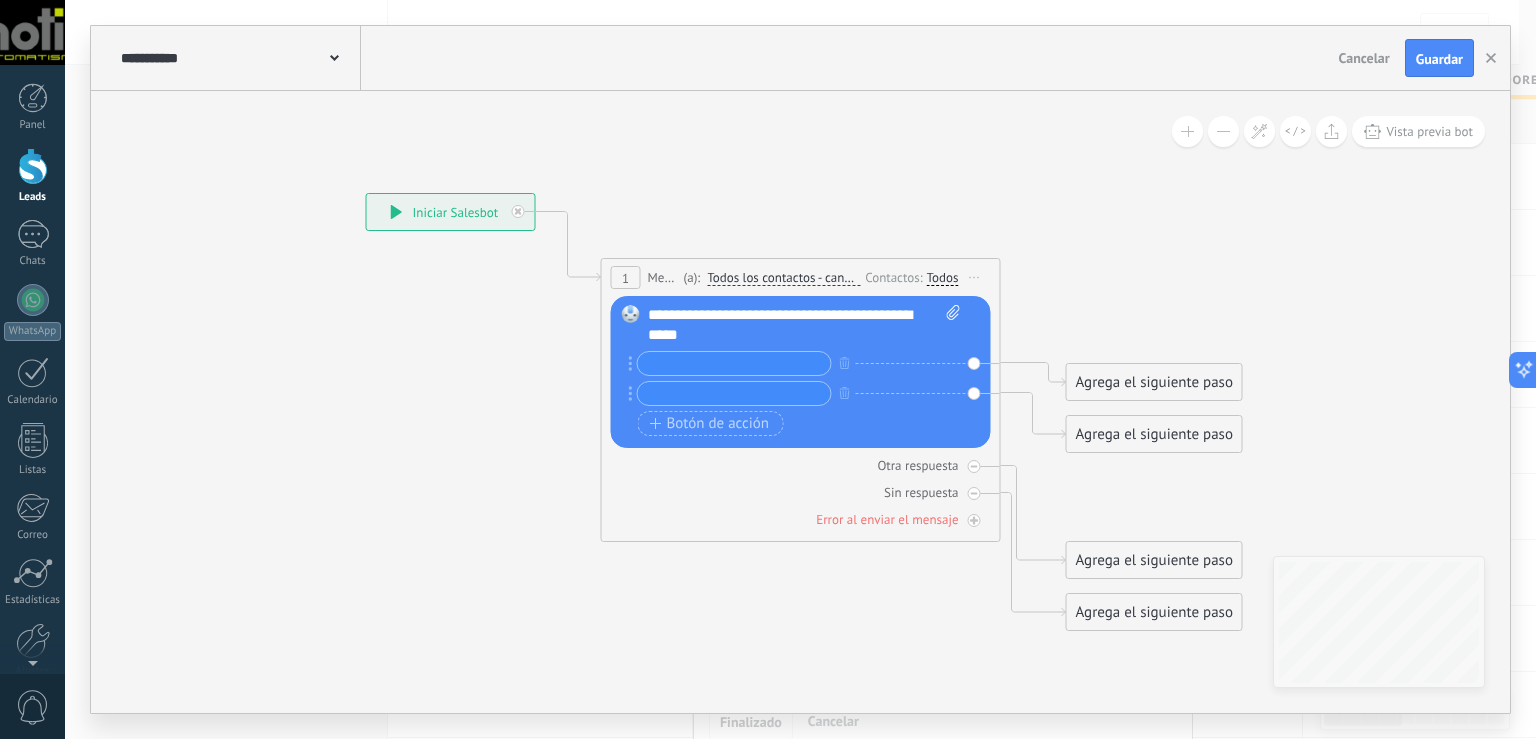 click at bounding box center (734, 363) 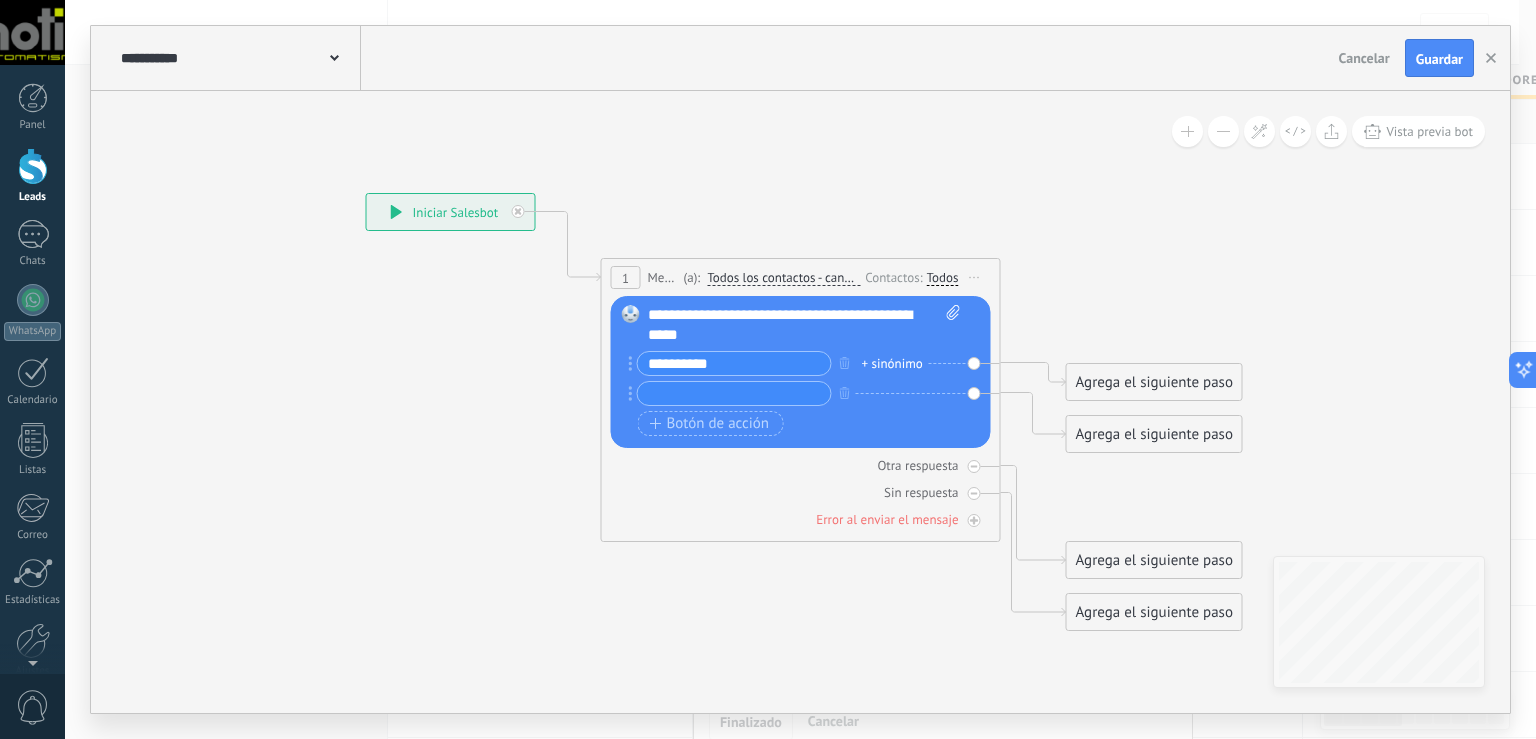 type on "**********" 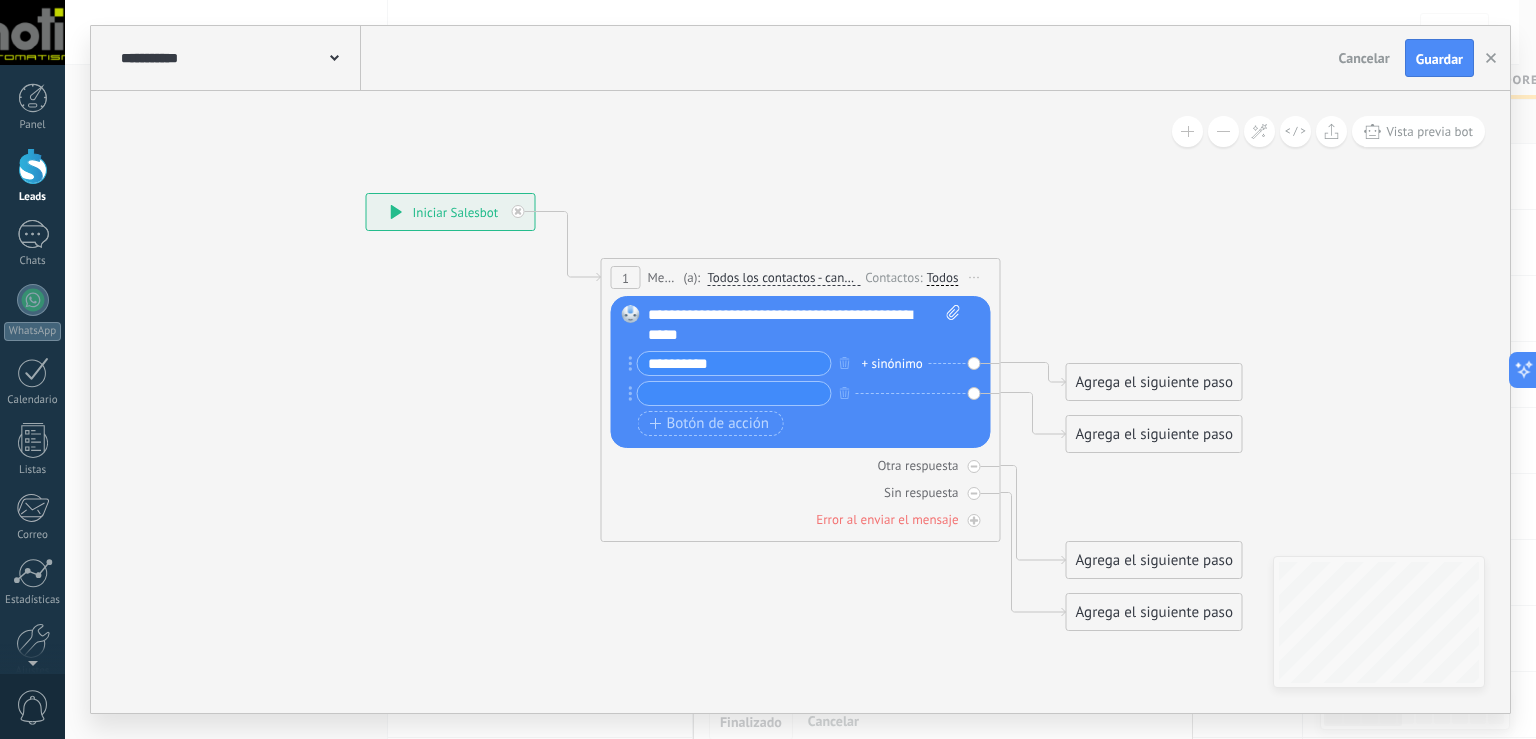 click on "Agrega el siguiente paso" at bounding box center [1154, 382] 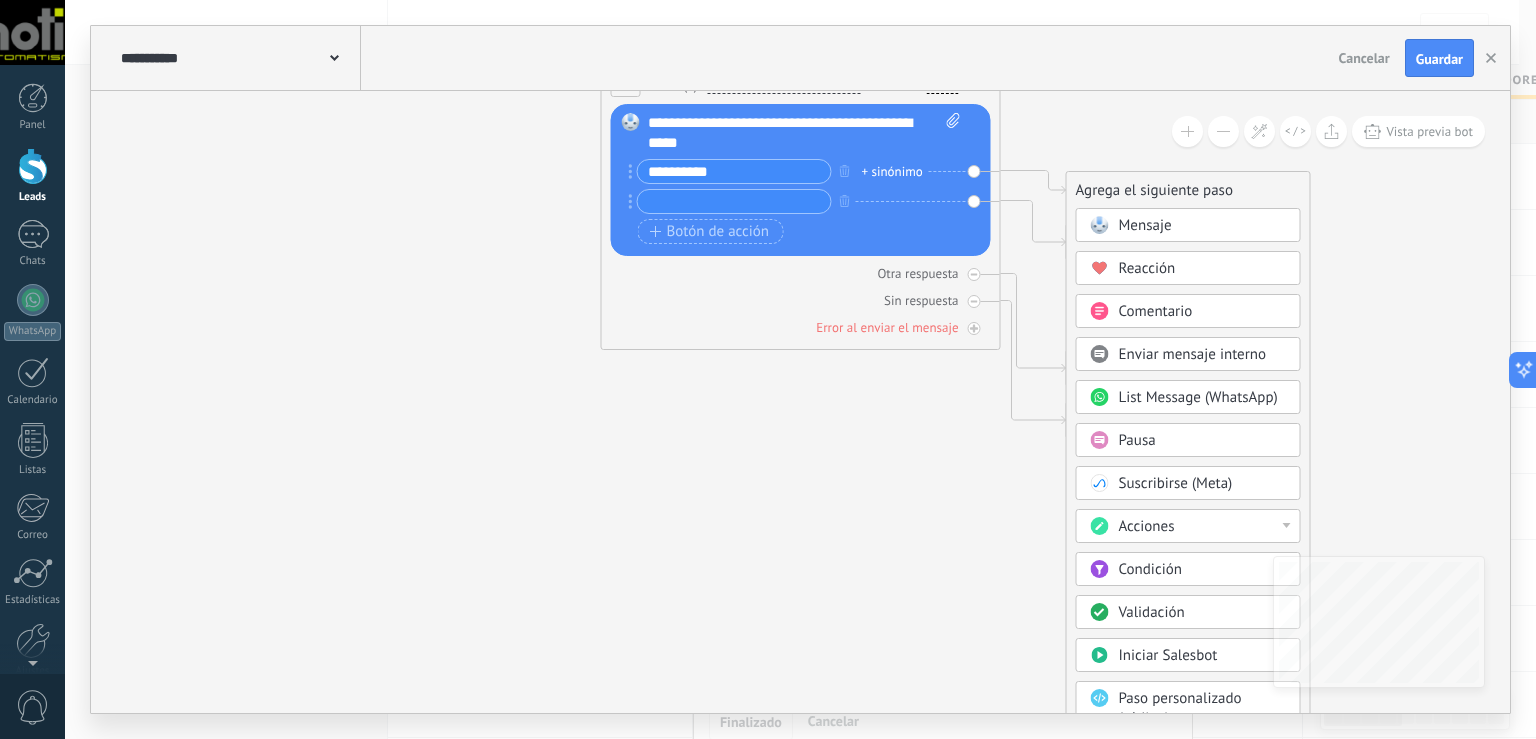 click on "Acciones" at bounding box center (1147, 526) 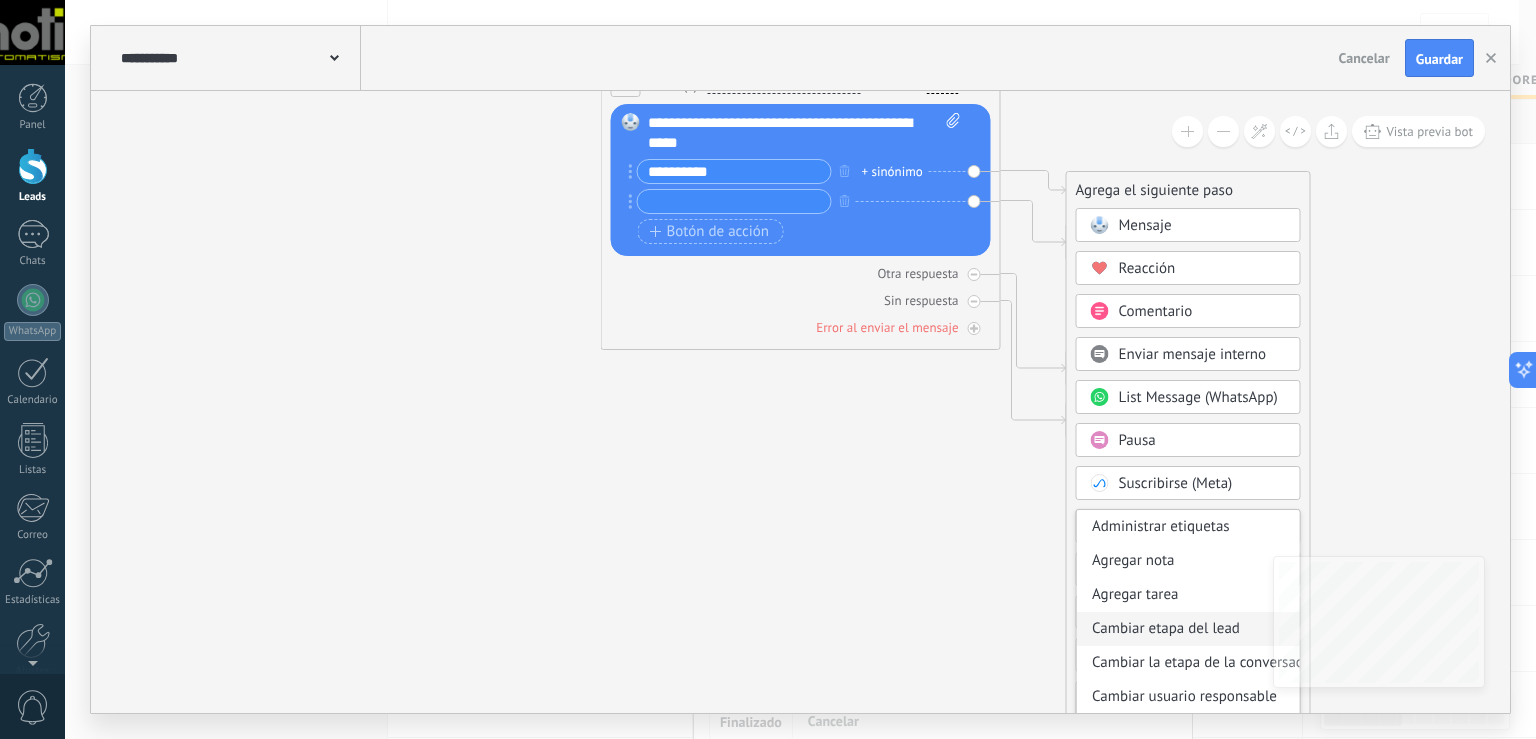 click on "Cambiar etapa del lead" at bounding box center [1188, 629] 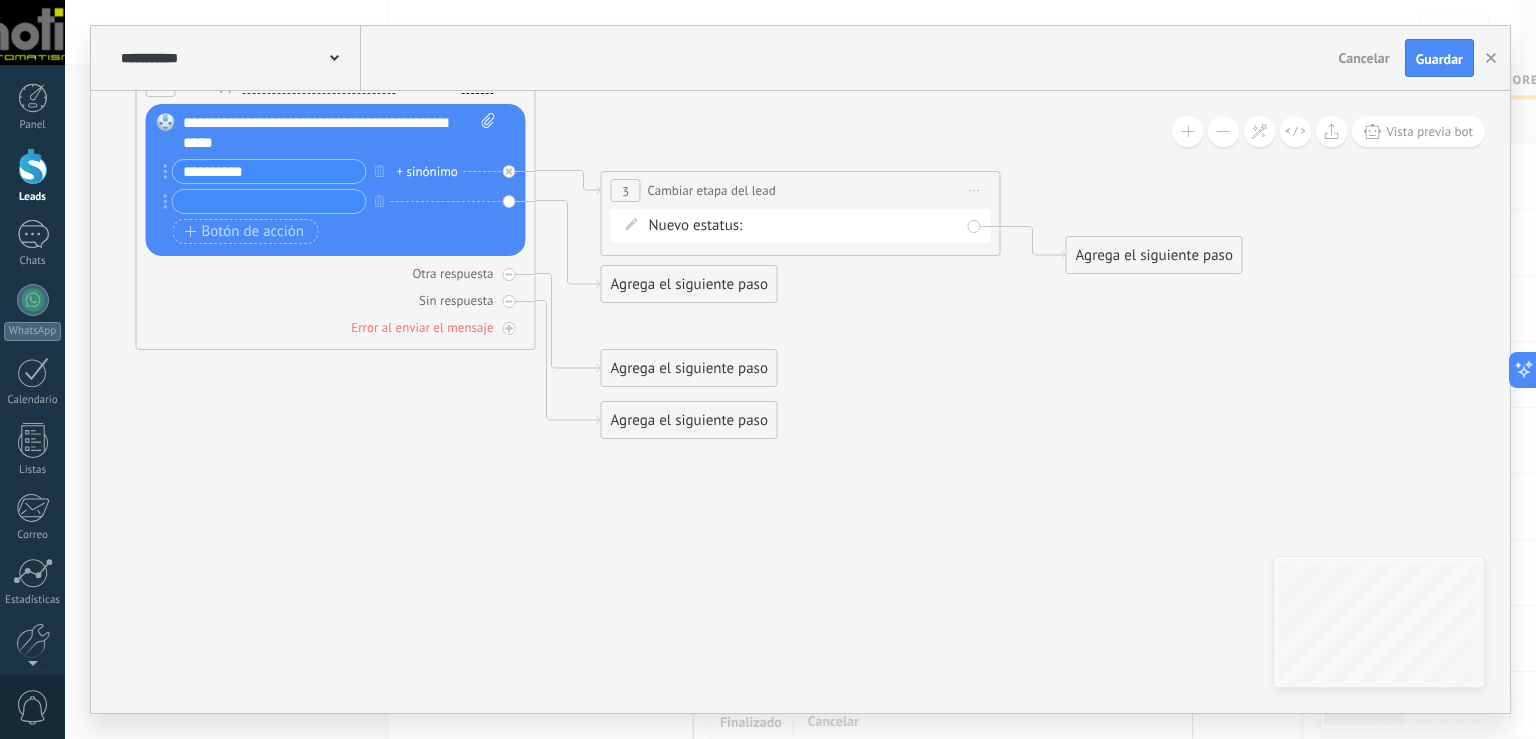 click on "Contacto inicial Consultas consumidores  Consultas Distribuidores Distribuidor interesante Consumidor derivado a distribuidor Distribuidor derivado a vendedora Consultas técnicas Logrado con éxito Venta Perdido" at bounding box center (0, 0) 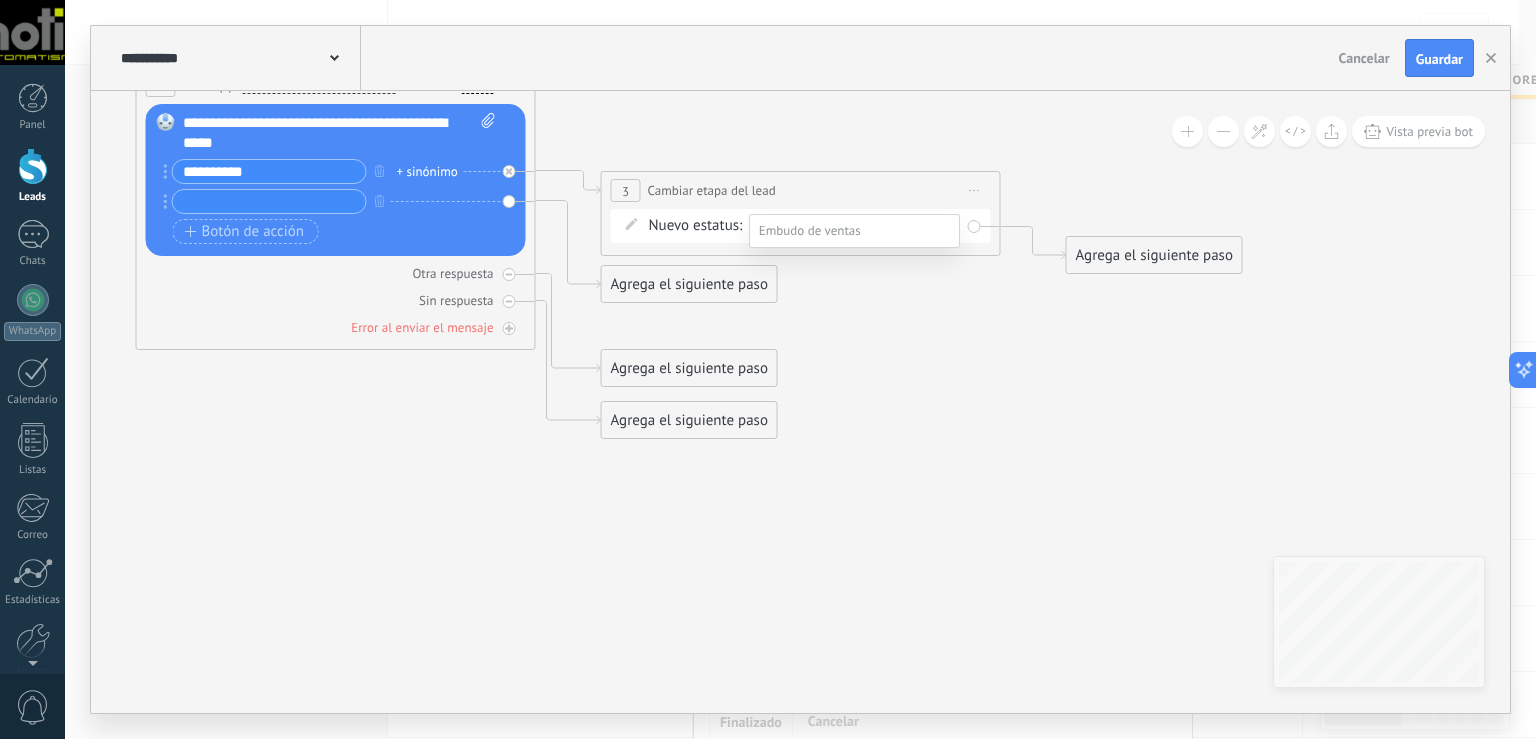 click on "Consultas consumidores" at bounding box center (0, 0) 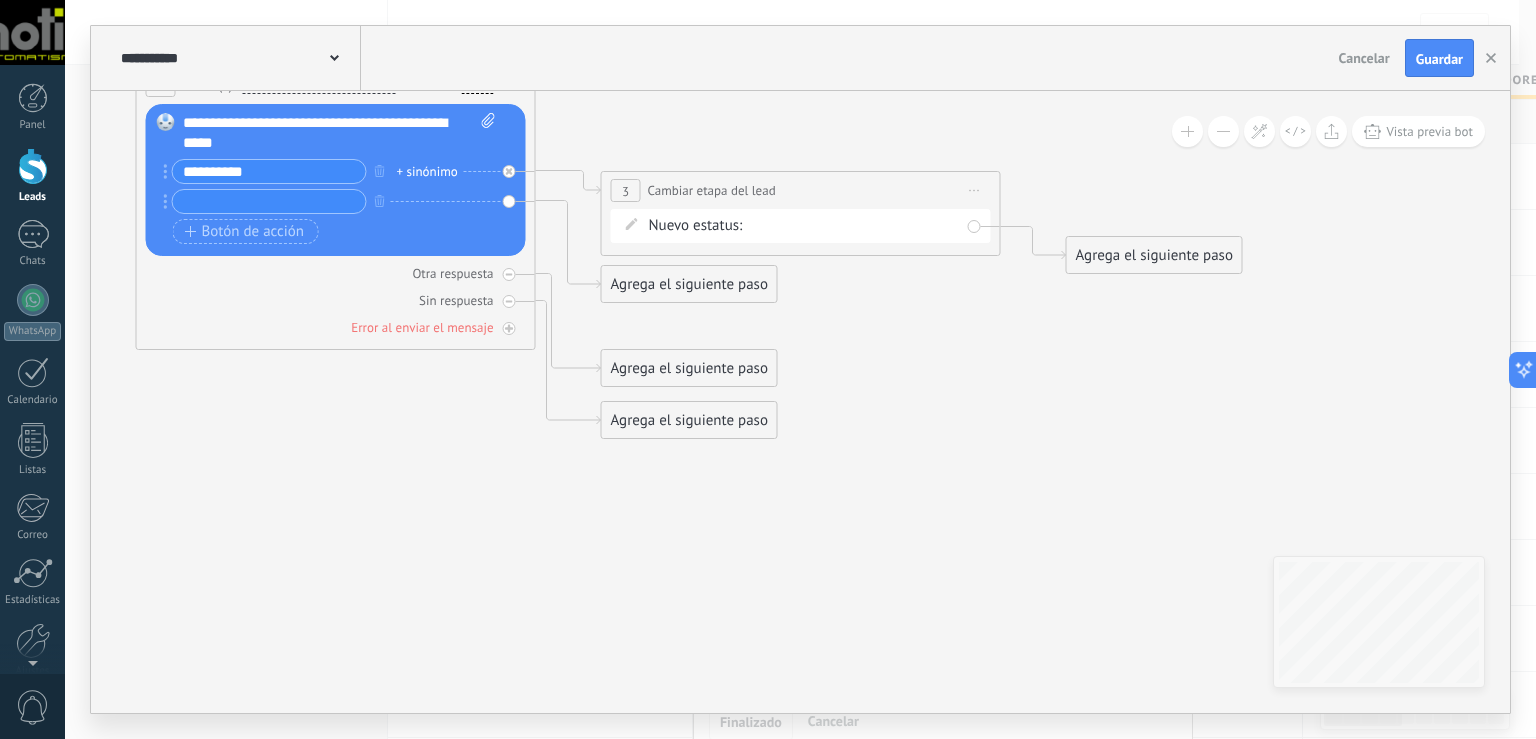 click at bounding box center [269, 201] 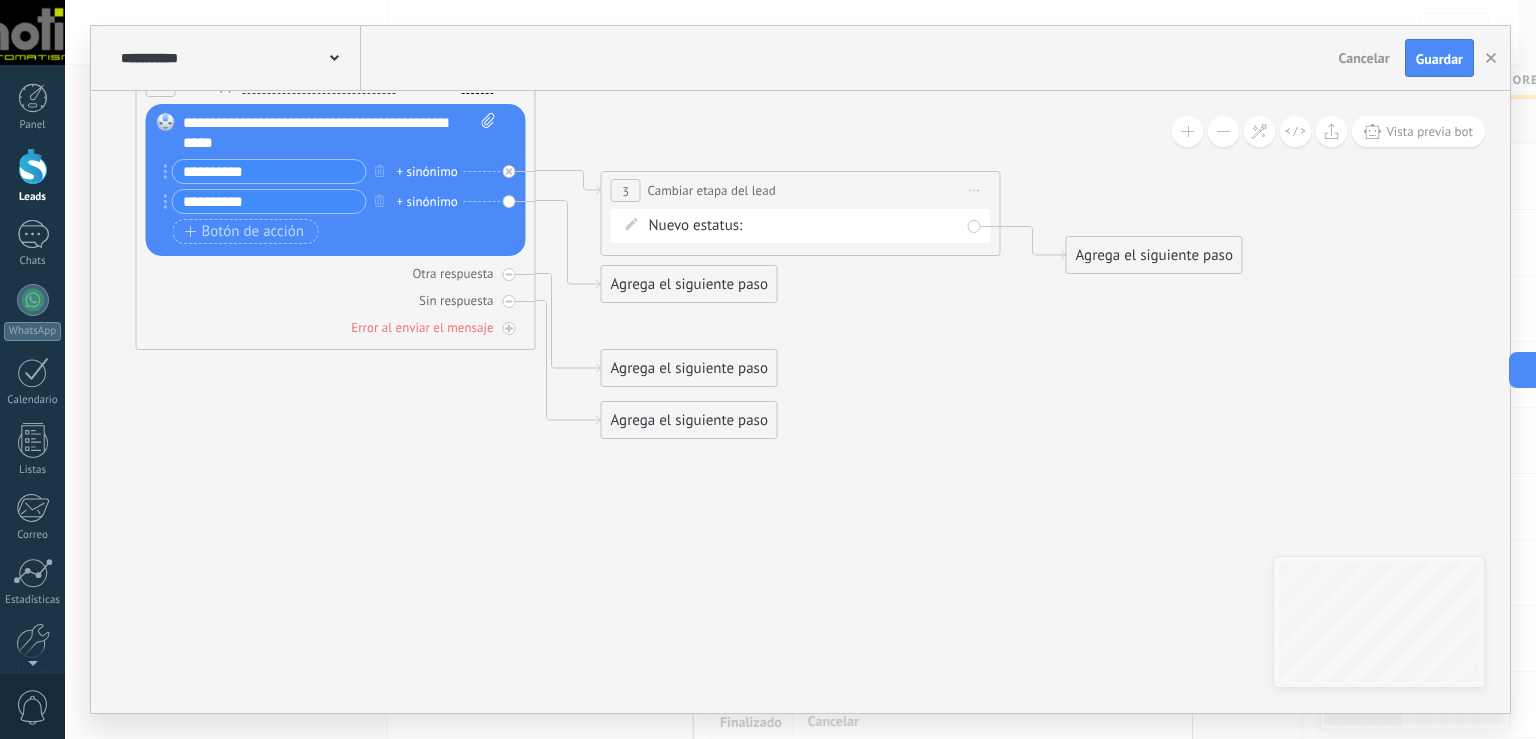 type on "**********" 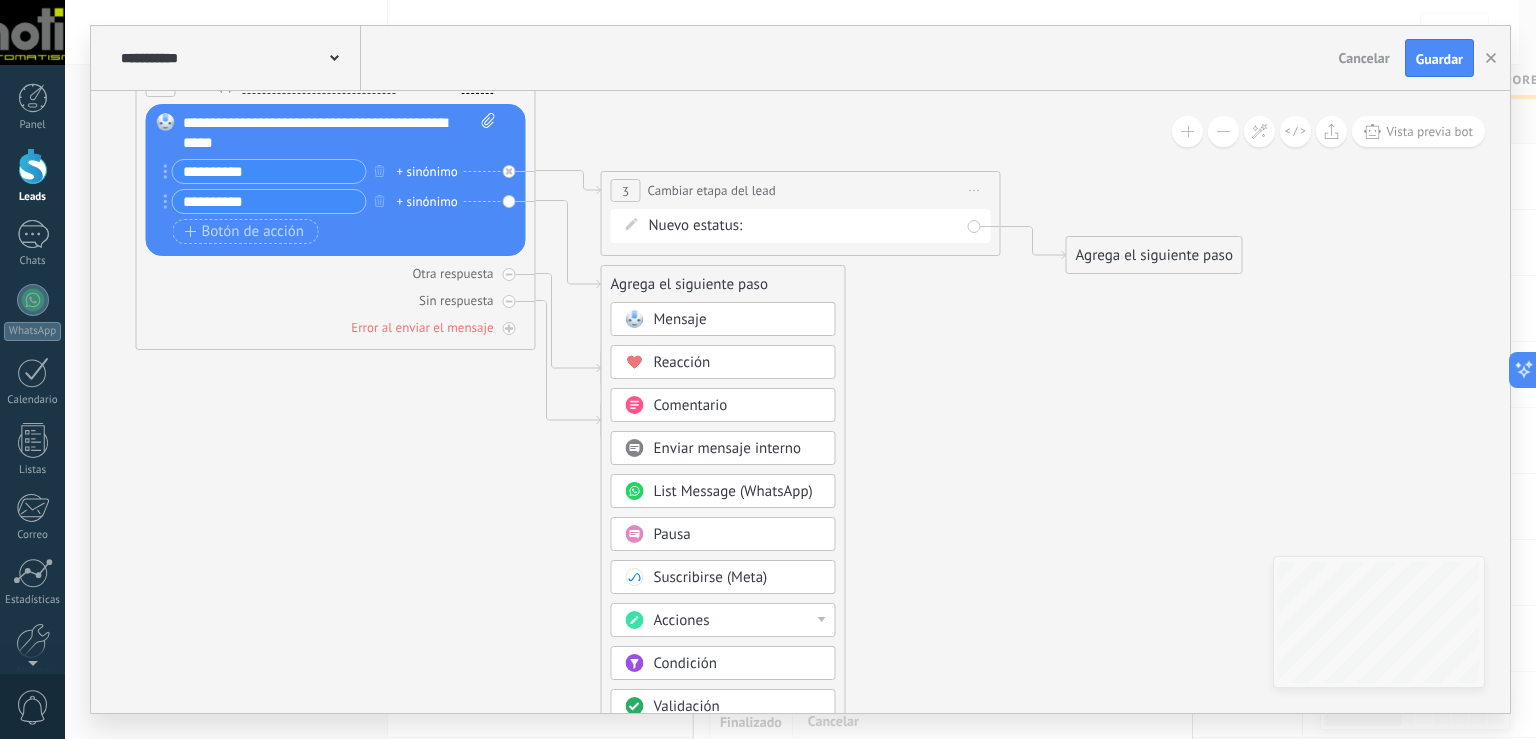 click on "Acciones" at bounding box center [682, 620] 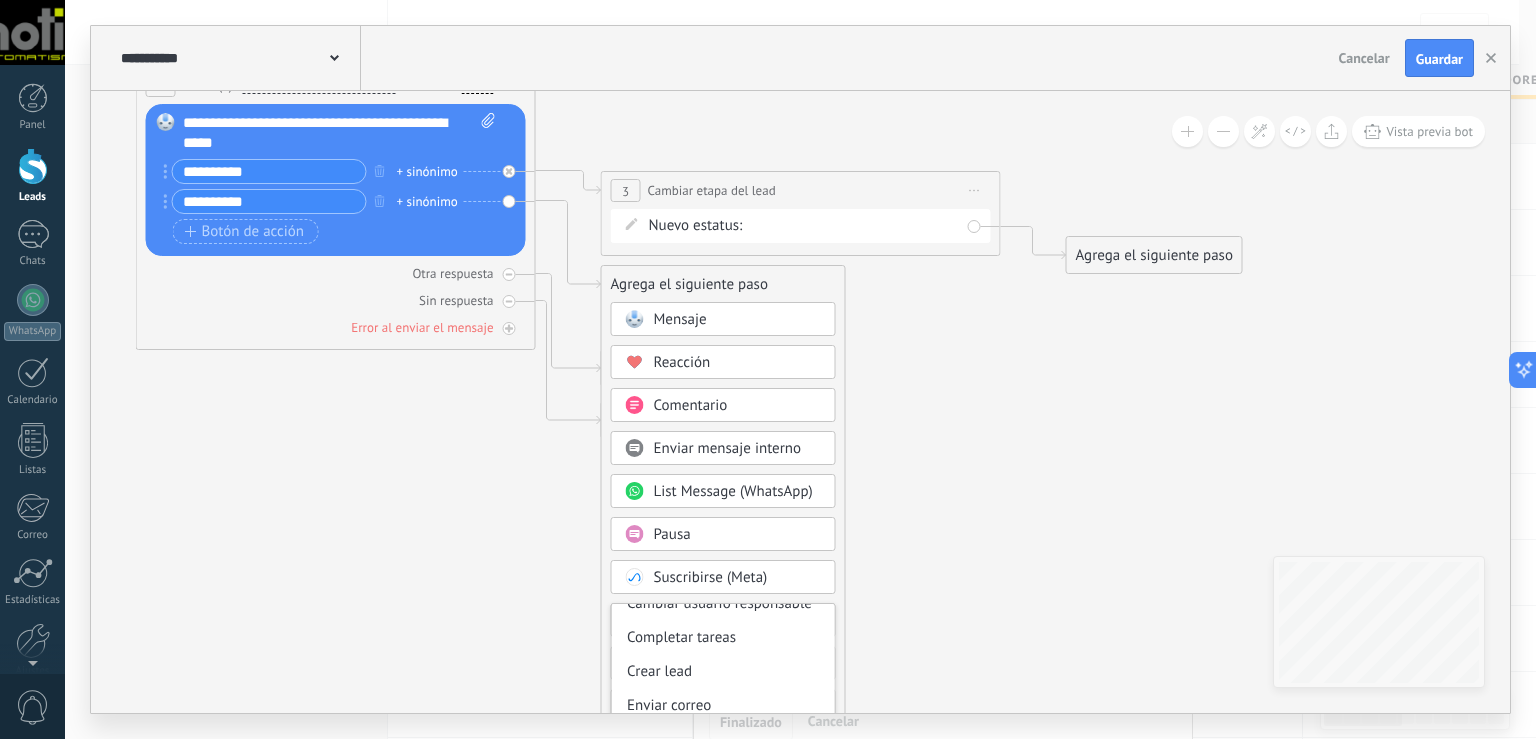scroll, scrollTop: 217, scrollLeft: 0, axis: vertical 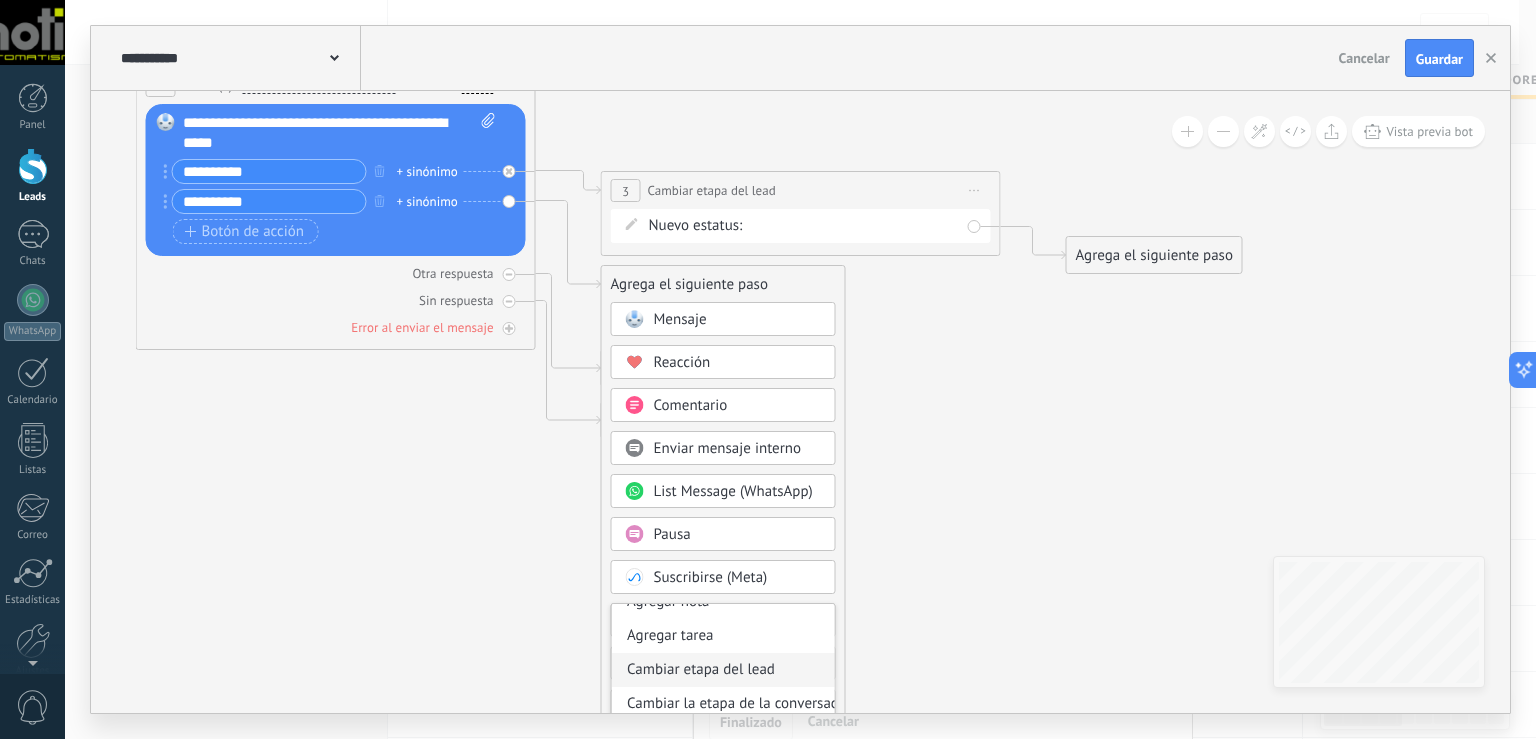 click on "Cambiar etapa del lead" at bounding box center (723, 670) 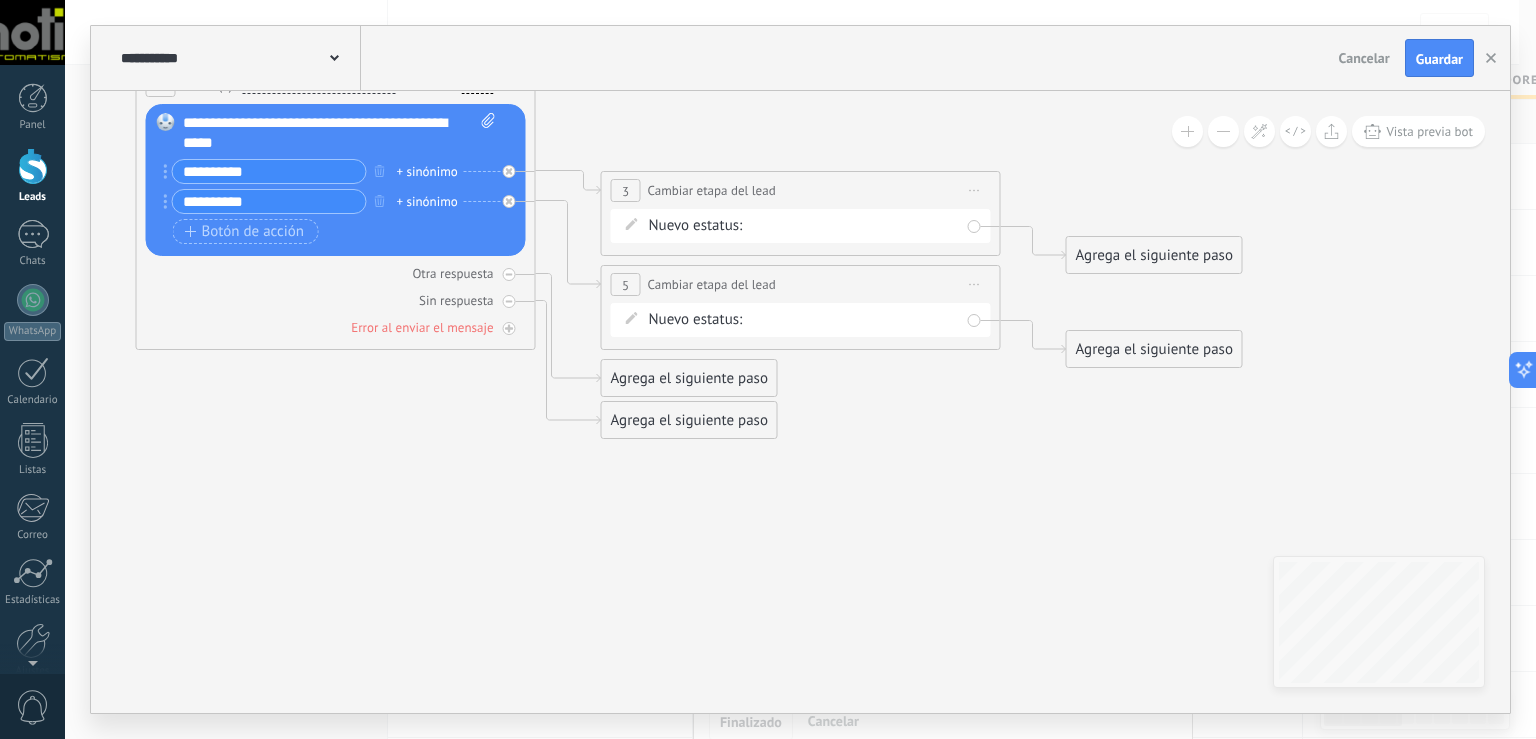 click on "Contacto inicial Consultas consumidores  Consultas Distribuidores Distribuidor interesante Consumidor derivado a distribuidor Distribuidor derivado a vendedora Consultas técnicas Logrado con éxito Venta Perdido" at bounding box center [0, 0] 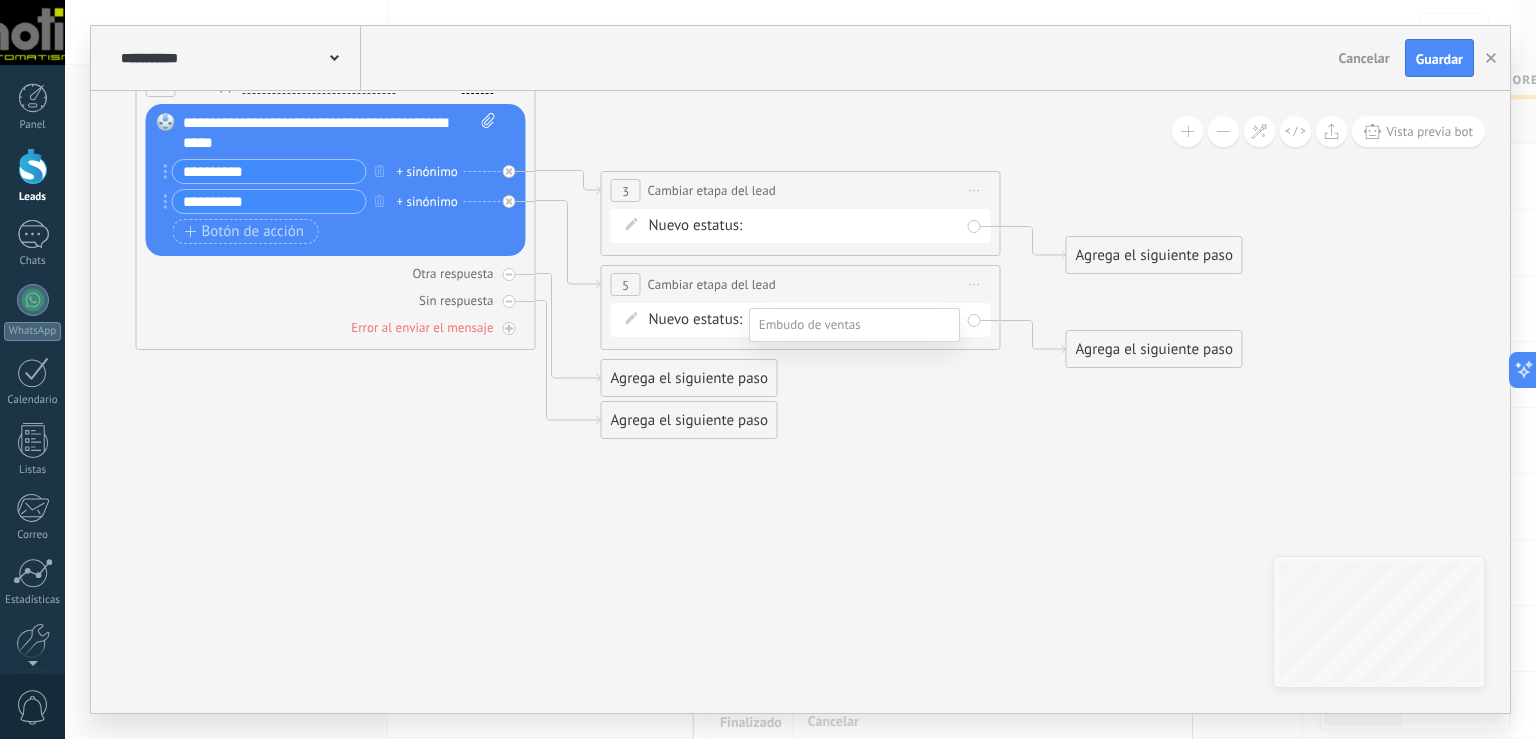 click on "Consultas Distribuidores" at bounding box center [0, 0] 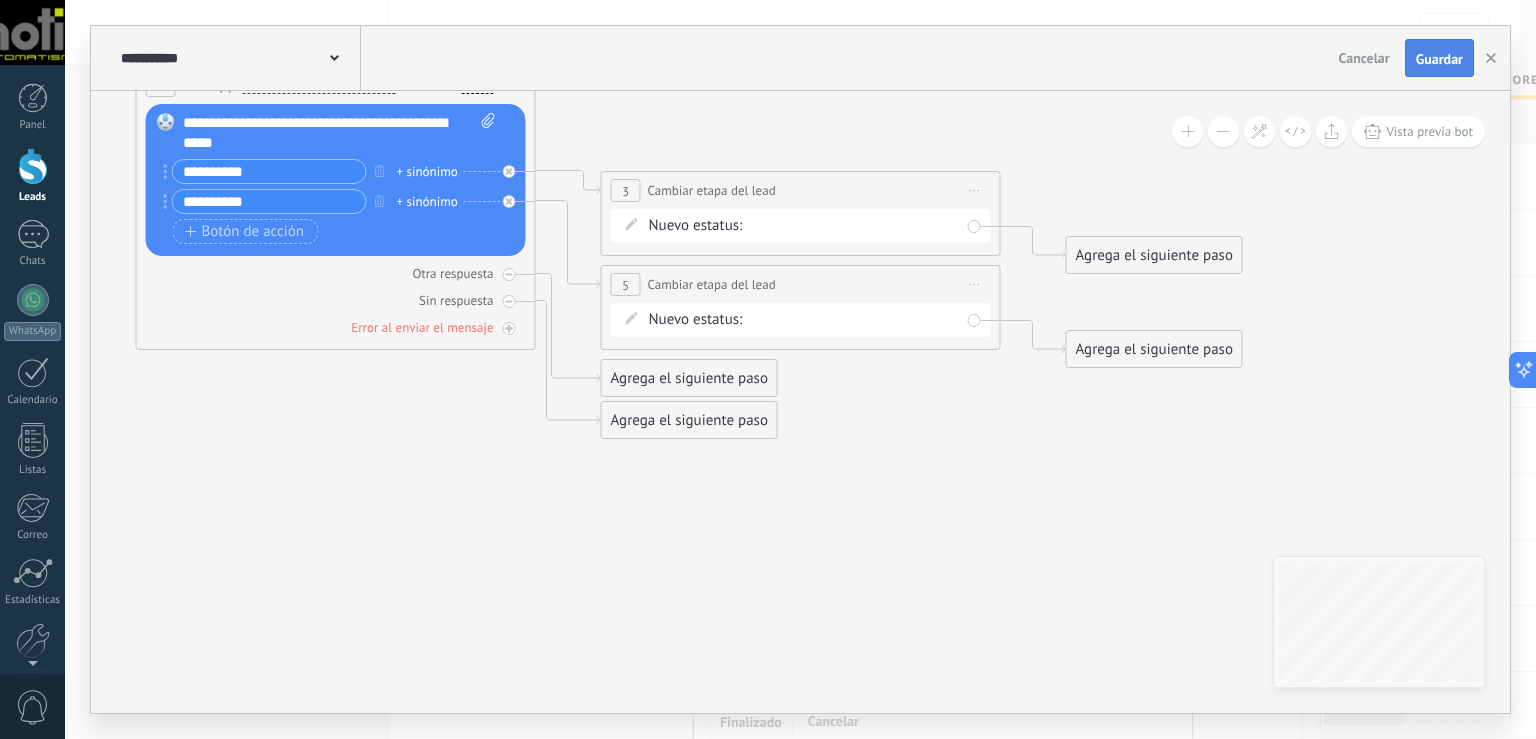 click on "Guardar" at bounding box center [1439, 58] 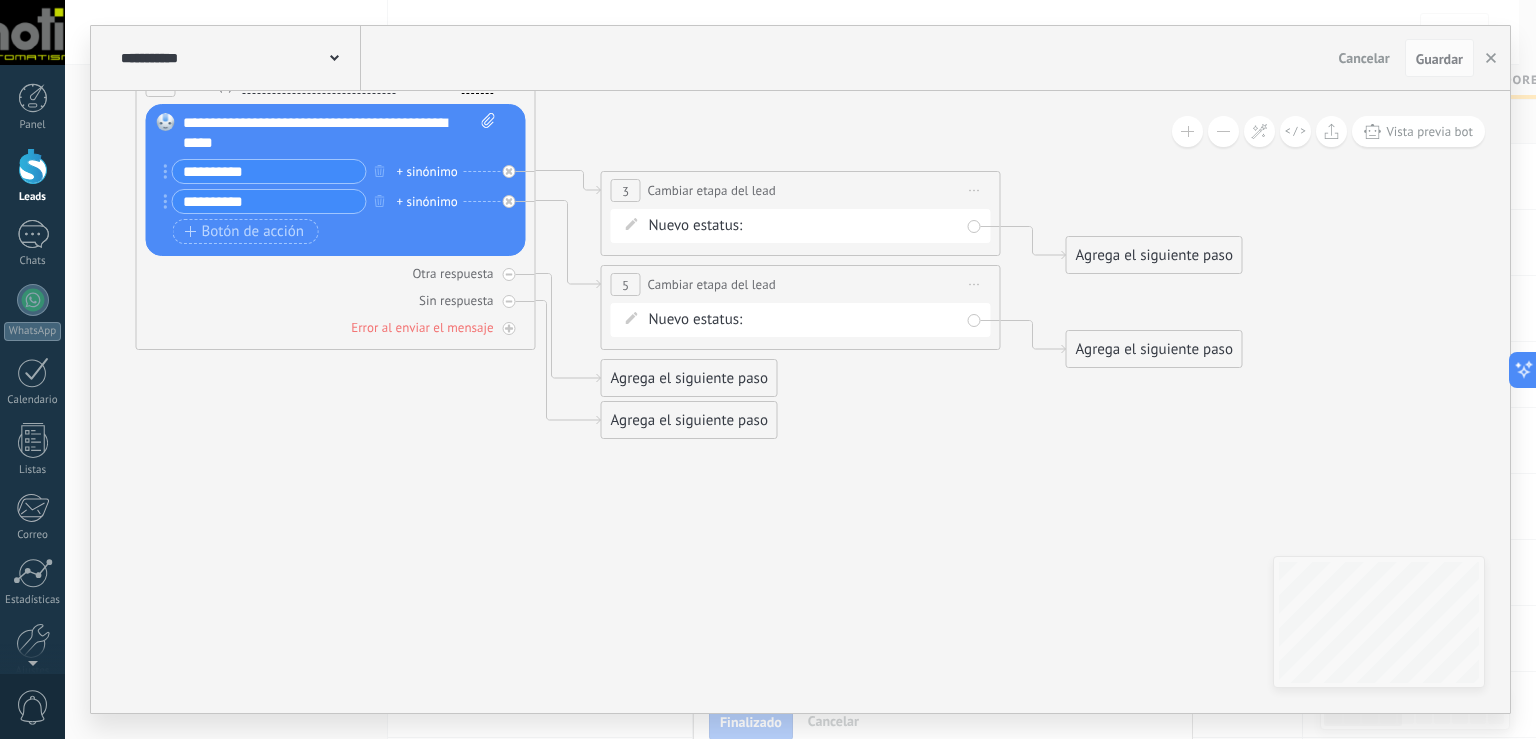 click on "**********" at bounding box center [340, 133] 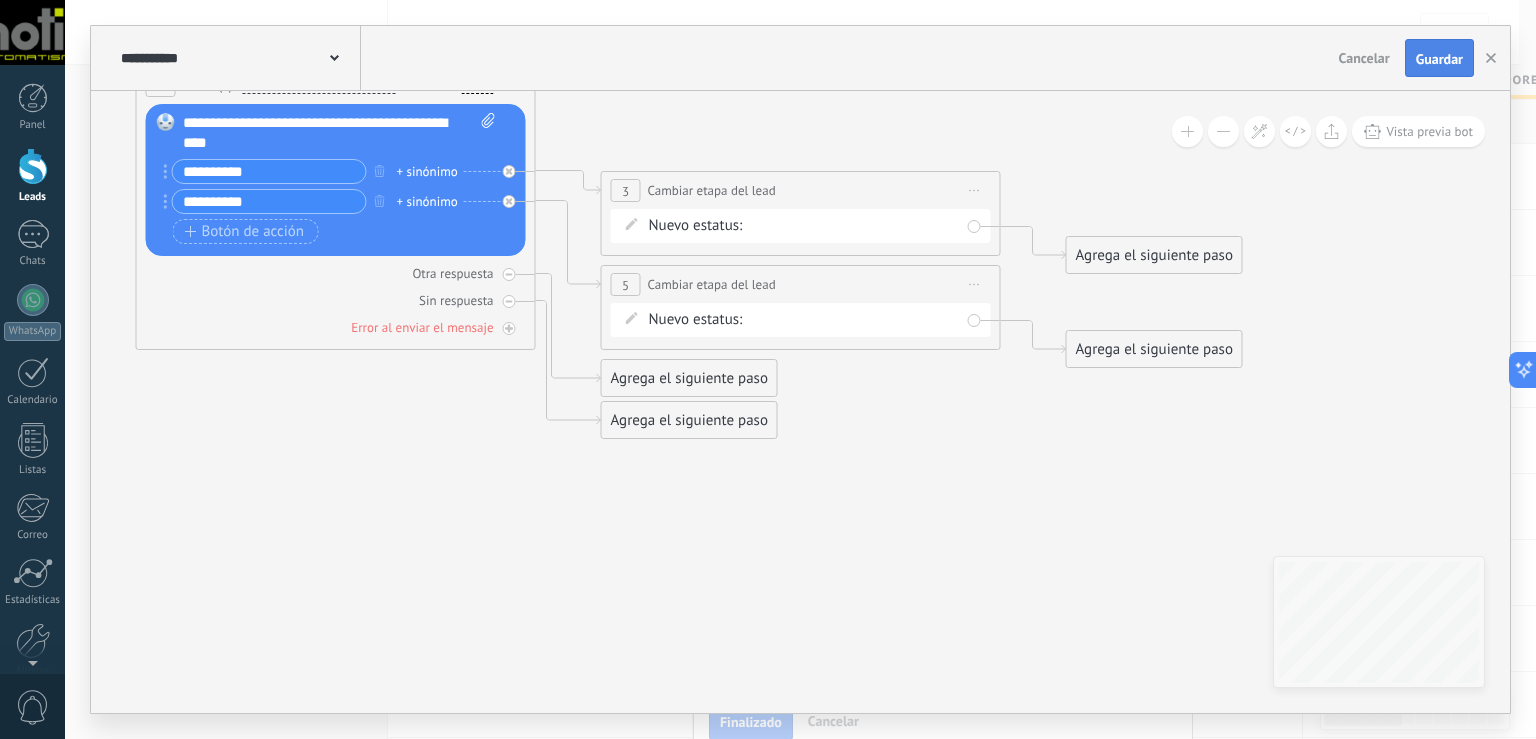 click on "Guardar" at bounding box center [1439, 59] 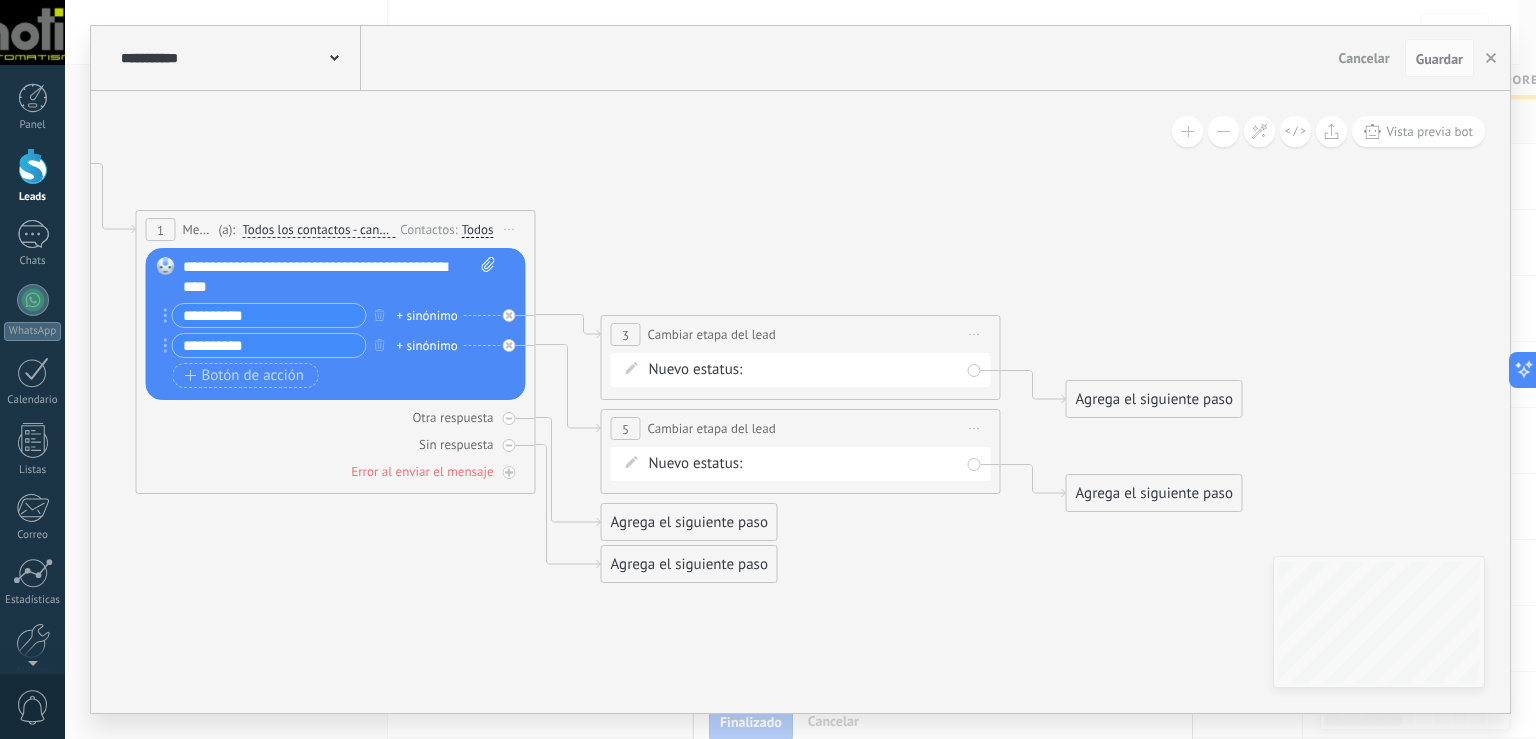 drag, startPoint x: 777, startPoint y: 716, endPoint x: 741, endPoint y: 710, distance: 36.496574 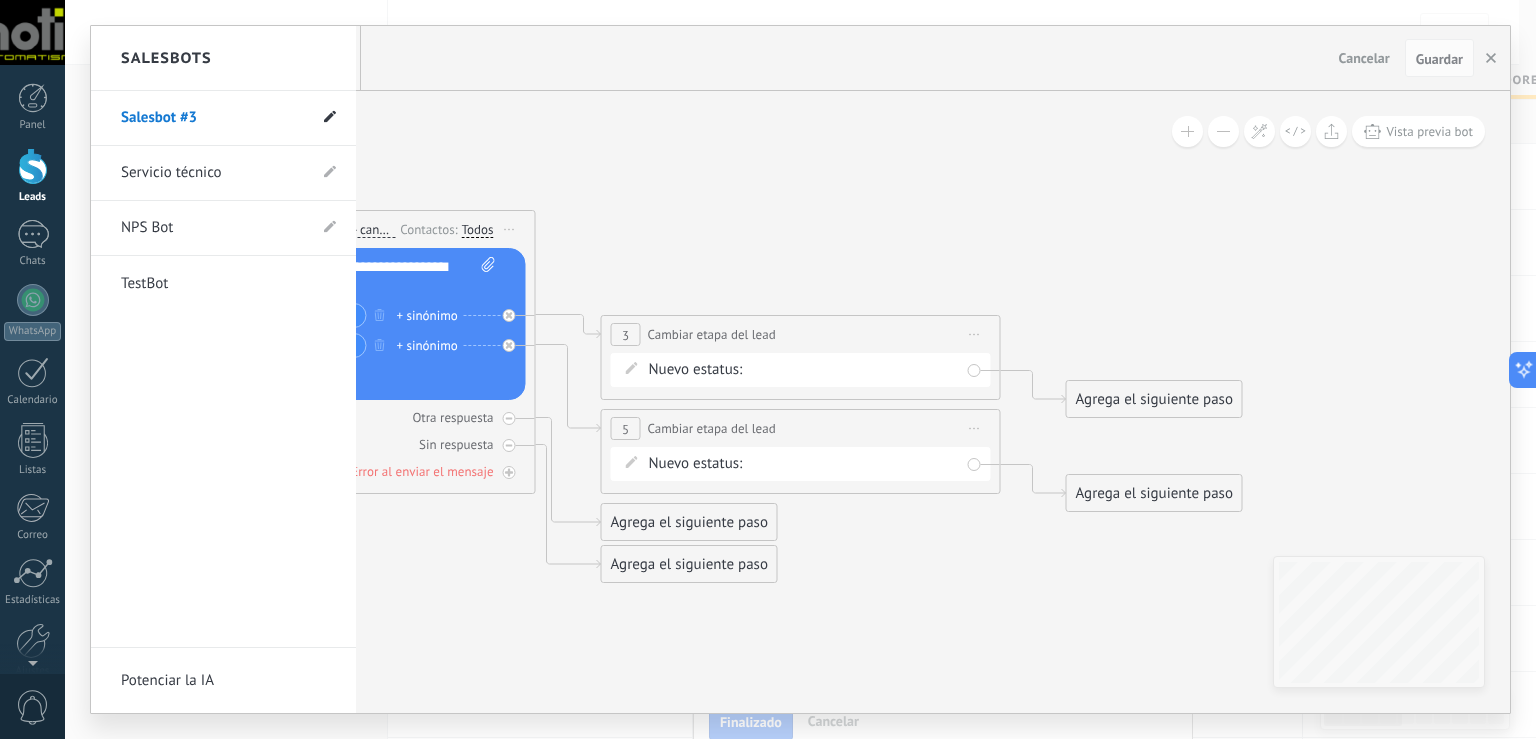 click 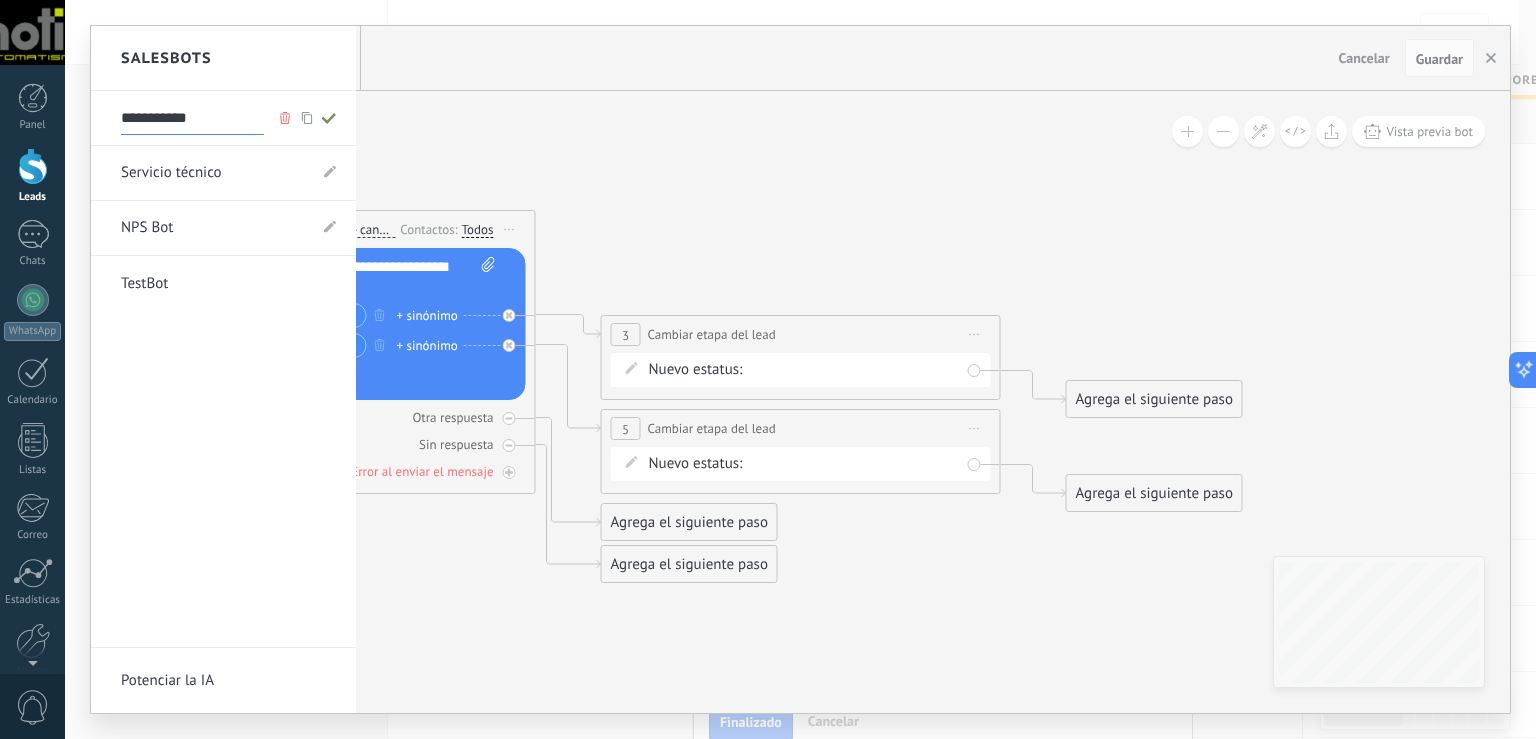 click 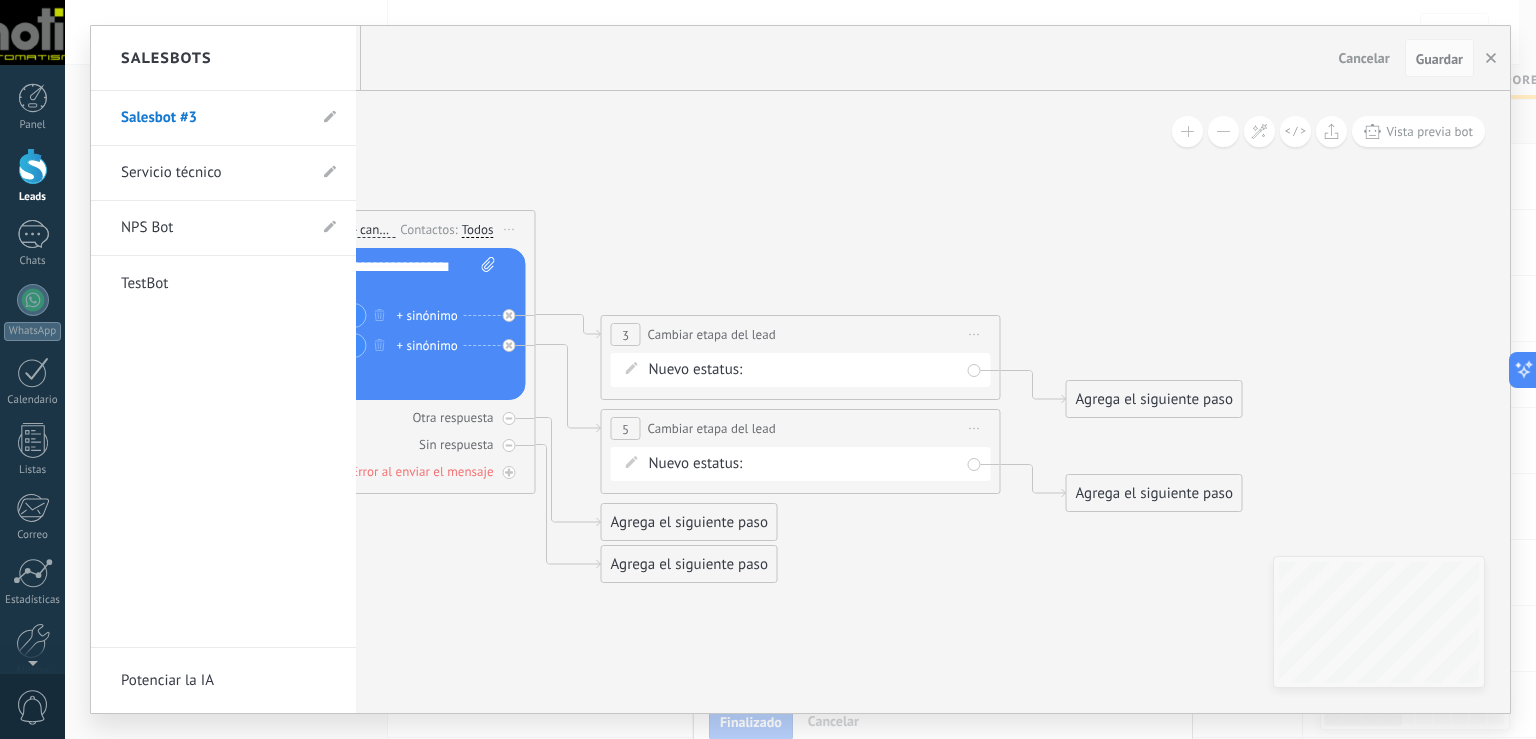 click 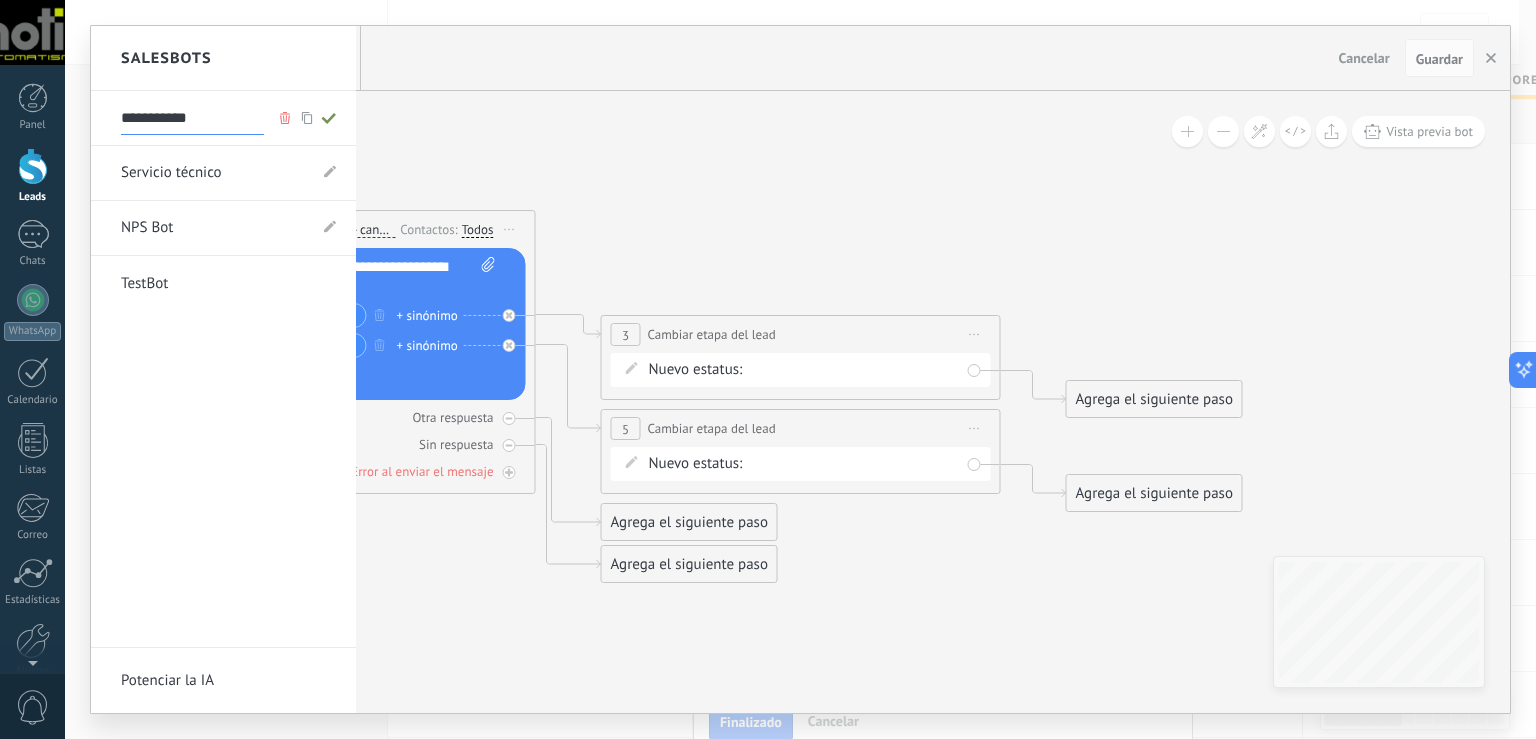 click on "**********" at bounding box center (192, 119) 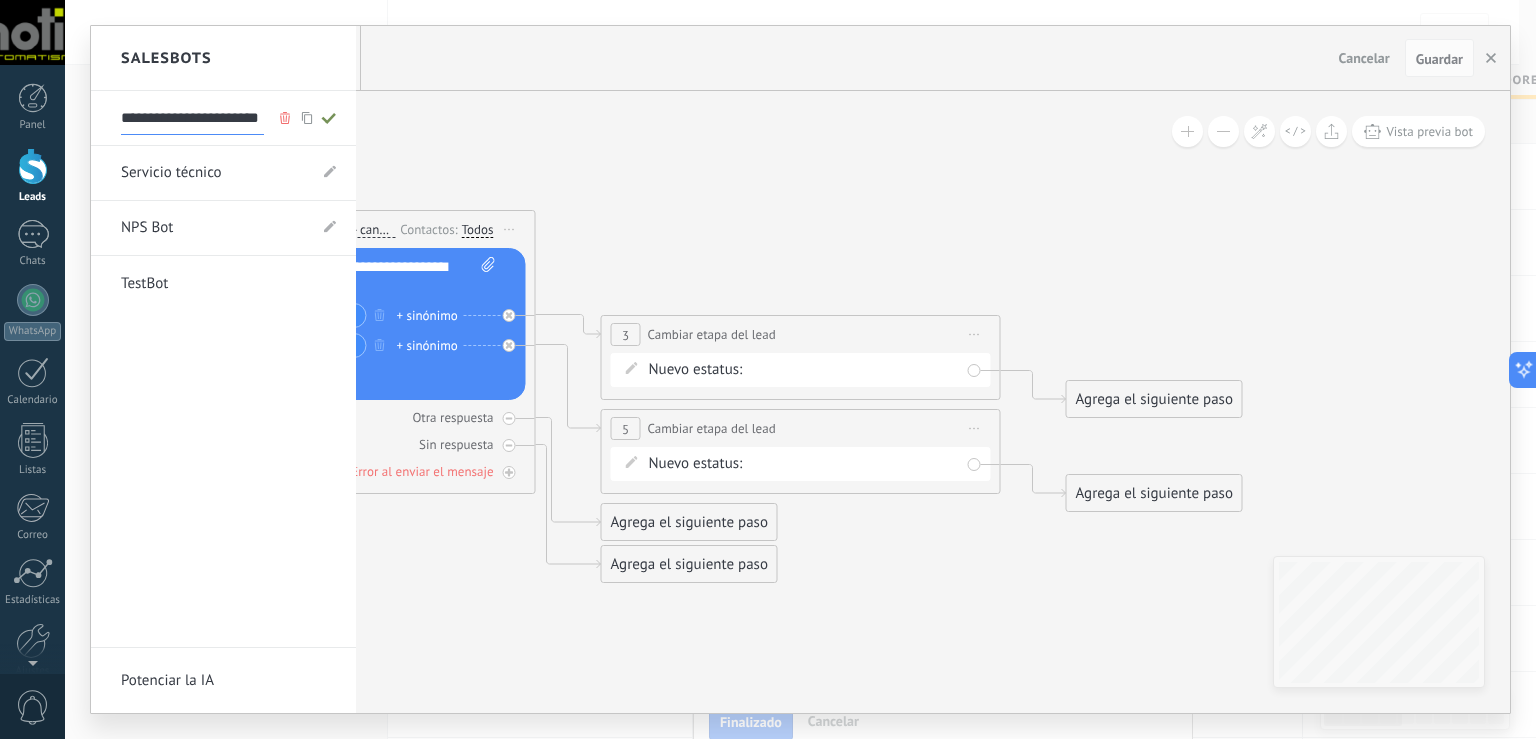 type on "**********" 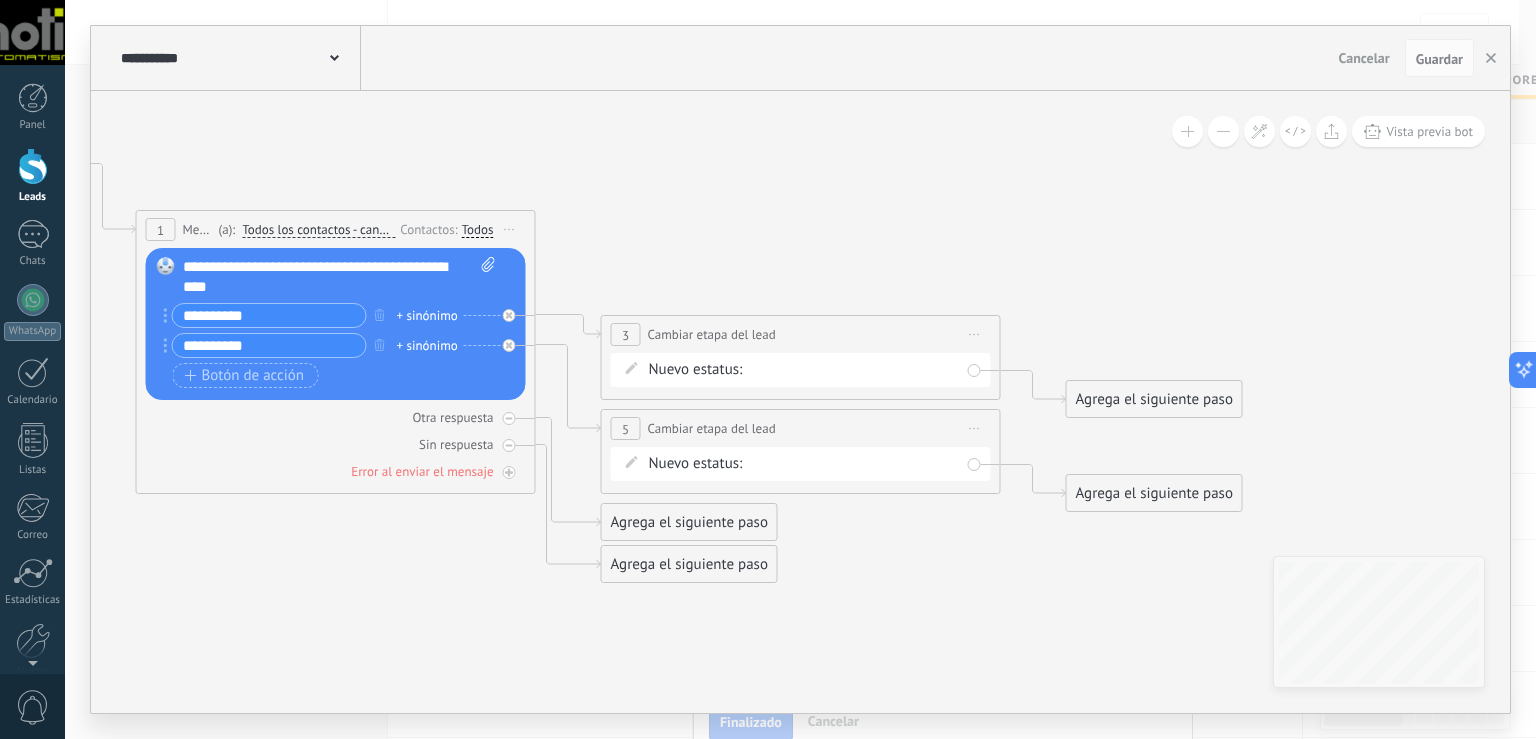 click on "**********" at bounding box center [238, 58] 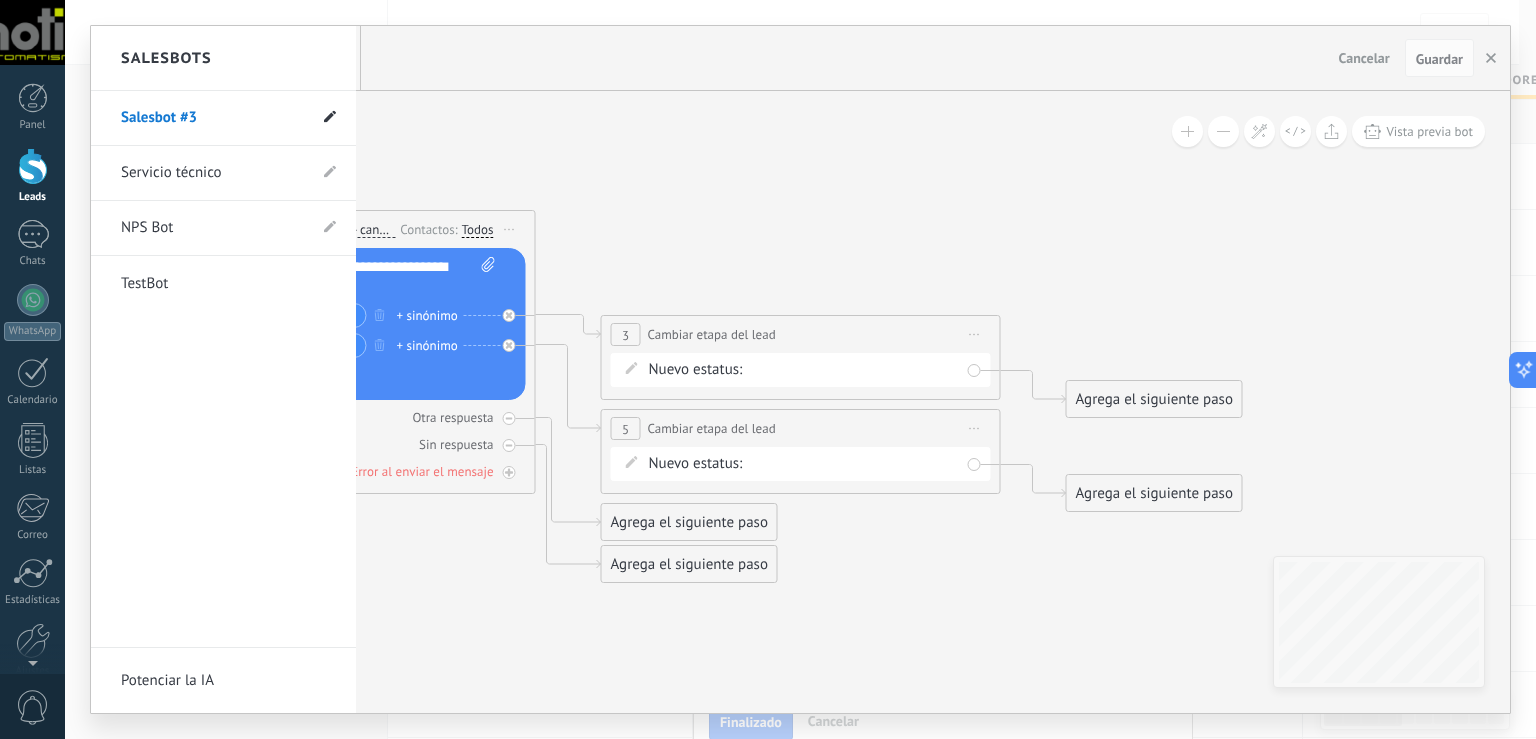 click 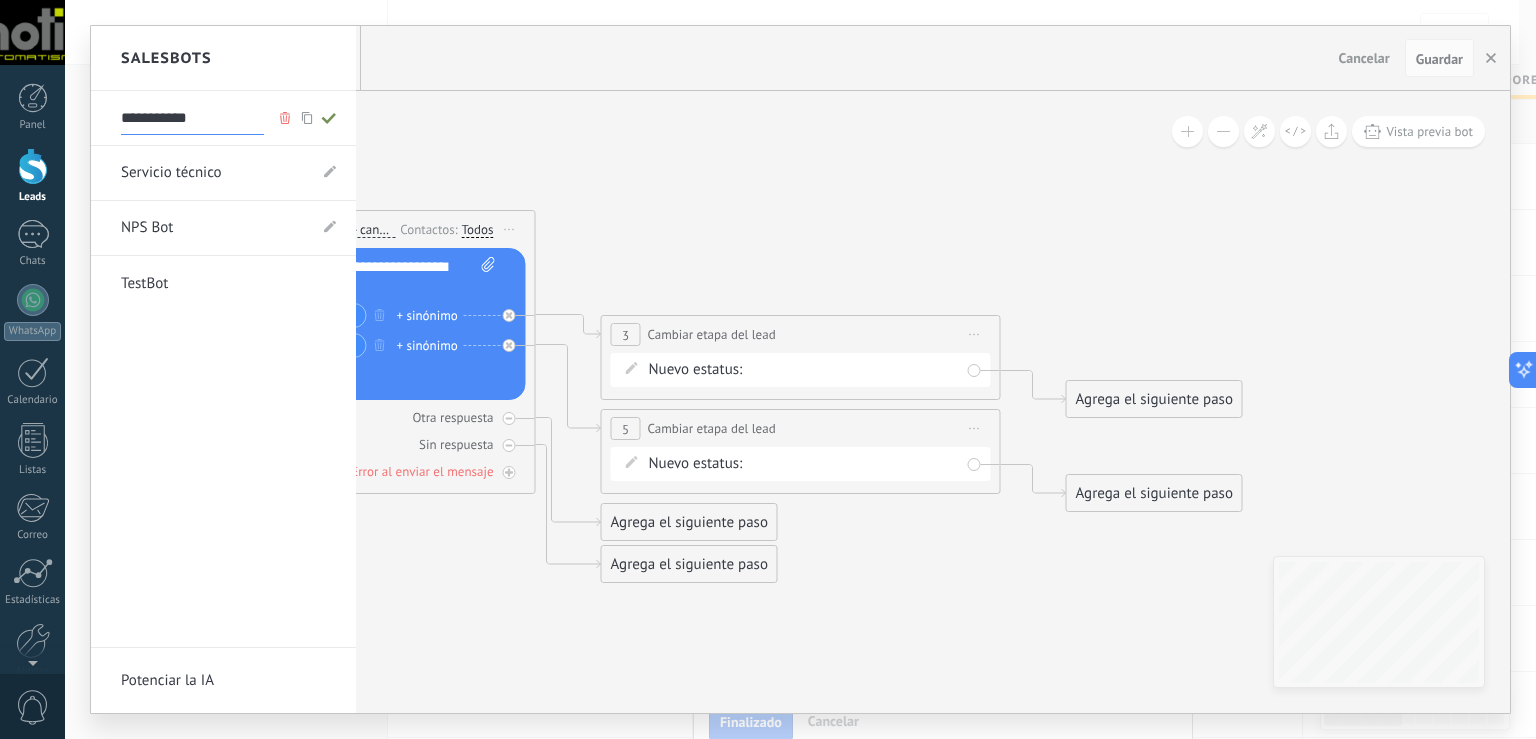 click on "**********" at bounding box center [192, 119] 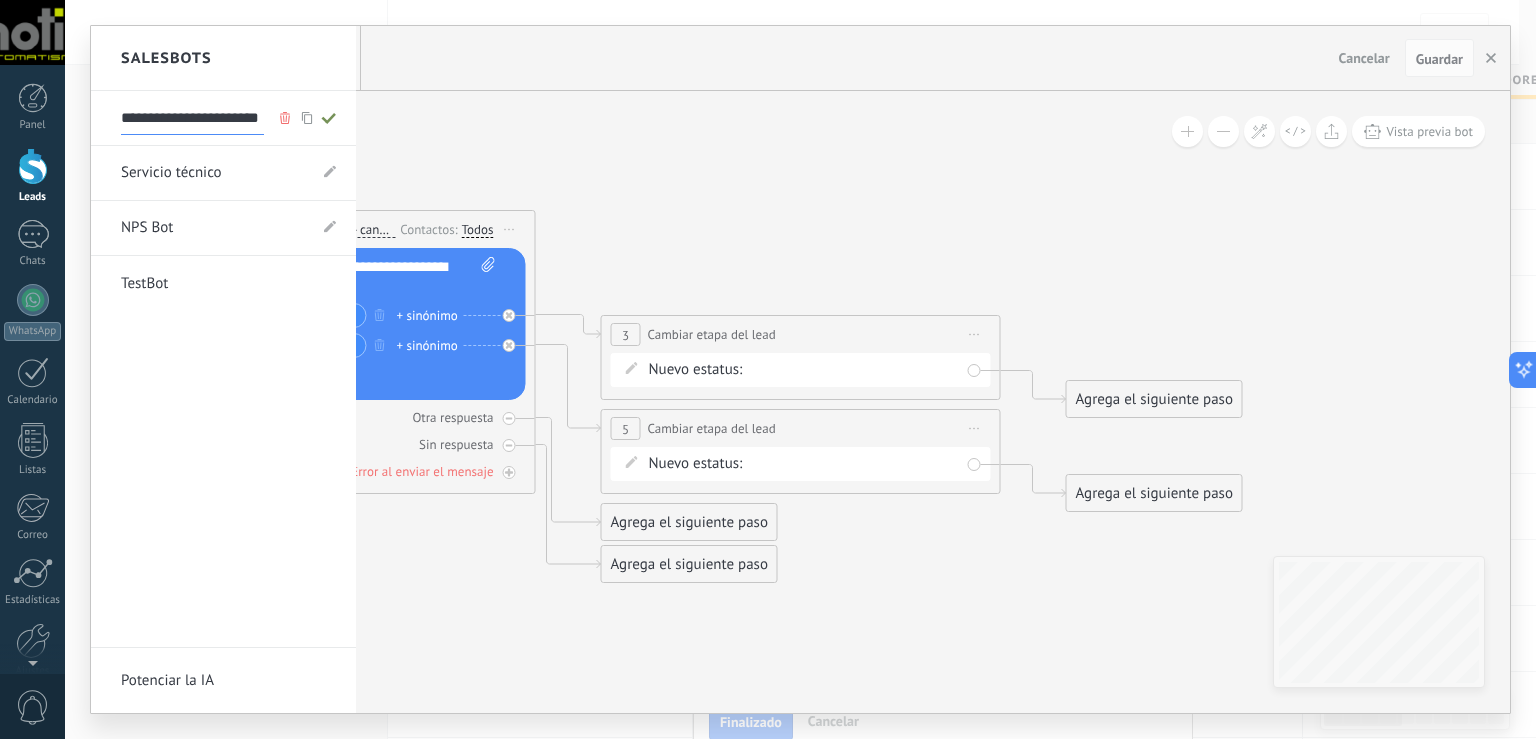 type on "**********" 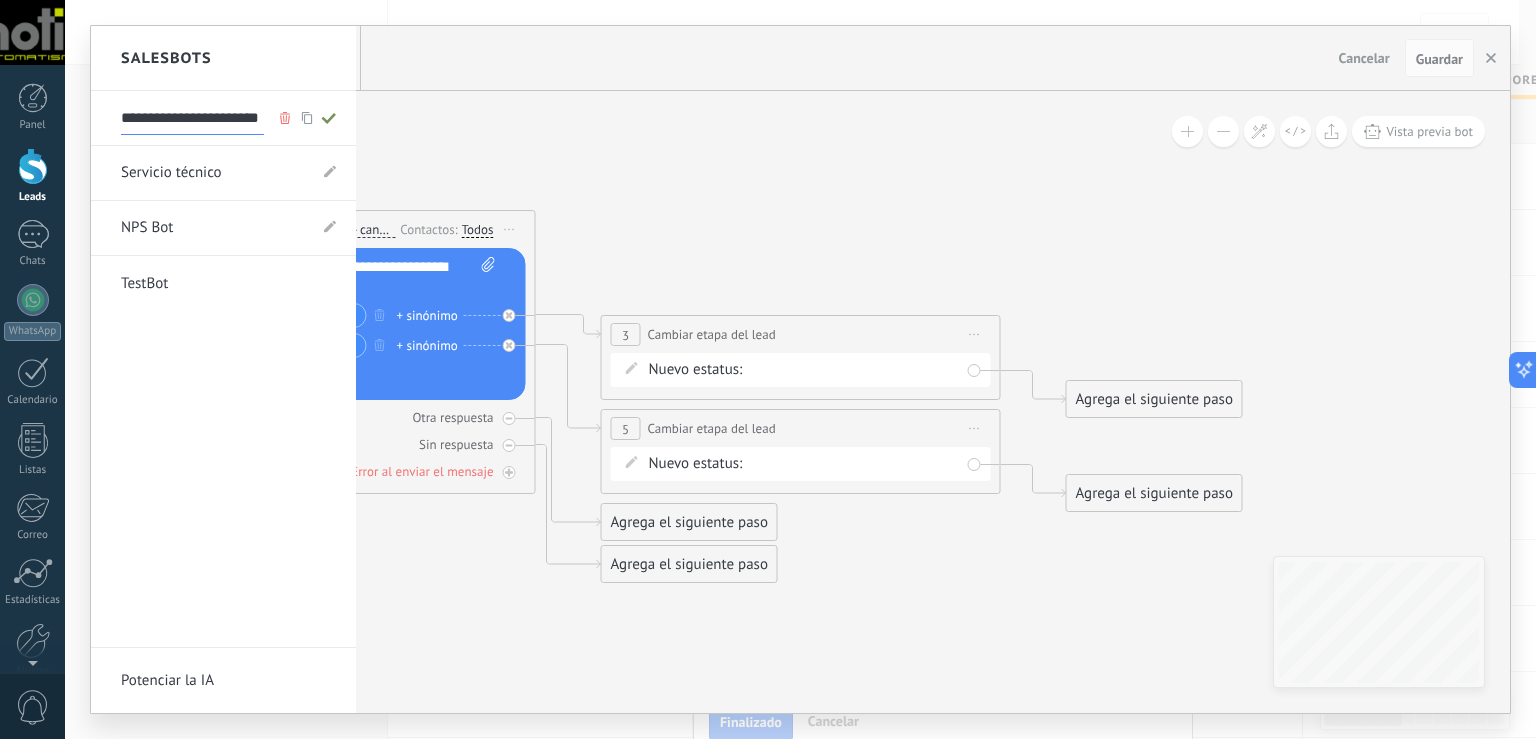click at bounding box center [329, 118] 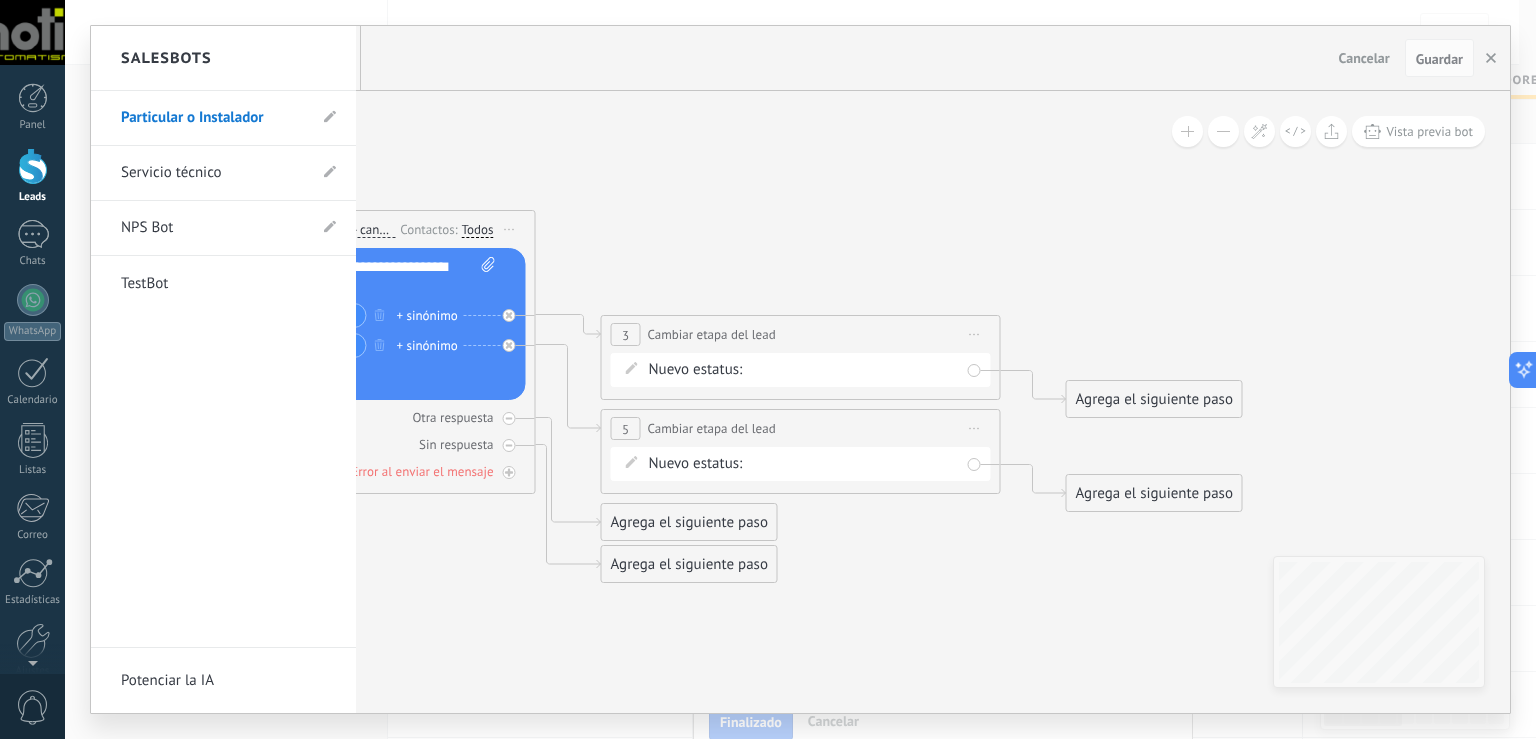 click at bounding box center [800, 369] 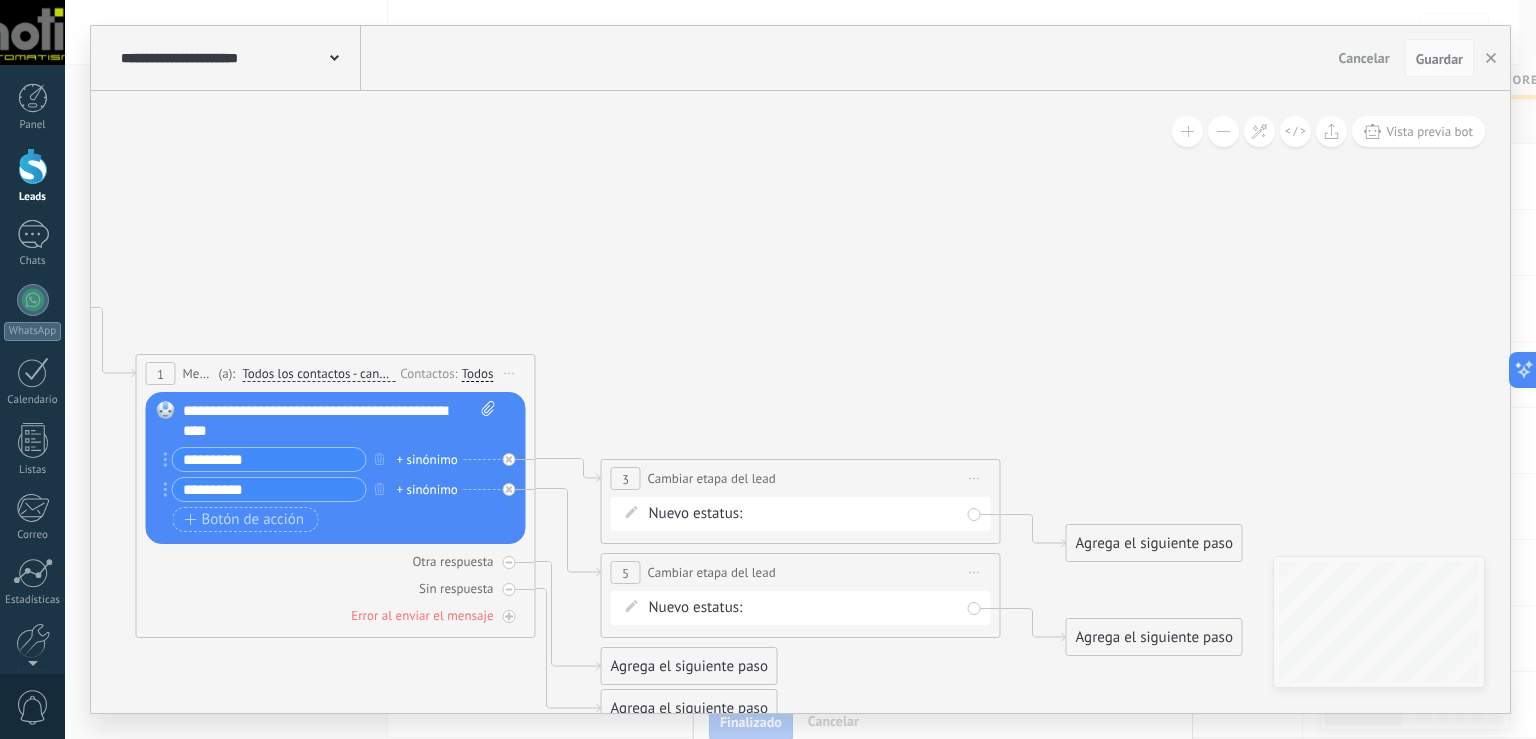 click at bounding box center [33, 166] 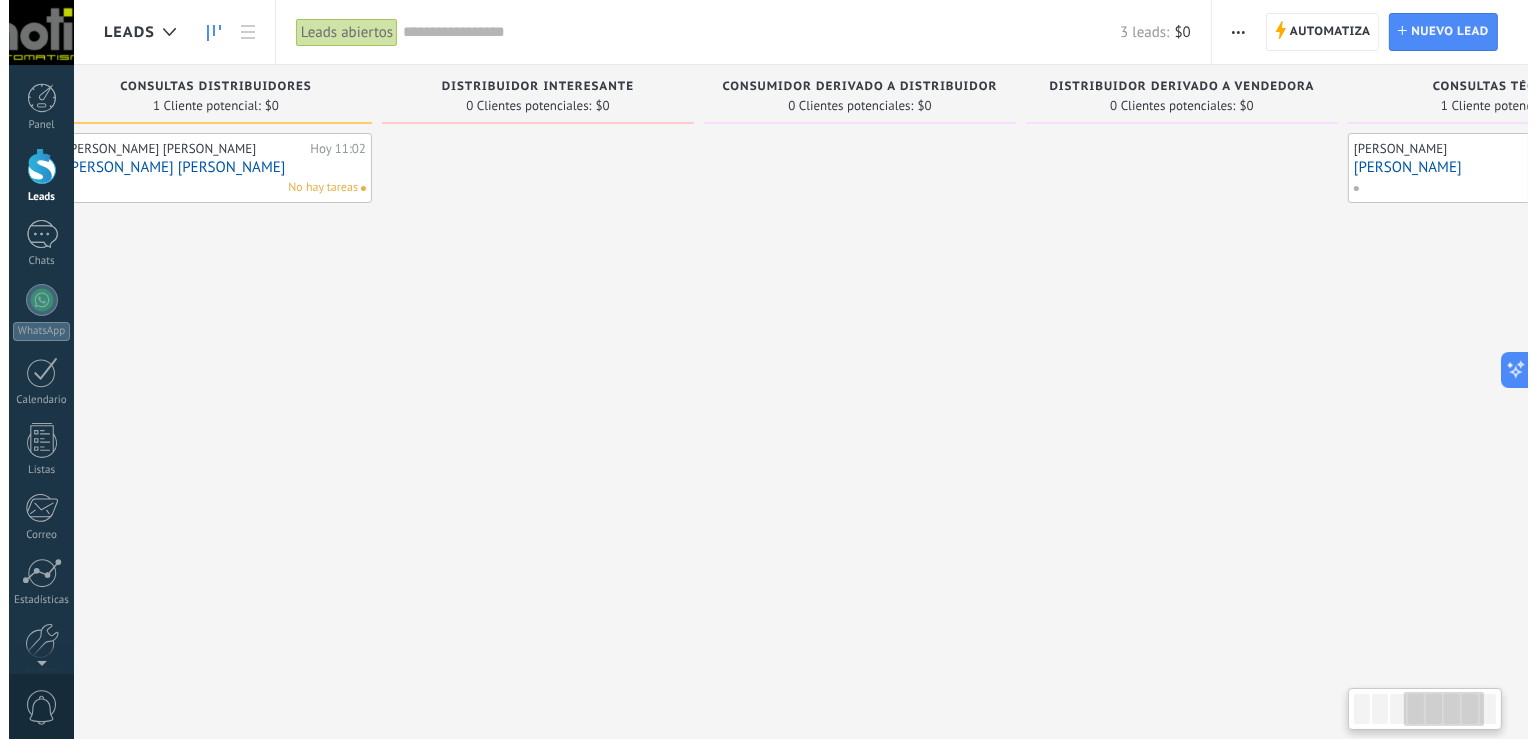 scroll, scrollTop: 0, scrollLeft: 1181, axis: horizontal 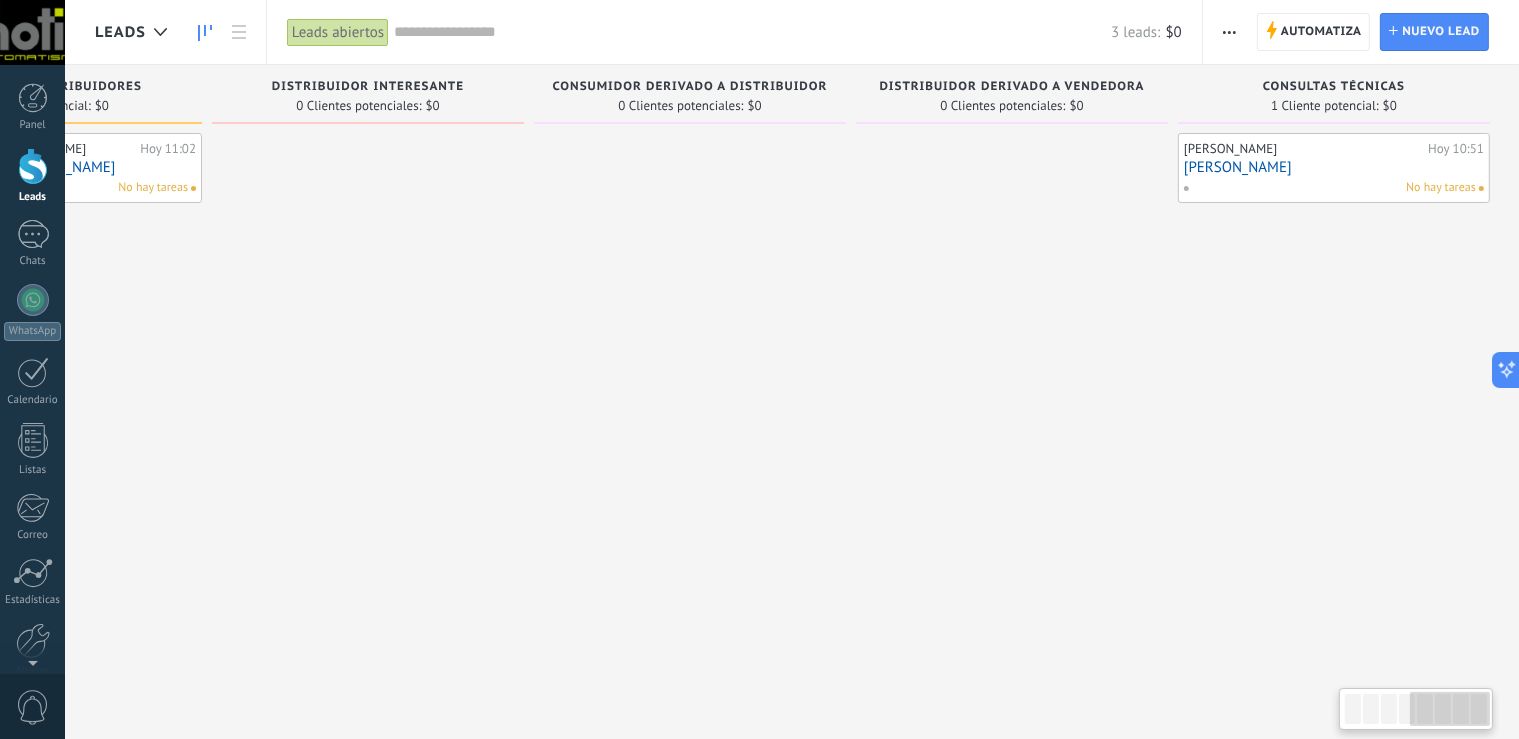 drag, startPoint x: 1363, startPoint y: 715, endPoint x: 1437, endPoint y: 716, distance: 74.00676 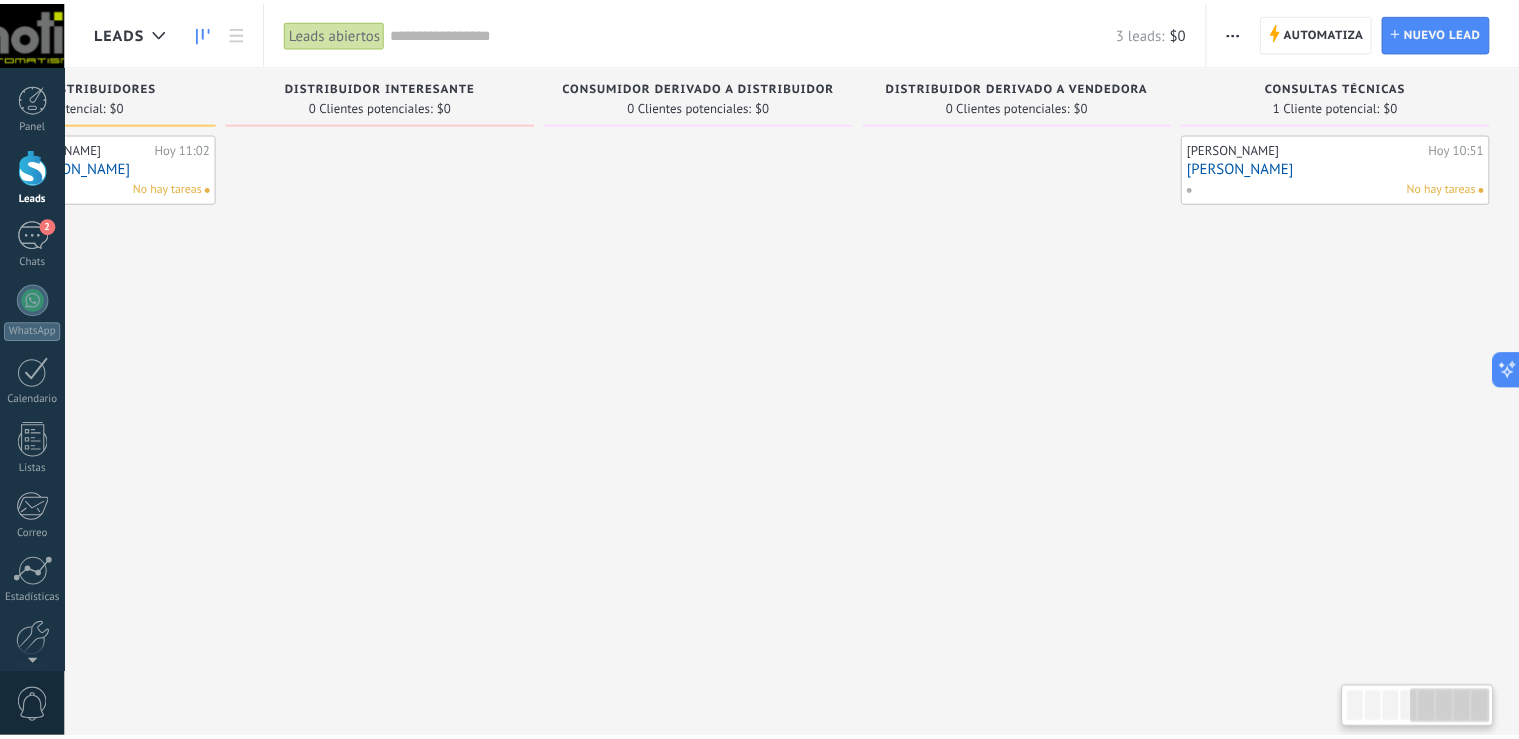 scroll, scrollTop: 0, scrollLeft: 1181, axis: horizontal 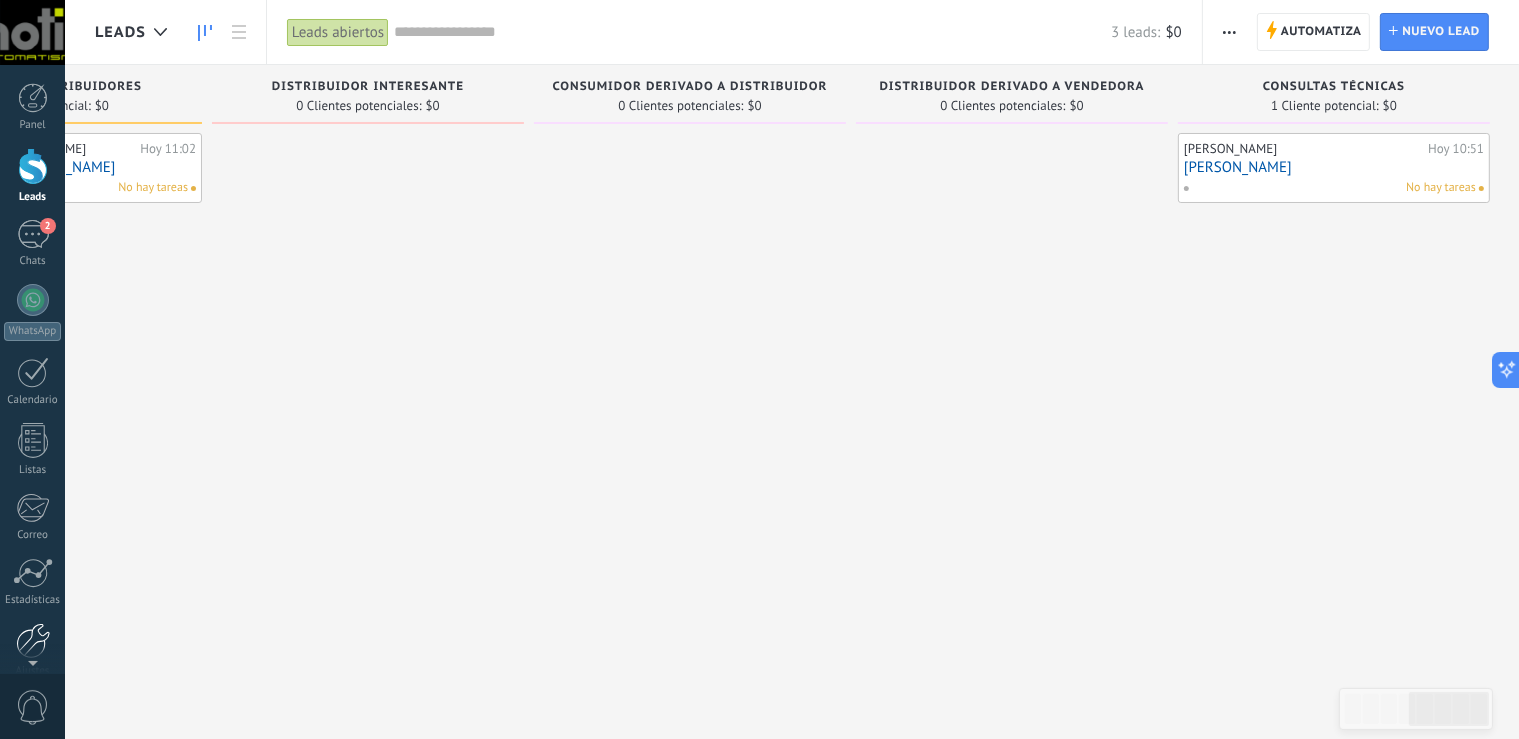 click at bounding box center (33, 641) 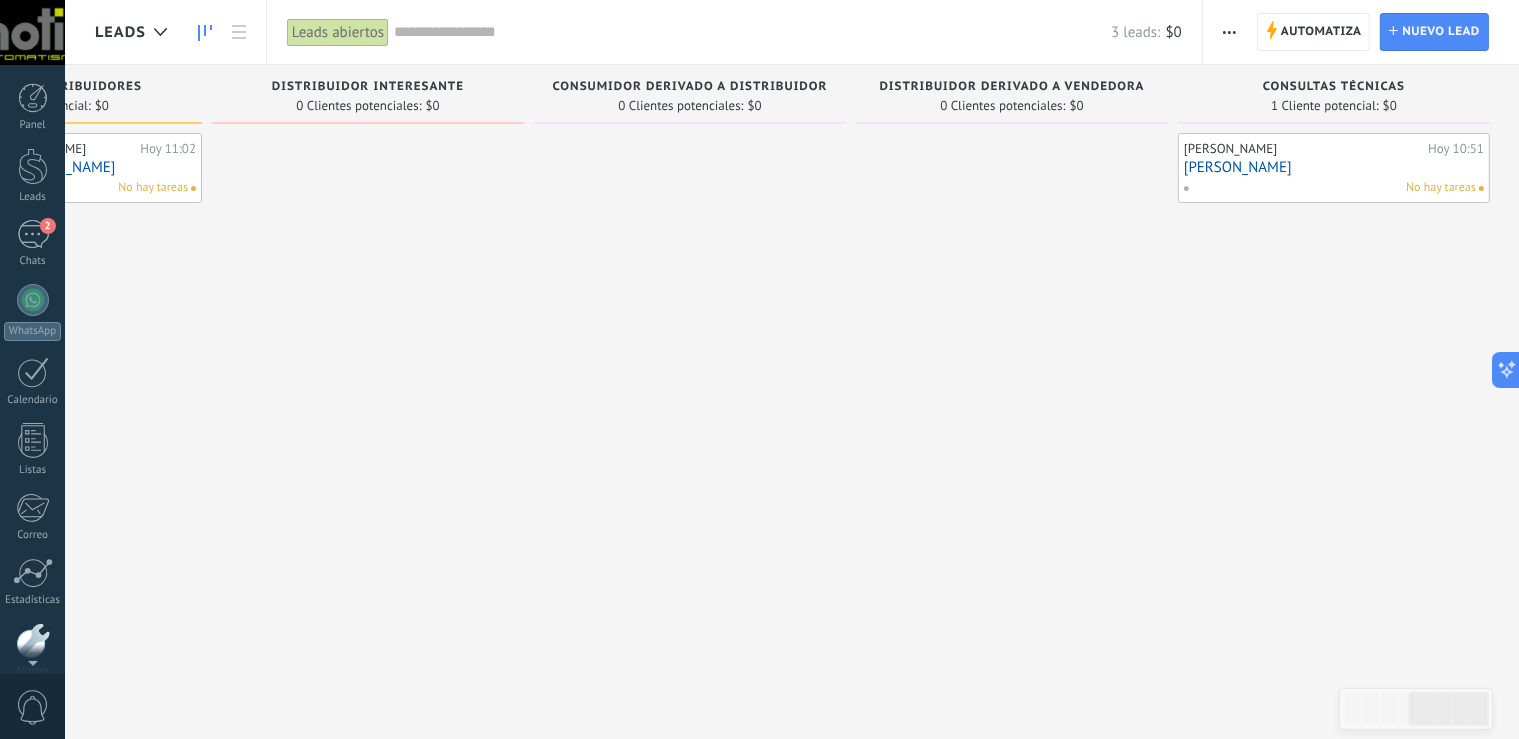 scroll, scrollTop: 0, scrollLeft: 1181, axis: horizontal 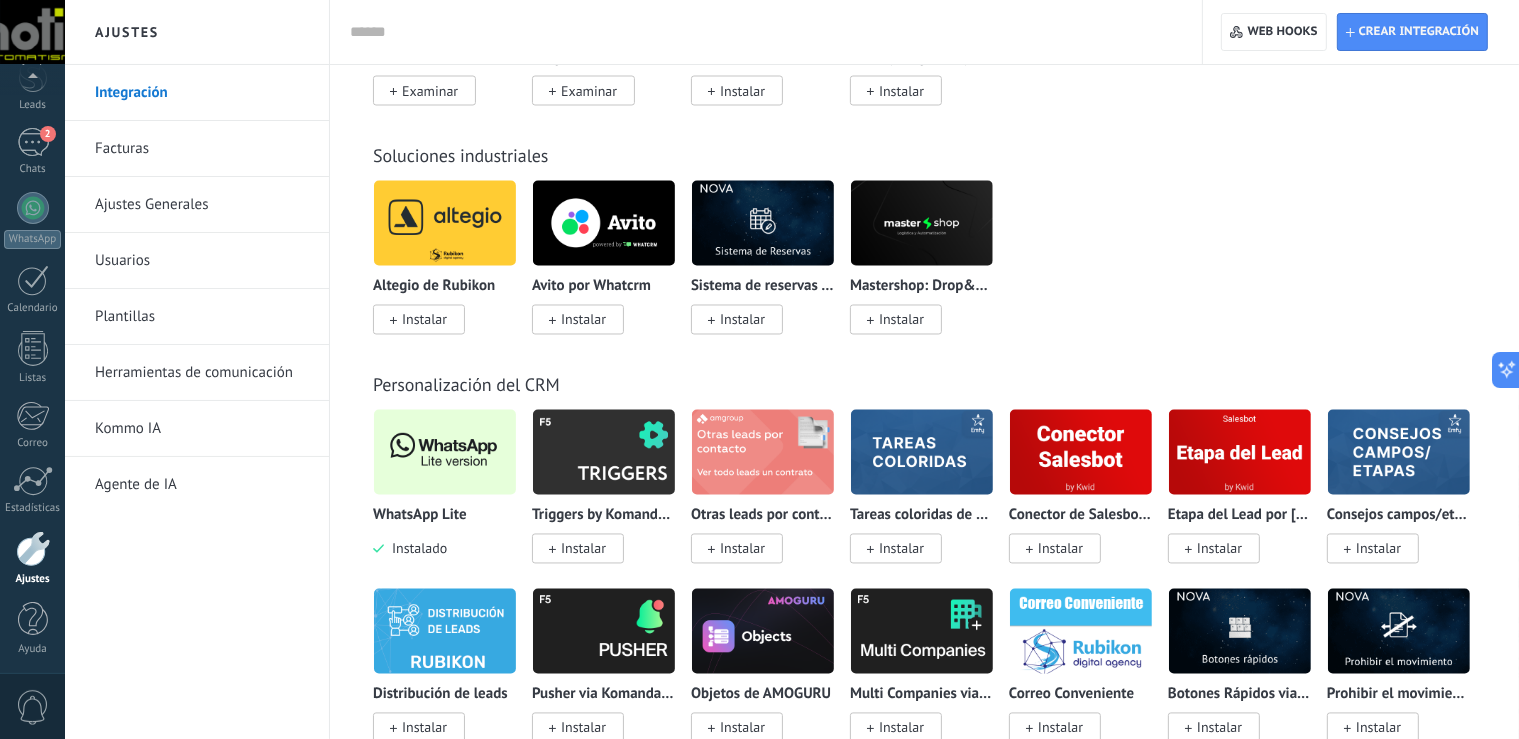 click at bounding box center (445, 452) 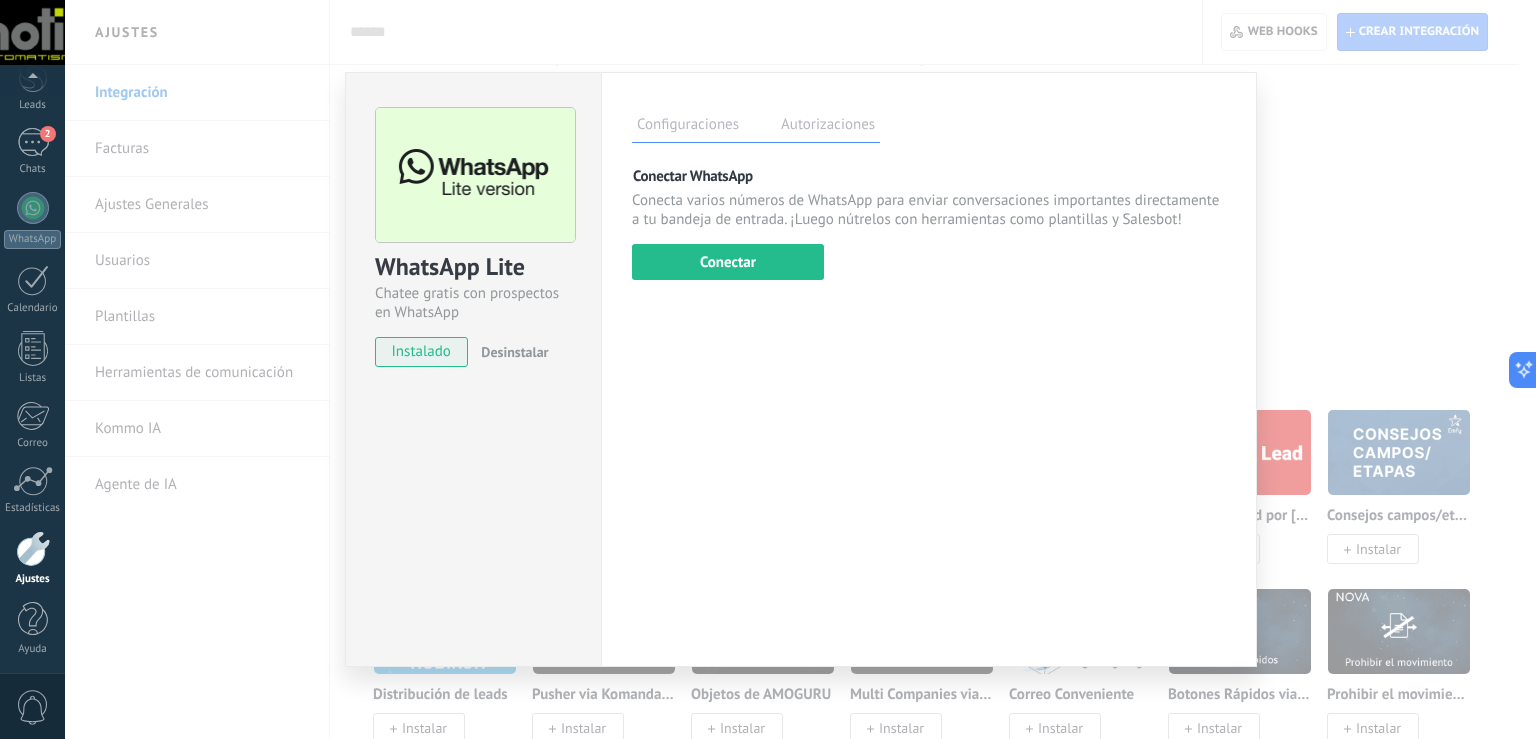 click on "WhatsApp Lite Chatee gratis con prospectos en WhatsApp instalado Desinstalar Configuraciones Autorizaciones Esta pestaña registra a los usuarios que han concedido acceso a las integración a esta cuenta. Si deseas remover la posibilidad que un usuario pueda enviar solicitudes a la cuenta en nombre de esta integración, puedes revocar el acceso. Si el acceso a todos los usuarios es revocado, la integración dejará de funcionar. Esta aplicacion está instalada, pero nadie le ha dado acceso aun. Más de 2 mil millones de personas utilizan activamente WhatsApp para conectarse con amigos, familiares y empresas. Esta integración agrega el chat más popular a tu arsenal de comunicación: captura automáticamente leads desde los mensajes entrantes, comparte el acceso al chat con todo tu equipo y potencia todo con las herramientas integradas de Kommo, como el botón de compromiso y Salesbot. más _:  Guardar Conectar WhatsApp Conectar" at bounding box center (800, 369) 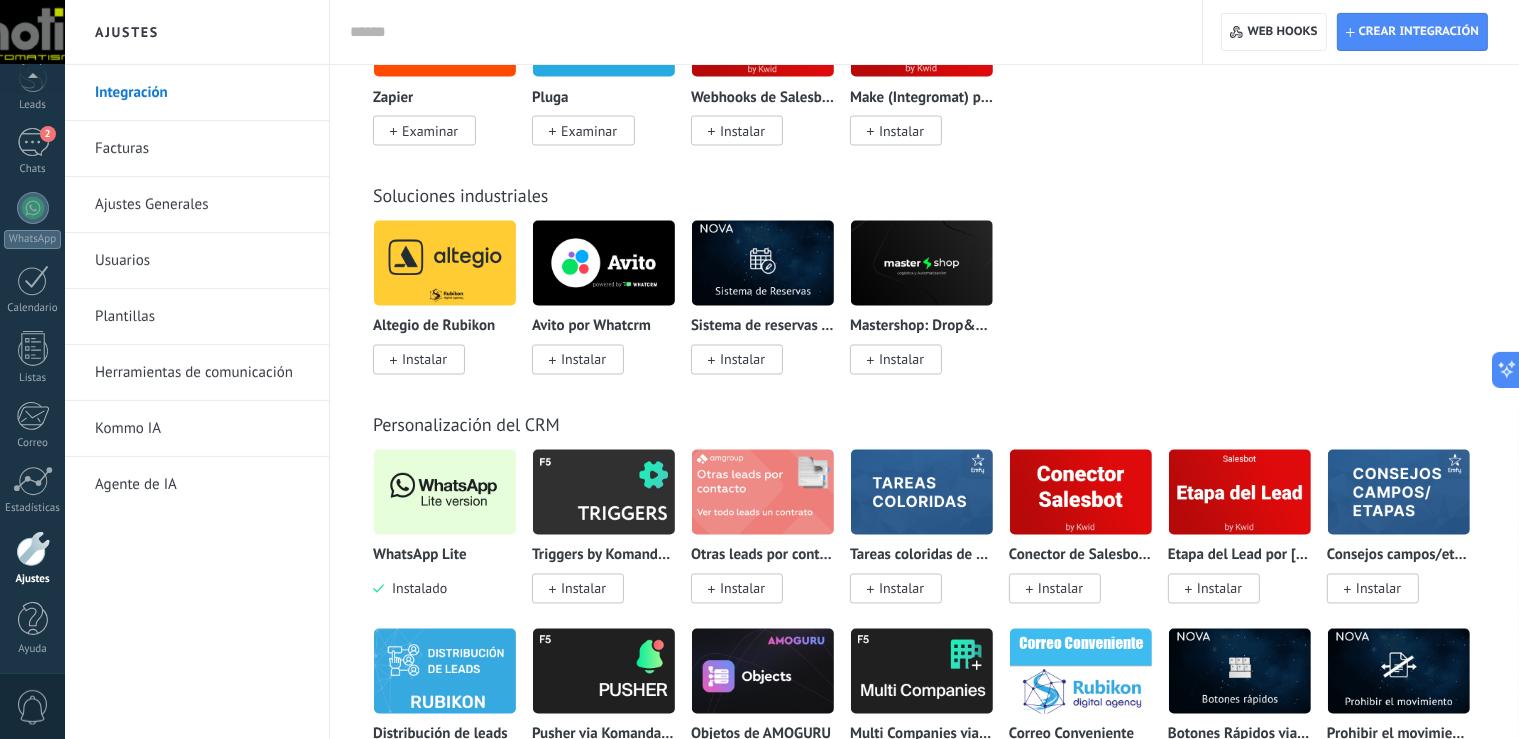scroll, scrollTop: 3696, scrollLeft: 0, axis: vertical 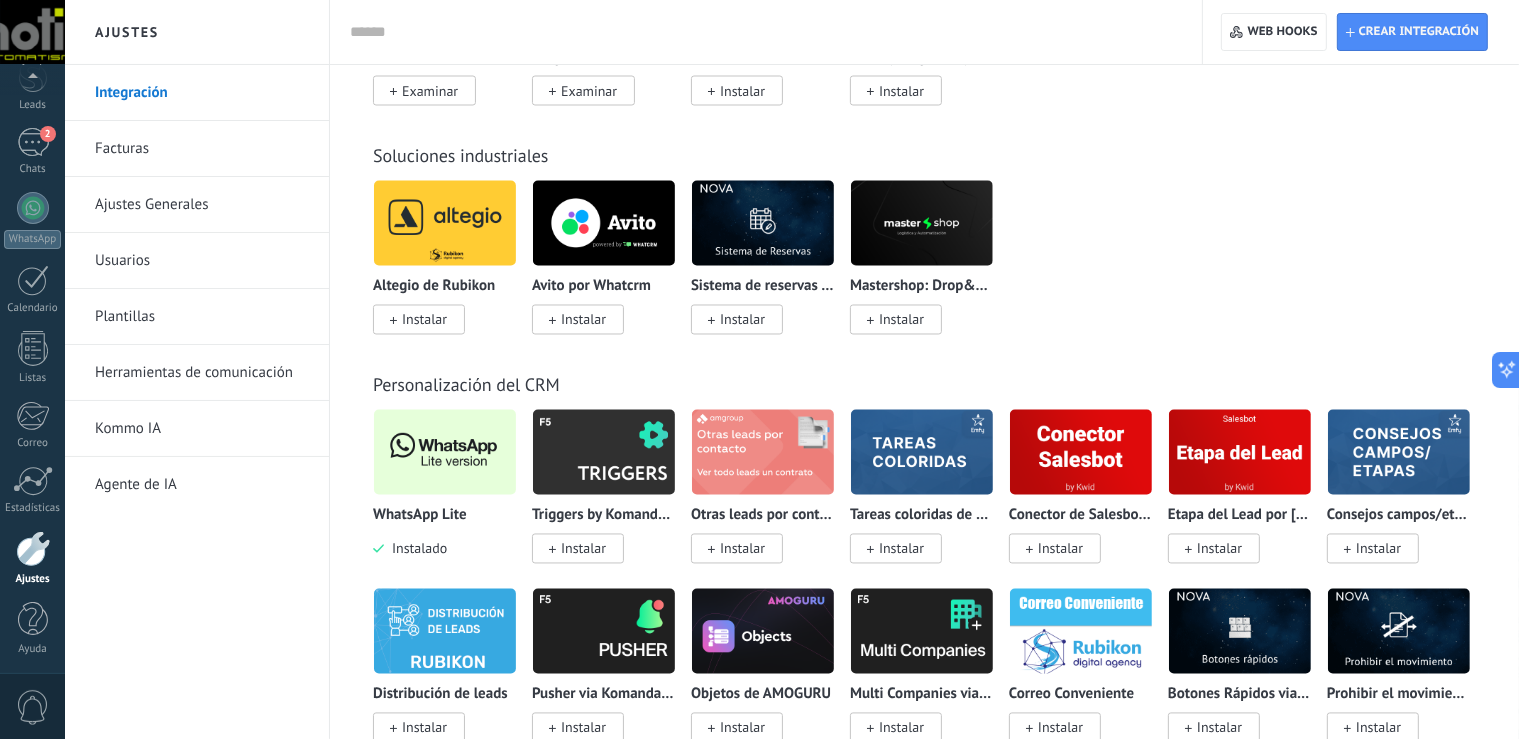 click at bounding box center (445, 452) 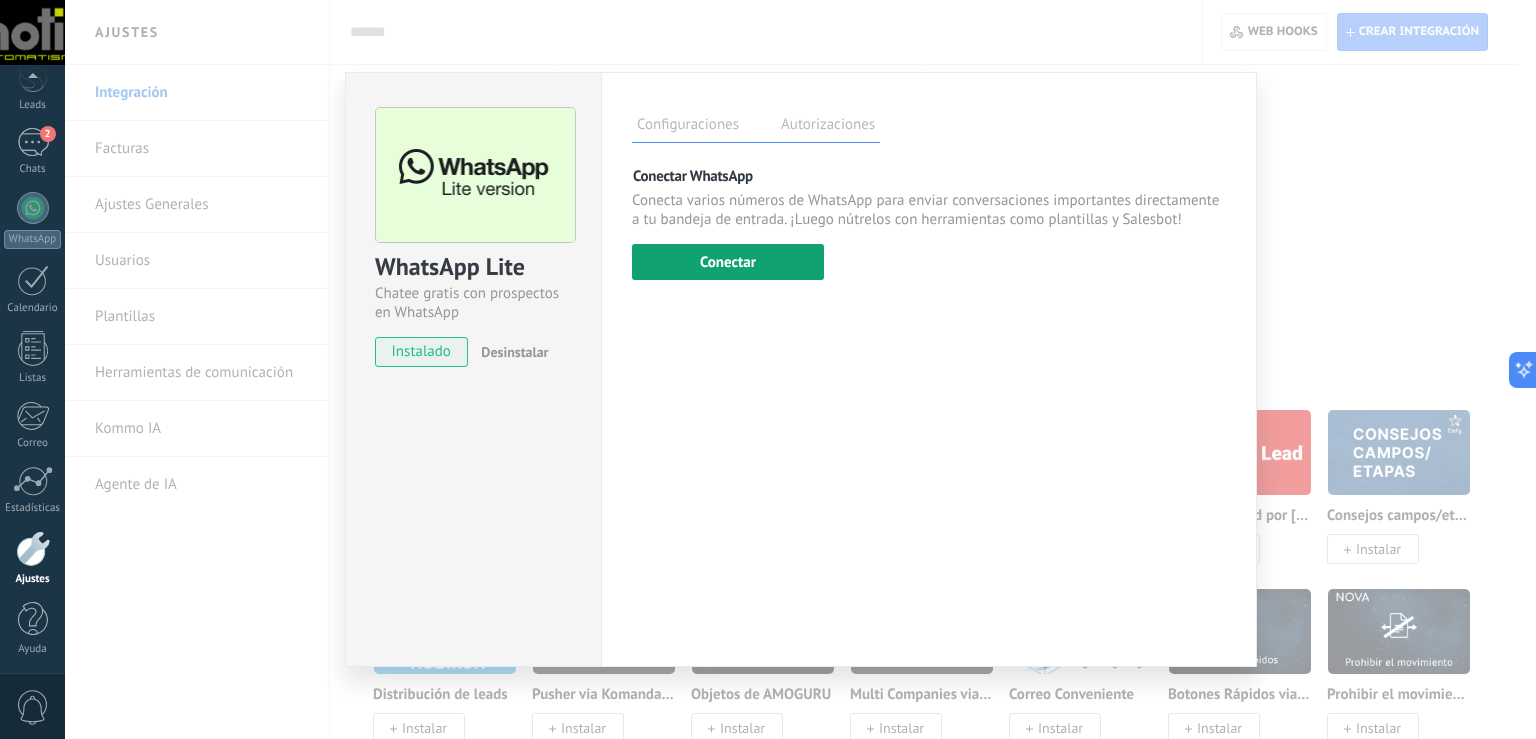 click on "Conectar" at bounding box center (728, 262) 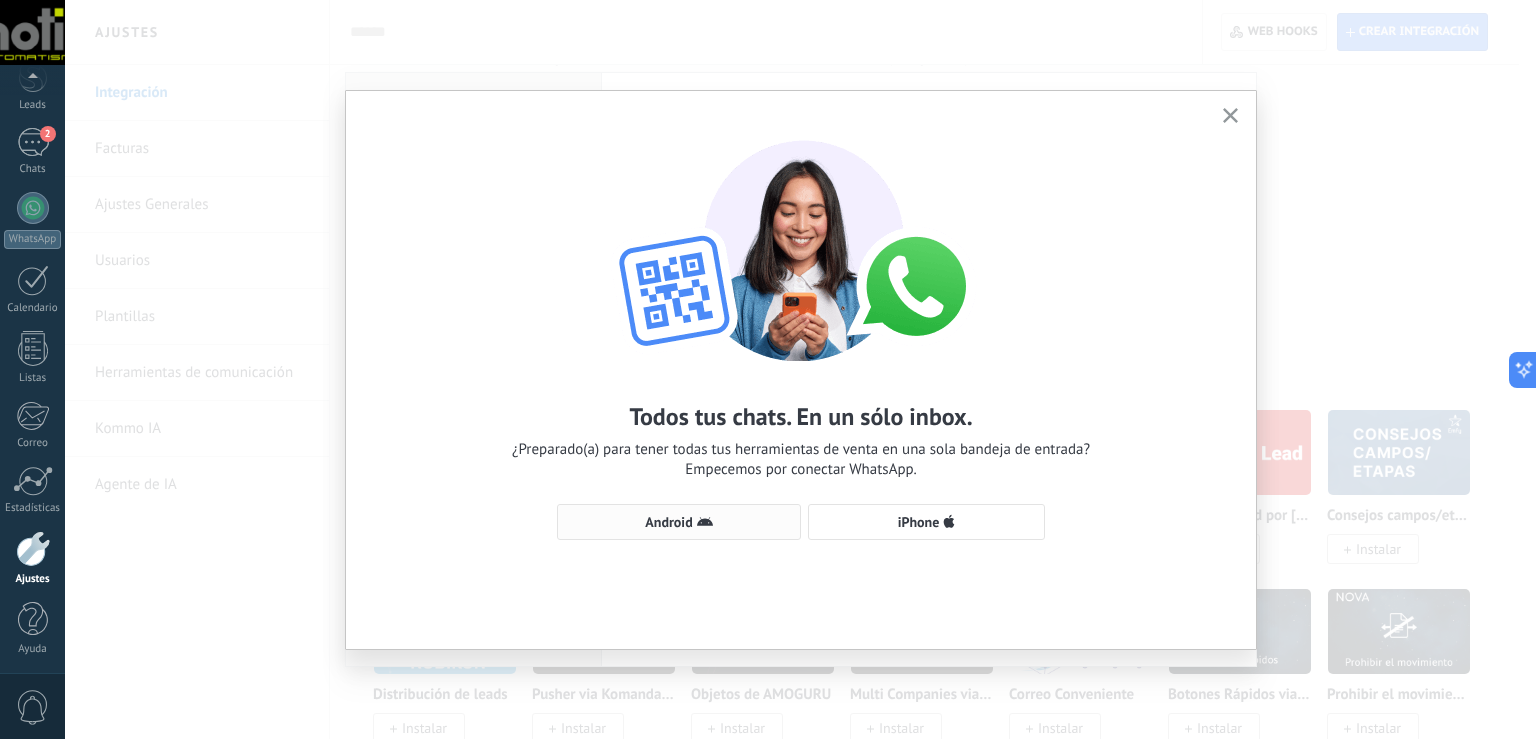 click on "Android" at bounding box center (679, 522) 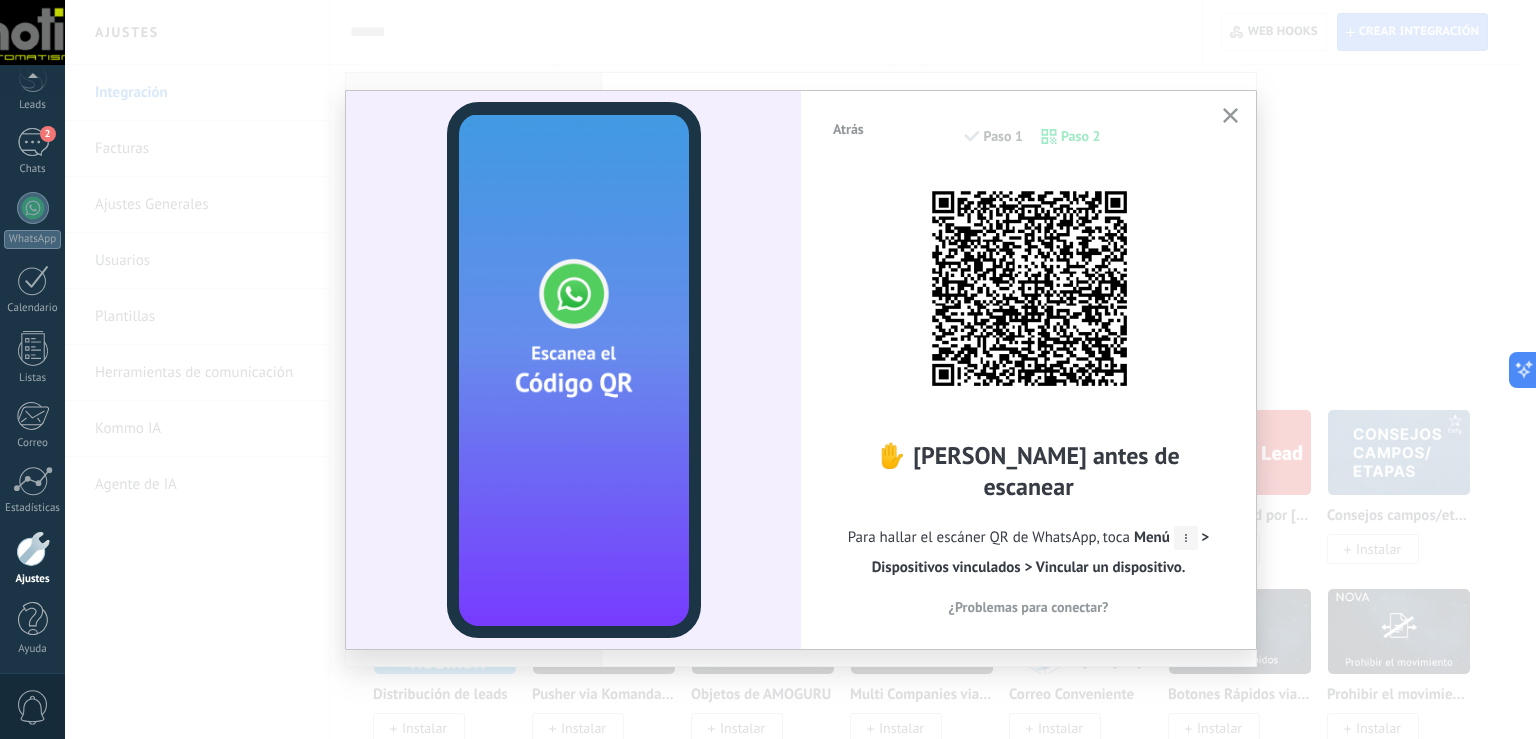 click at bounding box center [1230, 116] 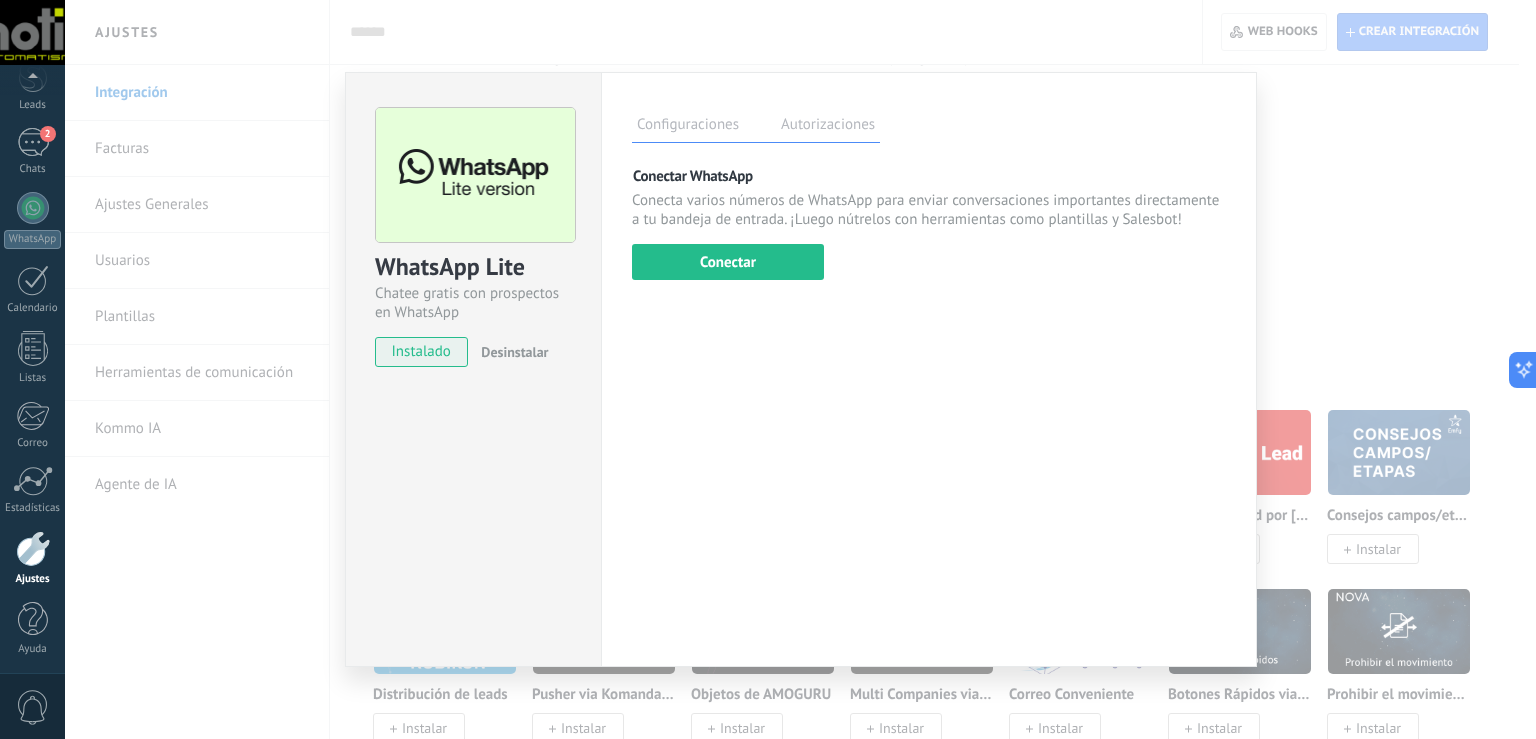 click on "WhatsApp Lite Chatee gratis con prospectos en WhatsApp instalado Desinstalar Configuraciones Autorizaciones Esta pestaña registra a los usuarios que han concedido acceso a las integración a esta cuenta. Si deseas remover la posibilidad que un usuario pueda enviar solicitudes a la cuenta en nombre de esta integración, puedes revocar el acceso. Si el acceso a todos los usuarios es revocado, la integración dejará de funcionar. Esta aplicacion está instalada, pero nadie le ha dado acceso aun. Más de 2 mil millones de personas utilizan activamente WhatsApp para conectarse con amigos, familiares y empresas. Esta integración agrega el chat más popular a tu arsenal de comunicación: captura automáticamente leads desde los mensajes entrantes, comparte el acceso al chat con todo tu equipo y potencia todo con las herramientas integradas de Kommo, como el botón de compromiso y Salesbot. más _:  Guardar Conectar WhatsApp Conectar" at bounding box center [800, 369] 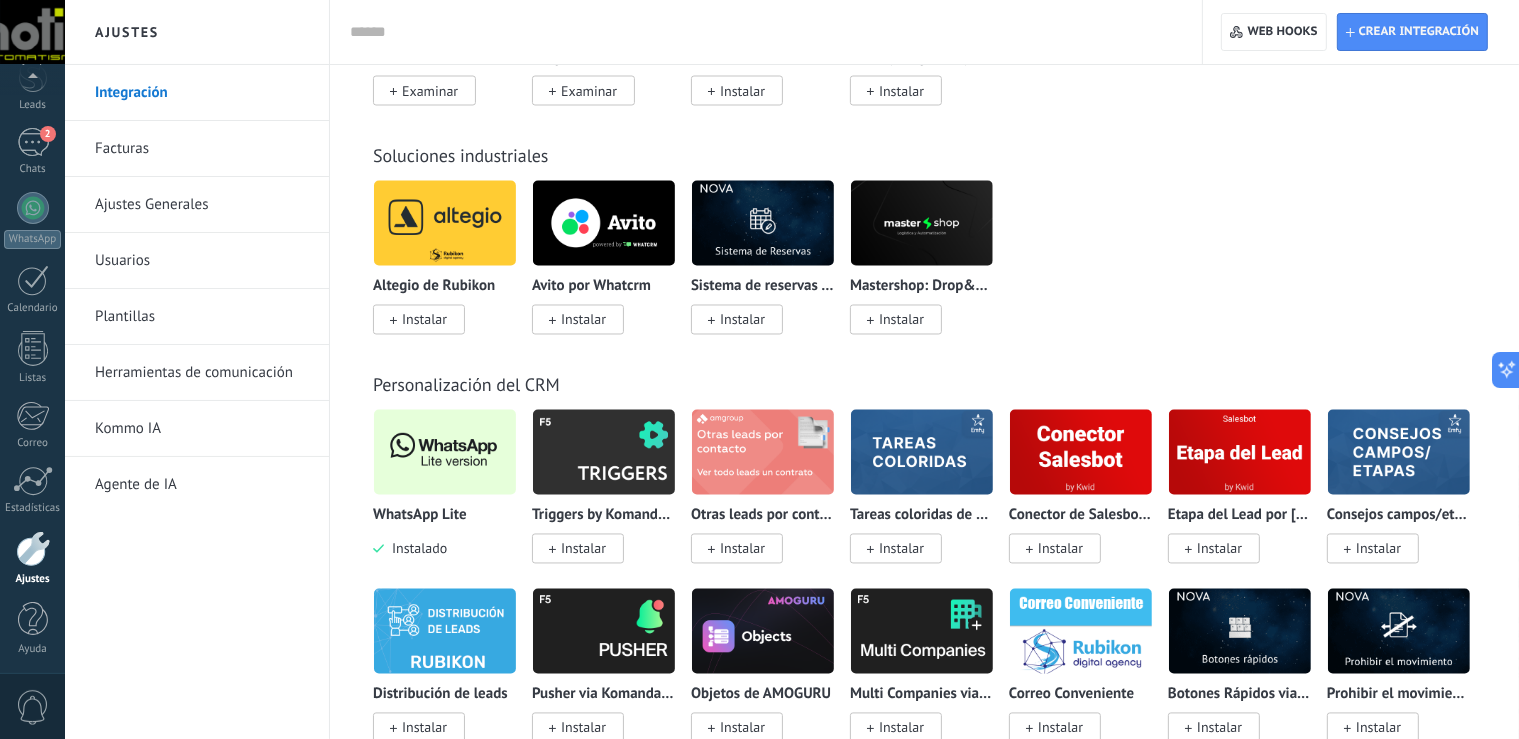 click on "Facturas" at bounding box center [202, 149] 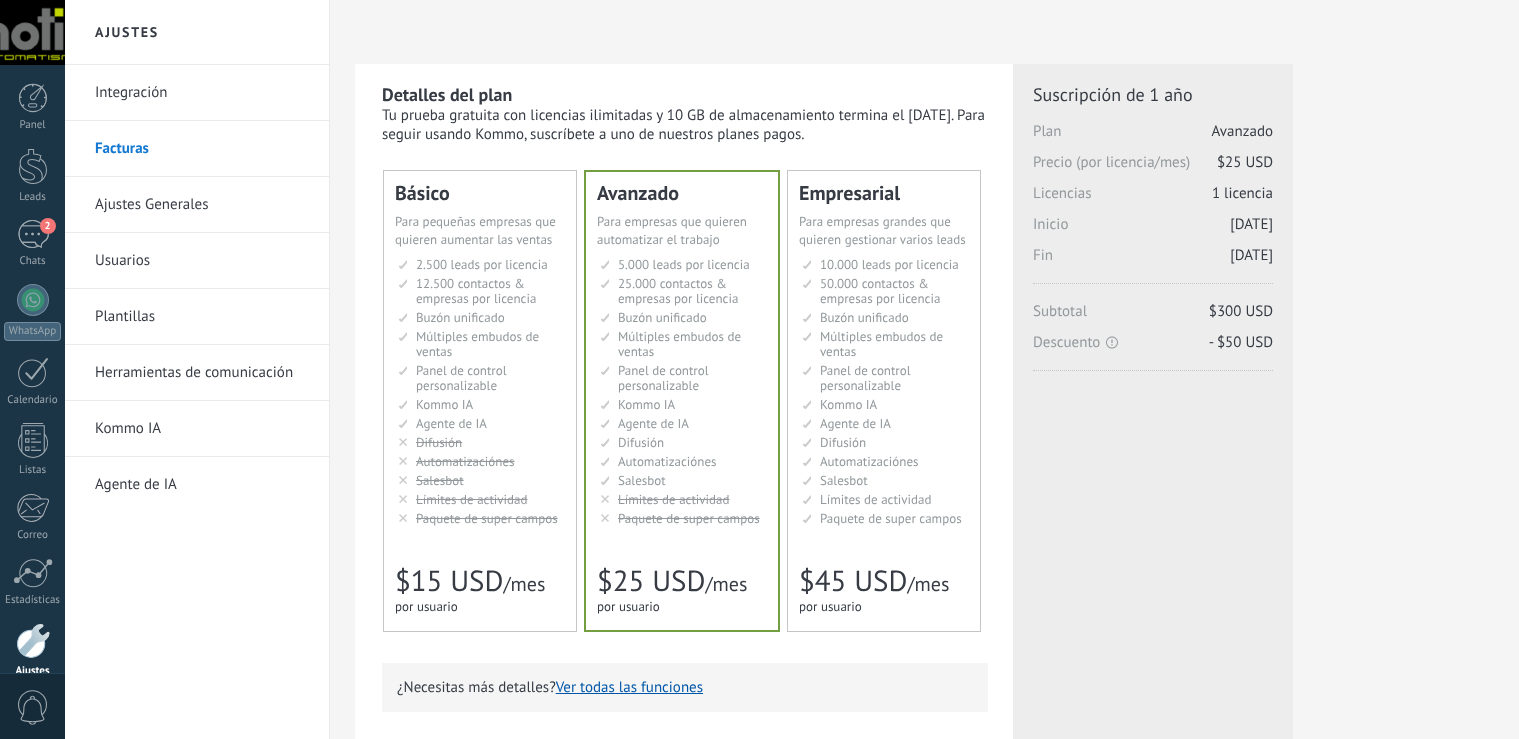 scroll, scrollTop: 0, scrollLeft: 0, axis: both 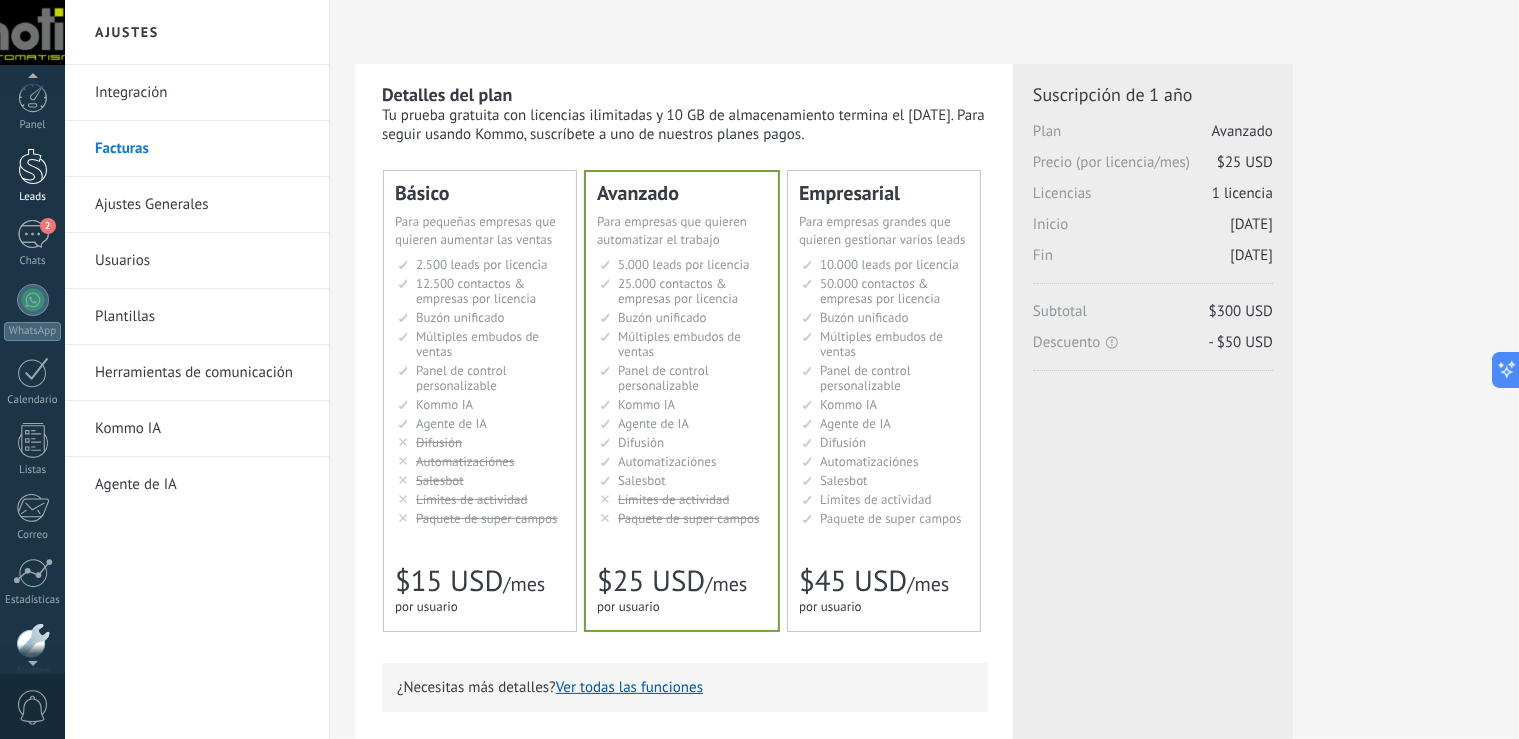 click at bounding box center [33, 166] 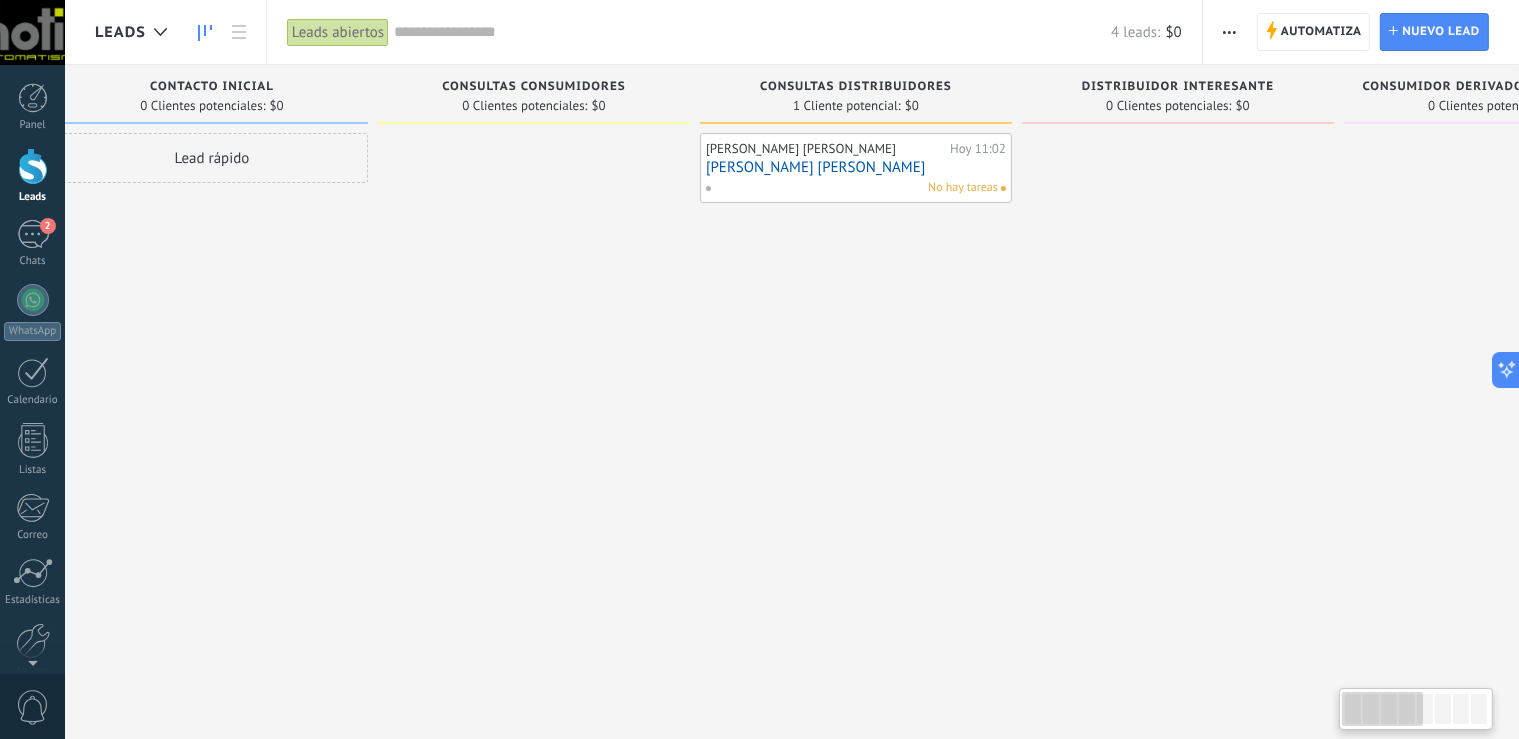 scroll, scrollTop: 0, scrollLeft: 15, axis: horizontal 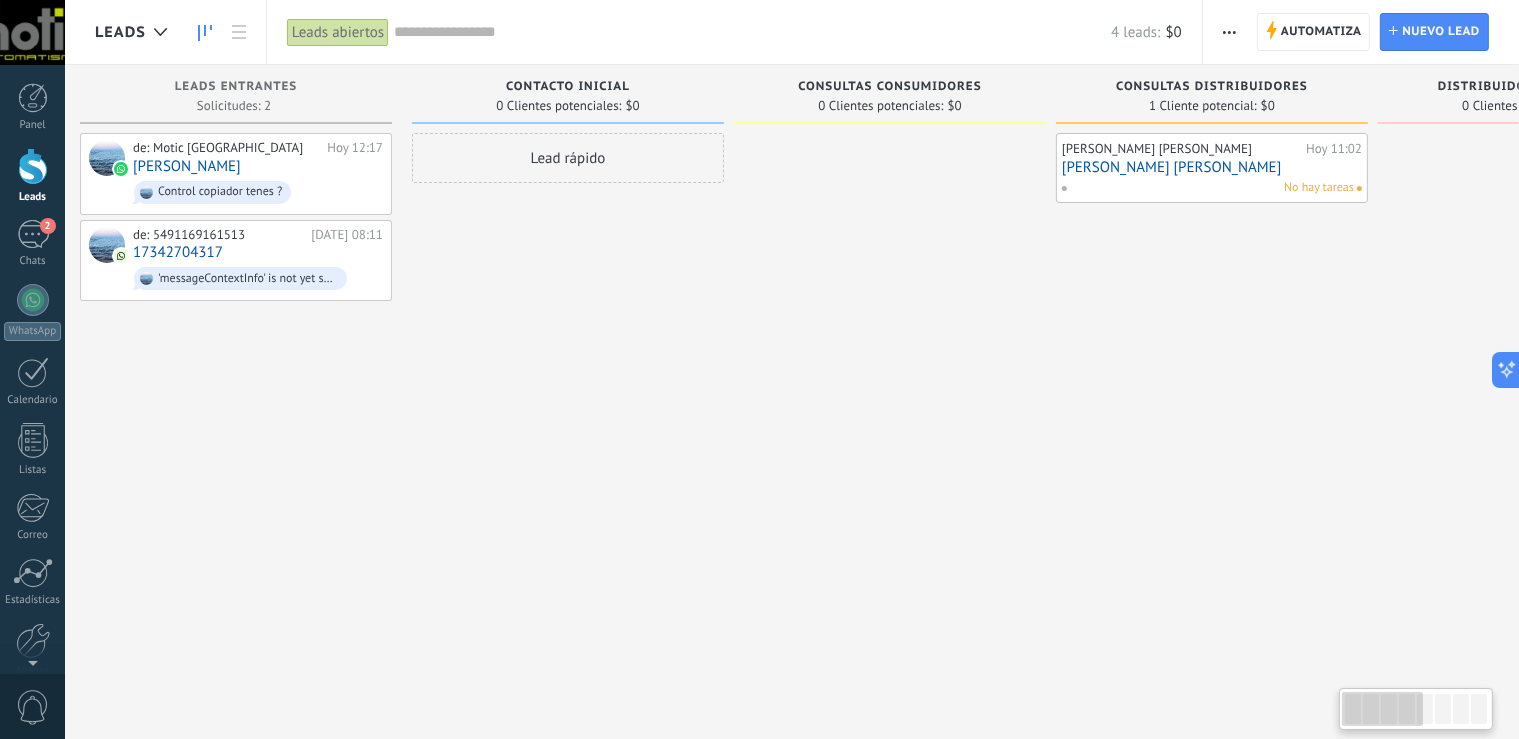 drag, startPoint x: 1378, startPoint y: 710, endPoint x: 1334, endPoint y: 717, distance: 44.553337 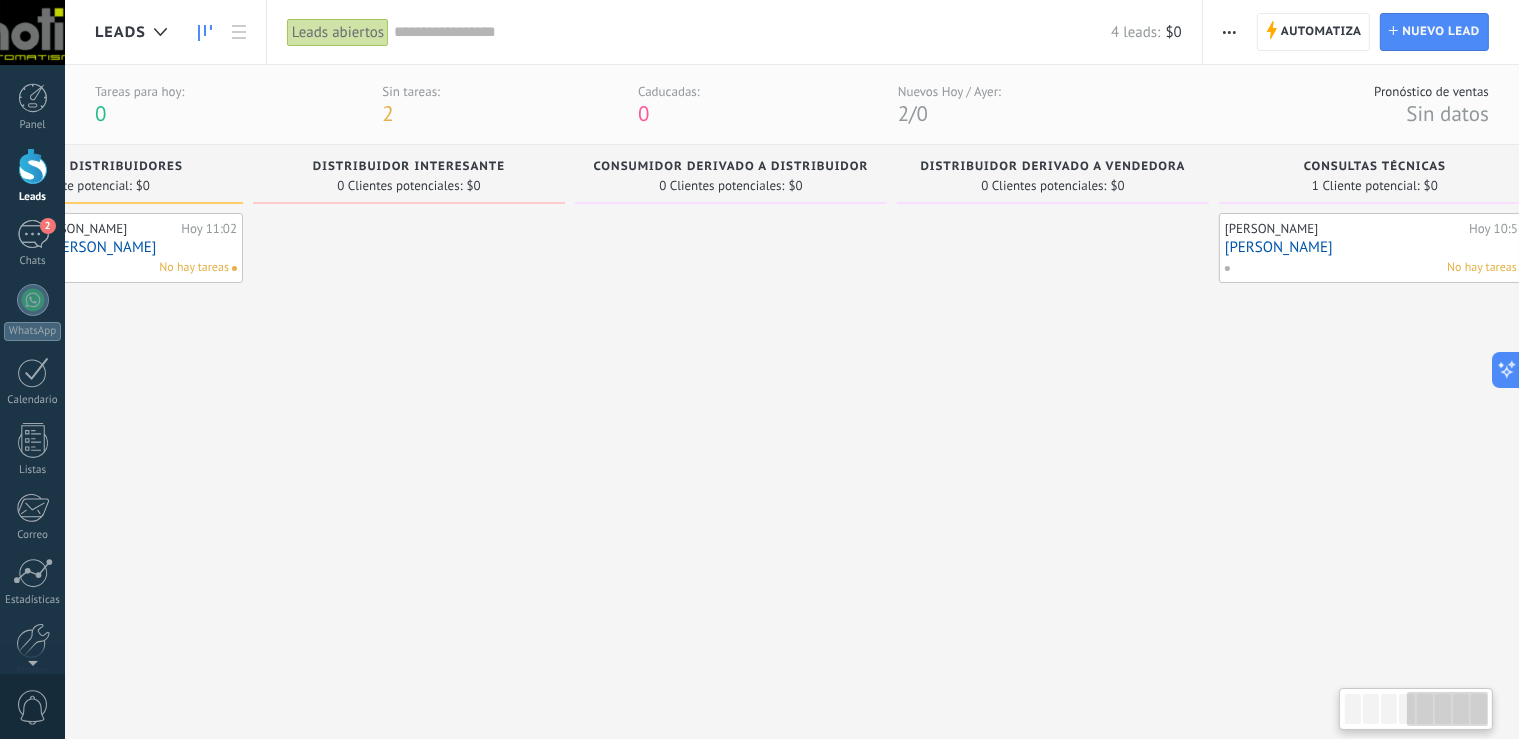 scroll, scrollTop: 0, scrollLeft: 1181, axis: horizontal 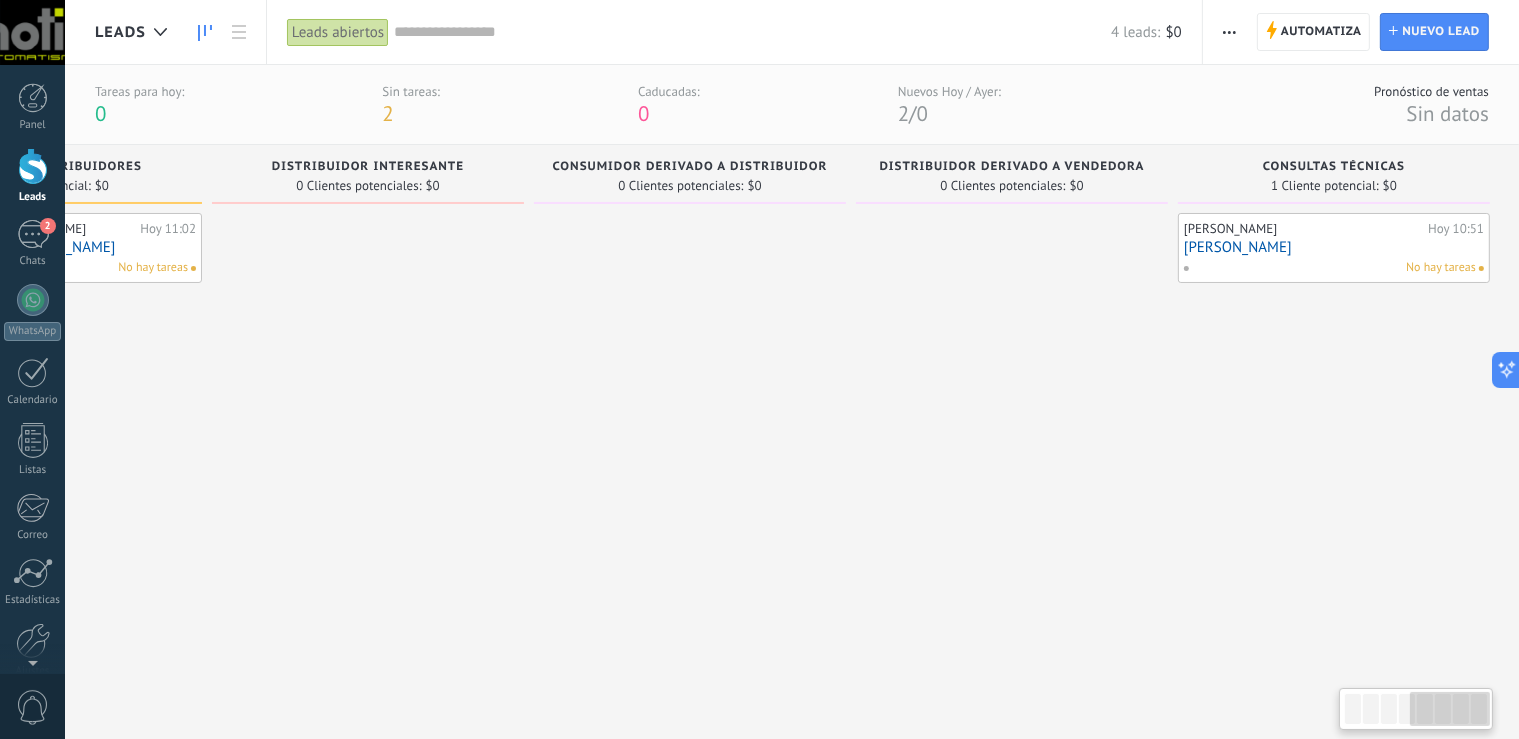 drag, startPoint x: 1366, startPoint y: 716, endPoint x: 1439, endPoint y: 710, distance: 73.24616 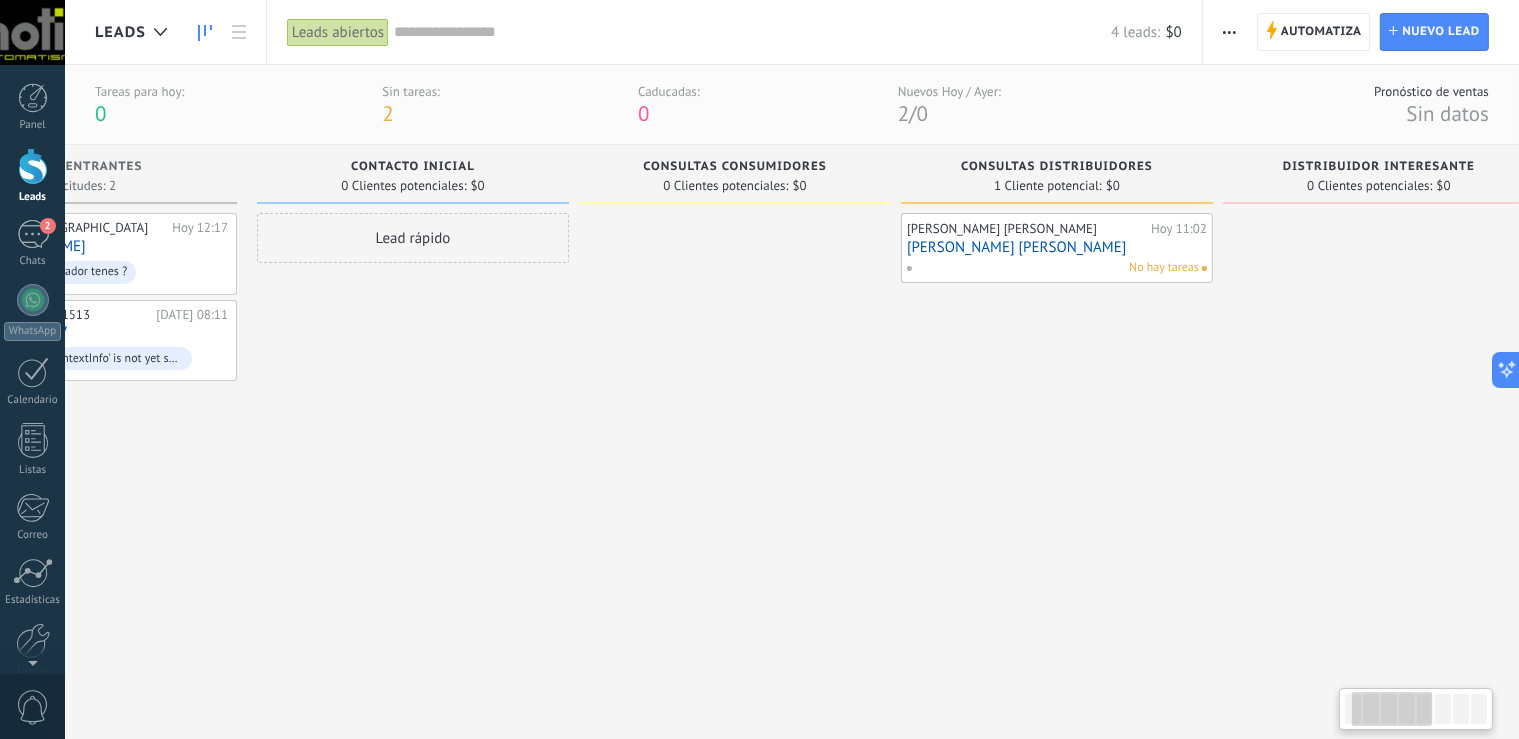 scroll, scrollTop: 0, scrollLeft: 15, axis: horizontal 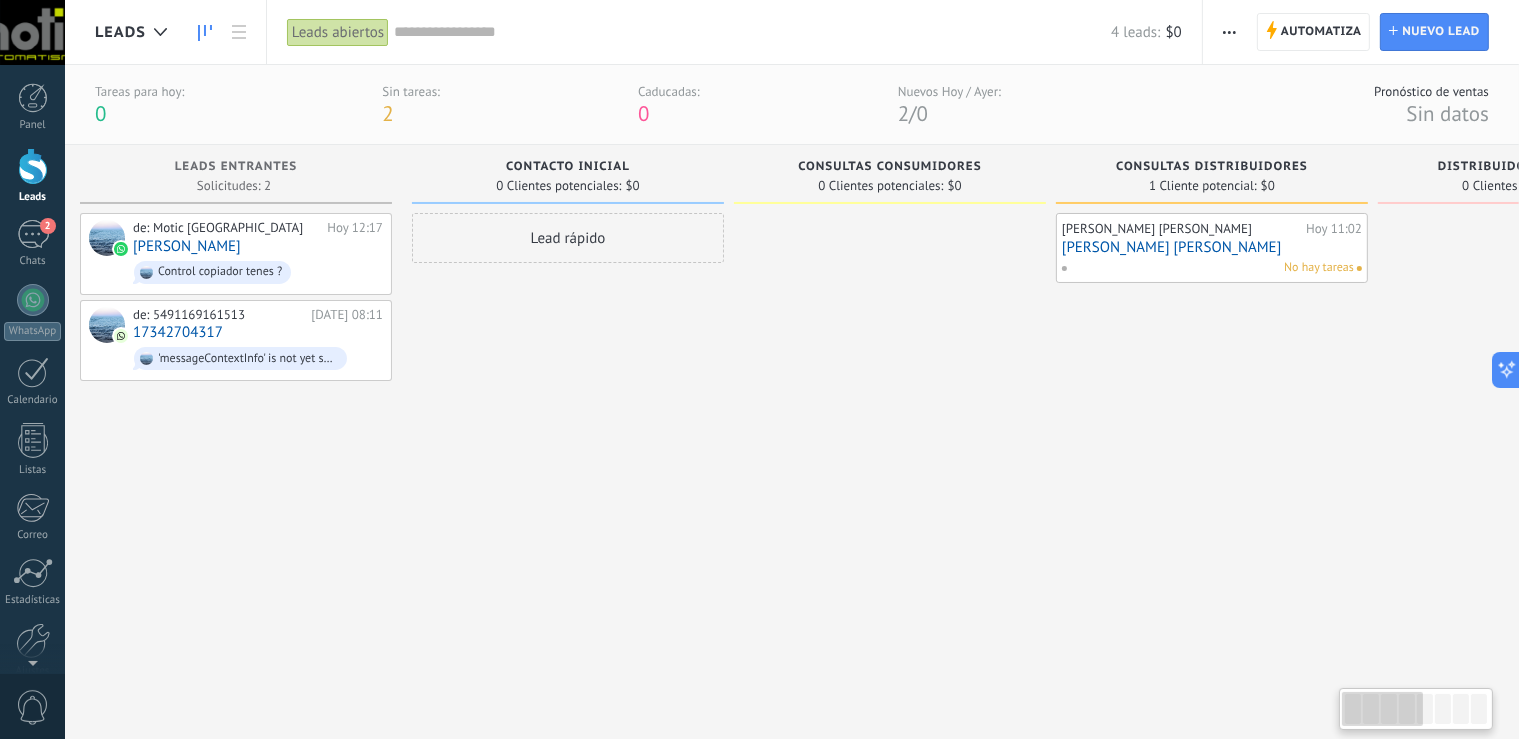 drag, startPoint x: 1441, startPoint y: 698, endPoint x: 1343, endPoint y: 712, distance: 98.99495 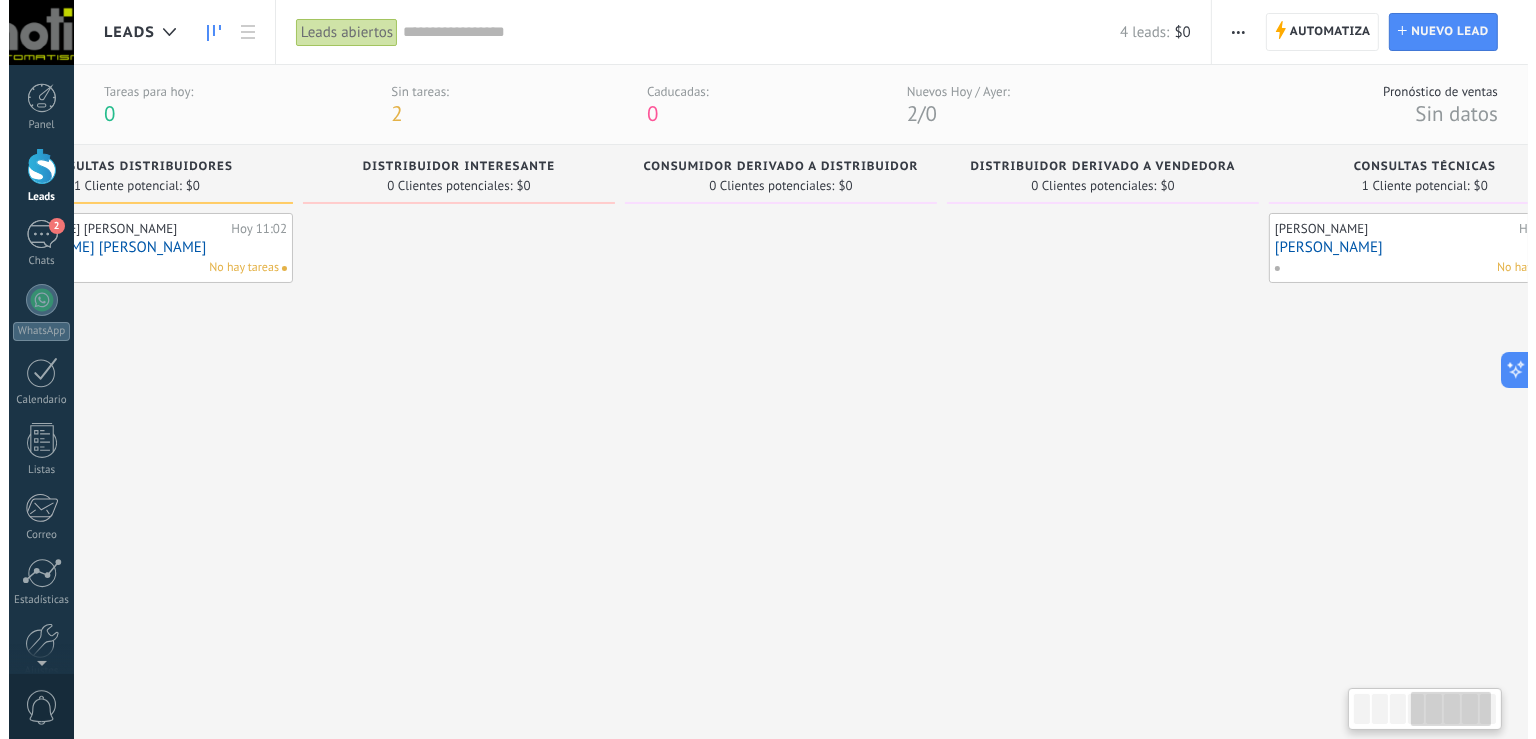 scroll, scrollTop: 0, scrollLeft: 1181, axis: horizontal 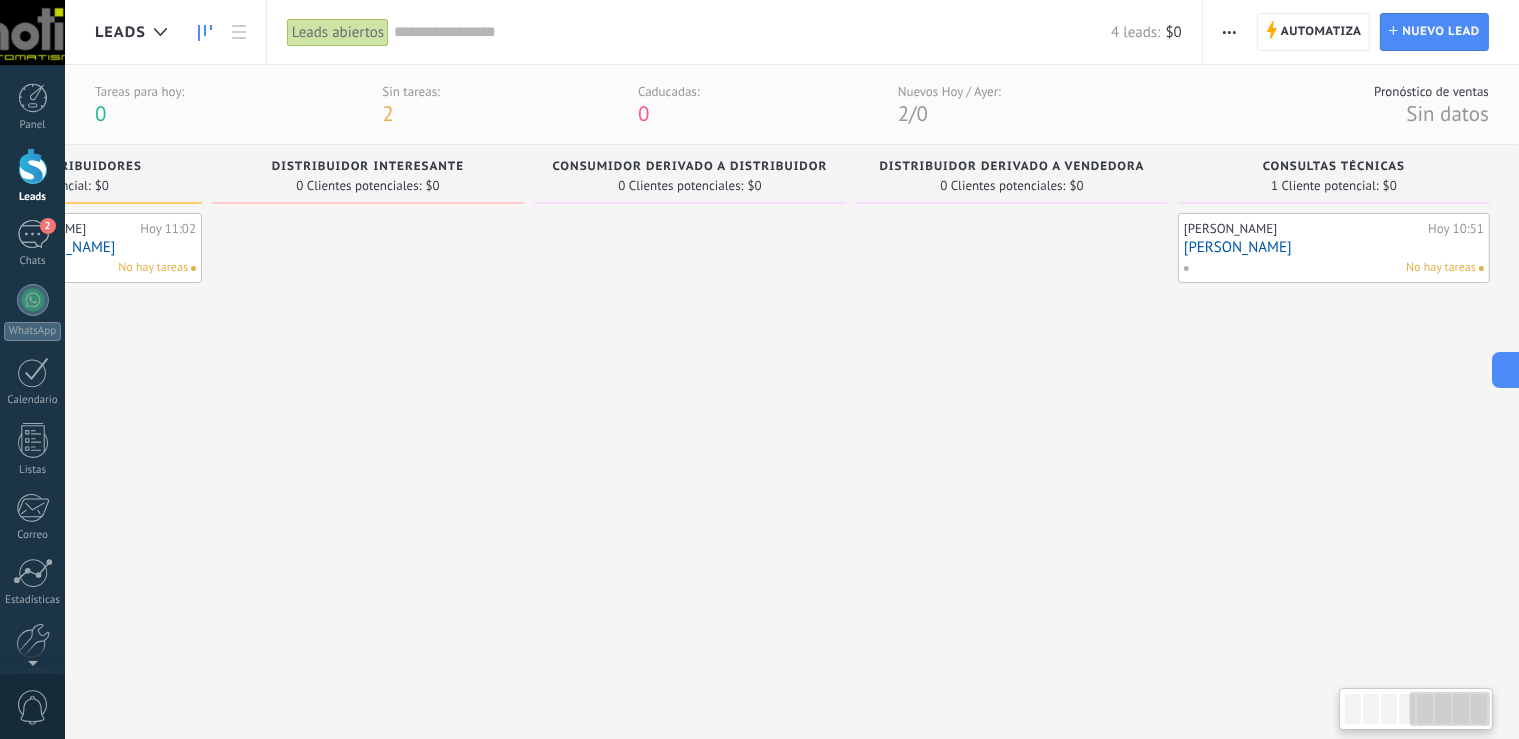drag, startPoint x: 1351, startPoint y: 704, endPoint x: 1430, endPoint y: 702, distance: 79.025314 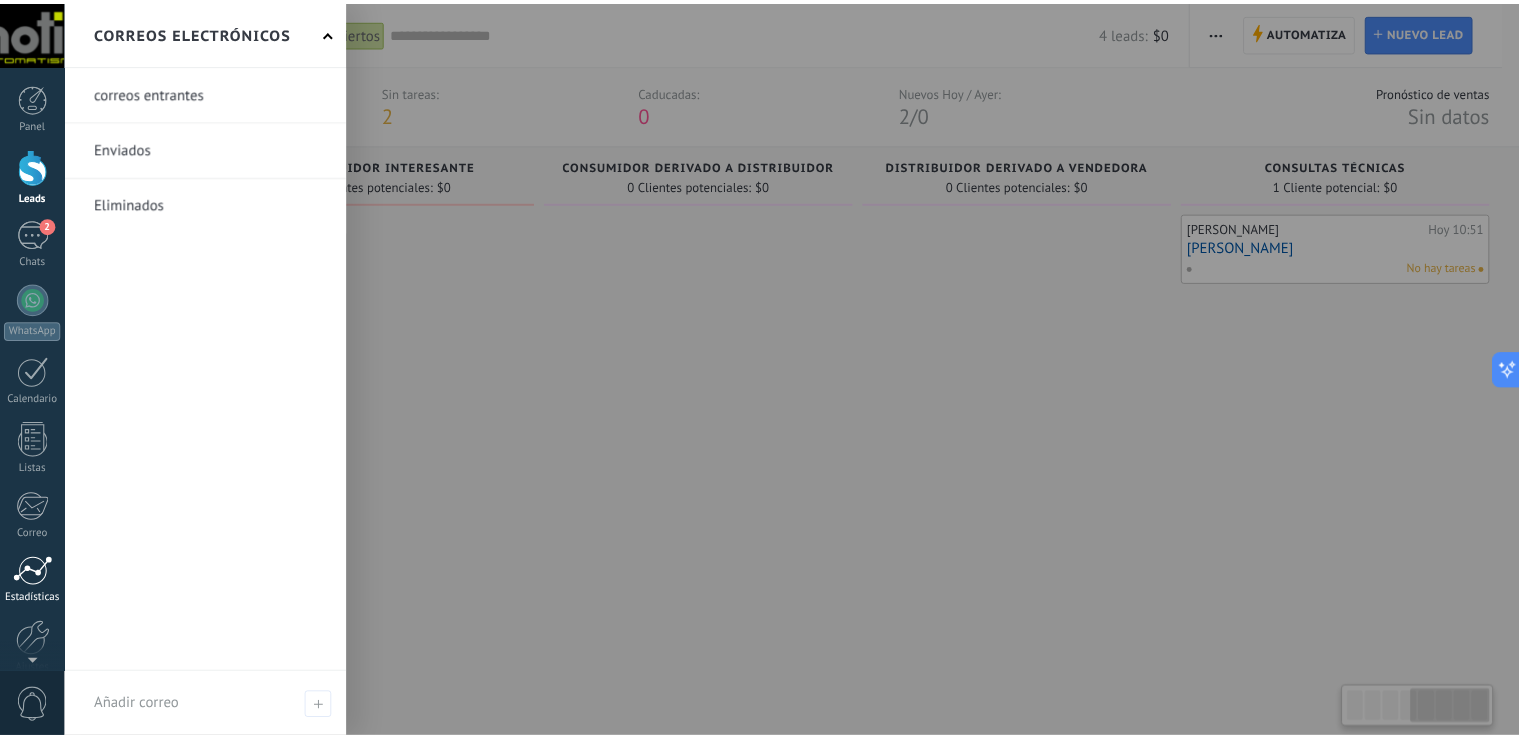 scroll, scrollTop: 0, scrollLeft: 1181, axis: horizontal 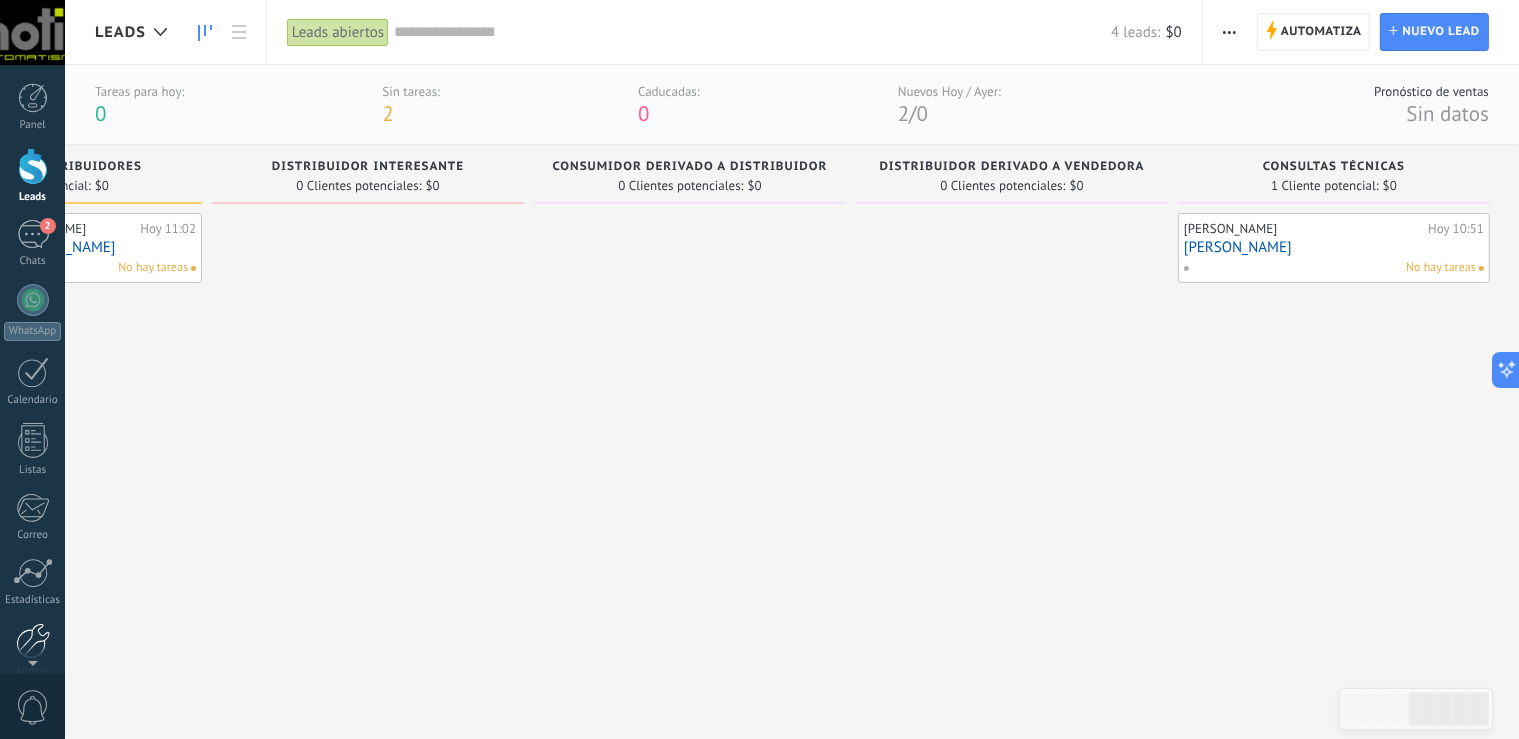 click at bounding box center (33, 641) 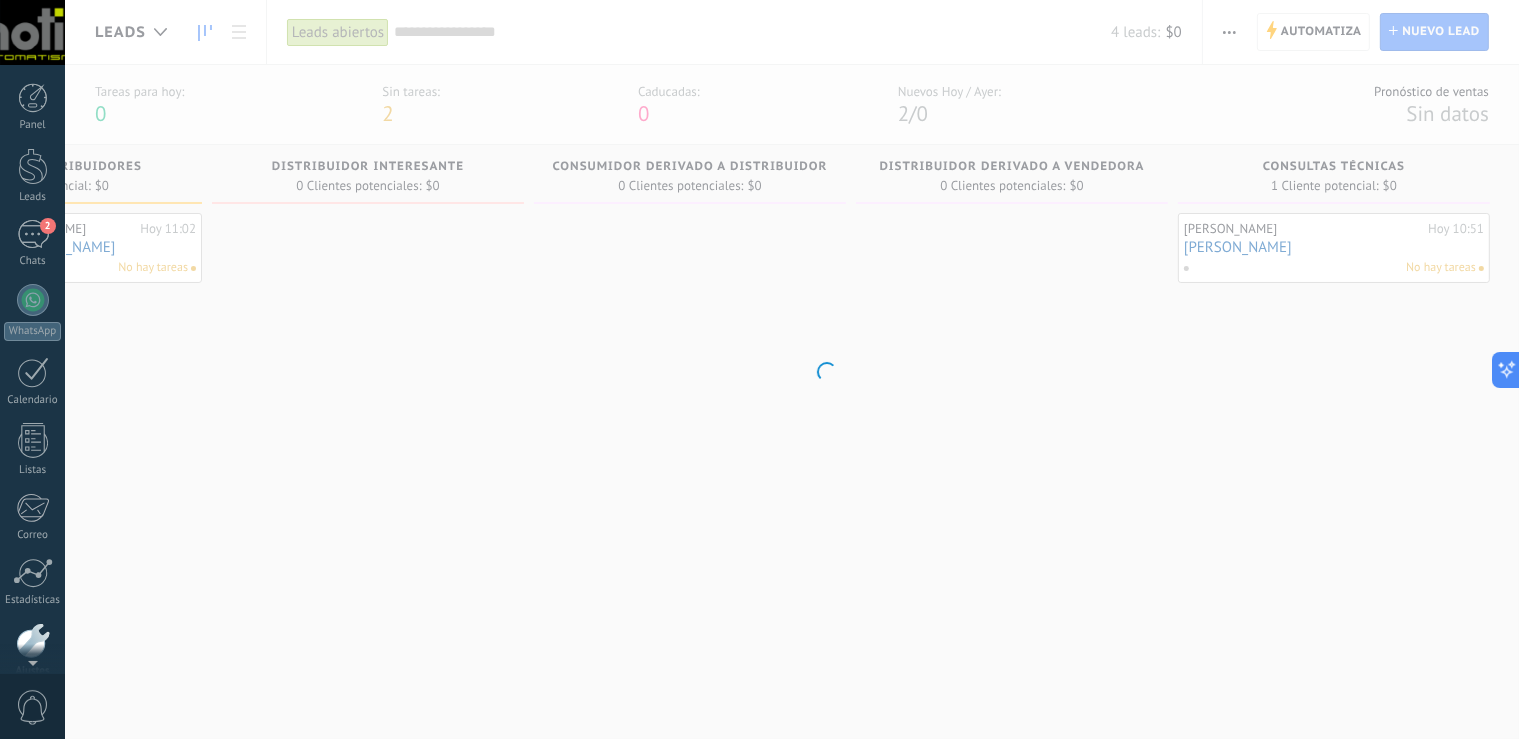 scroll, scrollTop: 0, scrollLeft: 1181, axis: horizontal 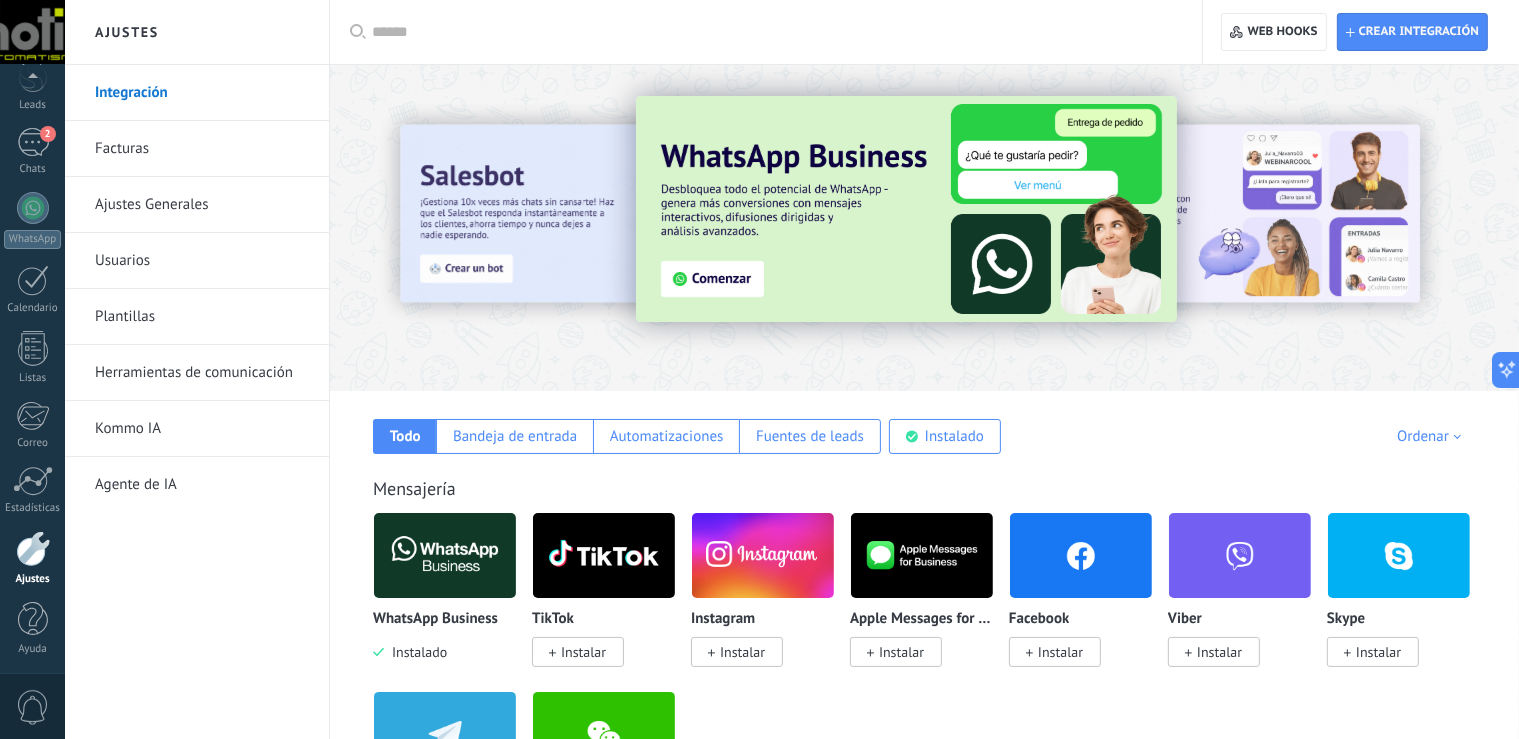 click on "Usuarios" at bounding box center [202, 261] 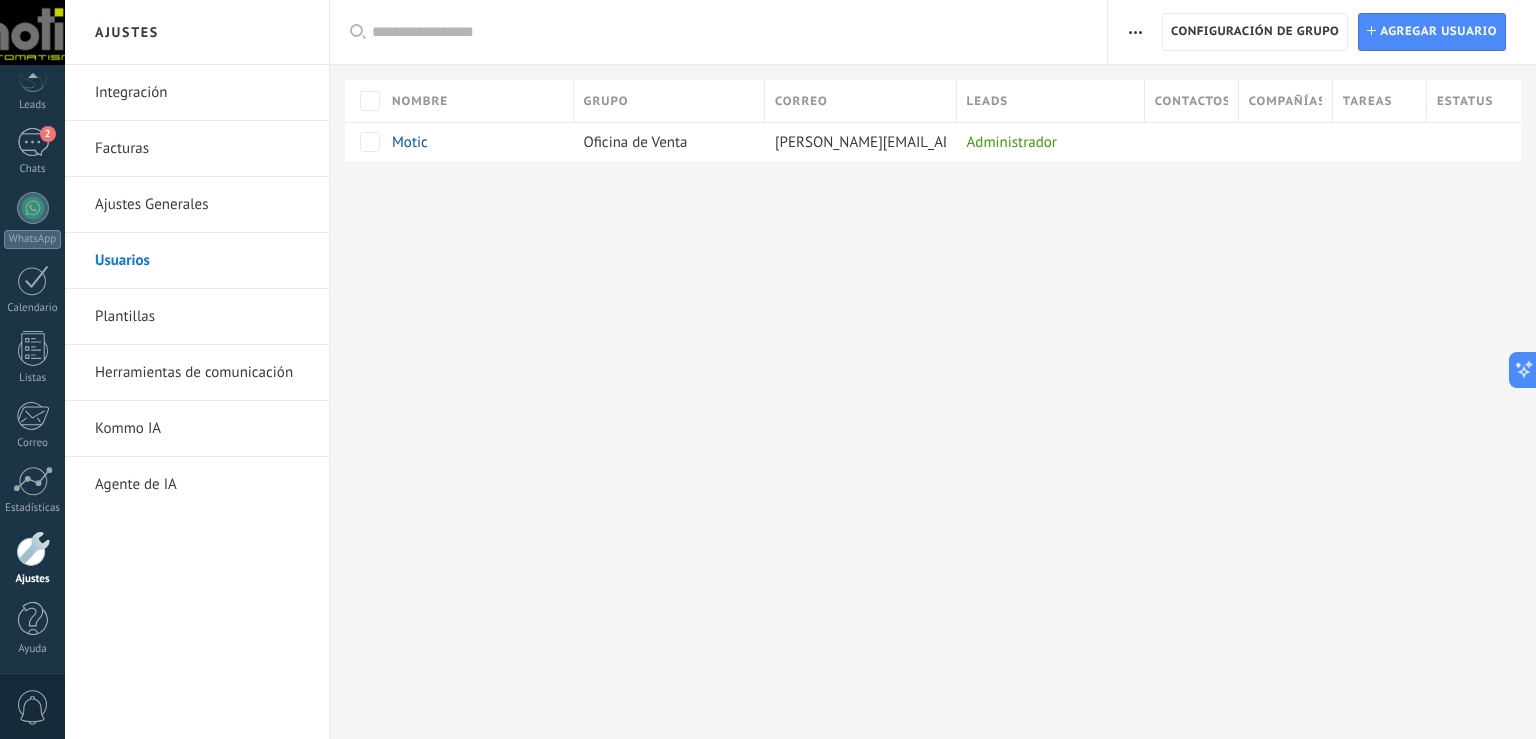 scroll, scrollTop: 92, scrollLeft: 0, axis: vertical 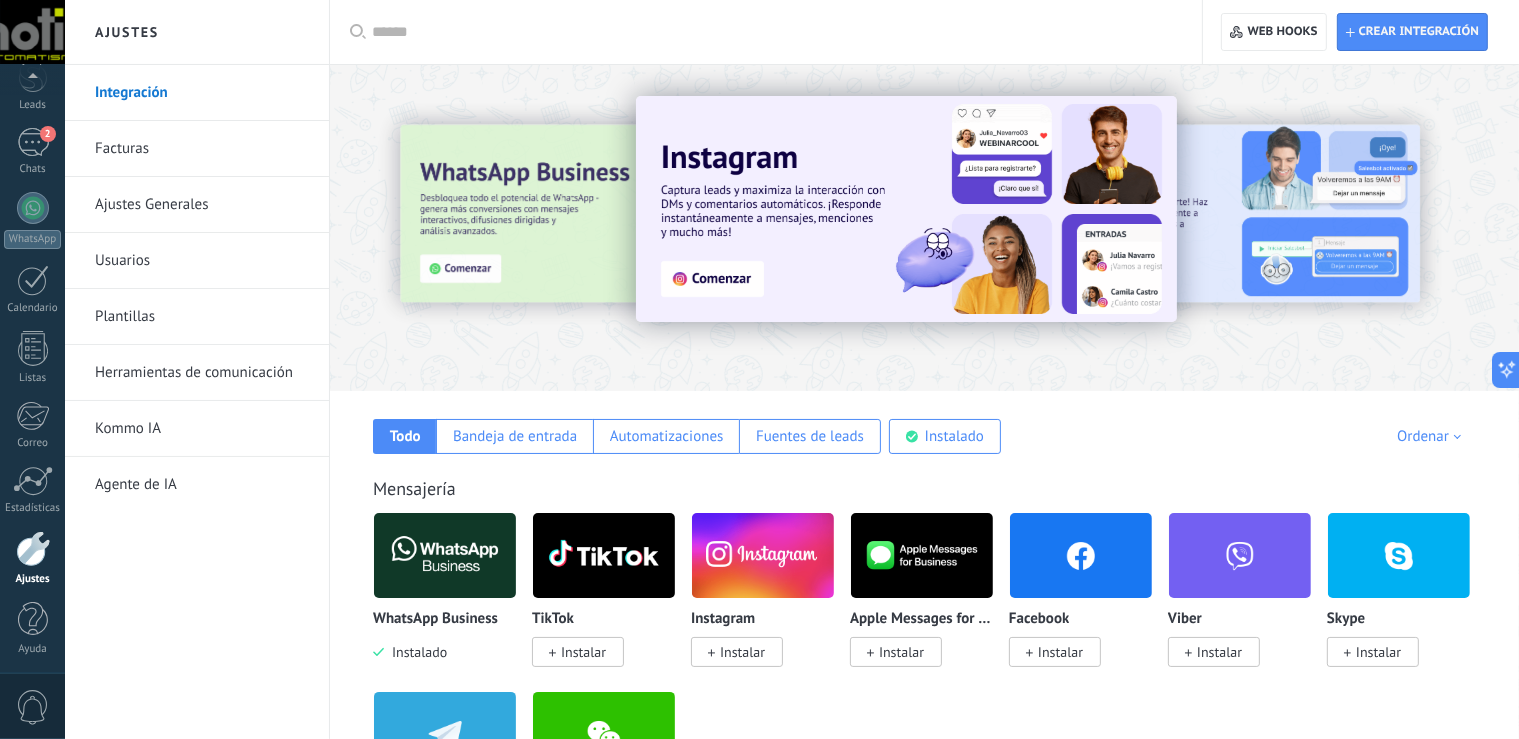 click at bounding box center (445, 555) 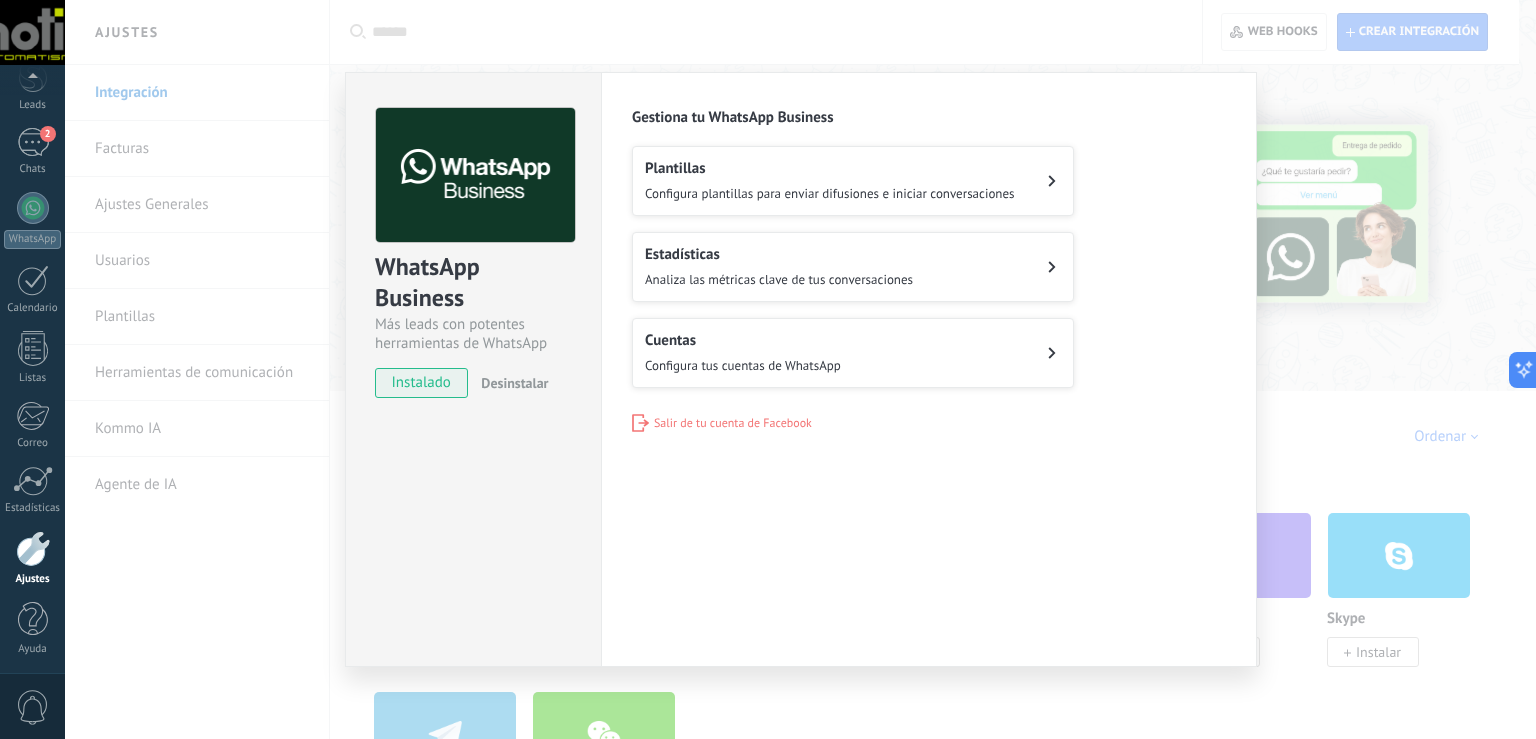 click on "Cuentas Configura tus cuentas de WhatsApp" at bounding box center [743, 353] 